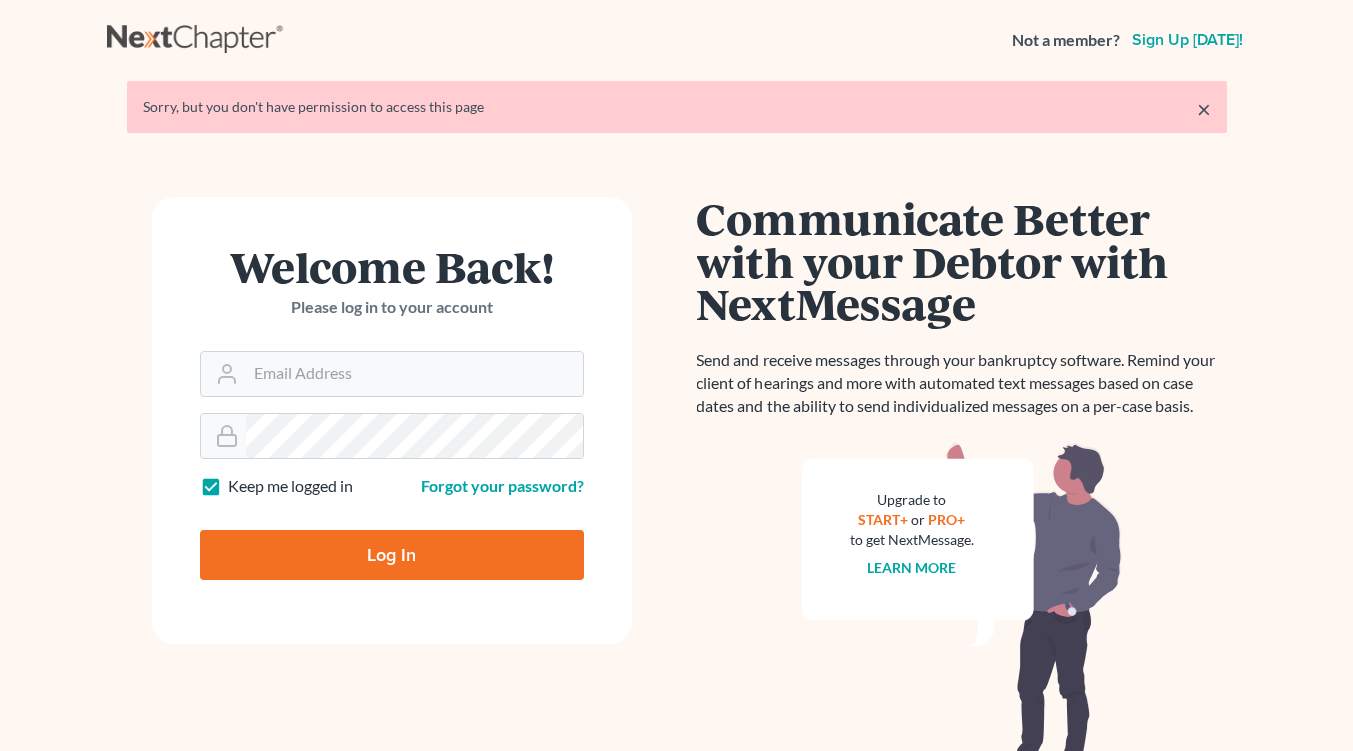 scroll, scrollTop: 0, scrollLeft: 0, axis: both 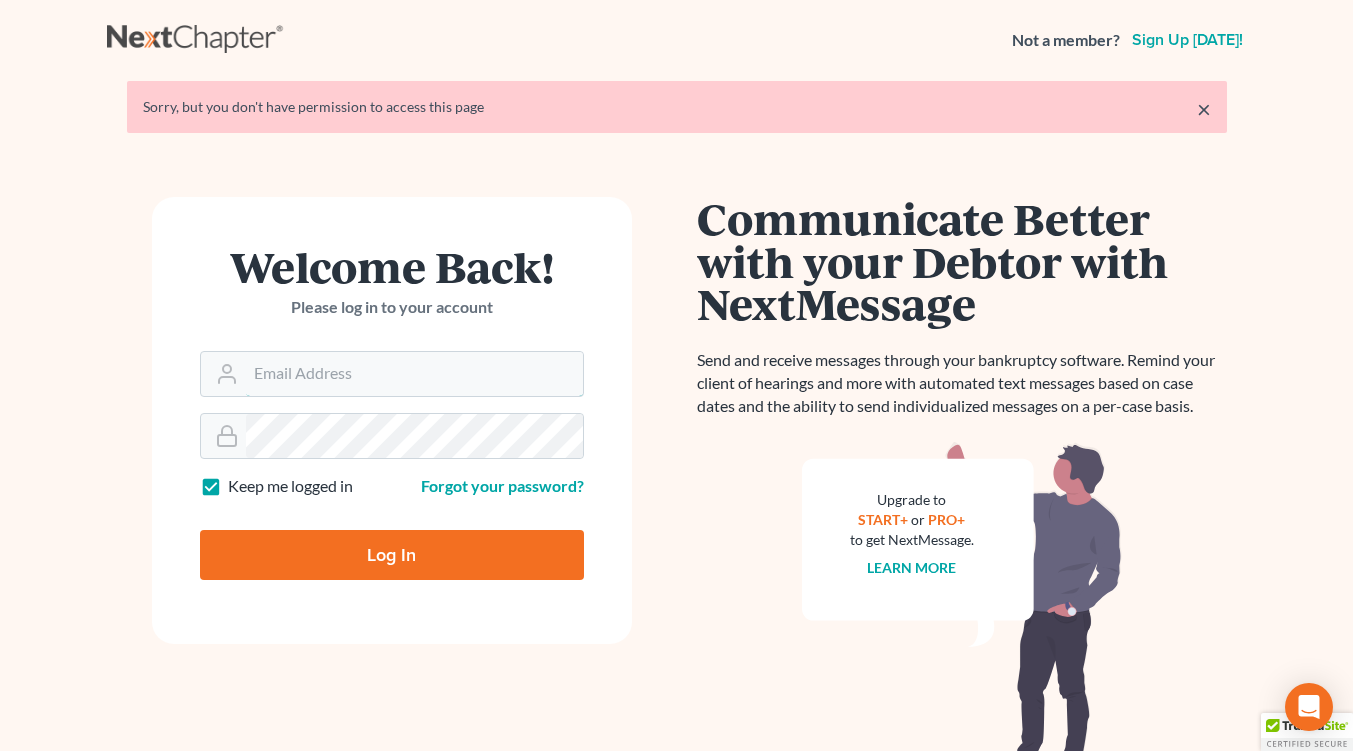 type on "[EMAIL_ADDRESS][DOMAIN_NAME]" 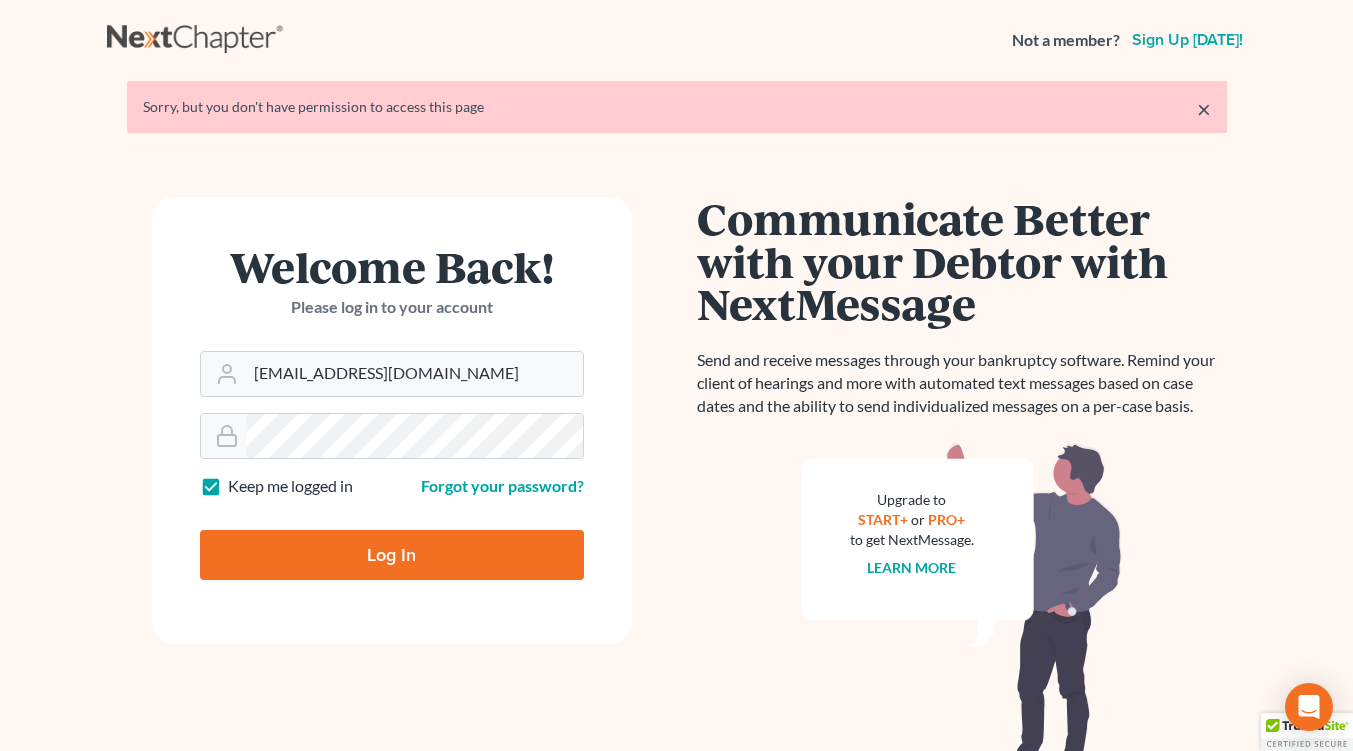 click on "Log In" at bounding box center (392, 555) 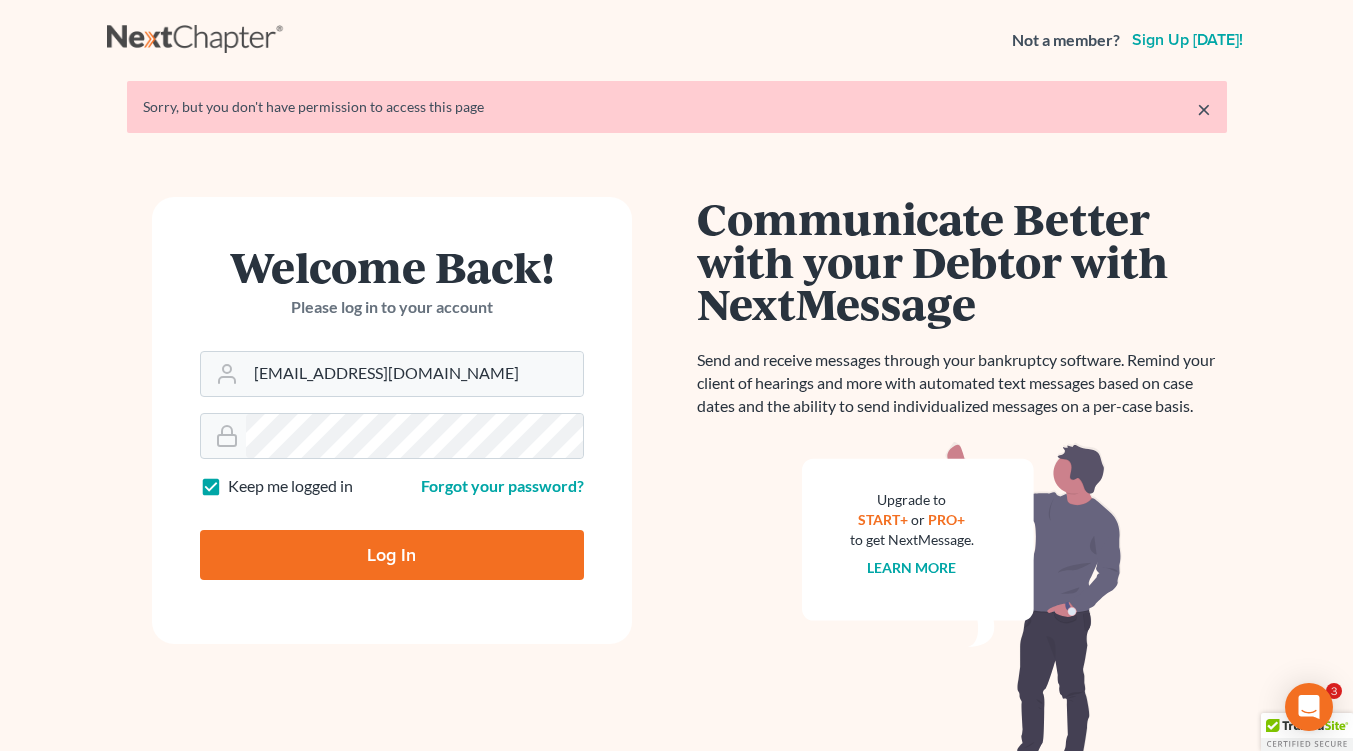 type on "Thinking..." 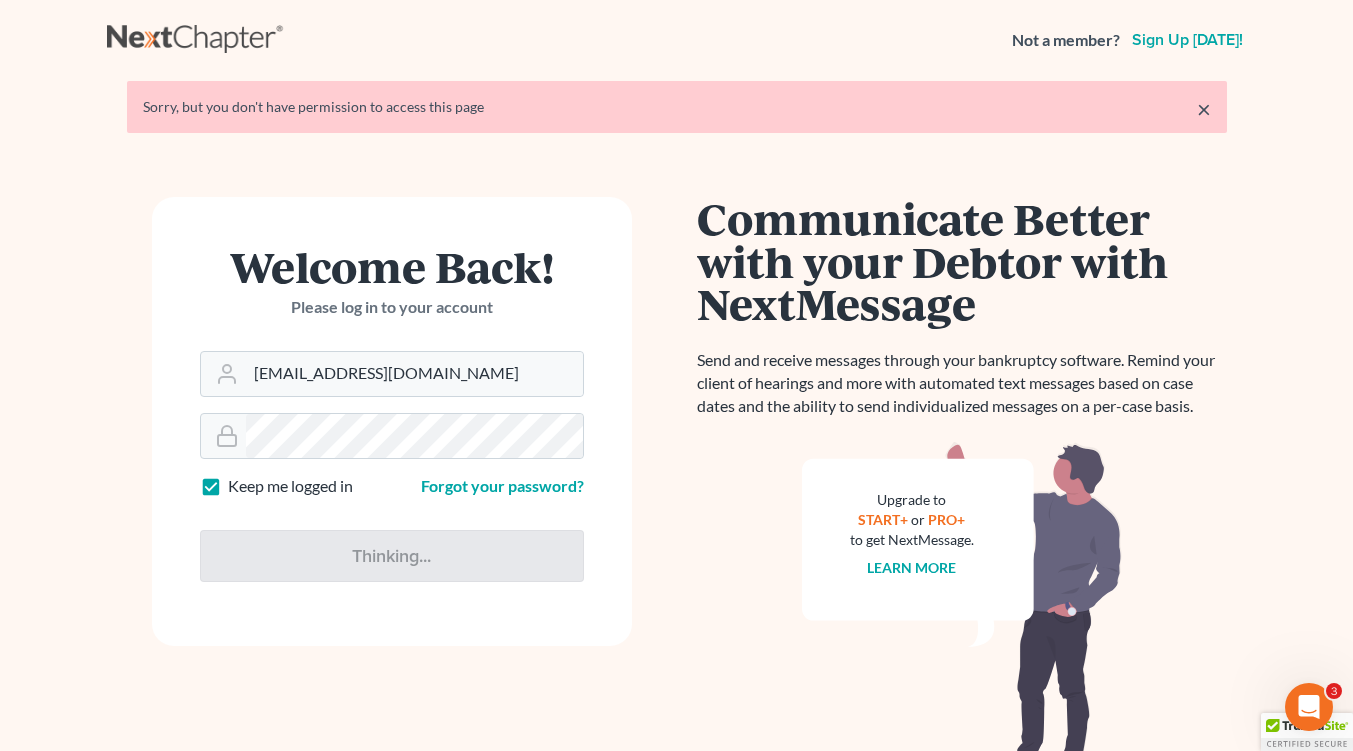 scroll, scrollTop: 0, scrollLeft: 0, axis: both 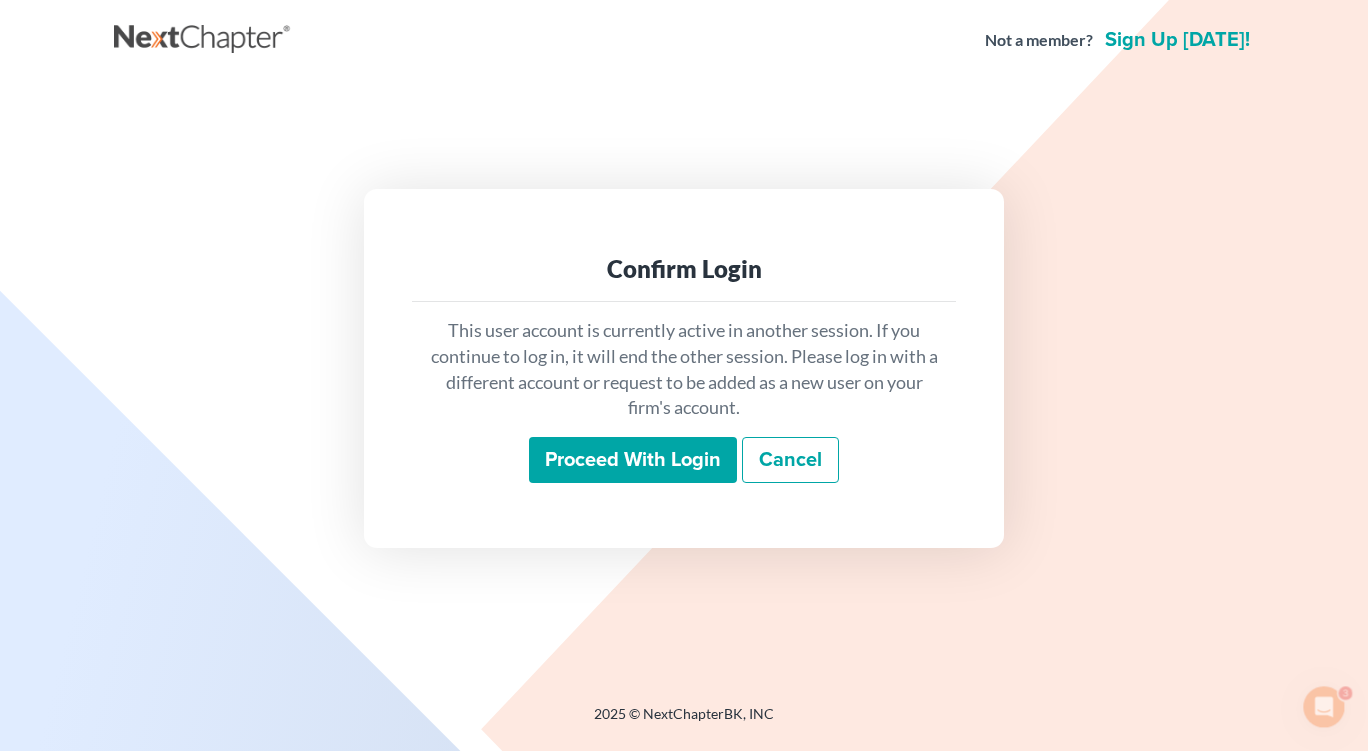 click on "Proceed with login" at bounding box center (633, 460) 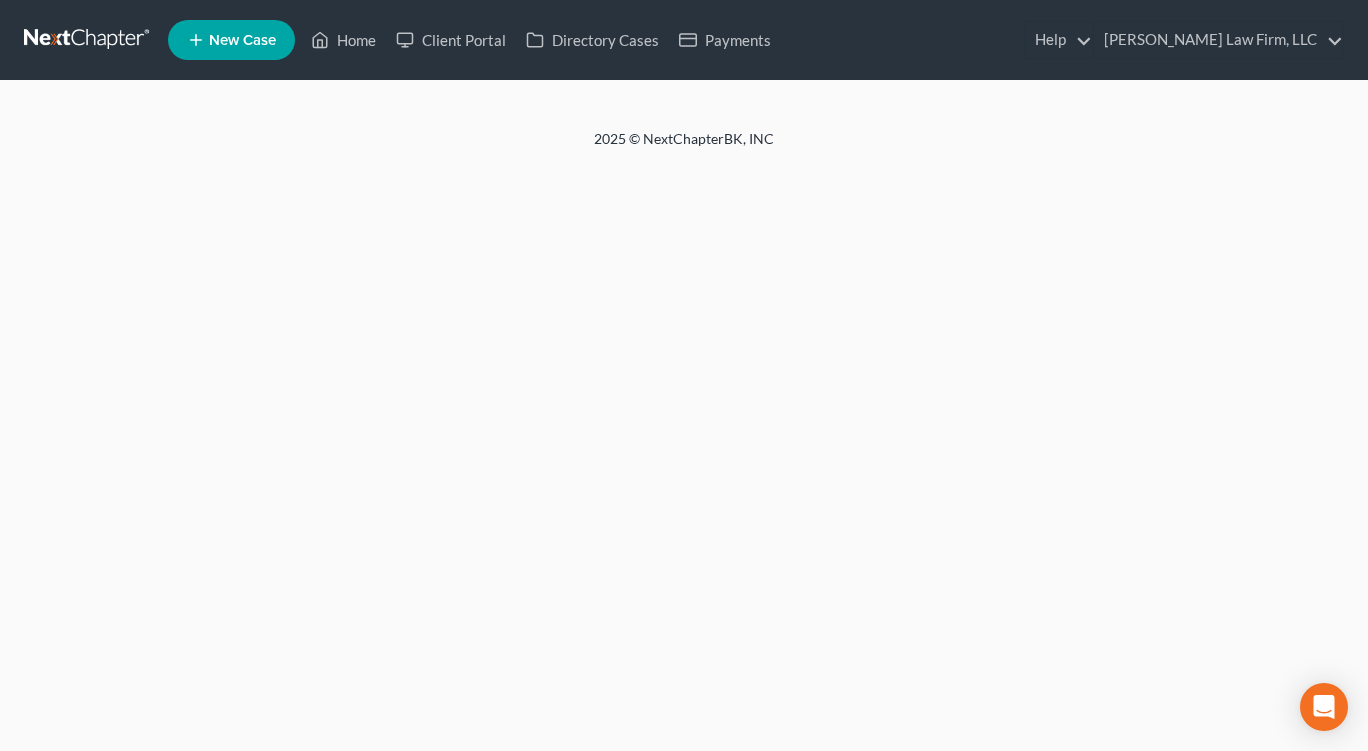 scroll, scrollTop: 0, scrollLeft: 0, axis: both 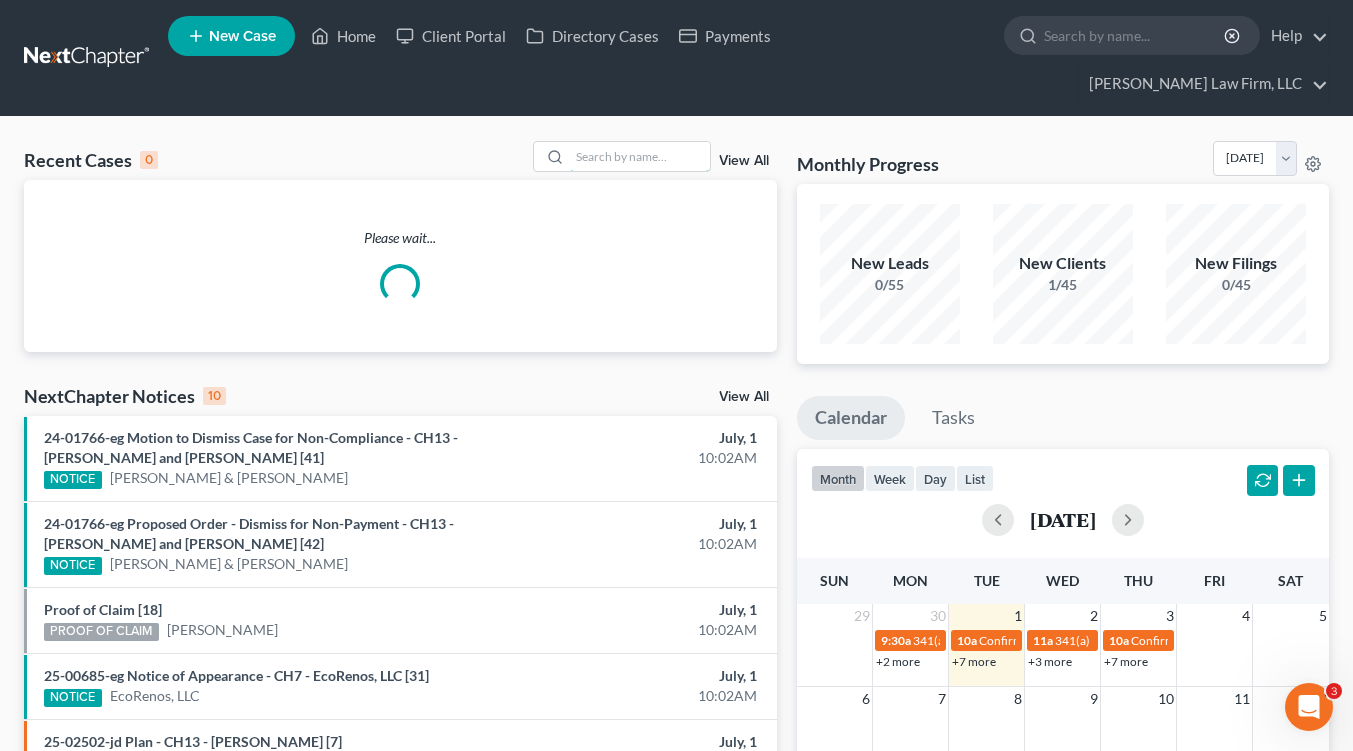 click at bounding box center [640, 156] 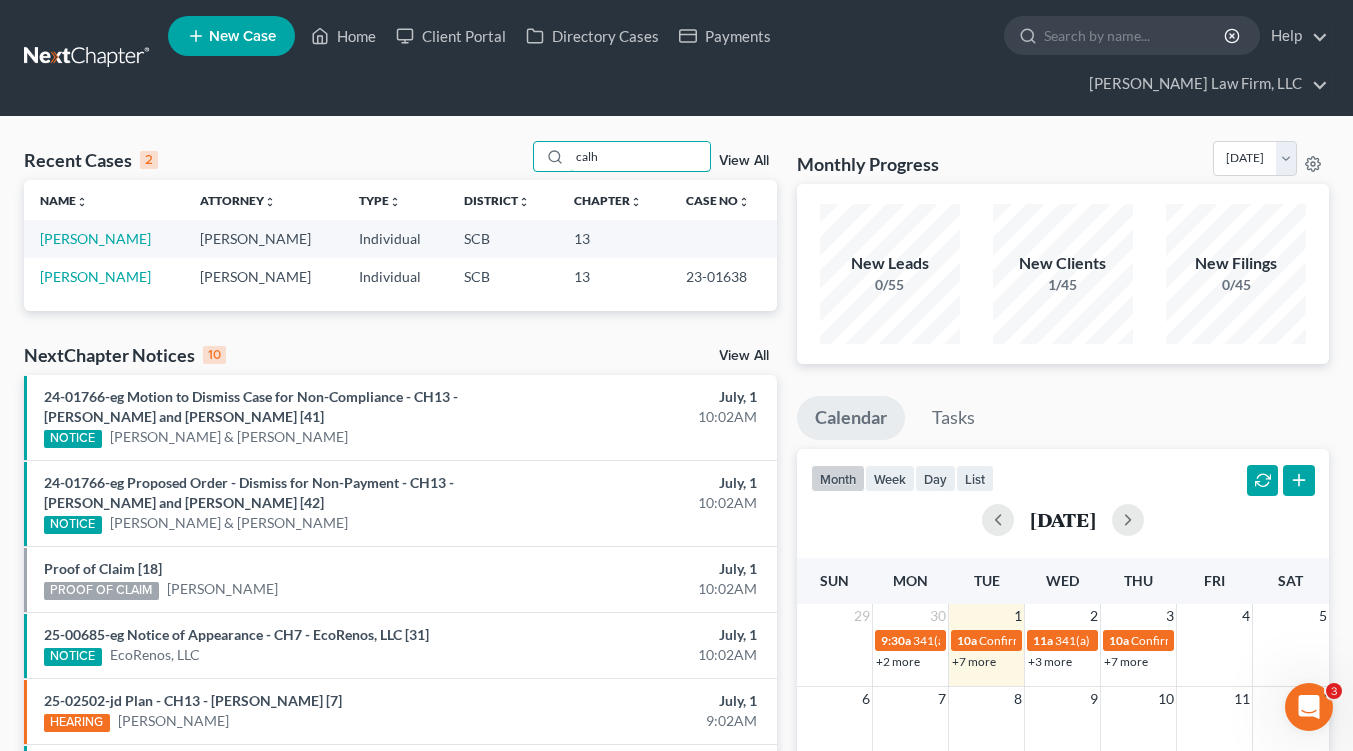 type on "calh" 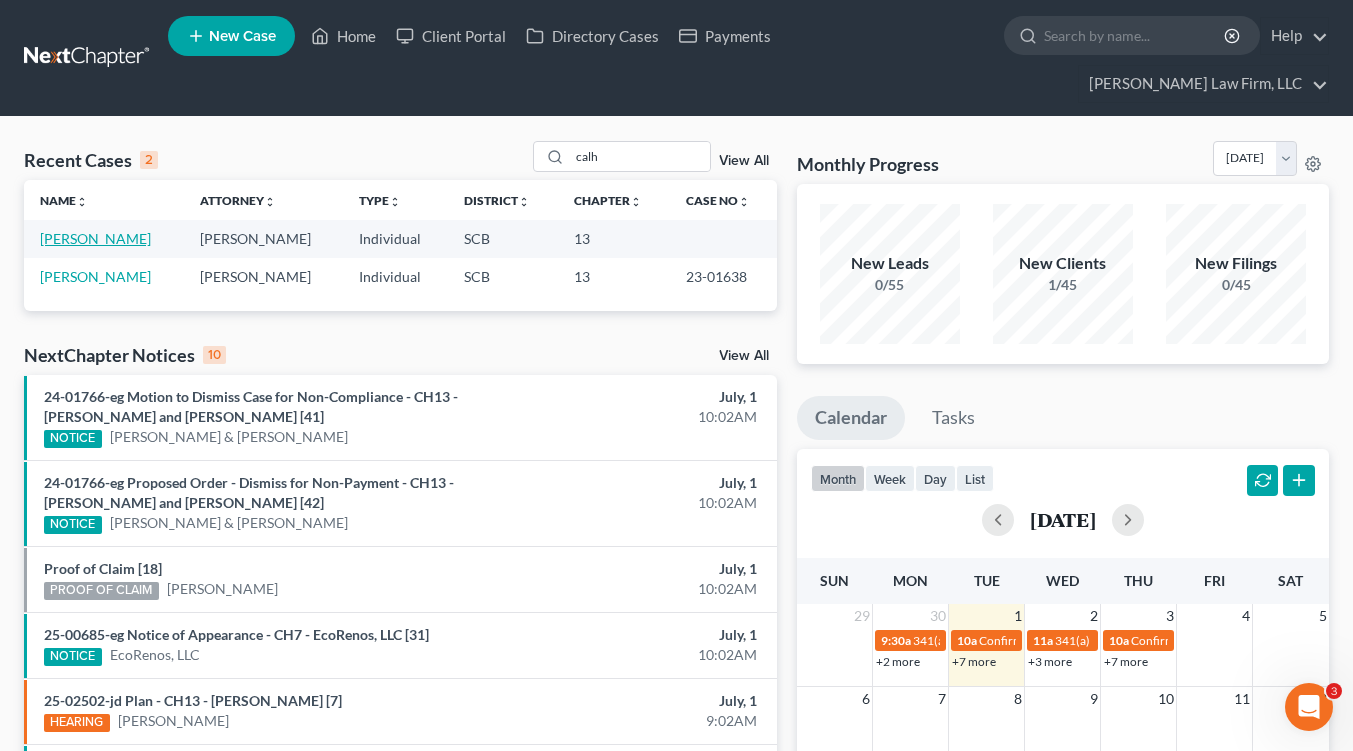 click on "Calhoun, Michelle" at bounding box center (95, 238) 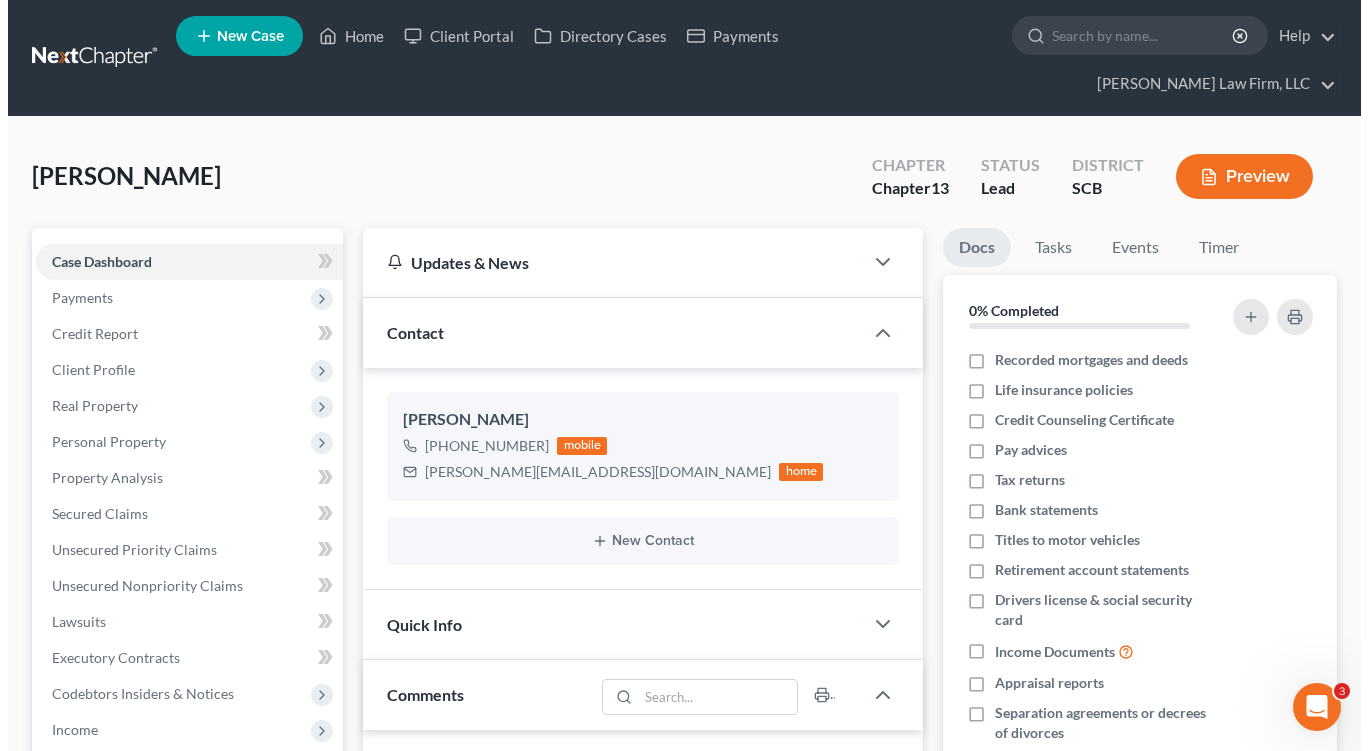 scroll, scrollTop: 145, scrollLeft: 0, axis: vertical 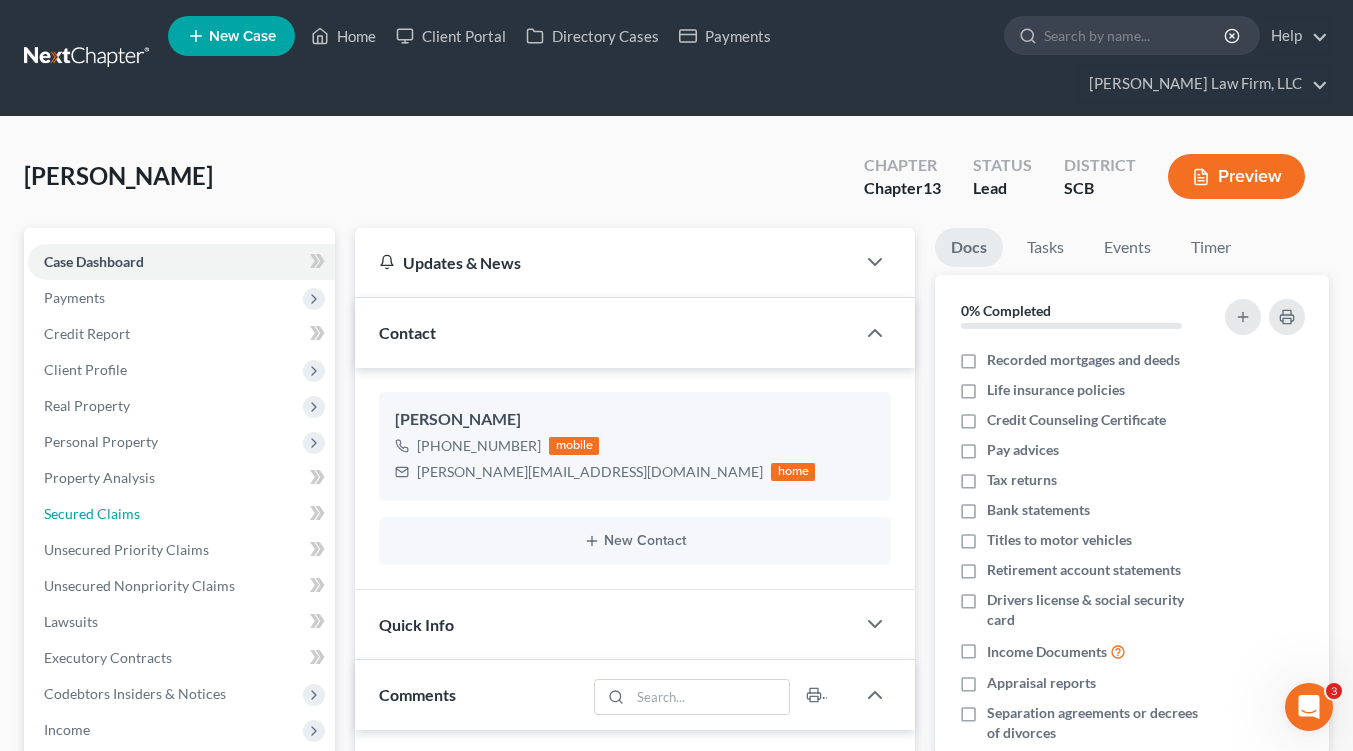 click on "Secured Claims" at bounding box center (181, 514) 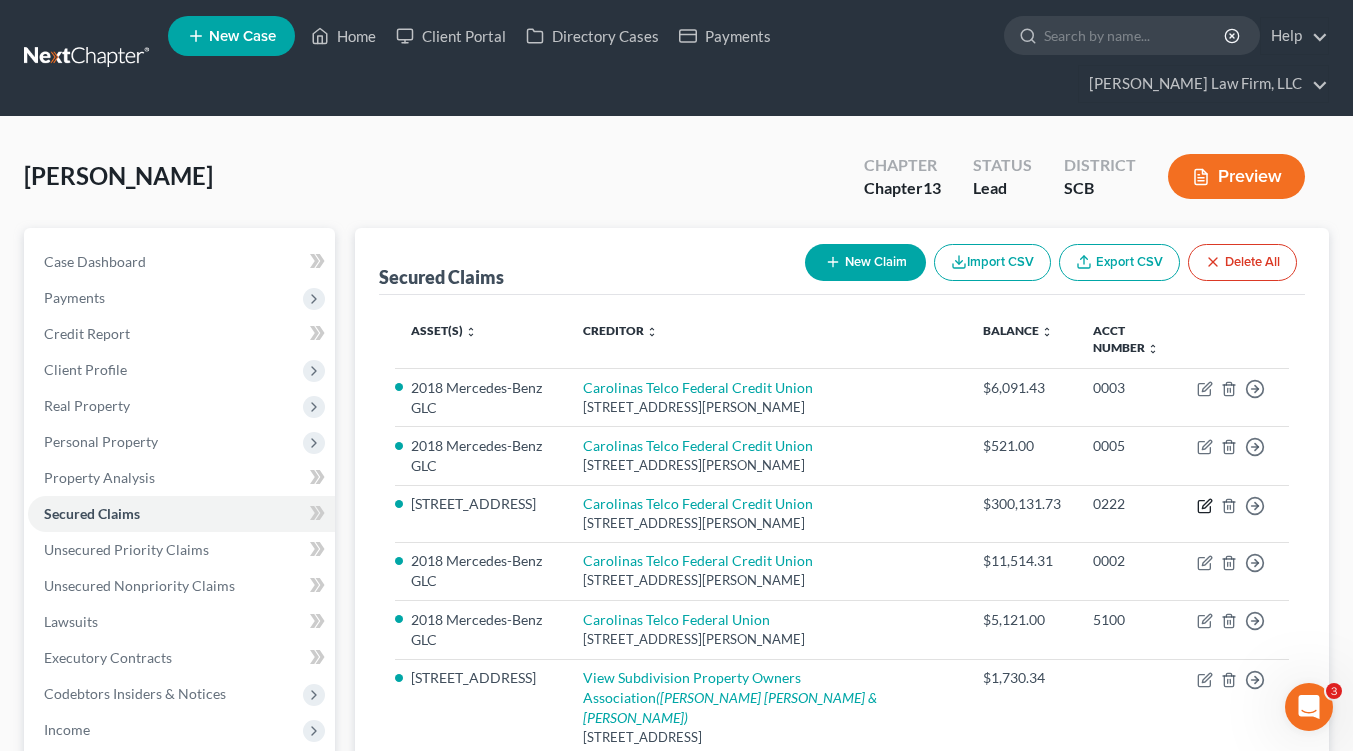 click 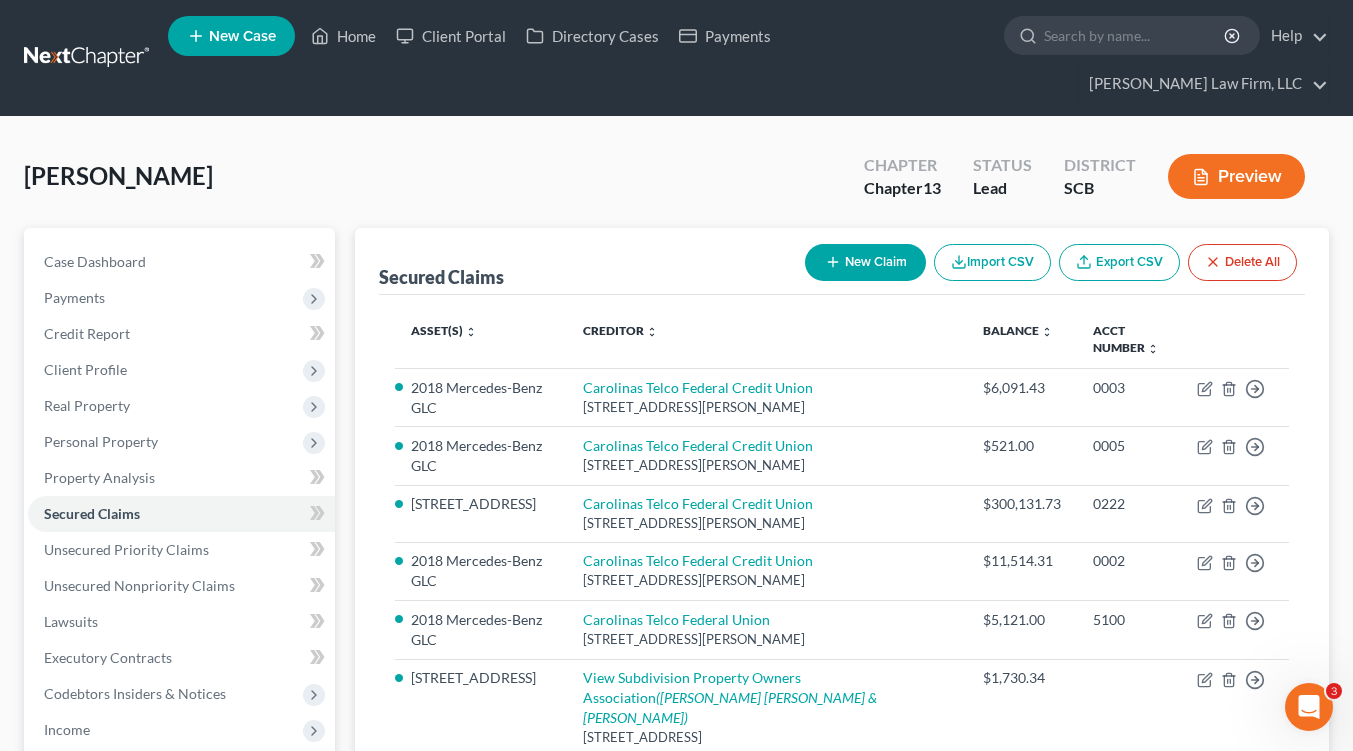 select on "28" 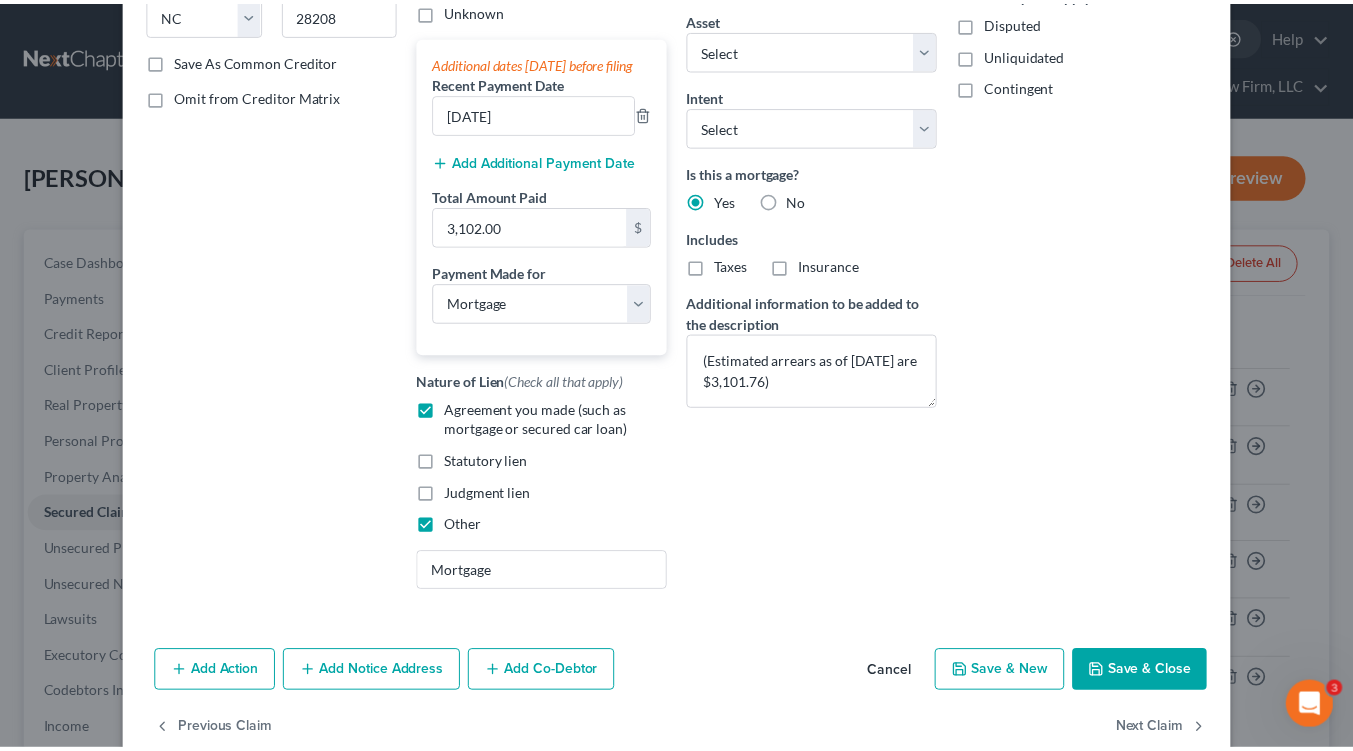 scroll, scrollTop: 400, scrollLeft: 0, axis: vertical 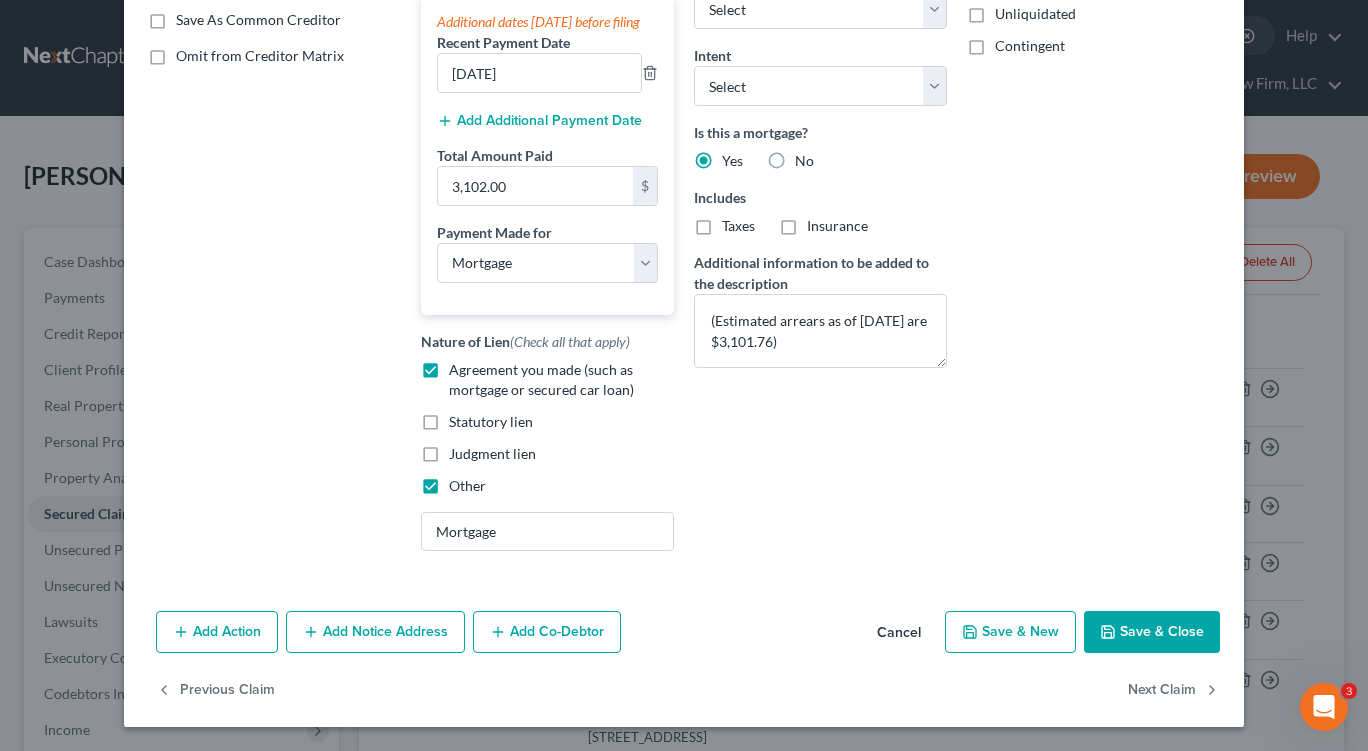 click on "Save & Close" at bounding box center [1152, 632] 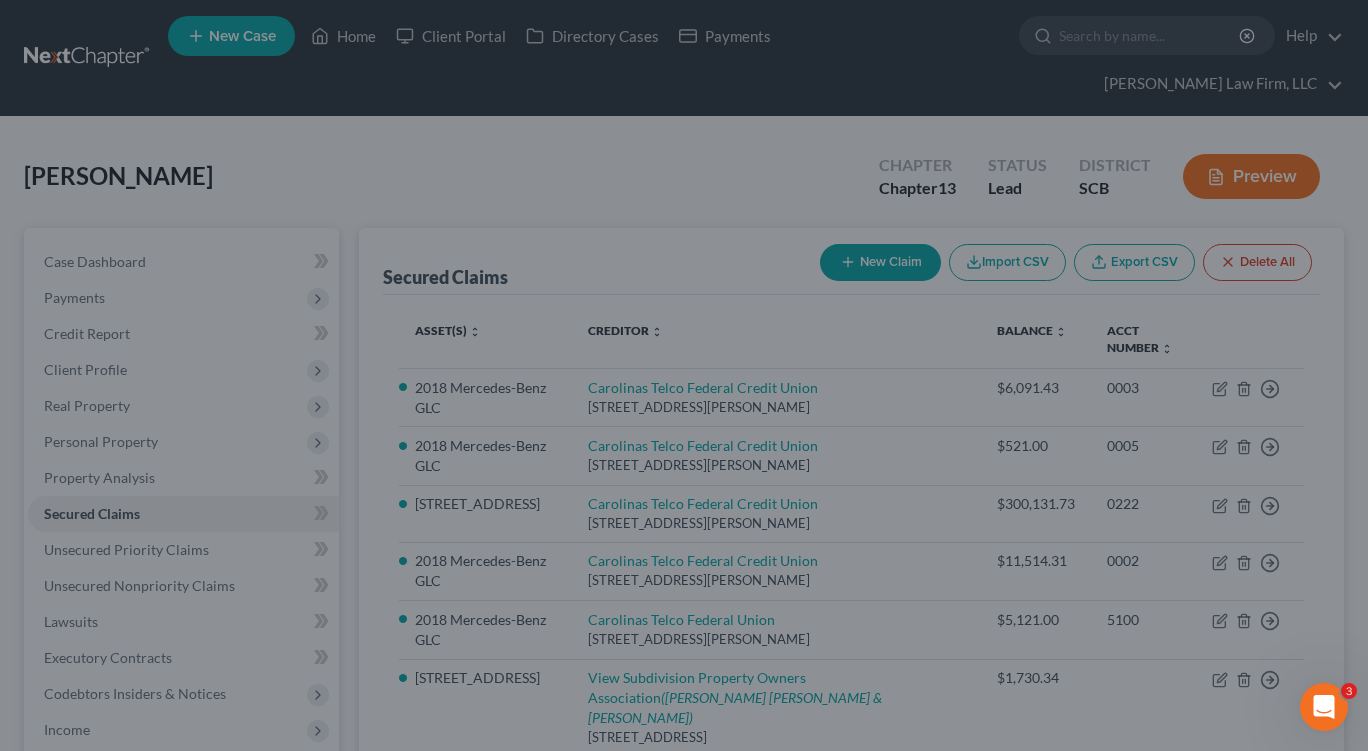 select on "19" 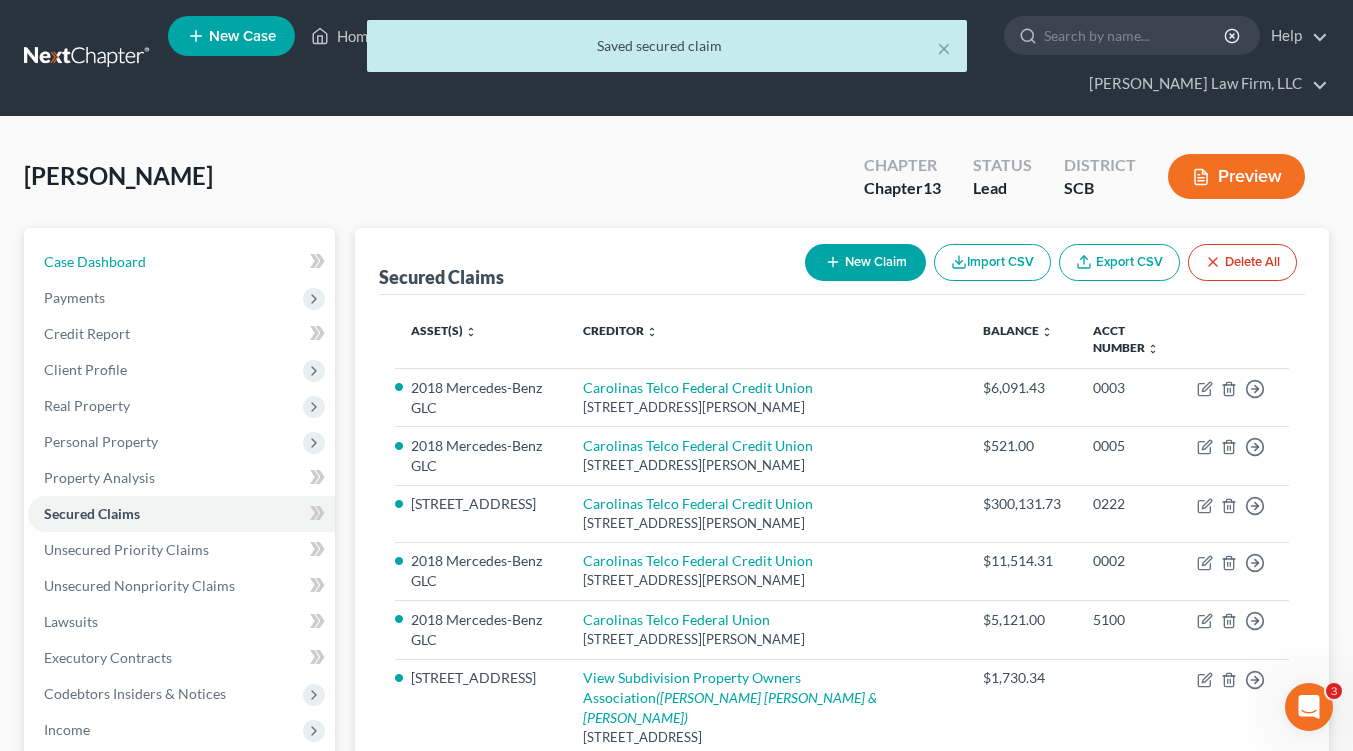 click on "Case Dashboard" at bounding box center [181, 262] 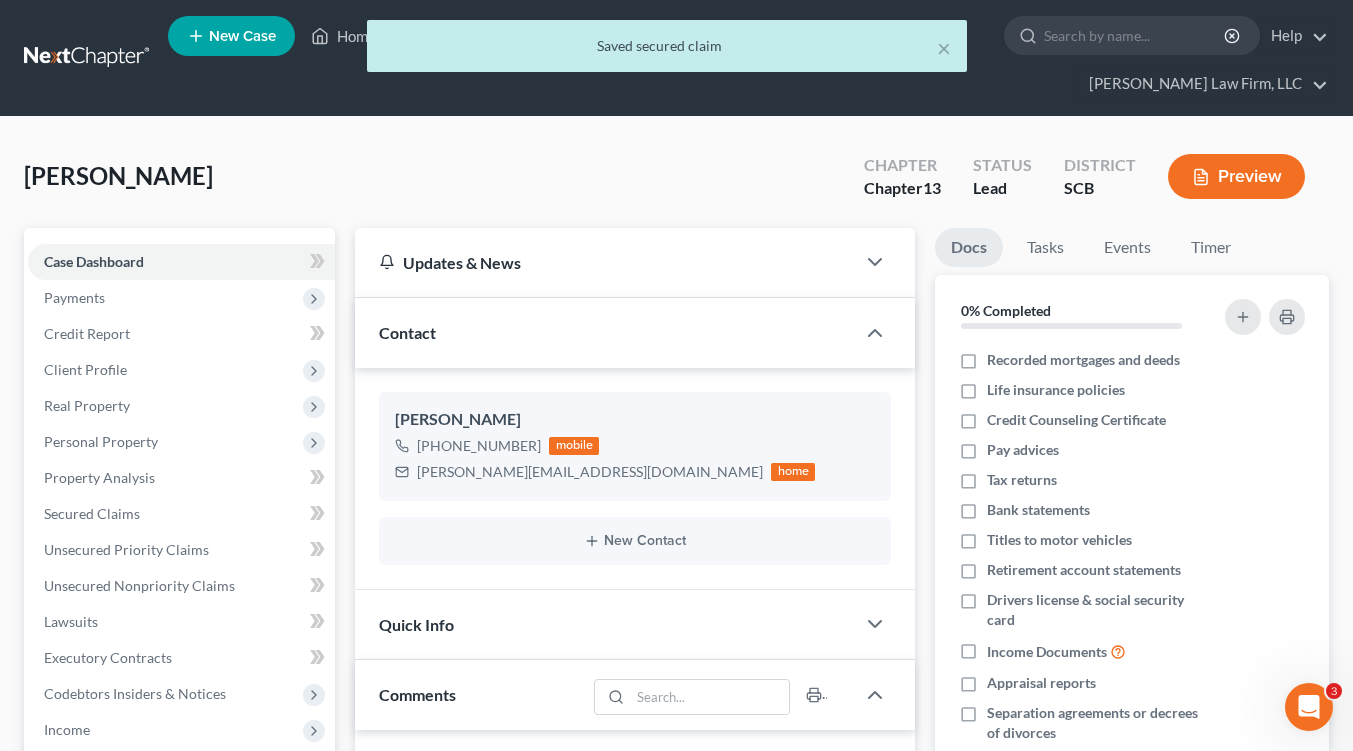 scroll, scrollTop: 145, scrollLeft: 0, axis: vertical 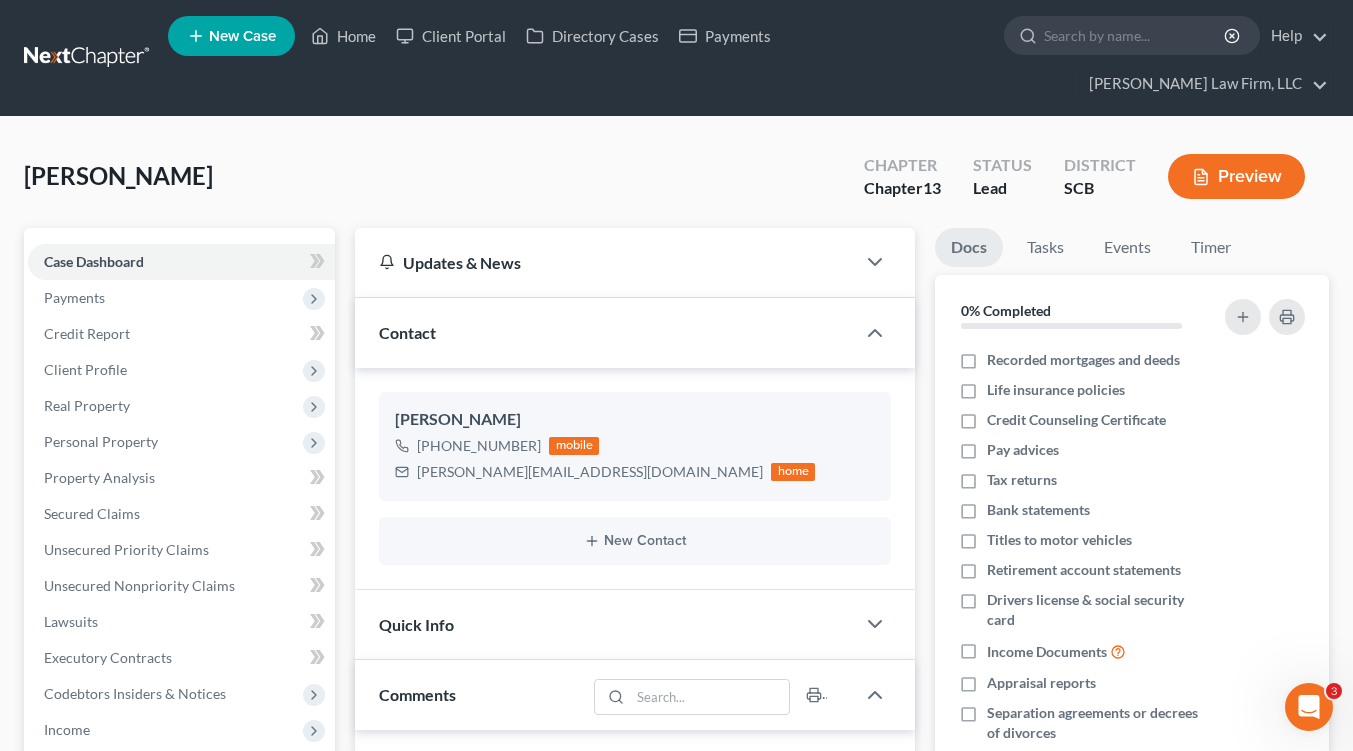 click on "Quick Info" at bounding box center [605, 624] 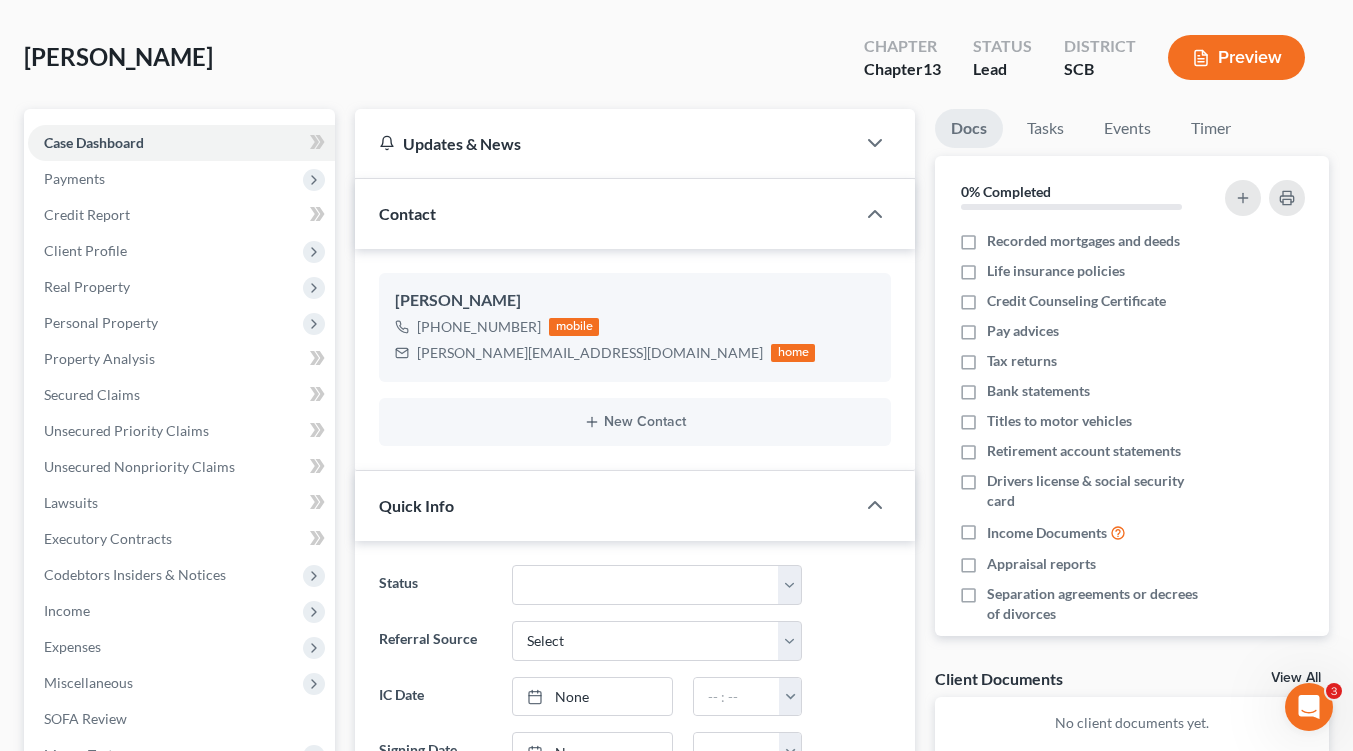 scroll, scrollTop: 200, scrollLeft: 0, axis: vertical 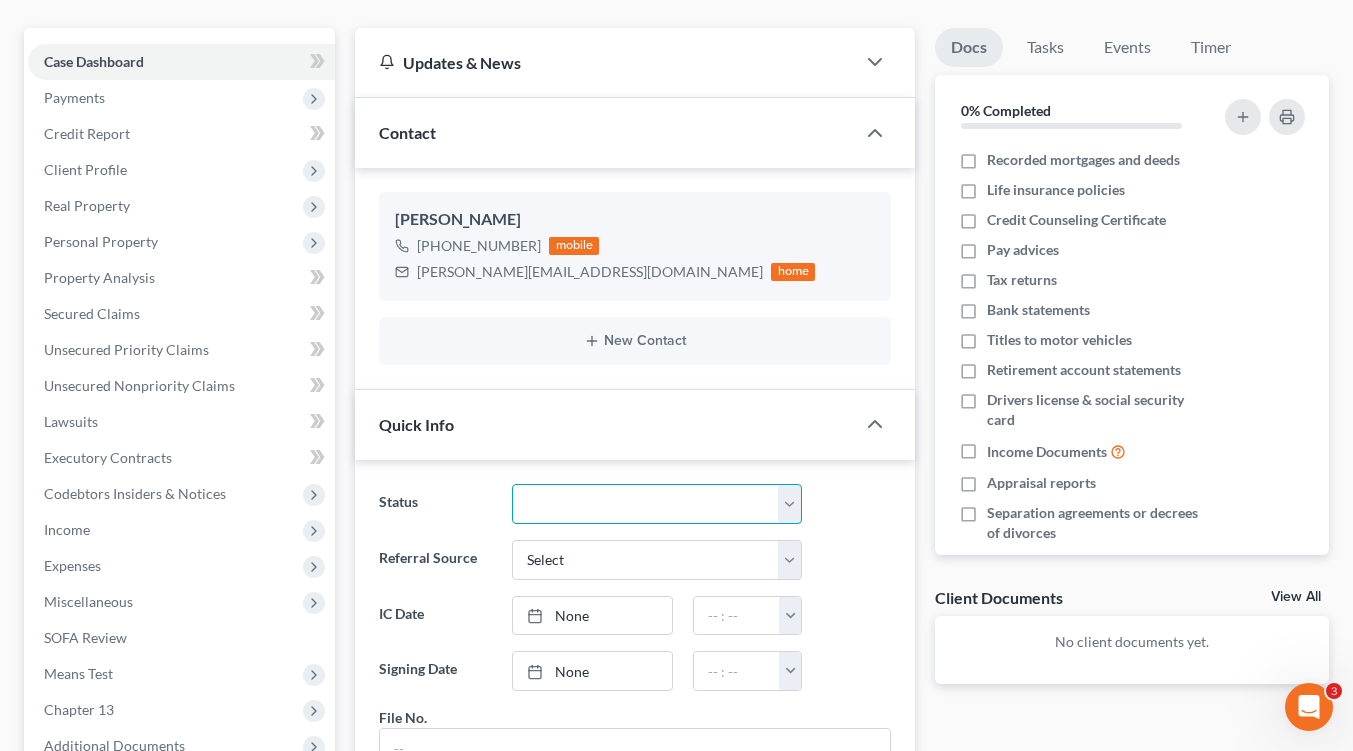 click on "Discharged Dismissed Filed In Progress Lead Lost Lead Ready to File To Review Withdrawn" at bounding box center (657, 504) 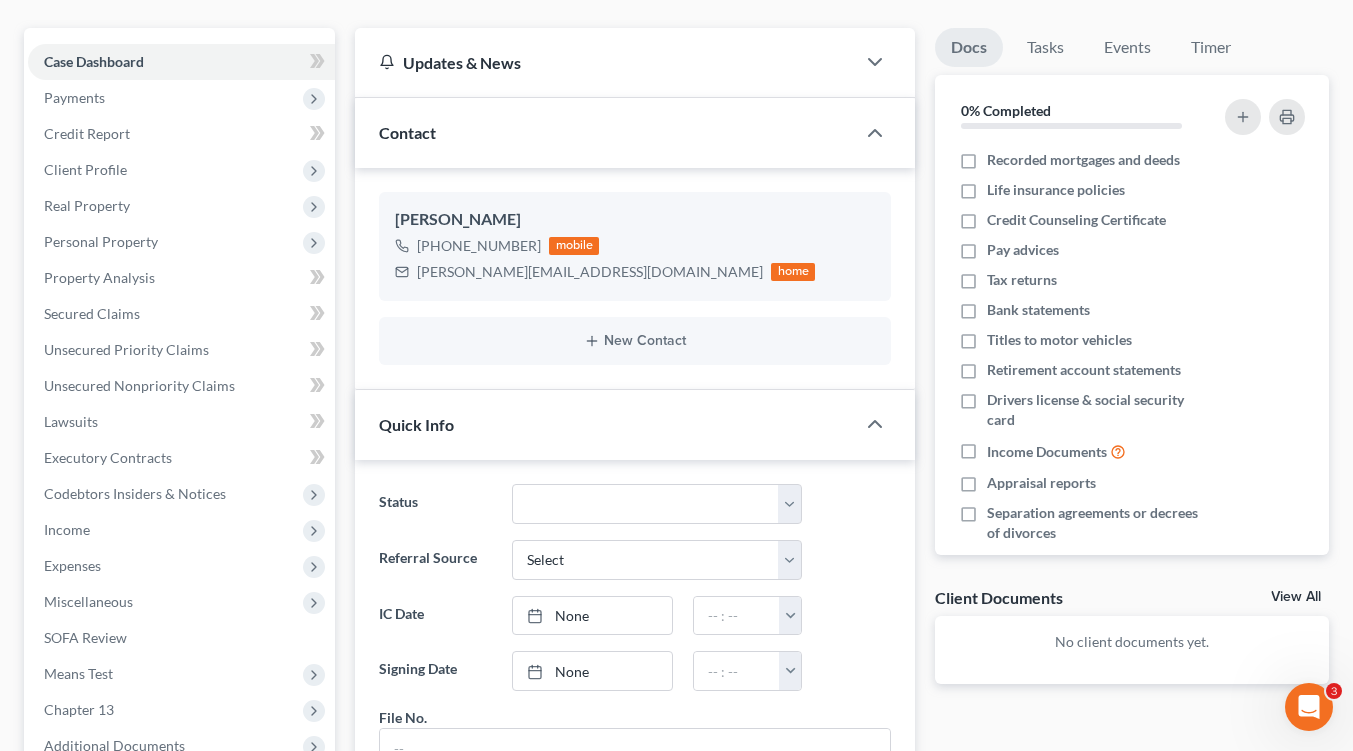 click on "Quick Info Status Discharged Dismissed Filed In Progress Lead Lost Lead Ready to File To Review Withdrawn Referral Source
Select Word Of Mouth Previous Clients Direct Mail Website Google Search Modern Attorney Other (specify)
IC Date
None
close
Date
Time
chevron_left
July 2025
chevron_right
Su M Tu W Th F Sa
29 30 1 2 3 4 5
6 7 8 9 10 11 12
13 14 15 16 17 18 19
20 21 22 23 24 25 26
27 28 29 30 31 1 2
Clear
12:00am
12:30am
1:00am
1:30am
2:00am
2:30am
3:00am
3:30am
4:00am
4:30am
5:00am" at bounding box center (635, 638) 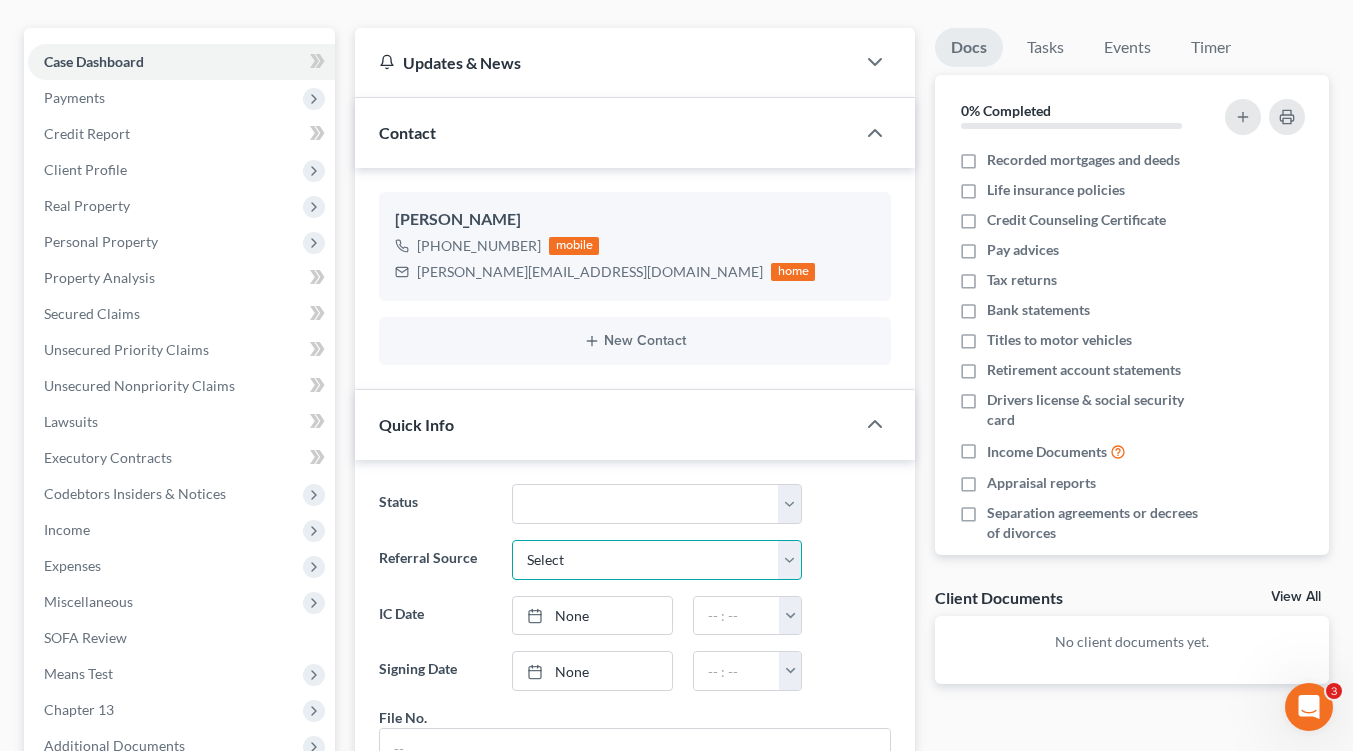 click on "Select Word Of Mouth Previous Clients Direct Mail Website Google Search Modern Attorney Other (specify)" at bounding box center [657, 560] 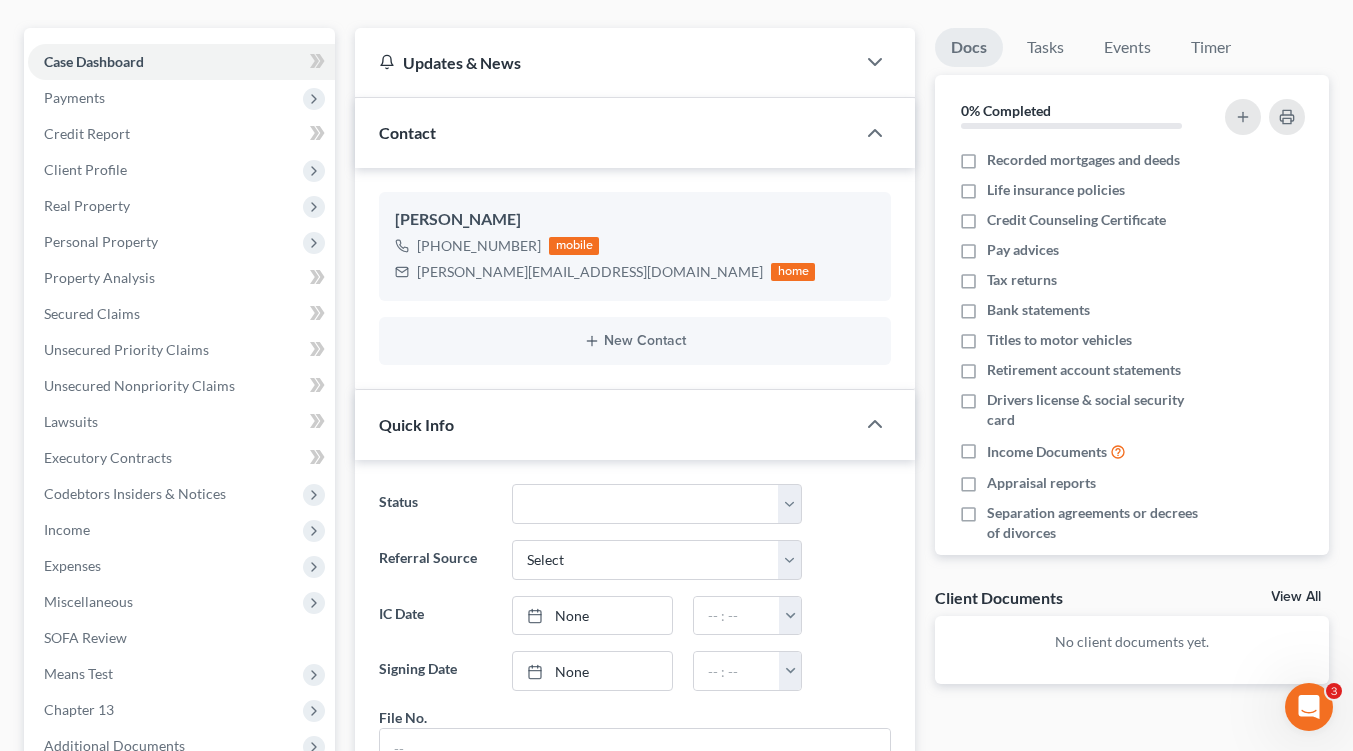 click on "Referral Source
Select Word Of Mouth Previous Clients Direct Mail Website Google Search Modern Attorney Other (specify)" at bounding box center [635, 560] 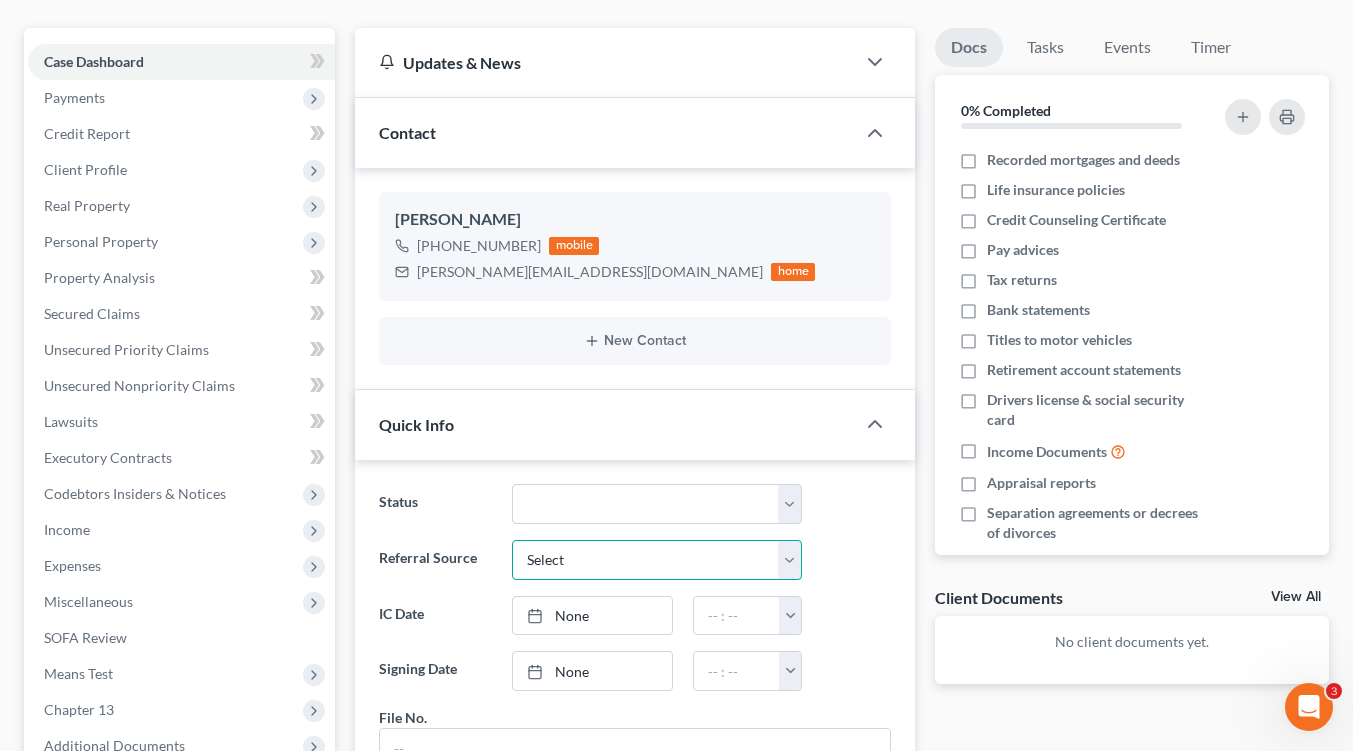 click on "Select Word Of Mouth Previous Clients Direct Mail Website Google Search Modern Attorney Other (specify)" at bounding box center (657, 560) 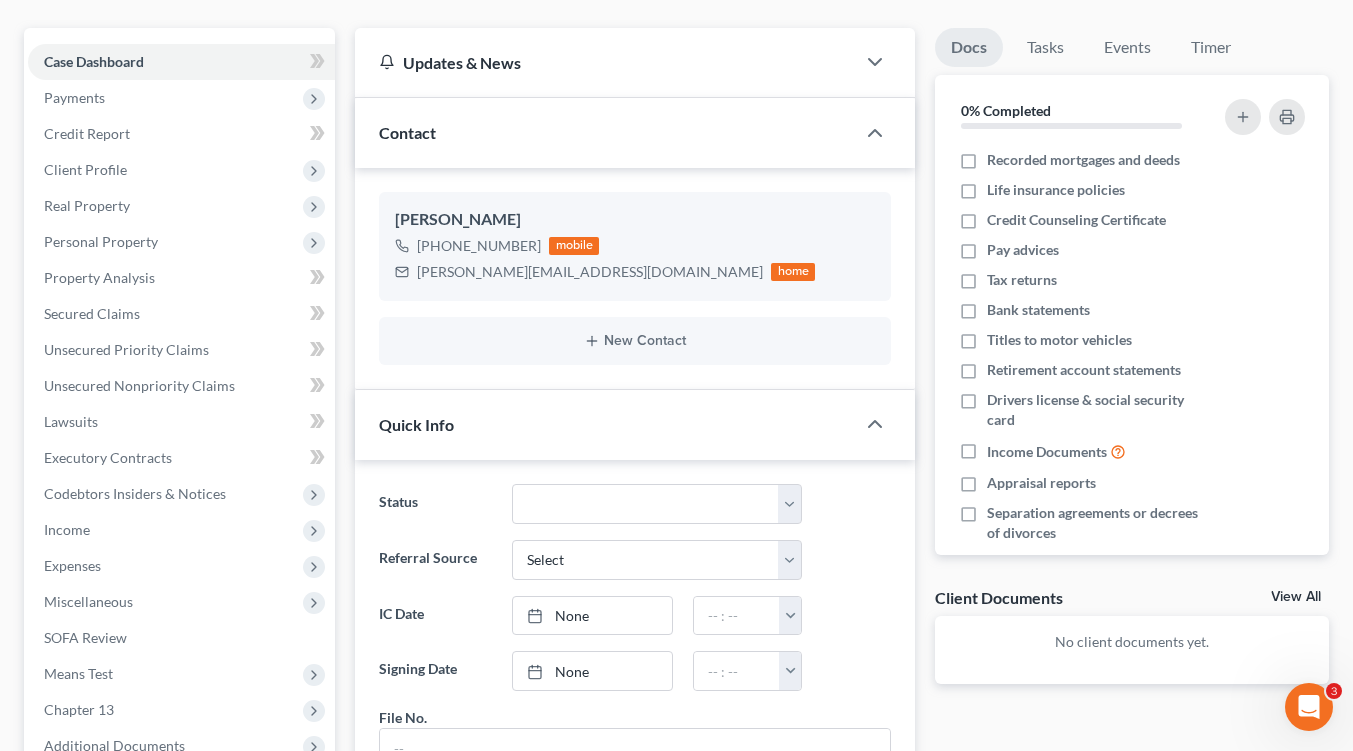 click on "Referral Source
Select Word Of Mouth Previous Clients Direct Mail Website Google Search Modern Attorney Other (specify)" at bounding box center [635, 560] 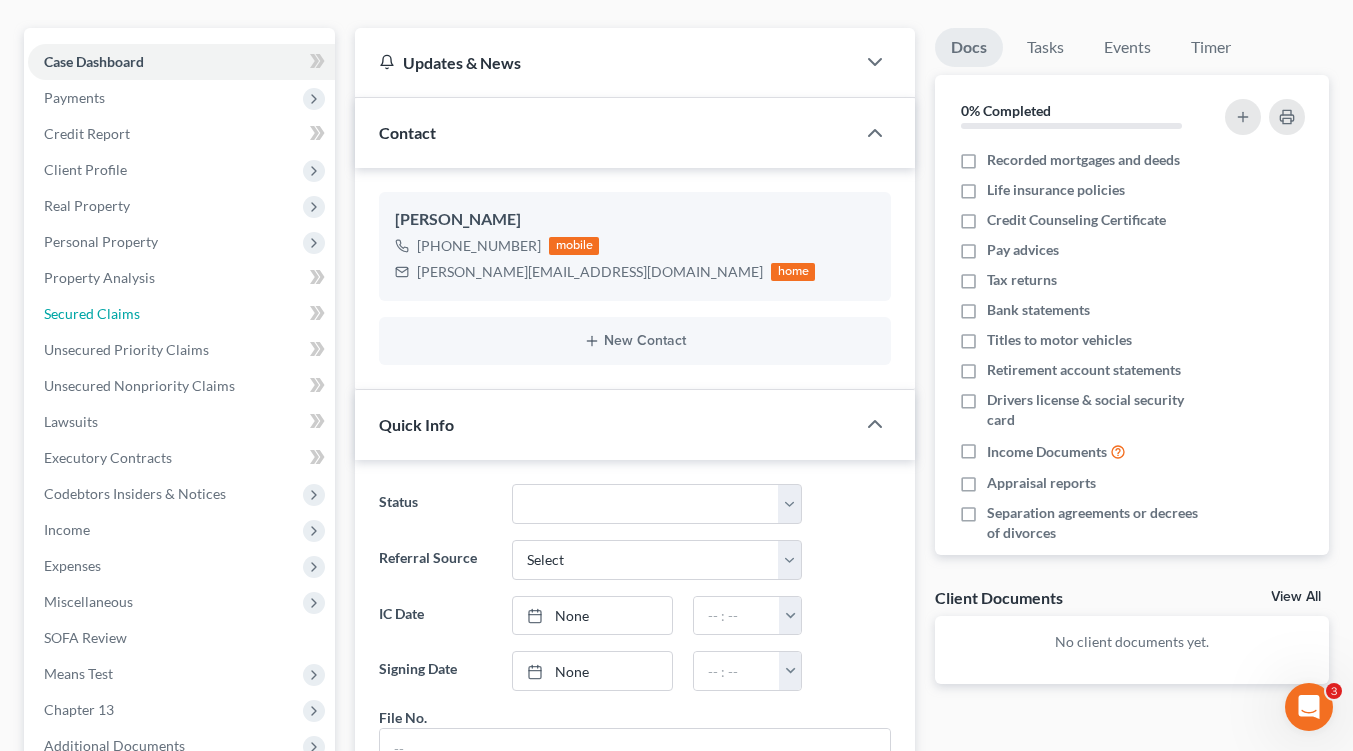 click on "Secured Claims" at bounding box center [181, 314] 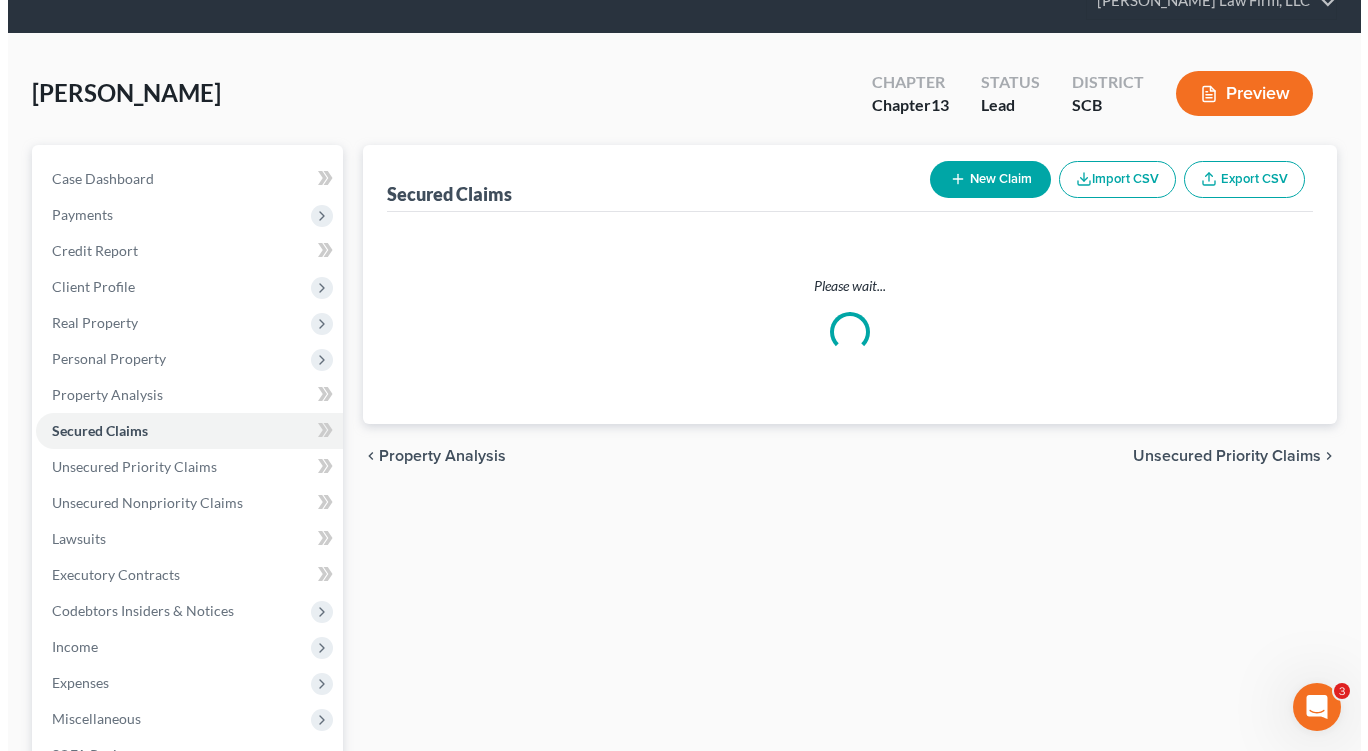 scroll, scrollTop: 0, scrollLeft: 0, axis: both 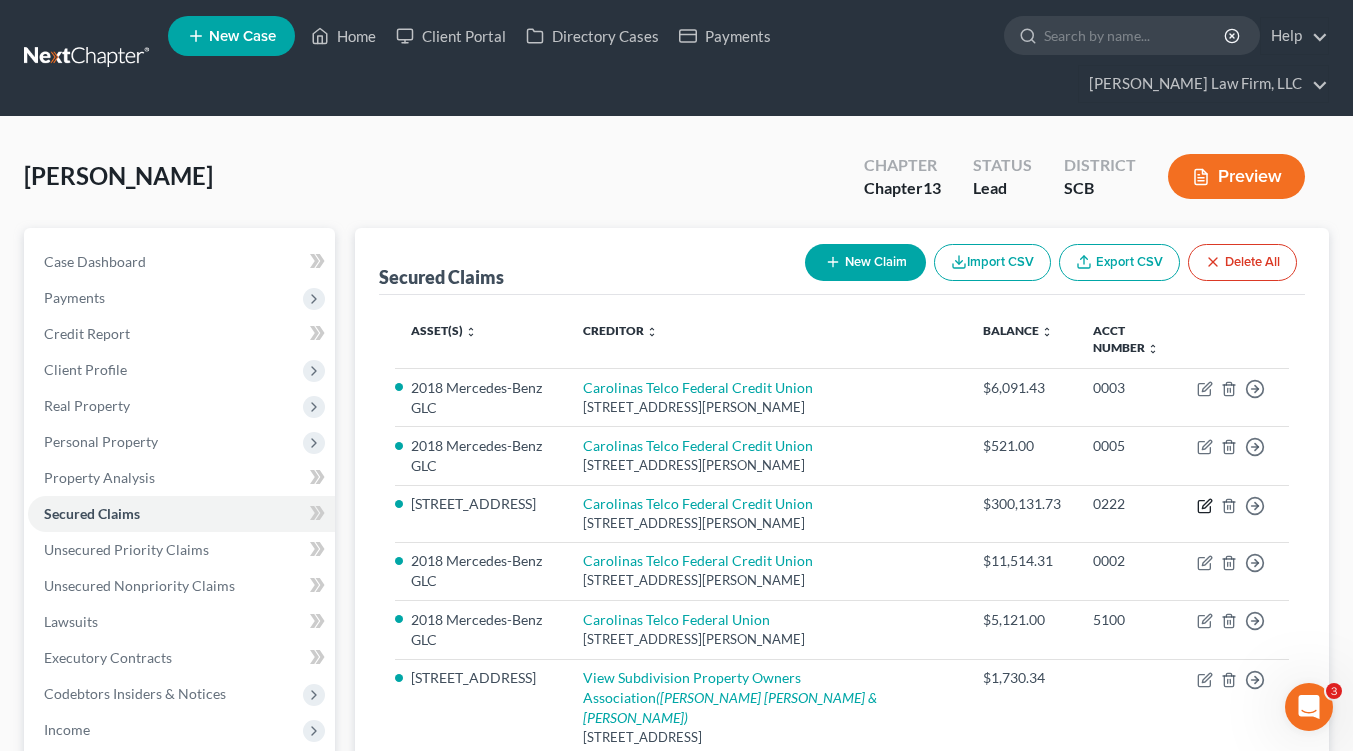click 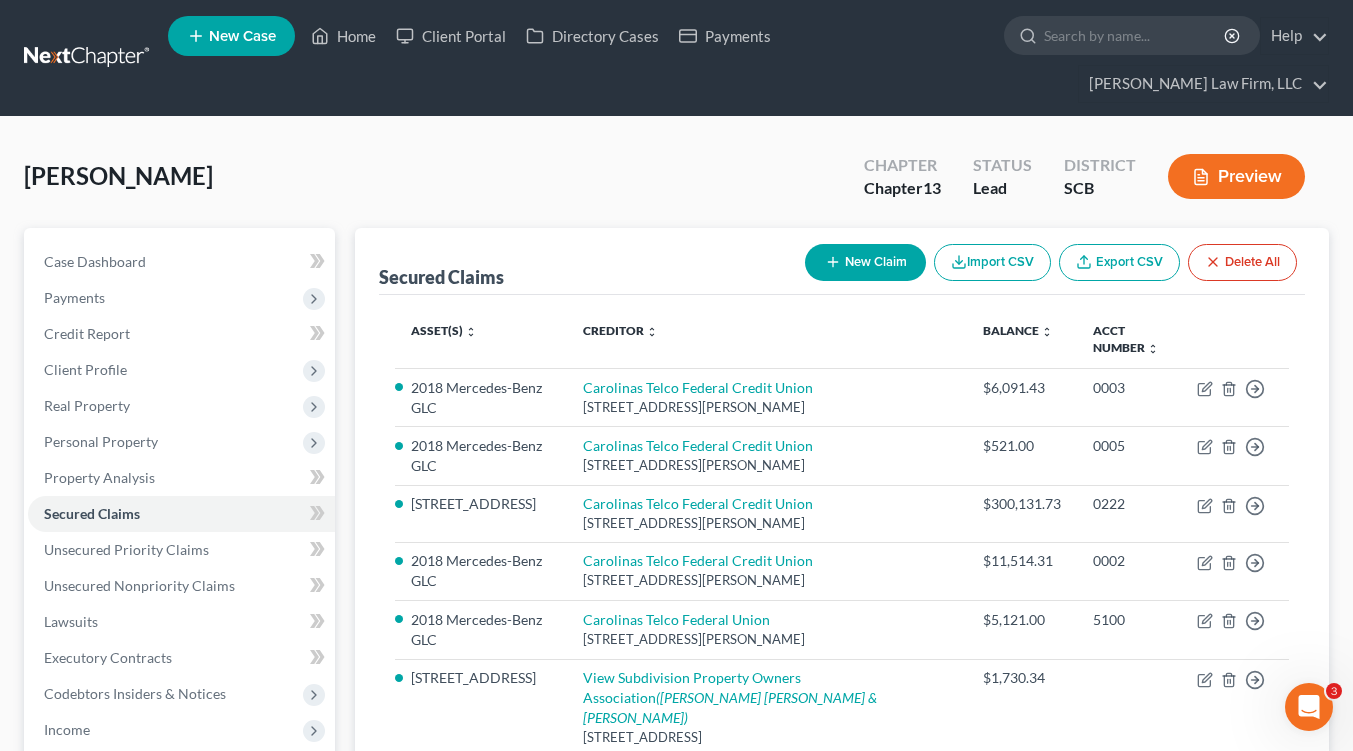 select on "28" 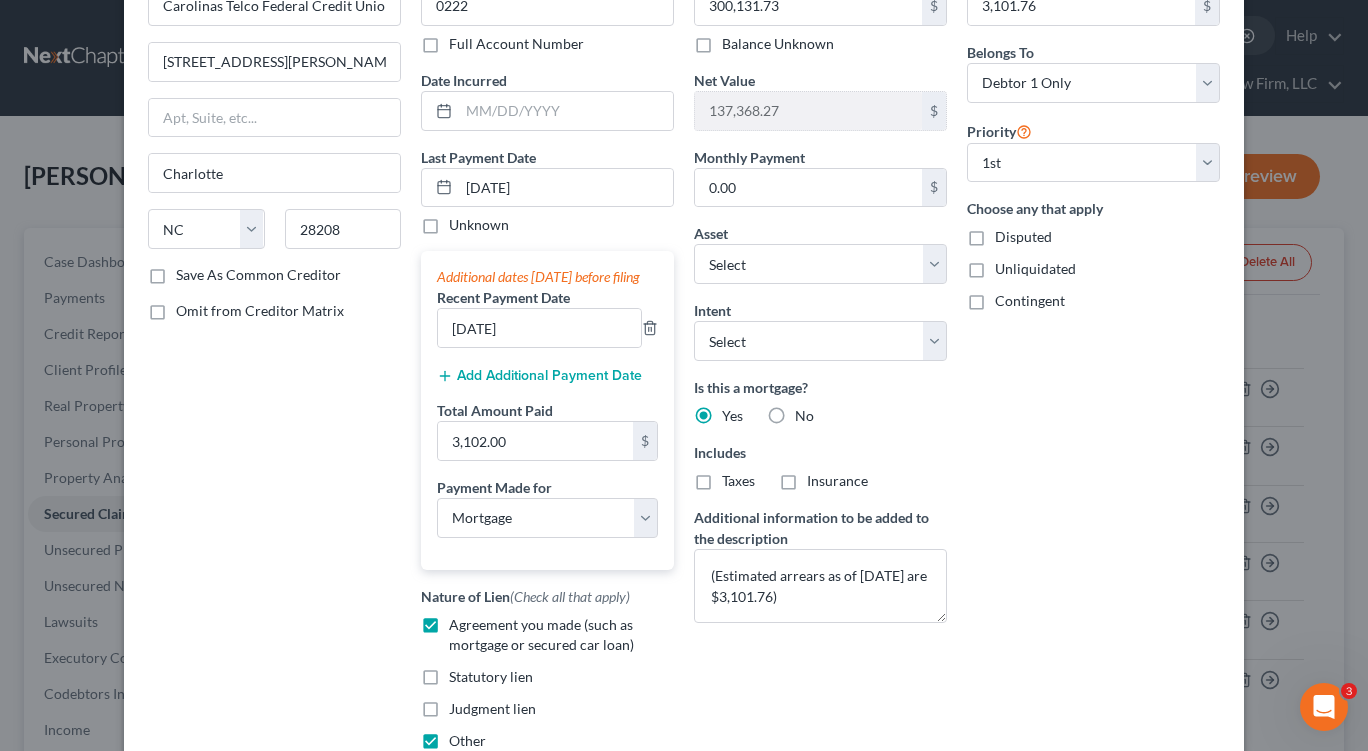 scroll, scrollTop: 200, scrollLeft: 0, axis: vertical 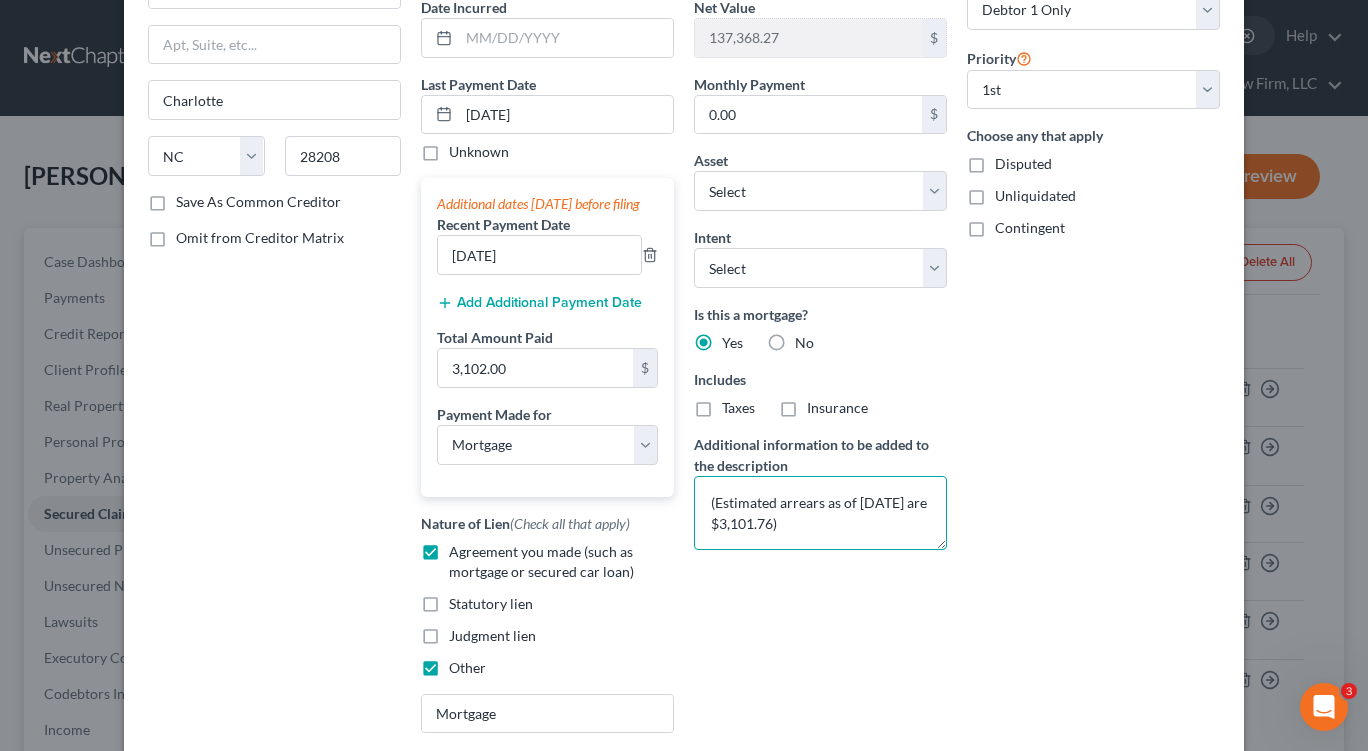 click on "(Estimated arrears as of June 2025 are $3,101.76)" at bounding box center [820, 513] 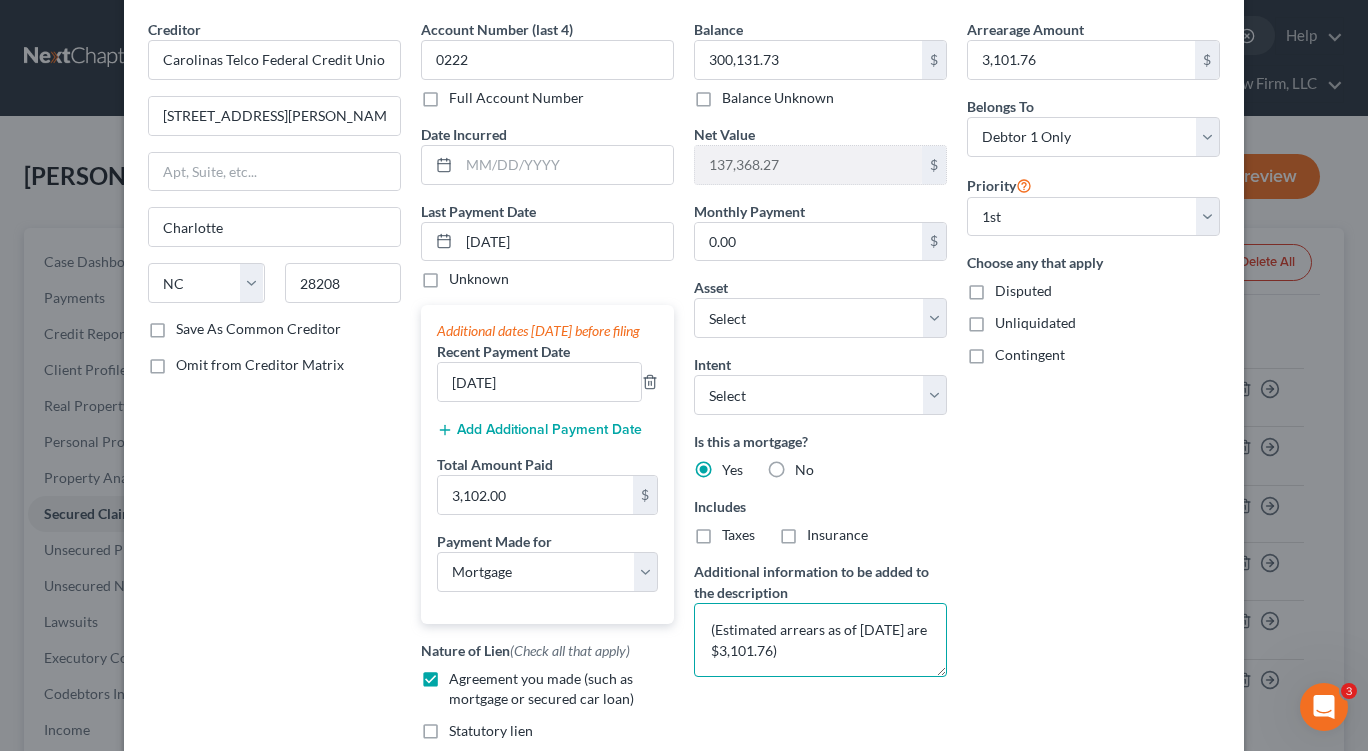 scroll, scrollTop: 0, scrollLeft: 0, axis: both 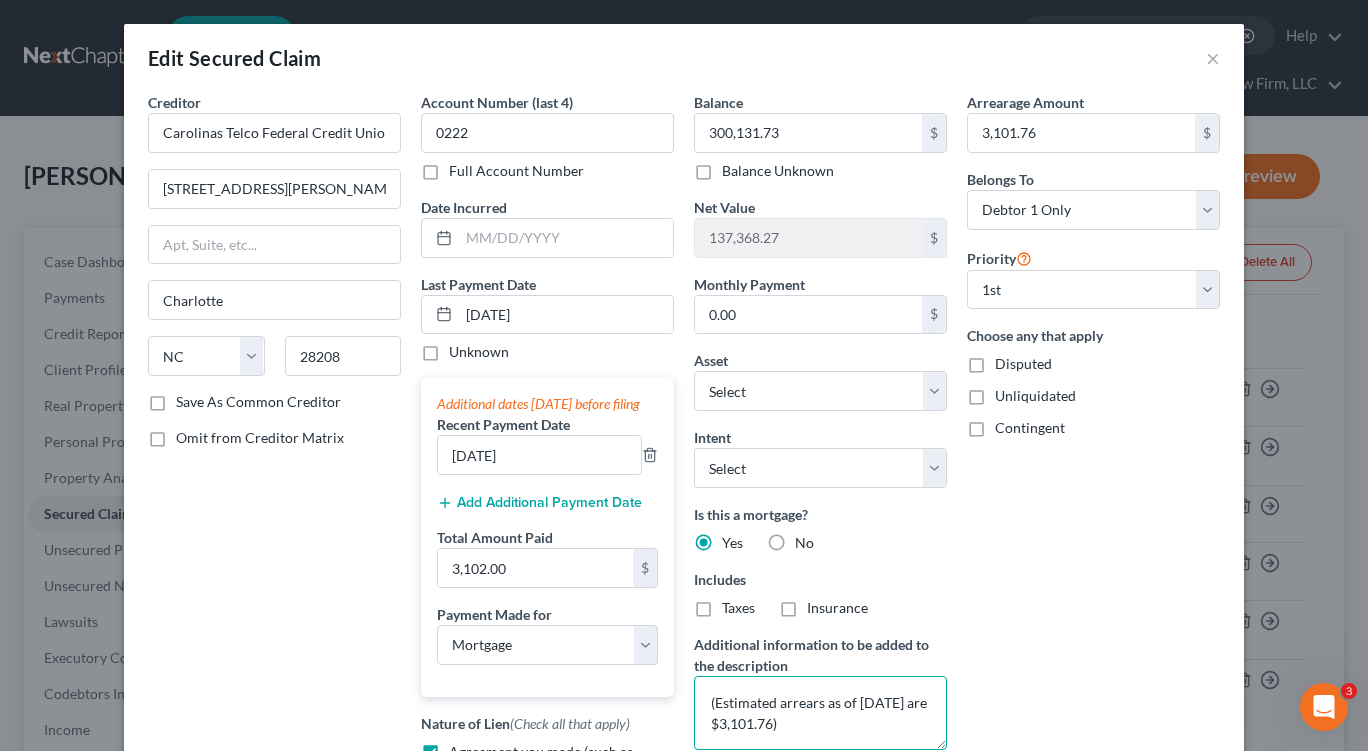 type on "(Estimated arrears as of July 2025 are $3,101.76)" 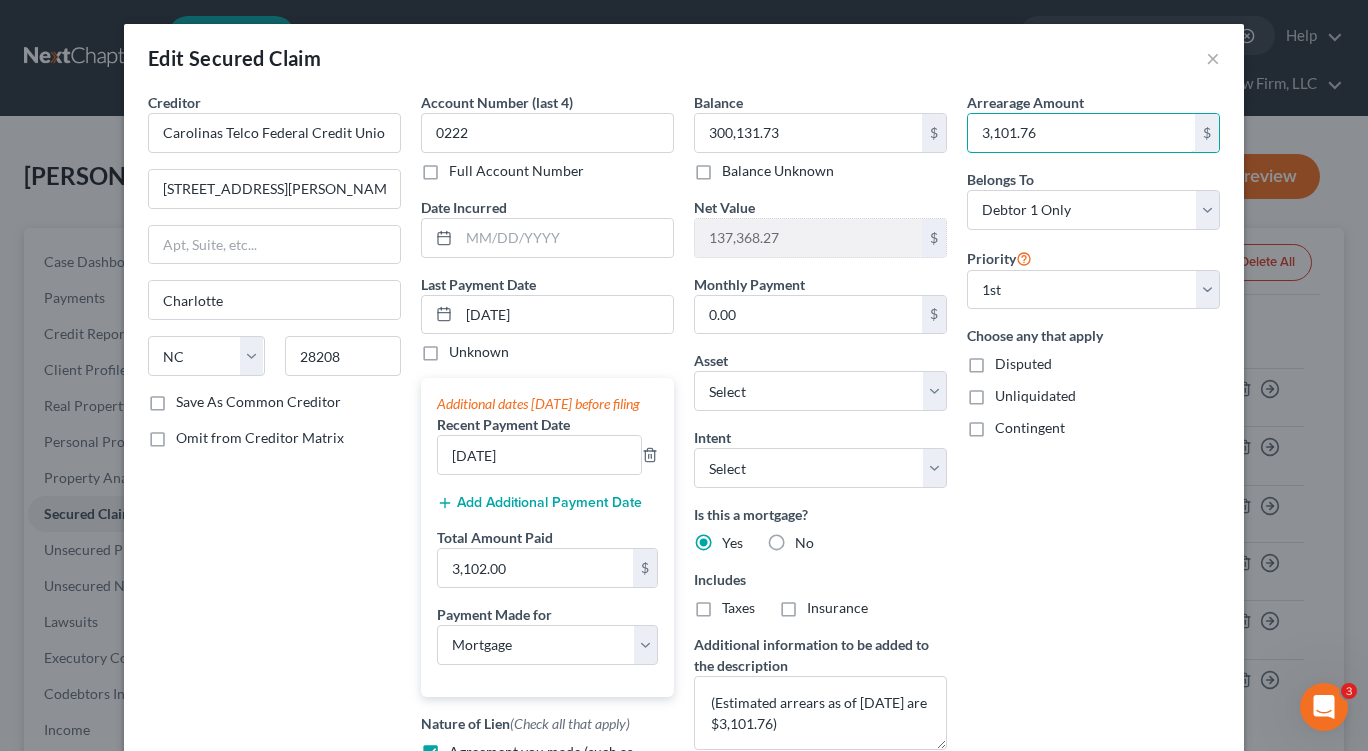 click on "3,101.76" at bounding box center (1081, 133) 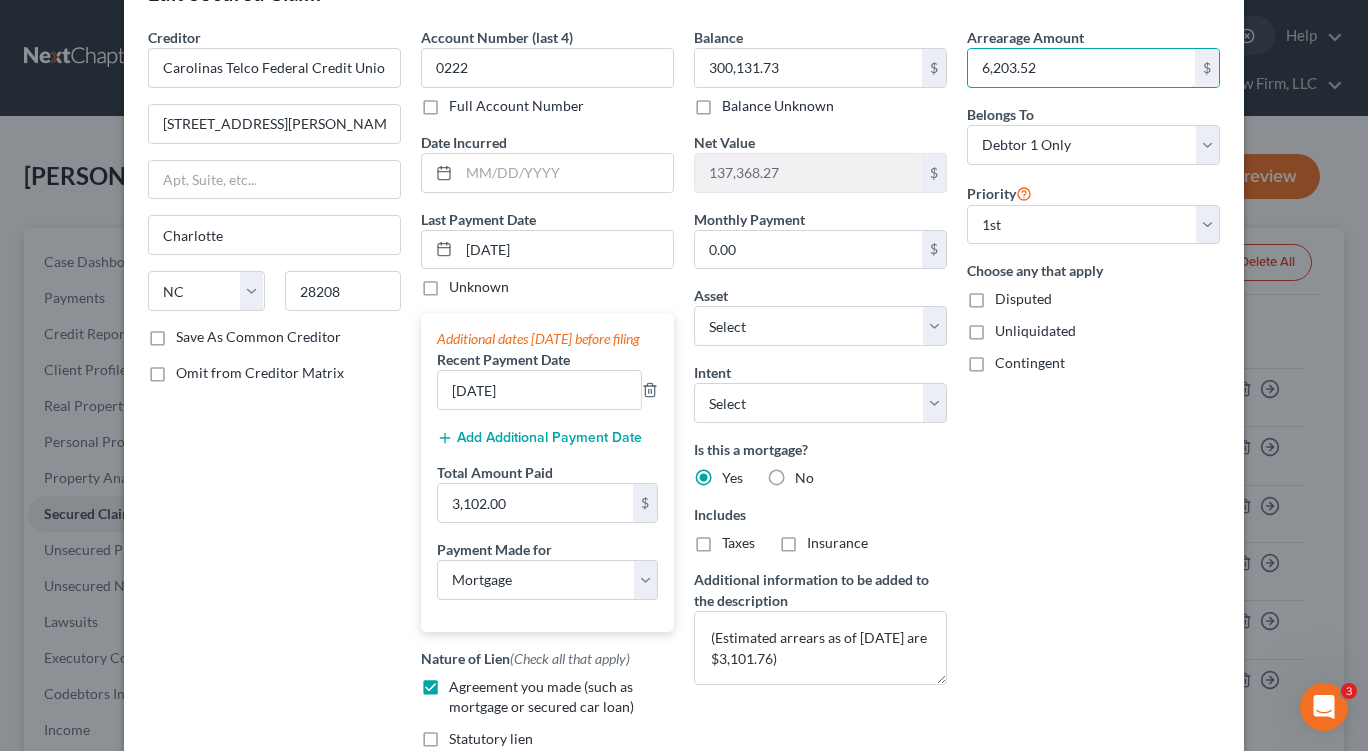 scroll, scrollTop: 100, scrollLeft: 0, axis: vertical 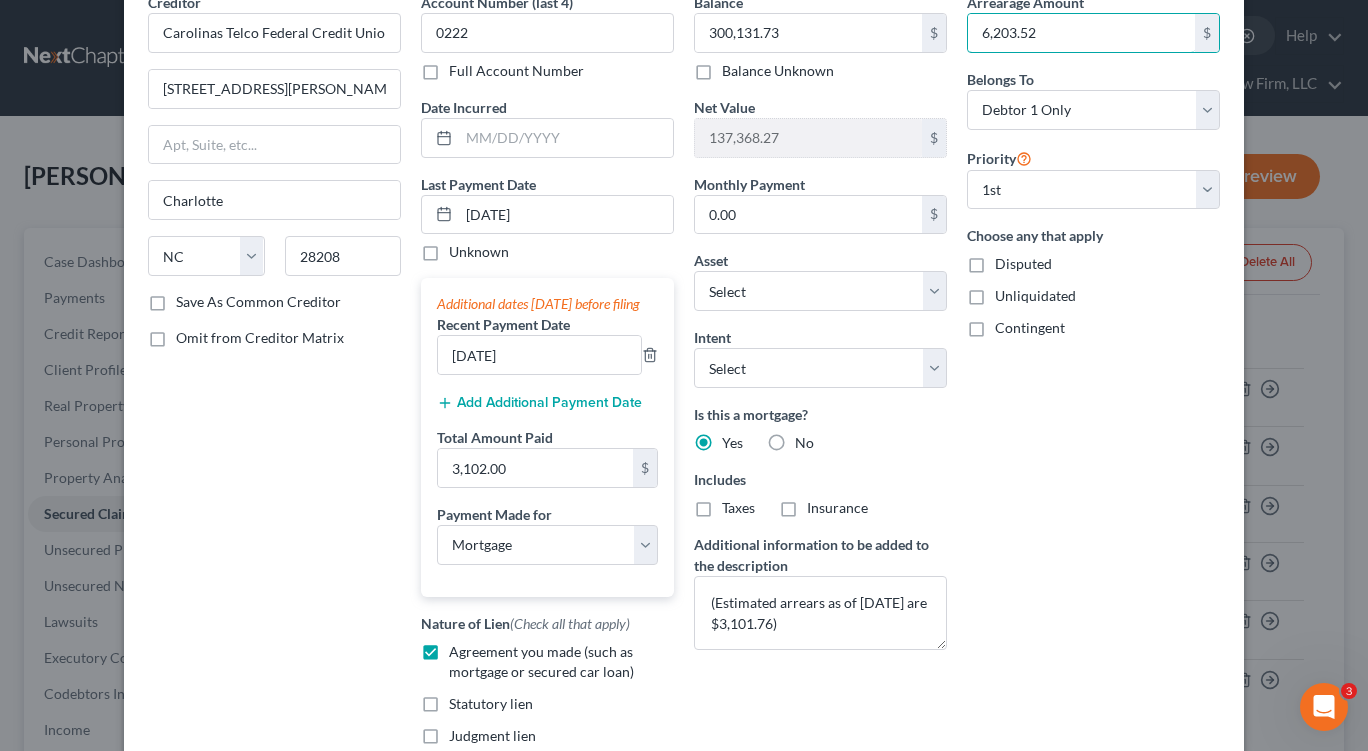 type on "6,203.52" 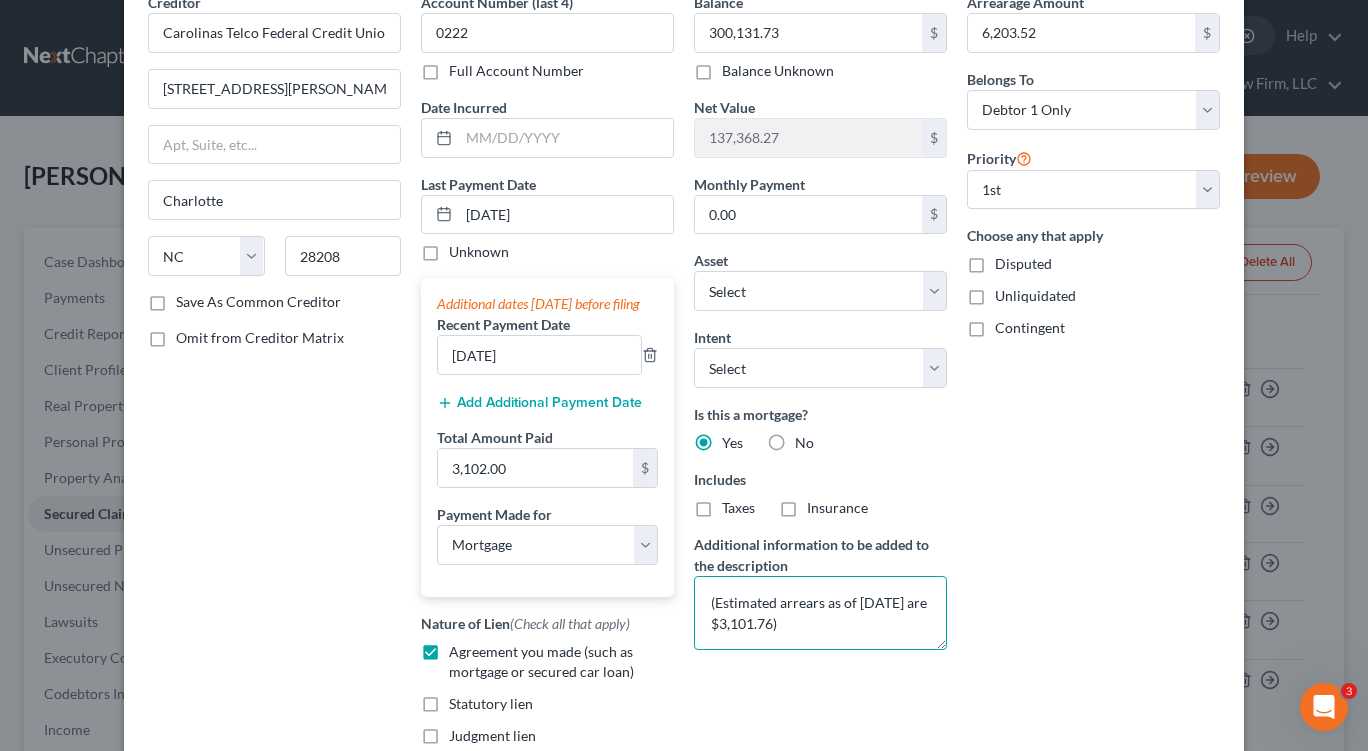 click on "(Estimated arrears as of July 2025 are $3,101.76)" at bounding box center (820, 613) 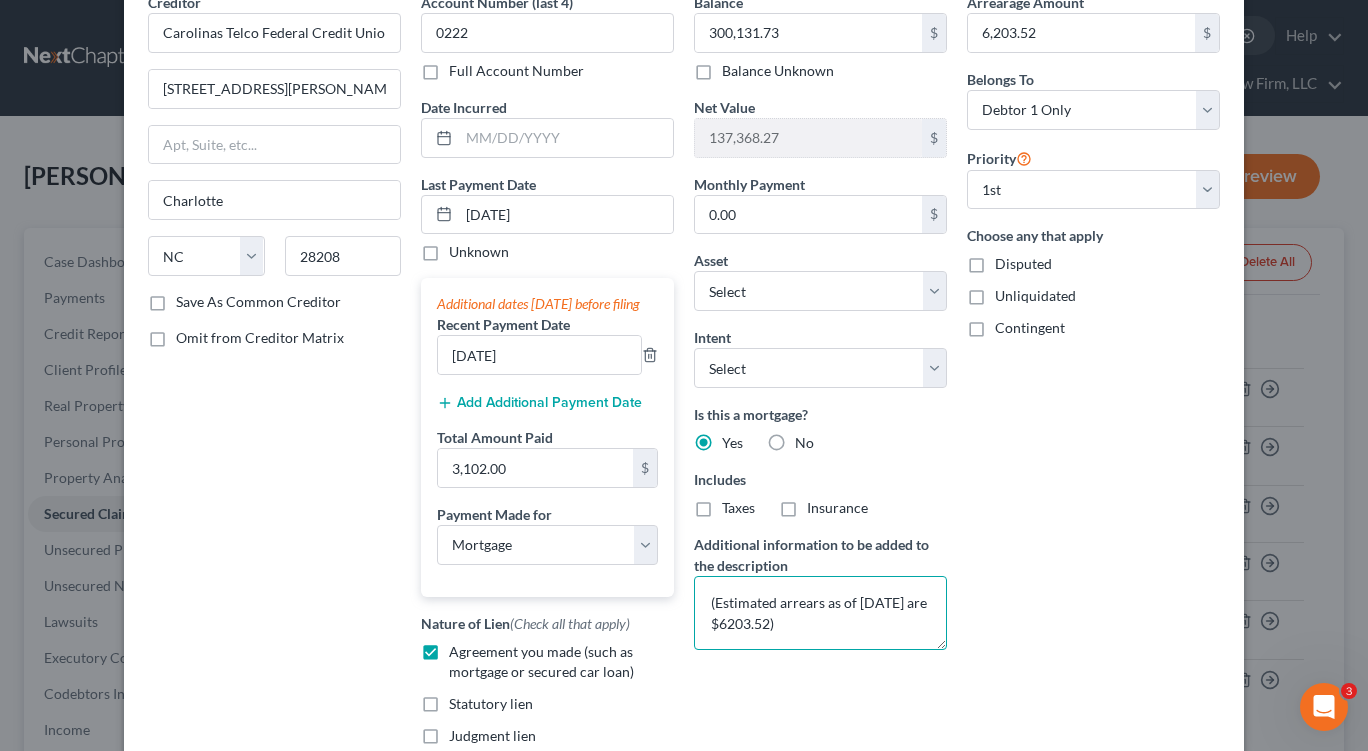 click on "(Estimated arrears as of July 2025 are $6203.52)" at bounding box center [820, 613] 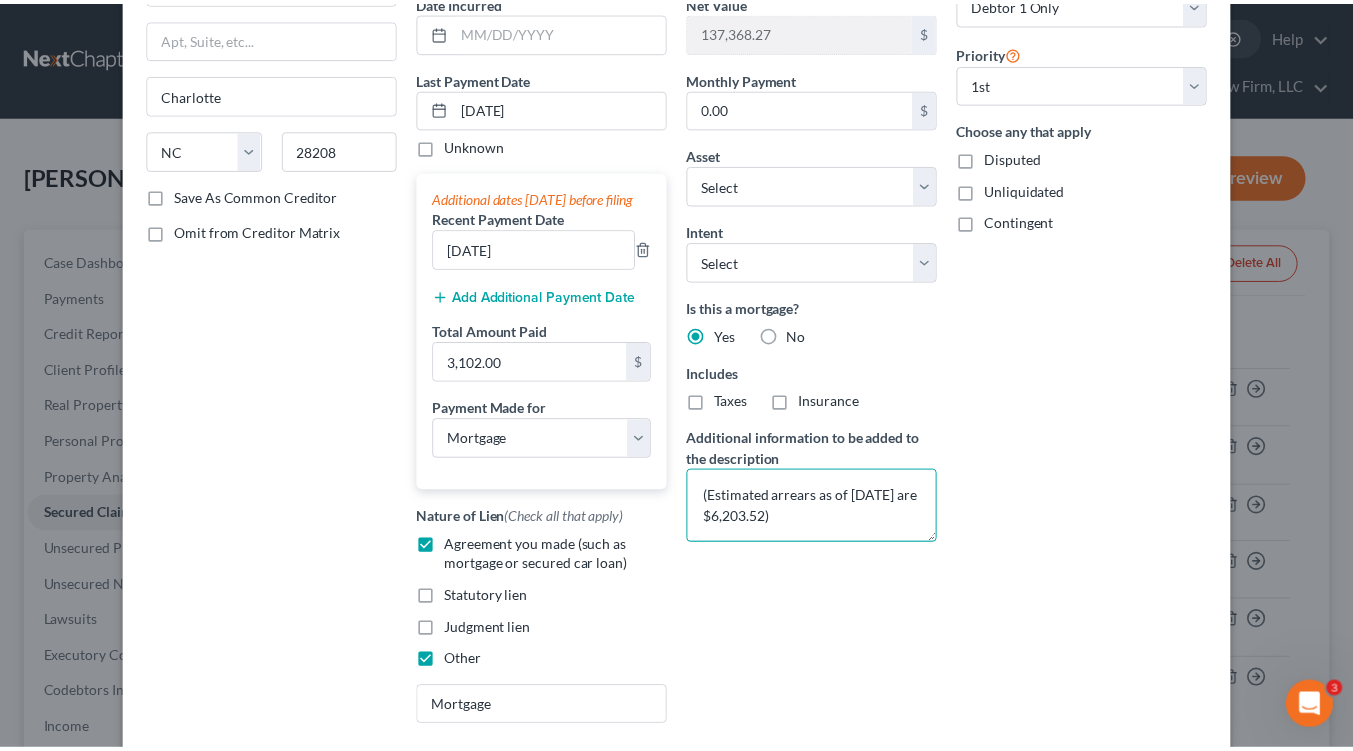 scroll, scrollTop: 402, scrollLeft: 0, axis: vertical 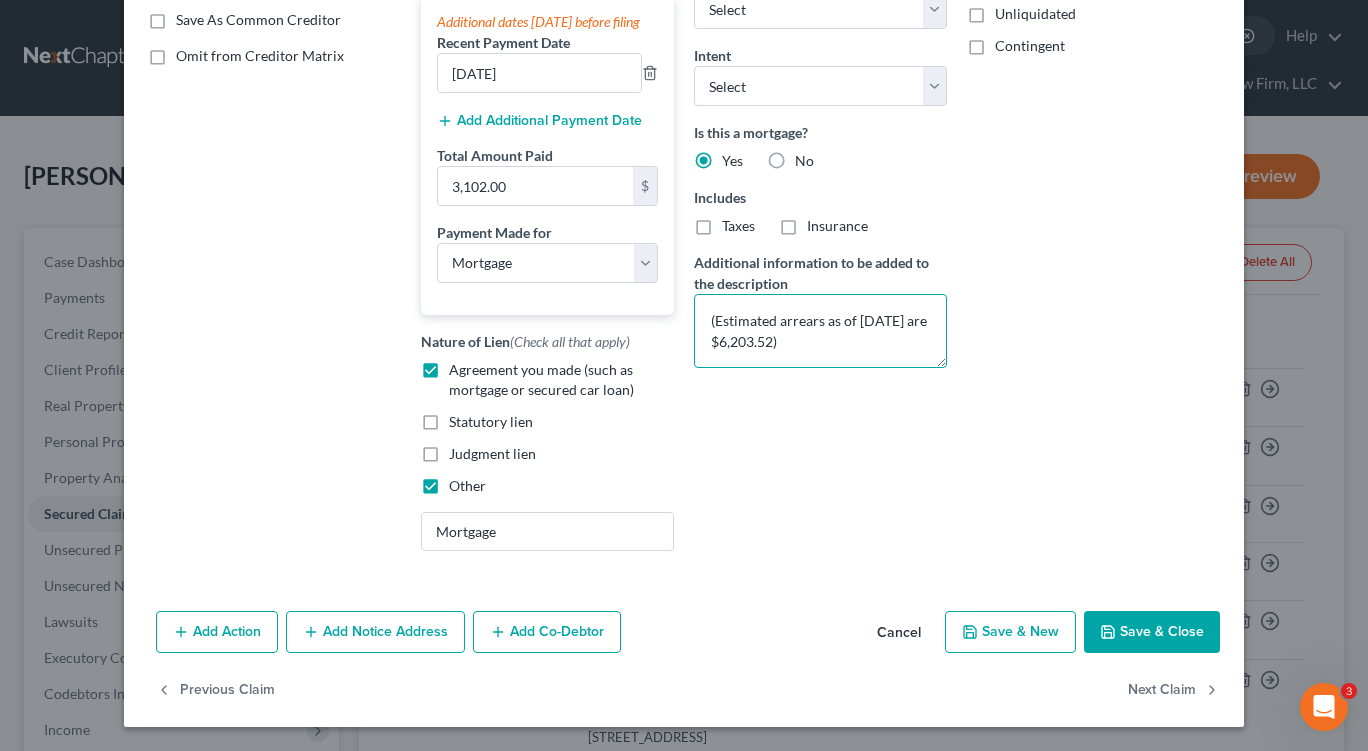 type on "(Estimated arrears as of July 2025 are $6,203.52)" 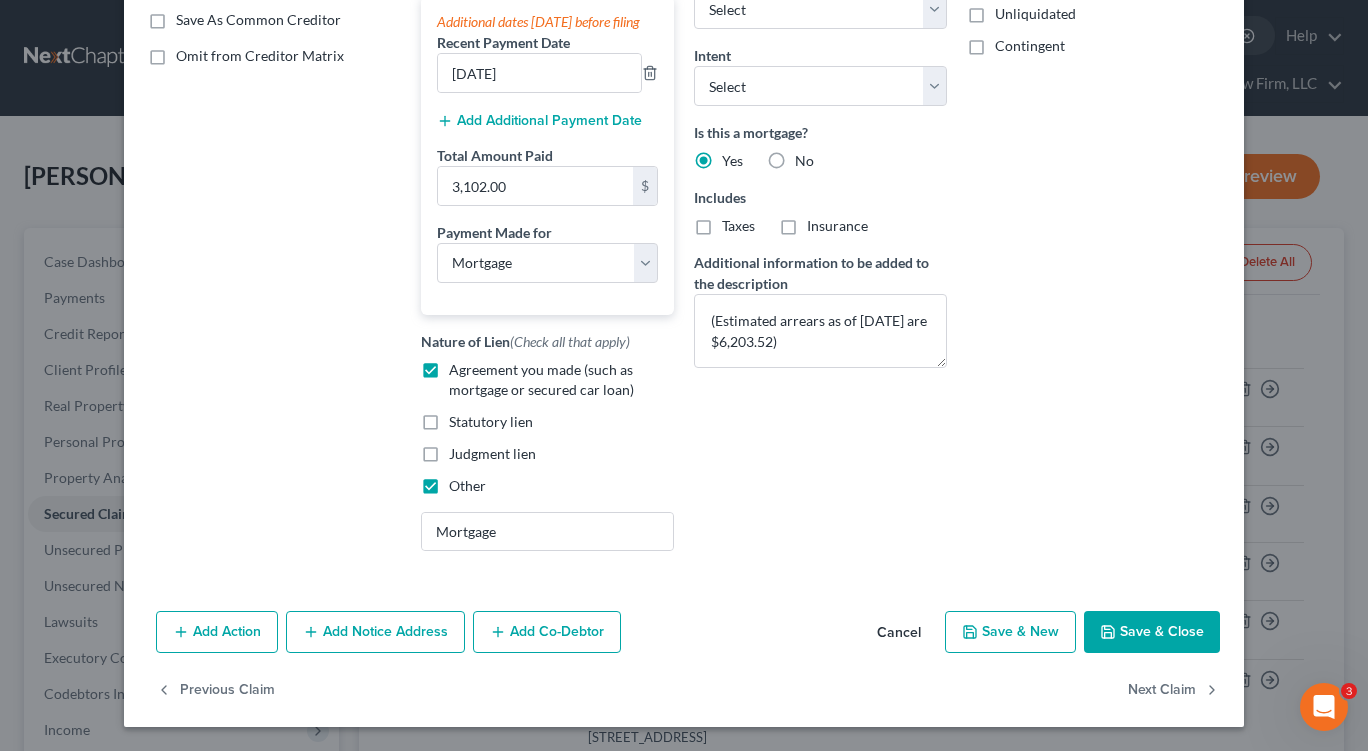 click on "Save & Close" at bounding box center (1152, 632) 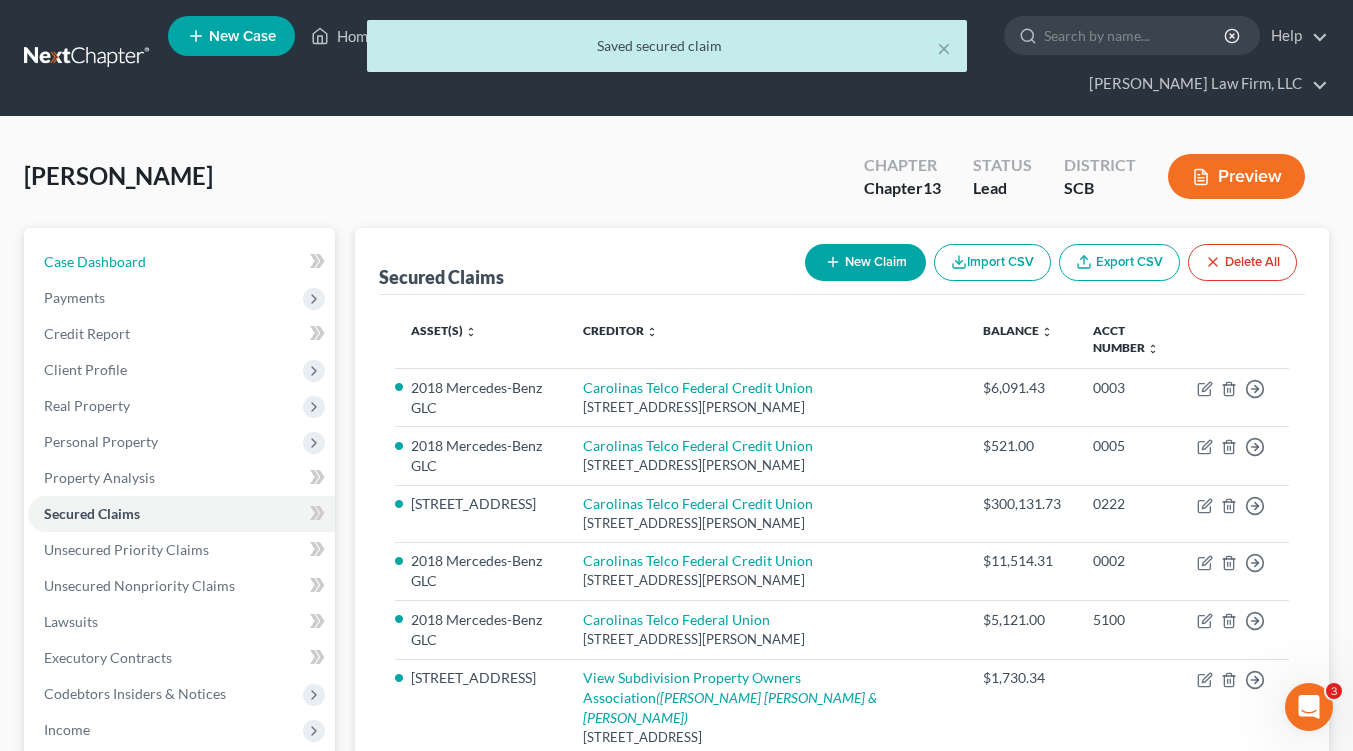 click on "Case Dashboard" at bounding box center (181, 262) 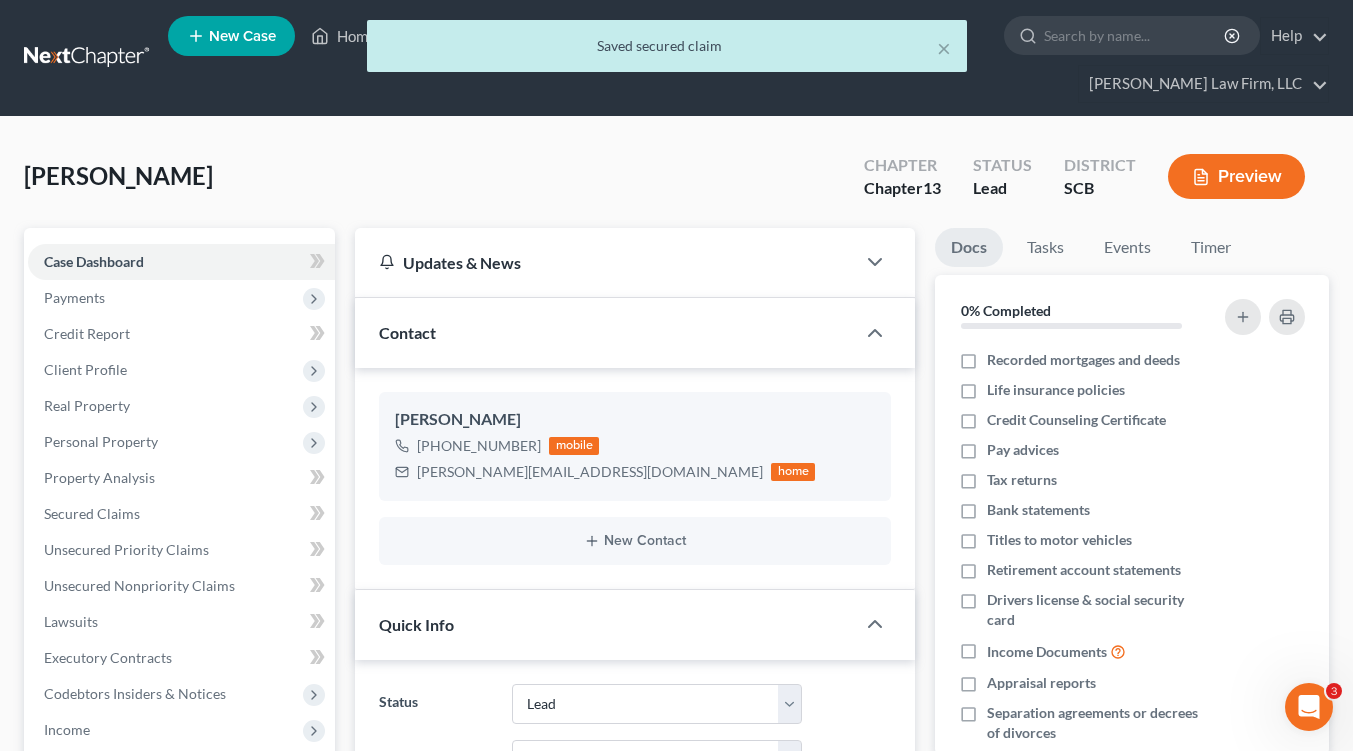 scroll, scrollTop: 595, scrollLeft: 0, axis: vertical 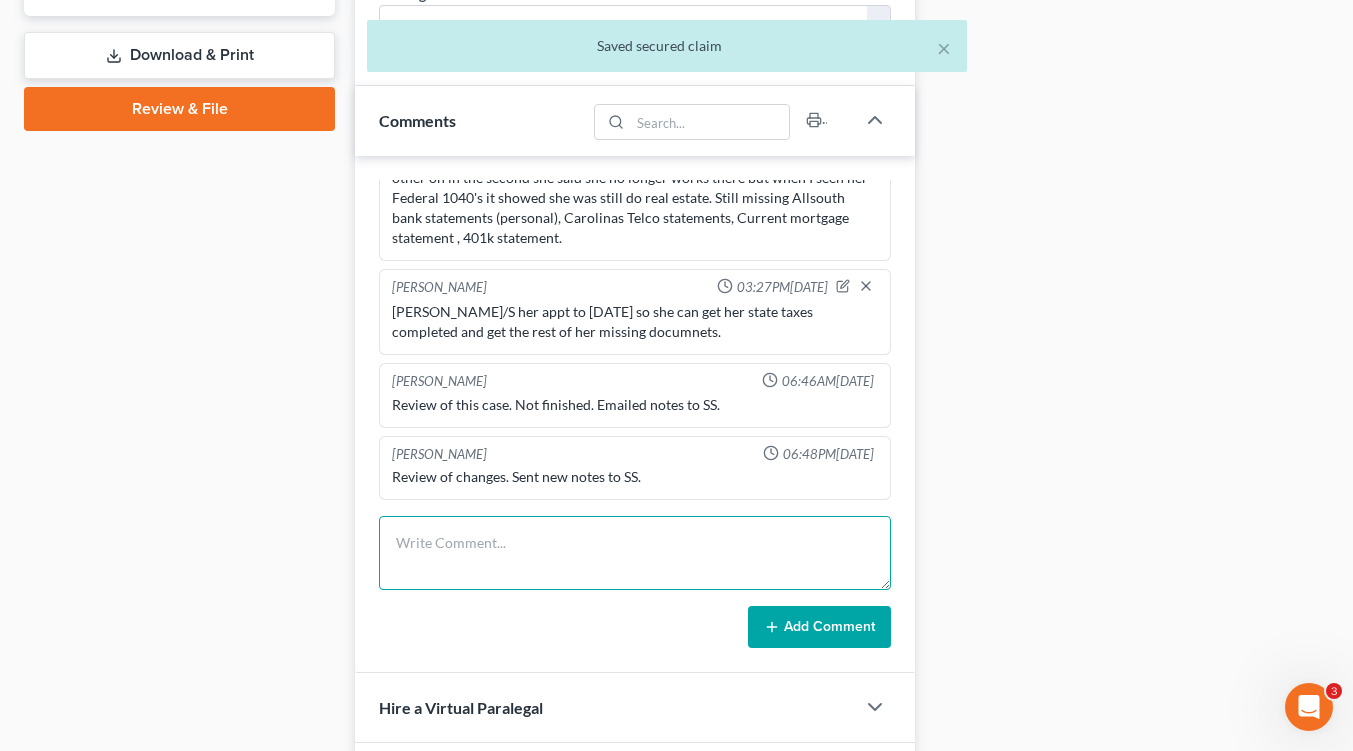 click at bounding box center (635, 553) 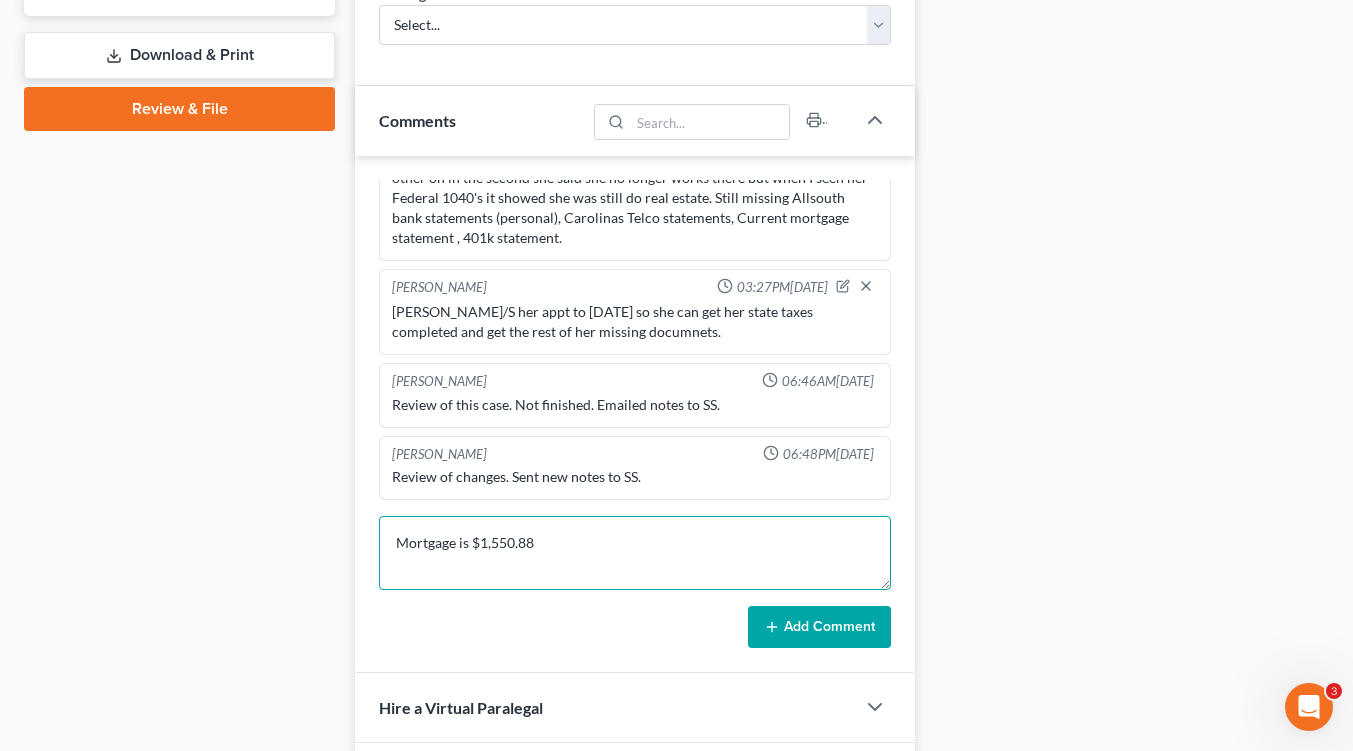 type on "Mortgage is $1,550.88" 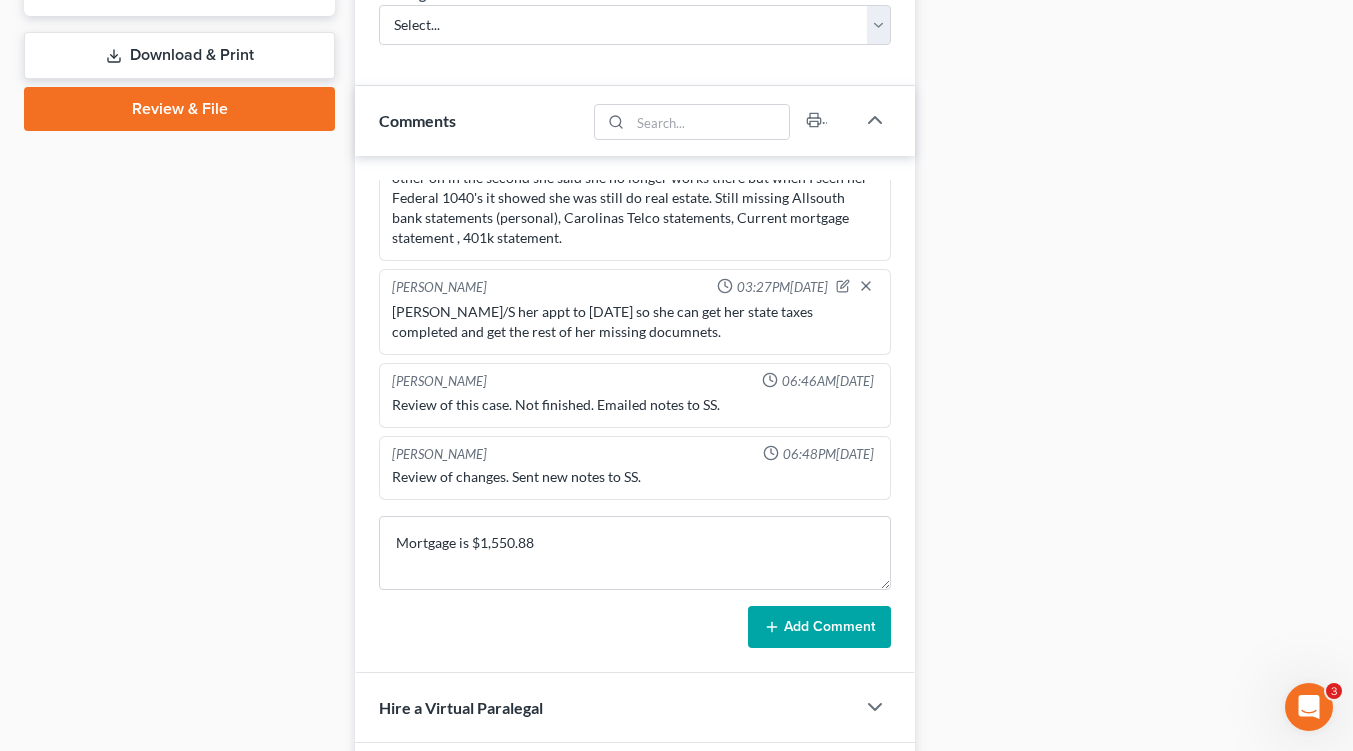 click on "Add Comment" at bounding box center [819, 627] 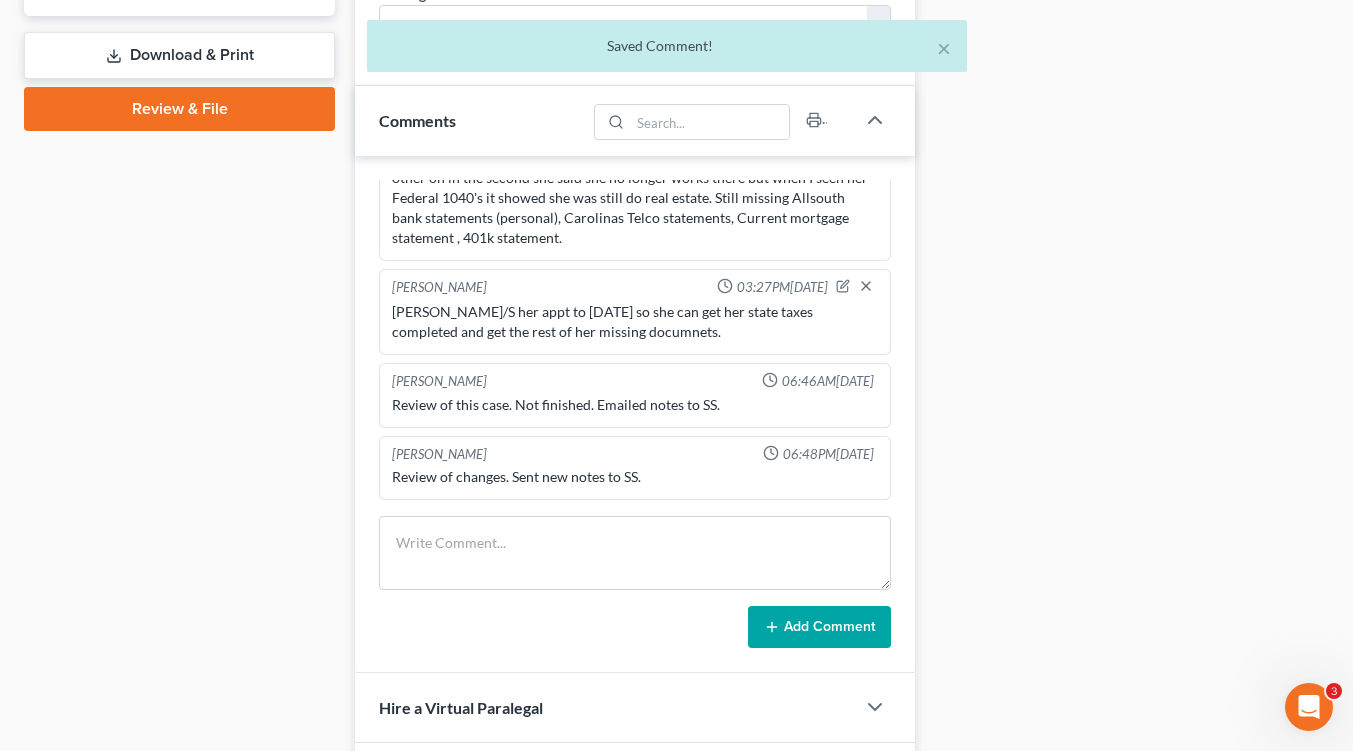 scroll, scrollTop: 219, scrollLeft: 0, axis: vertical 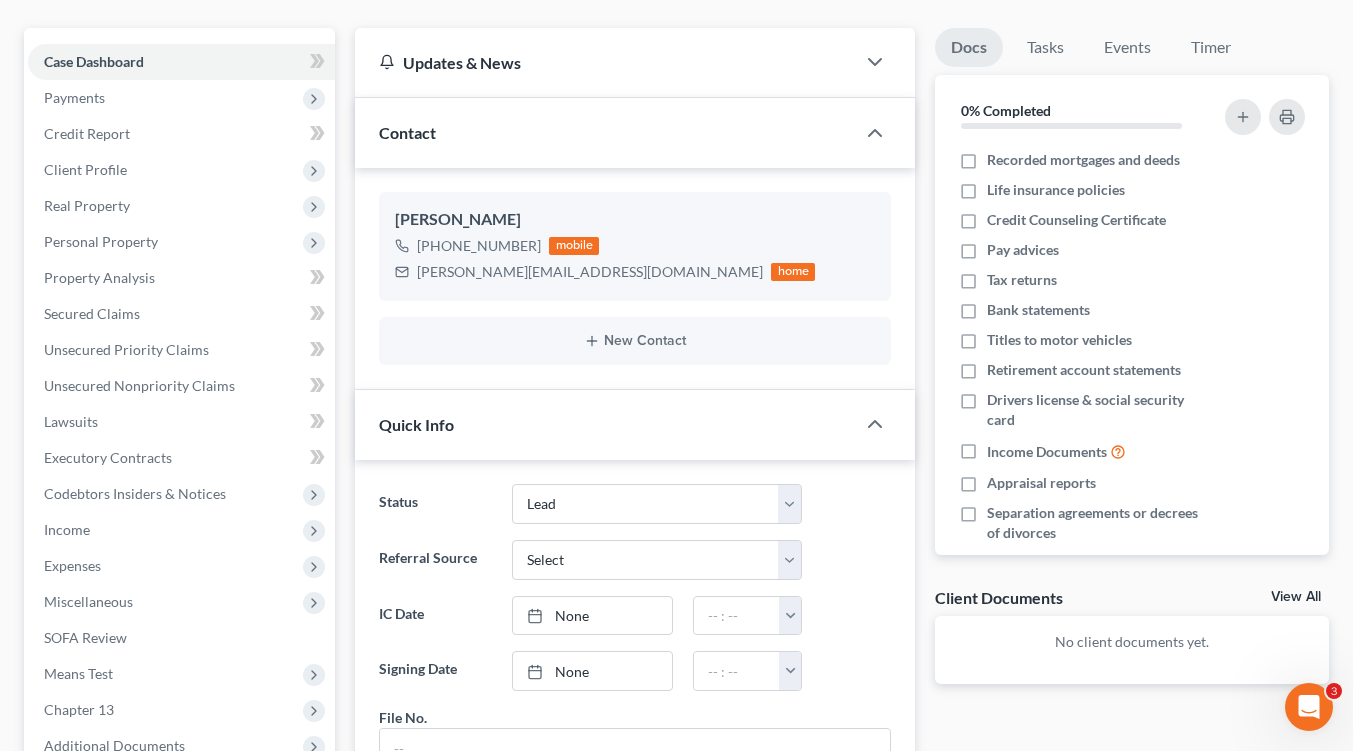 click on "Recorded mortgages and deeds" at bounding box center (1083, 160) 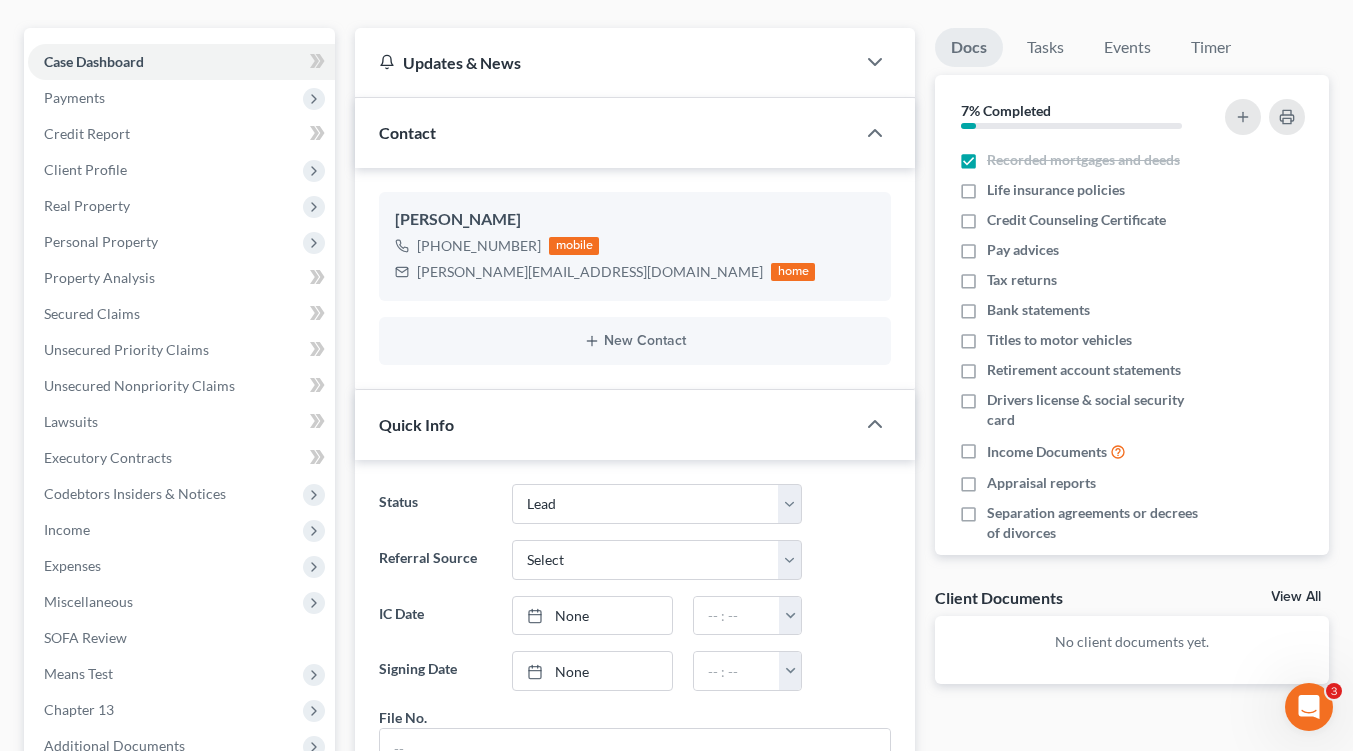 click on "Life insurance policies" at bounding box center [1056, 190] 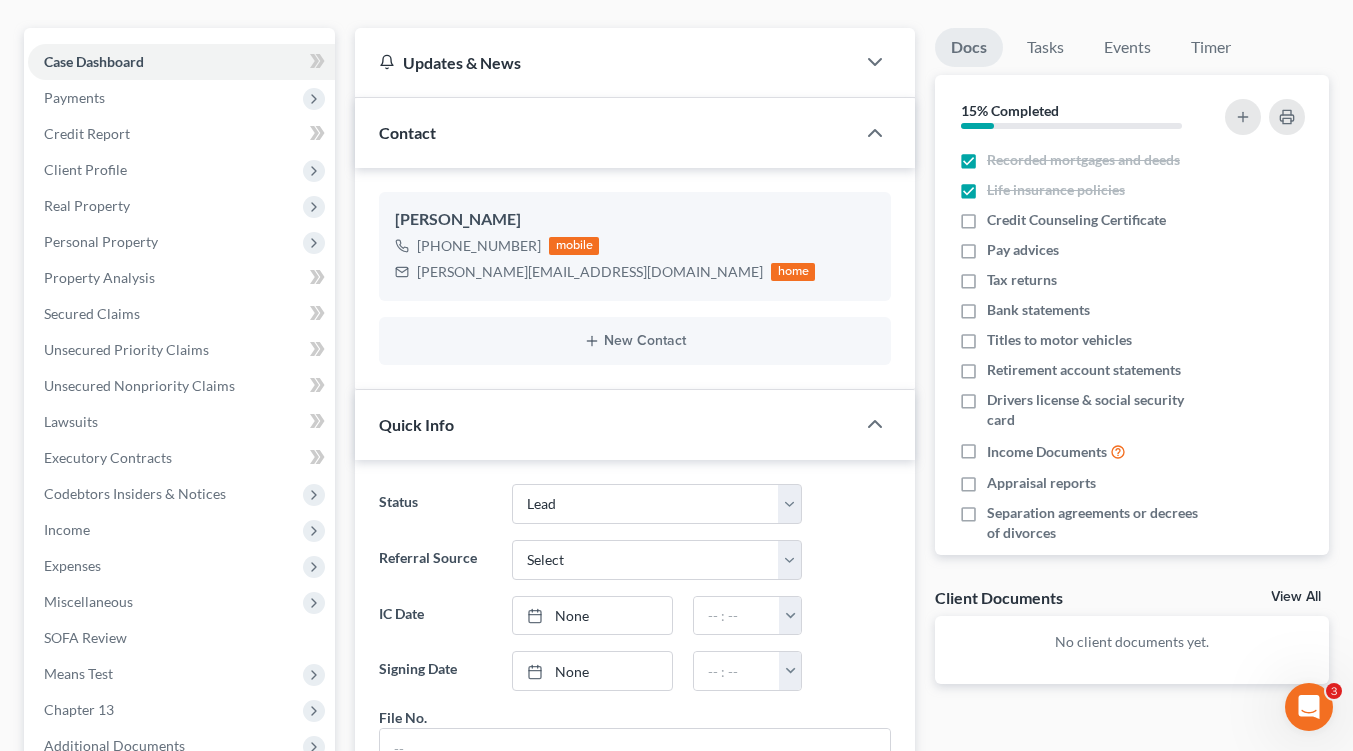 drag, startPoint x: 964, startPoint y: 190, endPoint x: 976, endPoint y: 213, distance: 25.942244 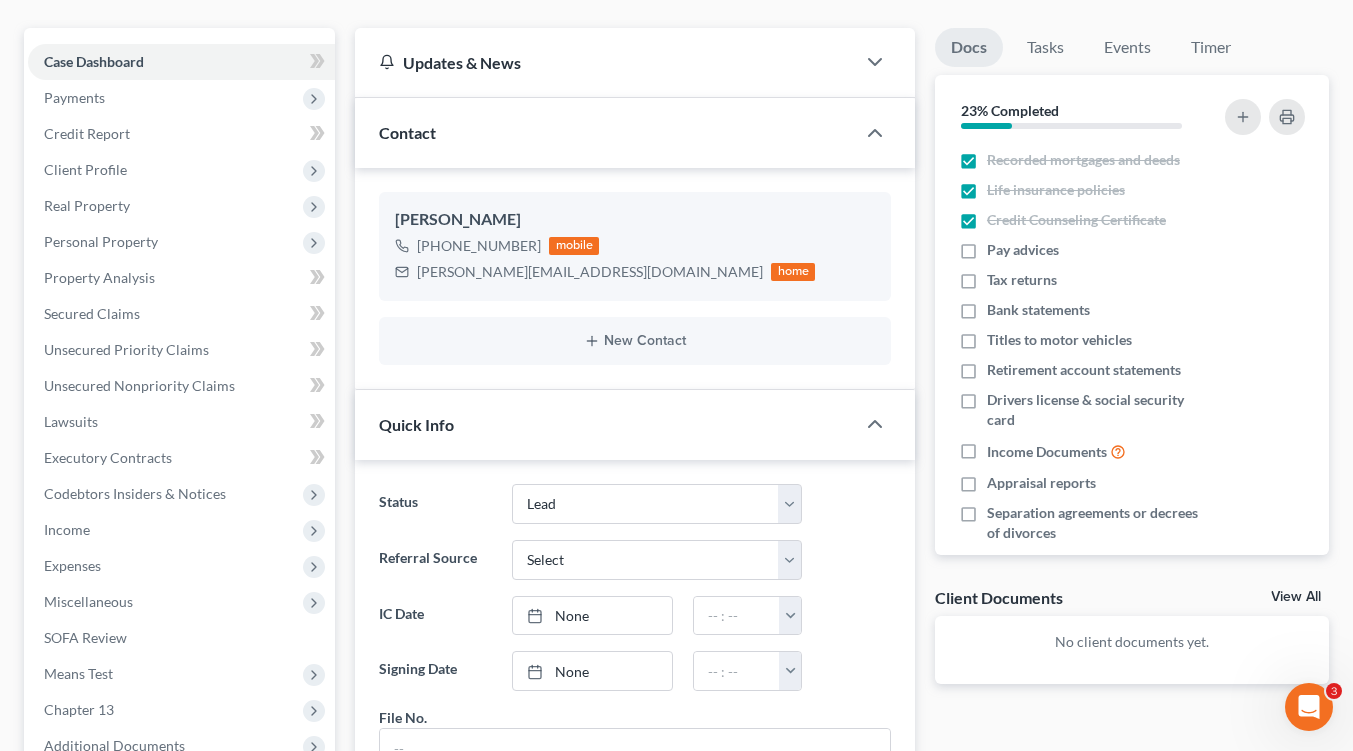 click on "Pay advices" at bounding box center (1023, 250) 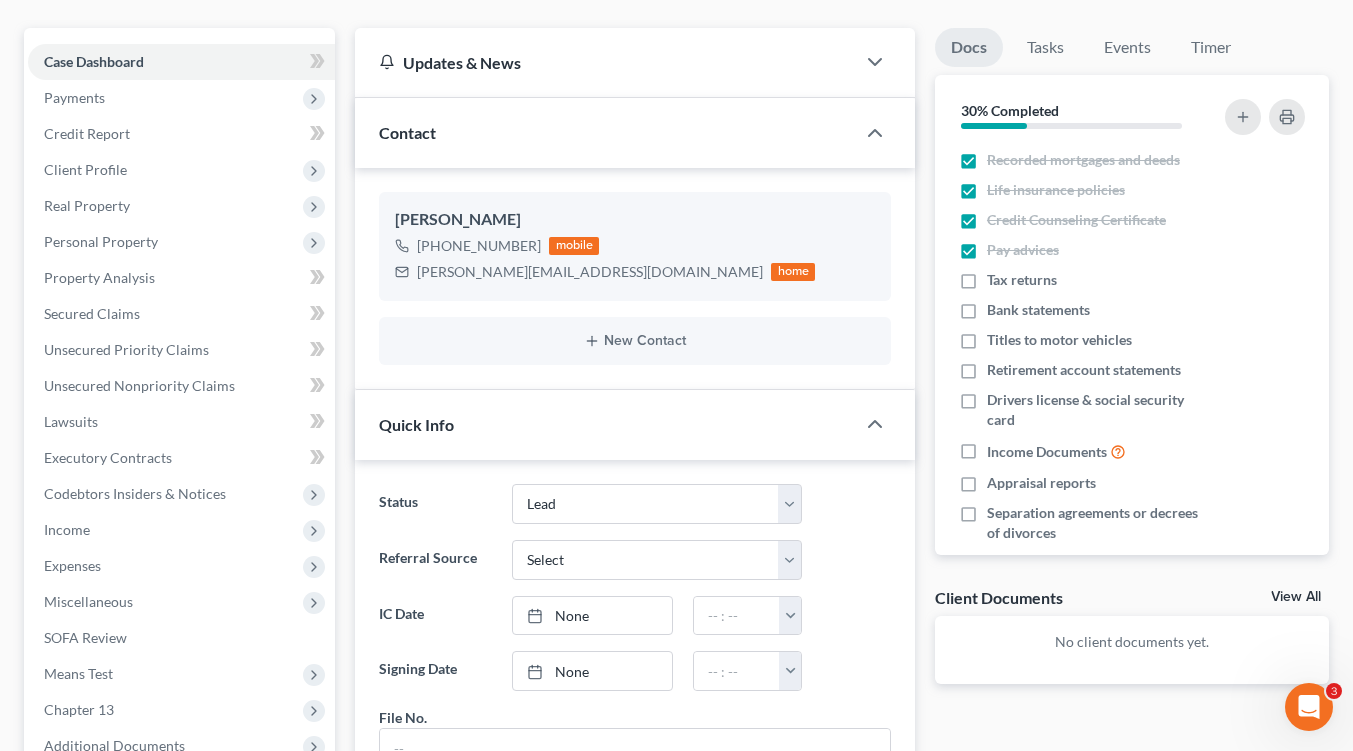 click on "Tax returns" at bounding box center [1022, 280] 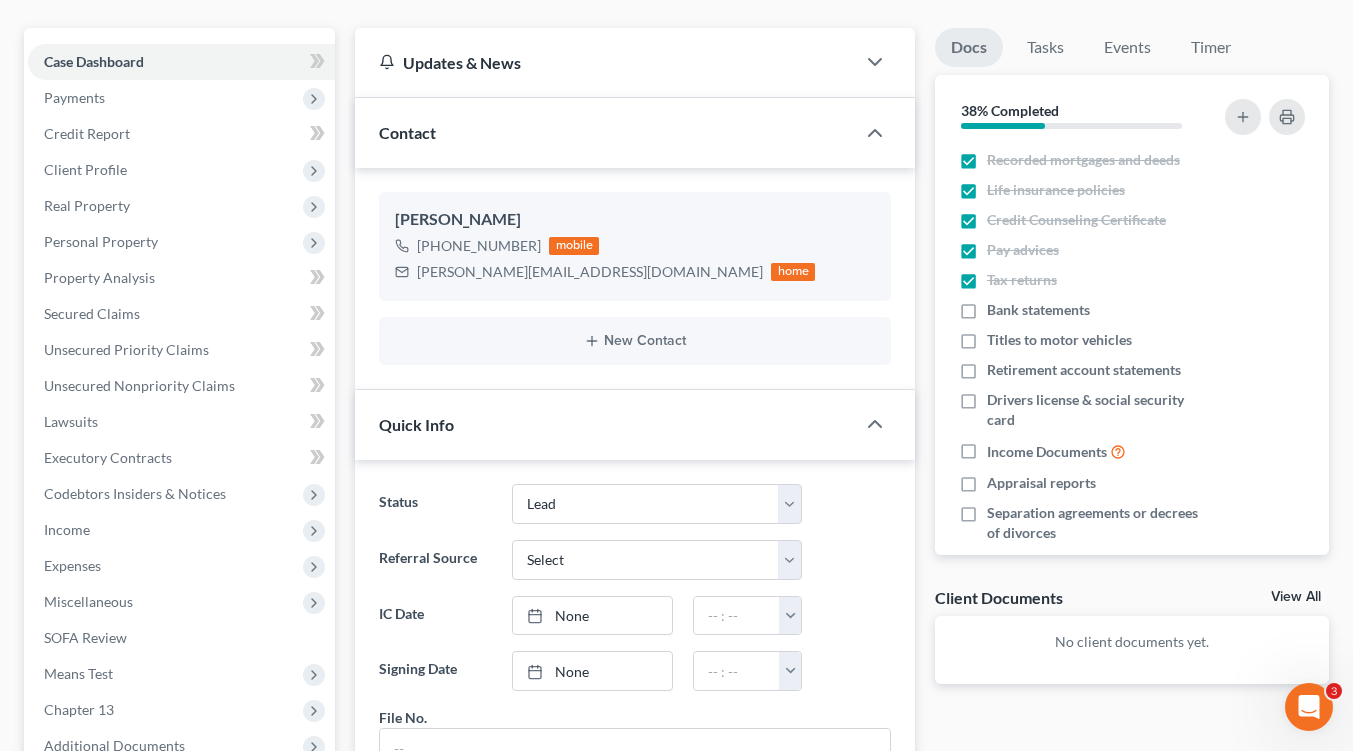 drag, startPoint x: 966, startPoint y: 276, endPoint x: 968, endPoint y: 297, distance: 21.095022 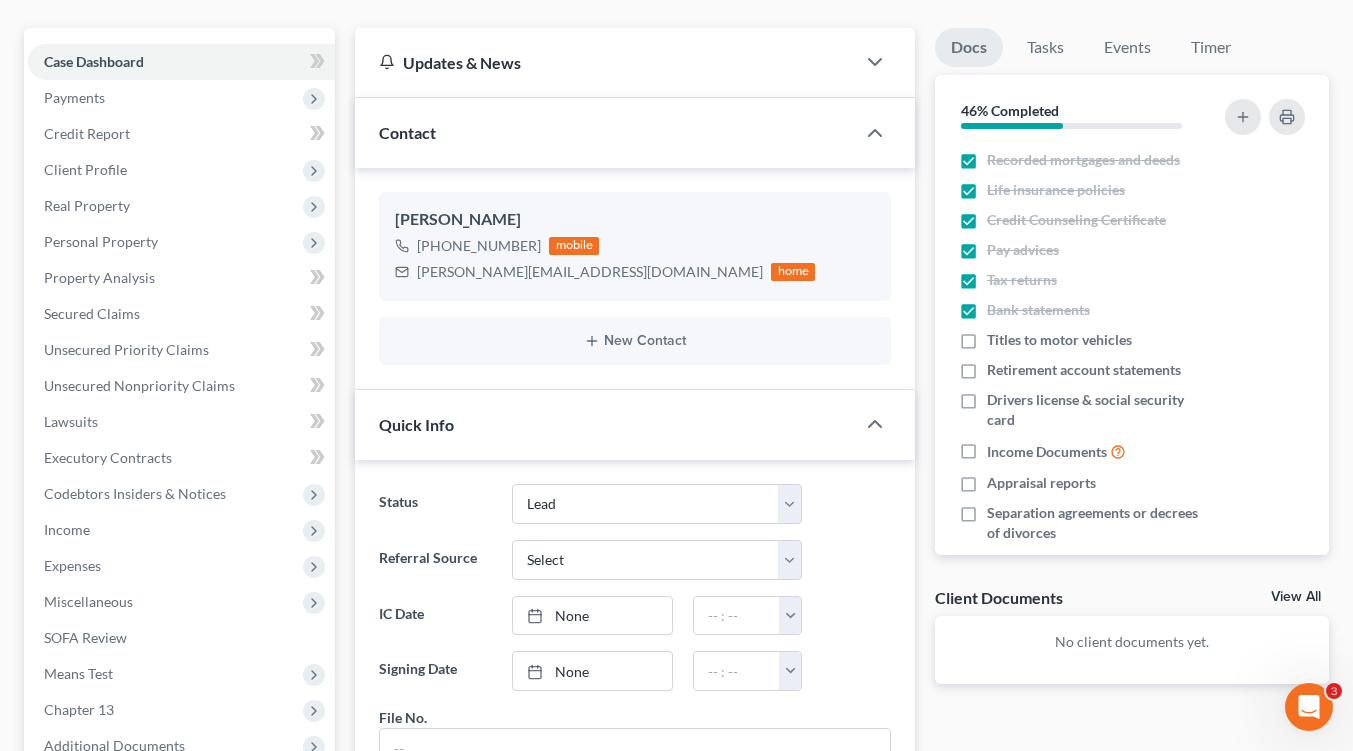 click on "Titles to motor vehicles" at bounding box center (1059, 340) 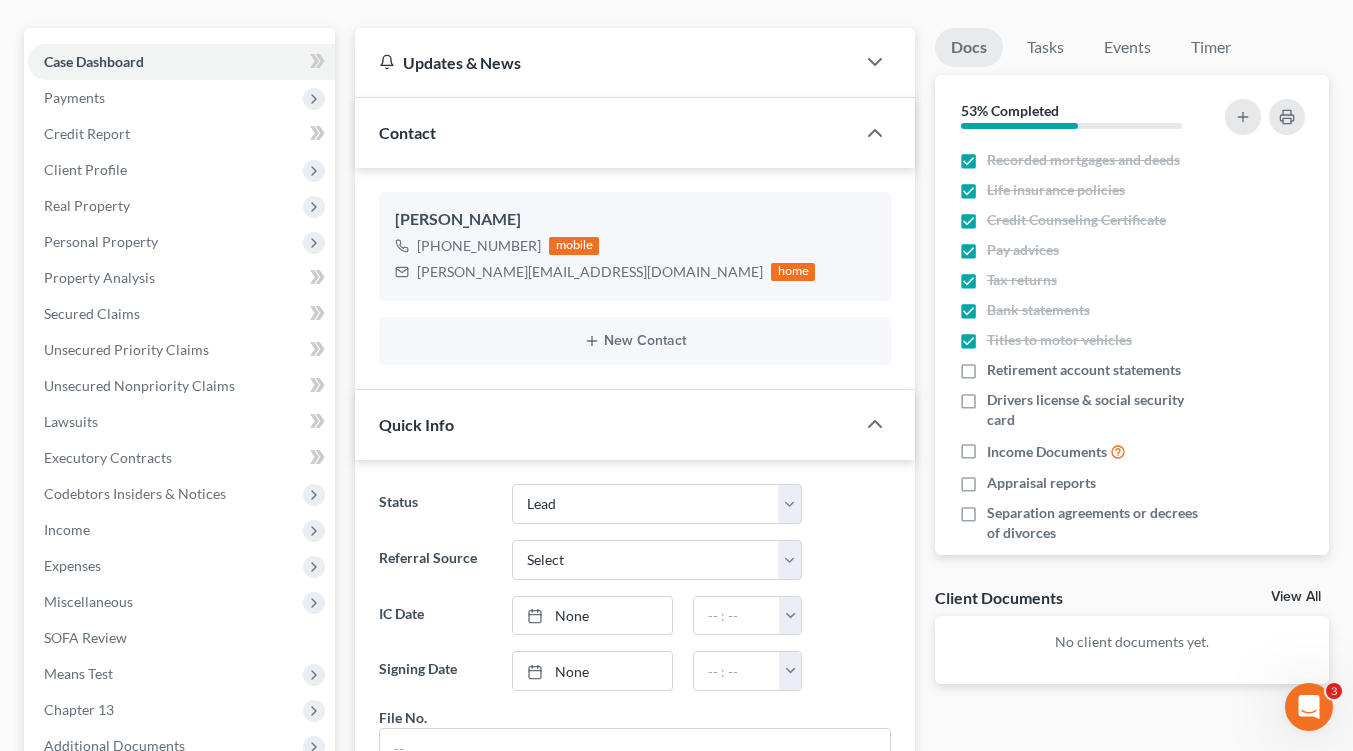click on "Retirement account statements" at bounding box center (1084, 370) 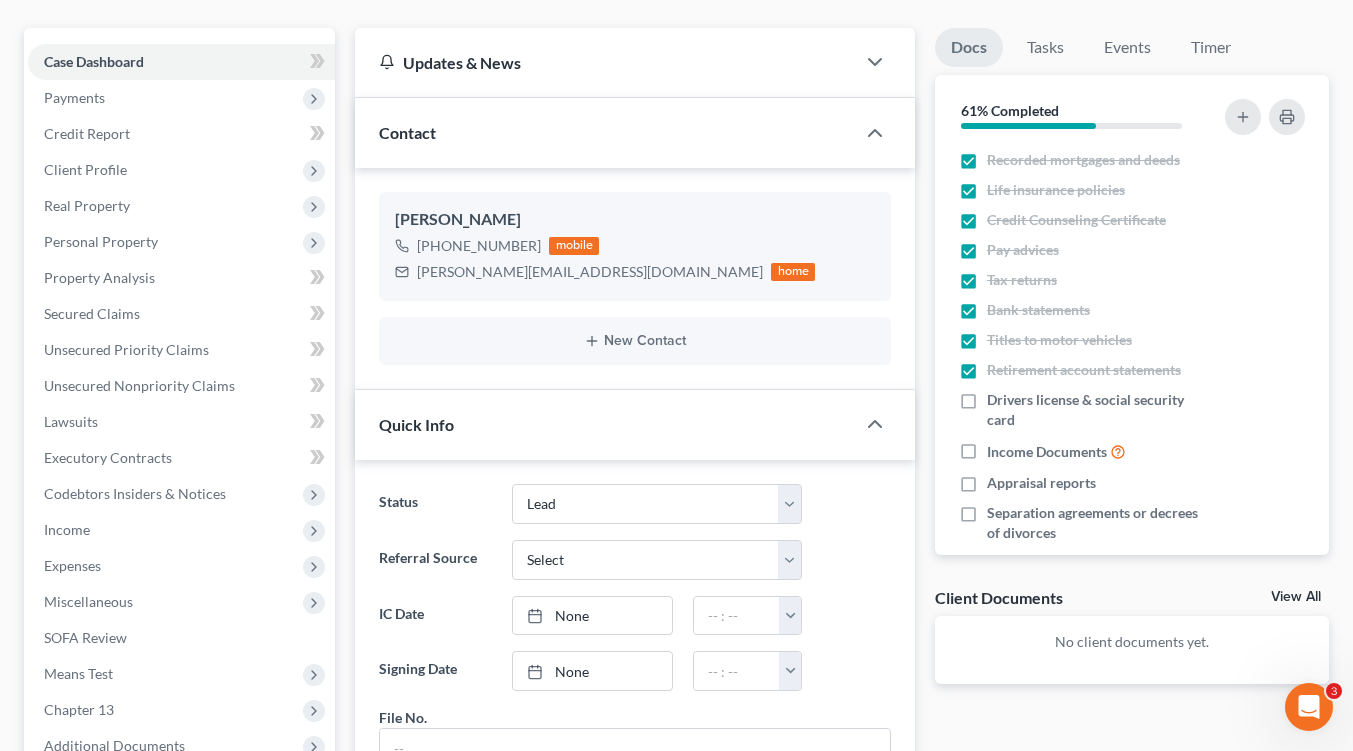 drag, startPoint x: 968, startPoint y: 363, endPoint x: 971, endPoint y: 397, distance: 34.132095 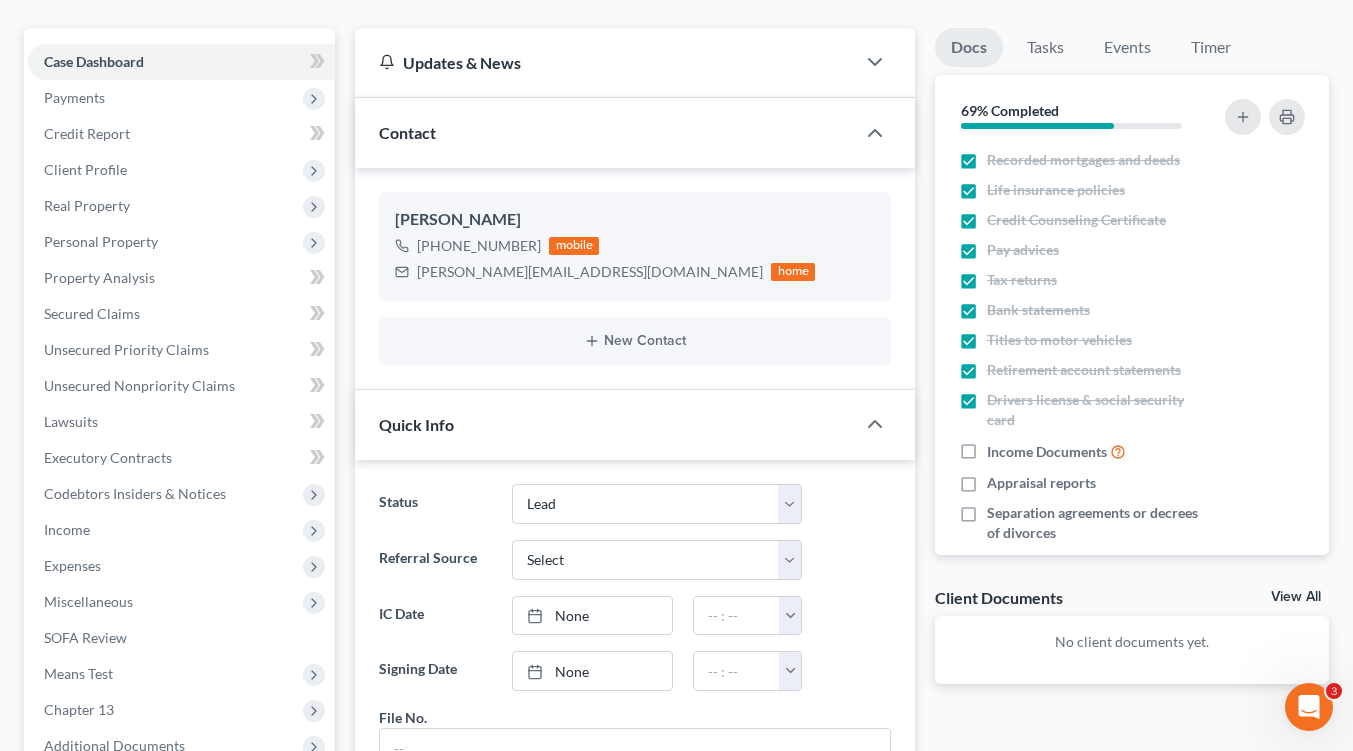drag, startPoint x: 967, startPoint y: 412, endPoint x: 976, endPoint y: 449, distance: 38.078865 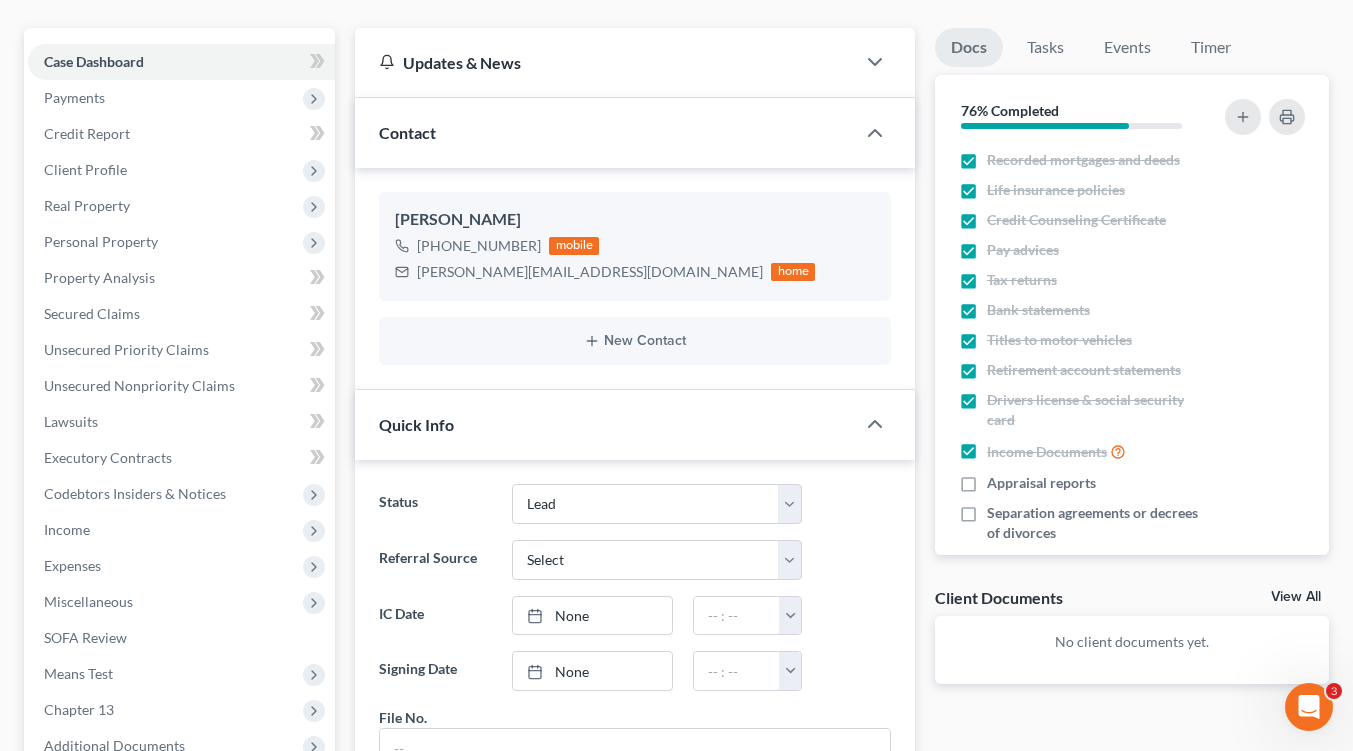 click on "Appraisal reports" at bounding box center (1041, 483) 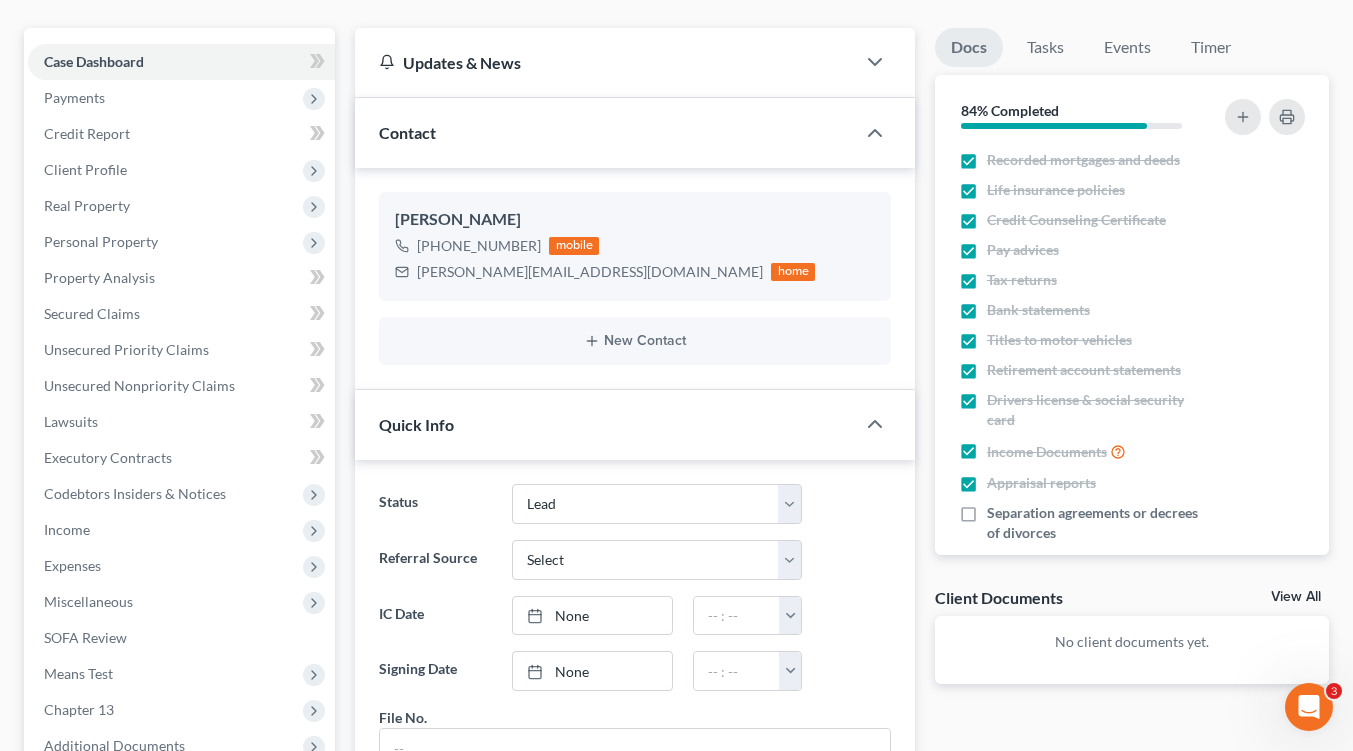 click on "Separation agreements or decrees of divorces" at bounding box center (1100, 523) 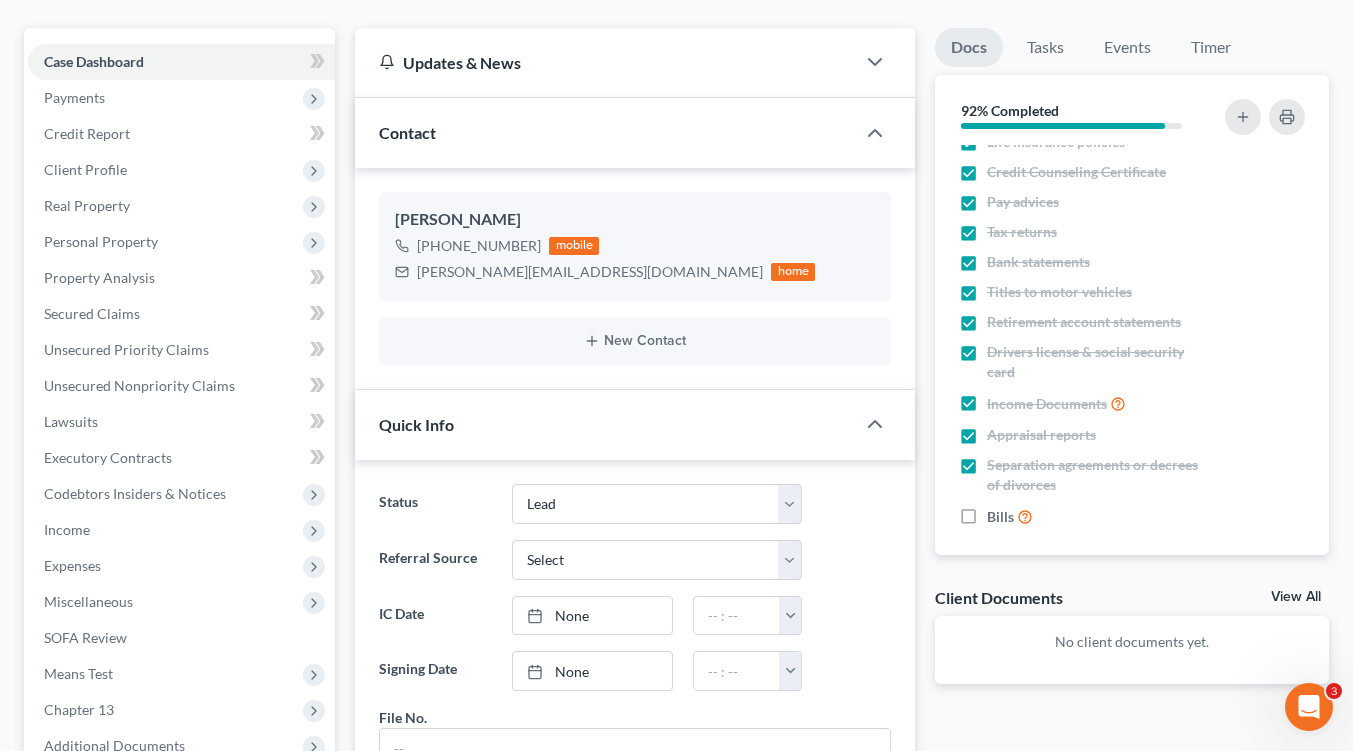 scroll, scrollTop: 58, scrollLeft: 0, axis: vertical 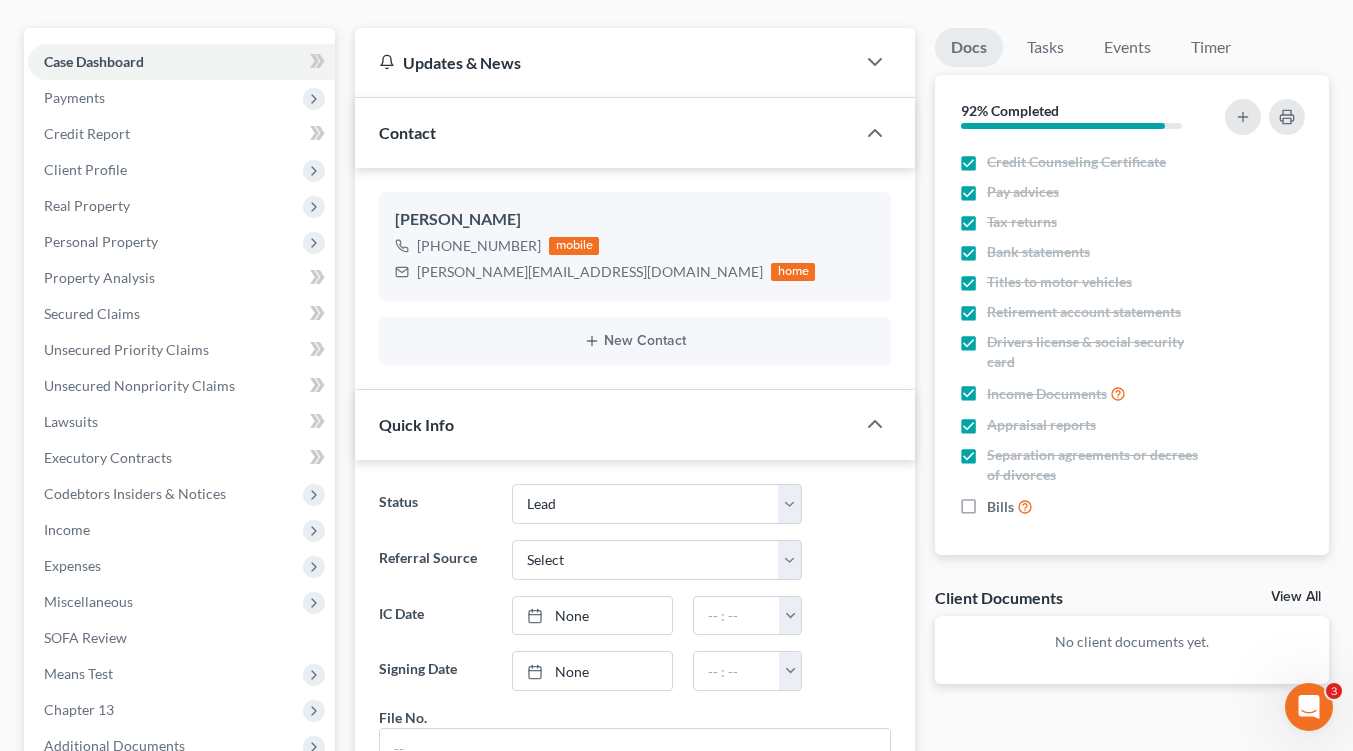 click on "Bills" at bounding box center [1010, 506] 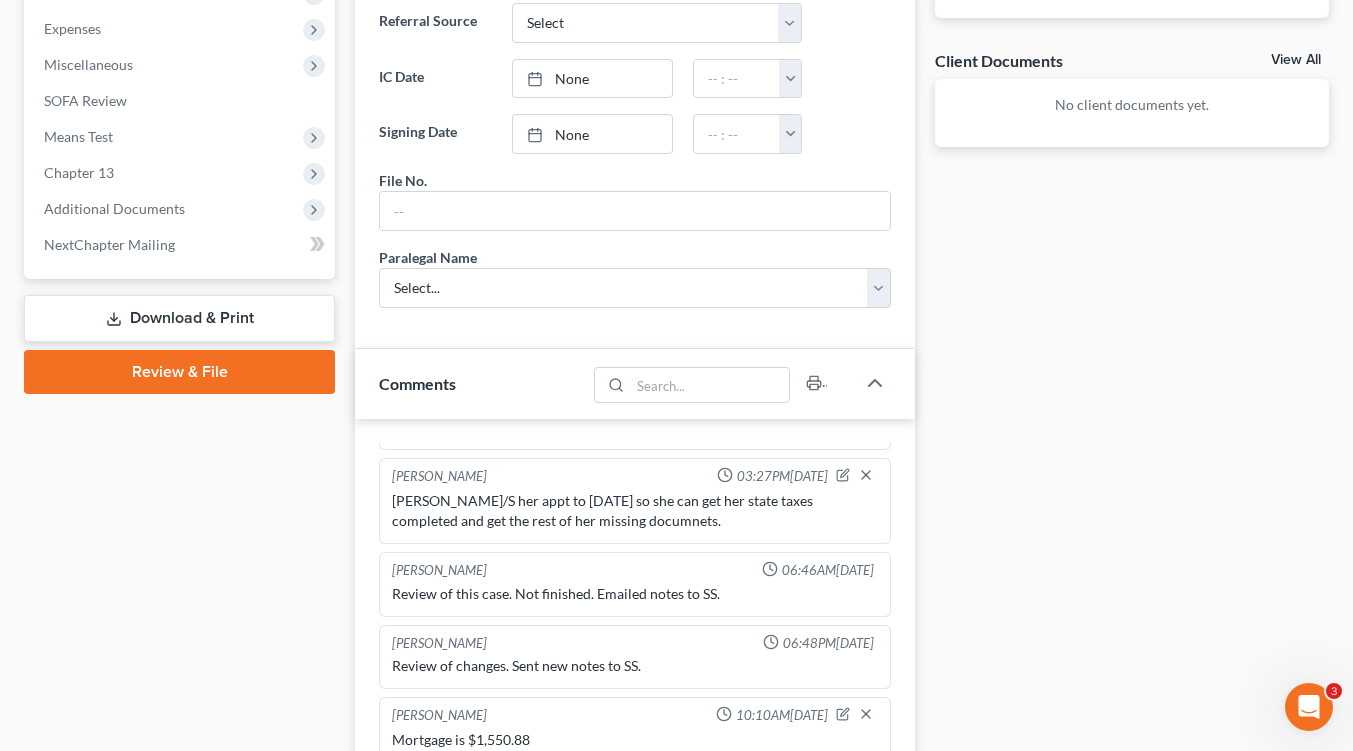 scroll, scrollTop: 900, scrollLeft: 0, axis: vertical 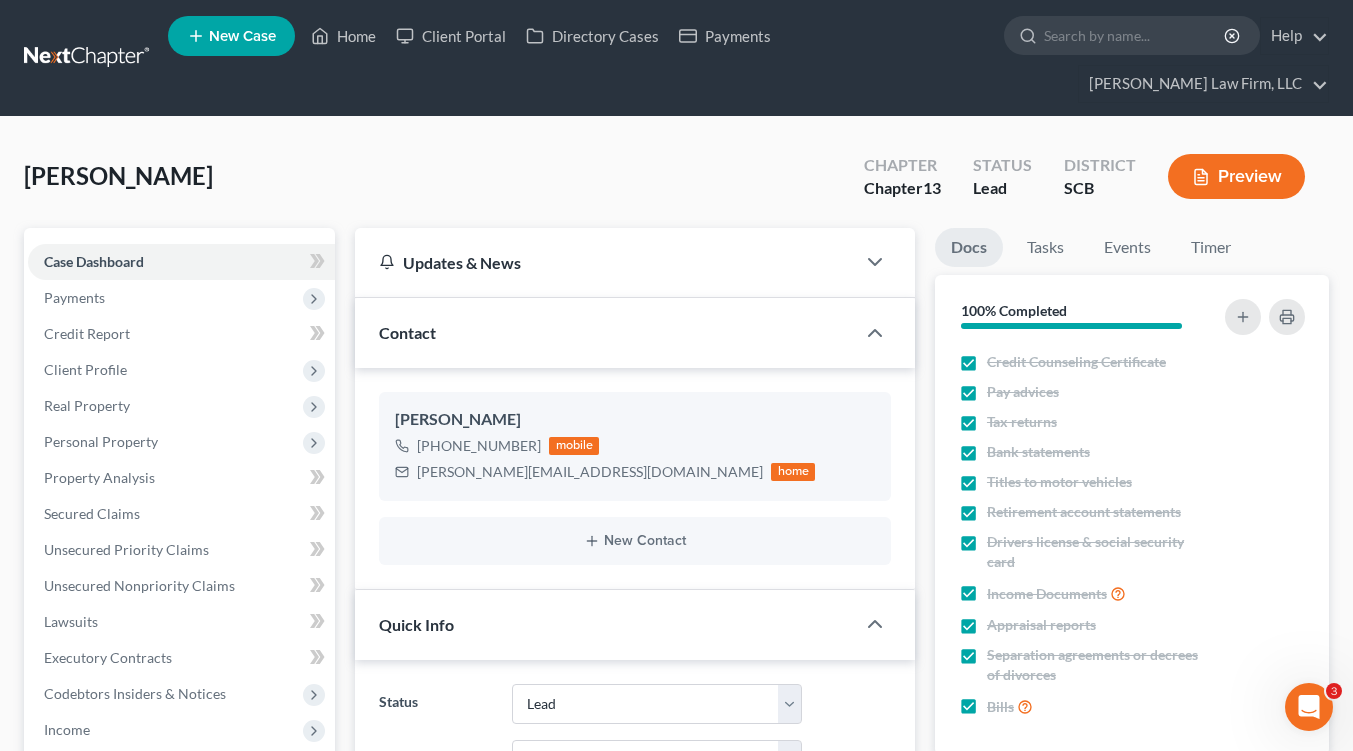 click on "Personal Property" at bounding box center (101, 441) 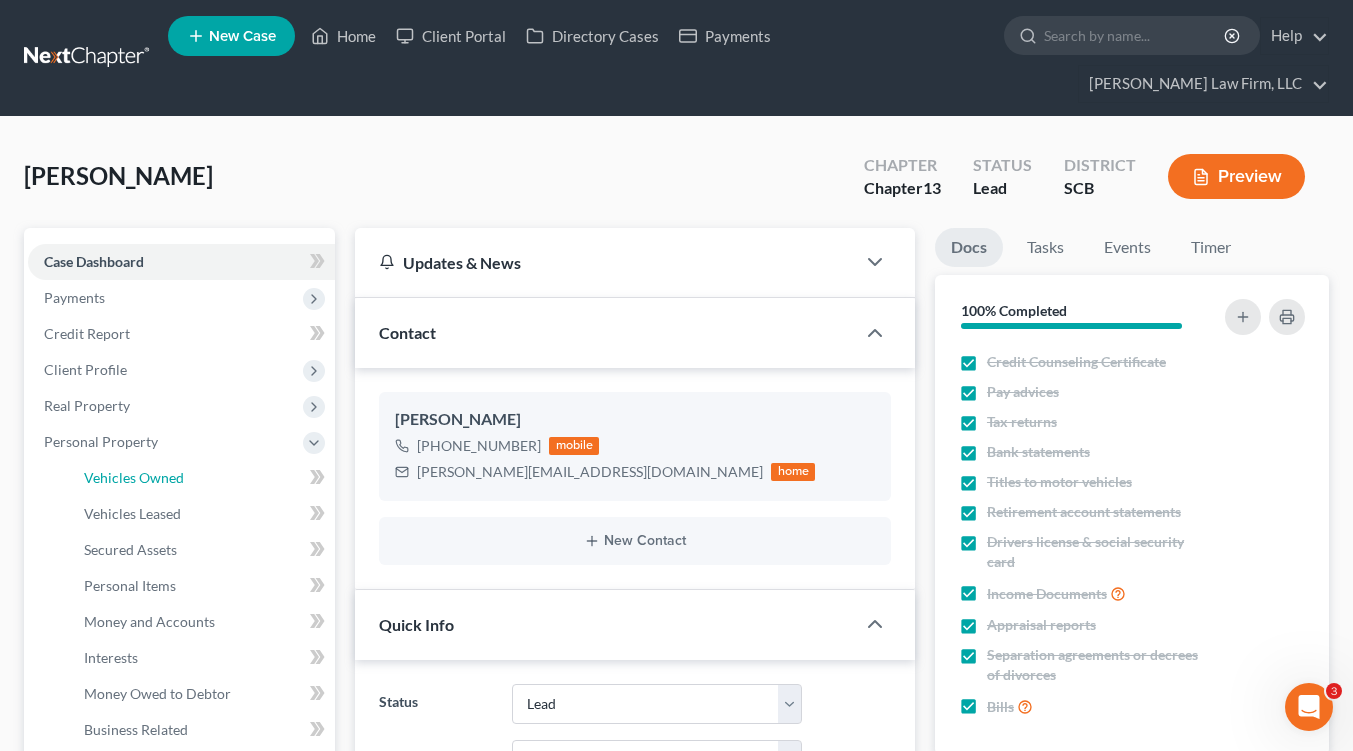 click on "Vehicles Owned" at bounding box center [134, 477] 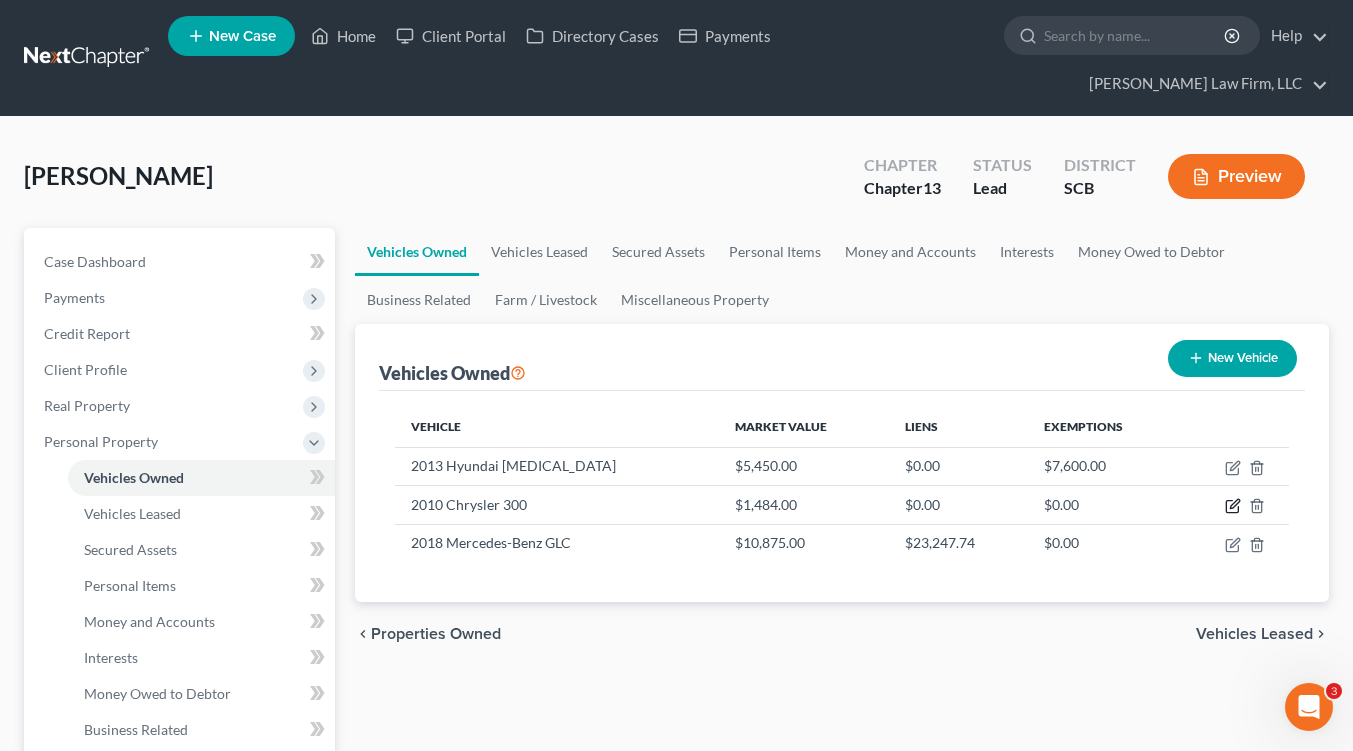 click 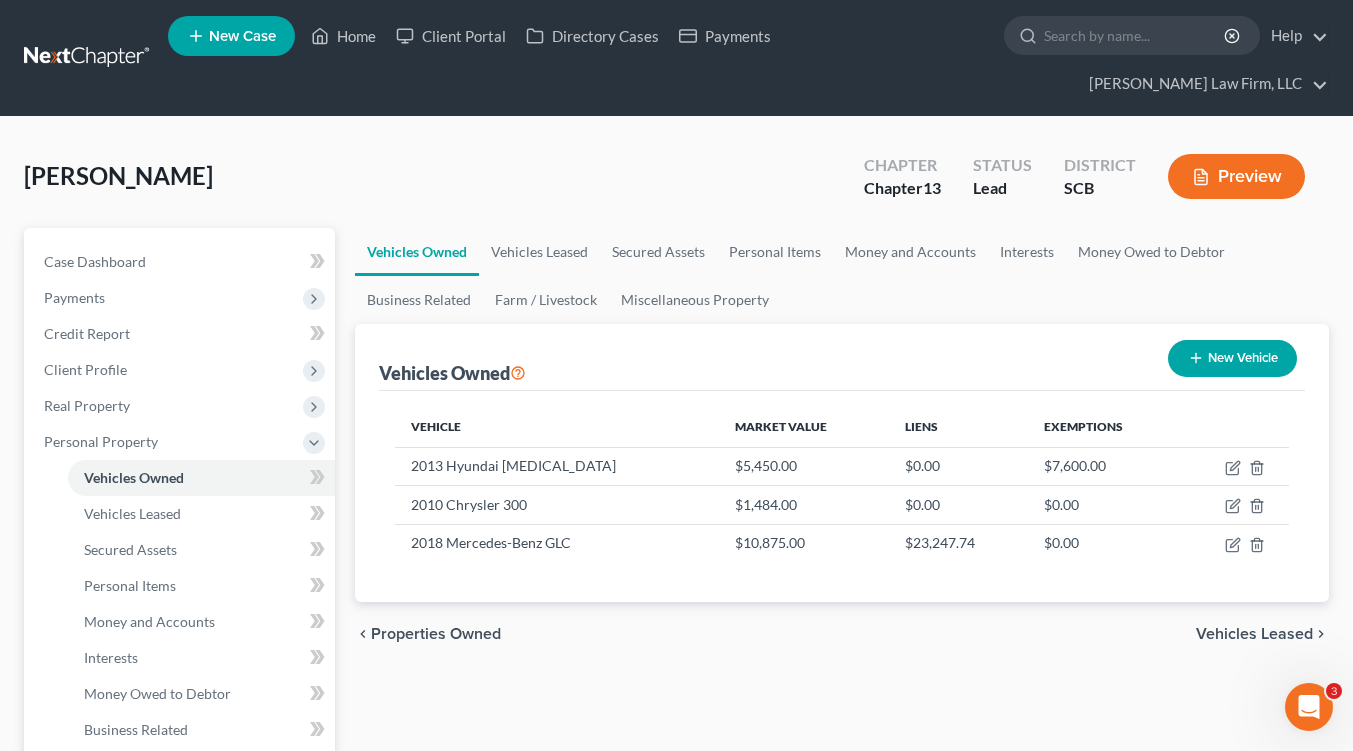 select on "0" 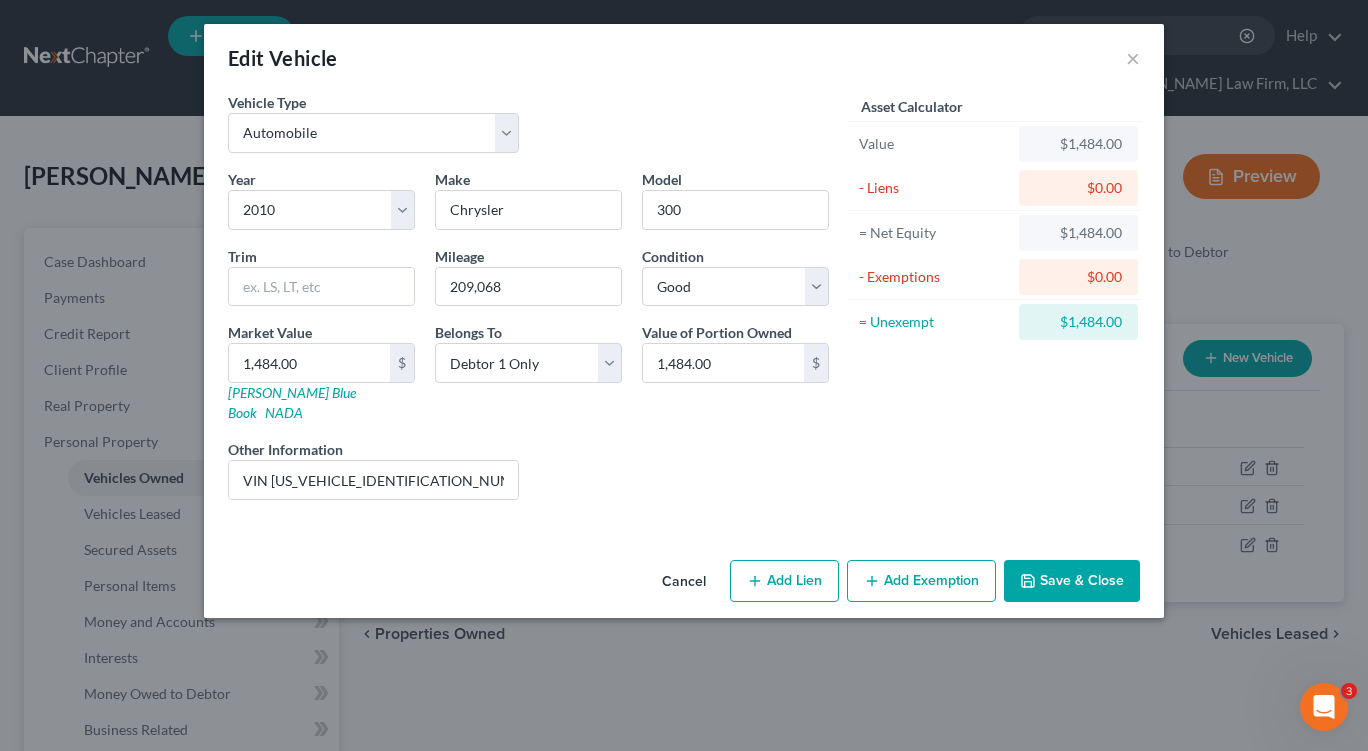 click on "Save & Close" at bounding box center (1072, 581) 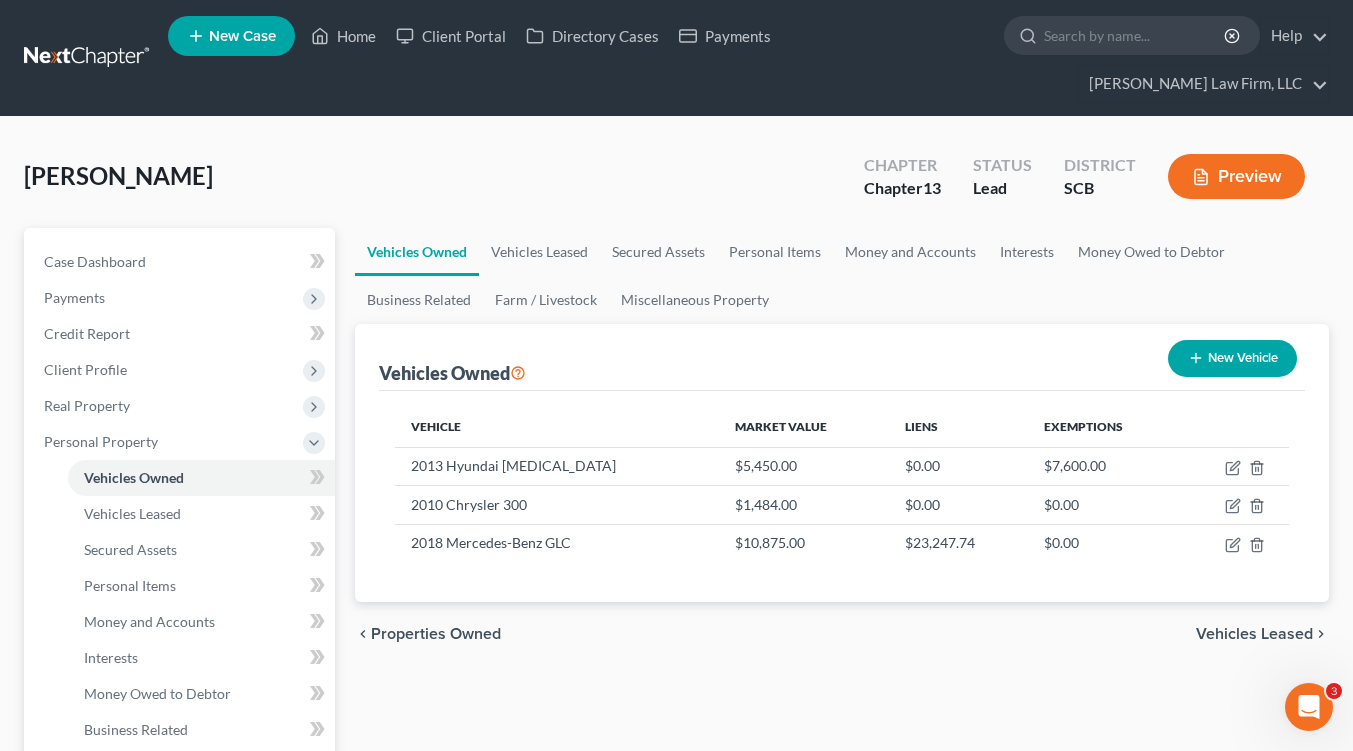 click on "Preview" at bounding box center (1236, 176) 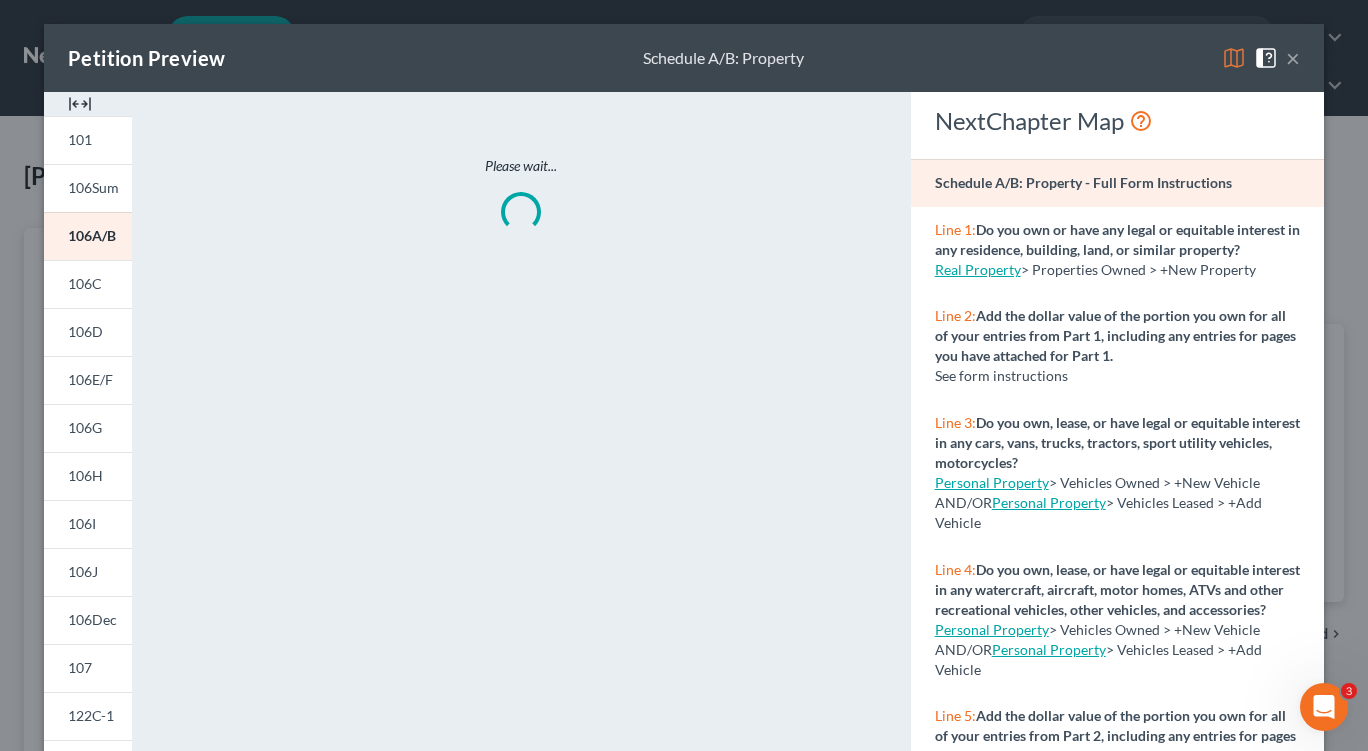 click on "106I" at bounding box center (82, 523) 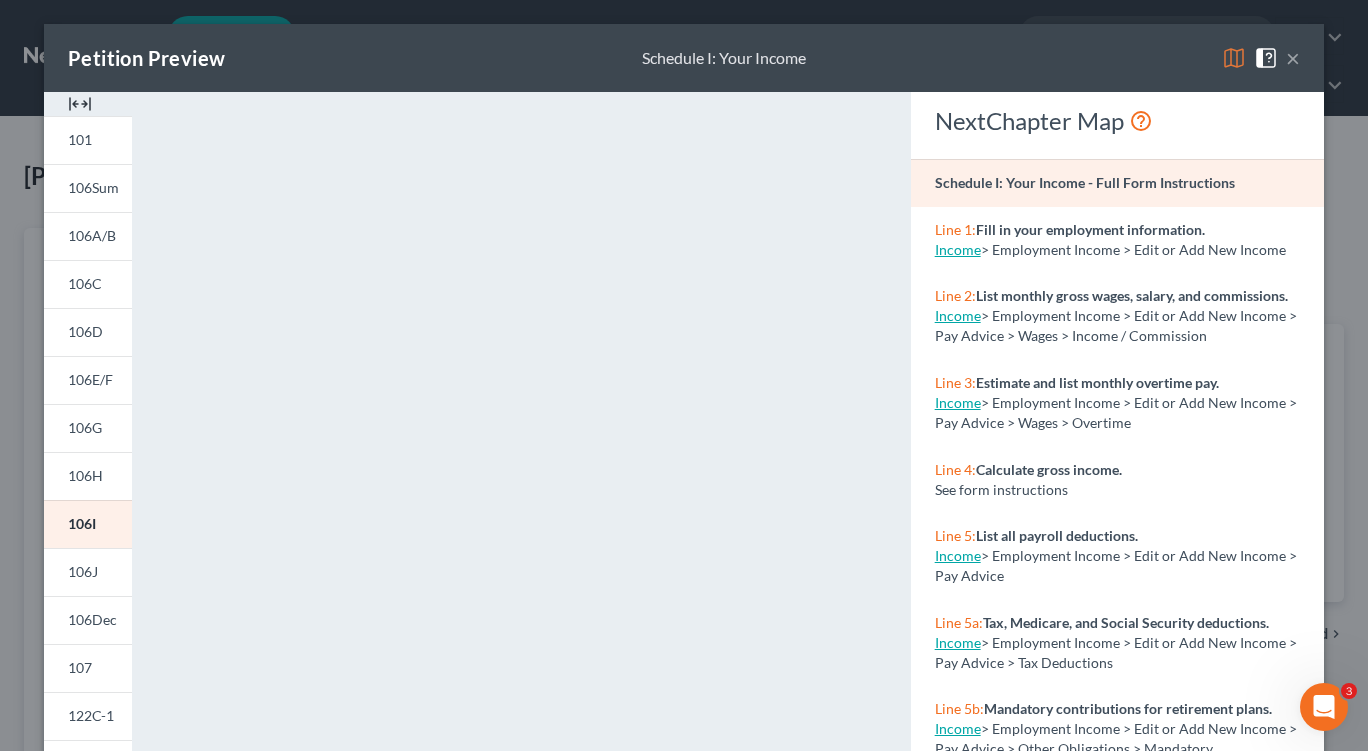 scroll, scrollTop: 376, scrollLeft: 0, axis: vertical 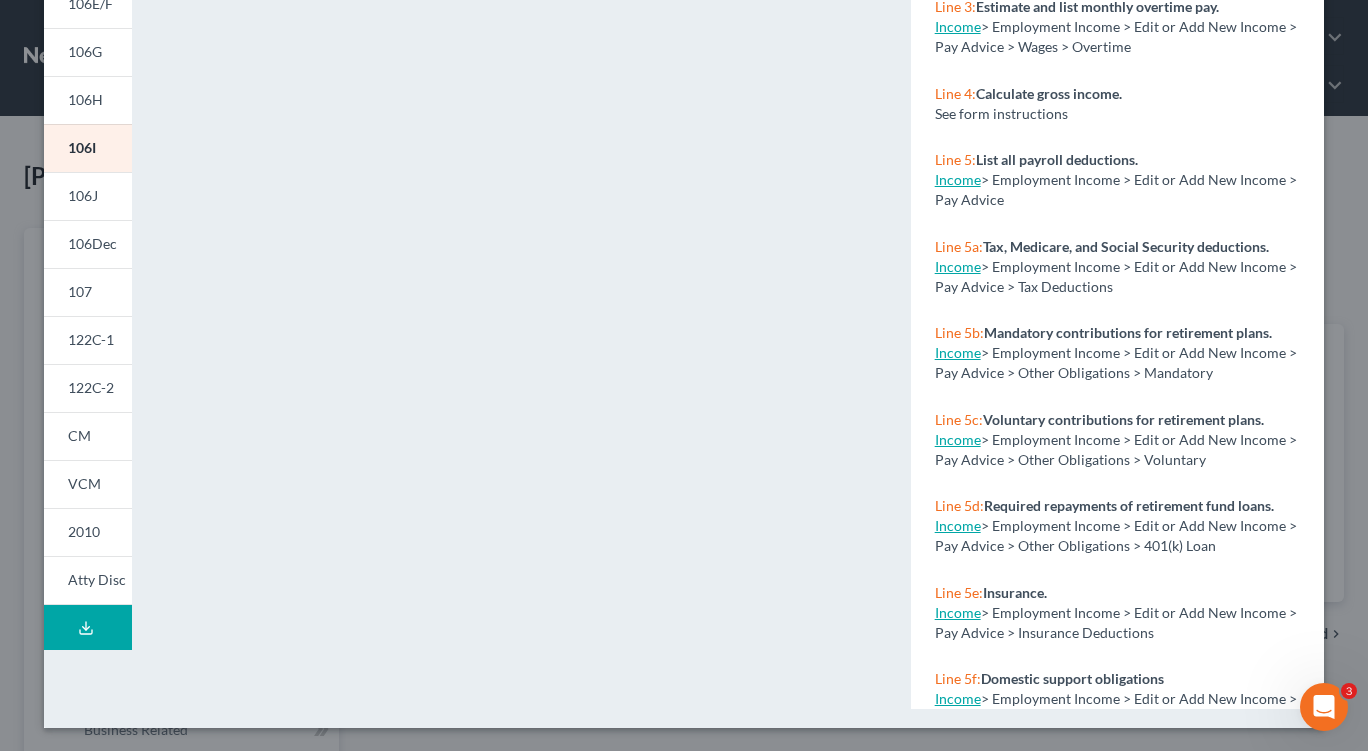 click on "106I" at bounding box center [82, 147] 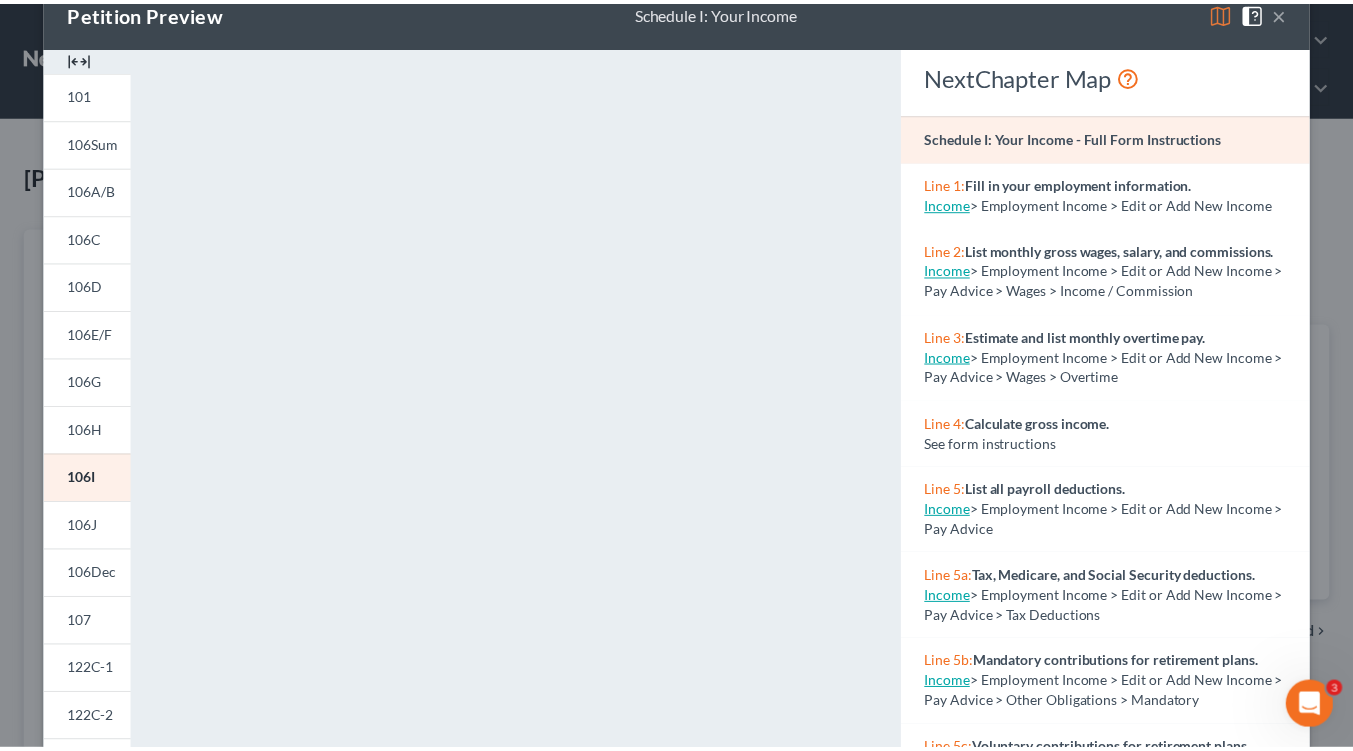 scroll, scrollTop: 0, scrollLeft: 0, axis: both 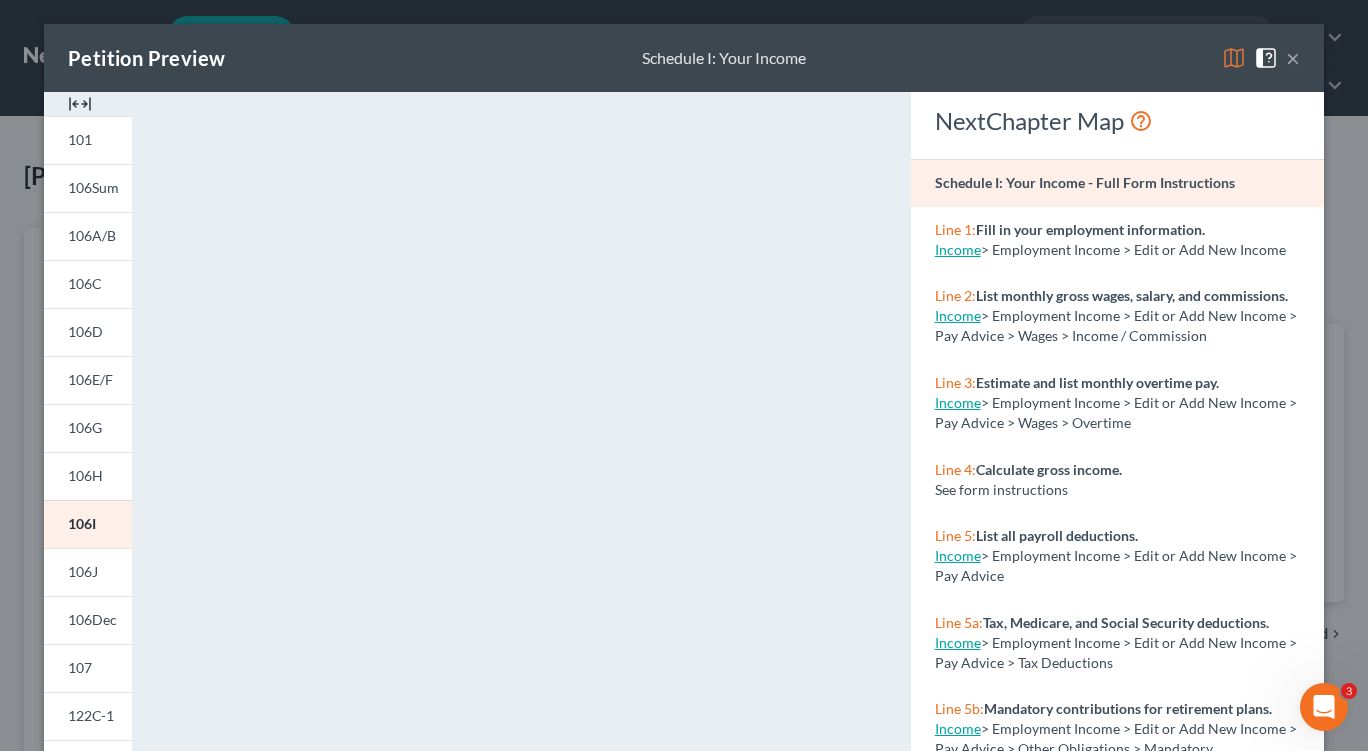 click on "×" at bounding box center [1293, 58] 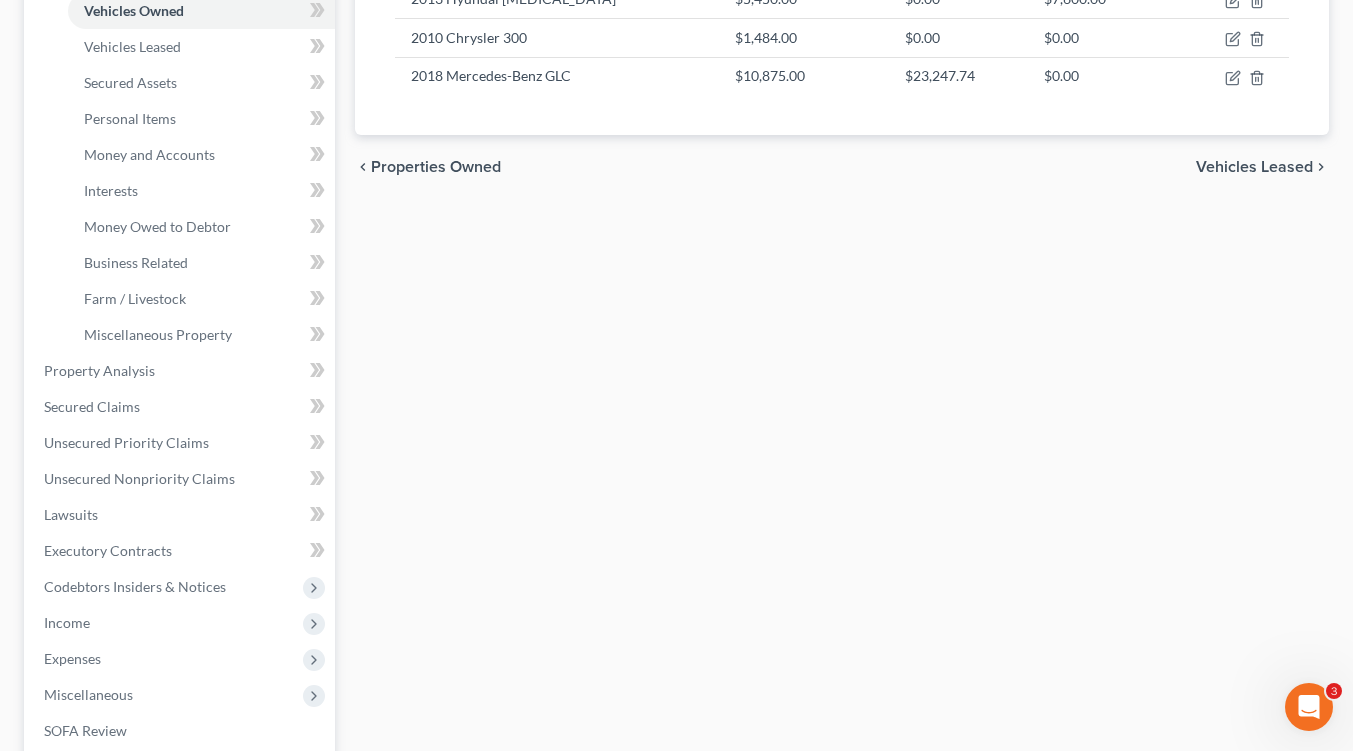scroll, scrollTop: 500, scrollLeft: 0, axis: vertical 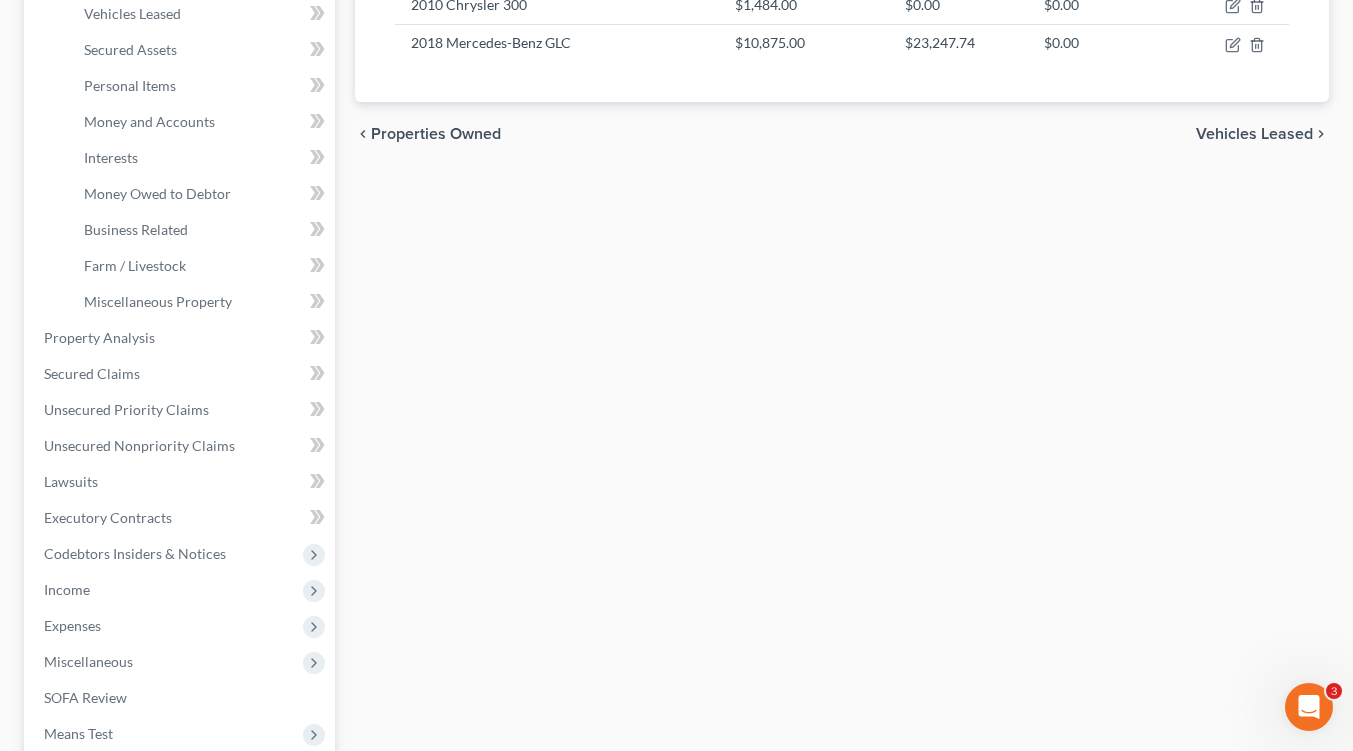 click on "Income" at bounding box center (181, 590) 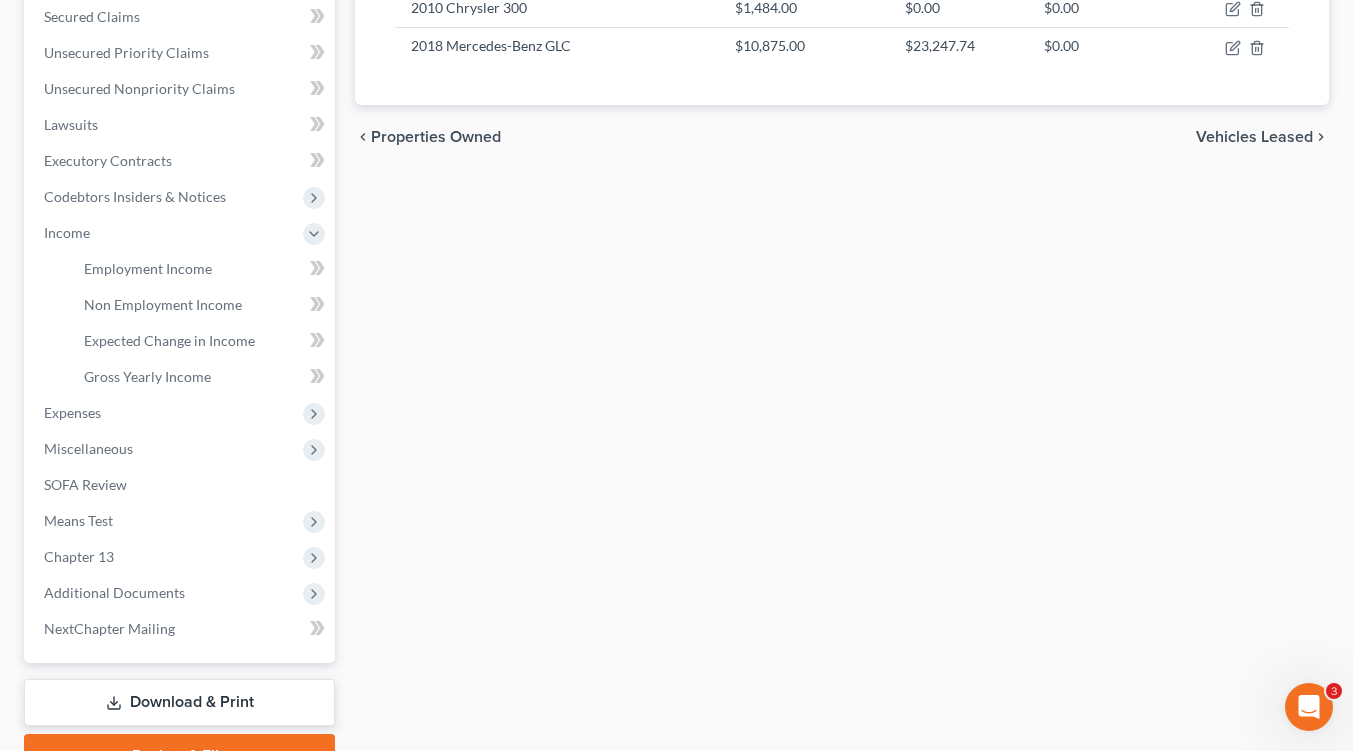 scroll, scrollTop: 500, scrollLeft: 0, axis: vertical 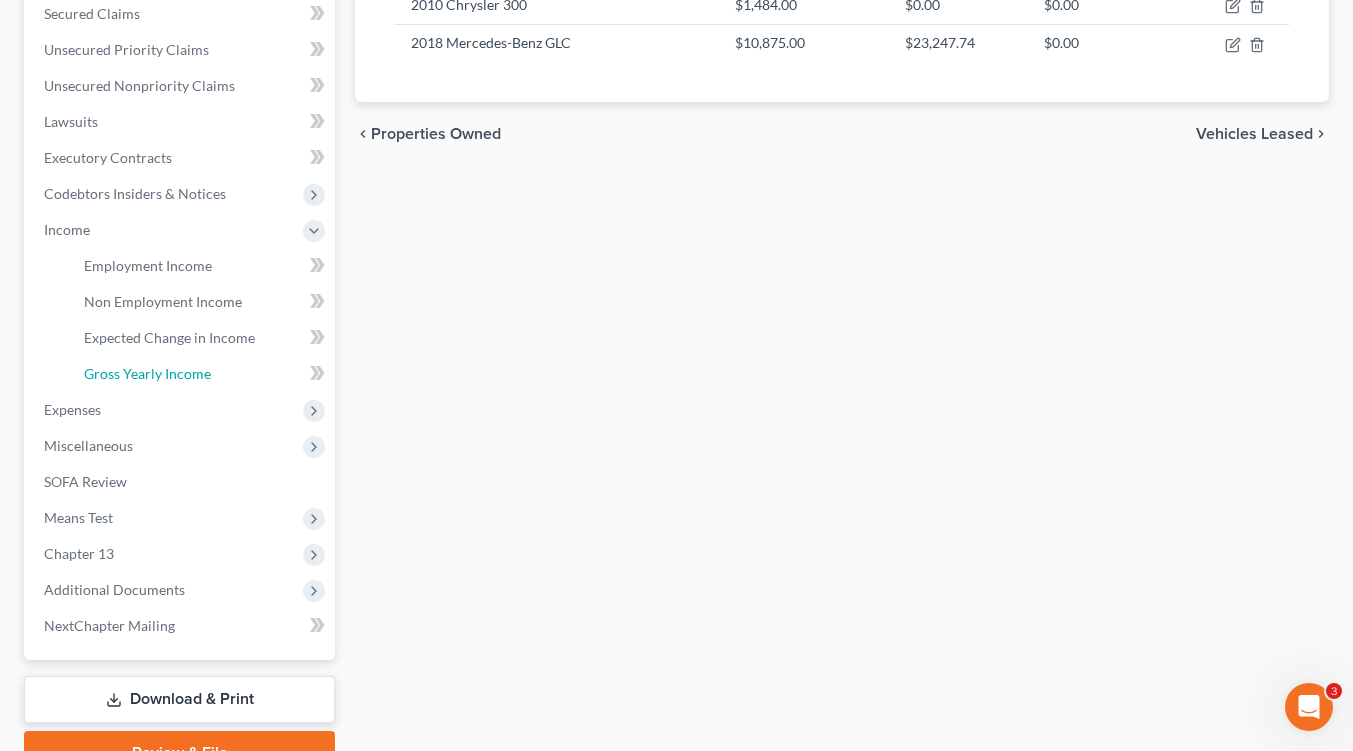 click on "Gross Yearly Income" at bounding box center [147, 373] 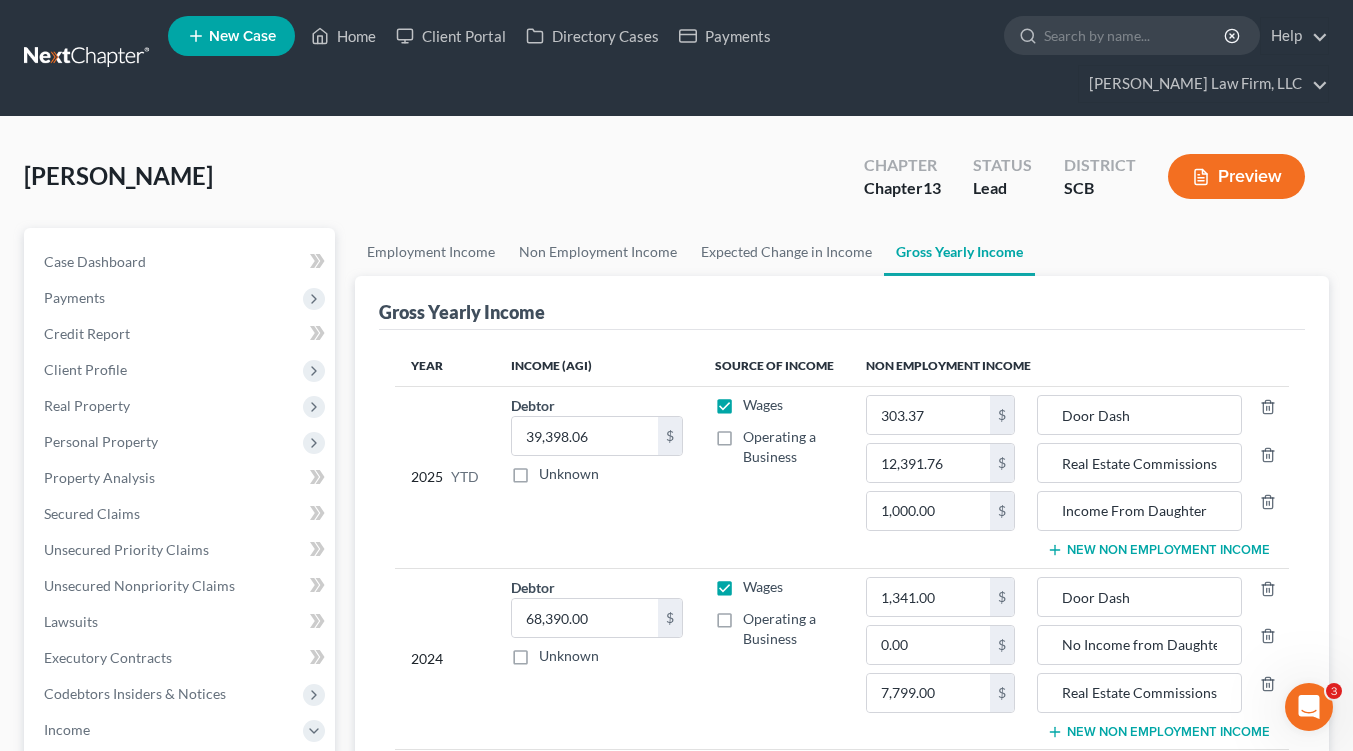 scroll, scrollTop: 200, scrollLeft: 0, axis: vertical 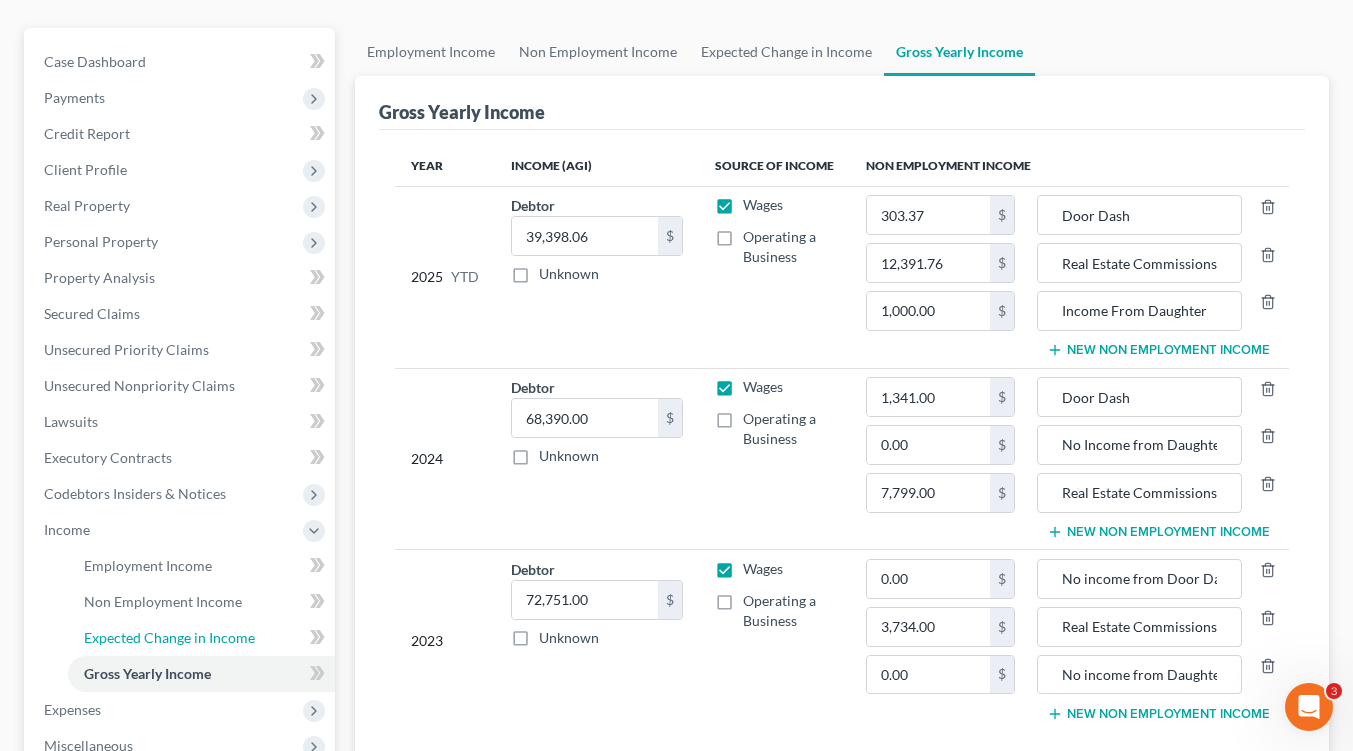 click on "Expected Change in Income" at bounding box center (169, 637) 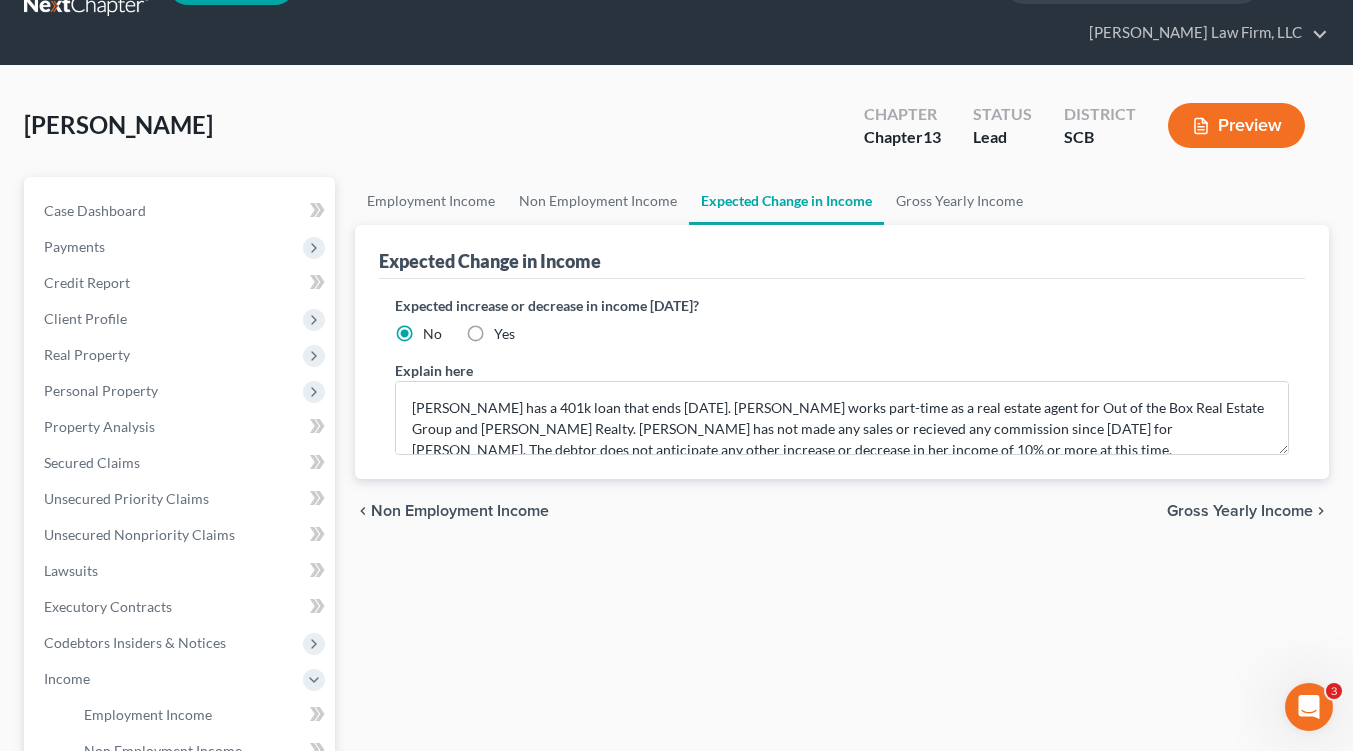 scroll, scrollTop: 0, scrollLeft: 0, axis: both 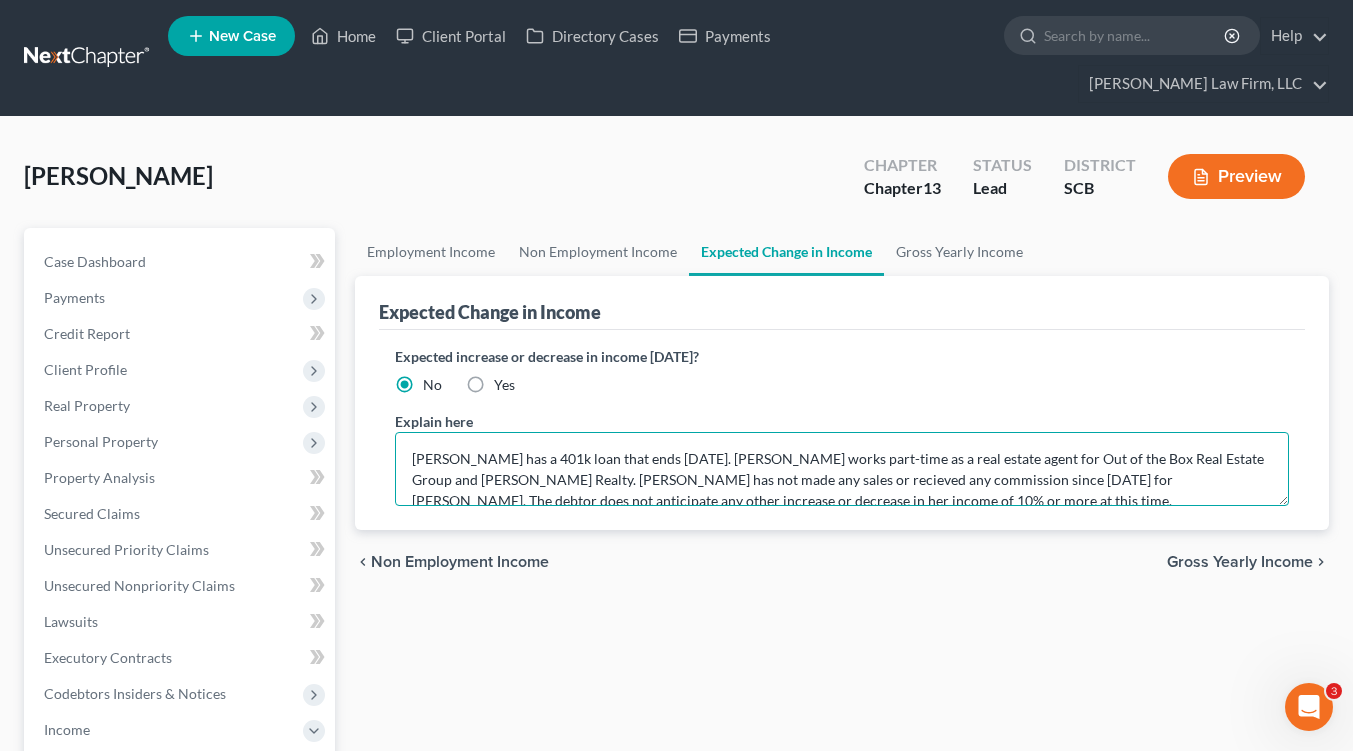click on "Ms. Calhoun has a 401k loan that ends September 4, 2026. Ms. Calhoun works part-time as a real estate agent for Out of the Box Real Estate Group and David Lloyd Realty. Ms. Calhoun has not made any sales or recieved any commission since September 2024 for David Lloyd Realty. The debtor does not anticipate any other increase or decrease in her income of 10% or more at this time." at bounding box center [842, 469] 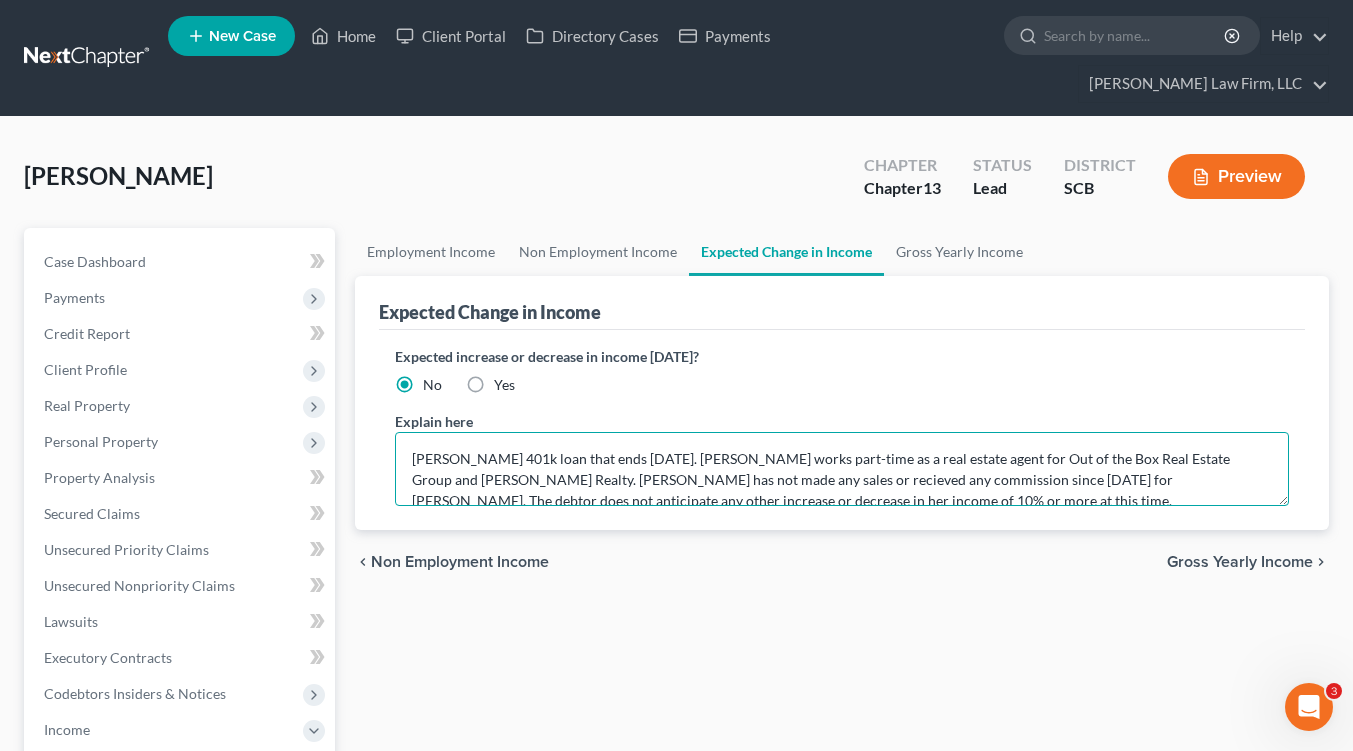 click on "Ms. Calhoun's 401k loan that ends September 4, 2026. Ms. Calhoun works part-time as a real estate agent for Out of the Box Real Estate Group and David Lloyd Realty. Ms. Calhoun has not made any sales or recieved any commission since September 2024 for David Lloyd Realty. The debtor does not anticipate any other increase or decrease in her income of 10% or more at this time." at bounding box center (842, 469) 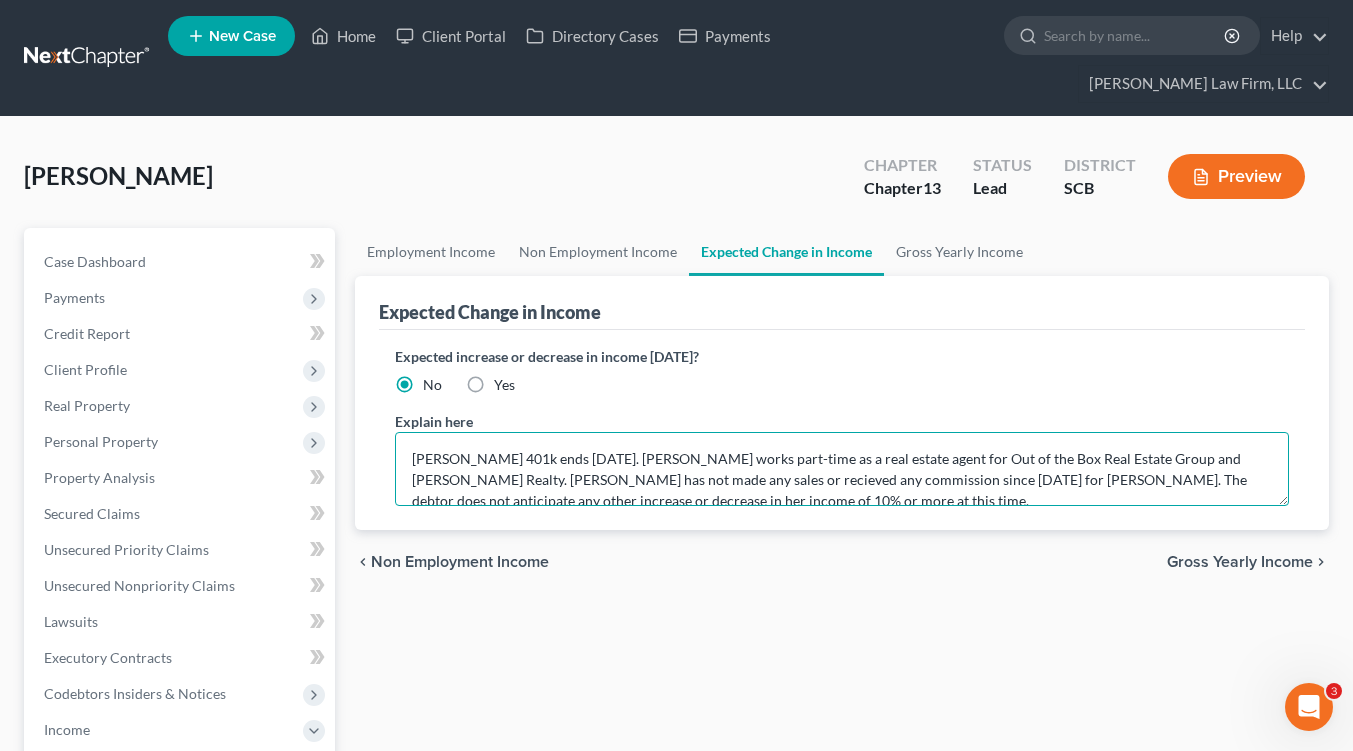 drag, startPoint x: 1016, startPoint y: 419, endPoint x: 1242, endPoint y: 411, distance: 226.14156 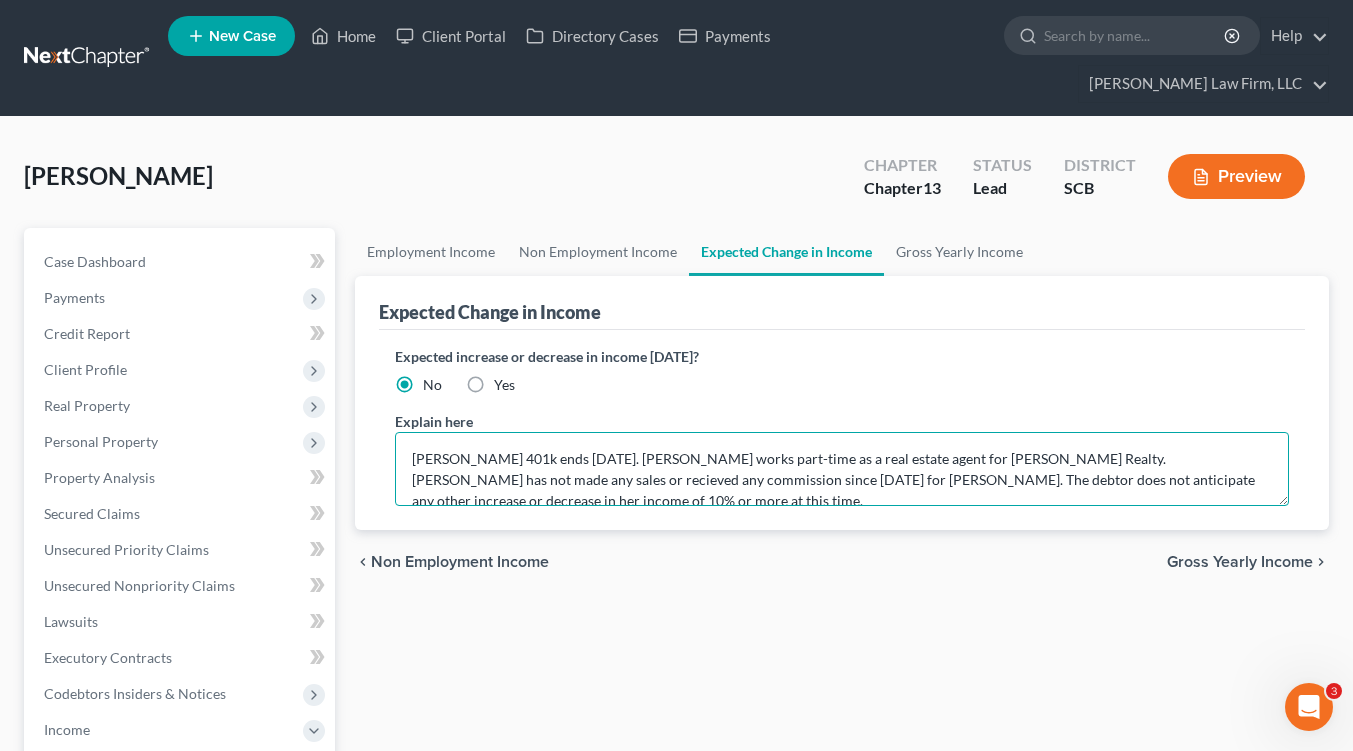 scroll, scrollTop: 21, scrollLeft: 0, axis: vertical 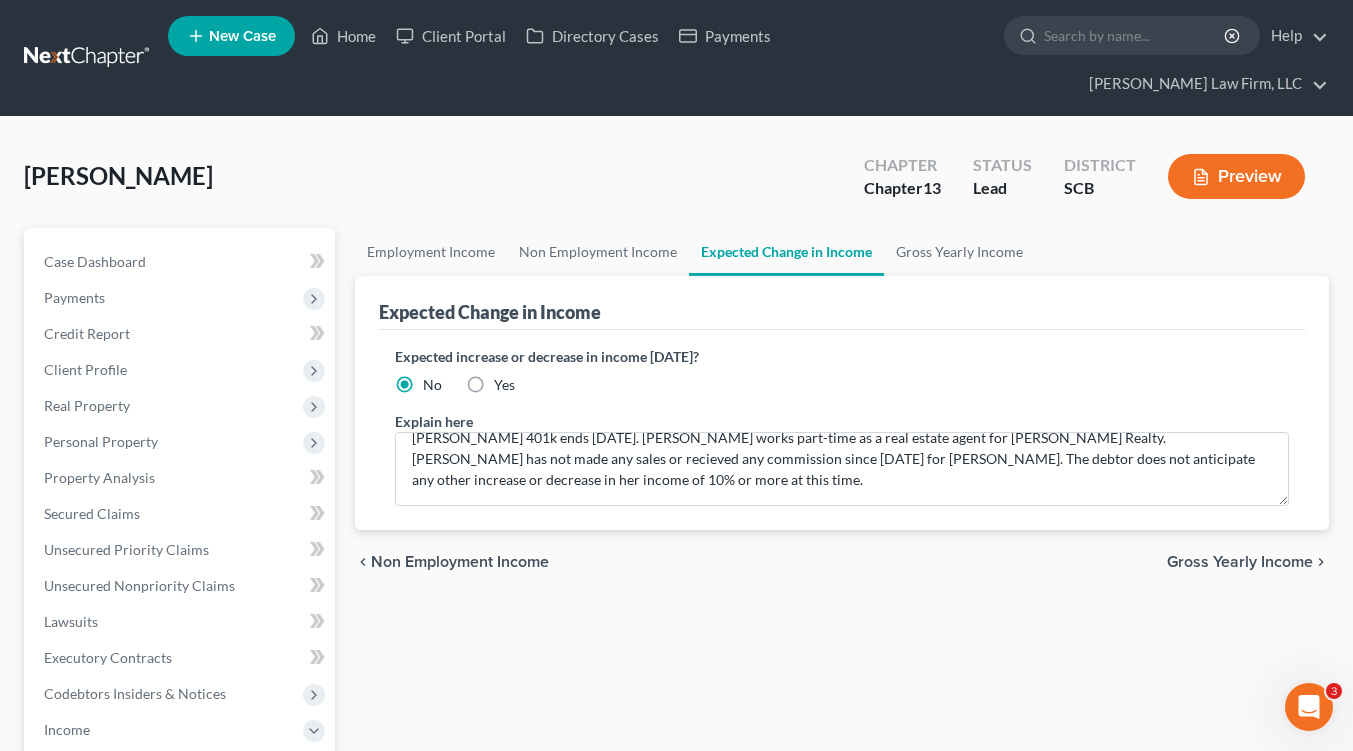 click on "Preview" at bounding box center (1236, 176) 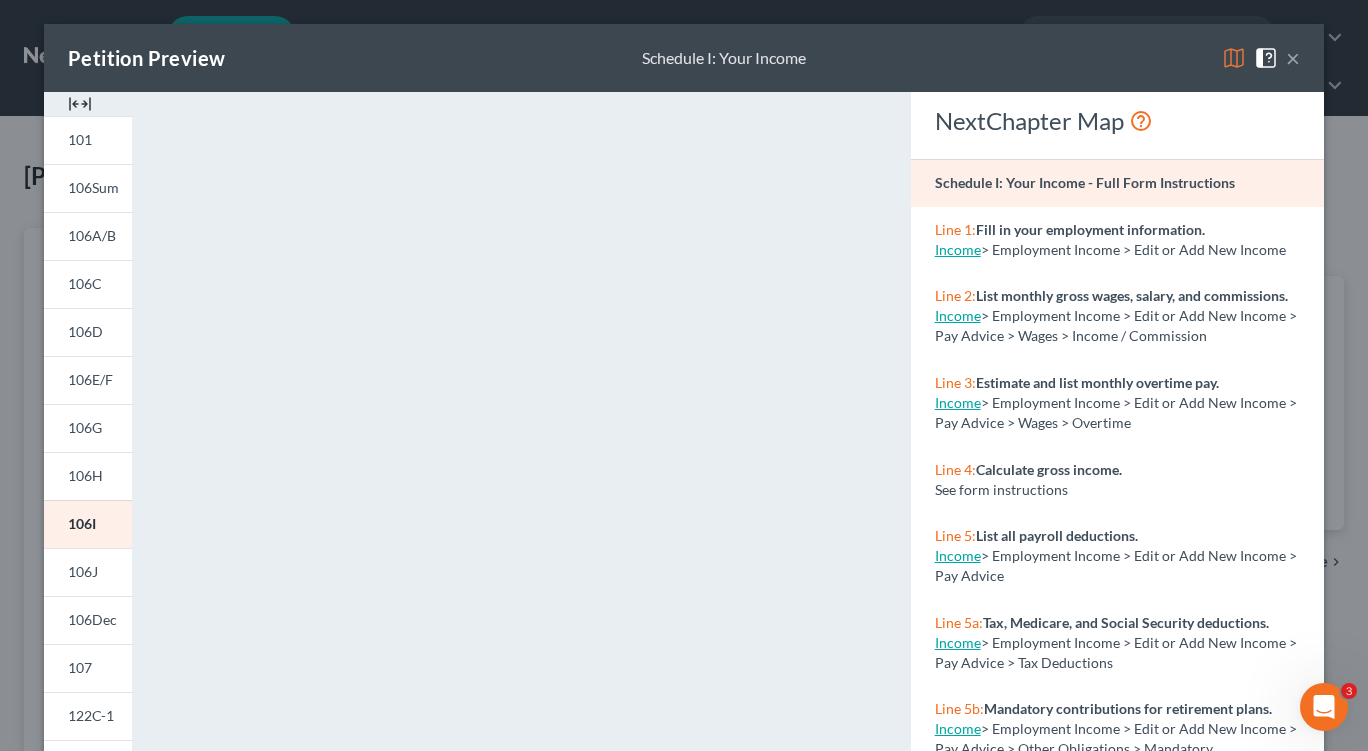 click on "×" at bounding box center [1293, 58] 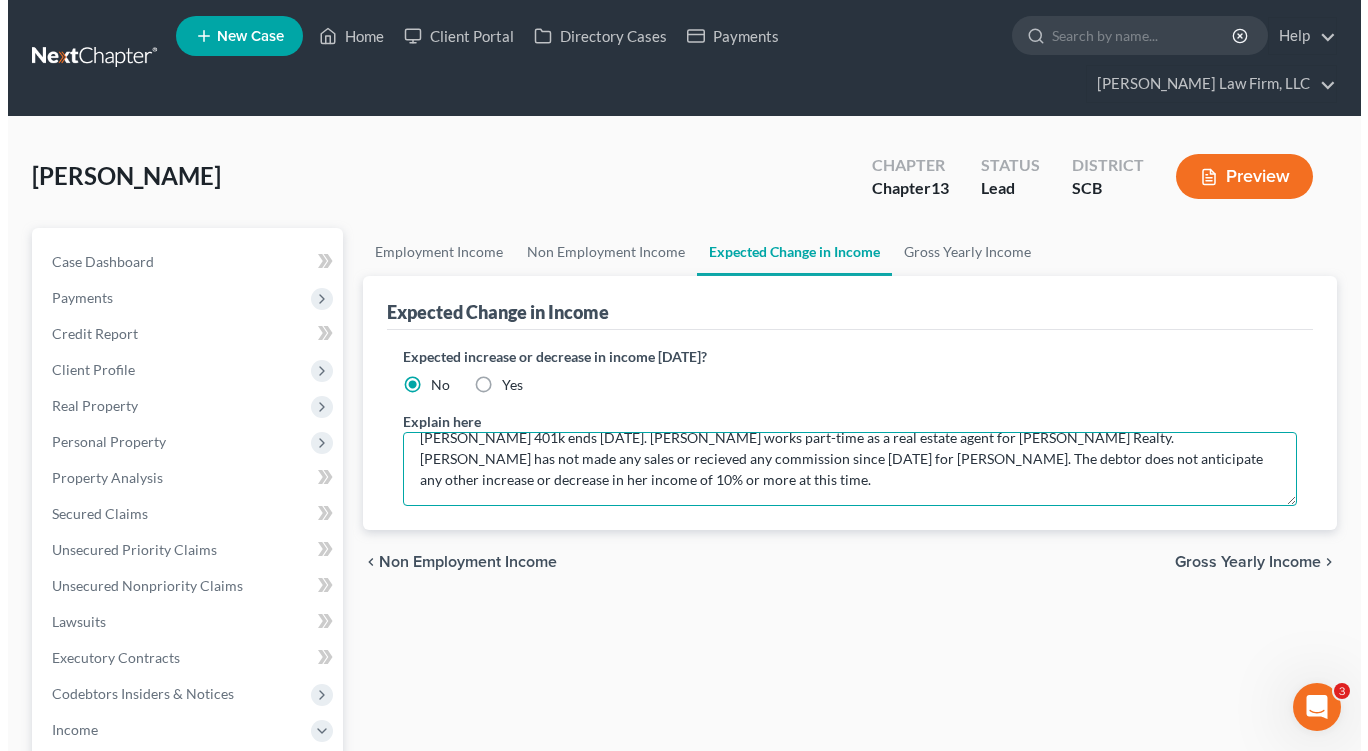 scroll, scrollTop: 0, scrollLeft: 0, axis: both 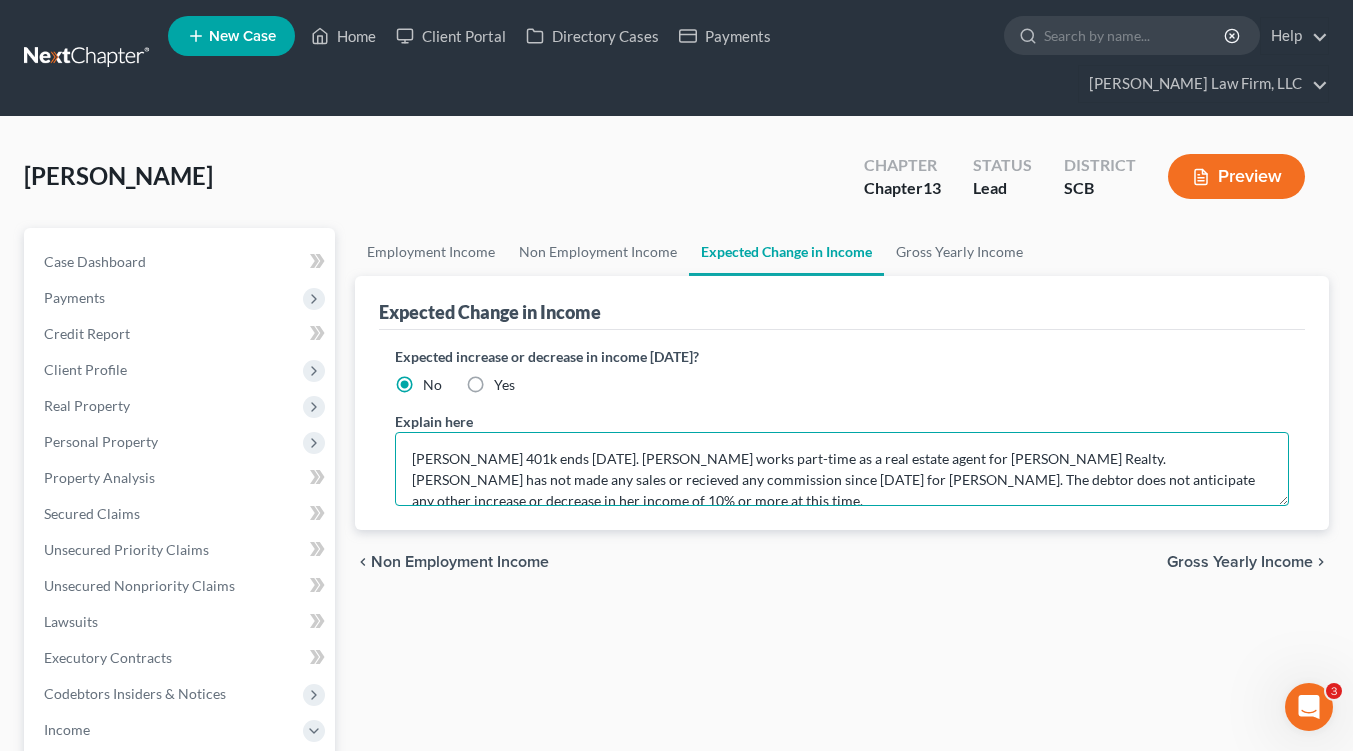 click on "Ms. Calhoun's 401k ends September 4, 2026. Ms. Calhoun works part-time as a real estate agent for David Lloyd Realty. Ms. Calhoun has not made any sales or recieved any commission since September 2024 for David Lloyd Realty. The debtor does not anticipate any other increase or decrease in her income of 10% or more at this time." at bounding box center (842, 469) 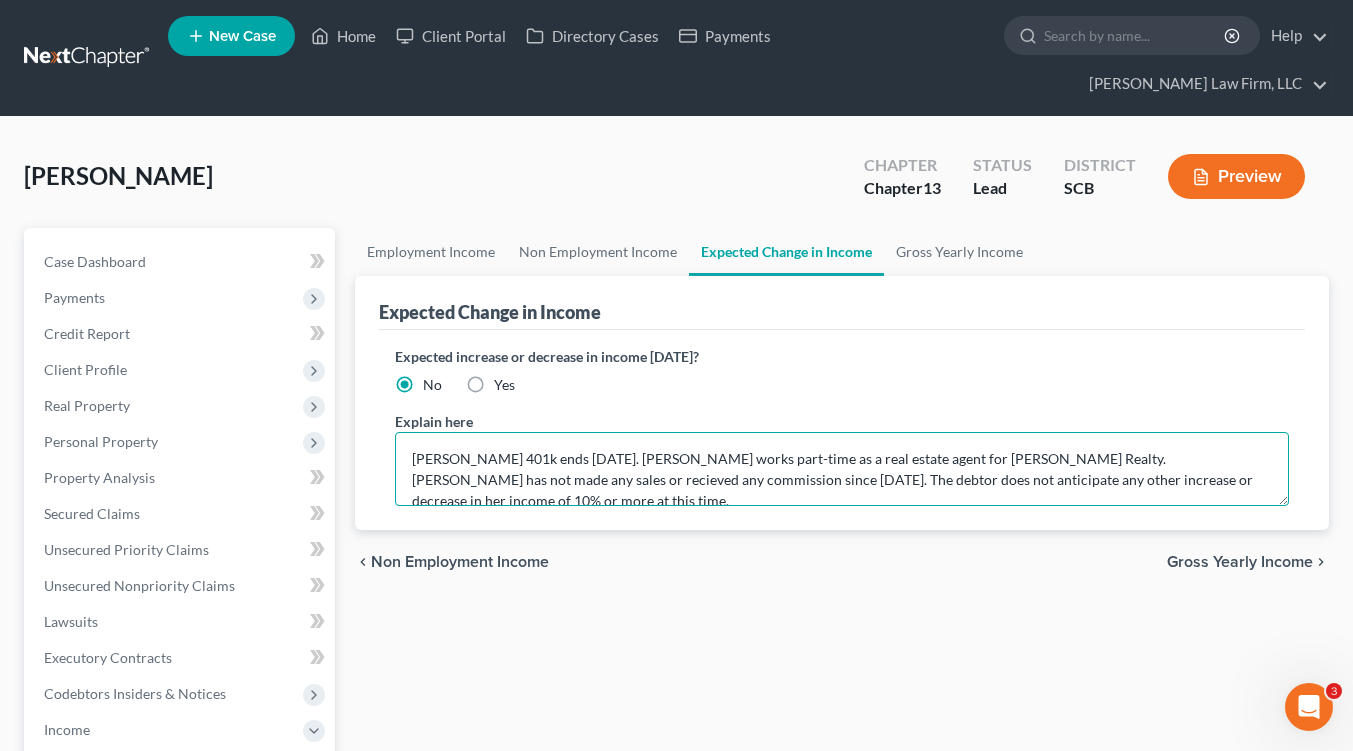 type on "Ms. Calhoun's 401k ends September 4, 2026. Ms. Calhoun works part-time as a real estate agent for David Lloyd Realty. Ms. Calhoun has not made any sales or recieved any commission since September 2024. The debtor does not anticipate any other increase or decrease in her income of 10% or more at this time." 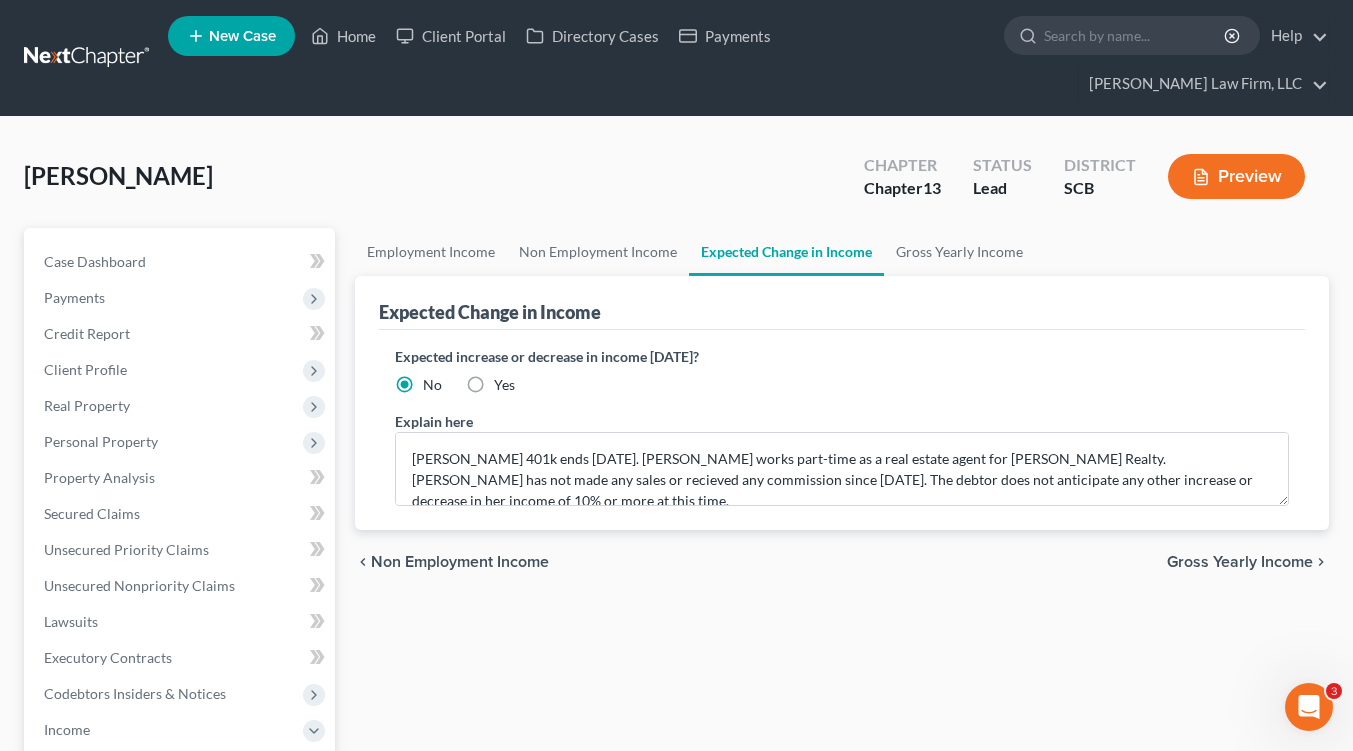 click on "Preview" at bounding box center [1236, 176] 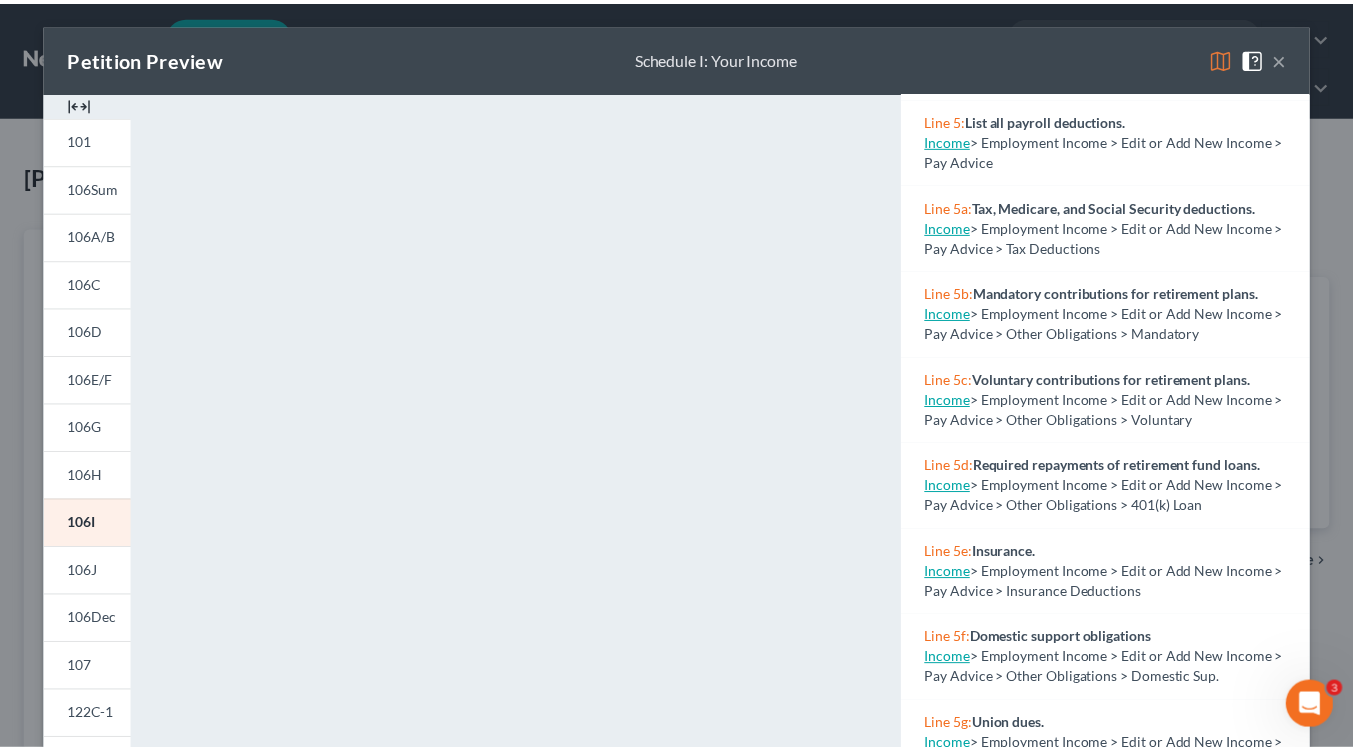 scroll, scrollTop: 500, scrollLeft: 0, axis: vertical 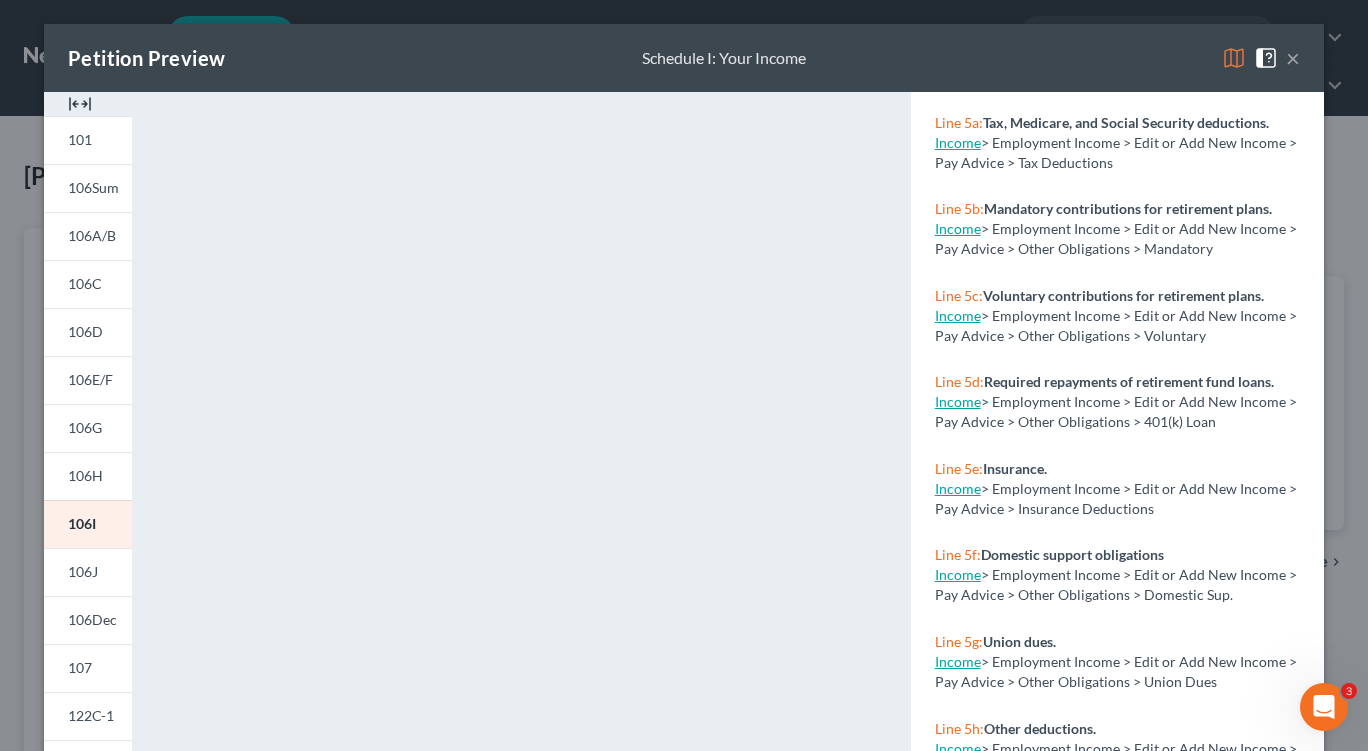 click on "×" at bounding box center [1293, 58] 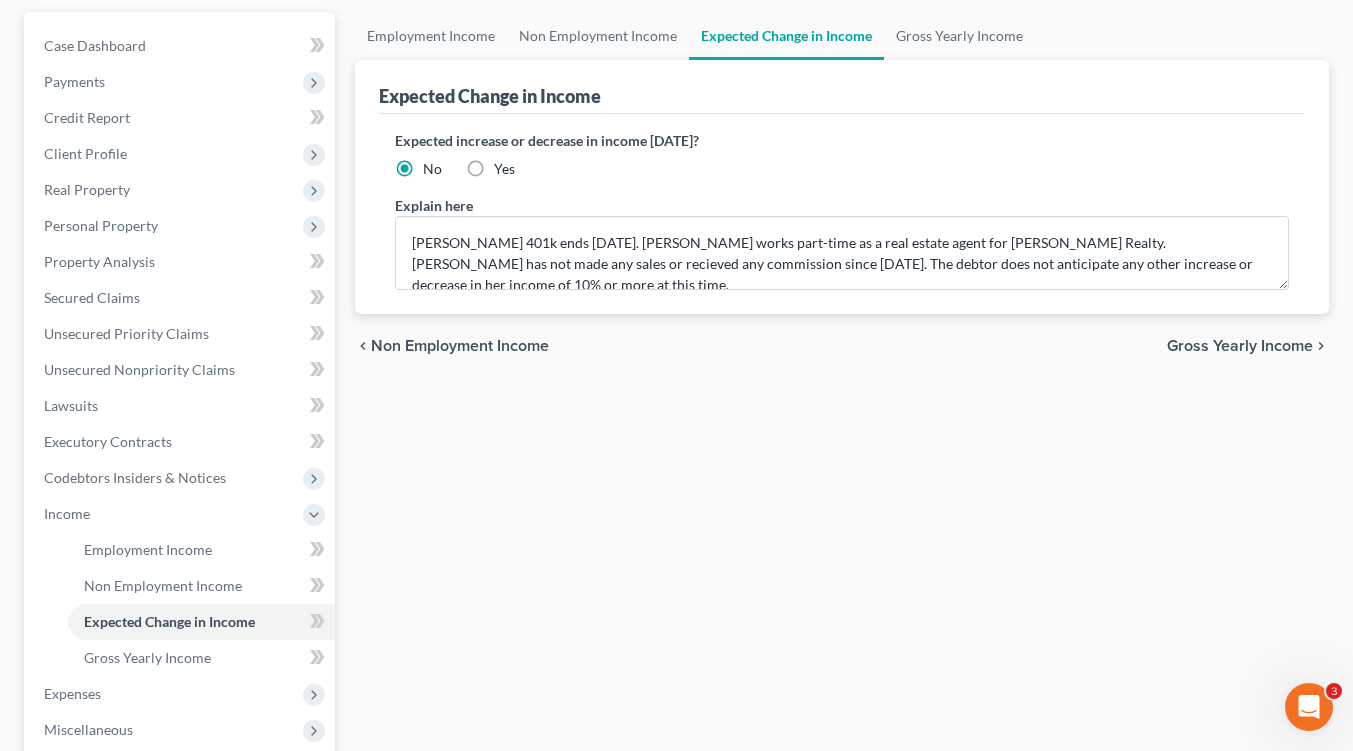 scroll, scrollTop: 300, scrollLeft: 0, axis: vertical 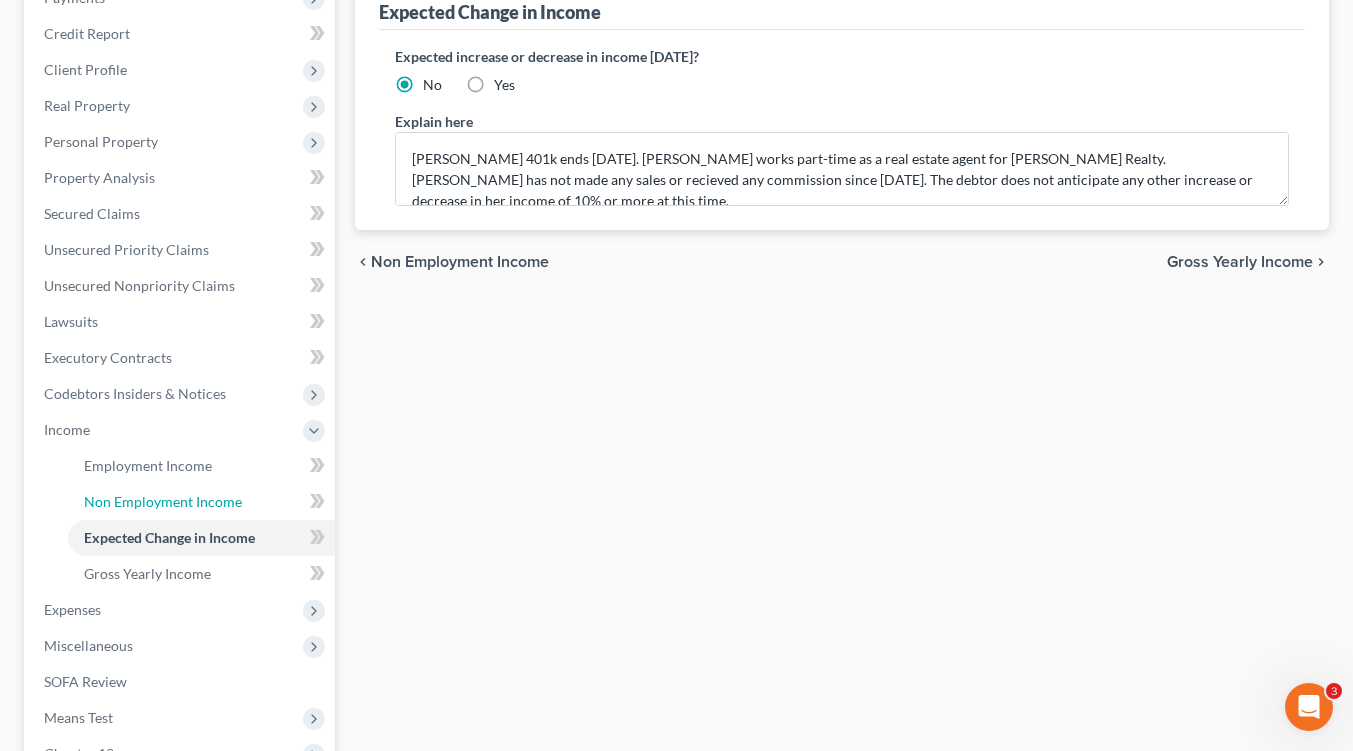 click on "Non Employment Income" at bounding box center (163, 501) 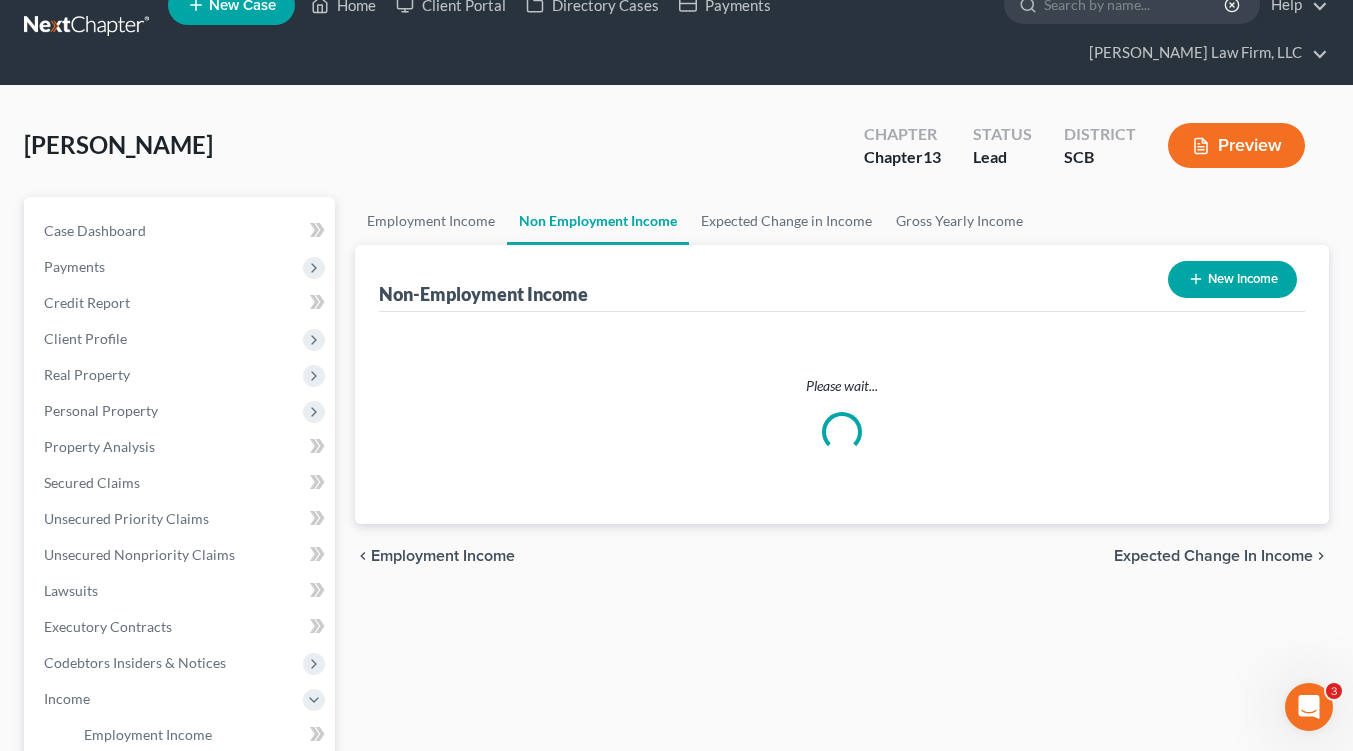 scroll, scrollTop: 0, scrollLeft: 0, axis: both 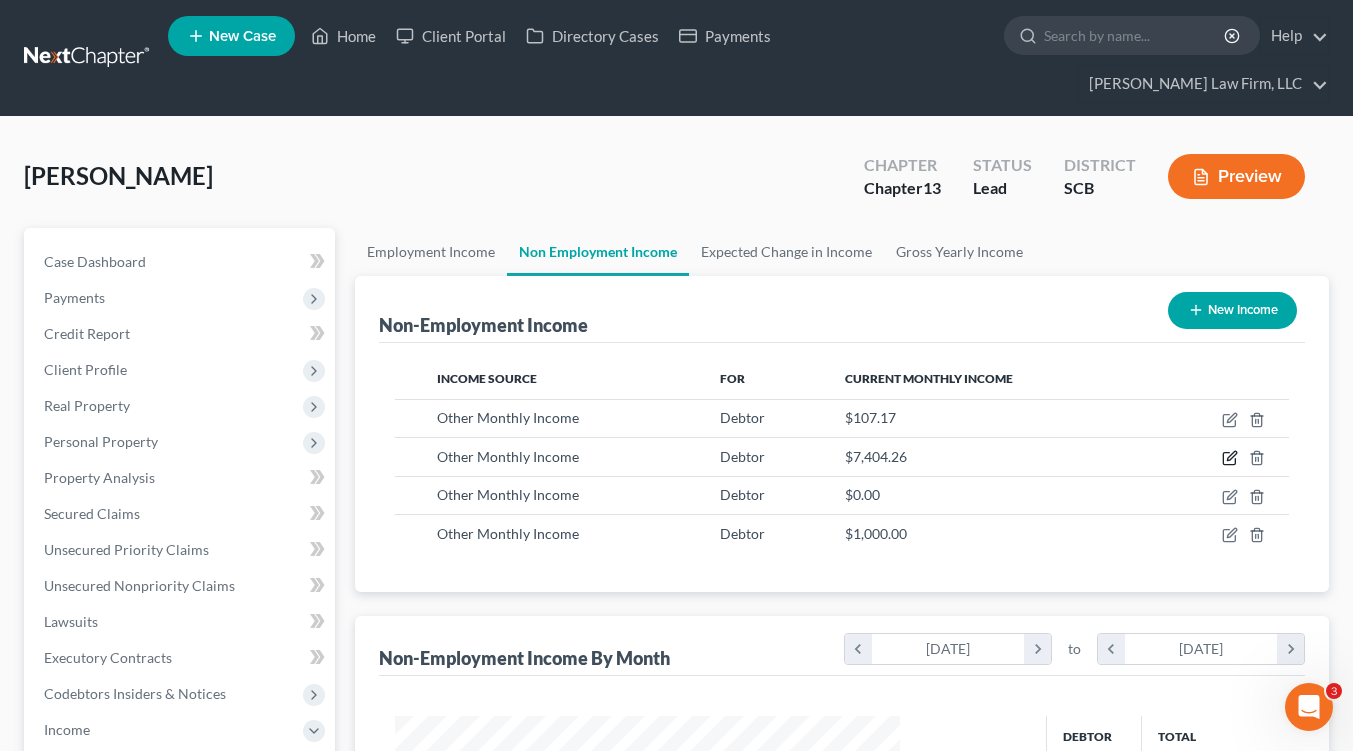 click 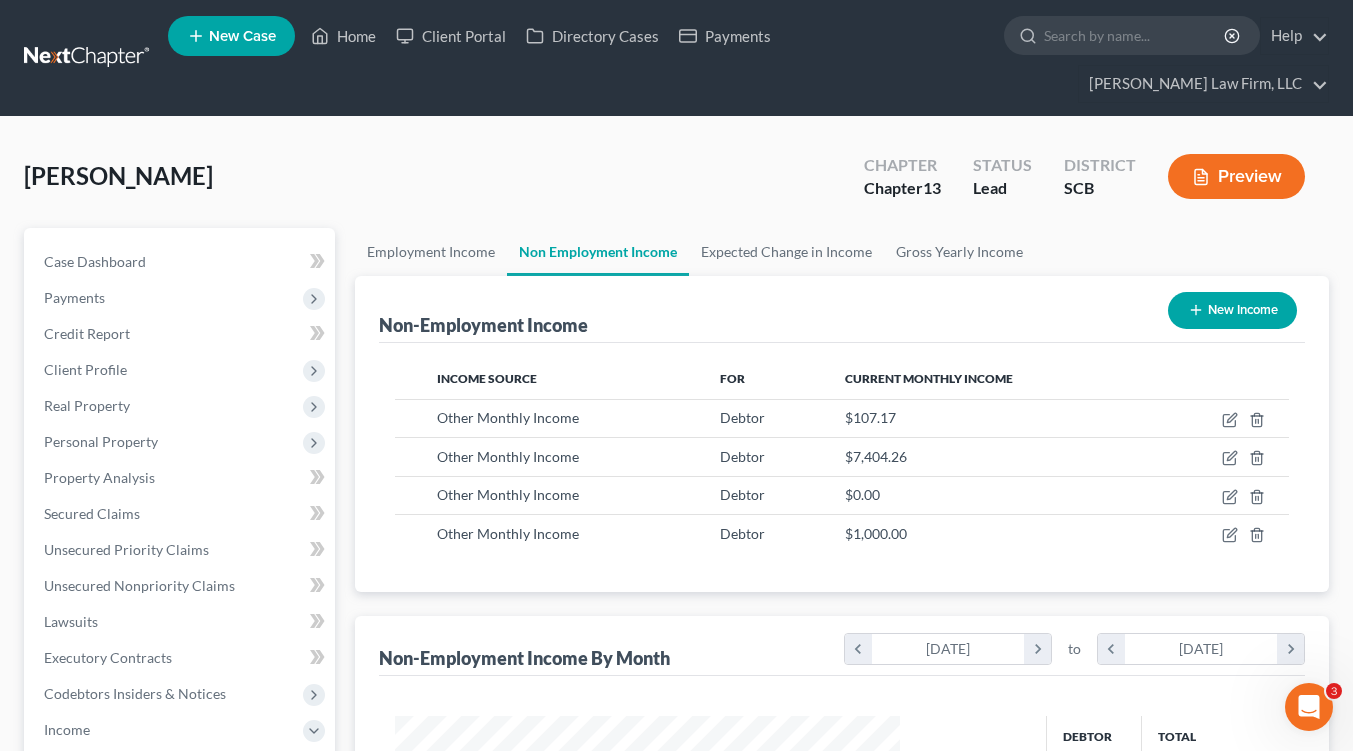 select on "13" 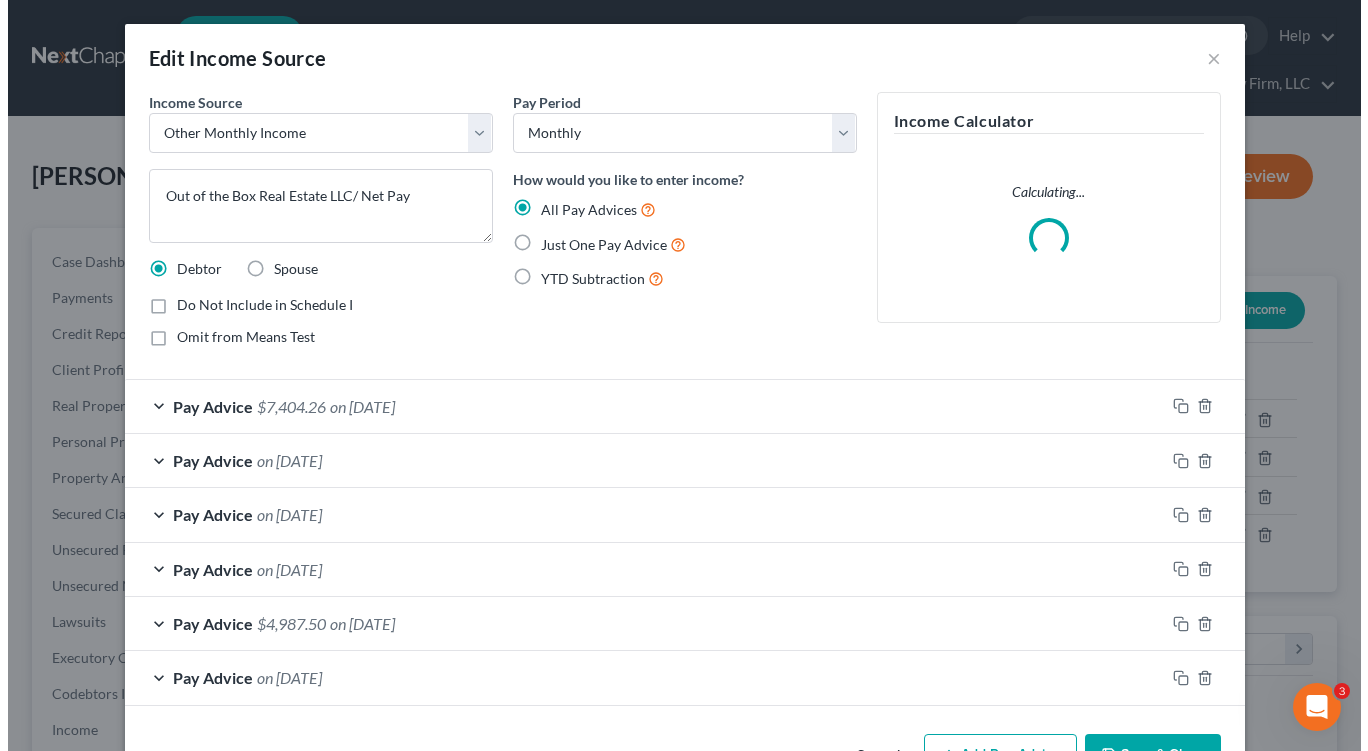 scroll, scrollTop: 999641, scrollLeft: 999448, axis: both 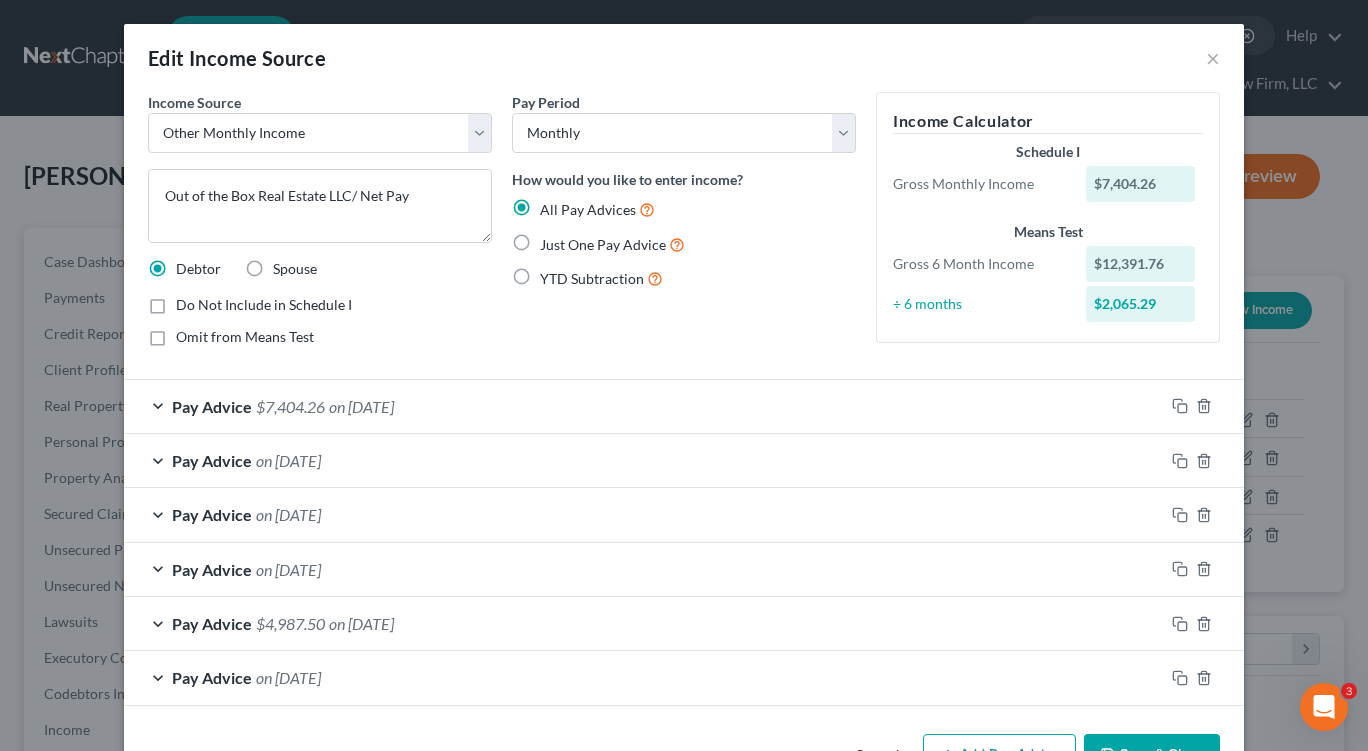 click on "Omit from Means Test" at bounding box center (245, 337) 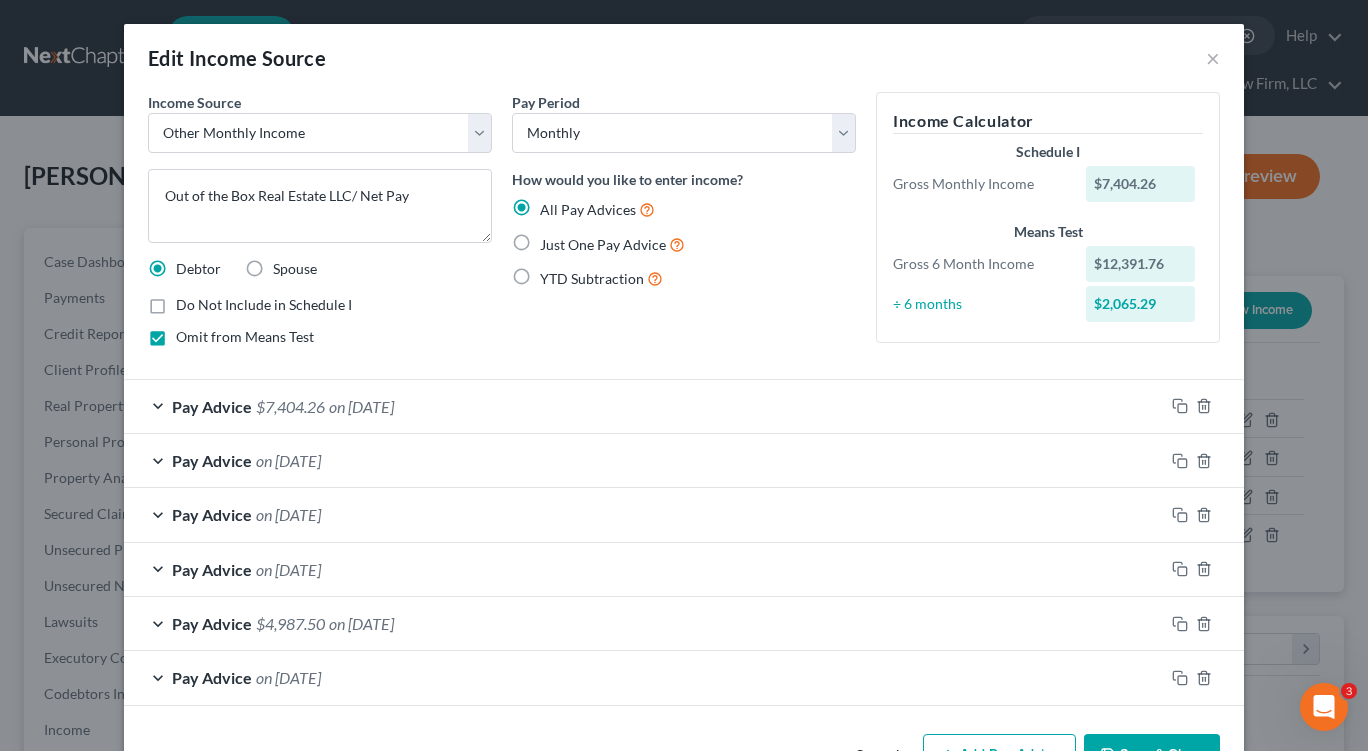 click on "Do Not Include in Schedule I" at bounding box center [264, 305] 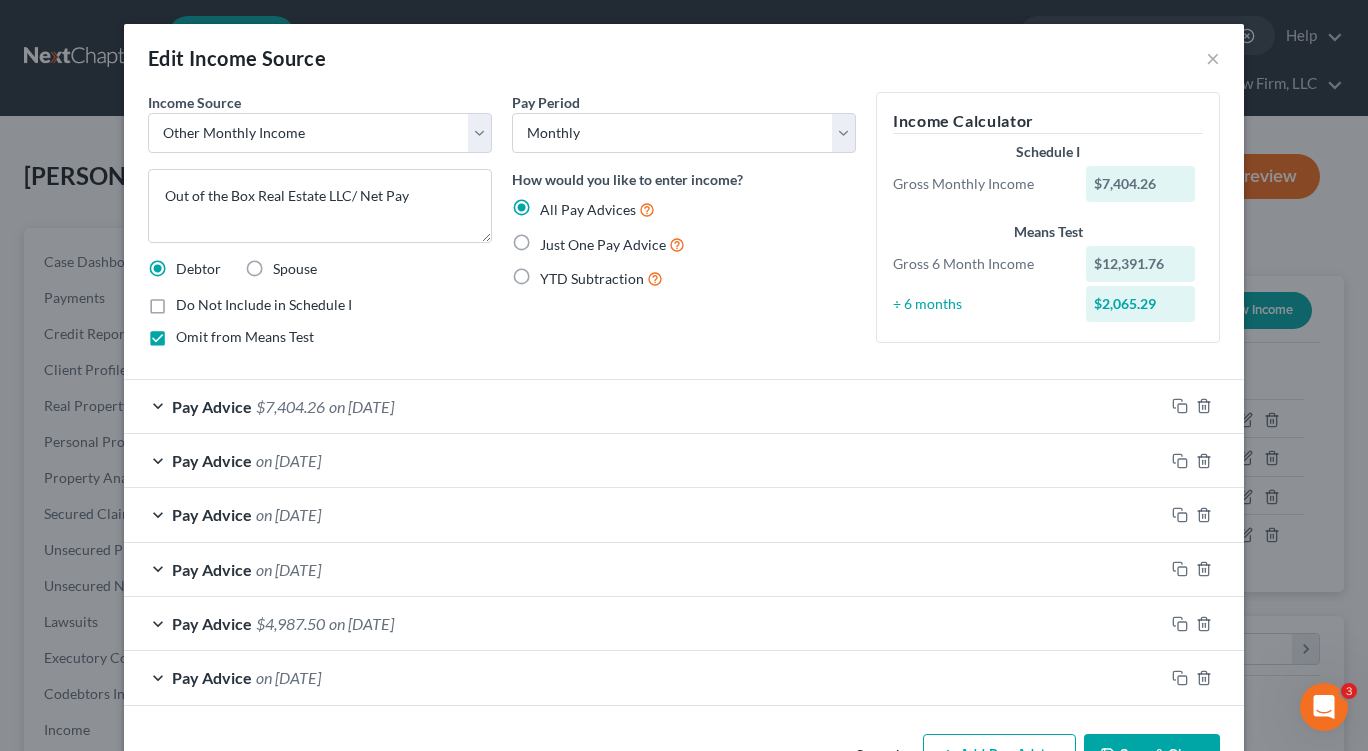 click on "Do Not Include in Schedule I" at bounding box center [190, 301] 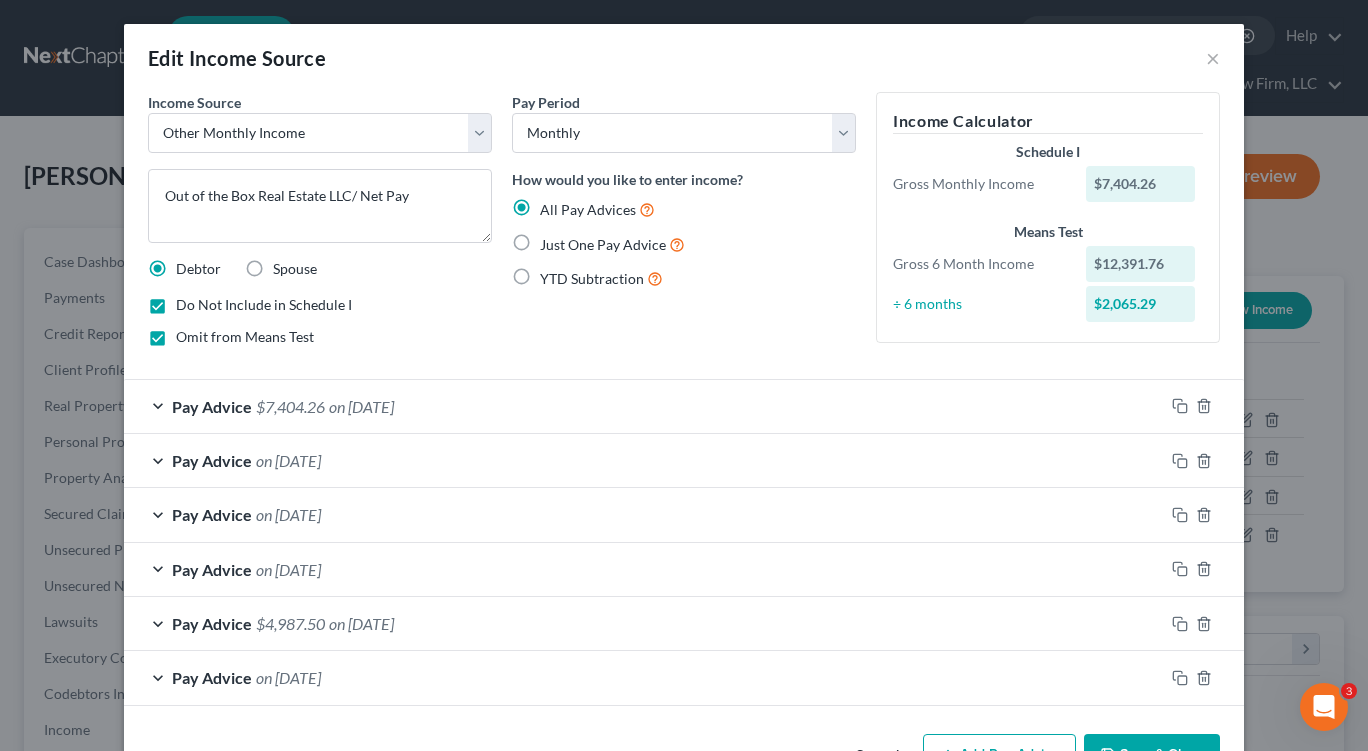 click on "Do Not Include in Schedule I" at bounding box center (264, 305) 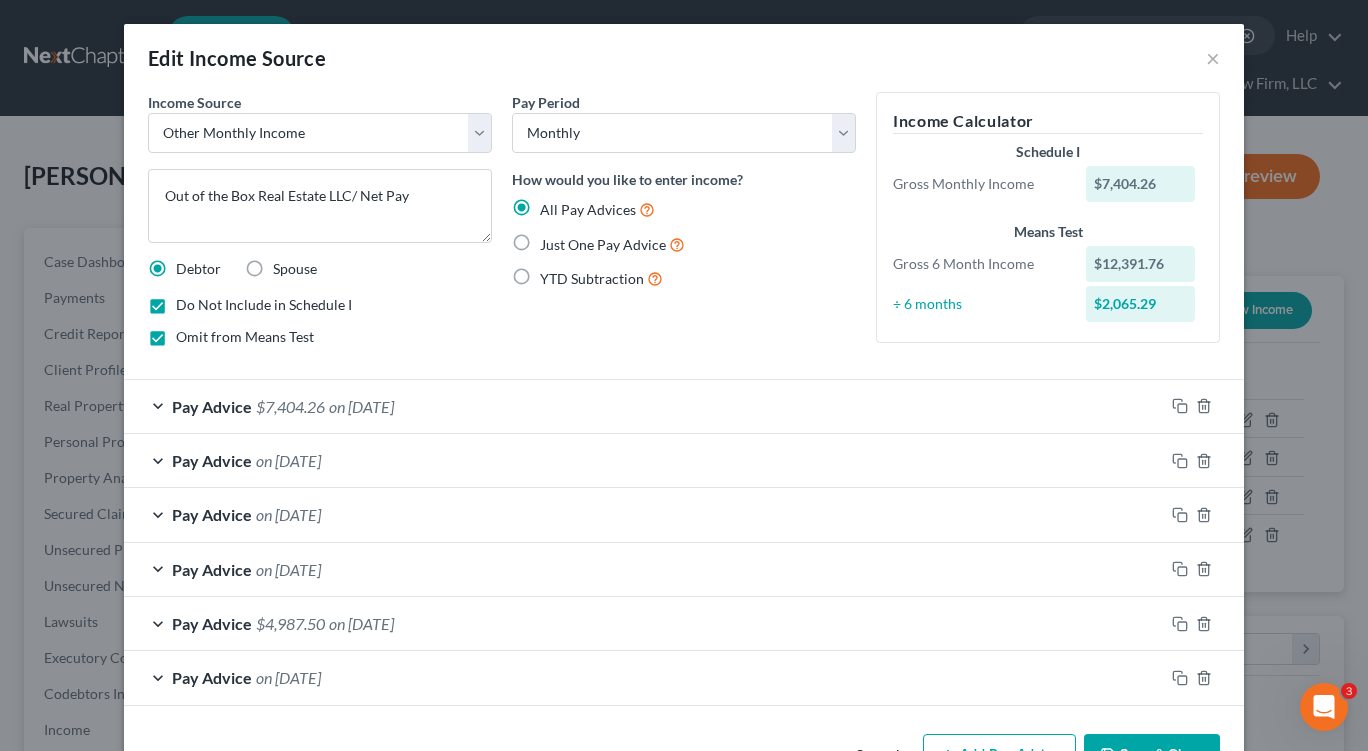 click on "Do Not Include in Schedule I" at bounding box center (190, 301) 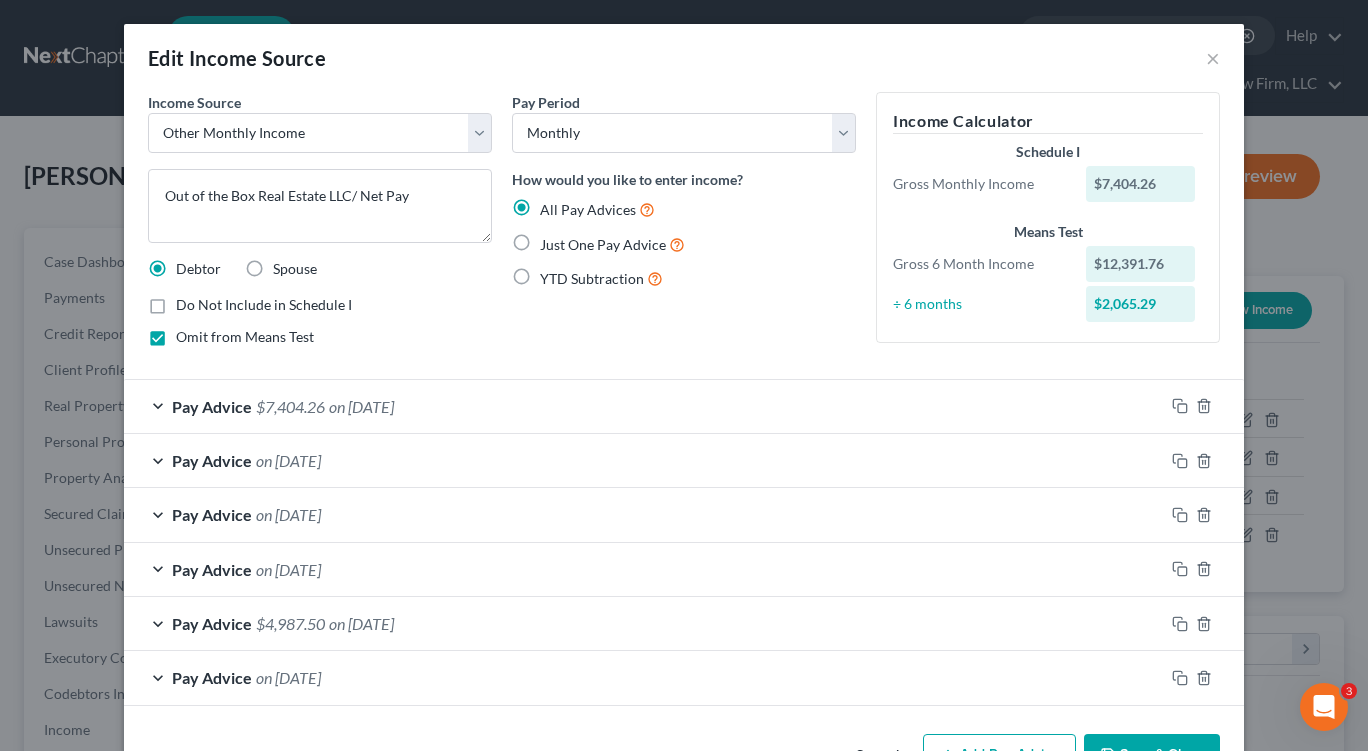 click on "Omit from Means Test" at bounding box center [245, 337] 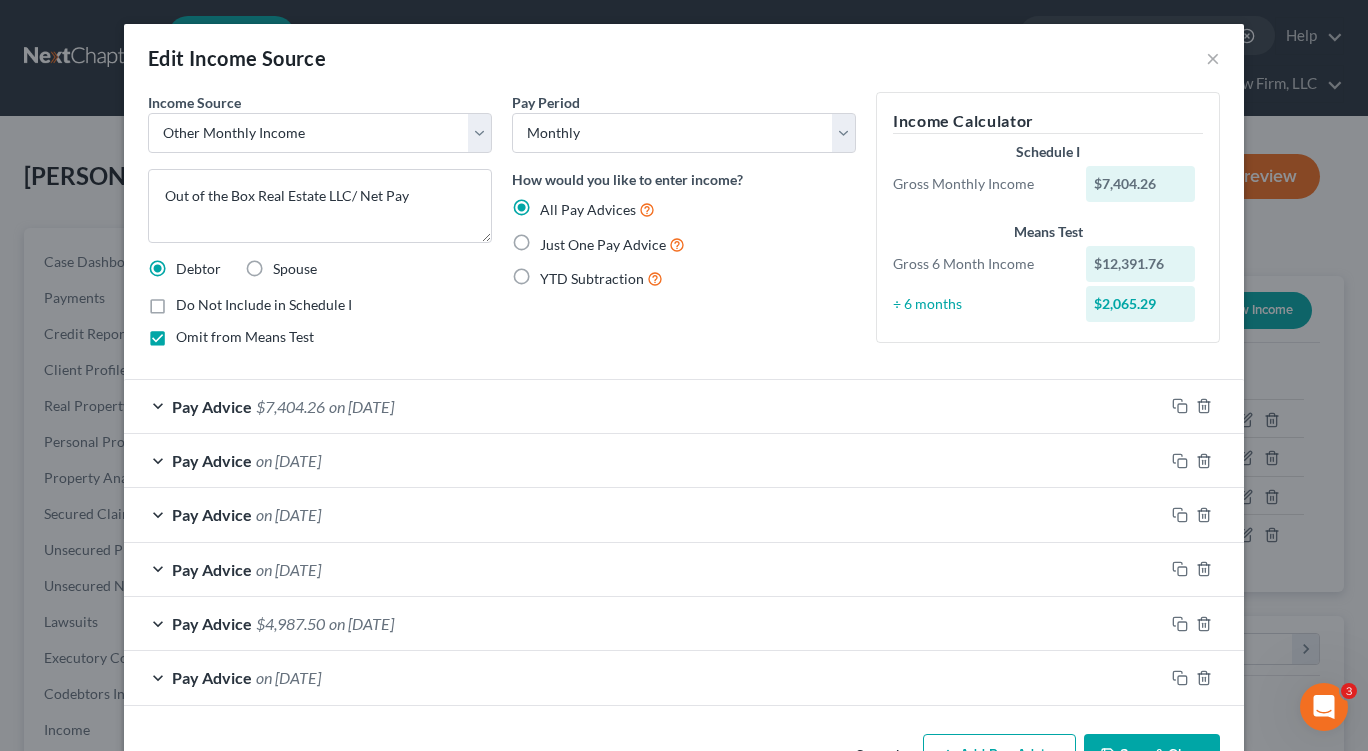 click on "Omit from Means Test" at bounding box center [190, 333] 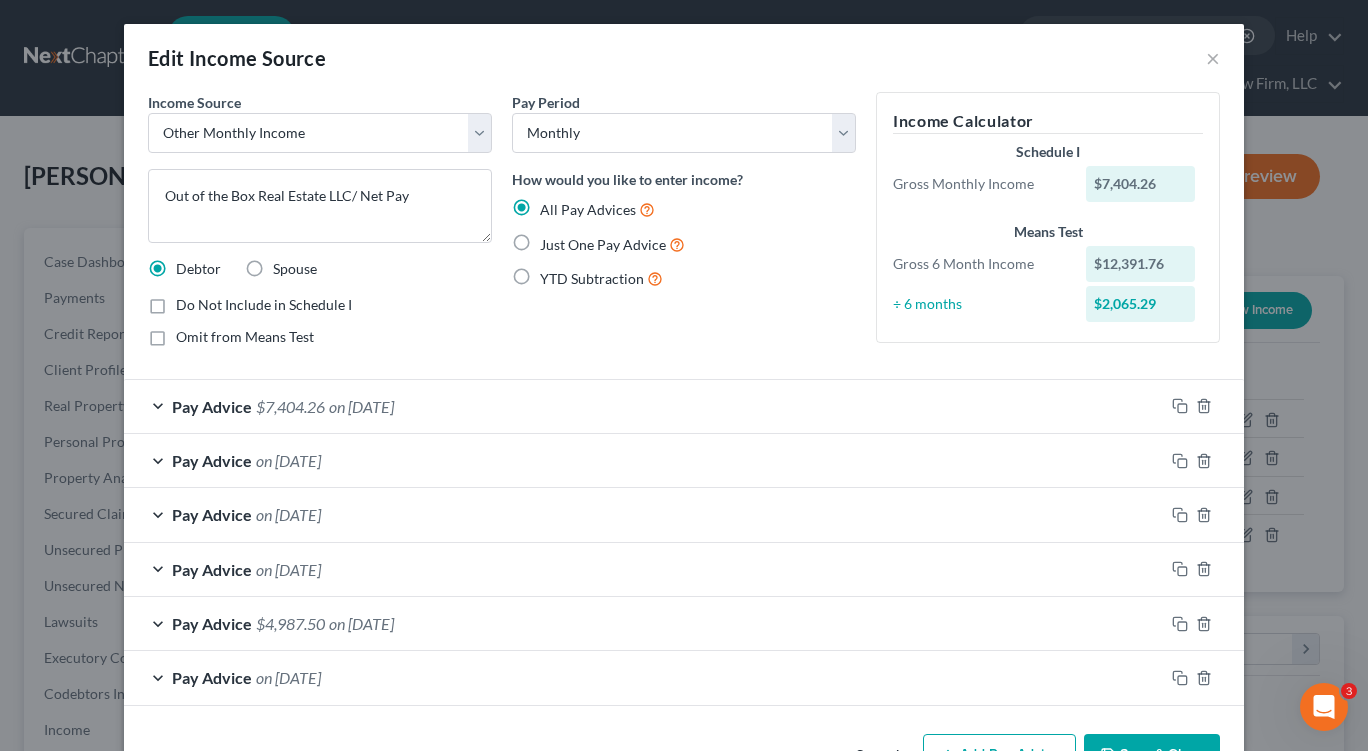 scroll, scrollTop: 64, scrollLeft: 0, axis: vertical 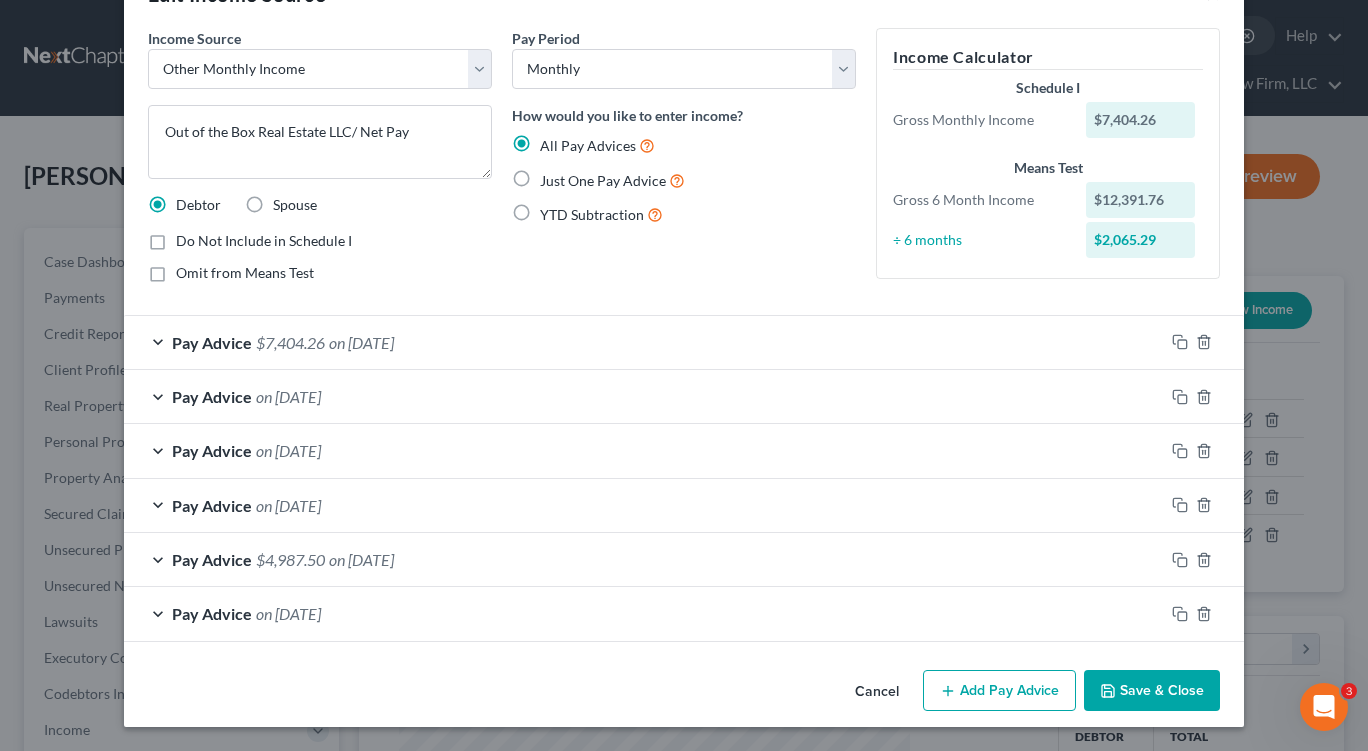 click on "Pay Advice $7,404.26 on 06/20/2025" at bounding box center (644, 342) 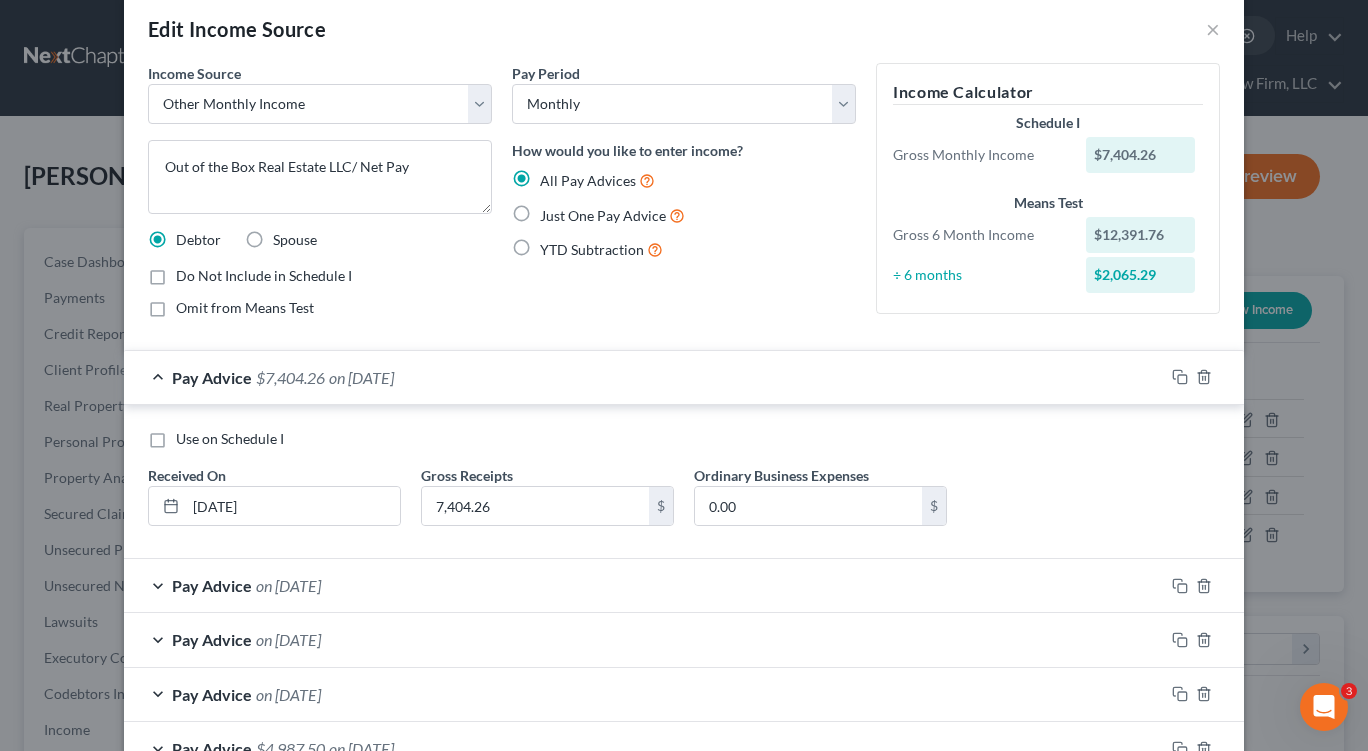 scroll, scrollTop: 0, scrollLeft: 0, axis: both 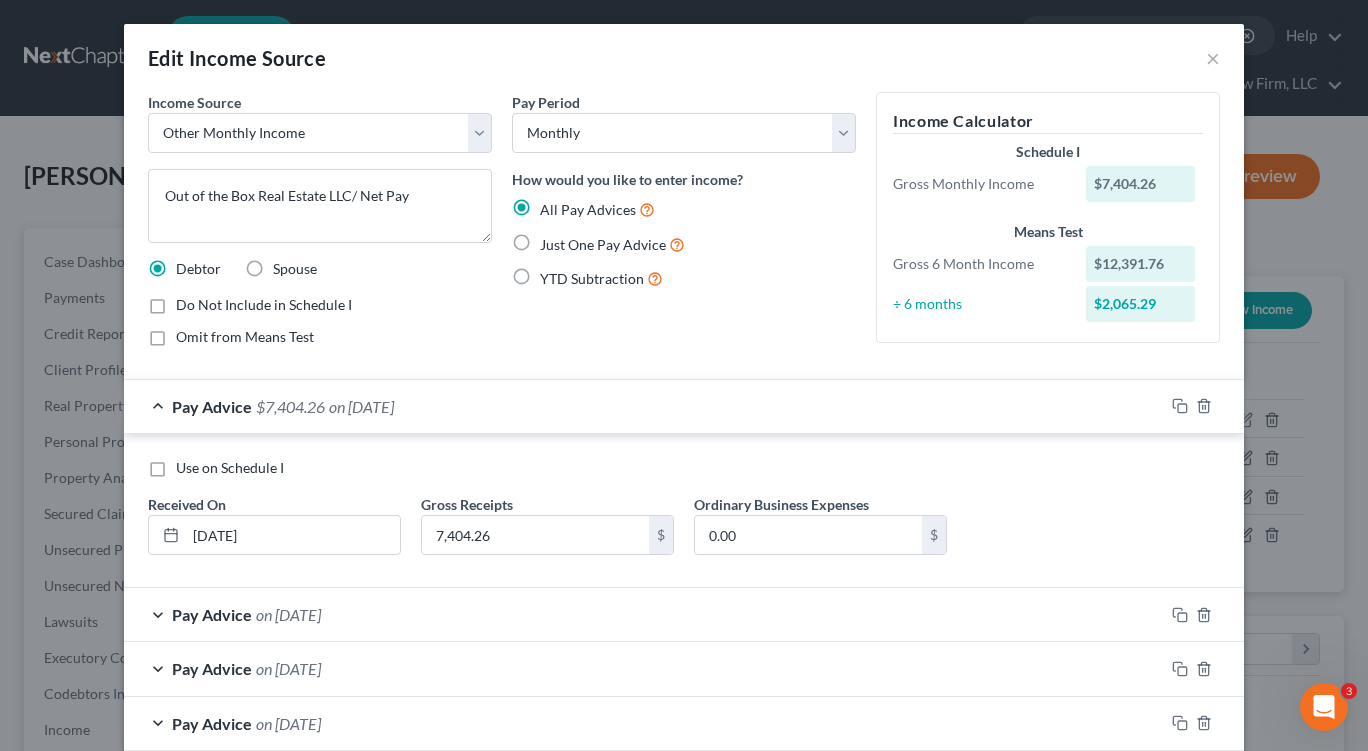 click on "Just One Pay Advice" at bounding box center (612, 244) 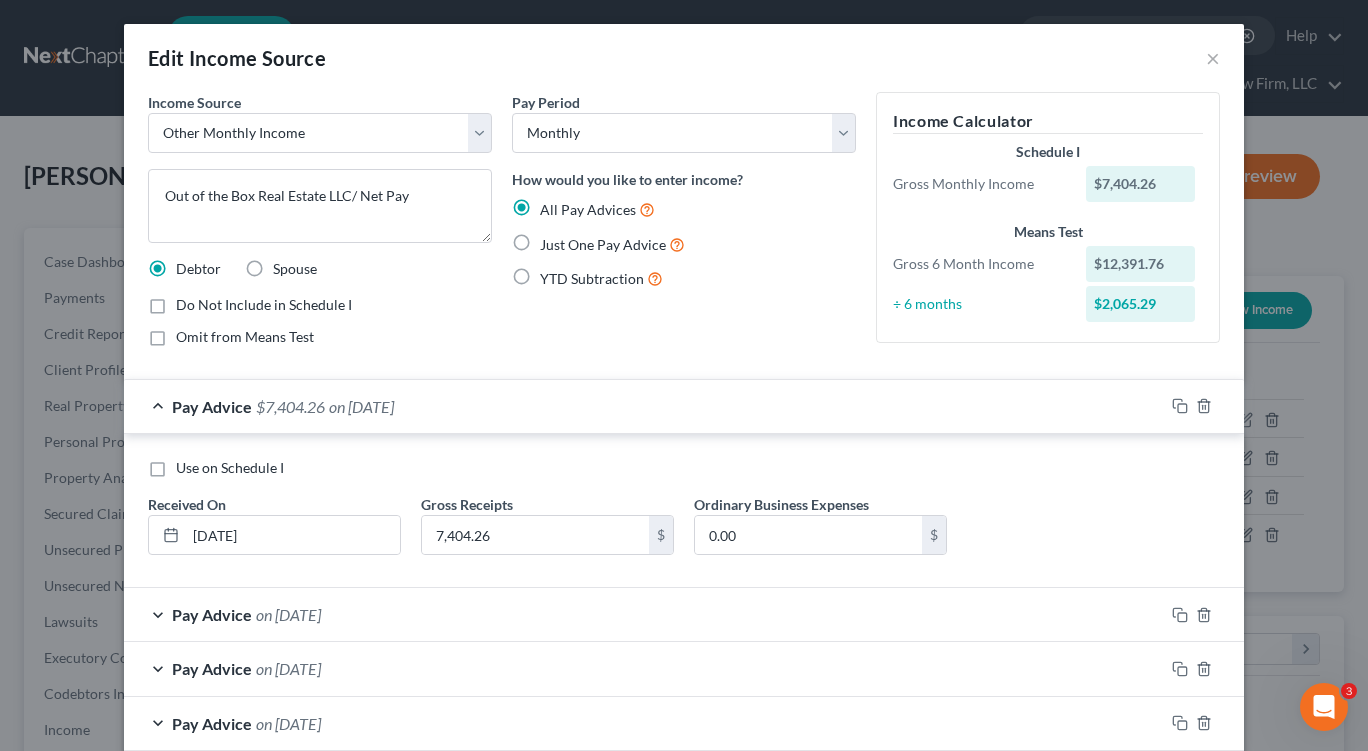 click on "Just One Pay Advice" at bounding box center (554, 239) 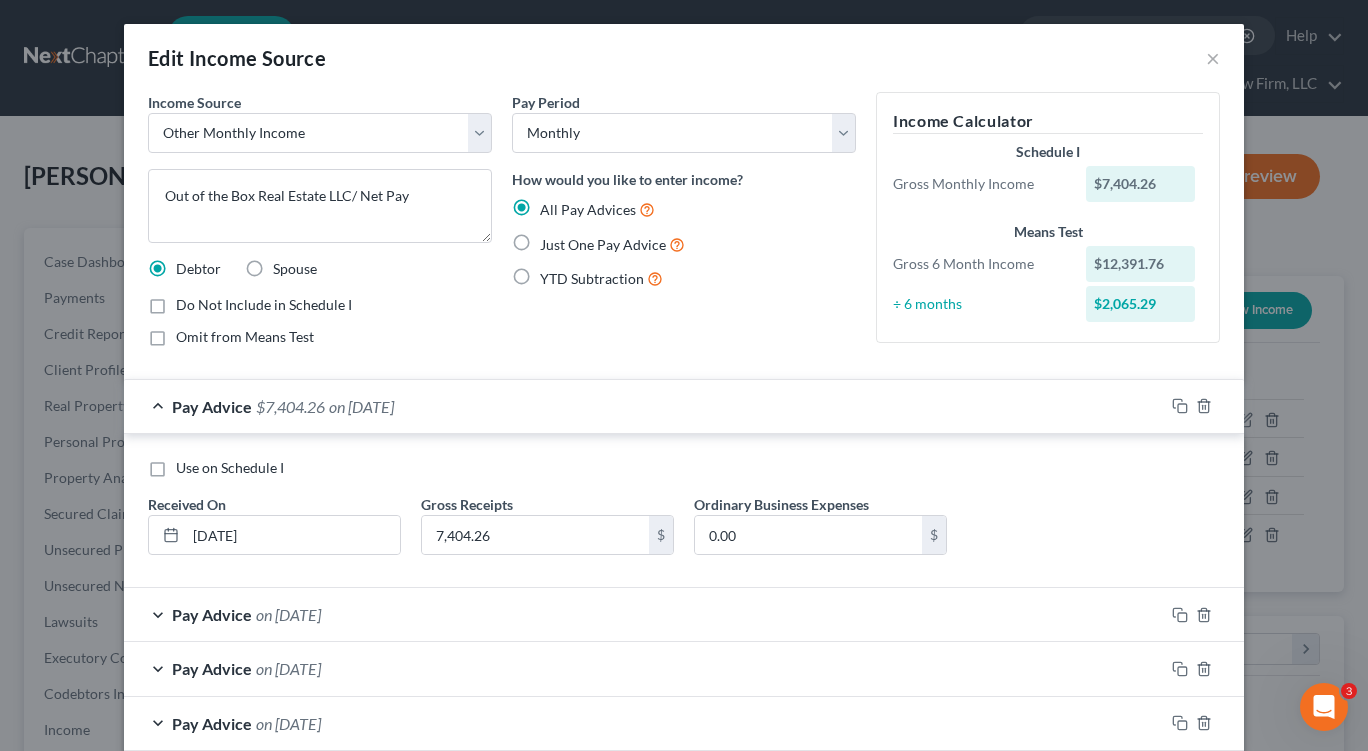 radio on "true" 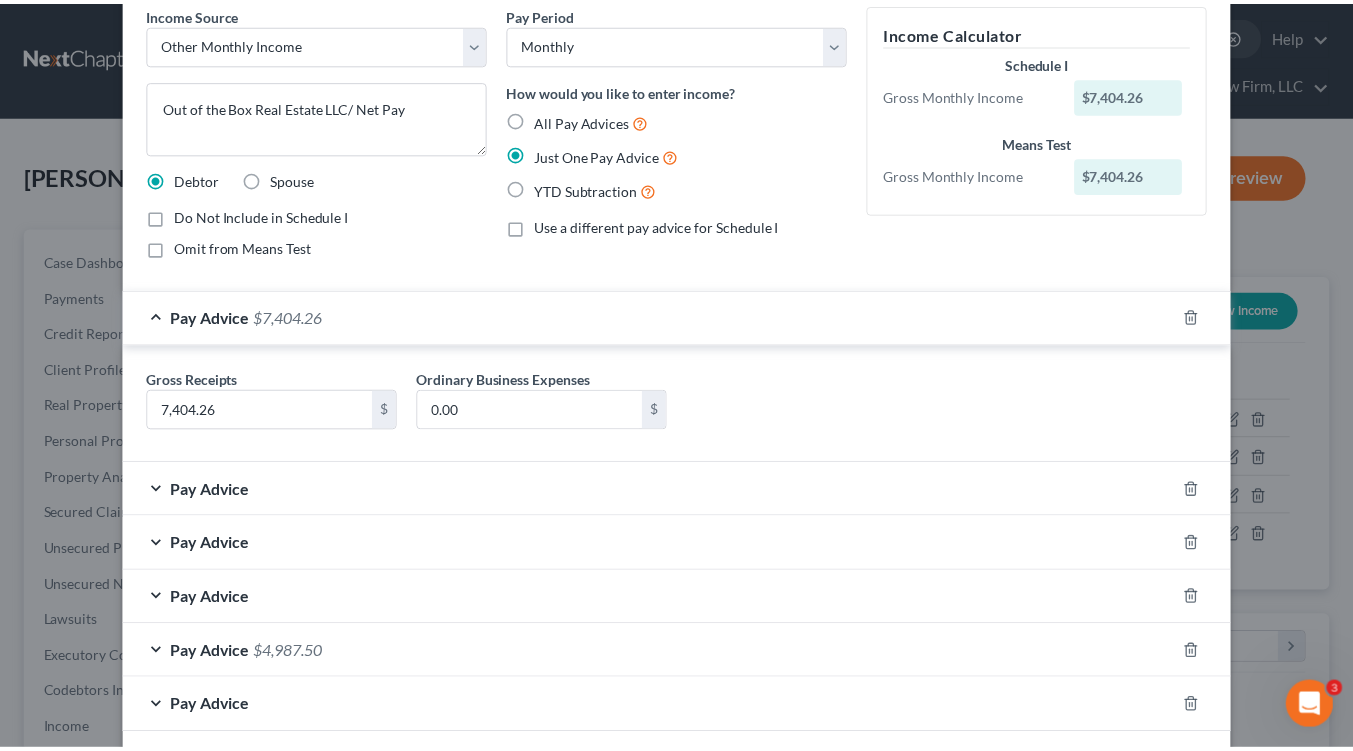 scroll, scrollTop: 182, scrollLeft: 0, axis: vertical 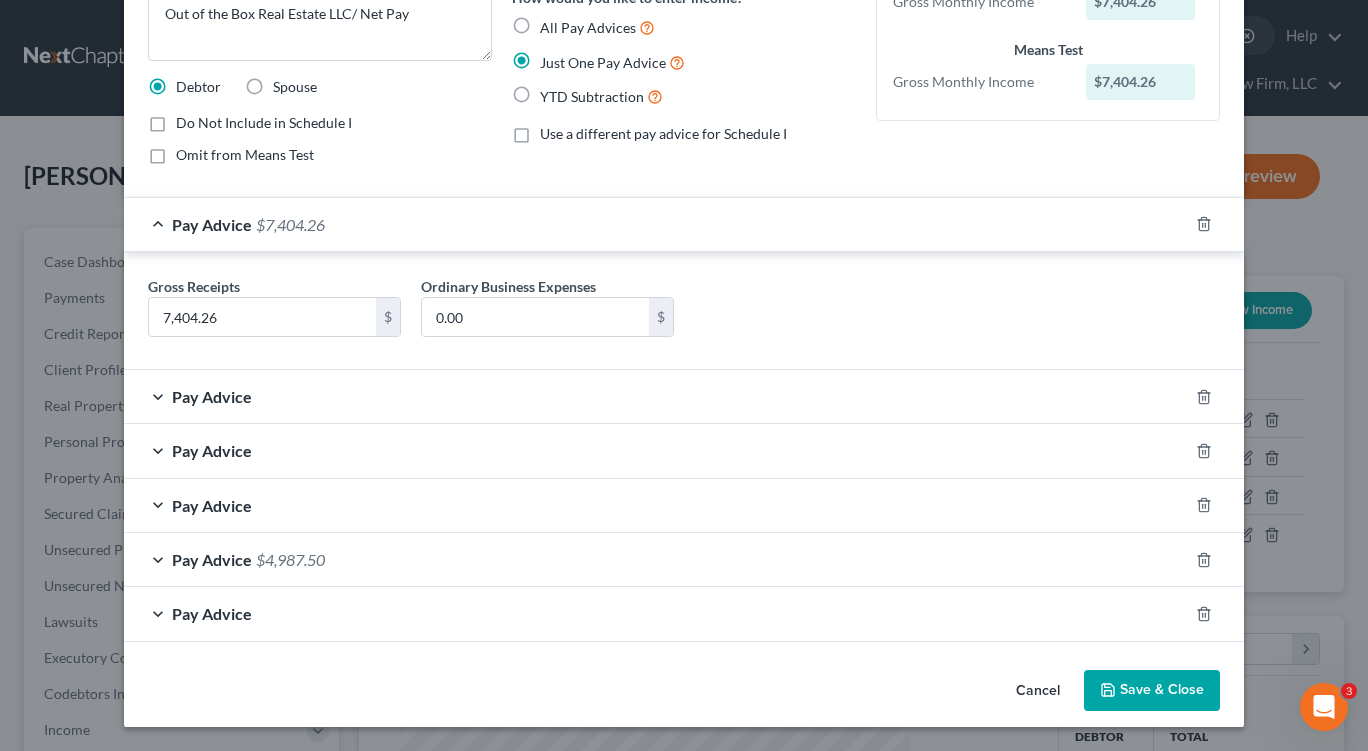 click on "Save & Close" at bounding box center [1152, 691] 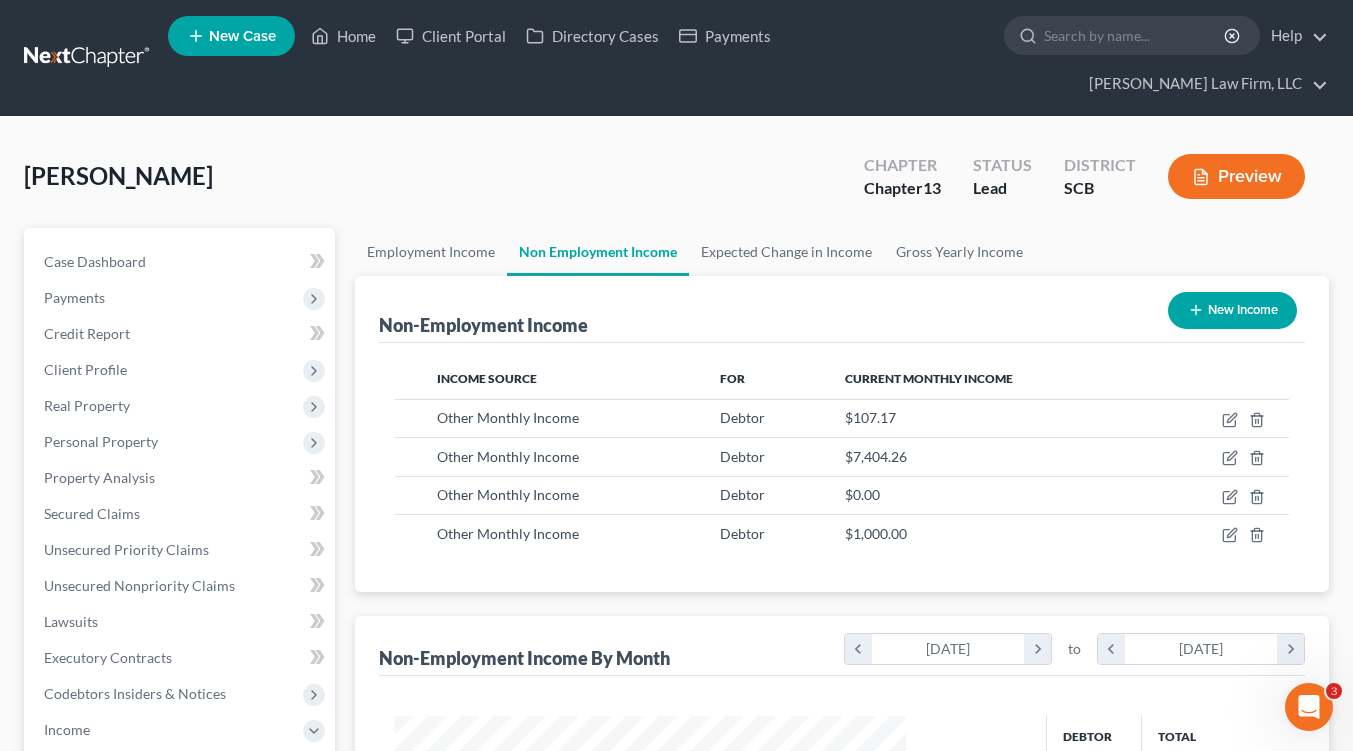 scroll, scrollTop: 358, scrollLeft: 545, axis: both 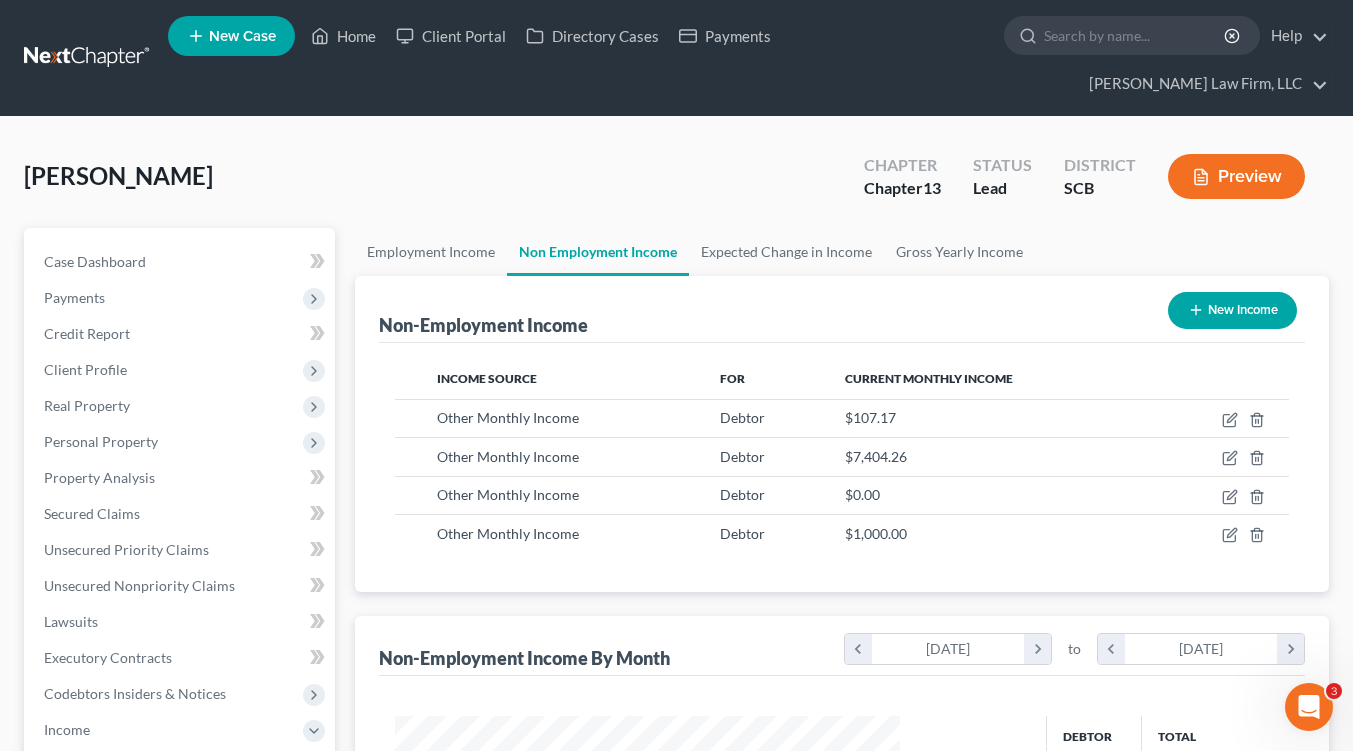 click on "Preview" at bounding box center (1236, 176) 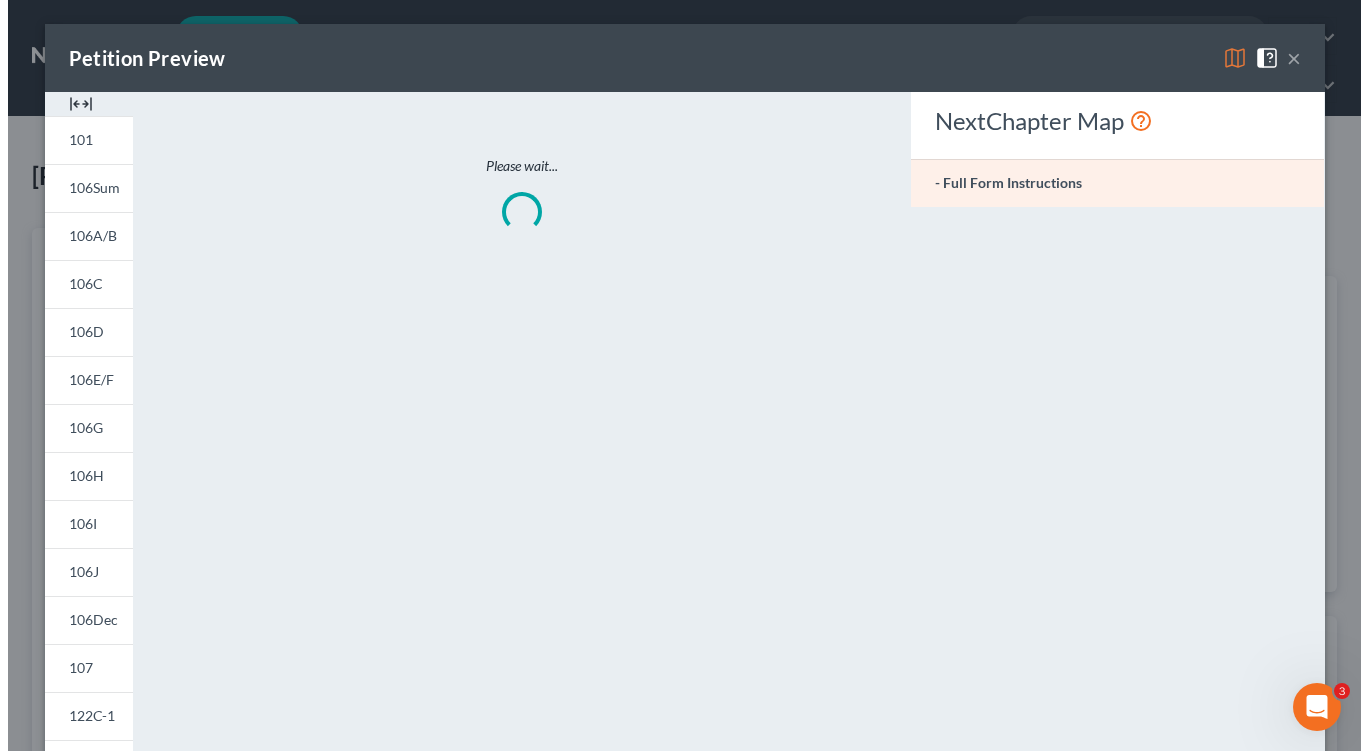 scroll, scrollTop: 999641, scrollLeft: 999448, axis: both 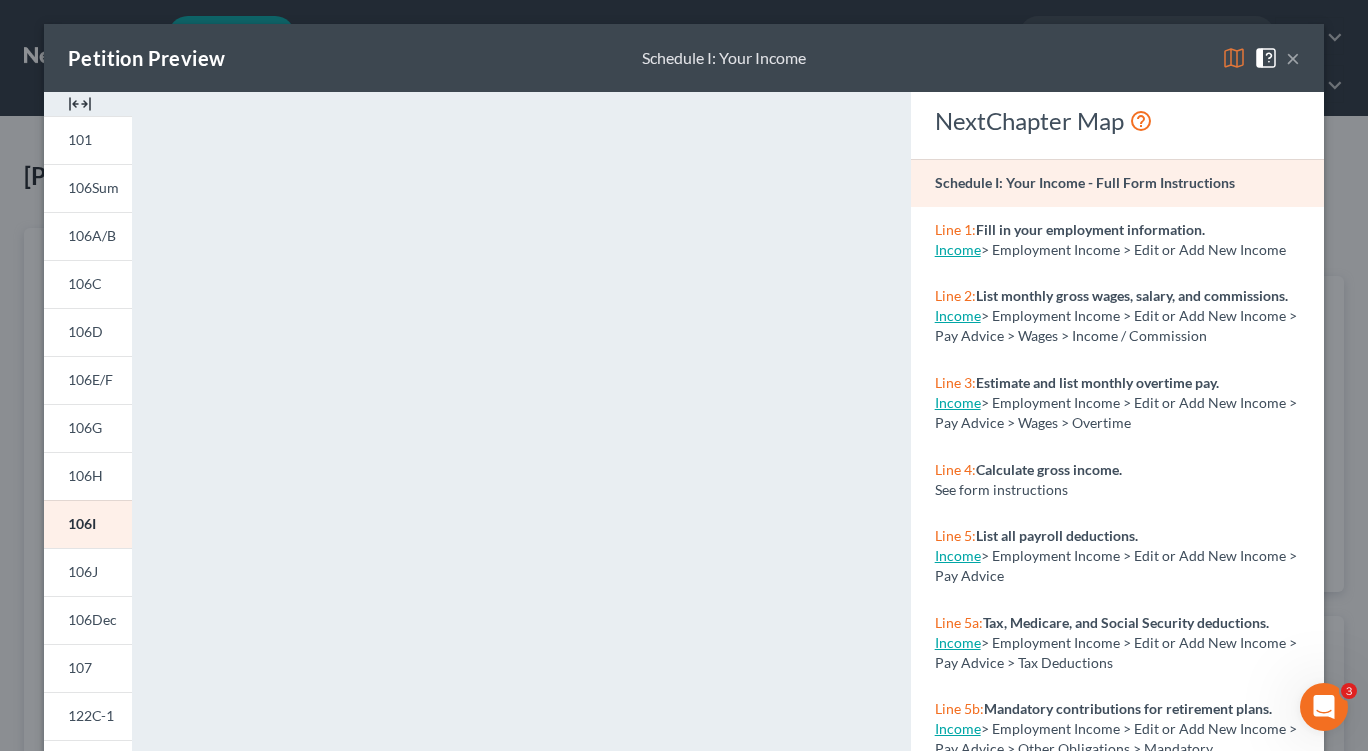 click on "×" at bounding box center [1293, 58] 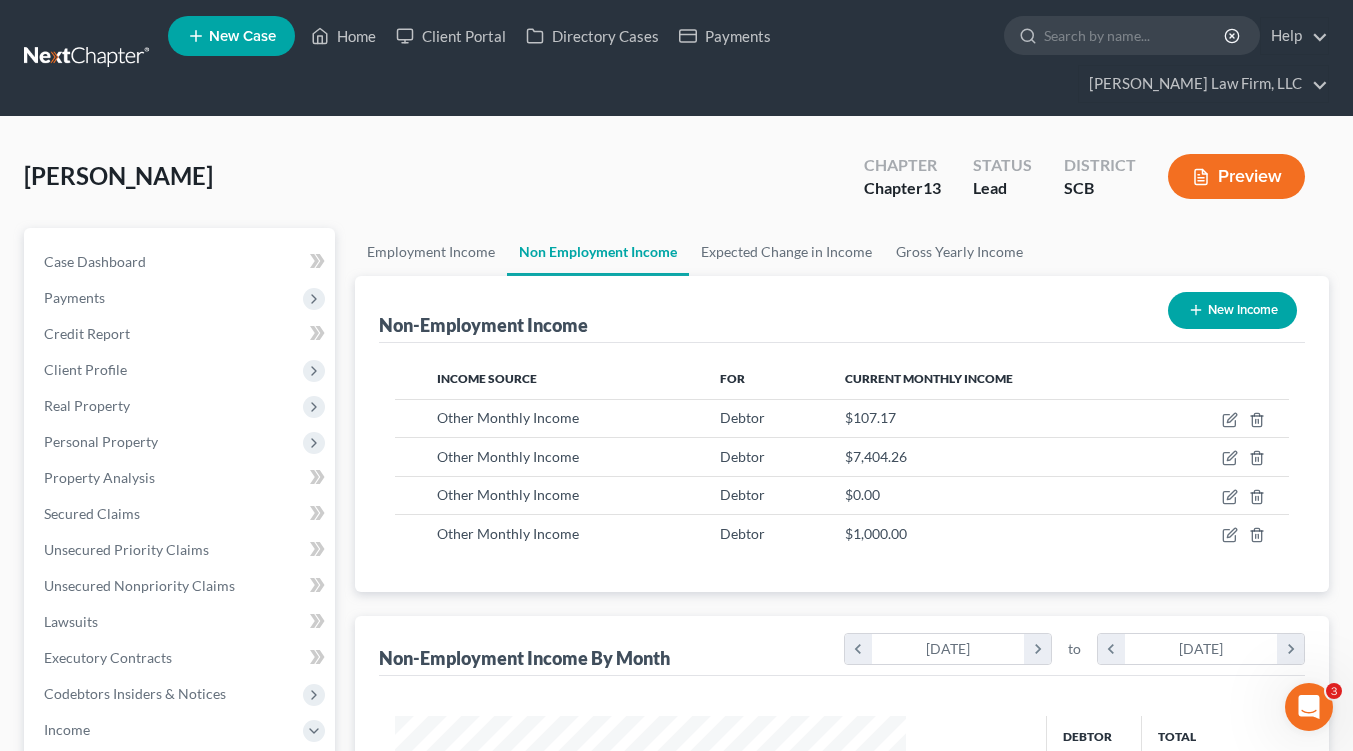 scroll, scrollTop: 358, scrollLeft: 545, axis: both 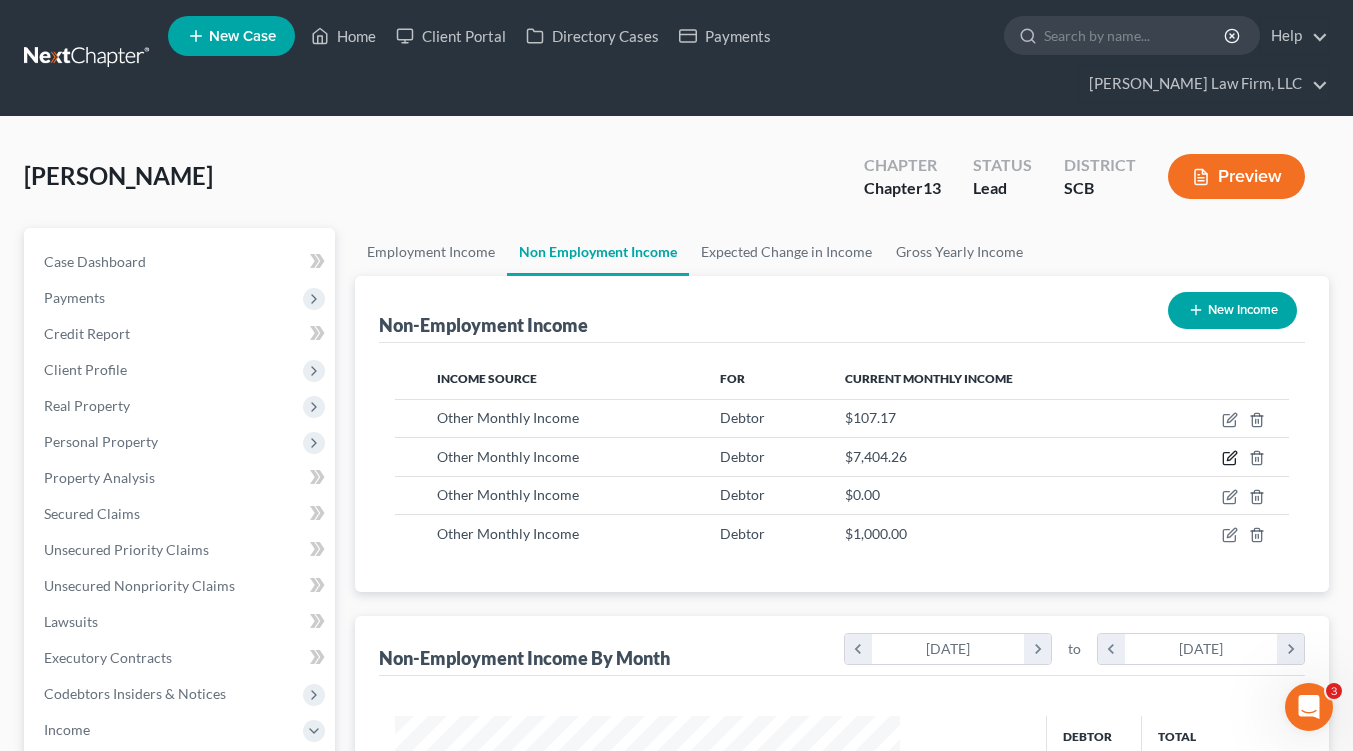 click 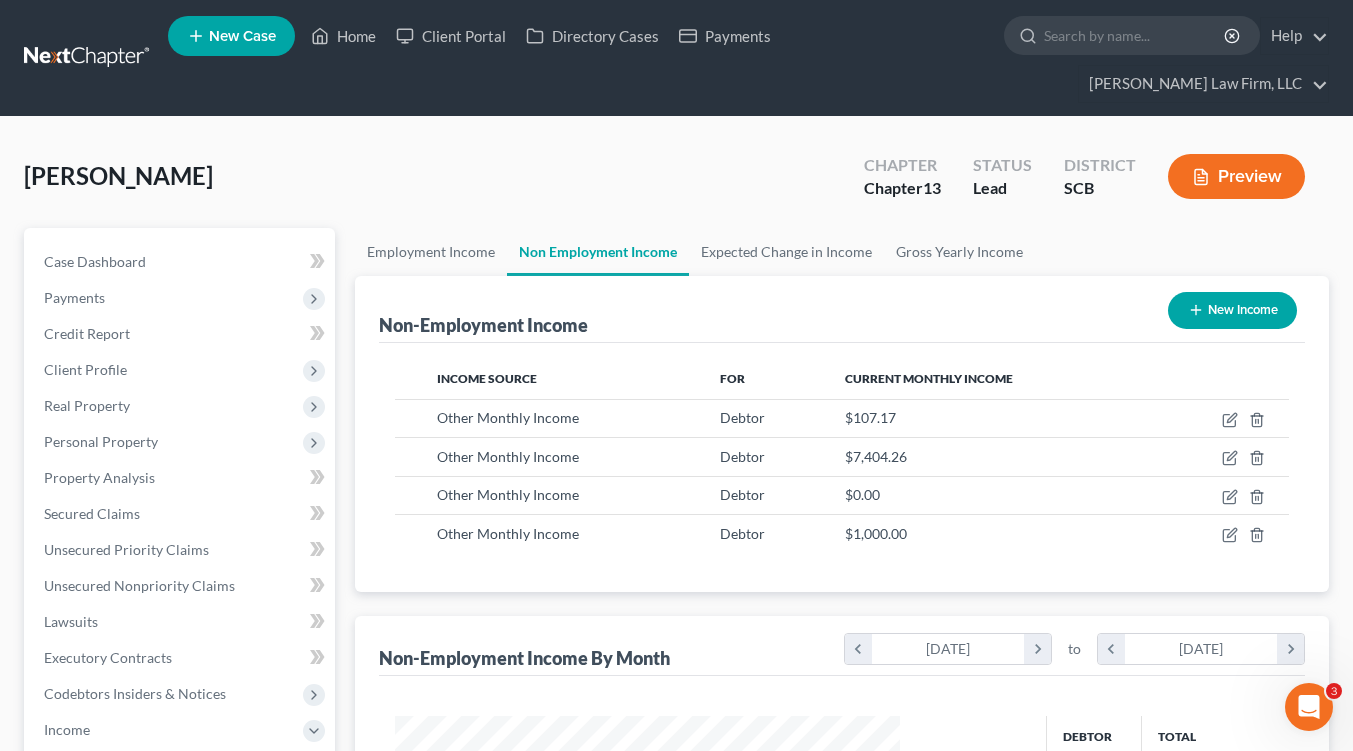 select on "13" 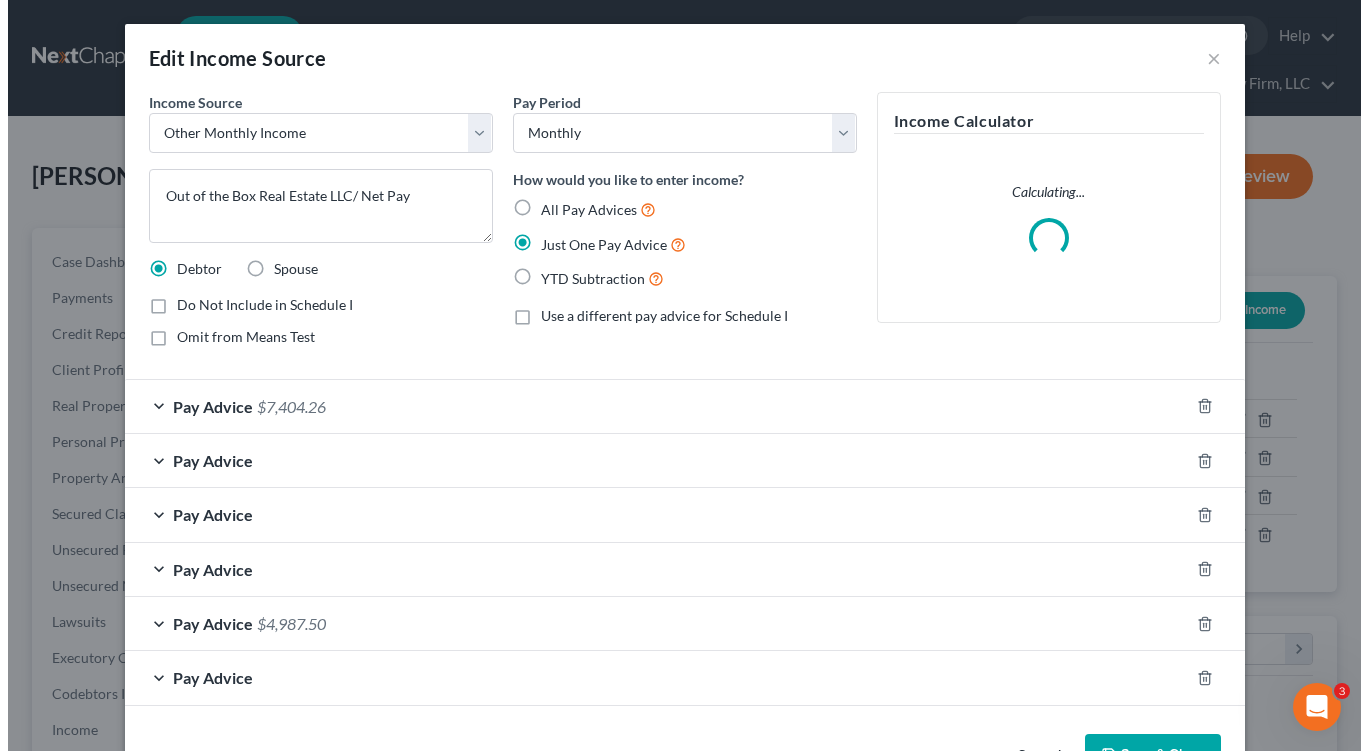 scroll, scrollTop: 999641, scrollLeft: 999448, axis: both 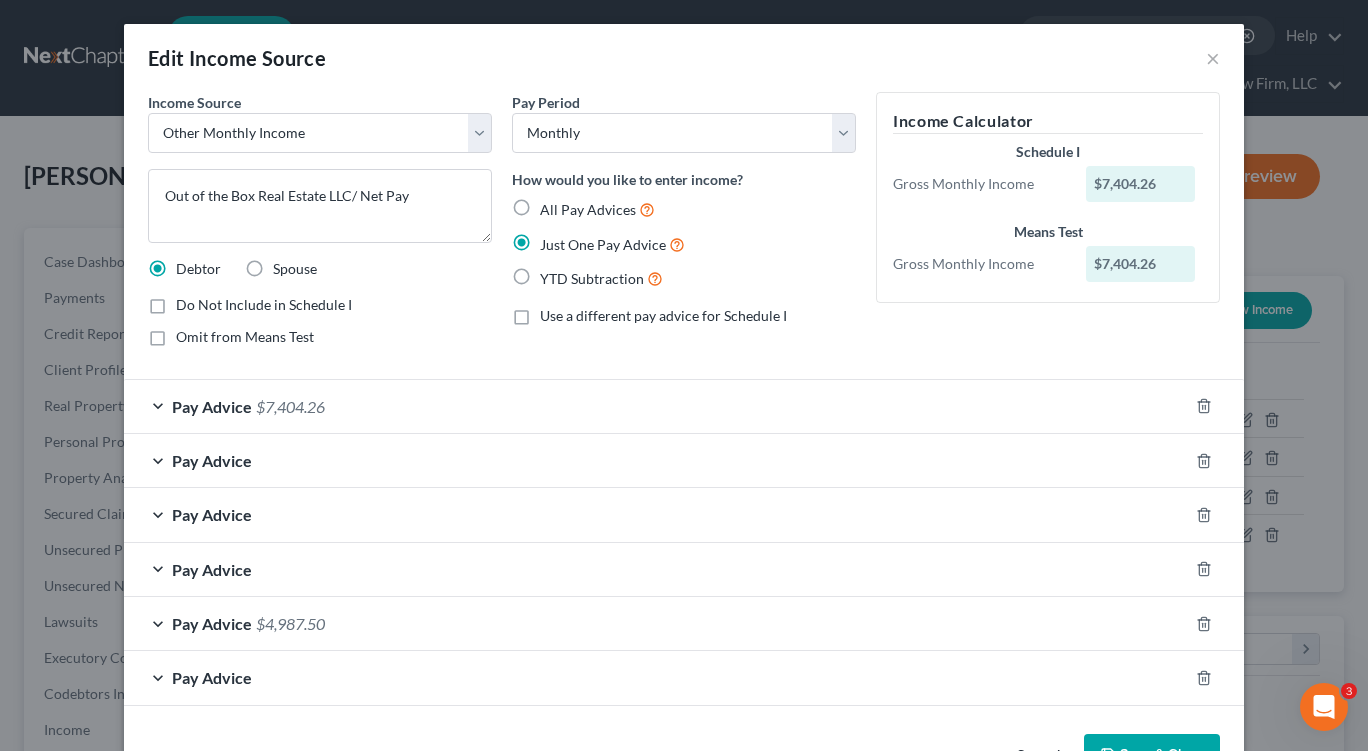 click on "YTD Subtraction" at bounding box center (601, 278) 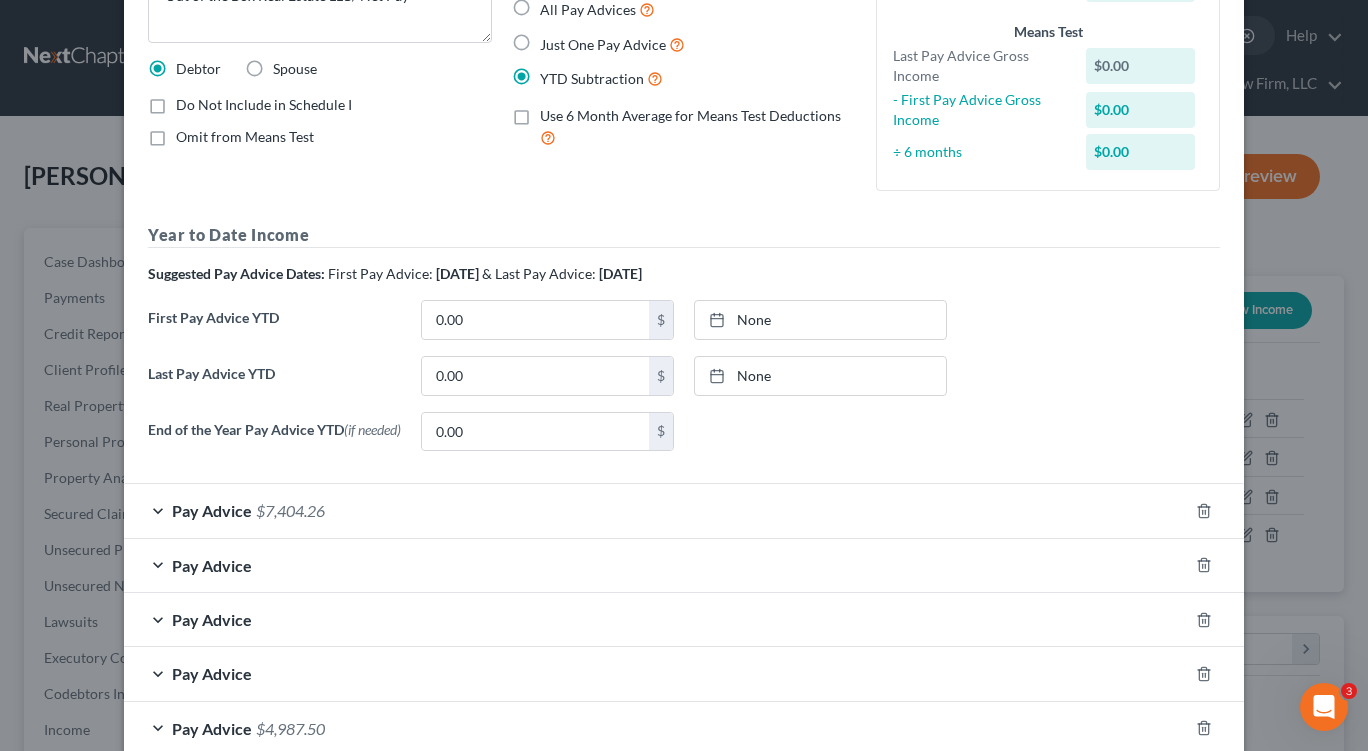scroll, scrollTop: 0, scrollLeft: 0, axis: both 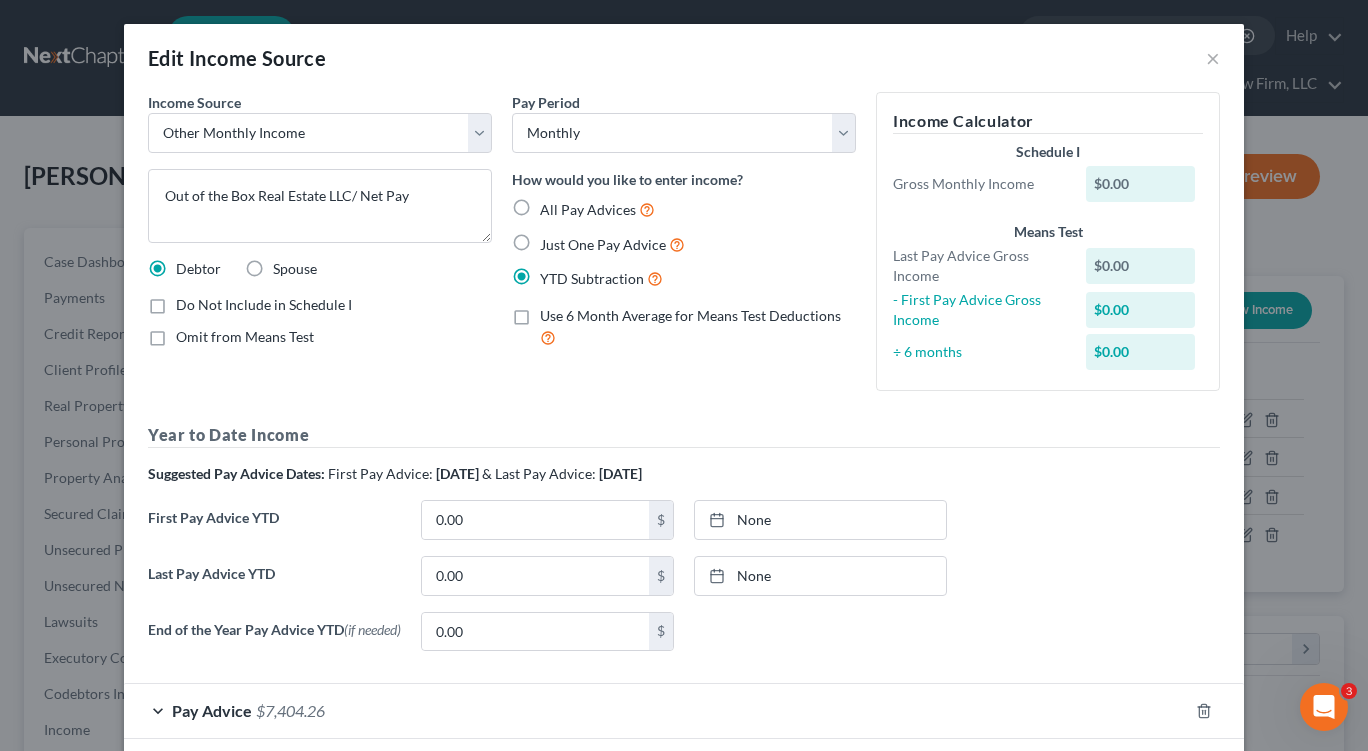 click on "All Pay Advices" at bounding box center [597, 209] 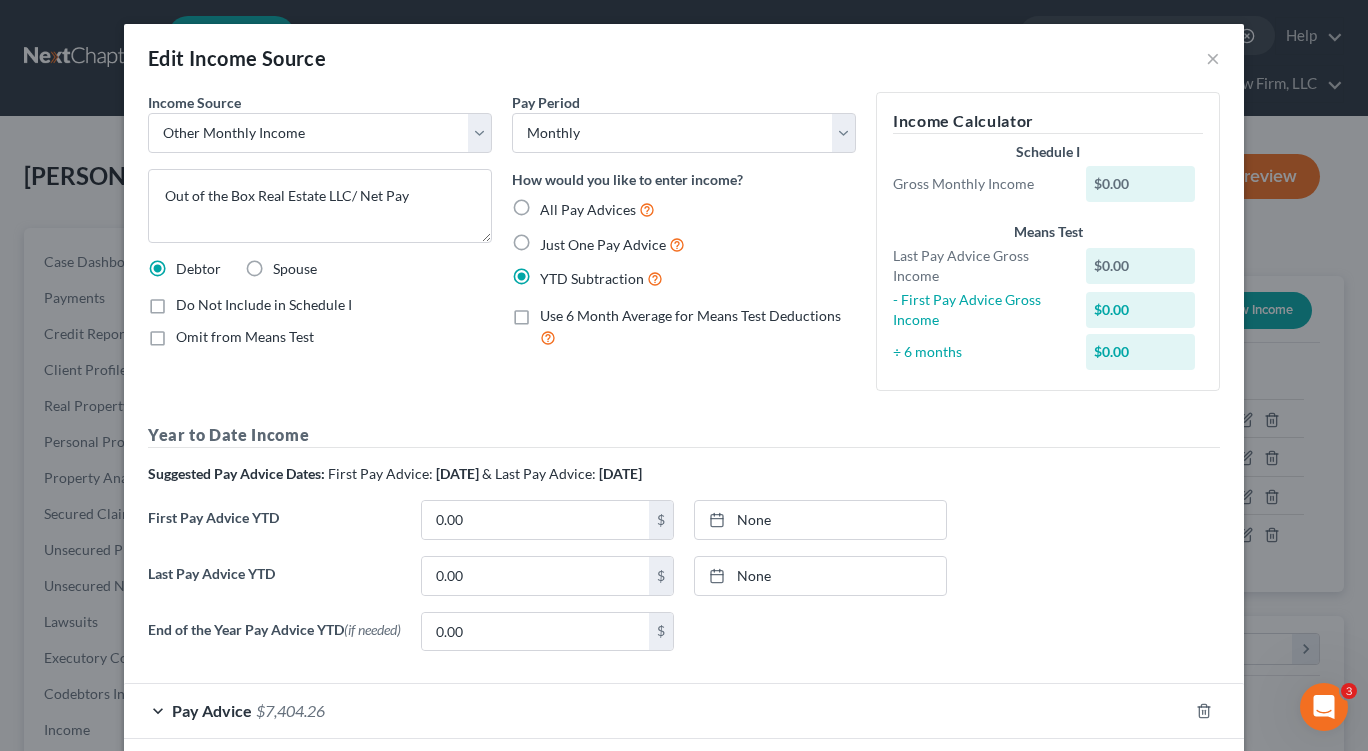 click on "All Pay Advices" at bounding box center (554, 204) 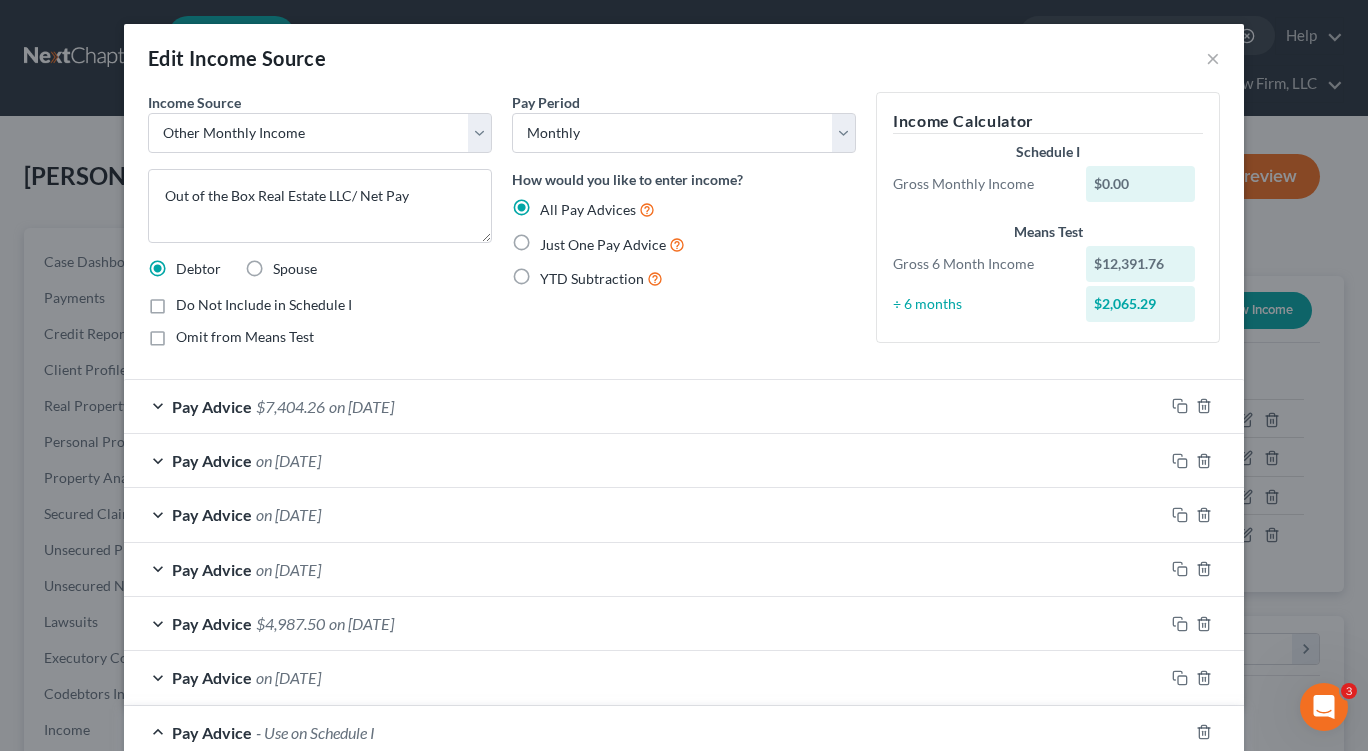 click on "Omit from Means Test" at bounding box center [245, 337] 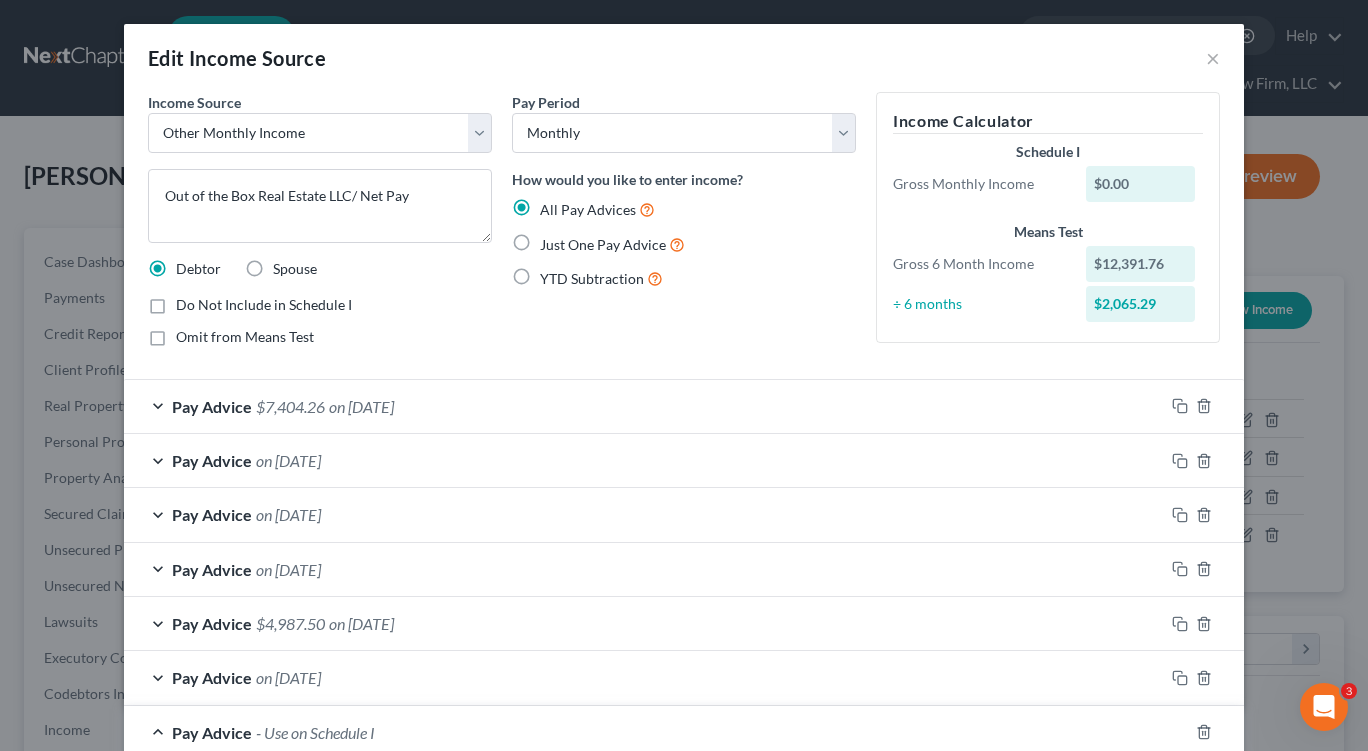 click on "Omit from Means Test" at bounding box center (190, 333) 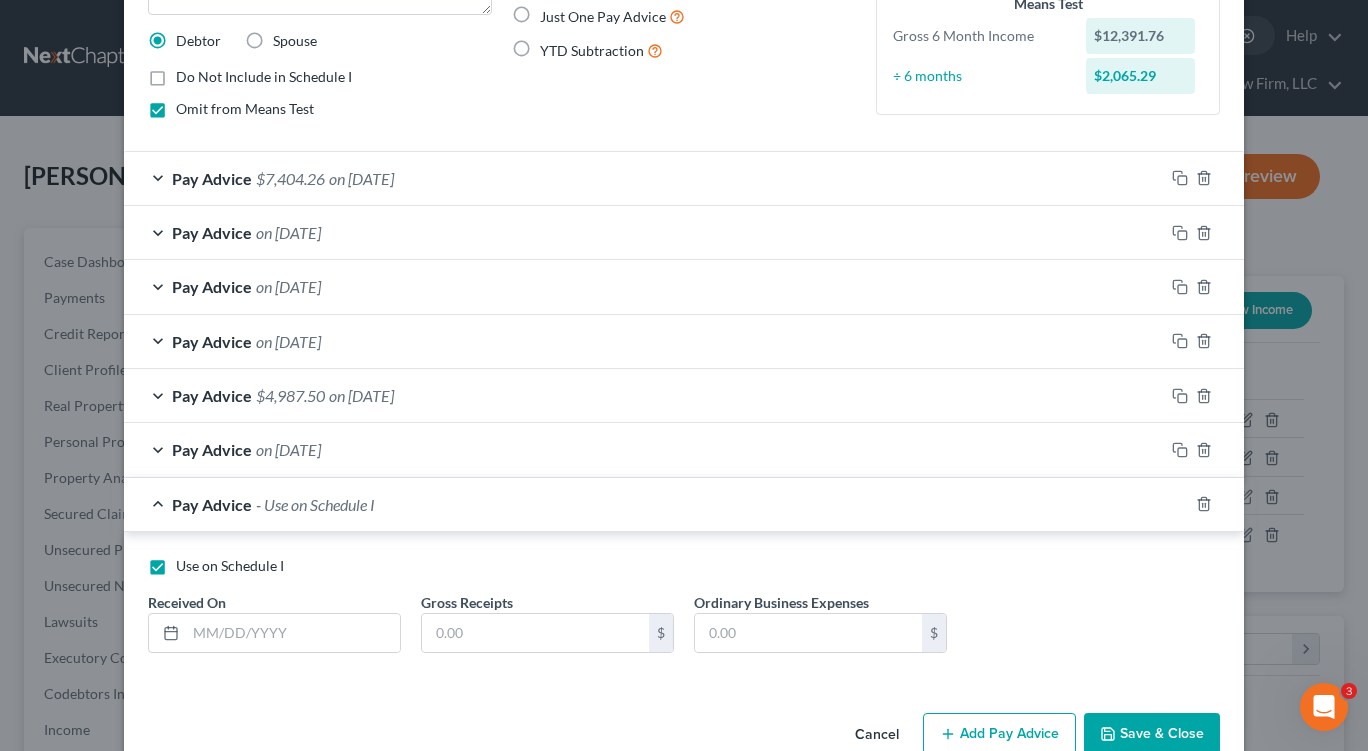 scroll, scrollTop: 271, scrollLeft: 0, axis: vertical 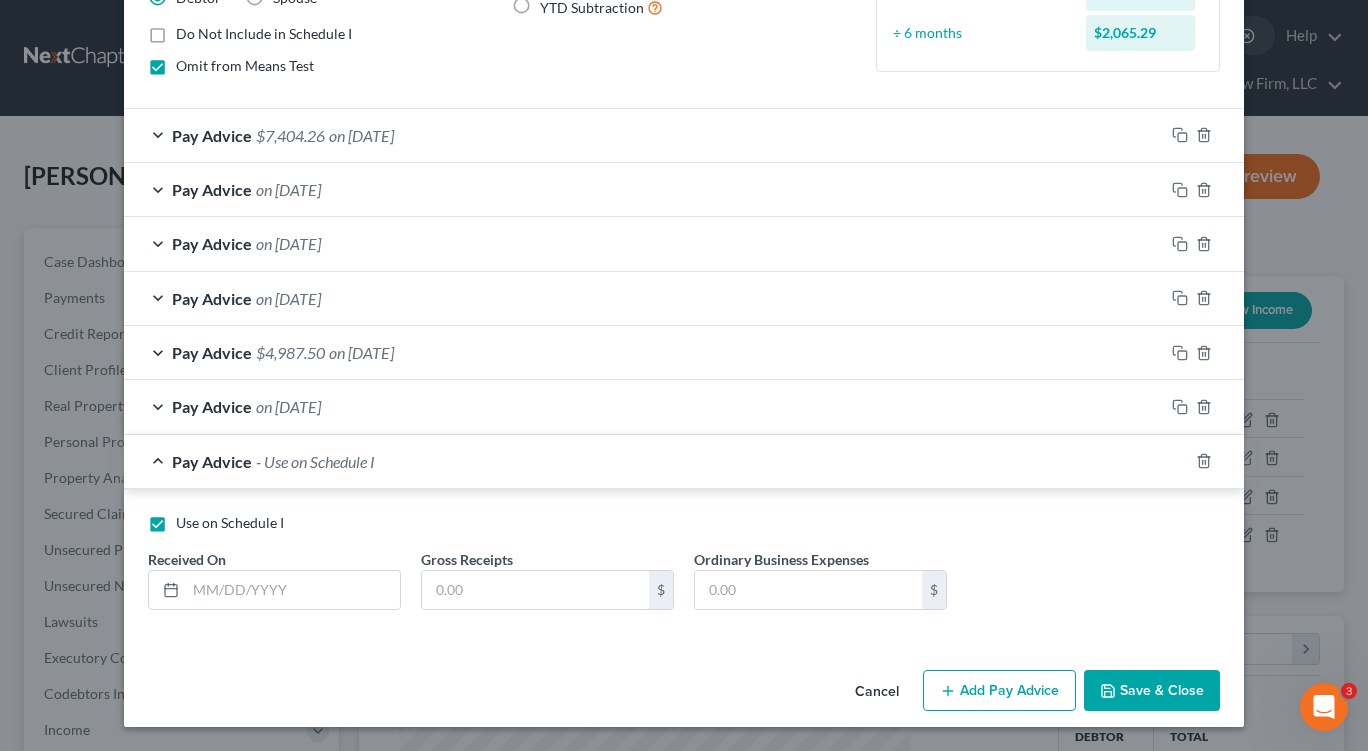 click on "Save & Close" at bounding box center [1152, 691] 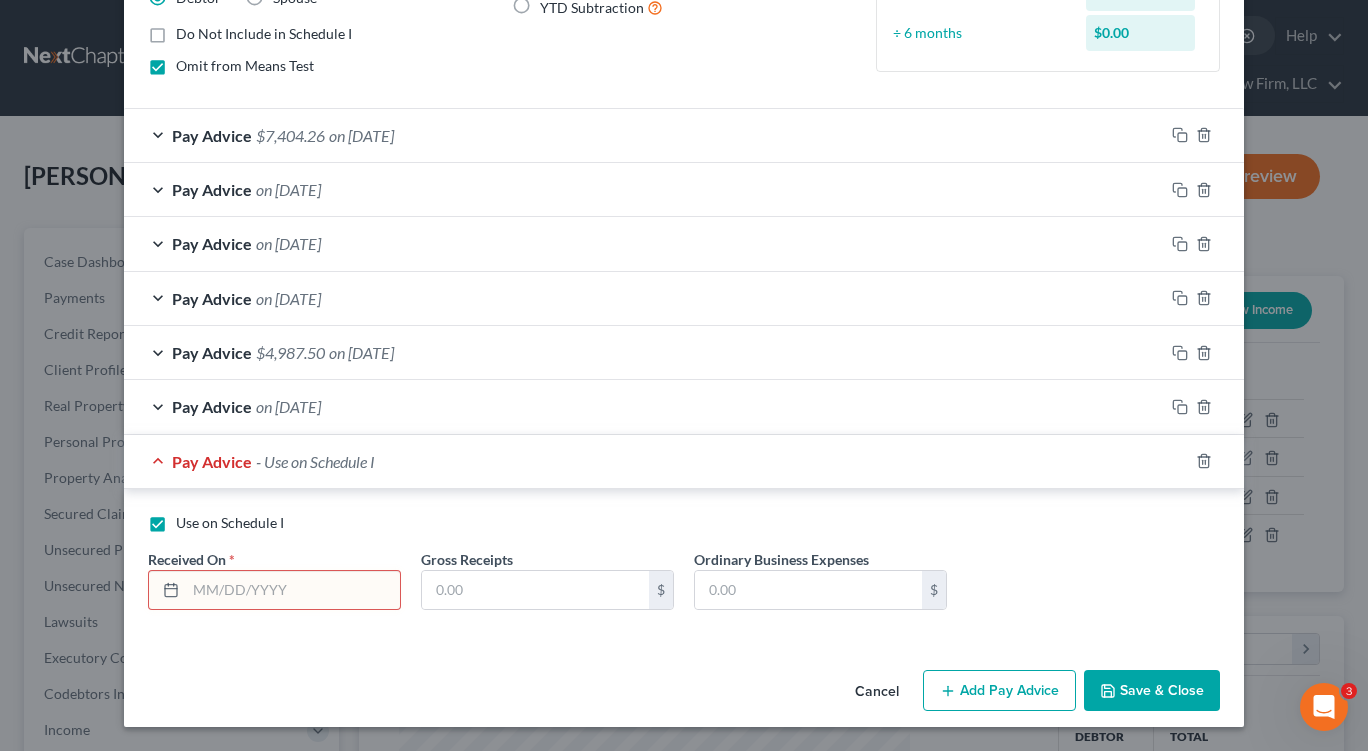 scroll, scrollTop: 171, scrollLeft: 0, axis: vertical 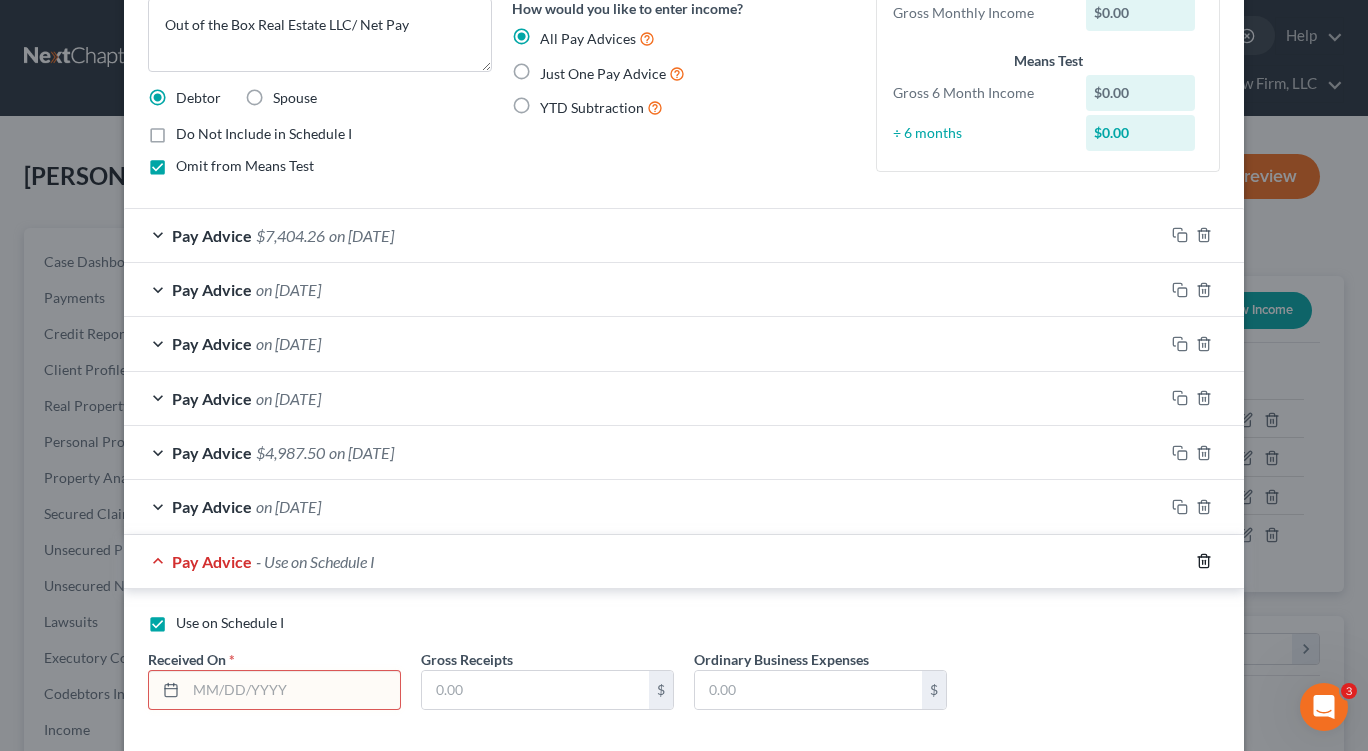click 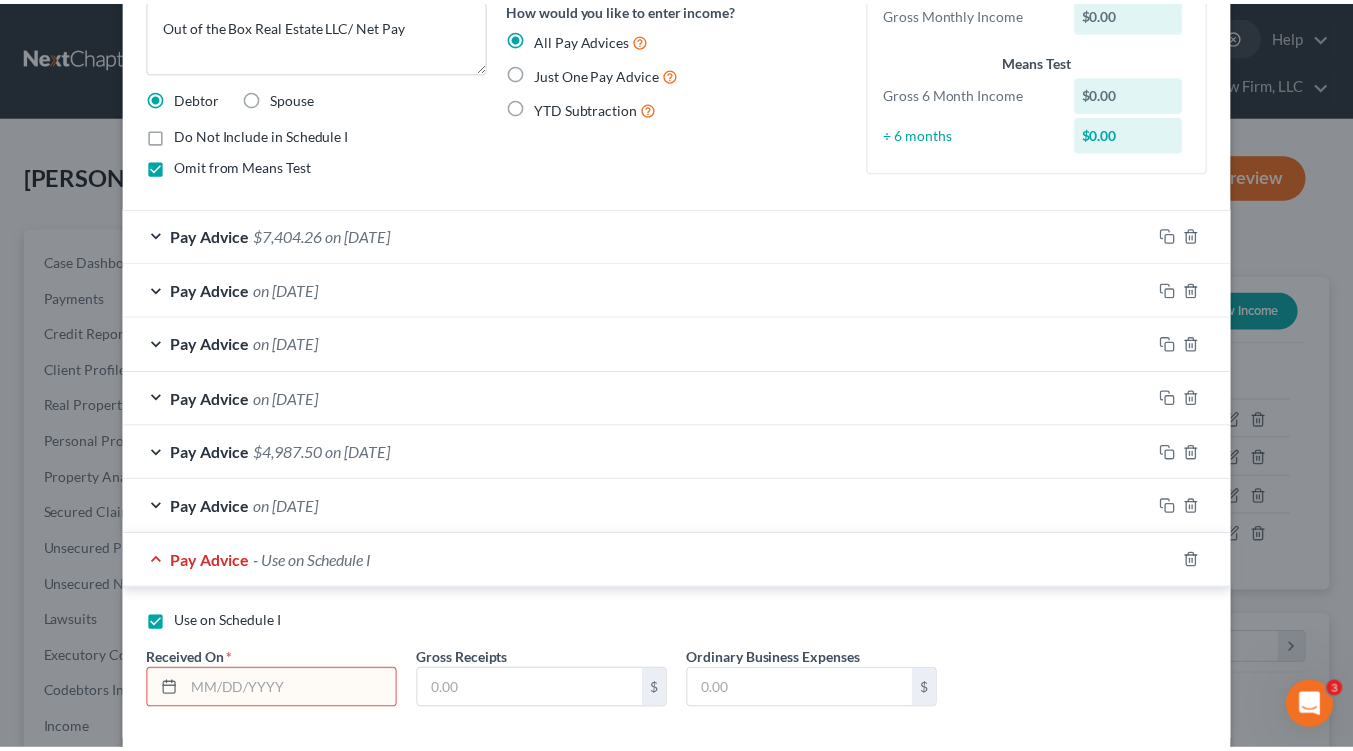scroll, scrollTop: 64, scrollLeft: 0, axis: vertical 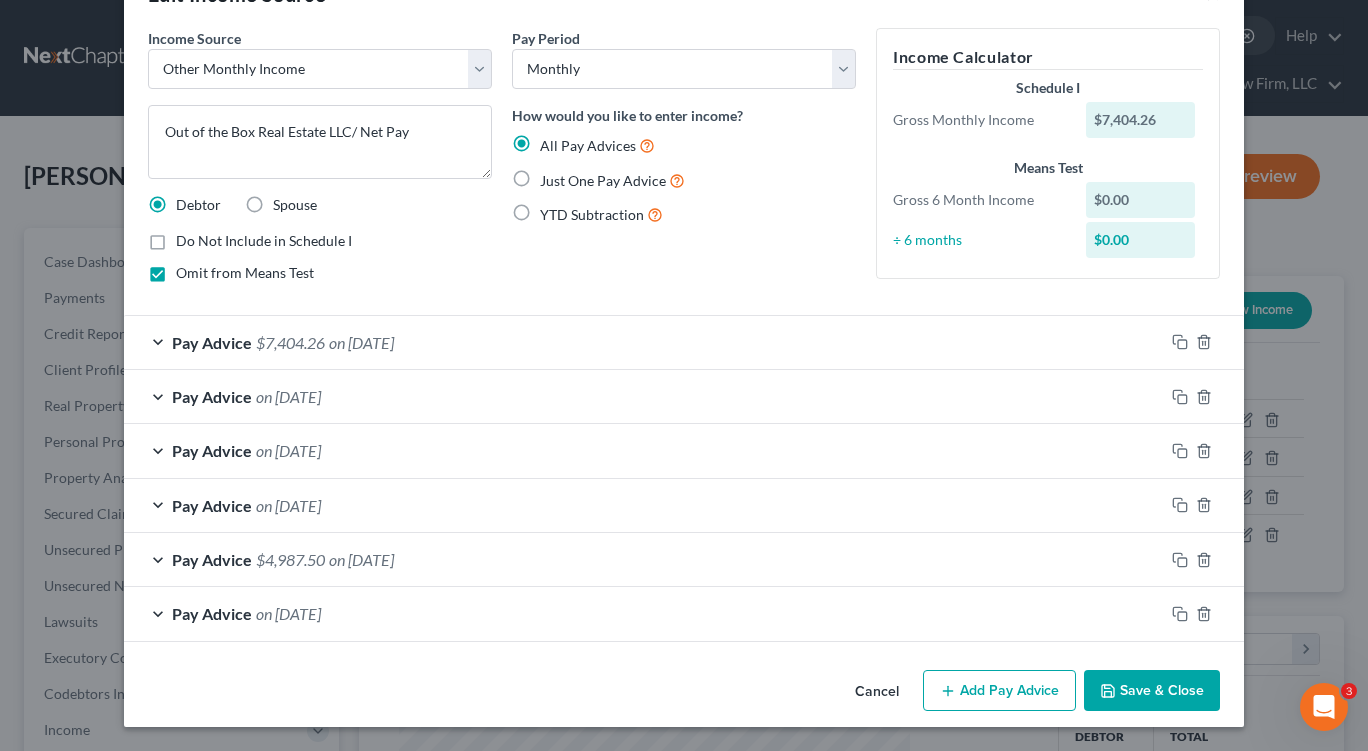 click on "Save & Close" at bounding box center [1152, 691] 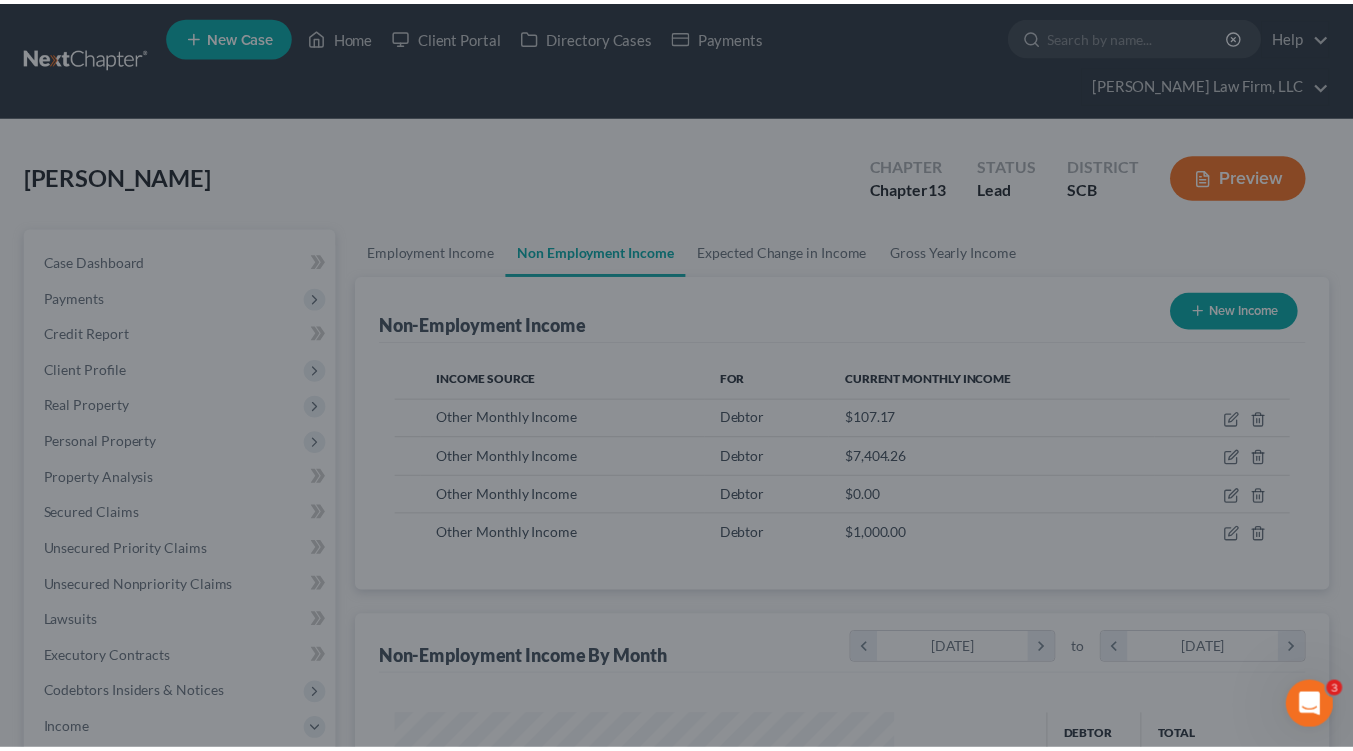 scroll, scrollTop: 358, scrollLeft: 545, axis: both 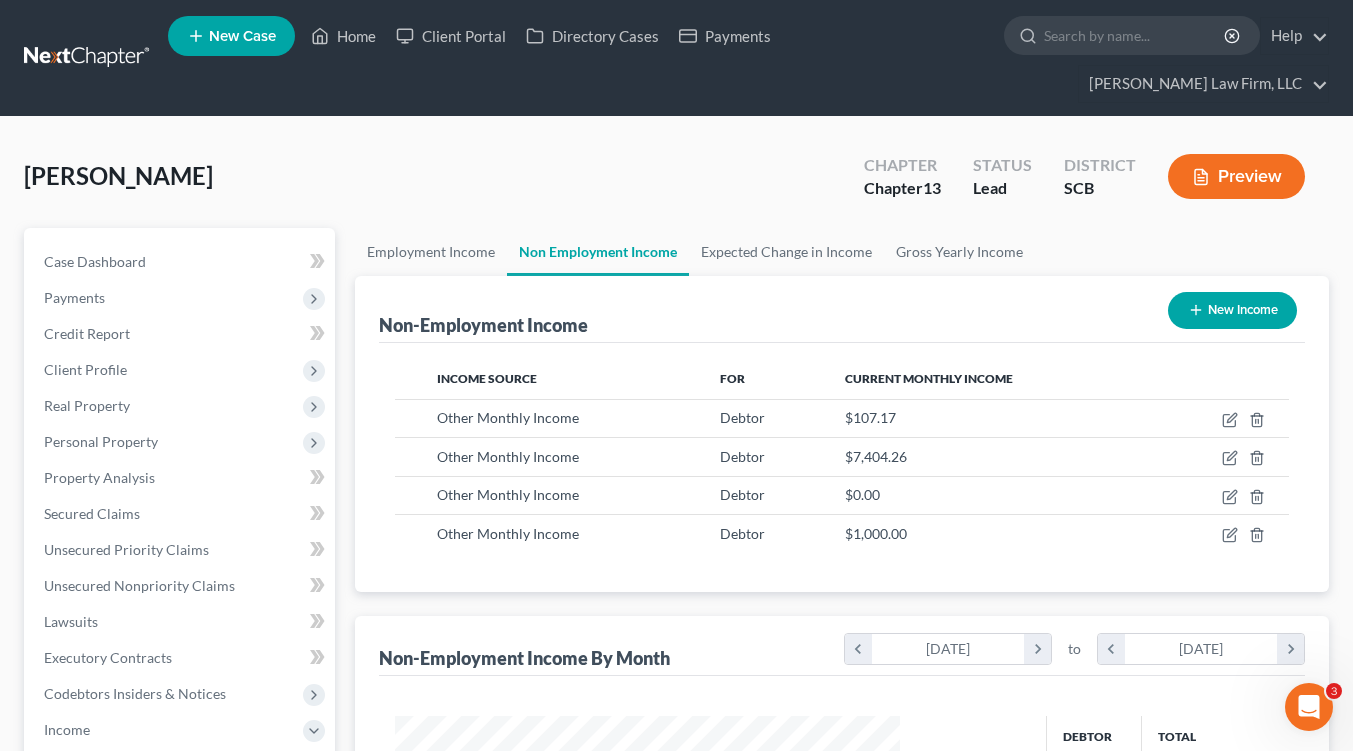 click on "Preview" at bounding box center [1236, 176] 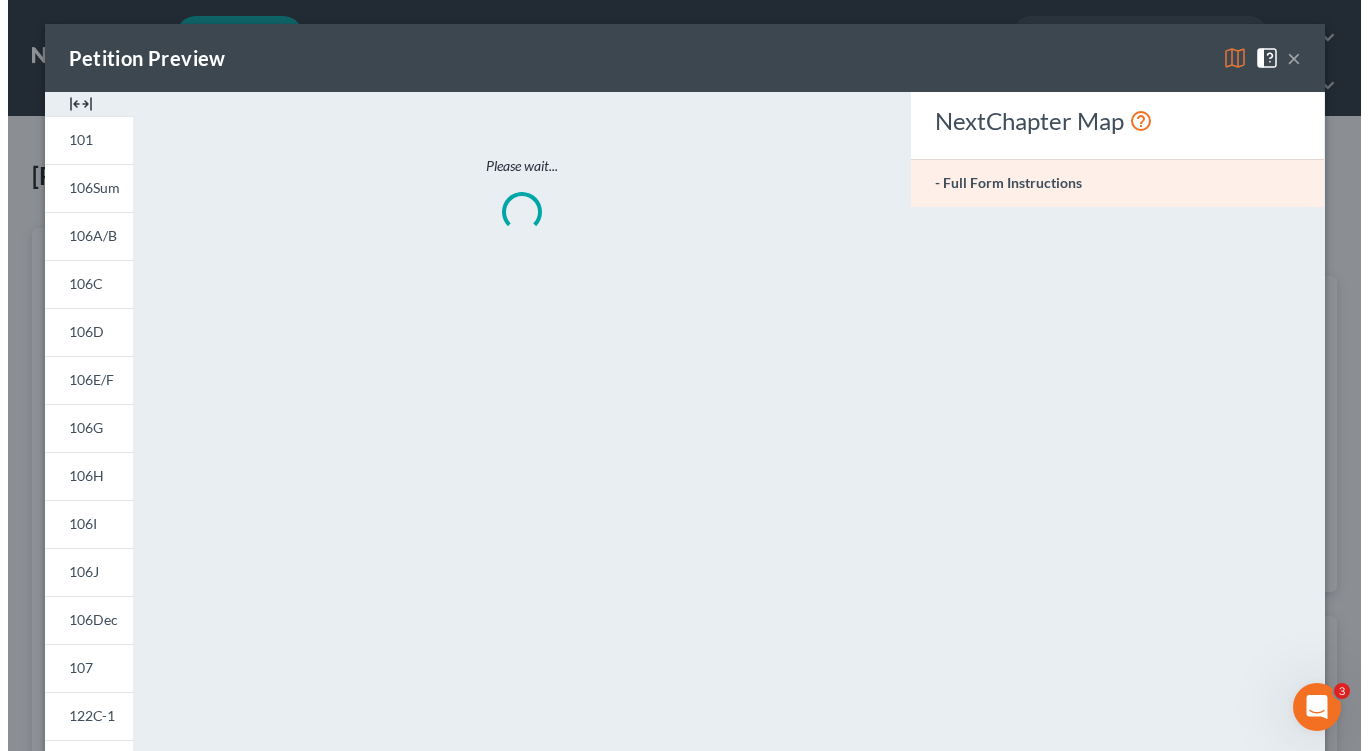 scroll, scrollTop: 999641, scrollLeft: 999448, axis: both 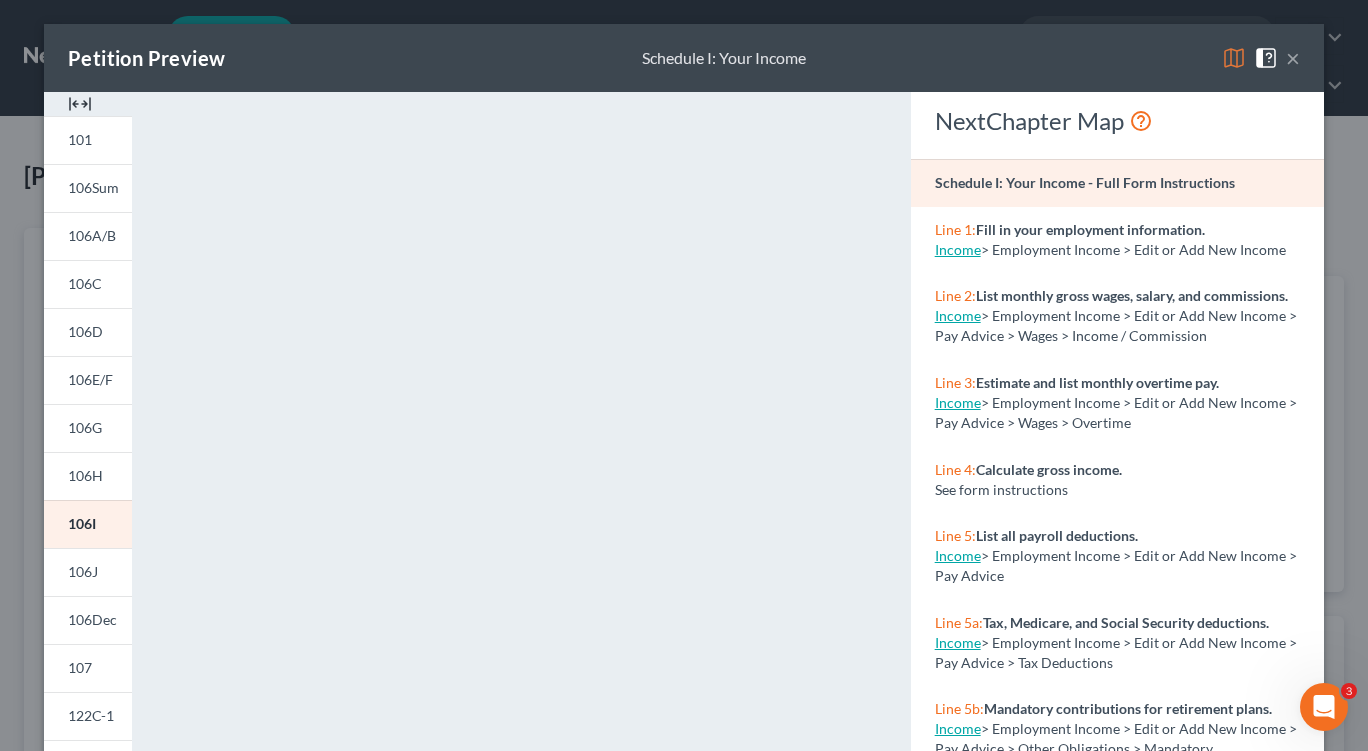click on "×" at bounding box center [1293, 58] 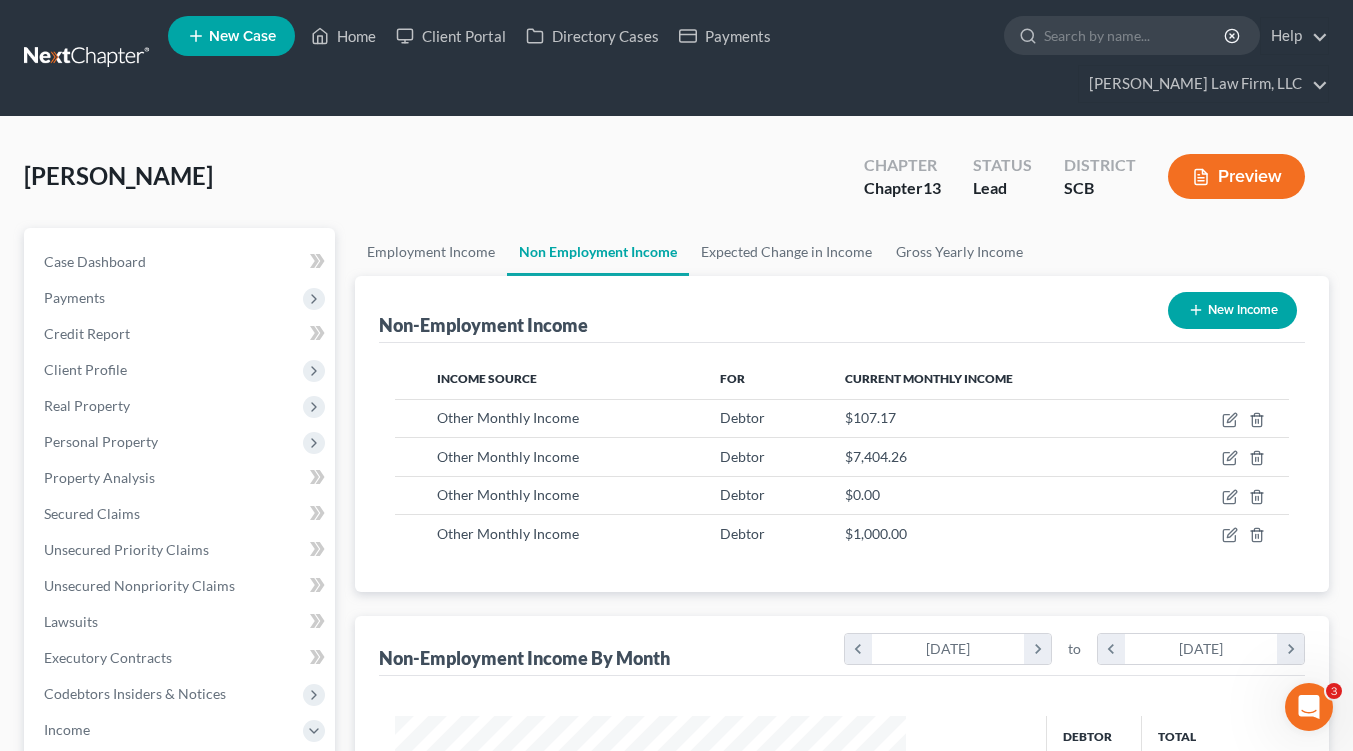 scroll, scrollTop: 358, scrollLeft: 545, axis: both 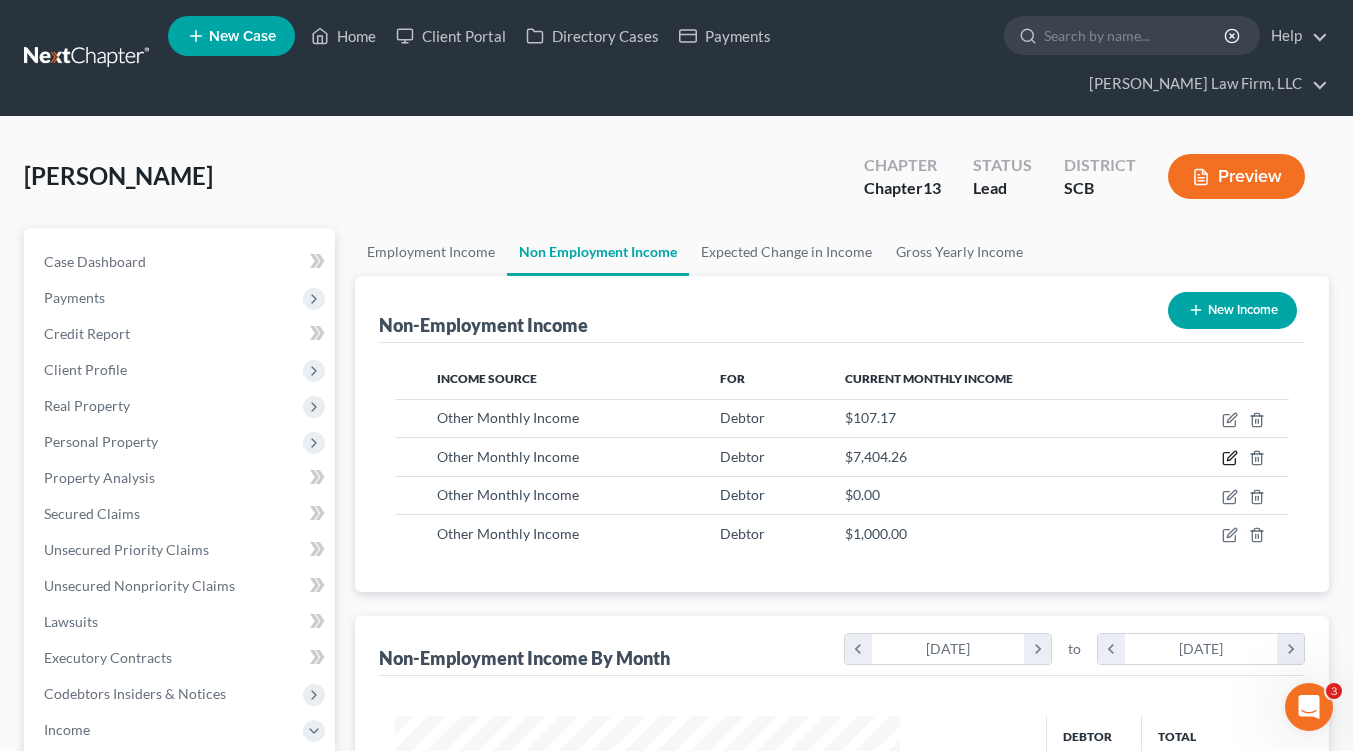 click 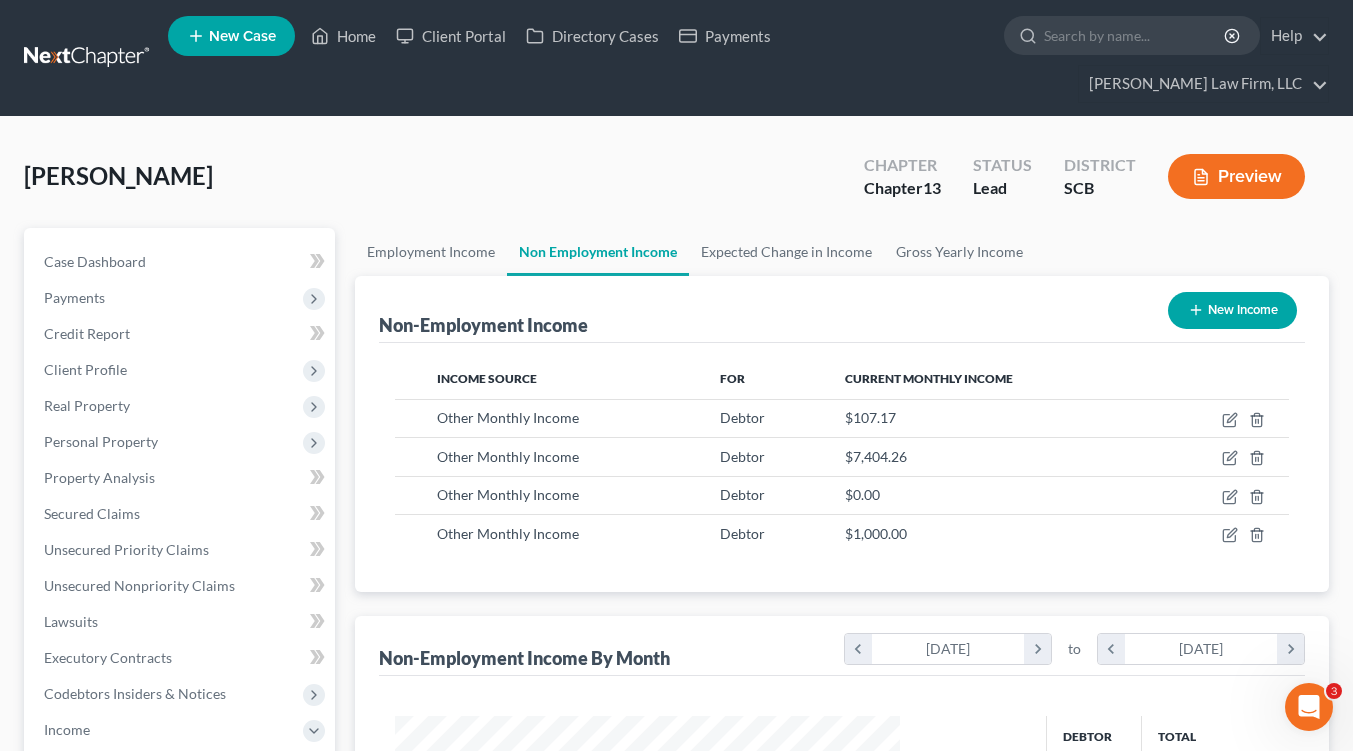 select on "13" 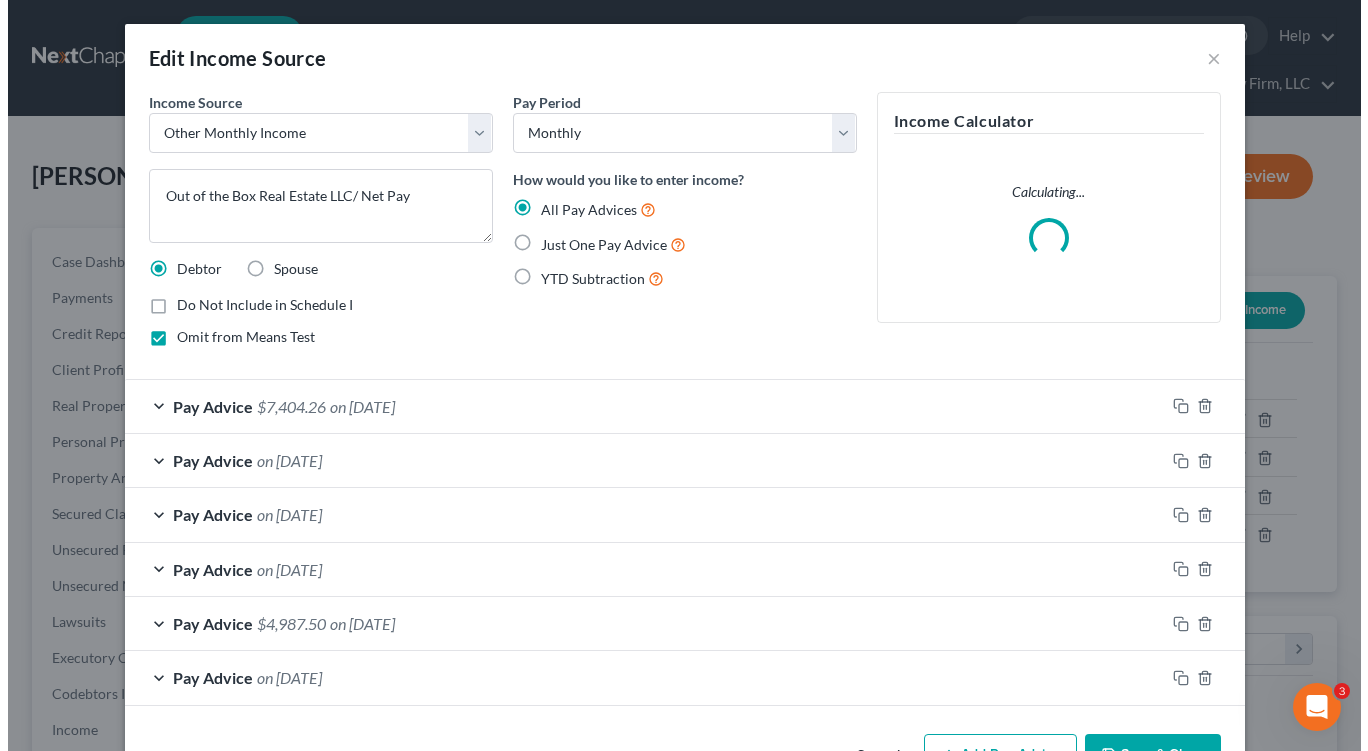 scroll, scrollTop: 999641, scrollLeft: 999448, axis: both 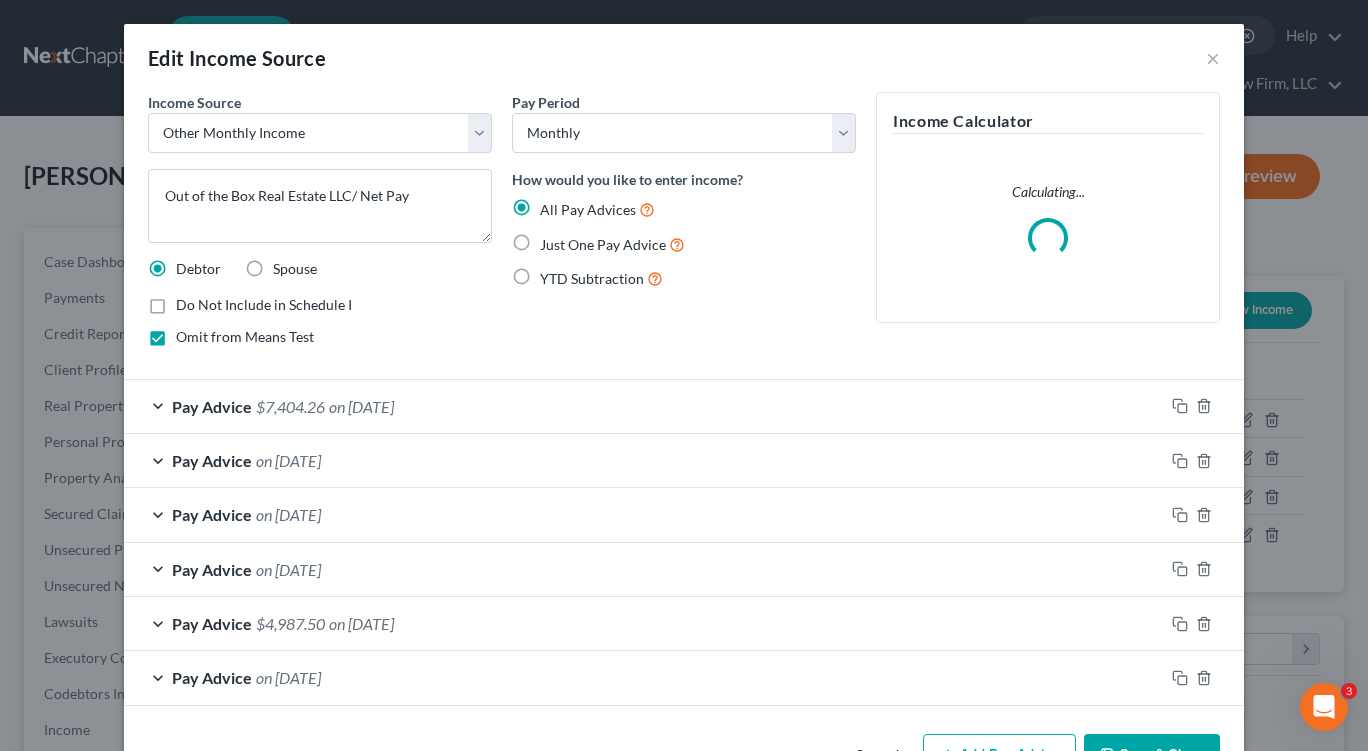 click on "Do Not Include in Schedule I" at bounding box center [264, 305] 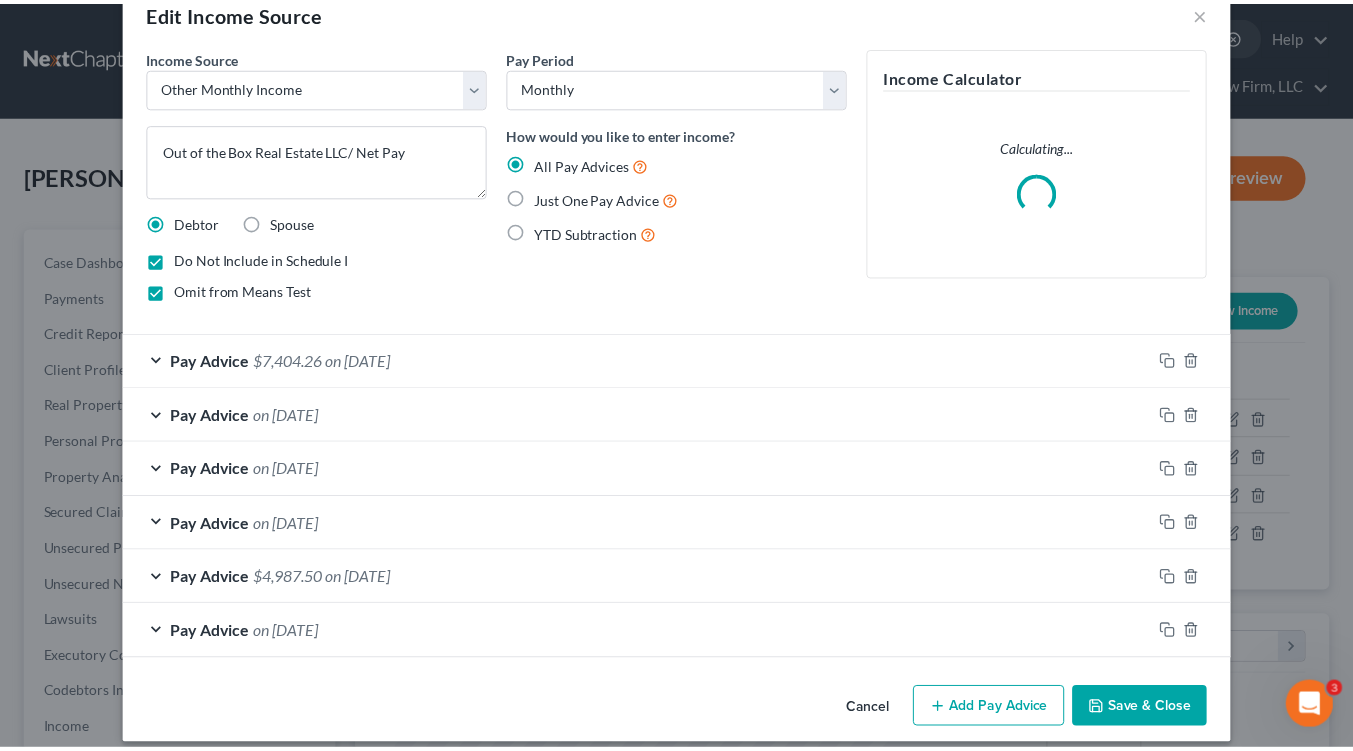 scroll, scrollTop: 64, scrollLeft: 0, axis: vertical 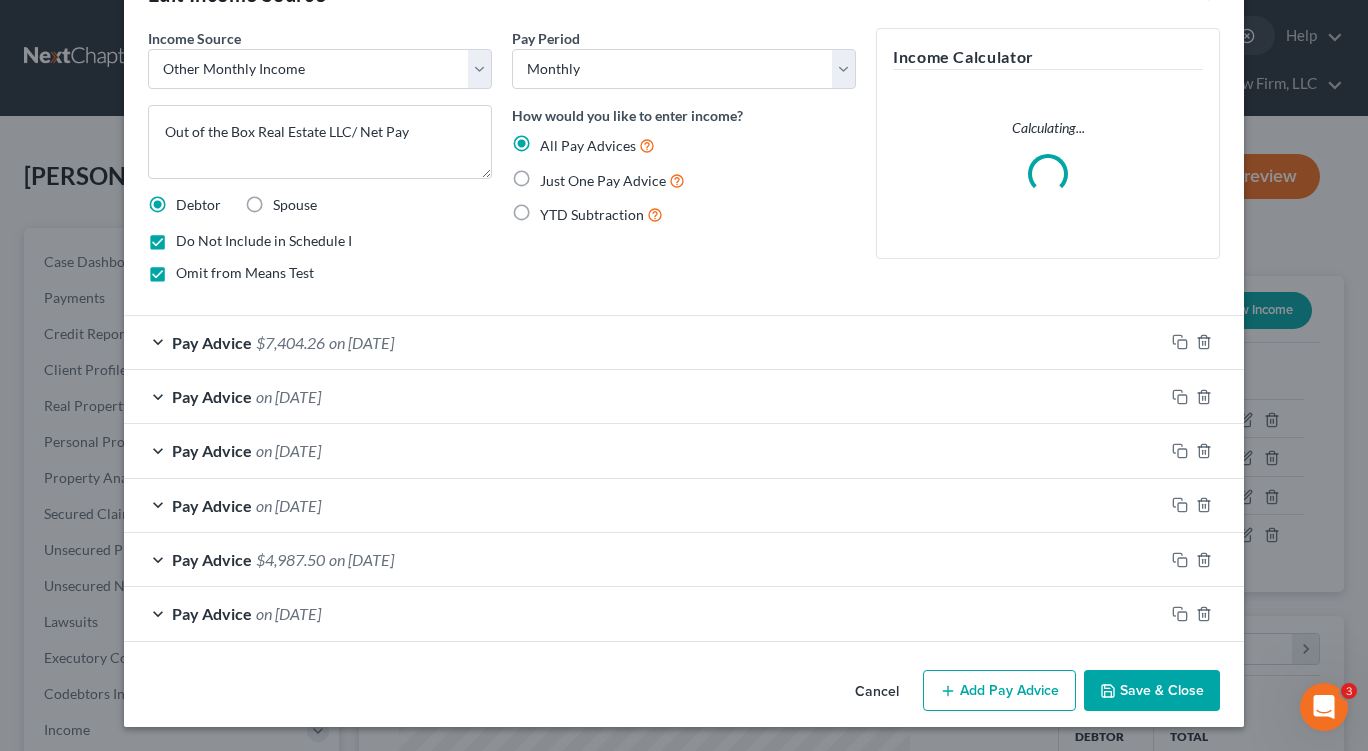 click on "Save & Close" at bounding box center [1152, 691] 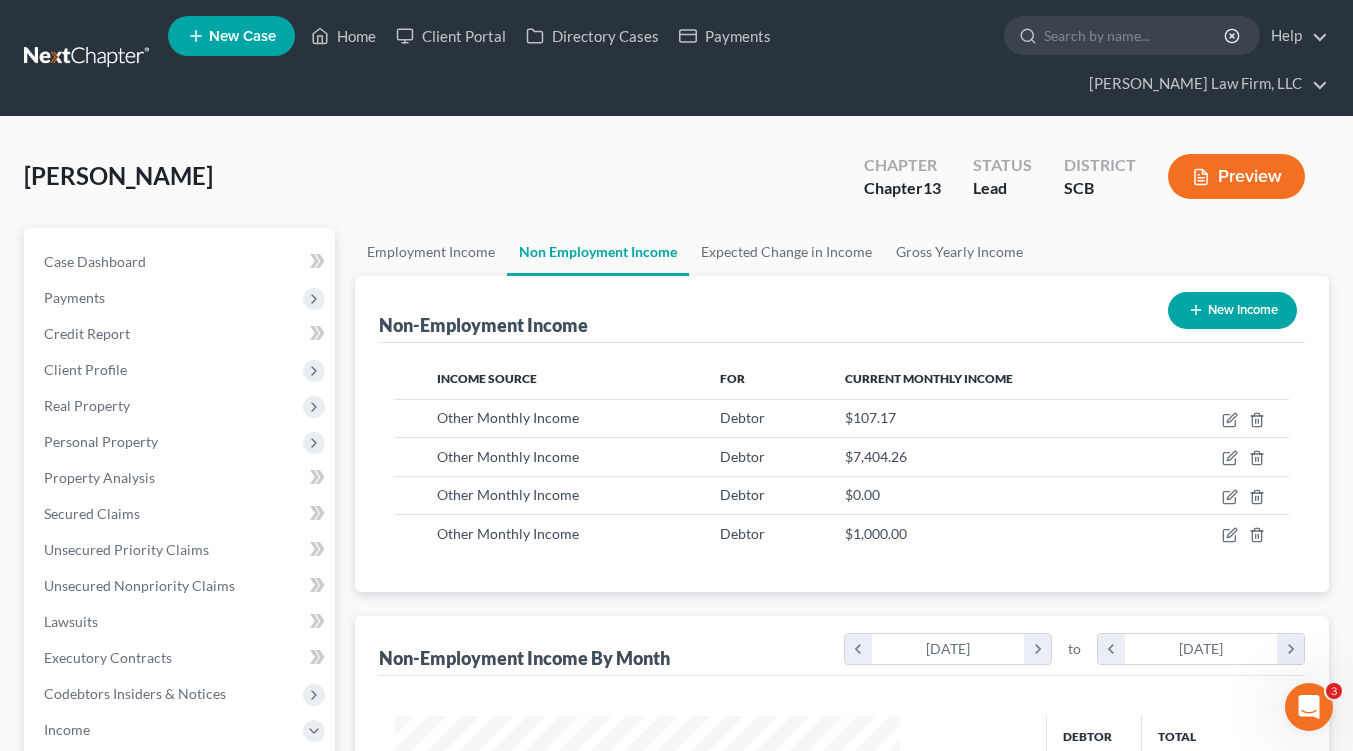 scroll, scrollTop: 358, scrollLeft: 545, axis: both 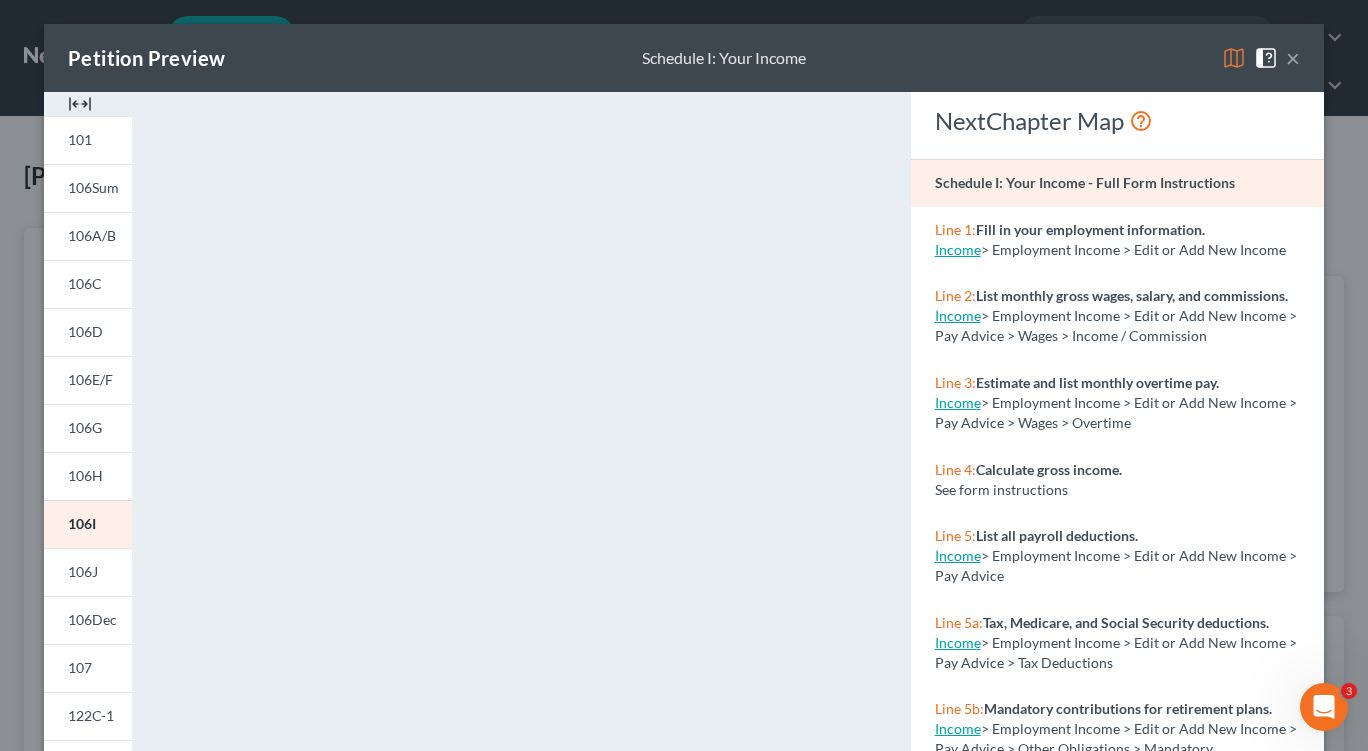 click on "×" at bounding box center [1293, 58] 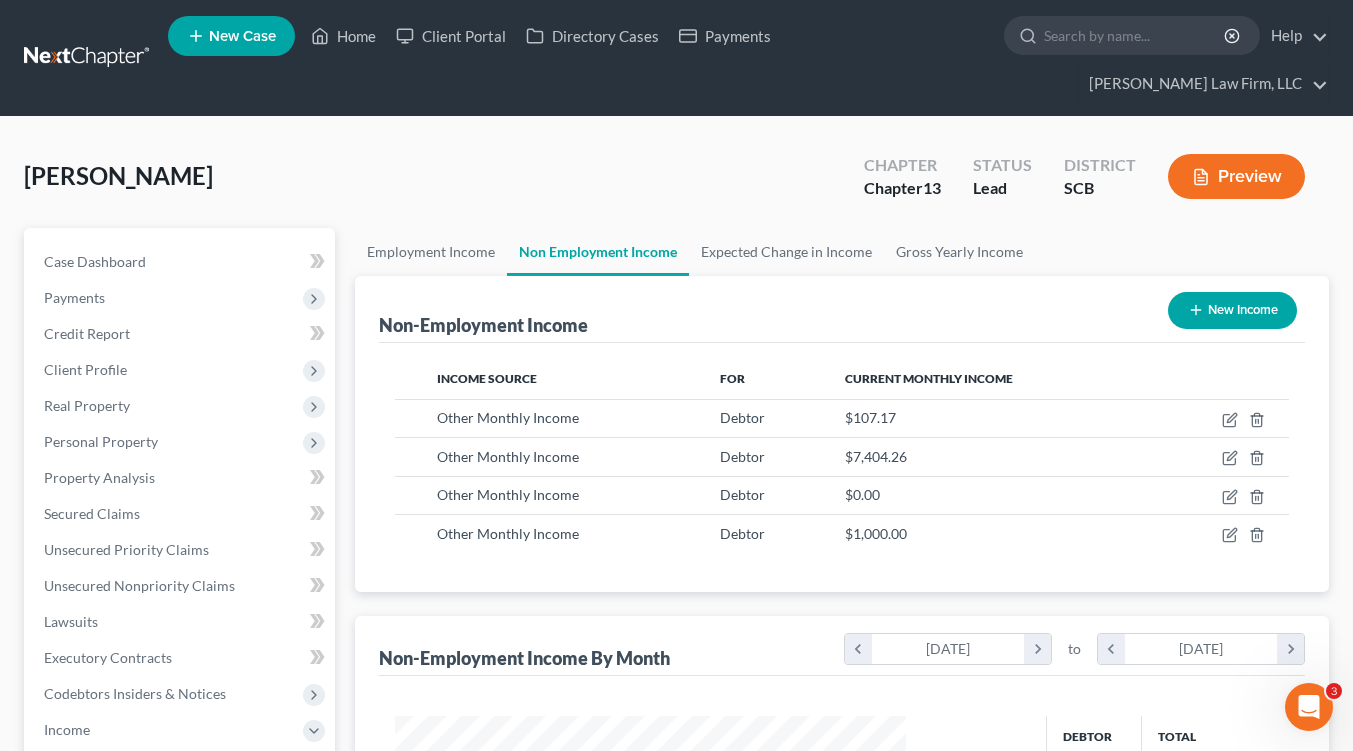 scroll, scrollTop: 358, scrollLeft: 545, axis: both 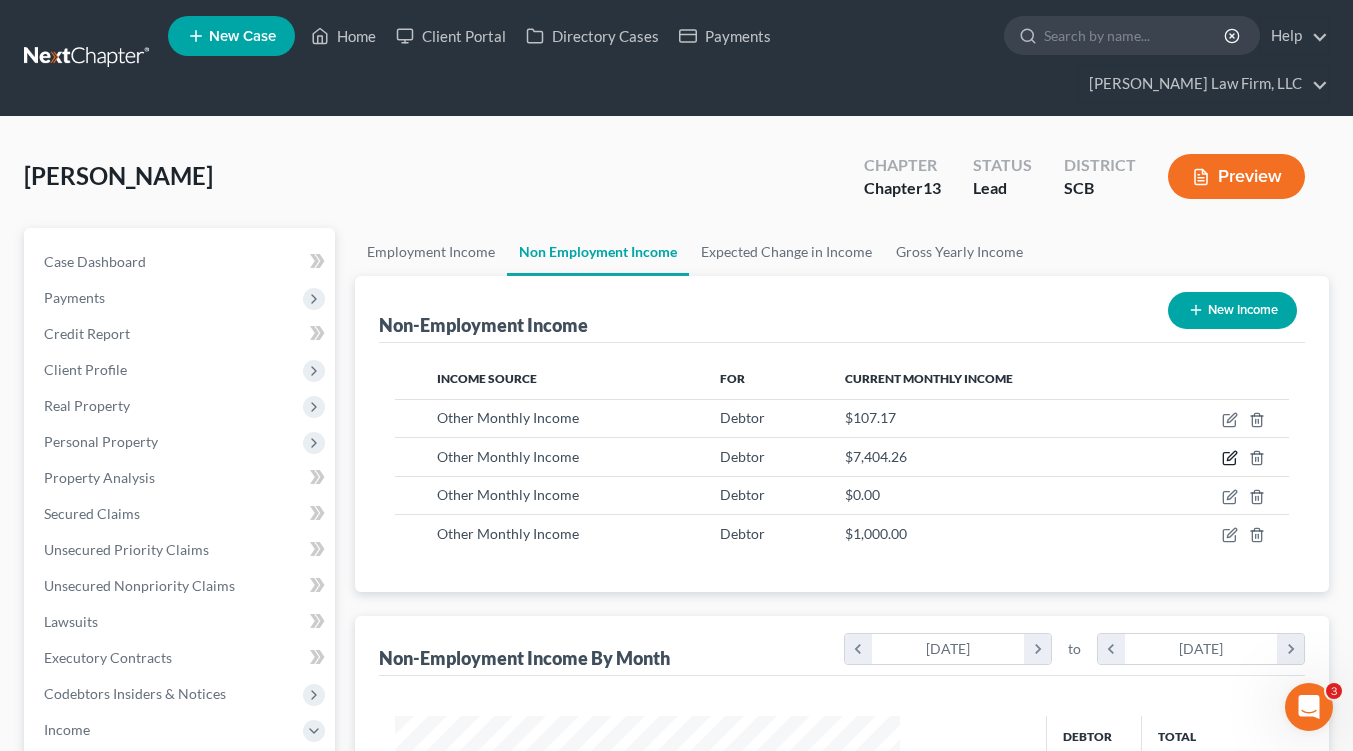 click 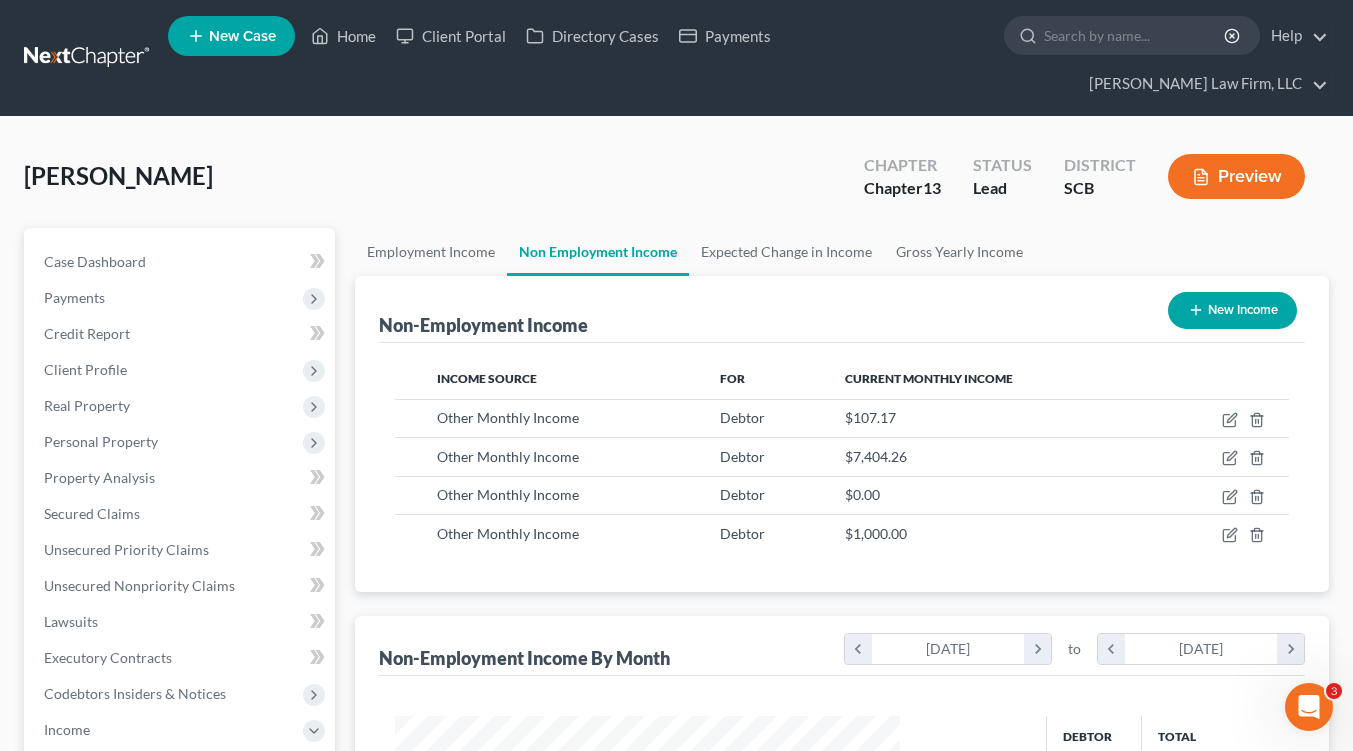 select on "13" 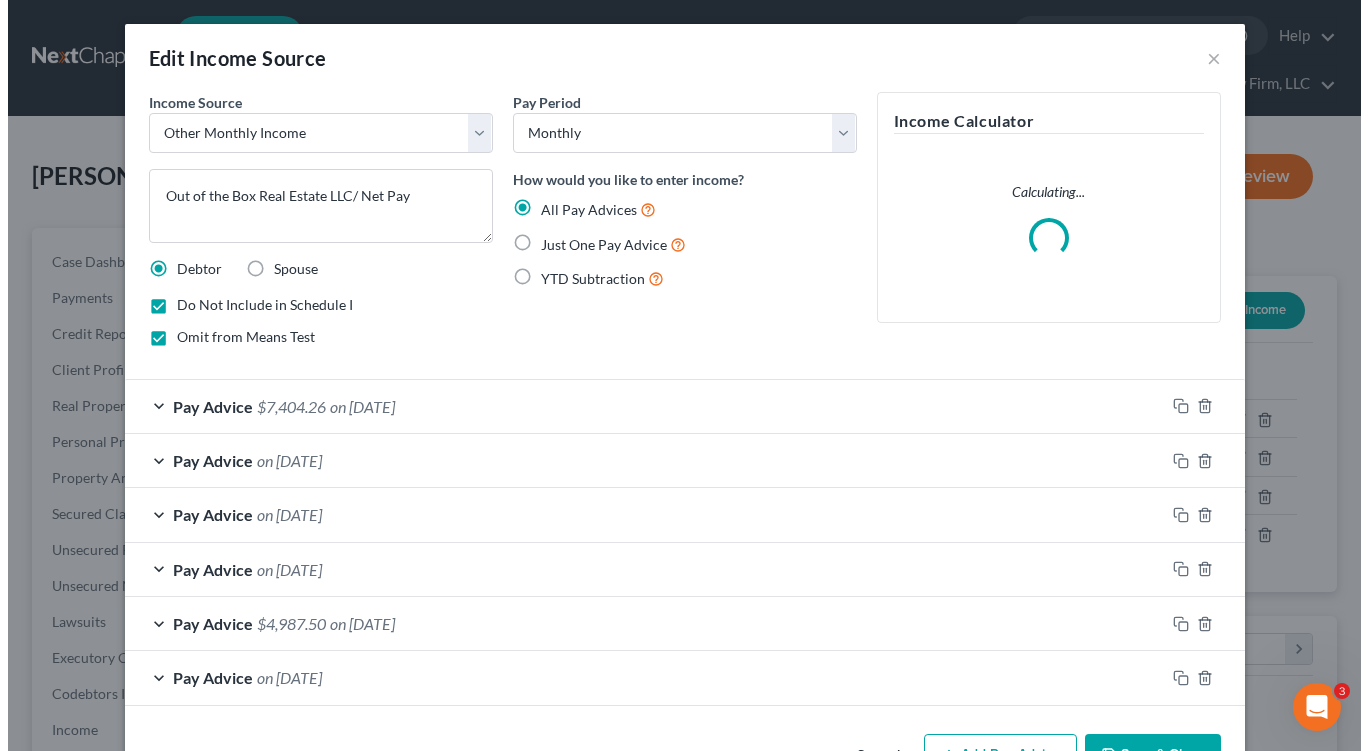 scroll, scrollTop: 999641, scrollLeft: 999448, axis: both 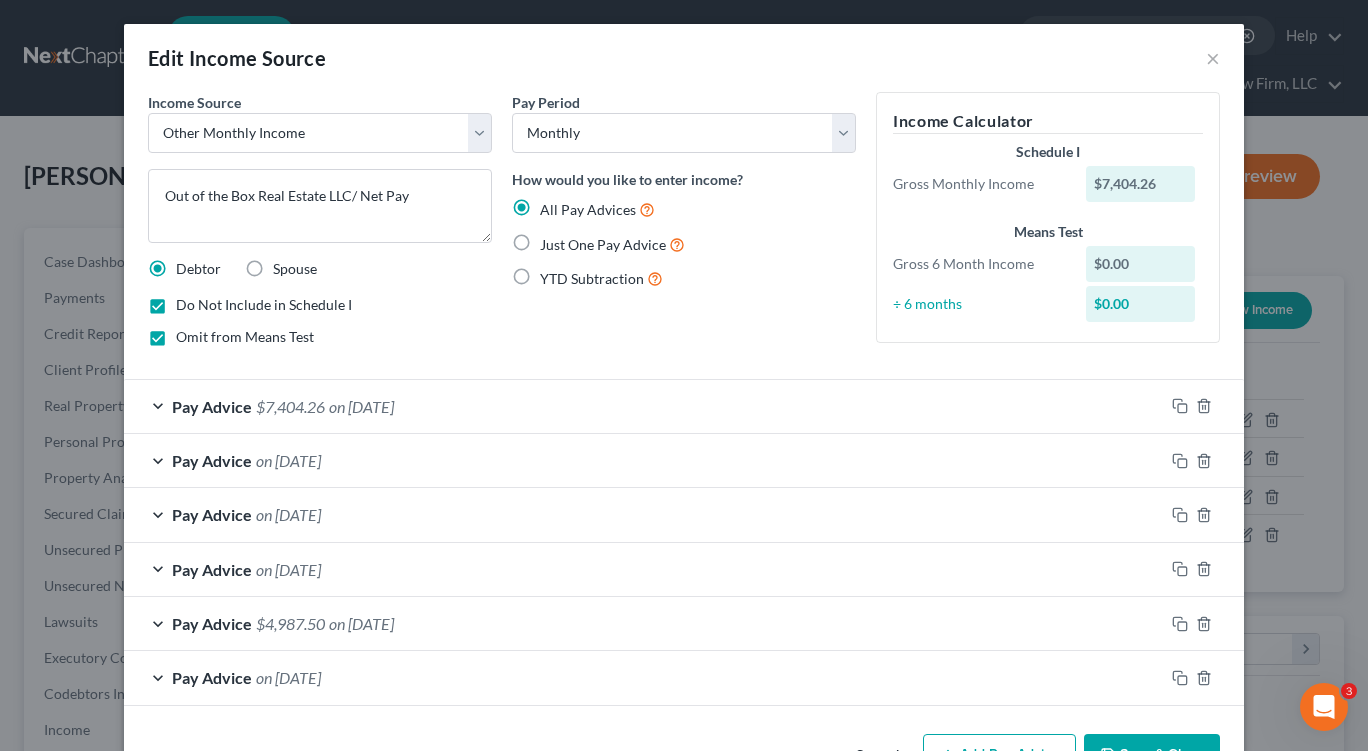 click on "Omit from Means Test" at bounding box center [245, 337] 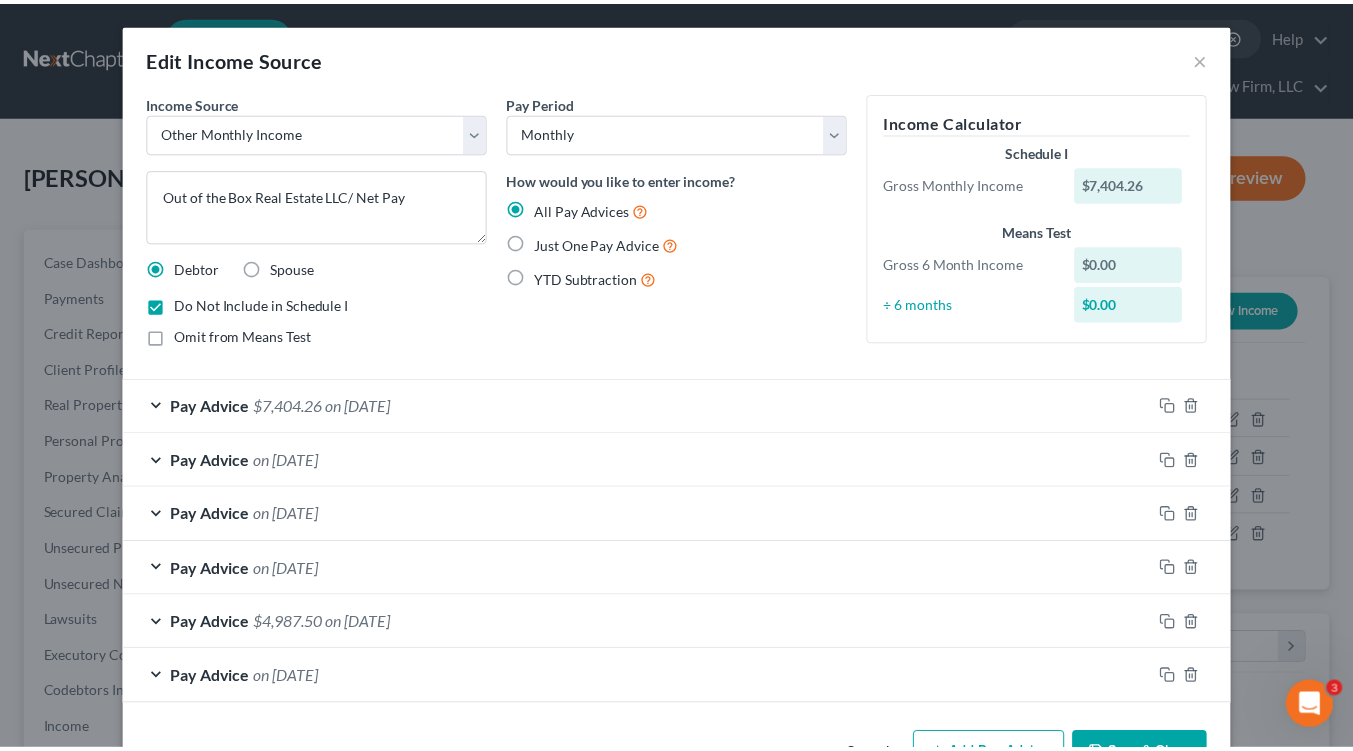 scroll, scrollTop: 64, scrollLeft: 0, axis: vertical 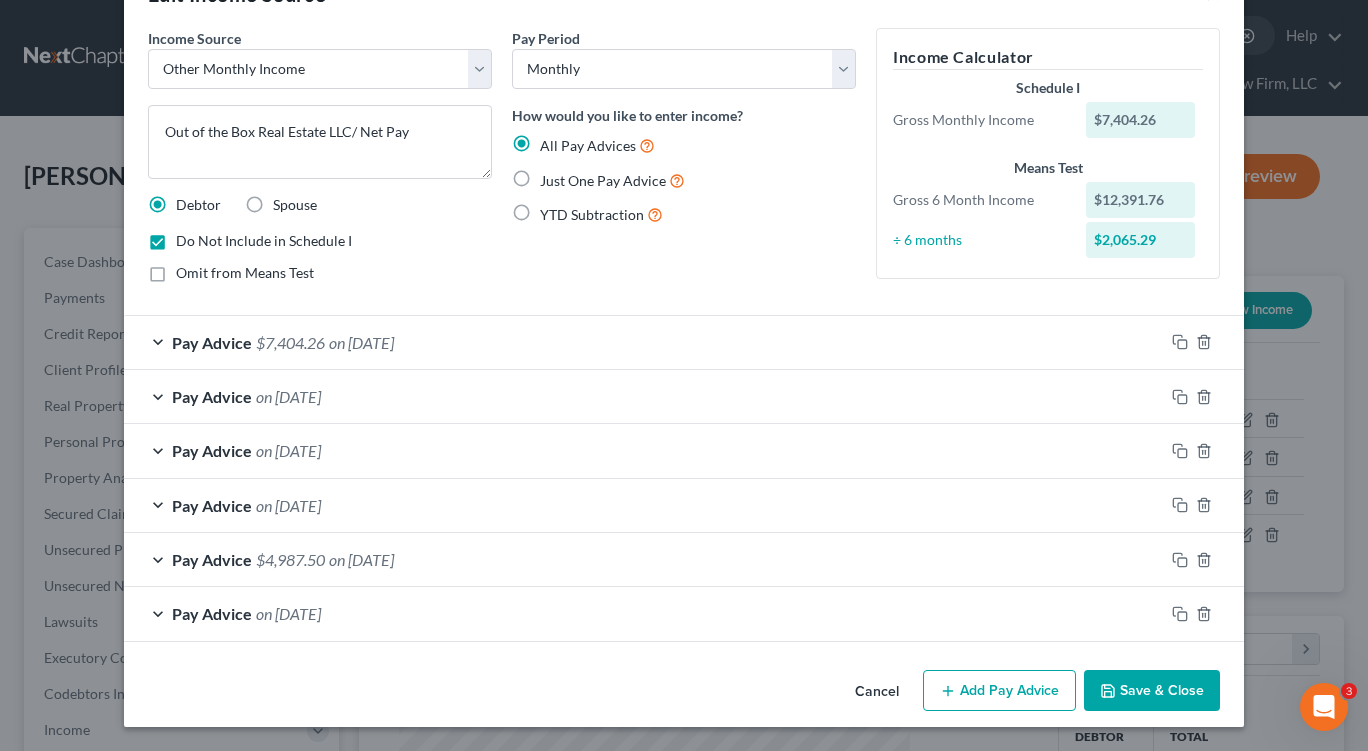 click on "Save & Close" at bounding box center (1152, 691) 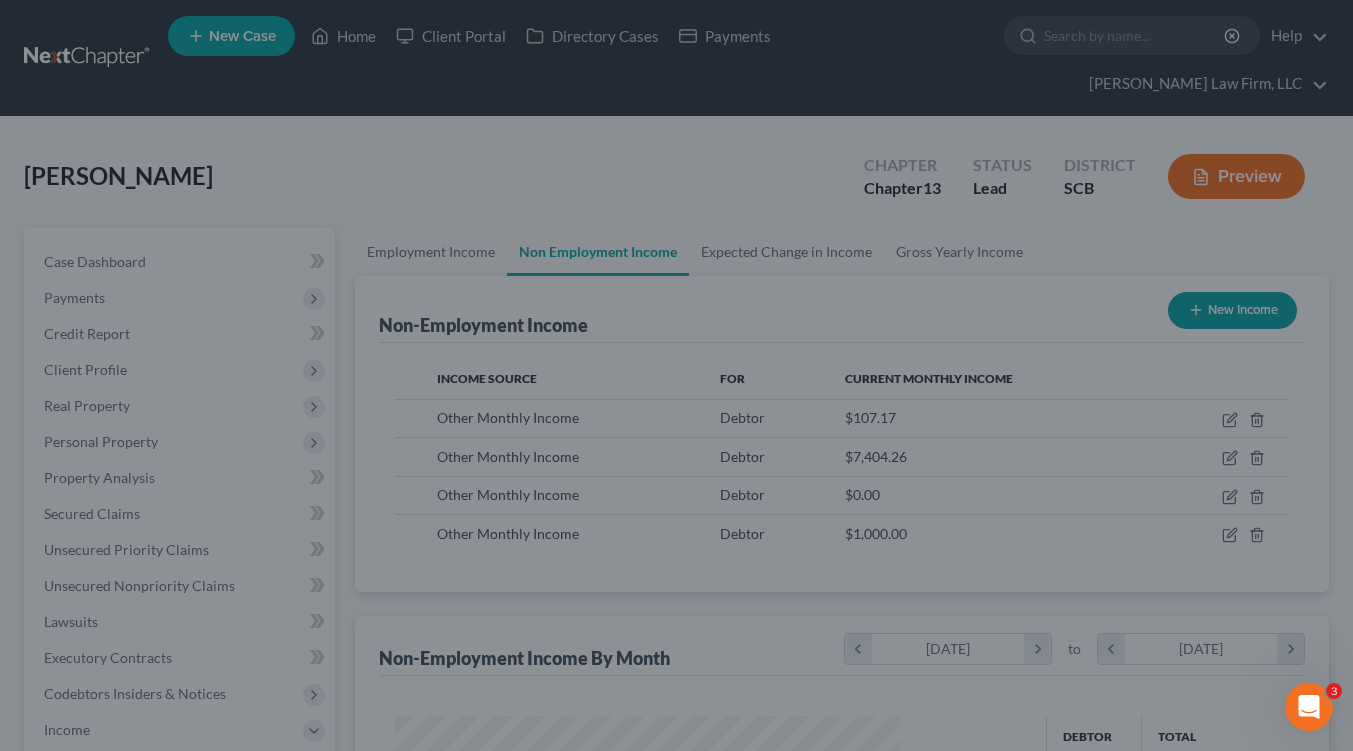 scroll, scrollTop: 358, scrollLeft: 545, axis: both 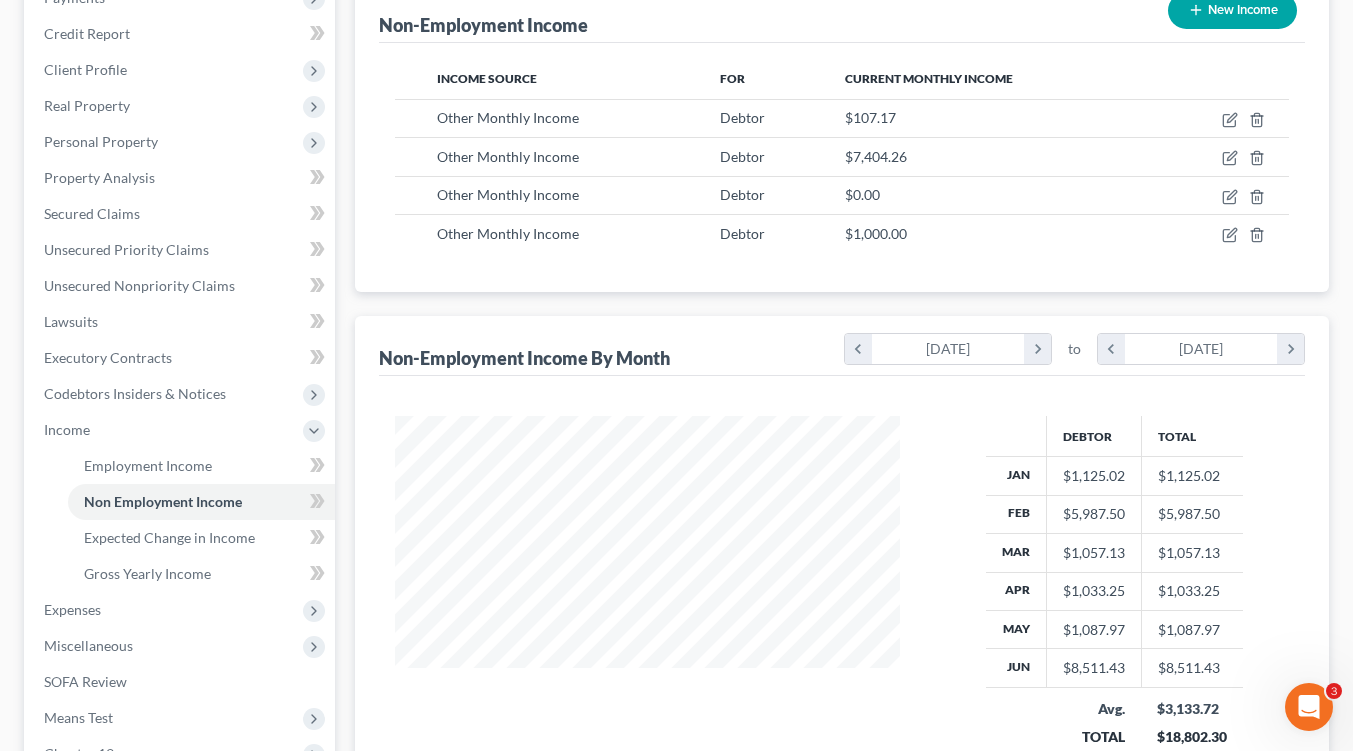 click on "Expenses" at bounding box center (181, 610) 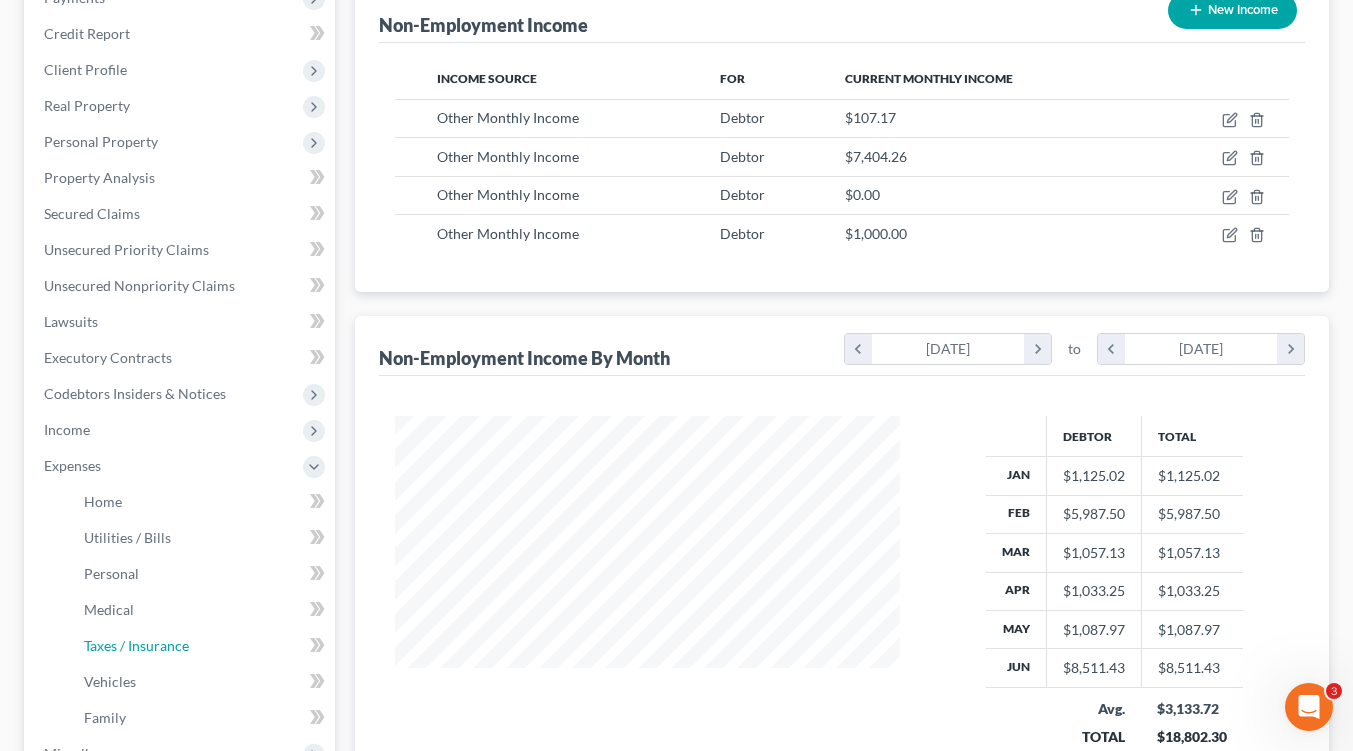 click on "Taxes / Insurance" at bounding box center (201, 646) 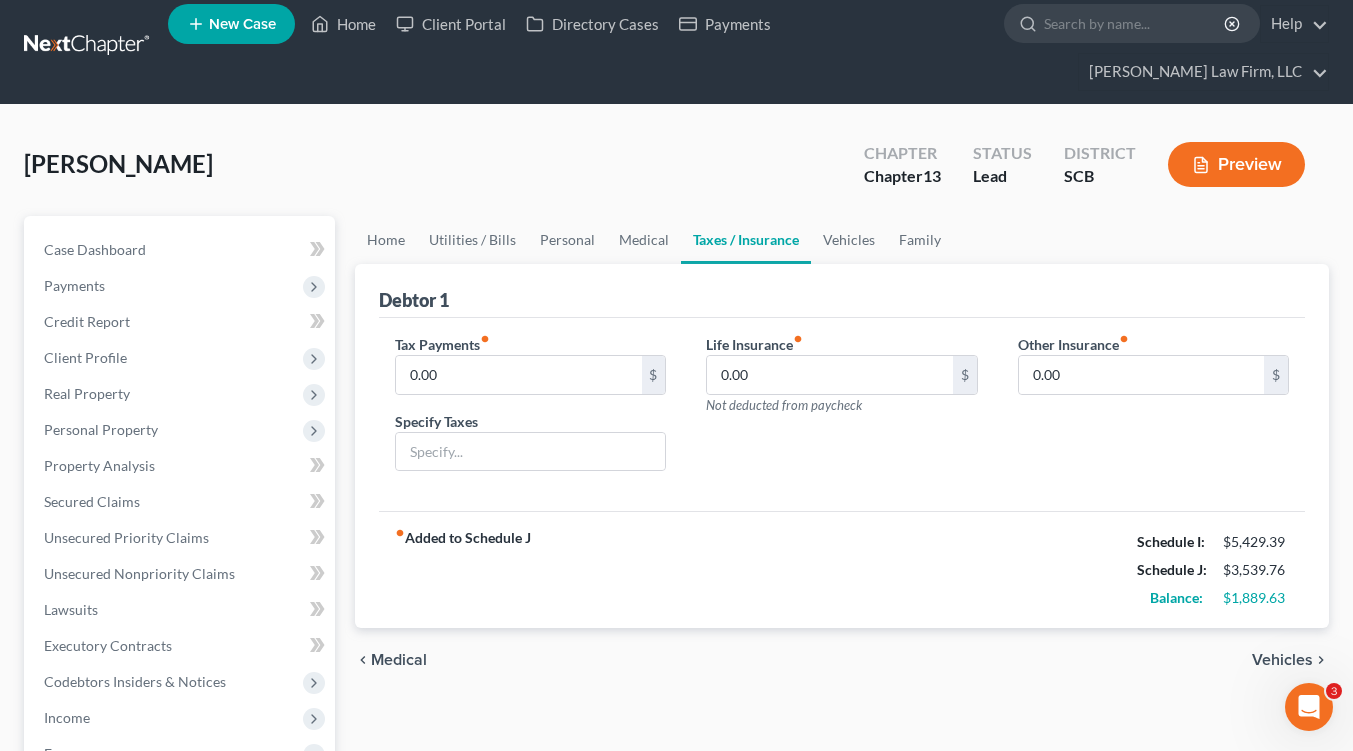 scroll, scrollTop: 0, scrollLeft: 0, axis: both 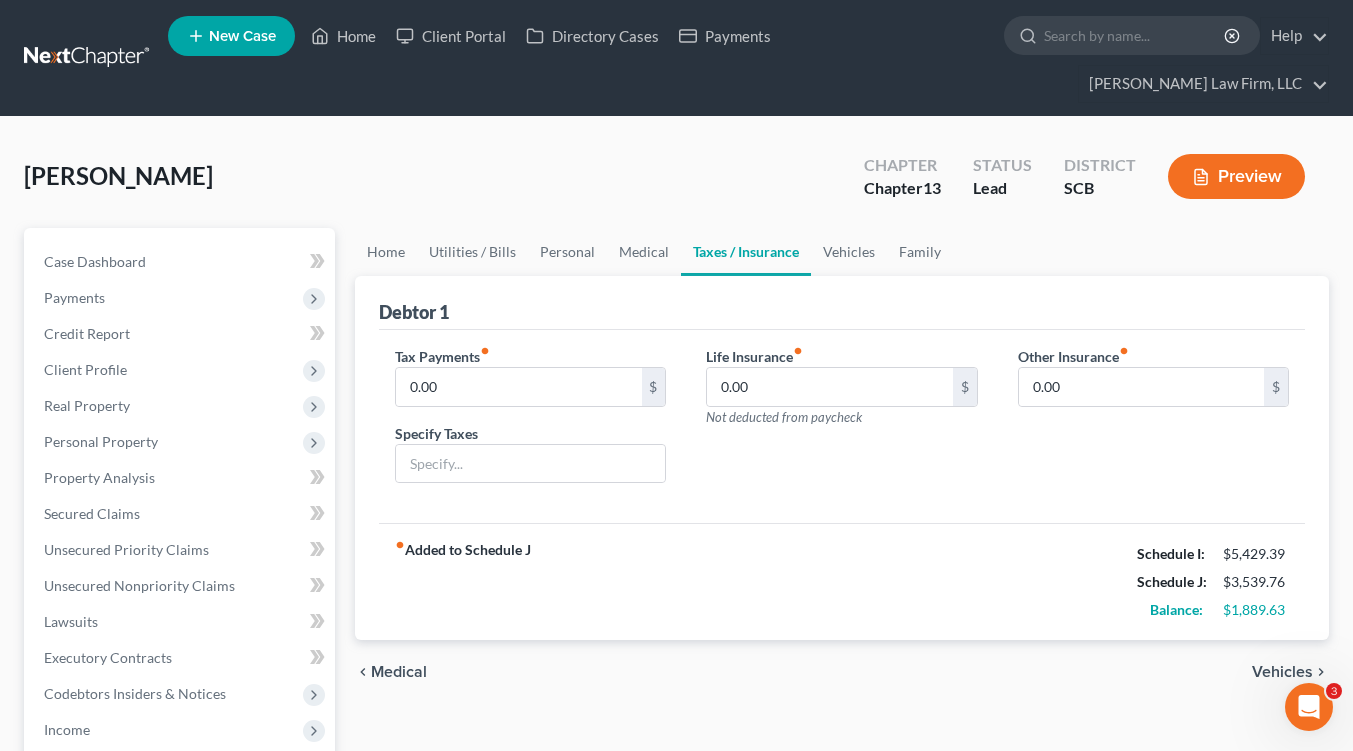 click on "Preview" at bounding box center [1236, 176] 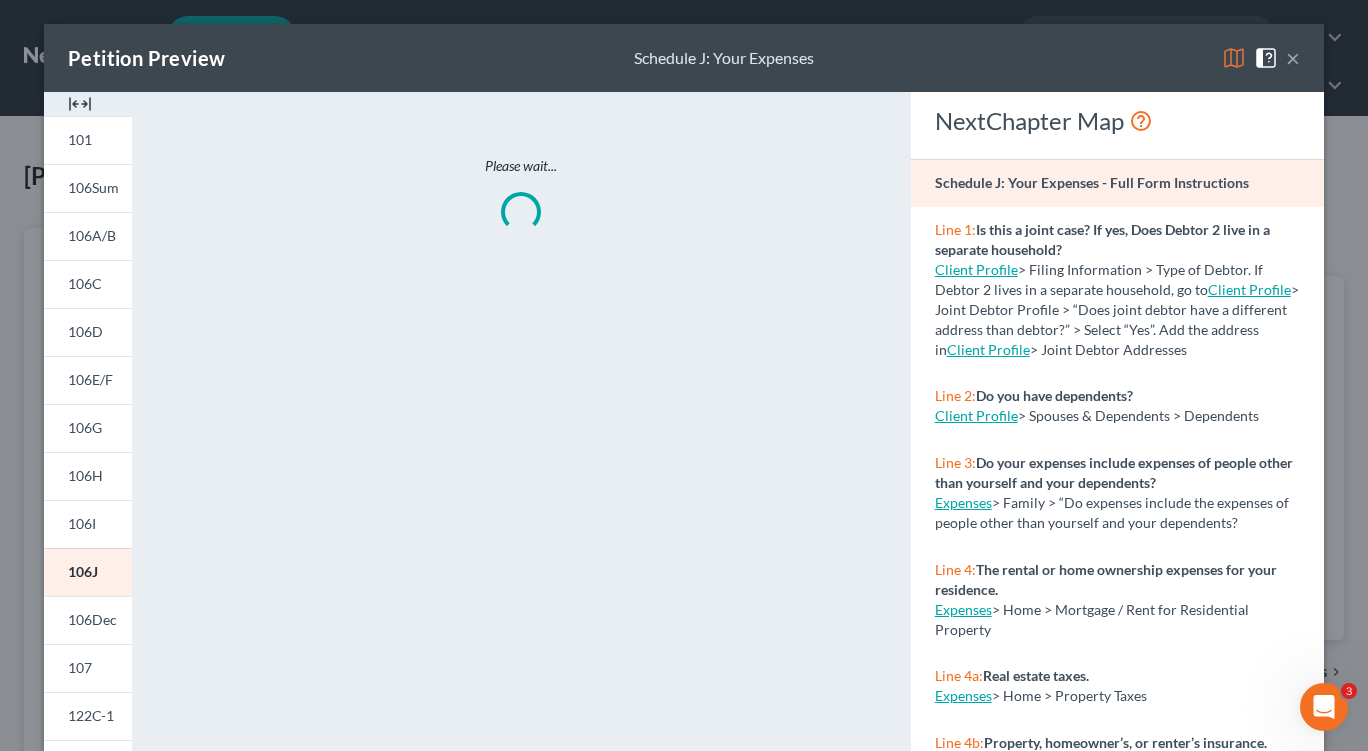 click on "106I" at bounding box center (82, 523) 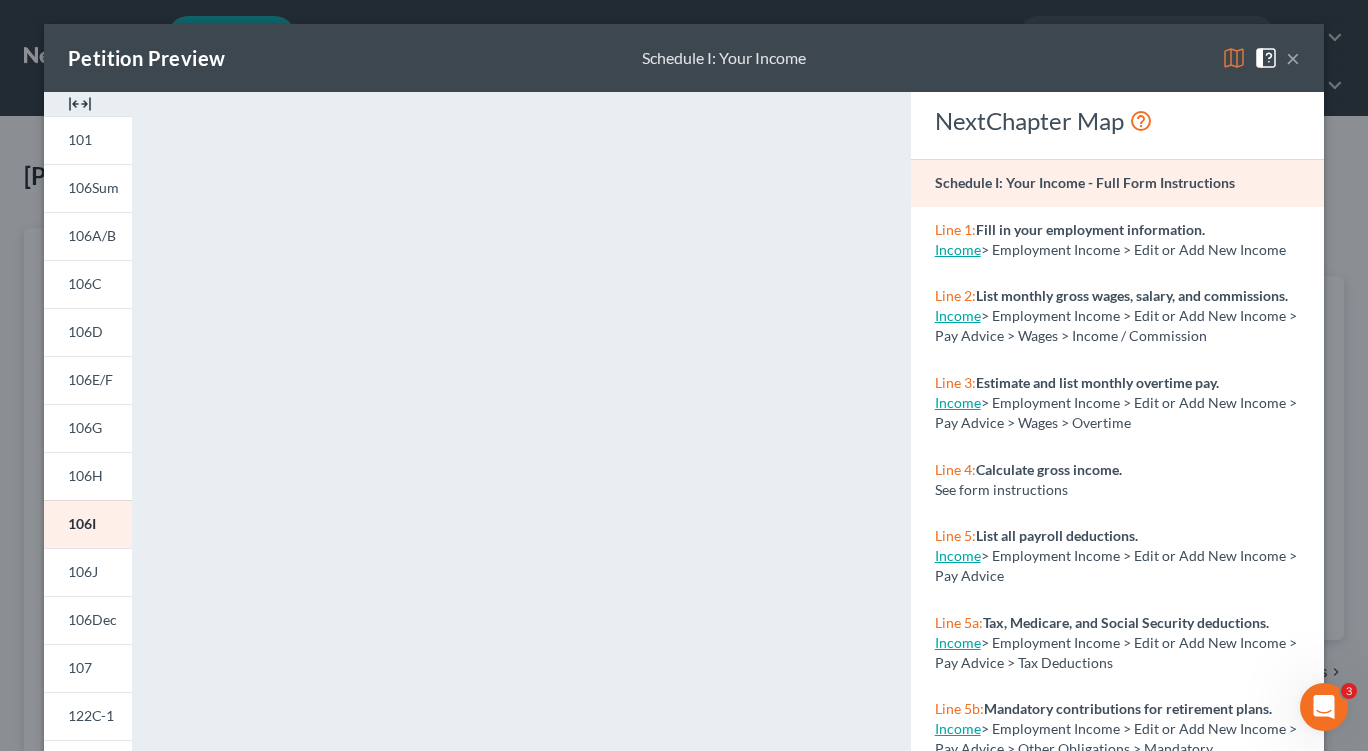 click on "×" at bounding box center [1293, 58] 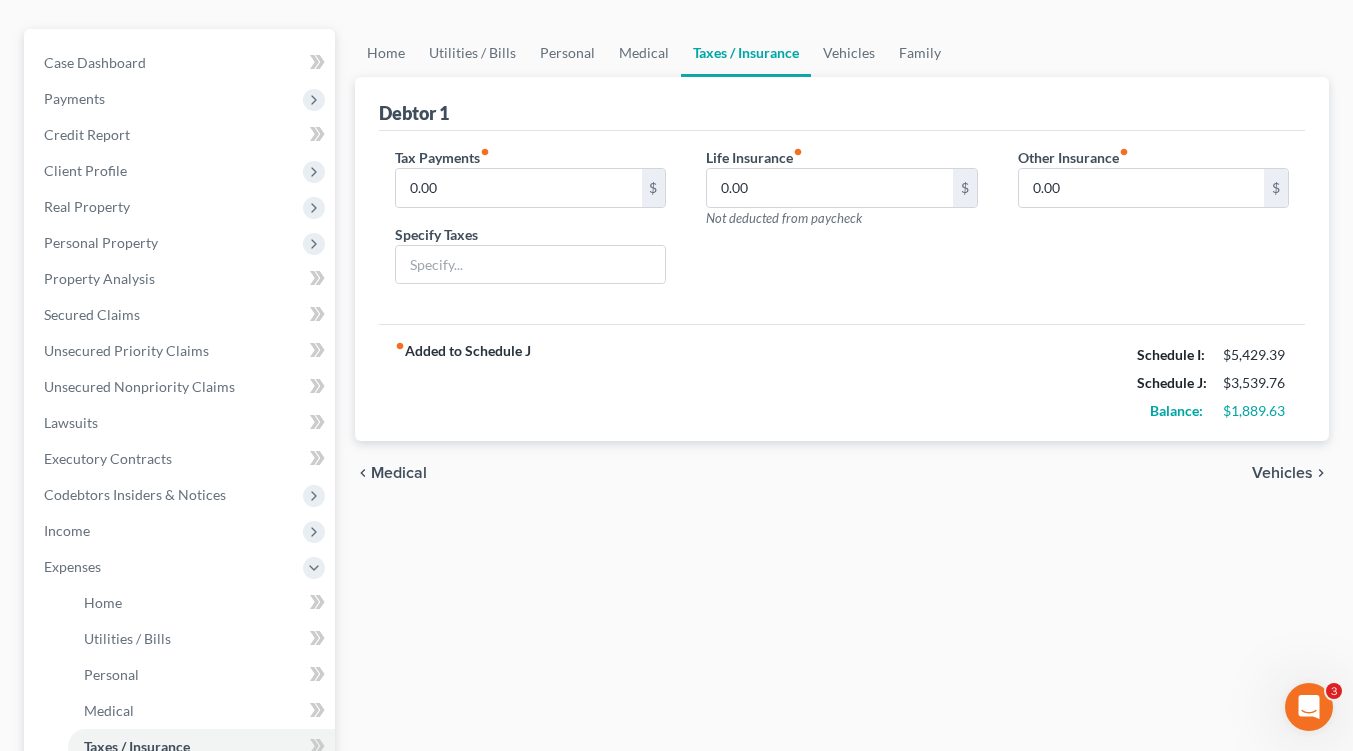 scroll, scrollTop: 200, scrollLeft: 0, axis: vertical 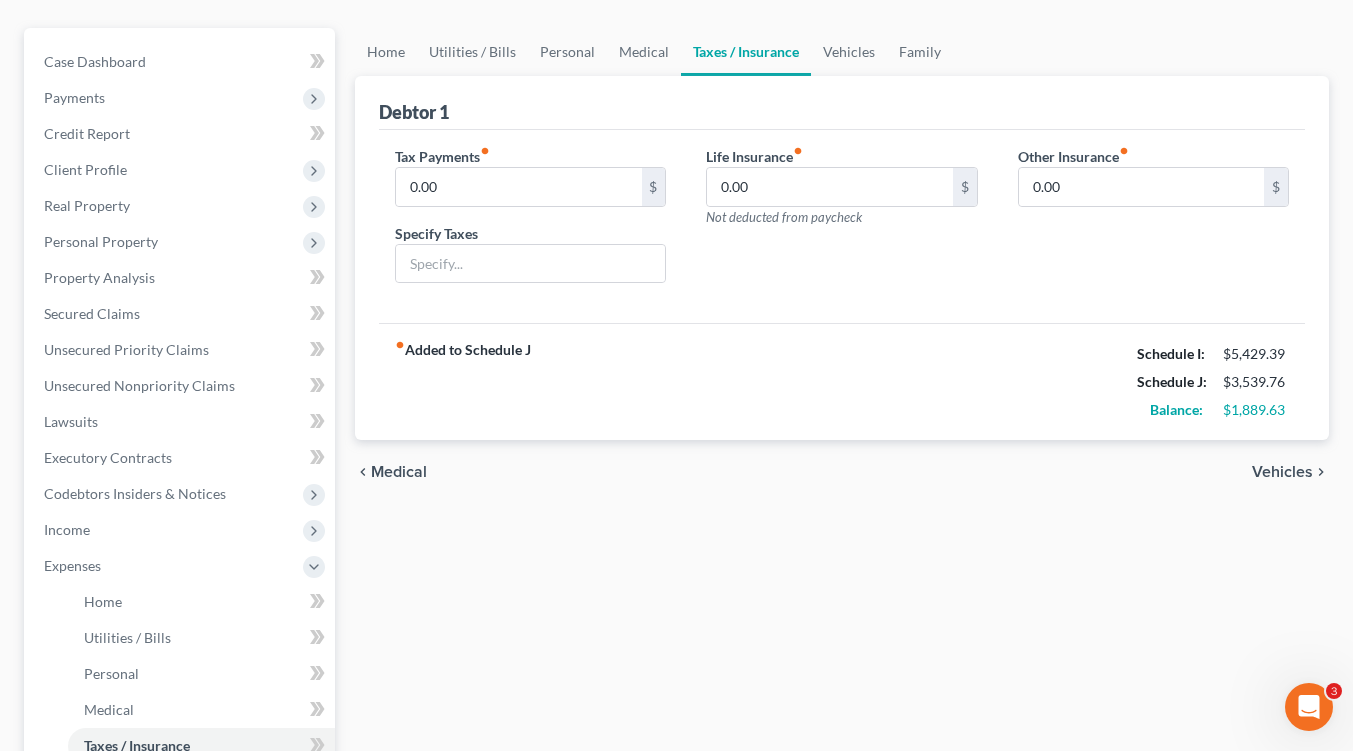 click on "Income" at bounding box center [181, 530] 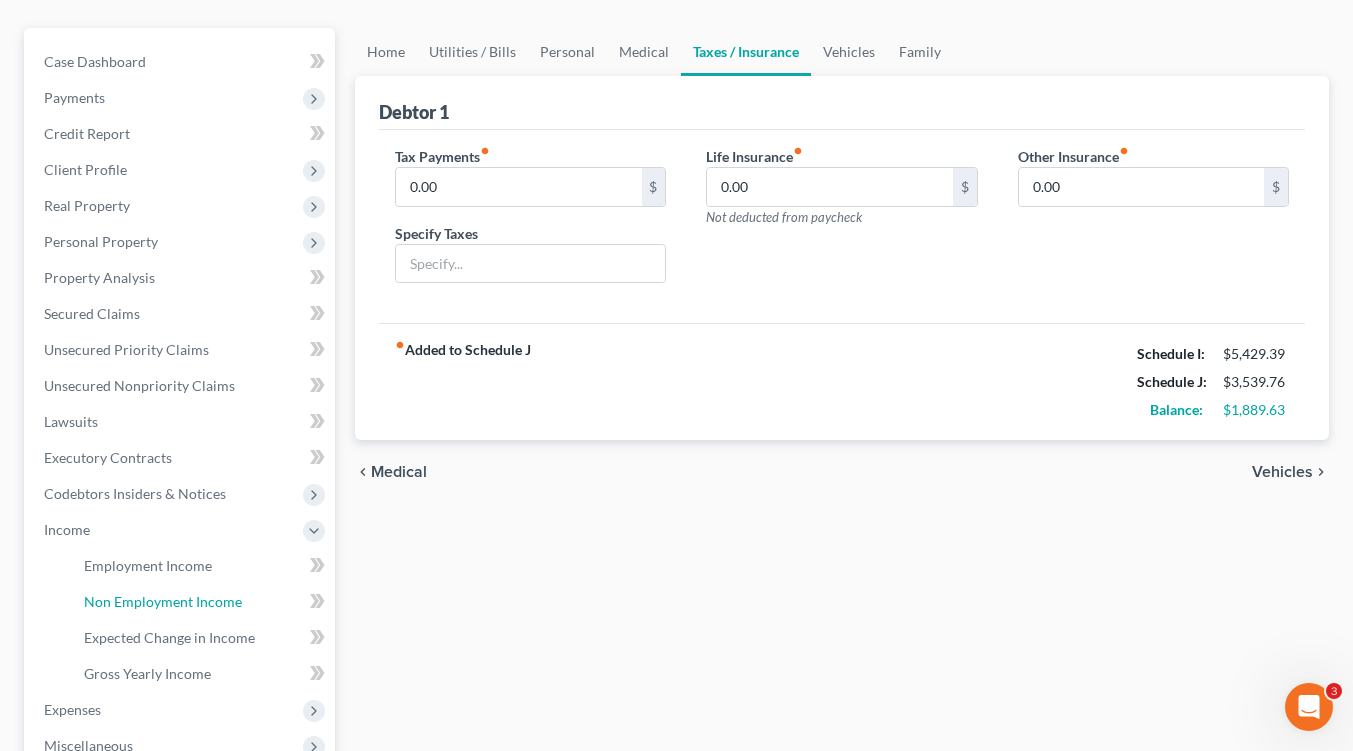 click on "Non Employment Income" at bounding box center [163, 601] 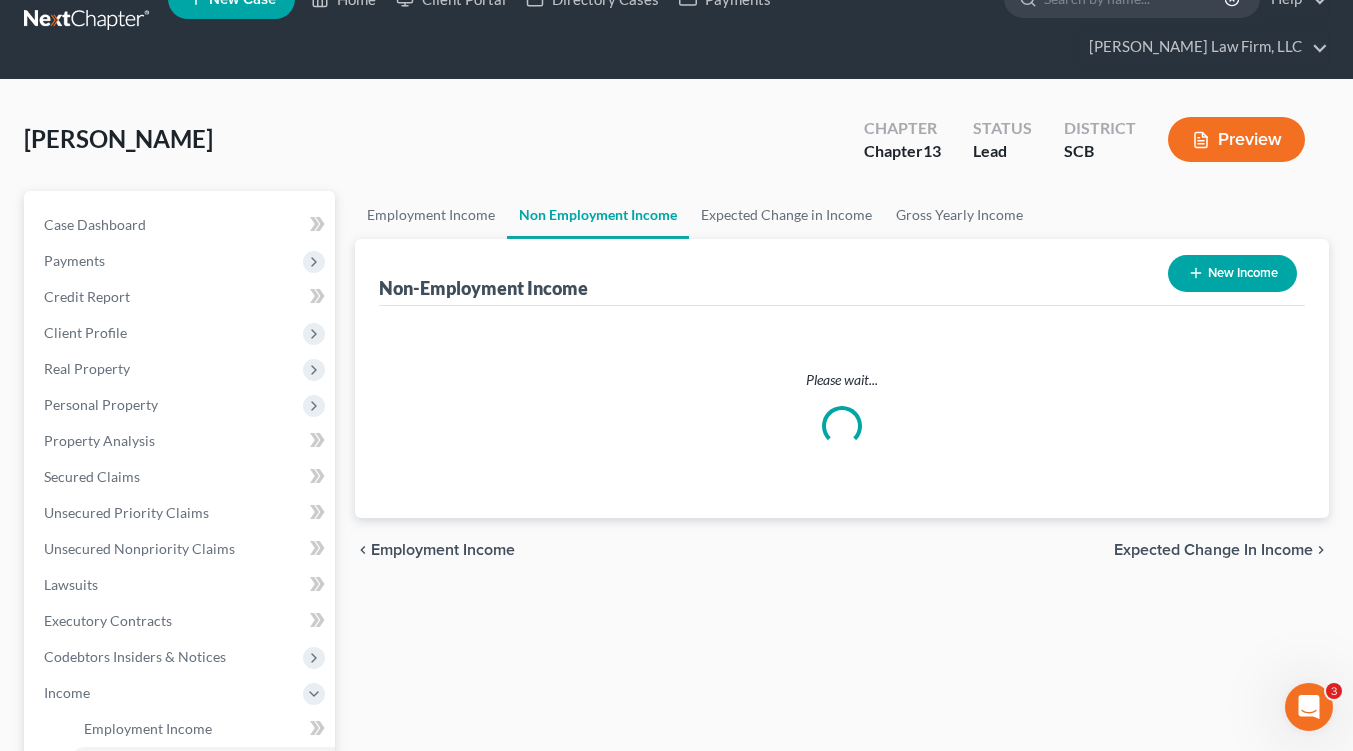 scroll, scrollTop: 0, scrollLeft: 0, axis: both 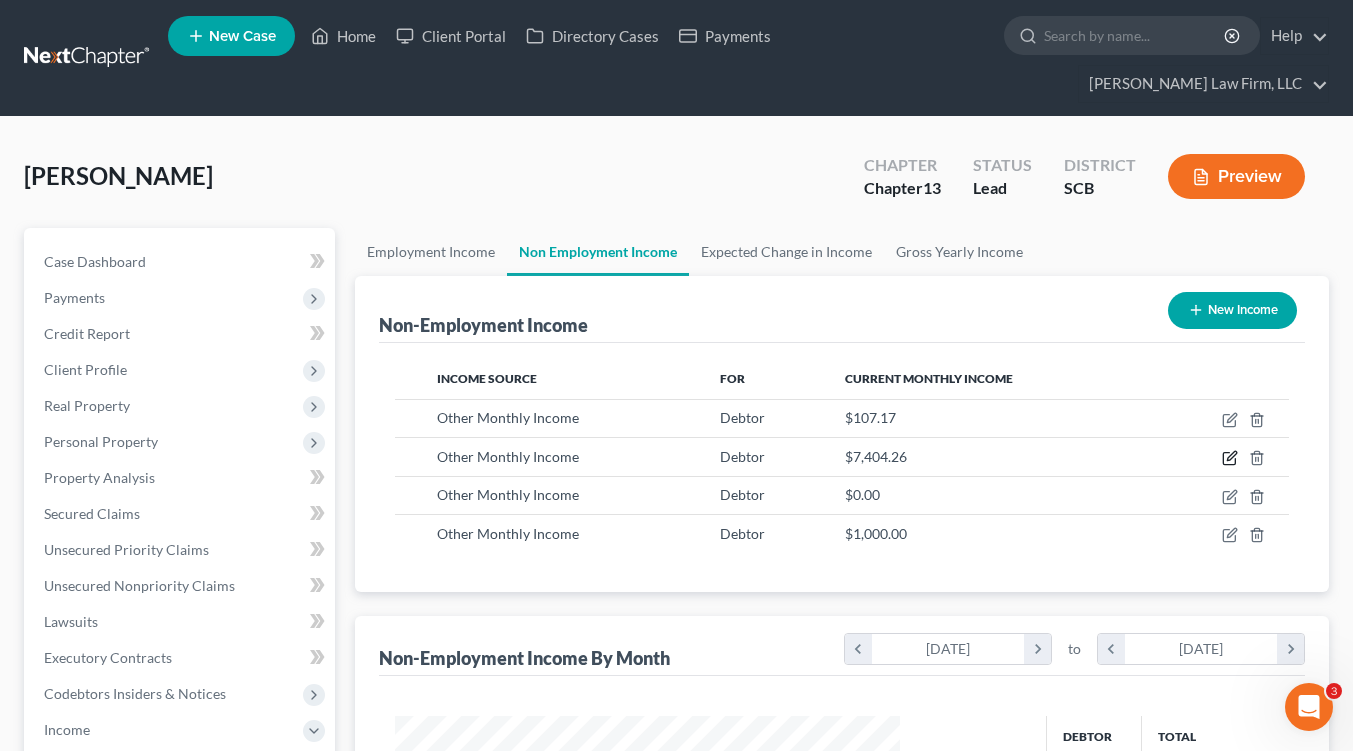 click 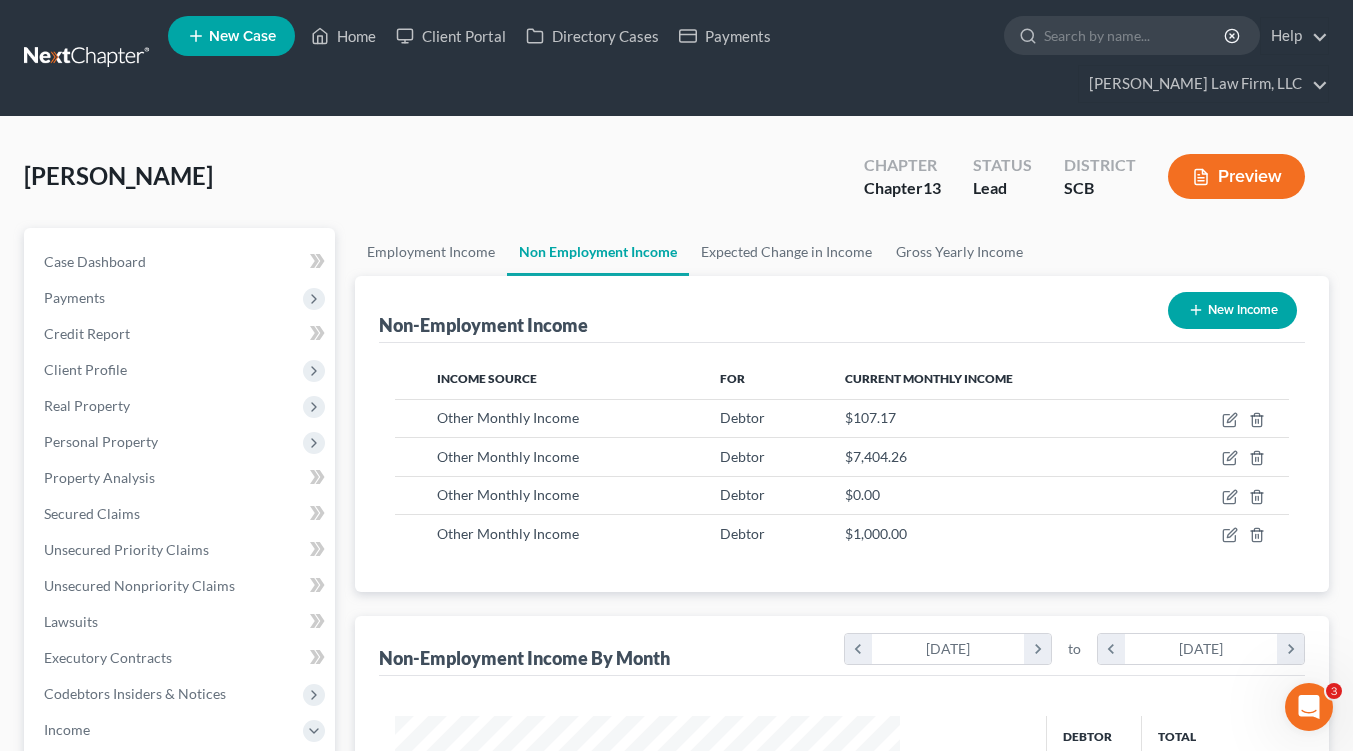 select on "13" 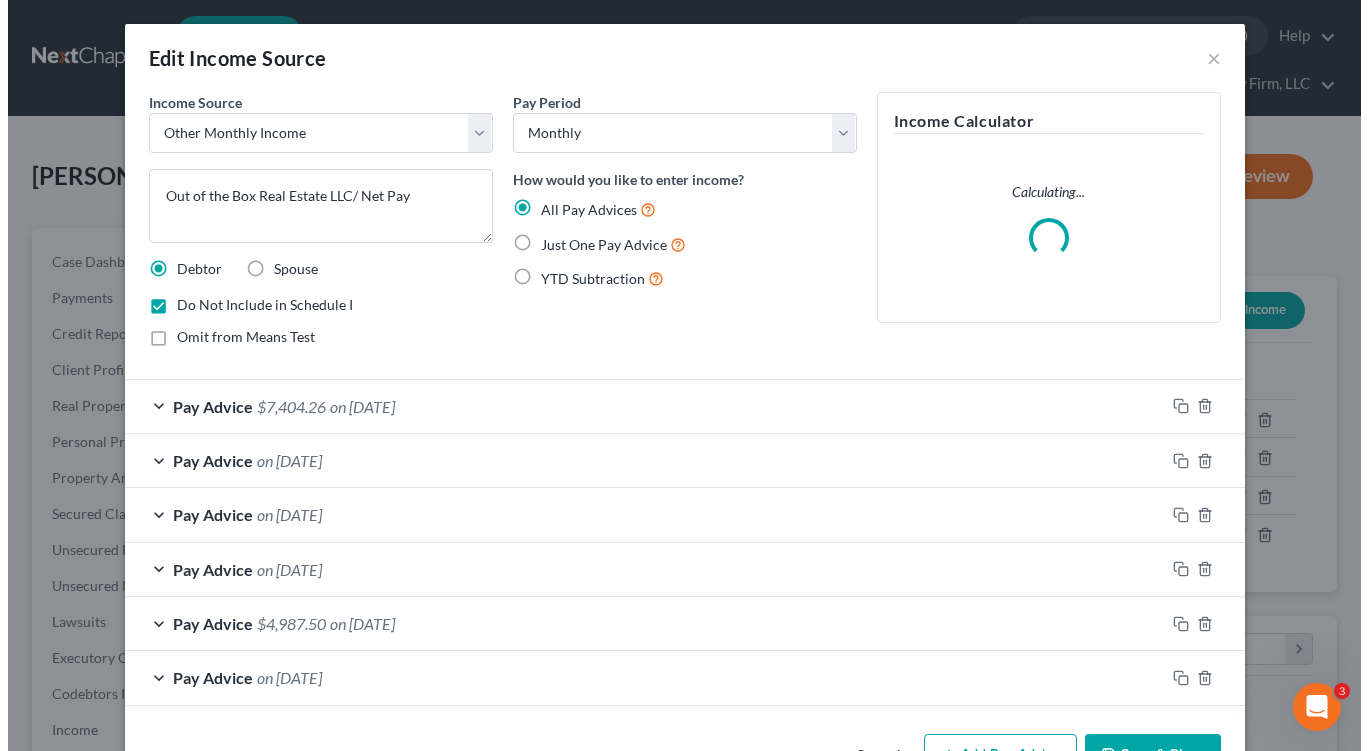 scroll, scrollTop: 999641, scrollLeft: 999448, axis: both 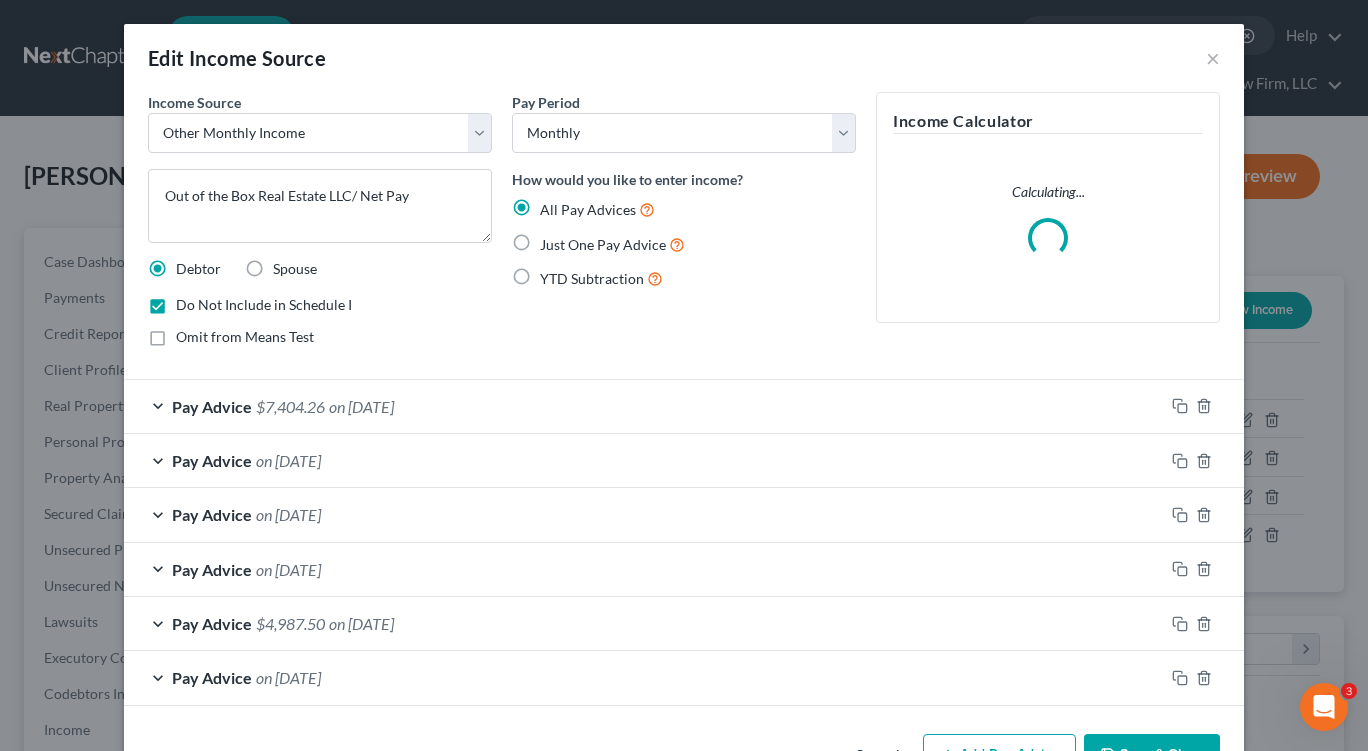 click on "Omit from Means Test" at bounding box center (245, 337) 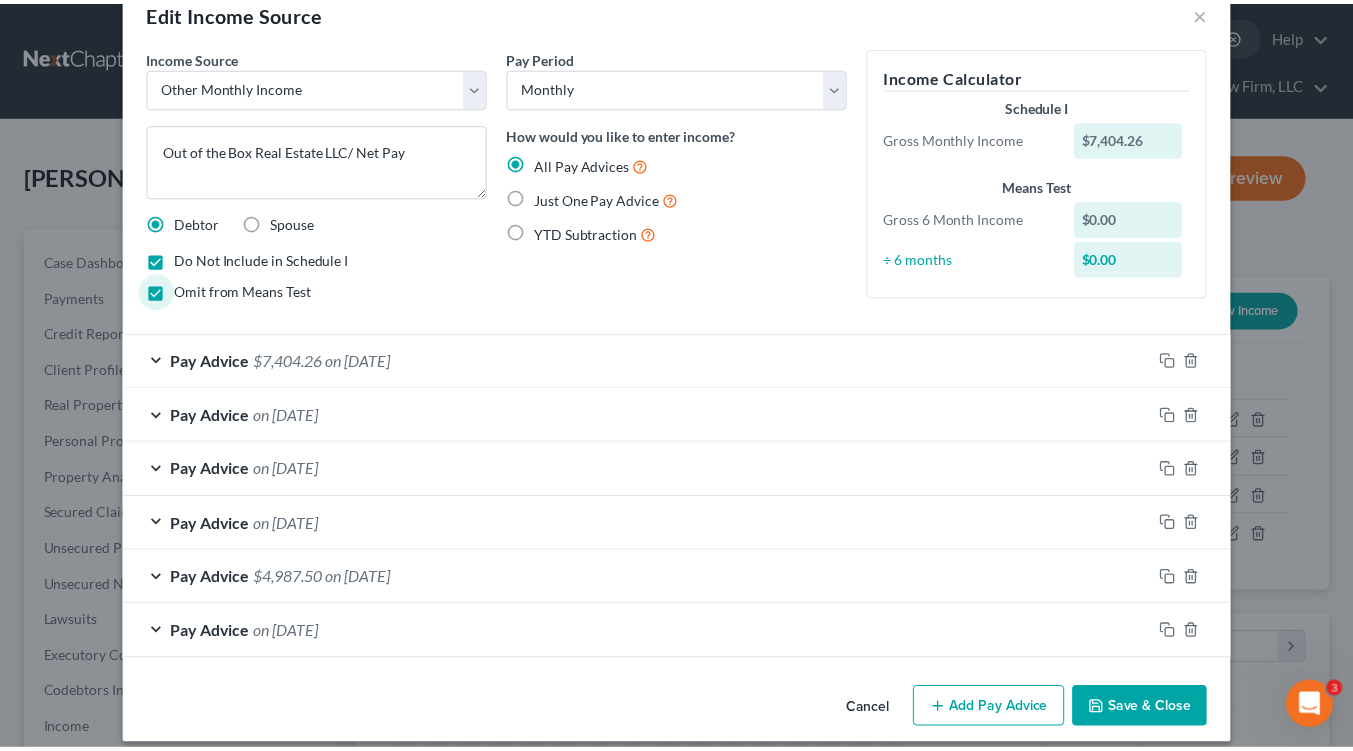 scroll, scrollTop: 64, scrollLeft: 0, axis: vertical 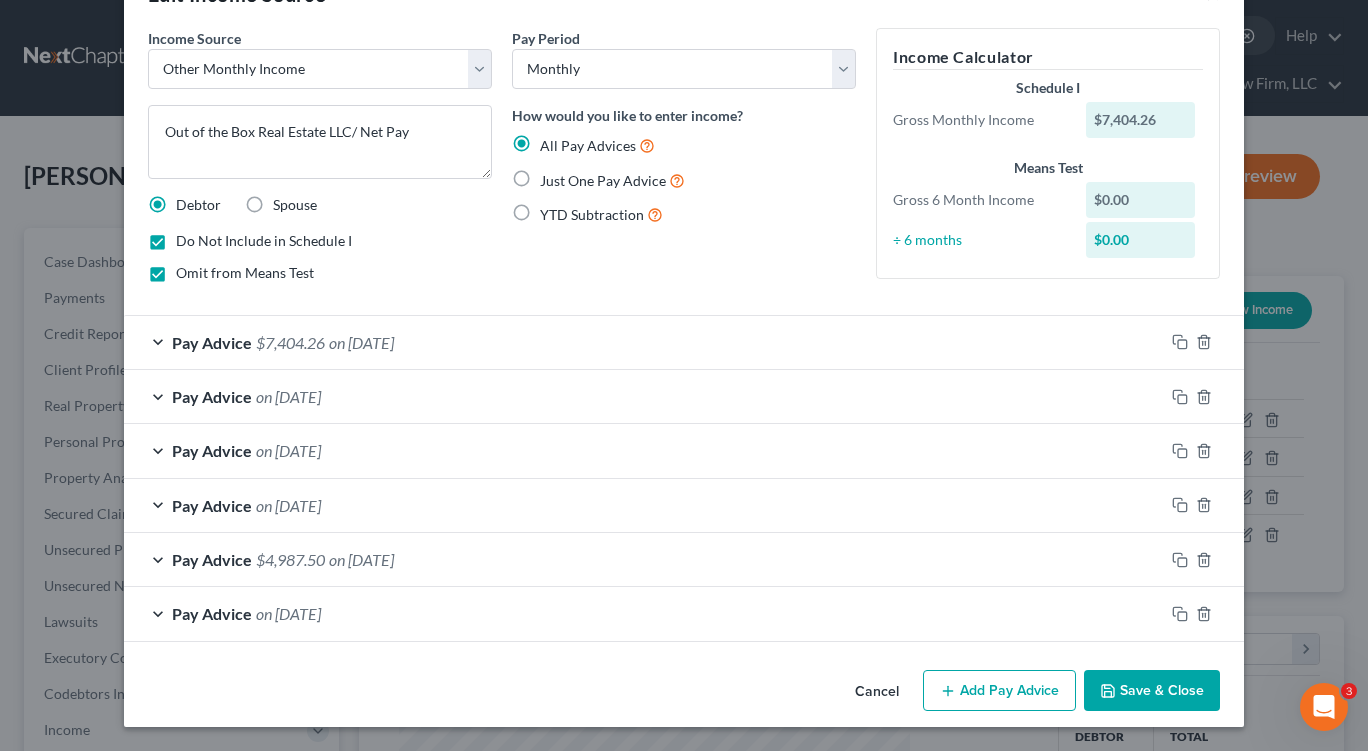click on "Save & Close" at bounding box center (1152, 691) 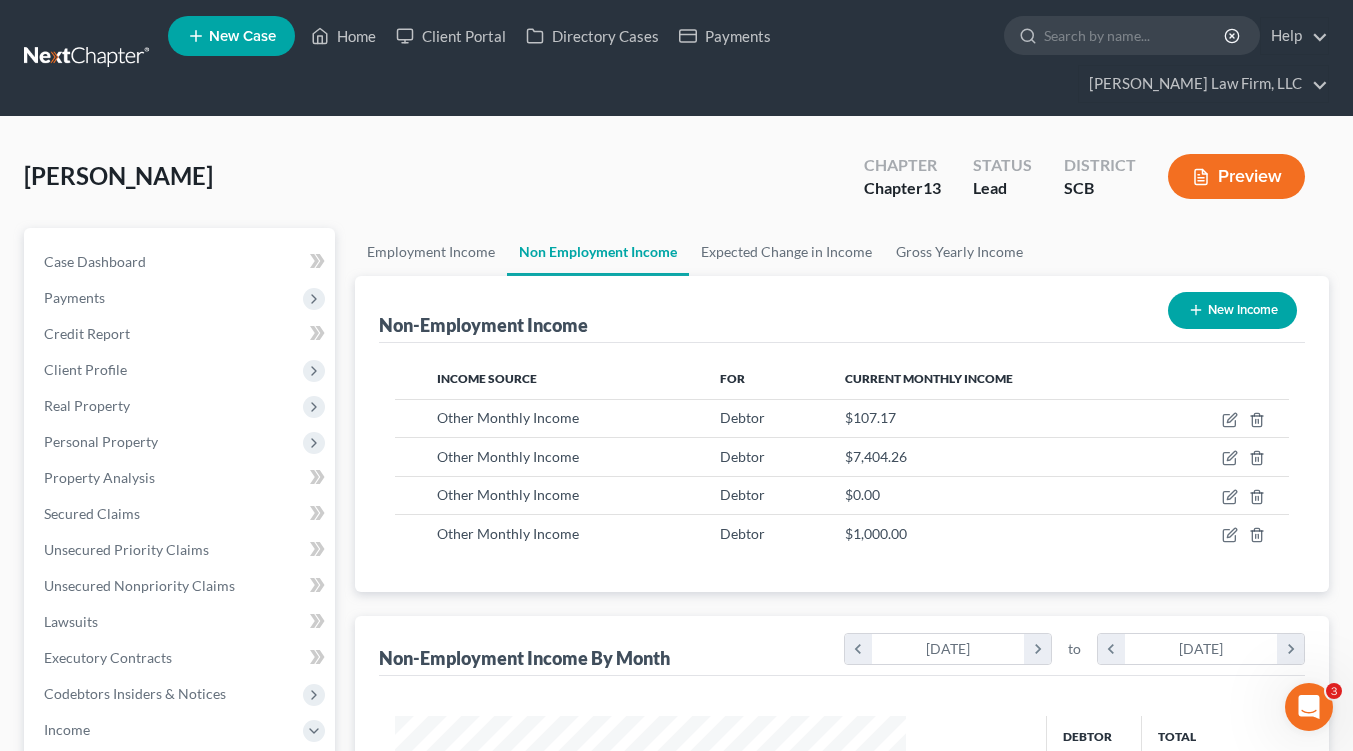 scroll, scrollTop: 358, scrollLeft: 545, axis: both 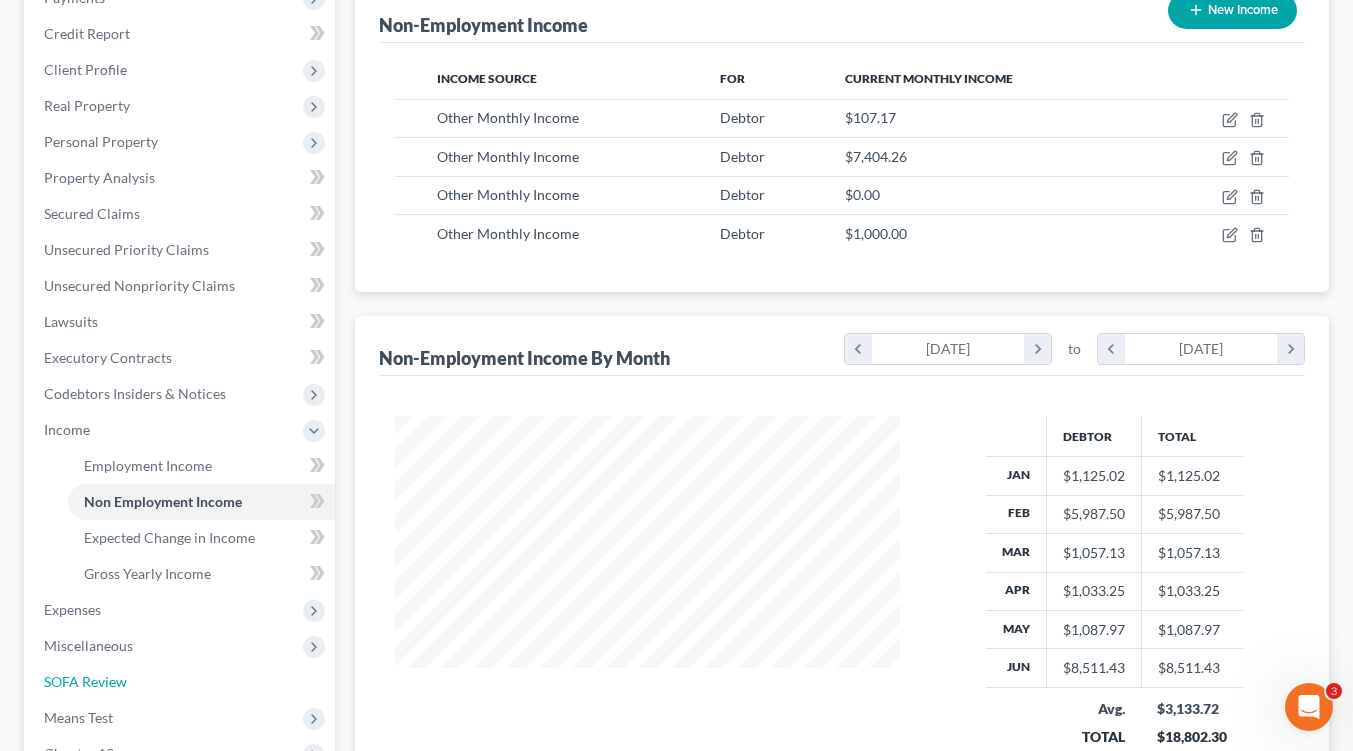 click on "SOFA Review" at bounding box center (181, 682) 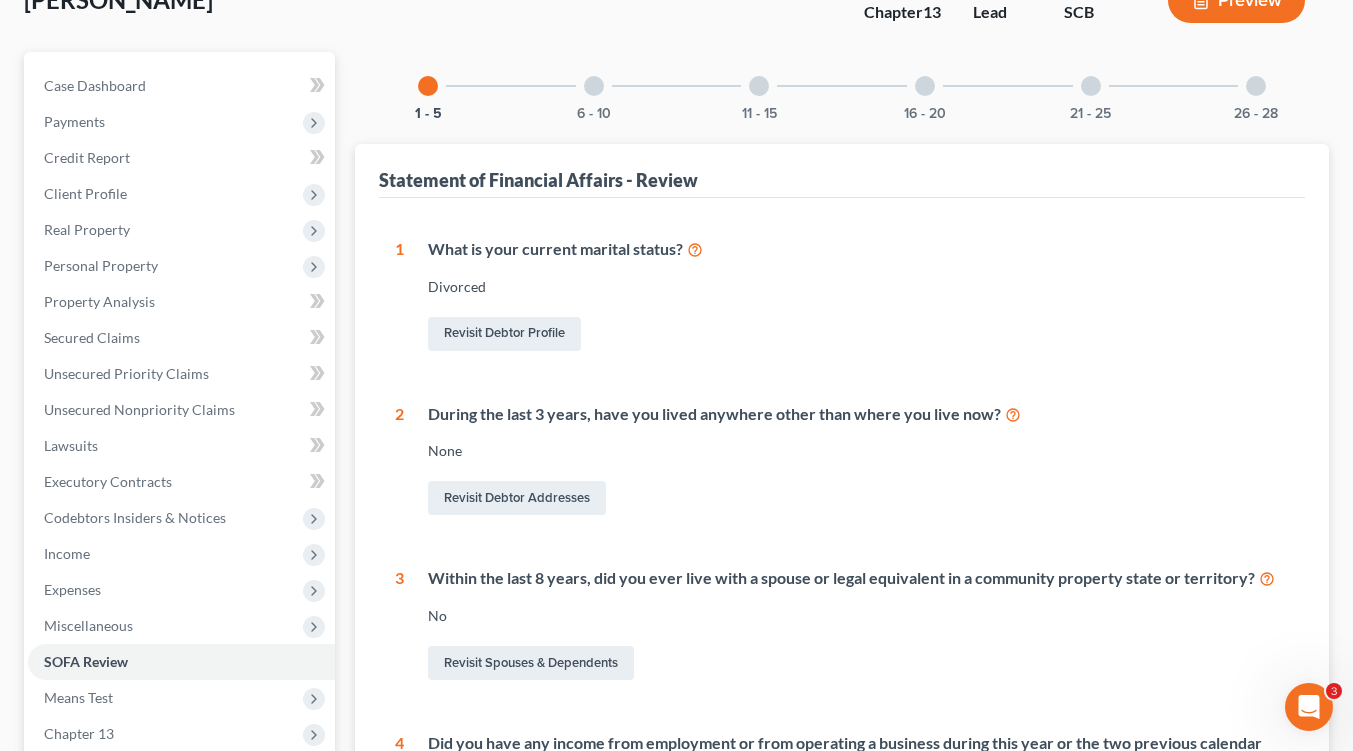 scroll, scrollTop: 0, scrollLeft: 0, axis: both 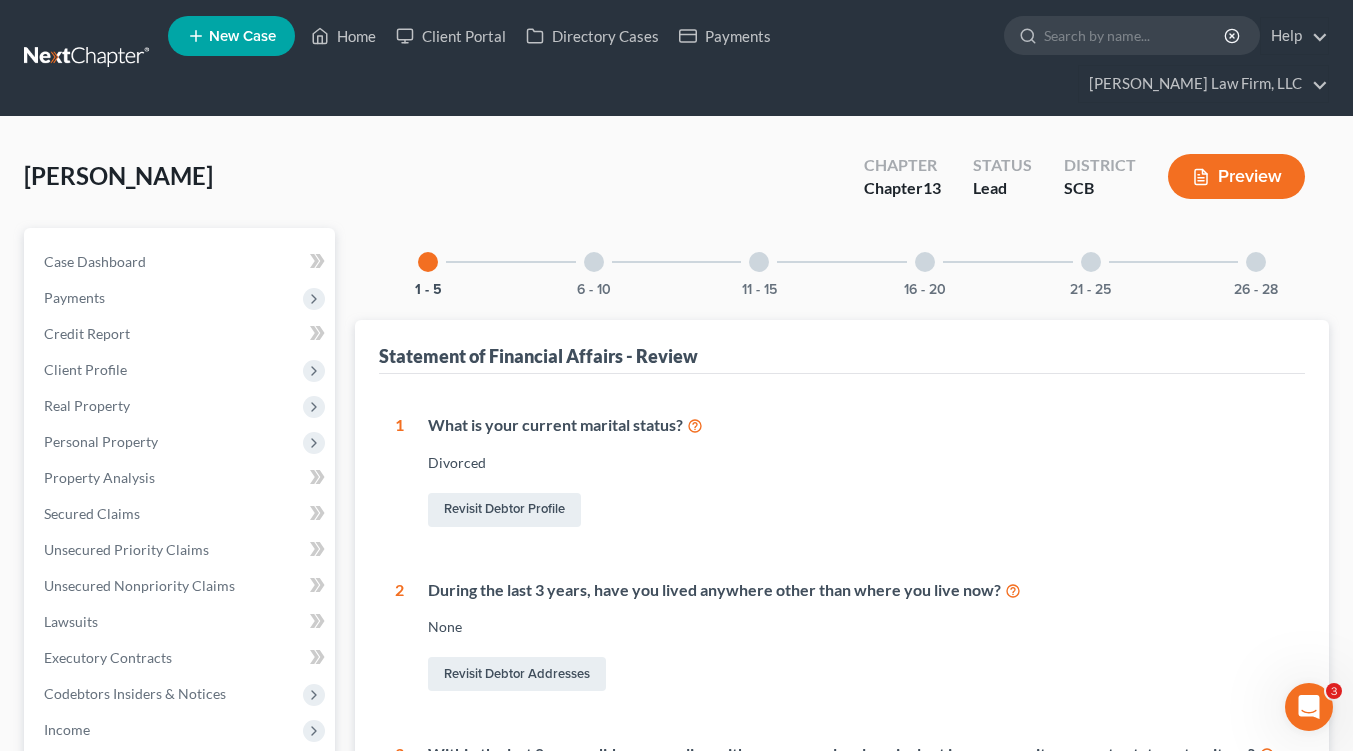 click at bounding box center (594, 262) 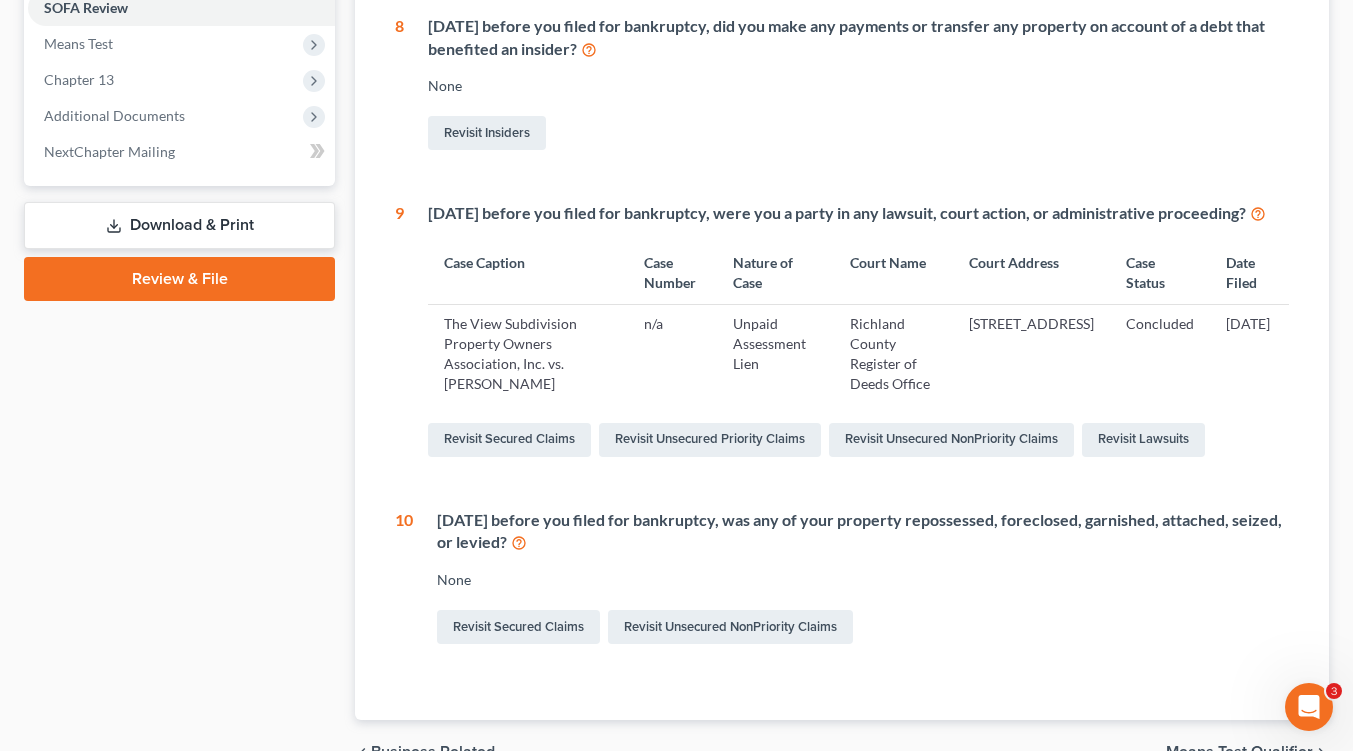 scroll, scrollTop: 925, scrollLeft: 0, axis: vertical 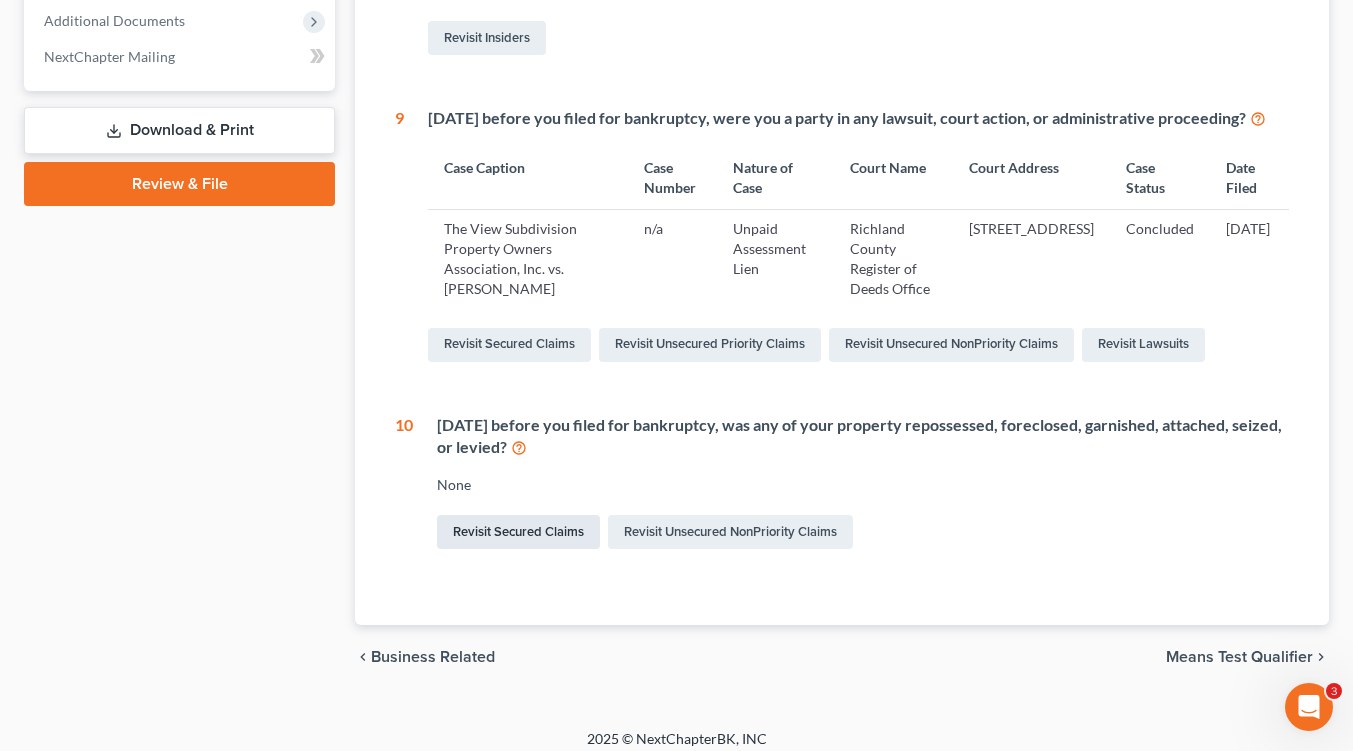 click on "Revisit Secured Claims" at bounding box center (518, 532) 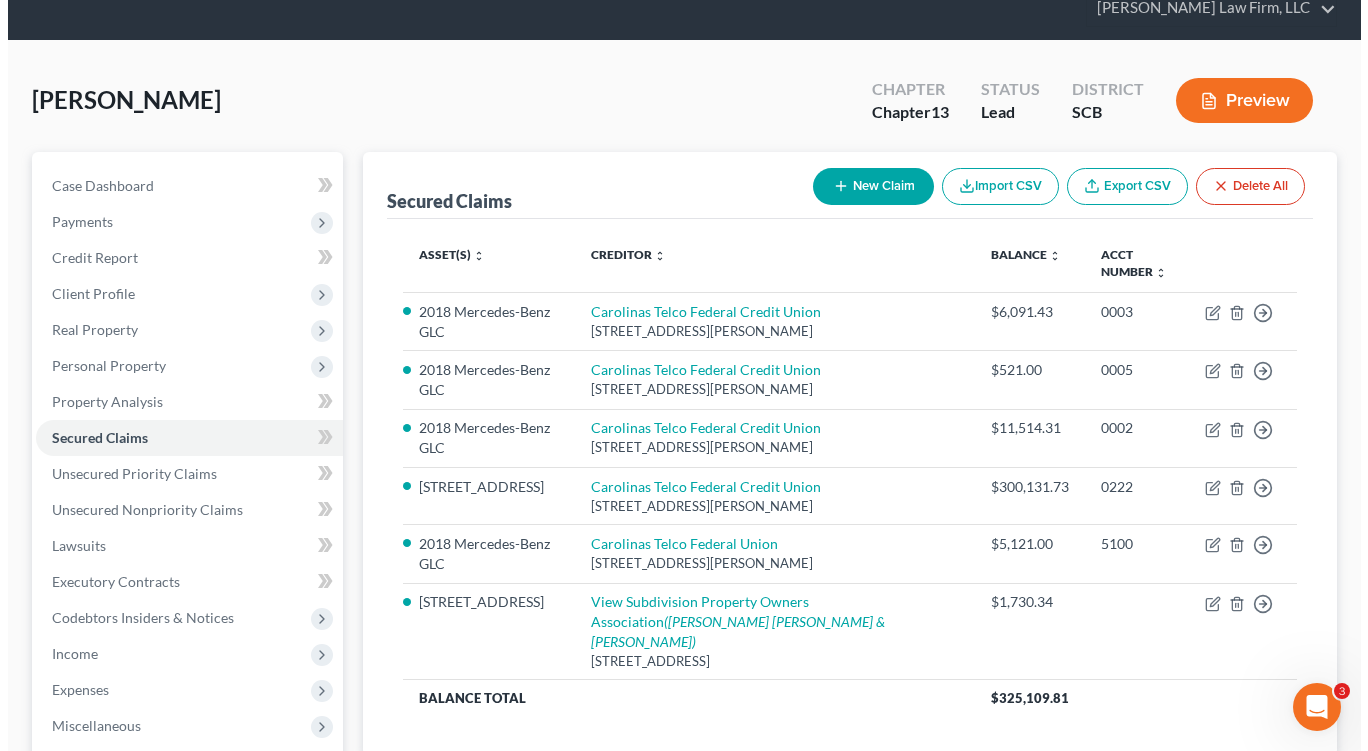 scroll, scrollTop: 100, scrollLeft: 0, axis: vertical 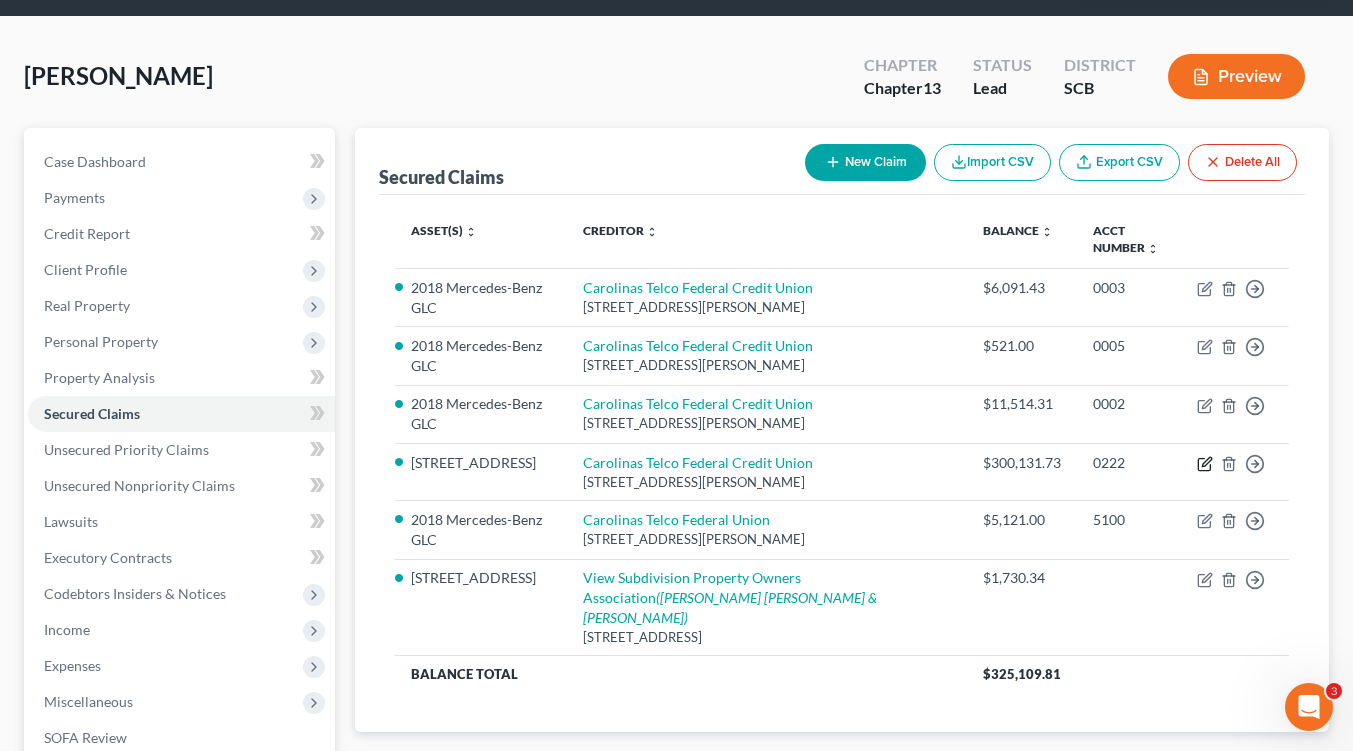 click 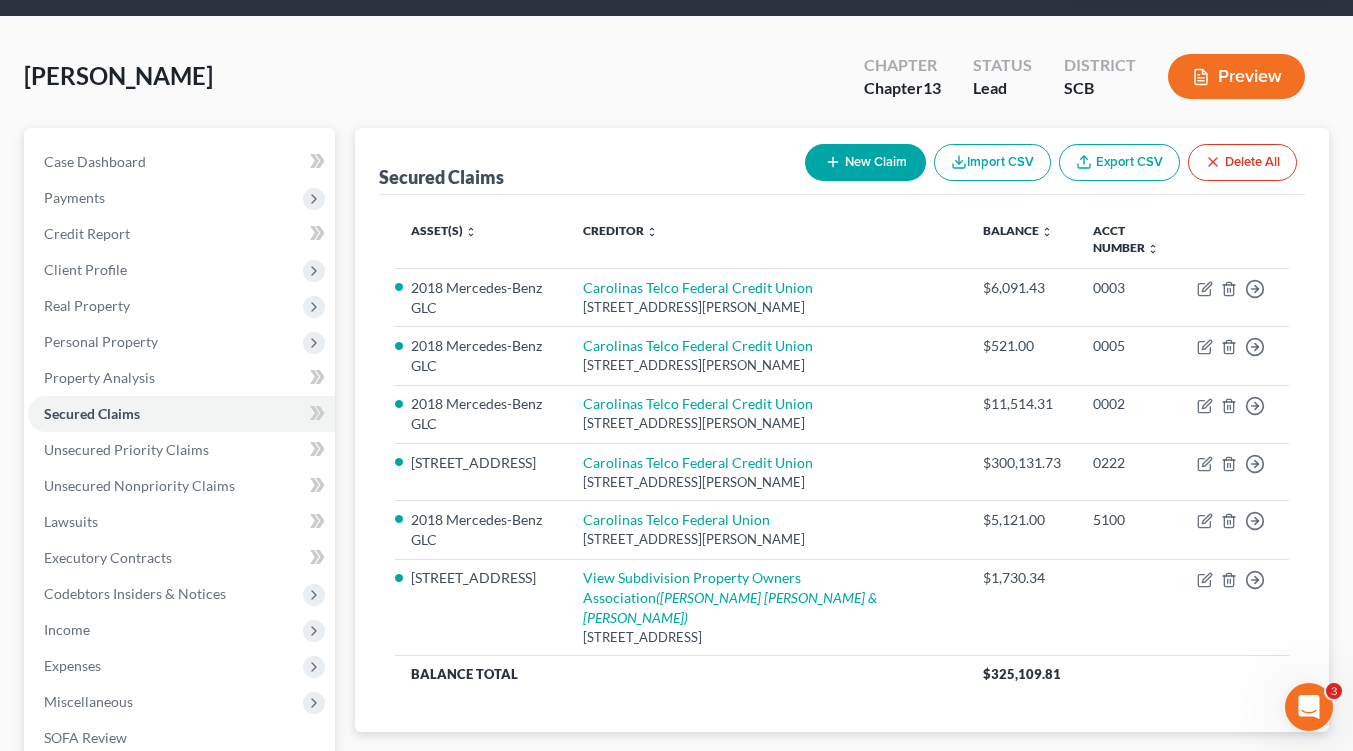 select on "28" 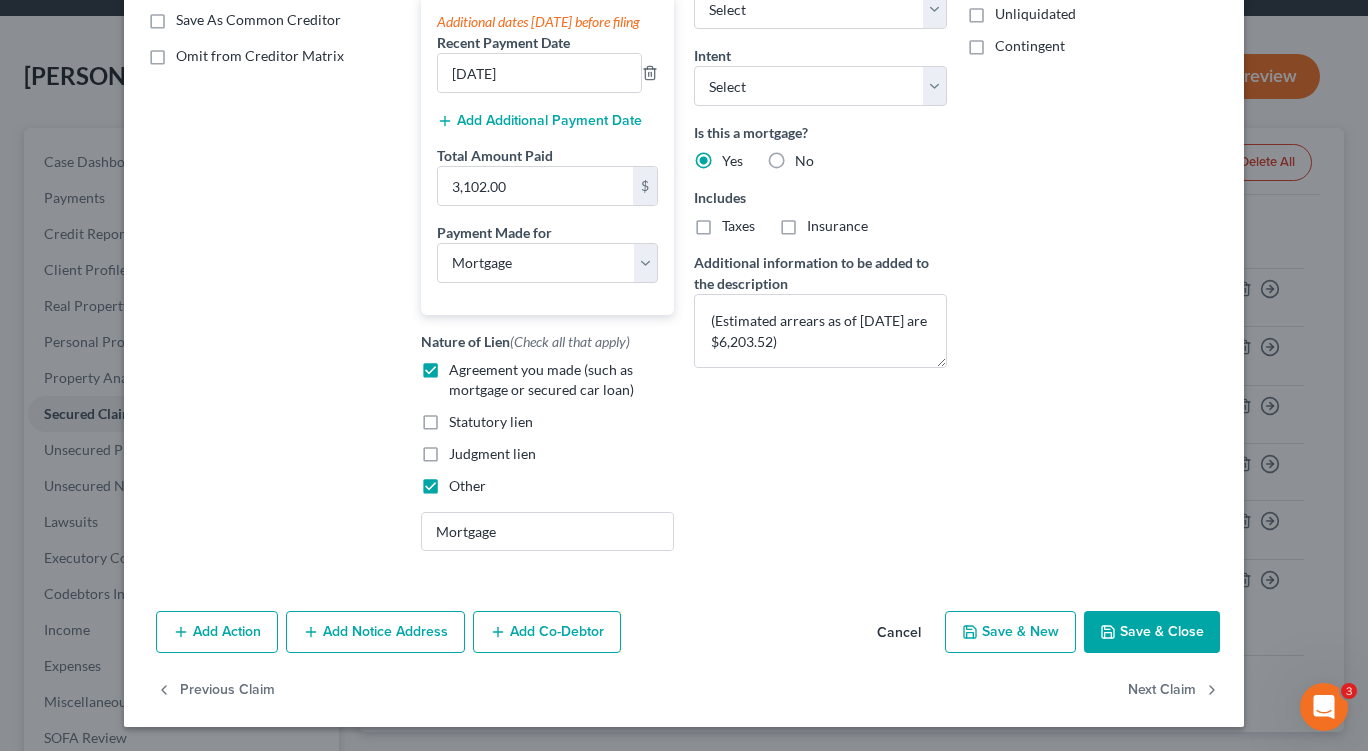scroll, scrollTop: 402, scrollLeft: 0, axis: vertical 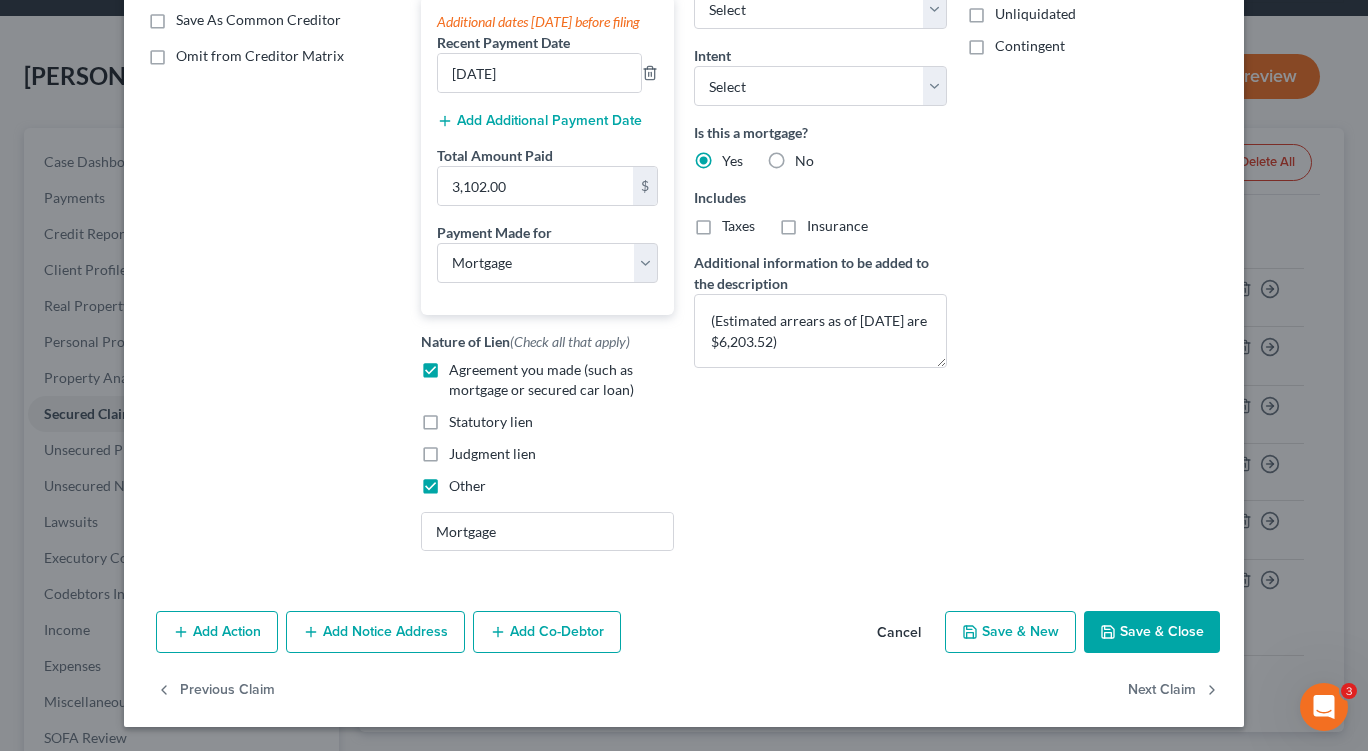 click on "Add Action" at bounding box center (217, 632) 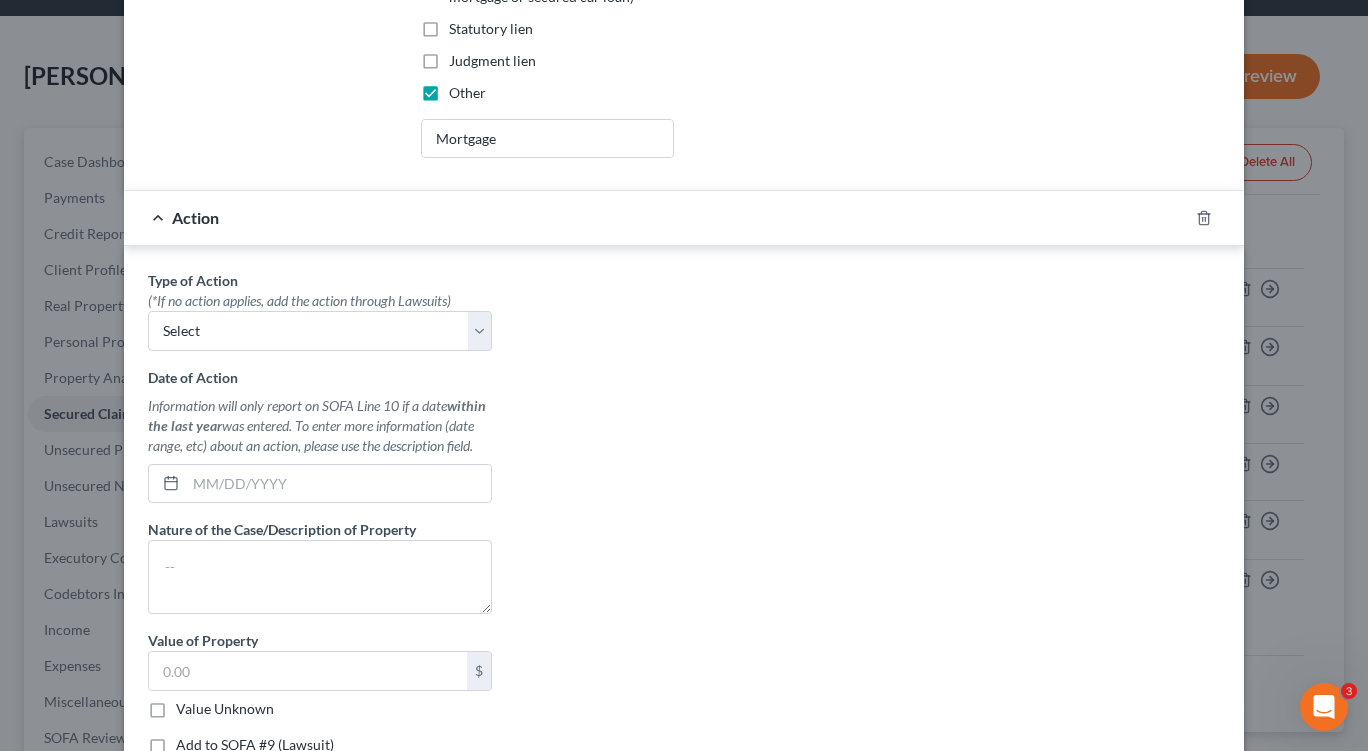 scroll, scrollTop: 802, scrollLeft: 0, axis: vertical 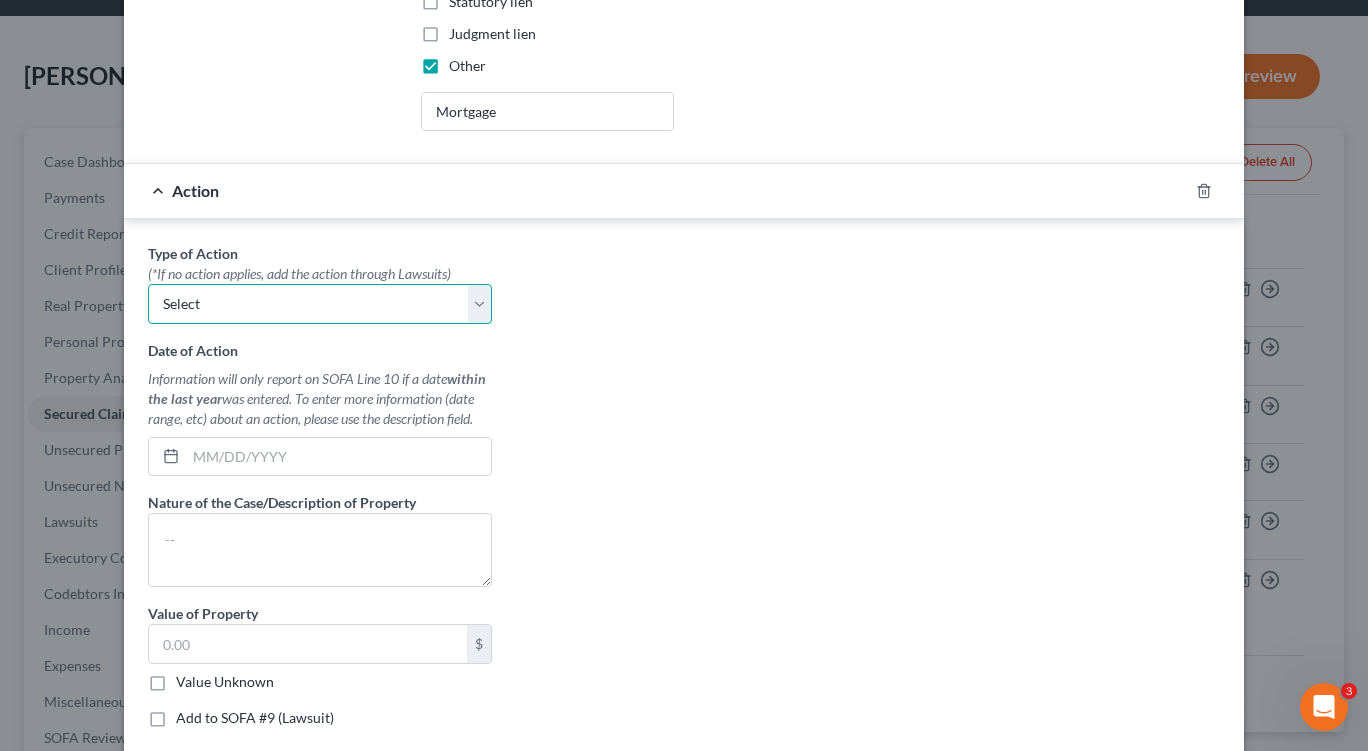 click on "Select Repossession Garnishment Foreclosure Personal Injury Attached, Seized, Or Levied" at bounding box center (320, 304) 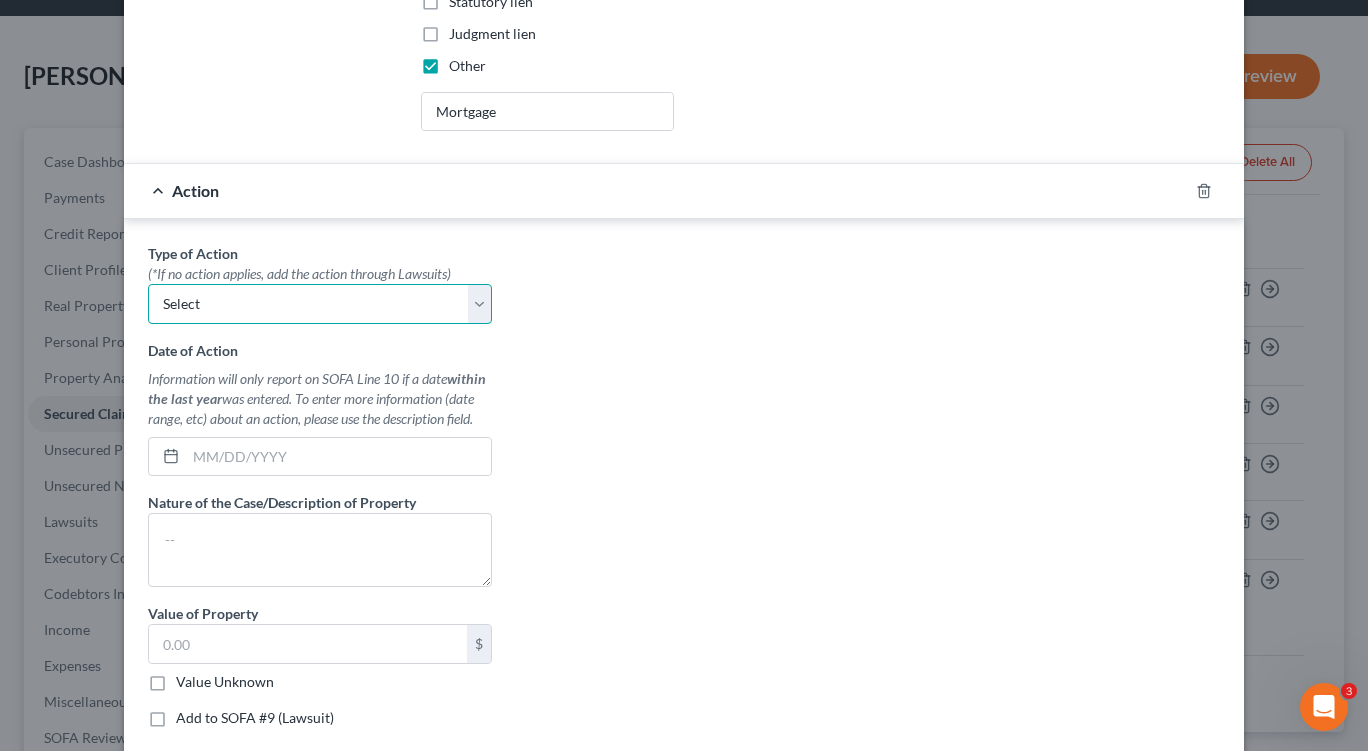 select on "4" 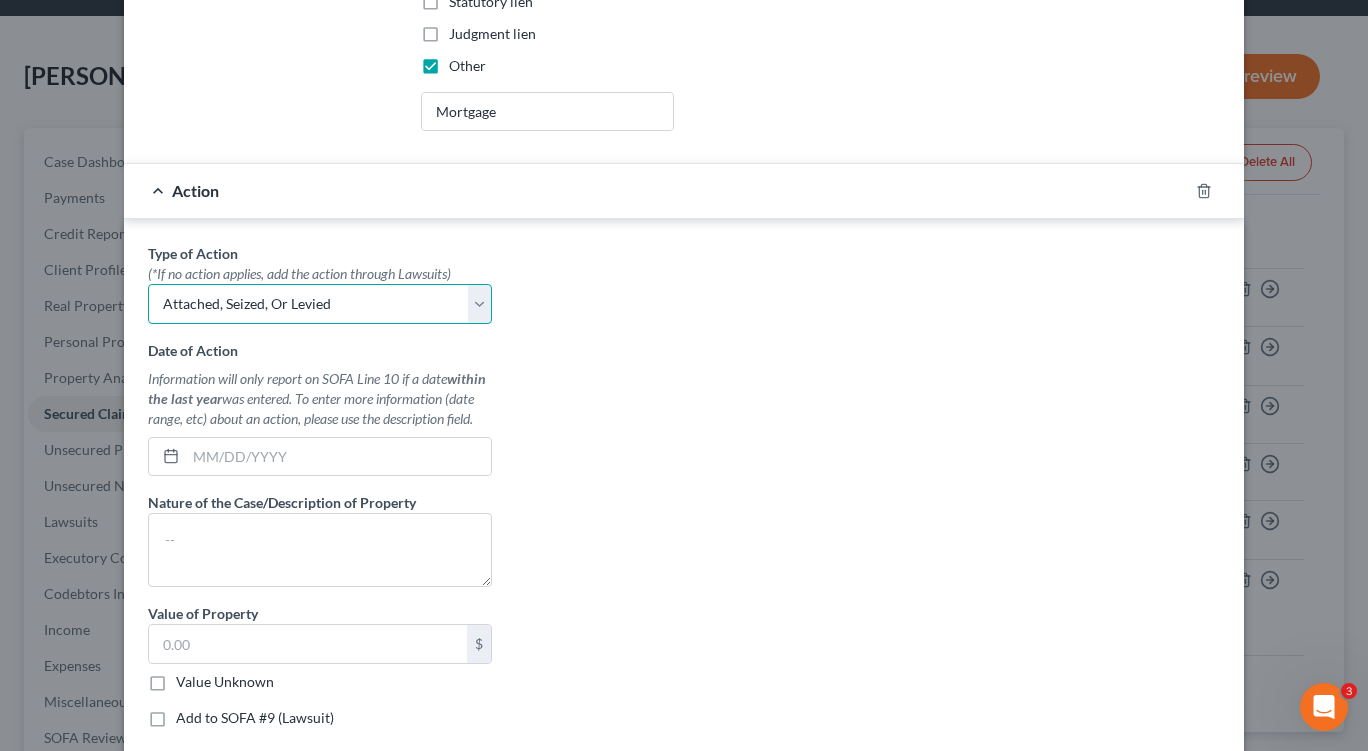 click on "Select Repossession Garnishment Foreclosure Personal Injury Attached, Seized, Or Levied" at bounding box center [320, 304] 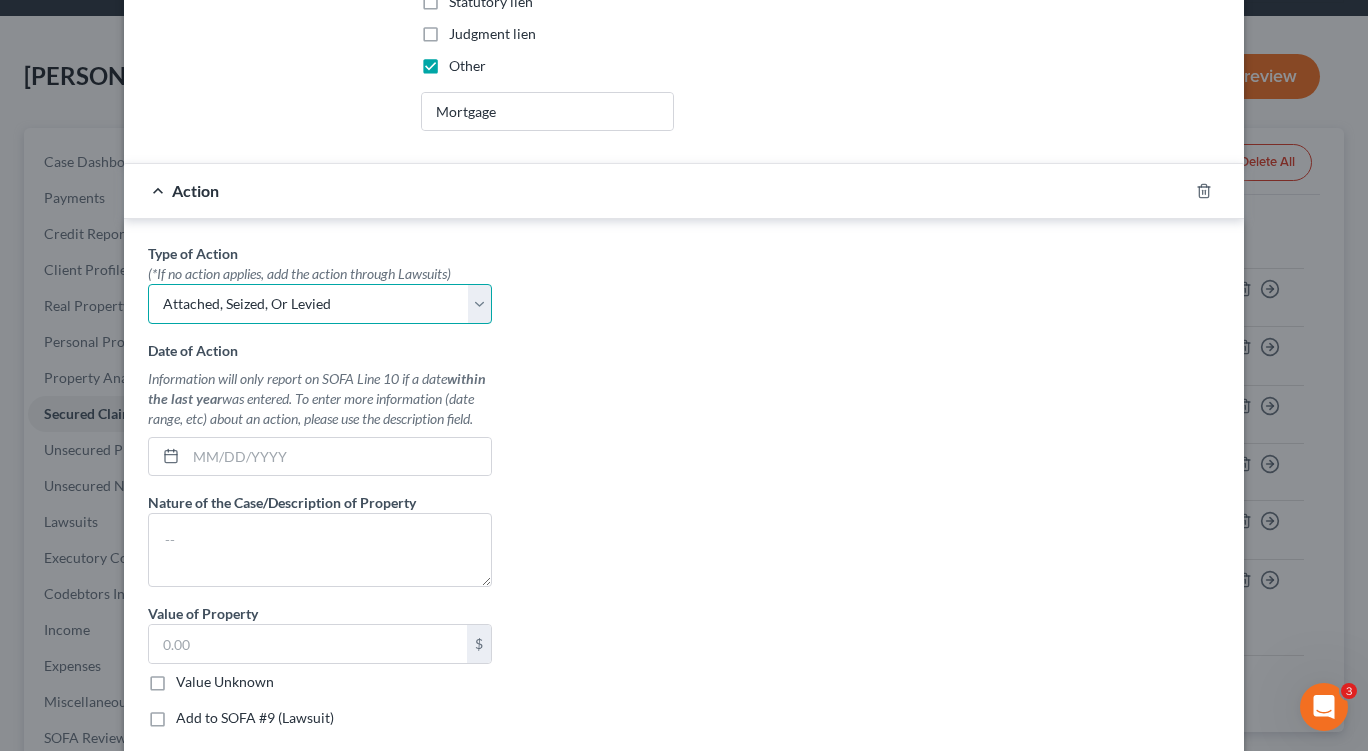 click on "Select Repossession Garnishment Foreclosure Personal Injury Attached, Seized, Or Levied" at bounding box center [320, 304] 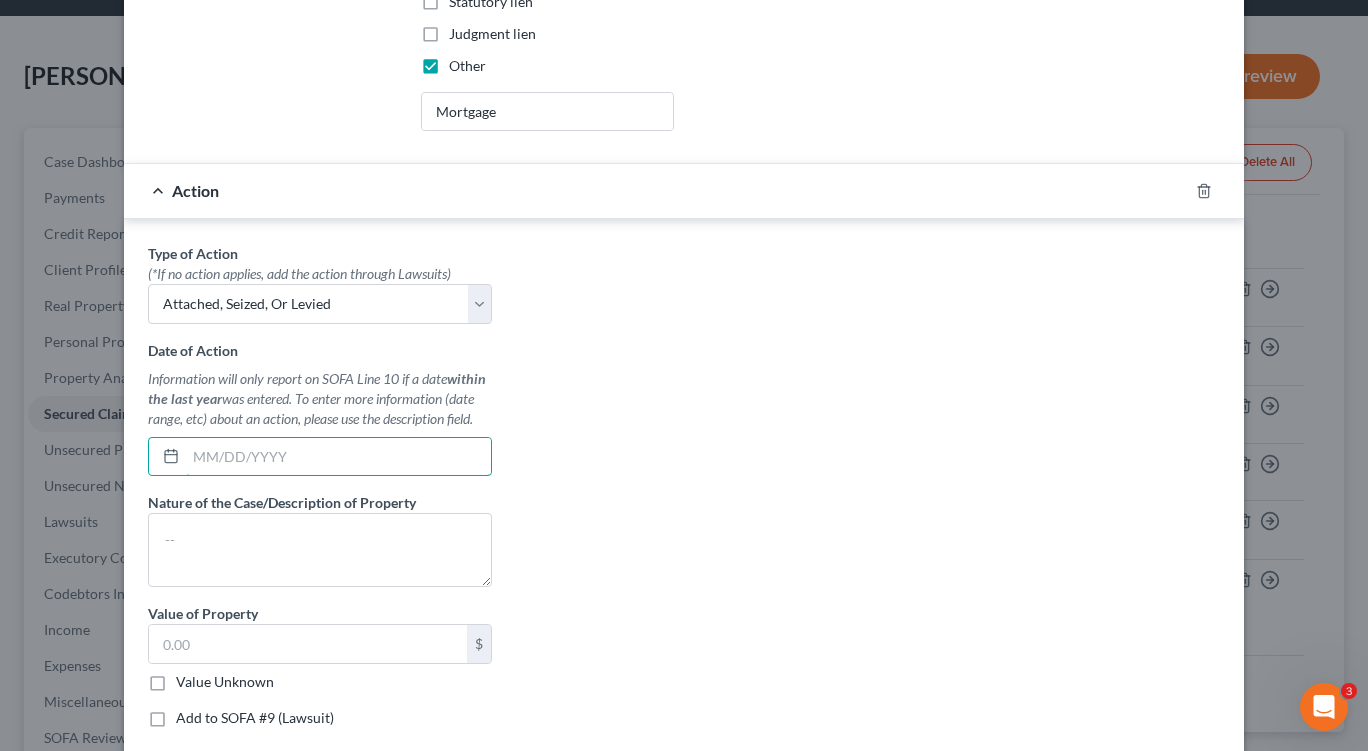click at bounding box center (338, 457) 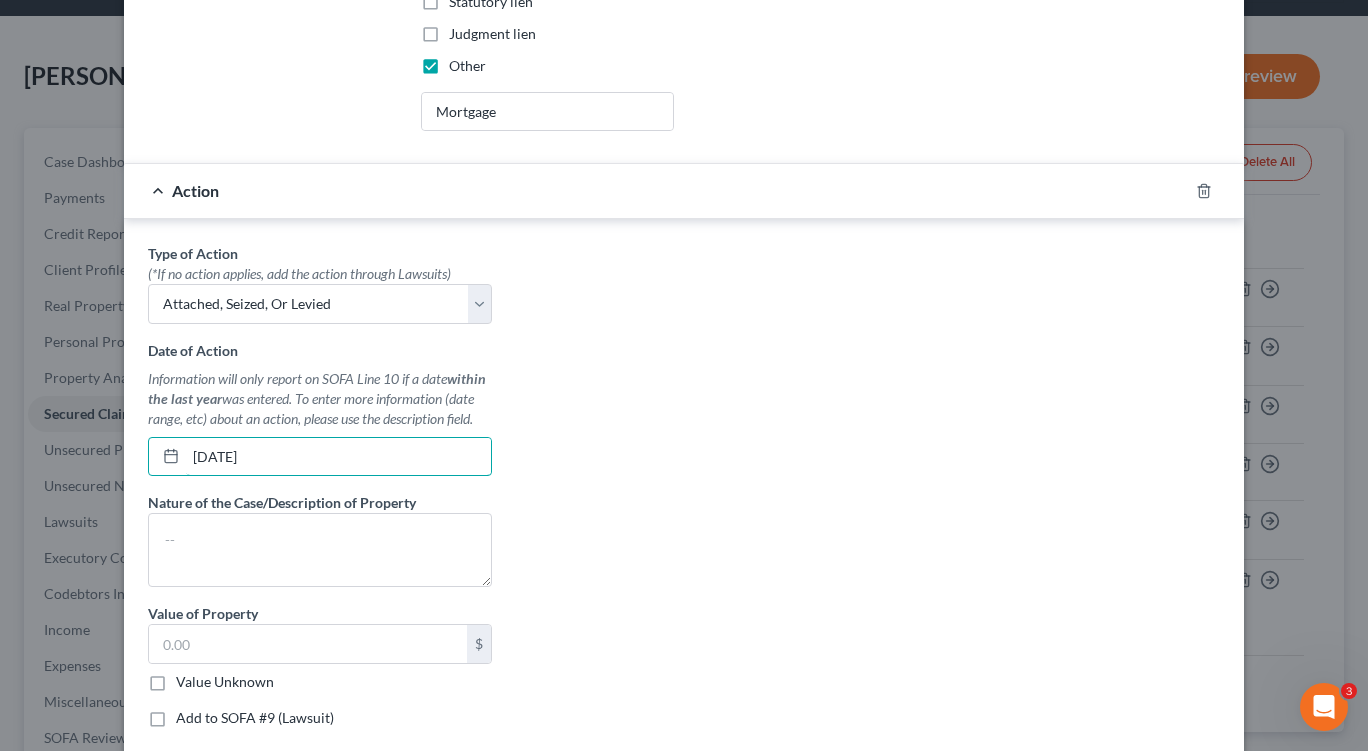 type on "05/23/2025" 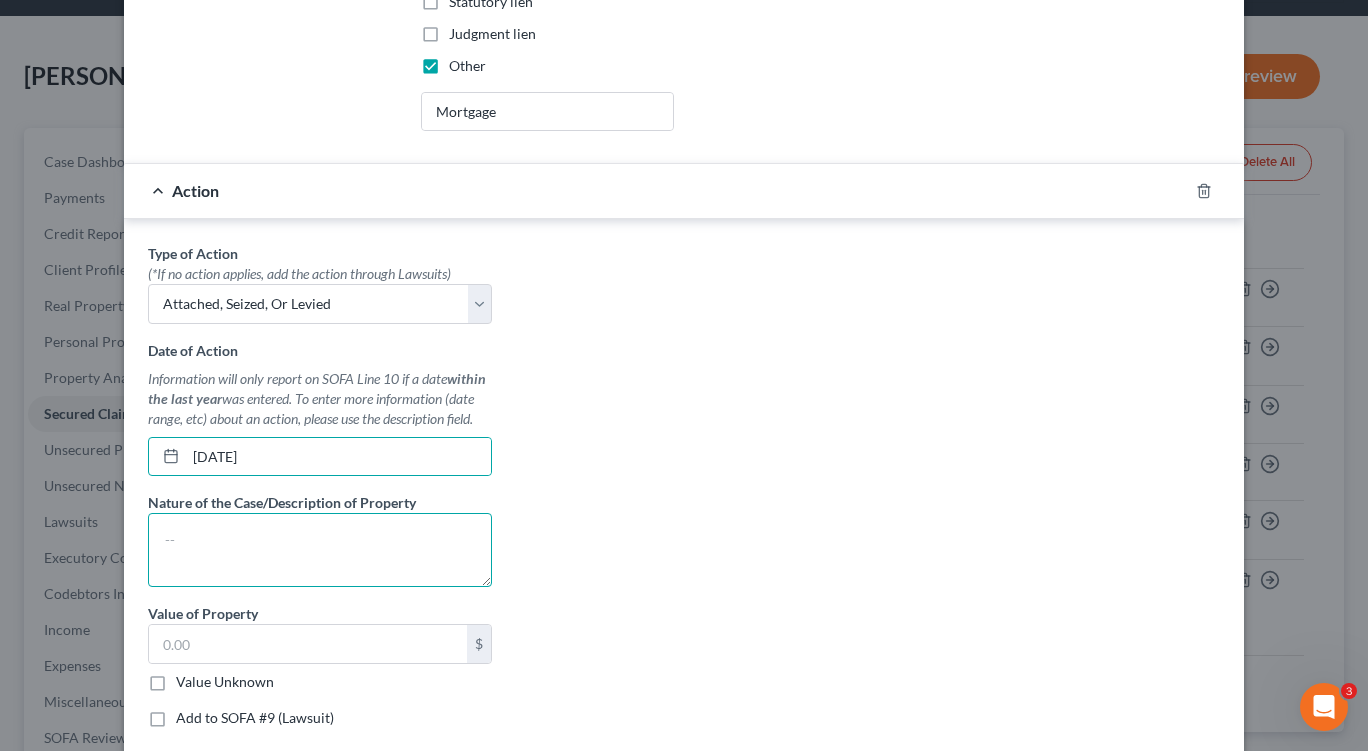 click at bounding box center (320, 550) 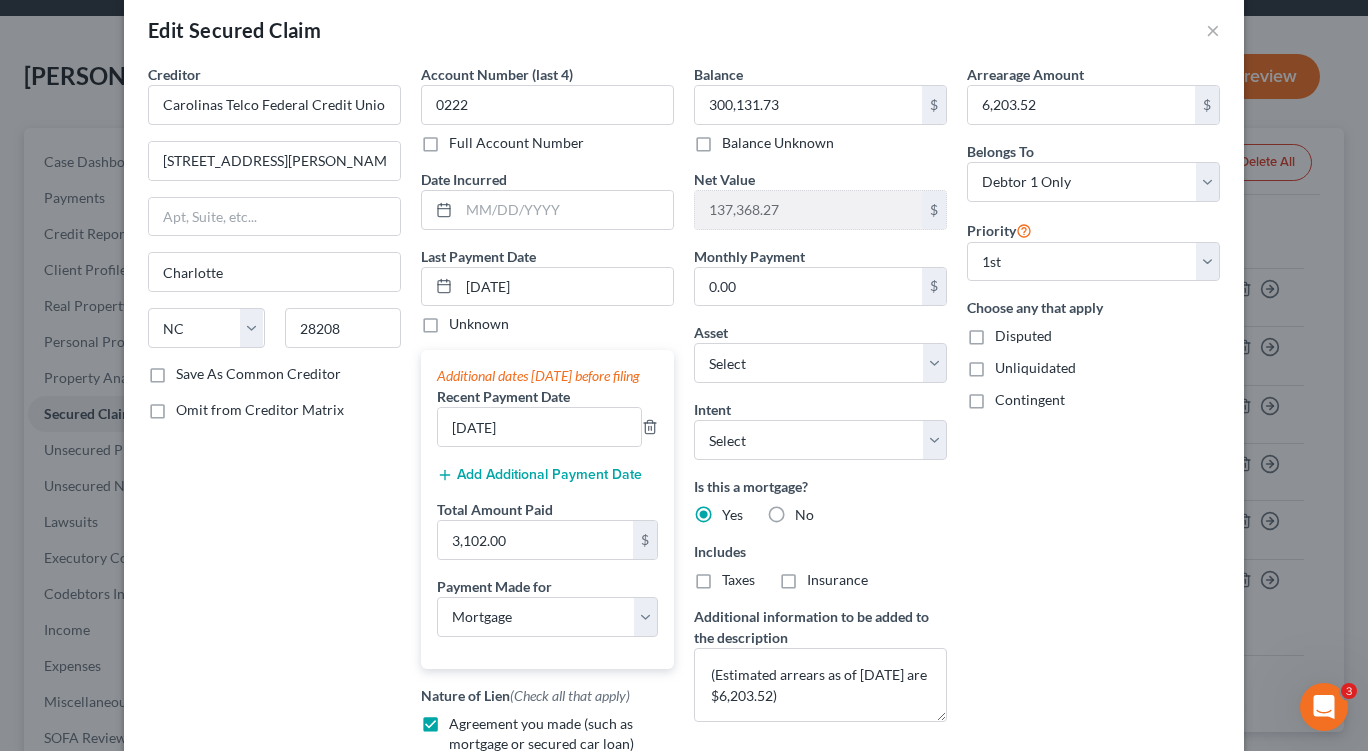 scroll, scrollTop: 0, scrollLeft: 0, axis: both 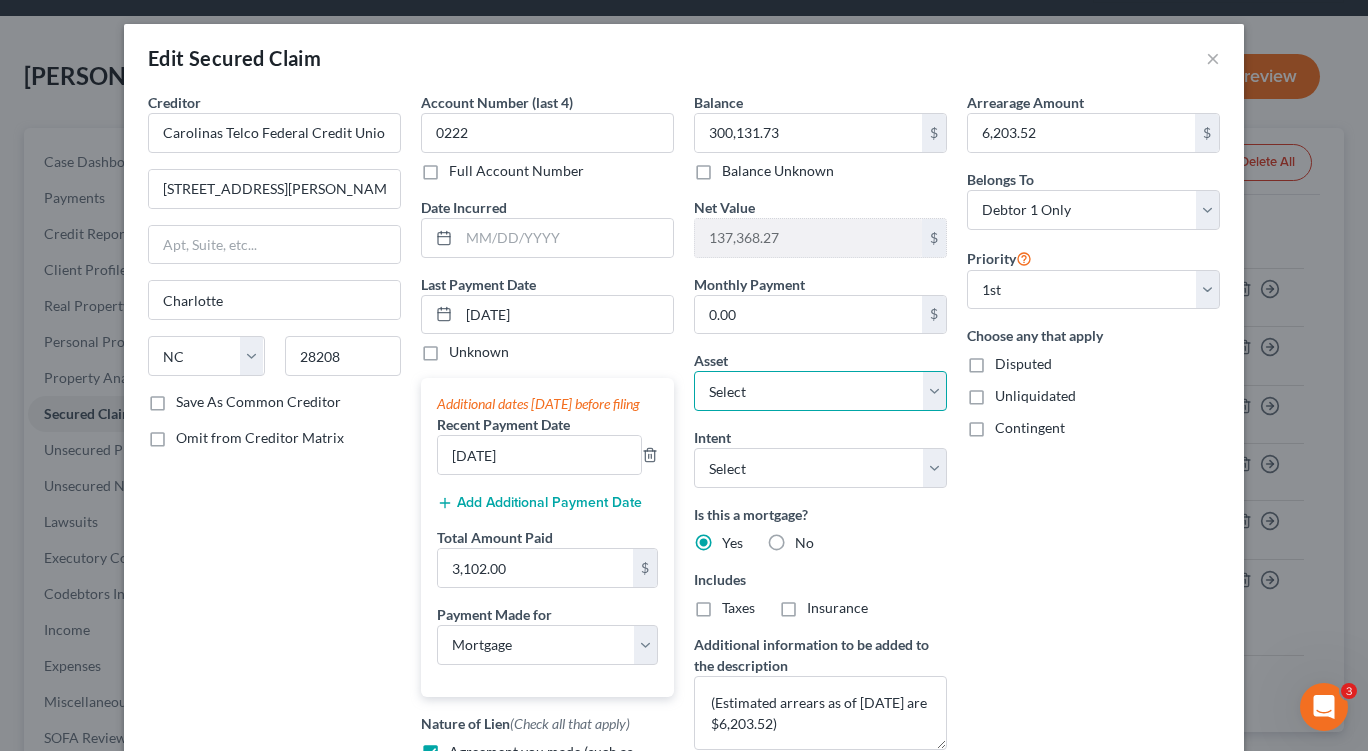 drag, startPoint x: 819, startPoint y: 390, endPoint x: 773, endPoint y: 391, distance: 46.010868 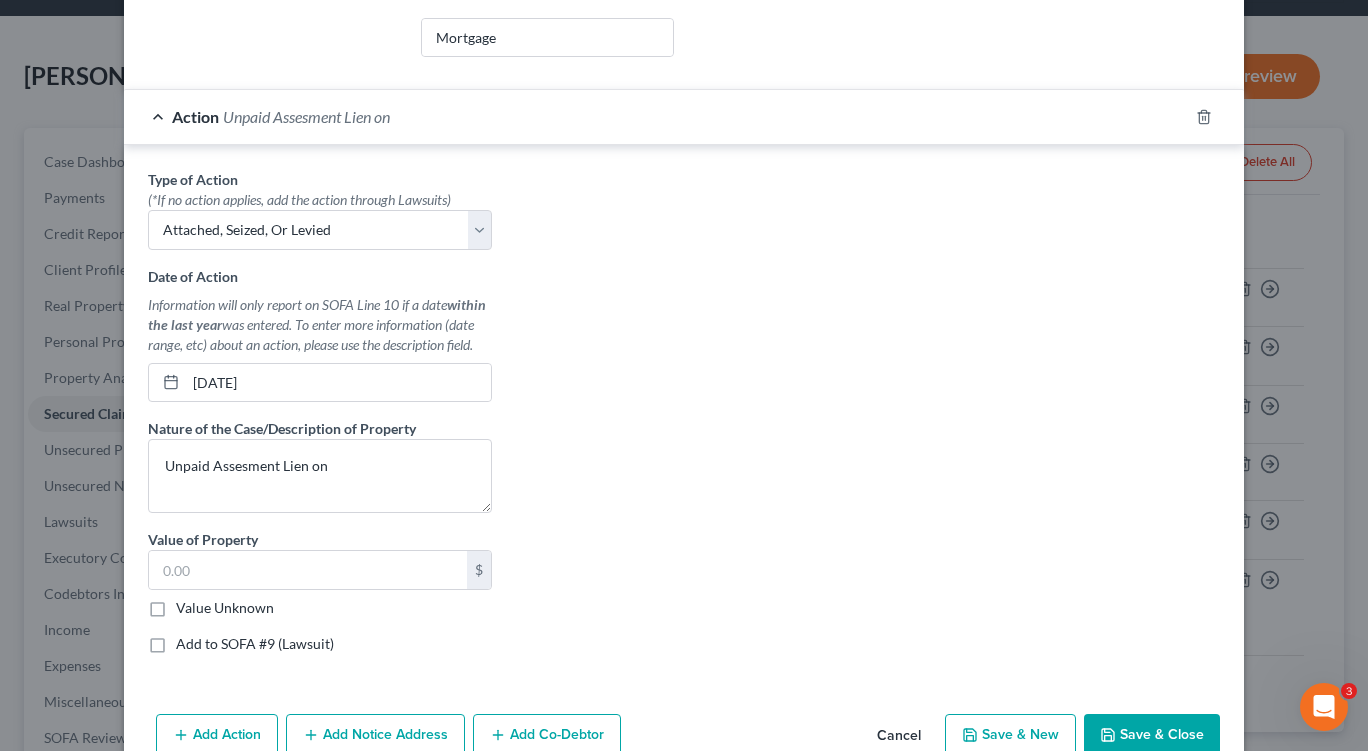 scroll, scrollTop: 900, scrollLeft: 0, axis: vertical 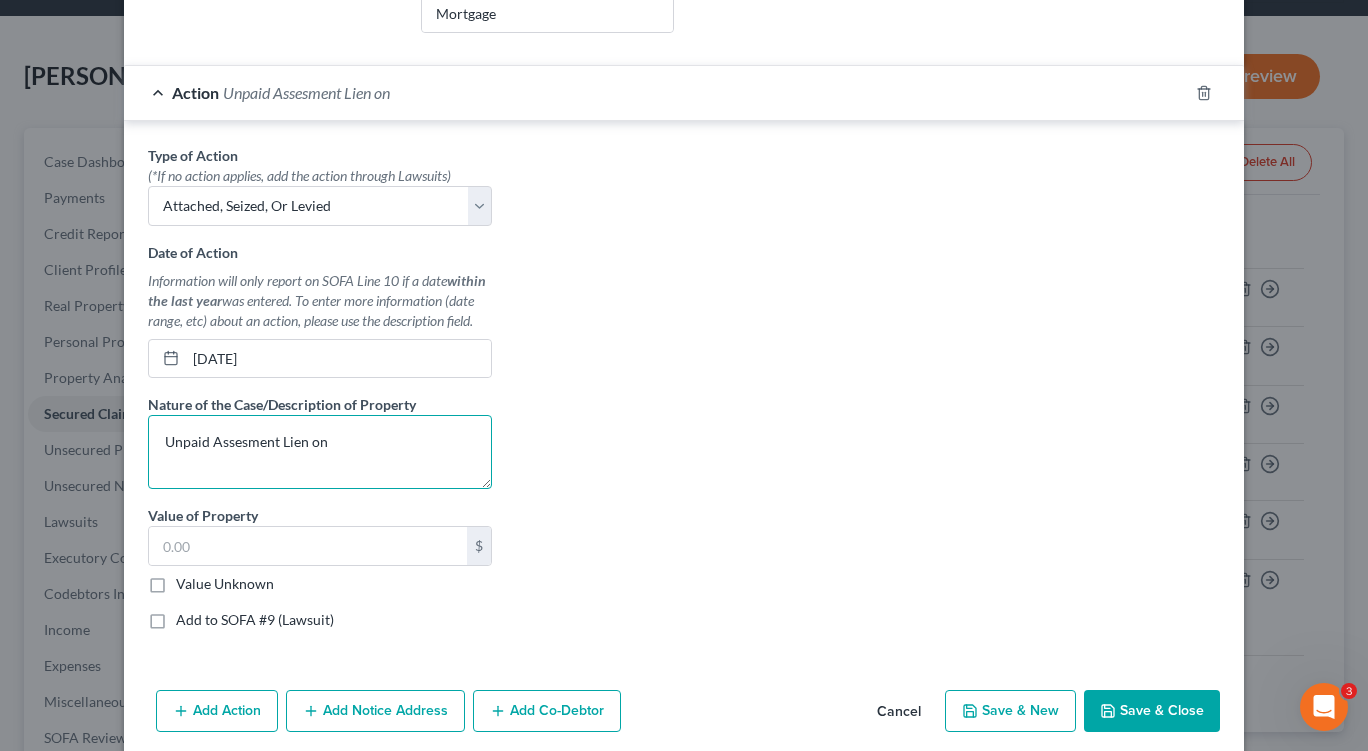 click on "Unpaid Assesment Lien on" at bounding box center [320, 452] 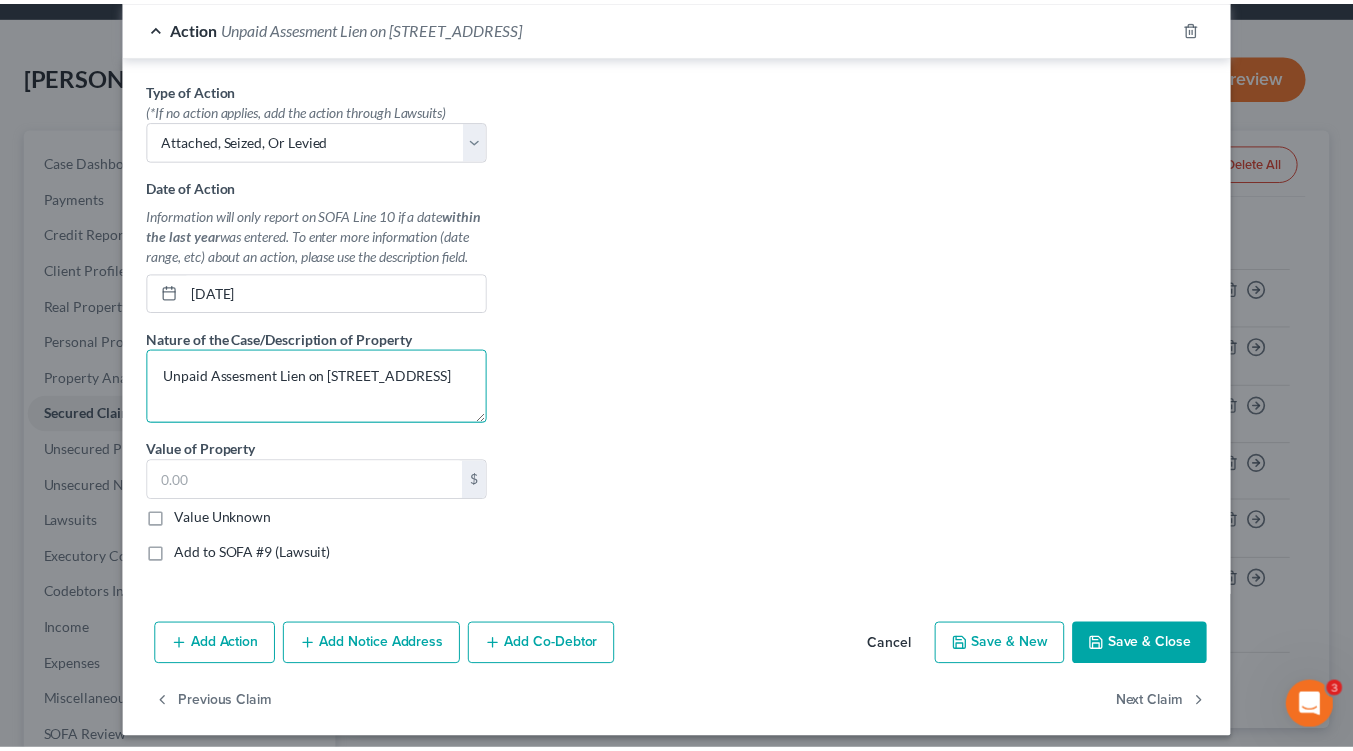 scroll, scrollTop: 998, scrollLeft: 0, axis: vertical 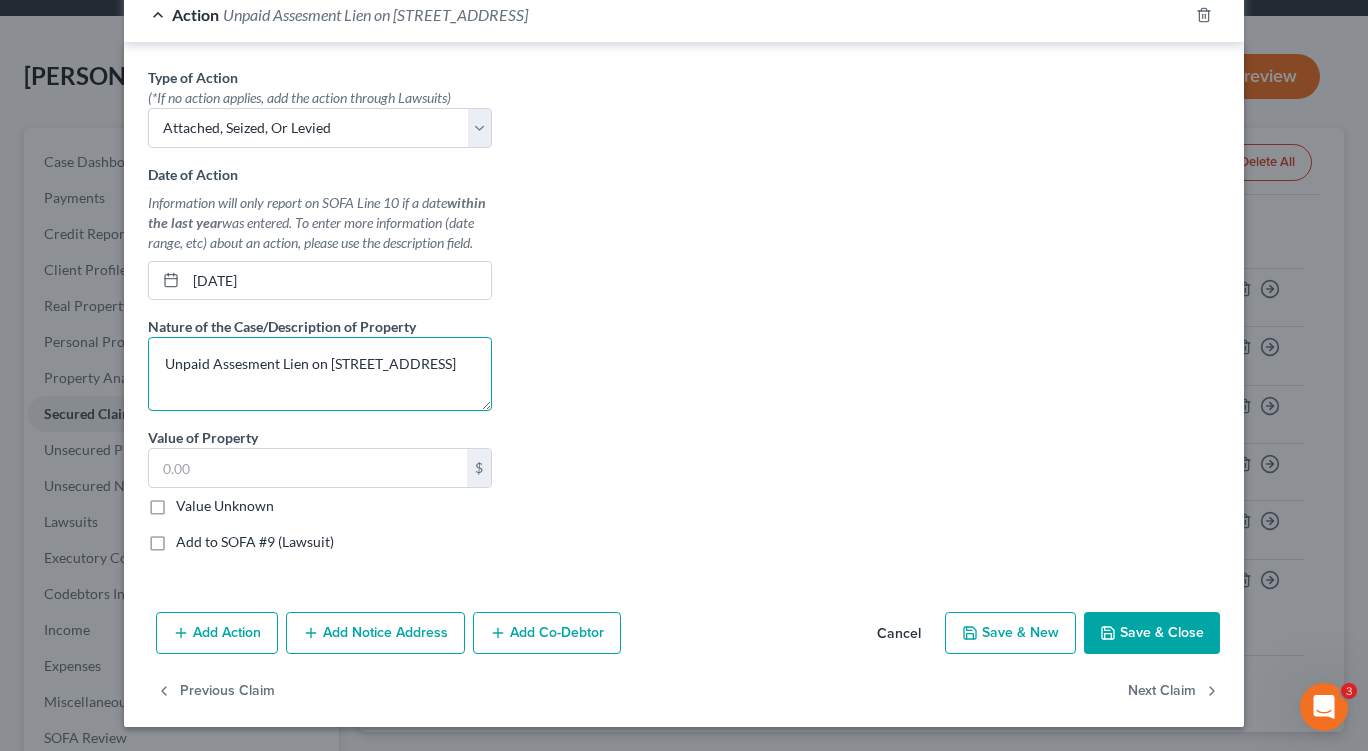 type on "Unpaid Assesment Lien on 45 Gilmerton Court, Blythewood, SC 29016" 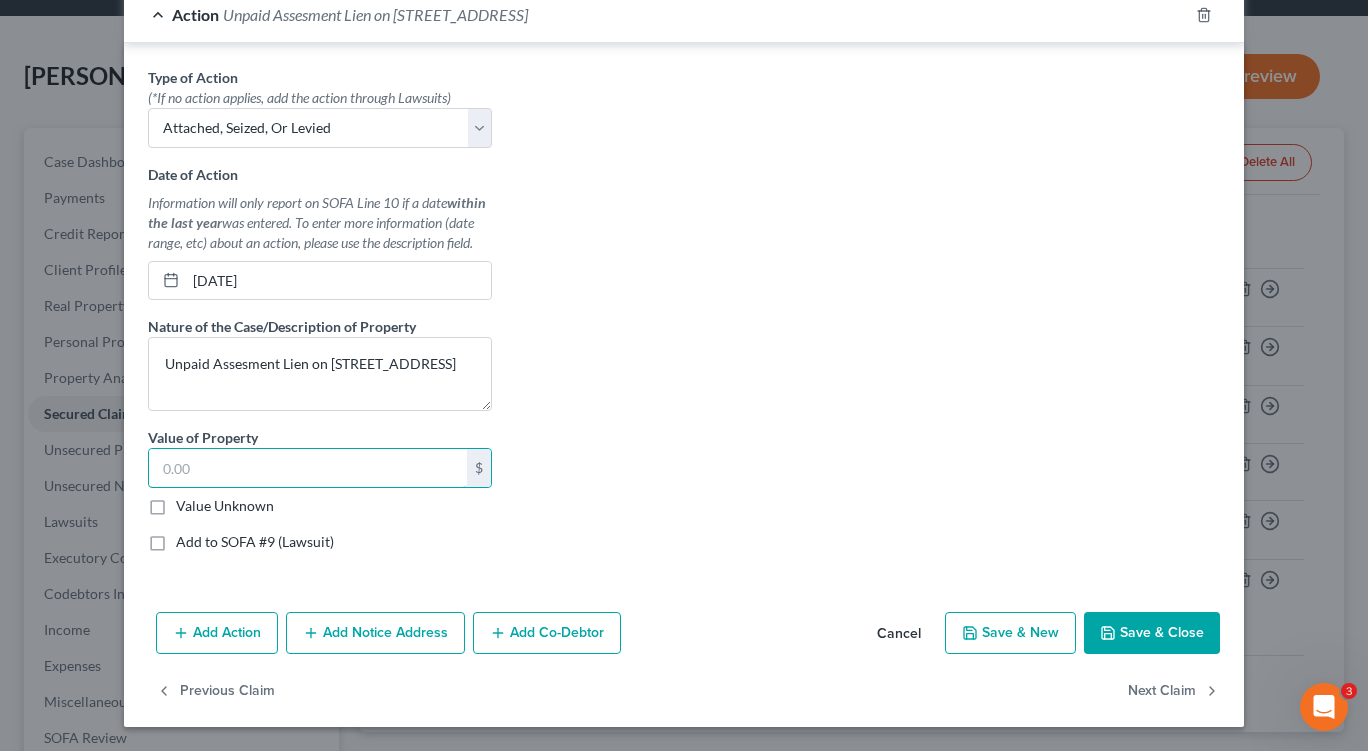 click at bounding box center (308, 468) 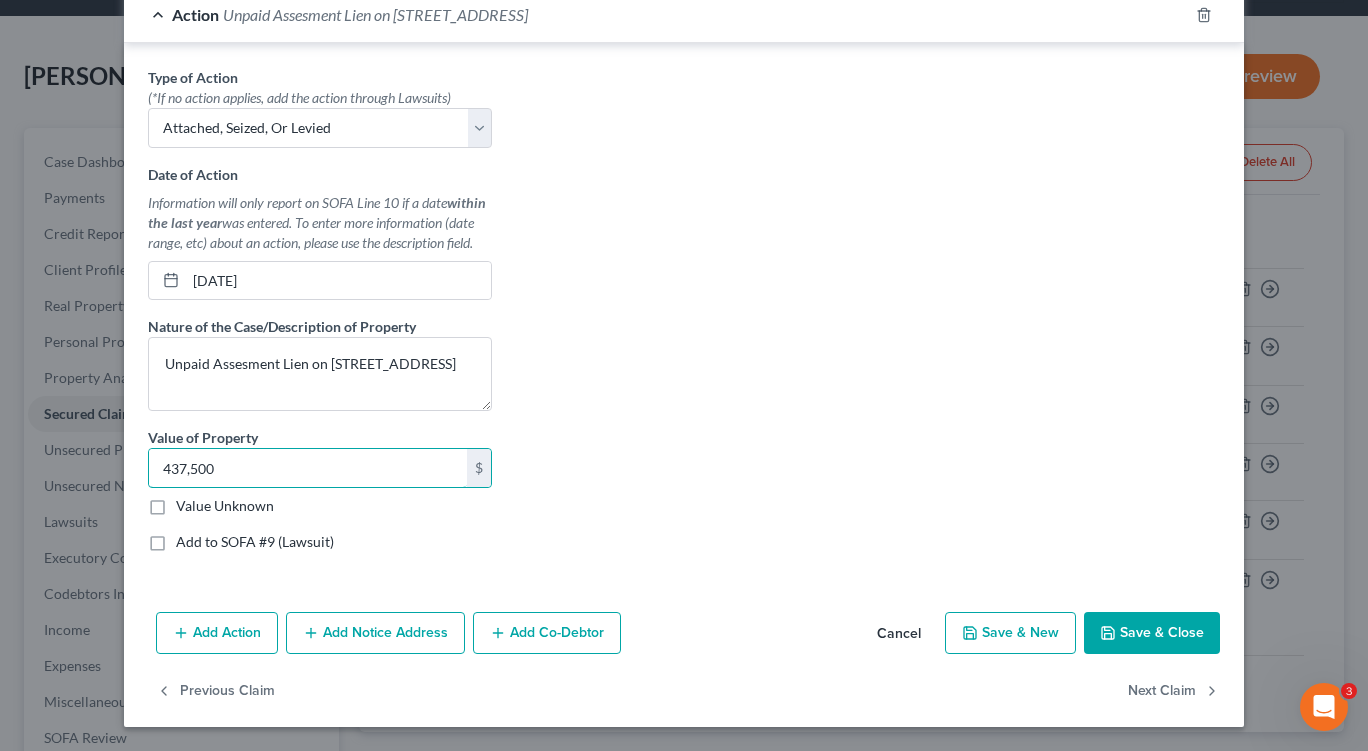type on "437,500" 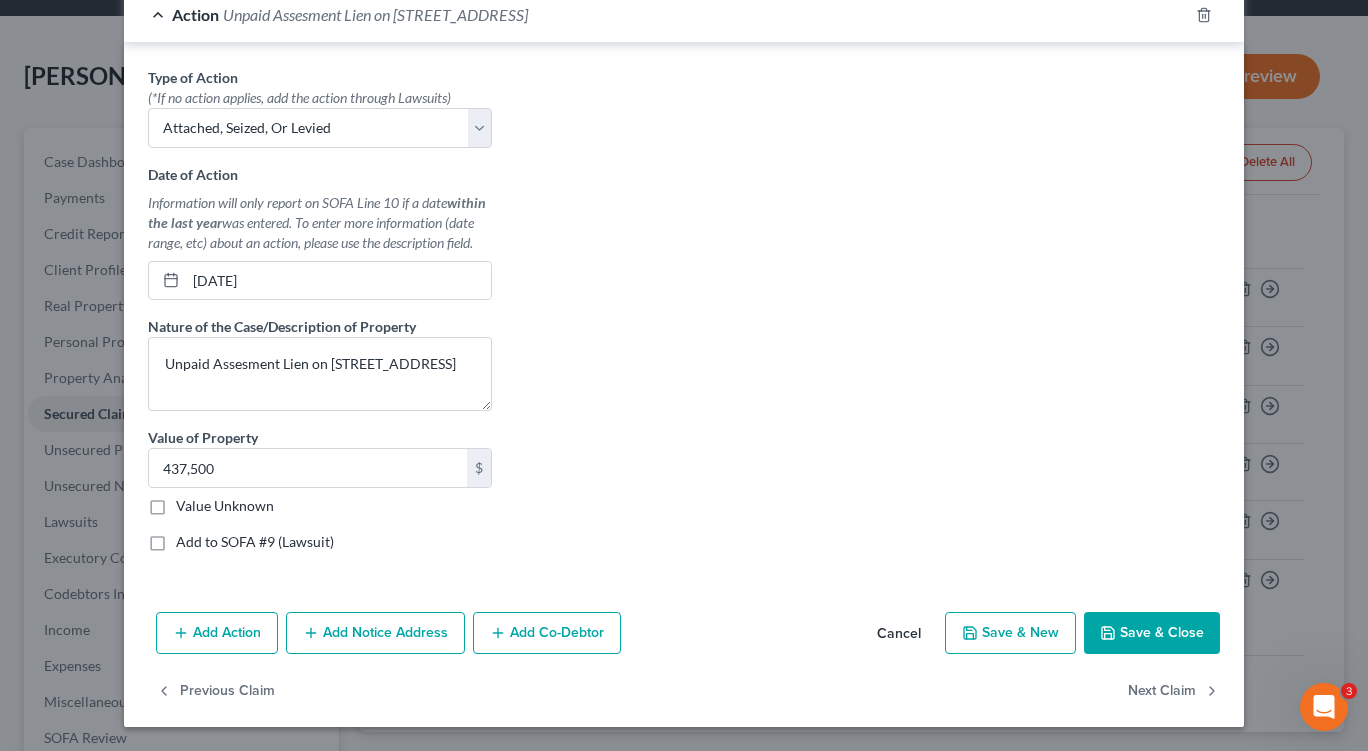 click on "Save & Close" at bounding box center (1152, 633) 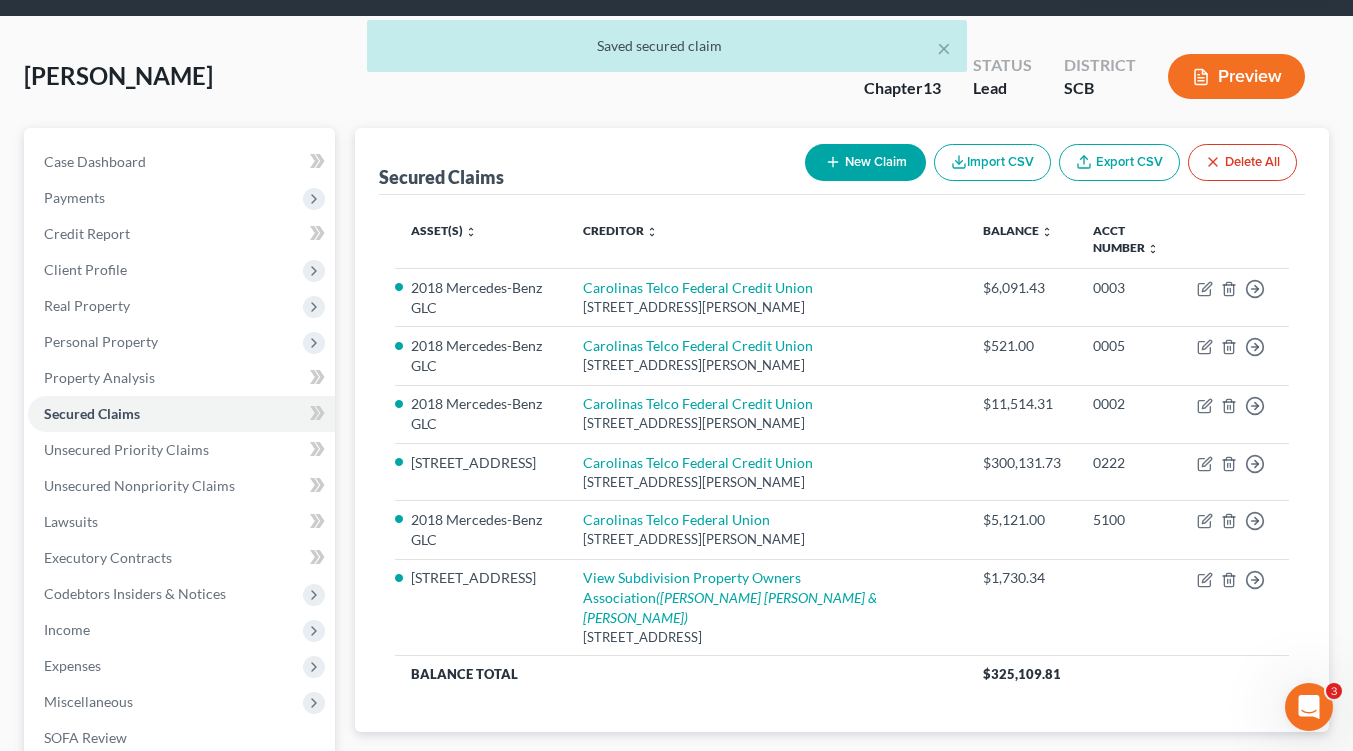scroll, scrollTop: 400, scrollLeft: 0, axis: vertical 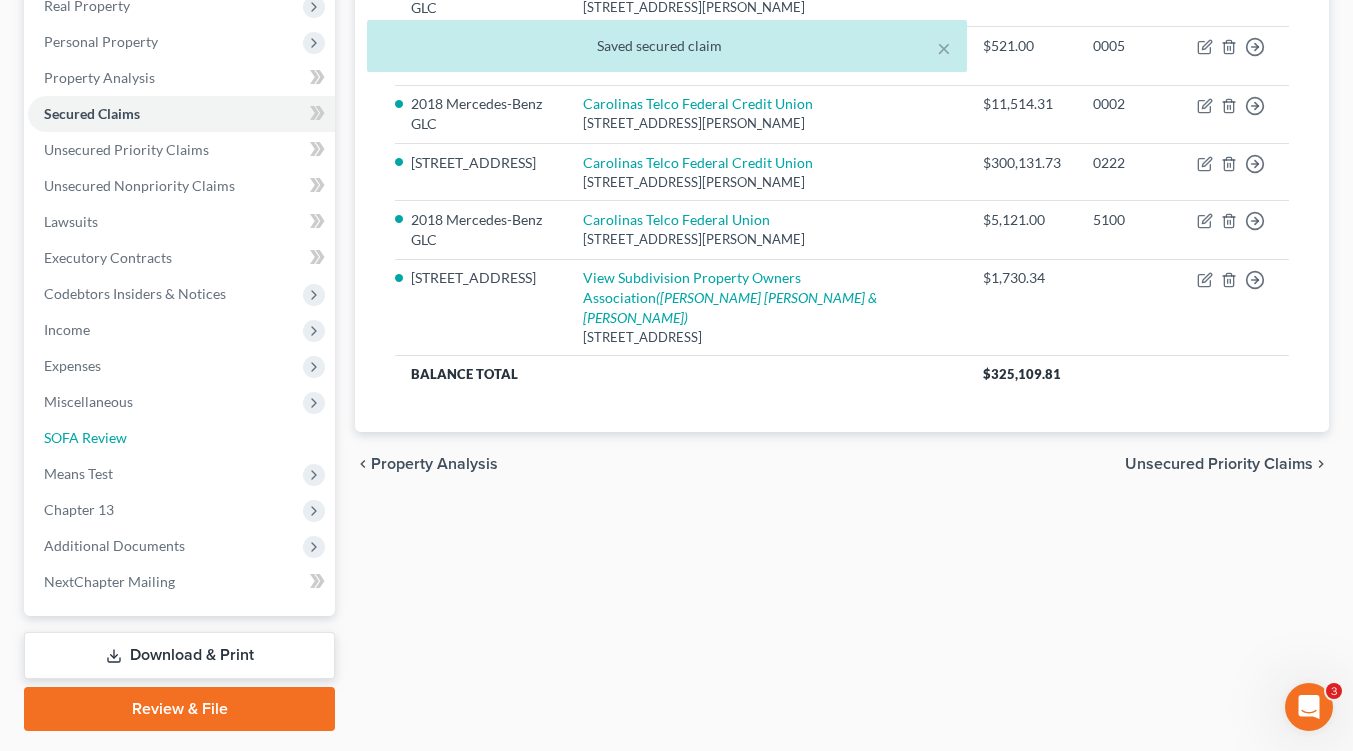 click on "SOFA Review" at bounding box center [85, 437] 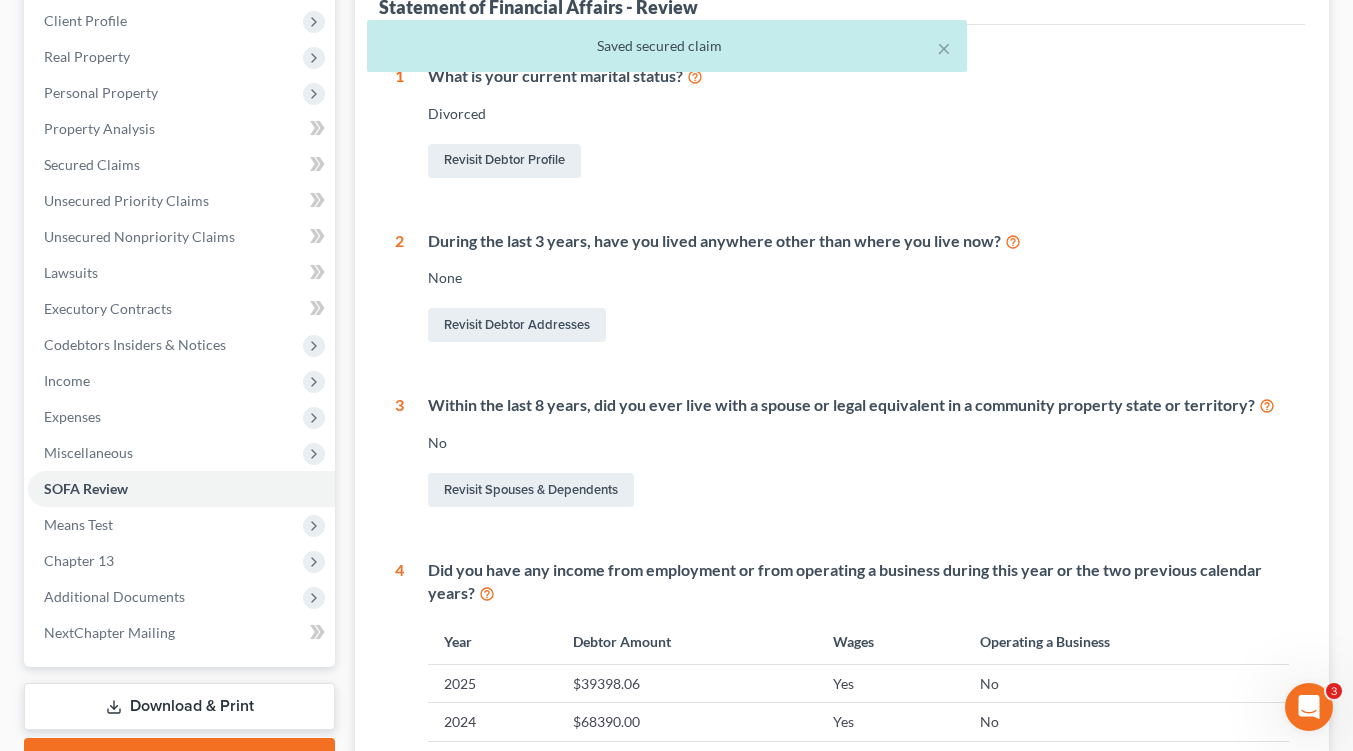 scroll, scrollTop: 0, scrollLeft: 0, axis: both 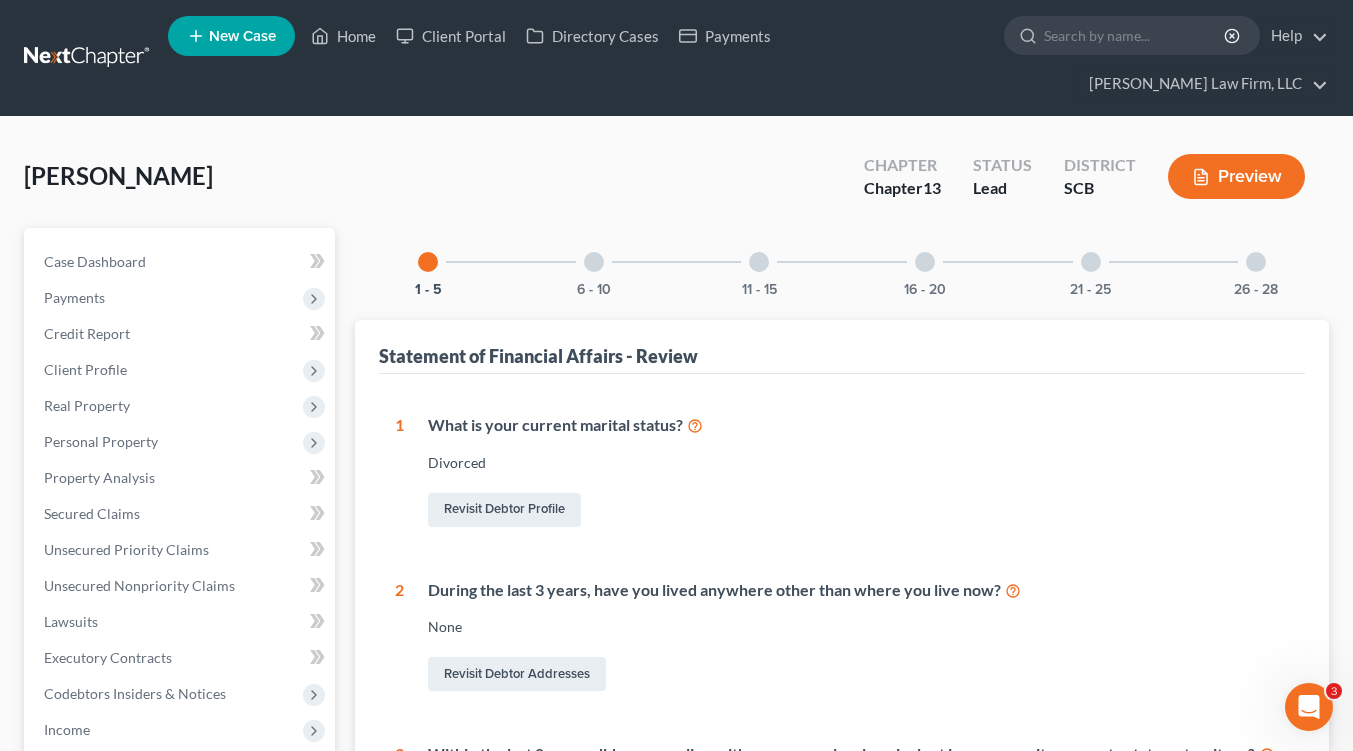 click at bounding box center [594, 262] 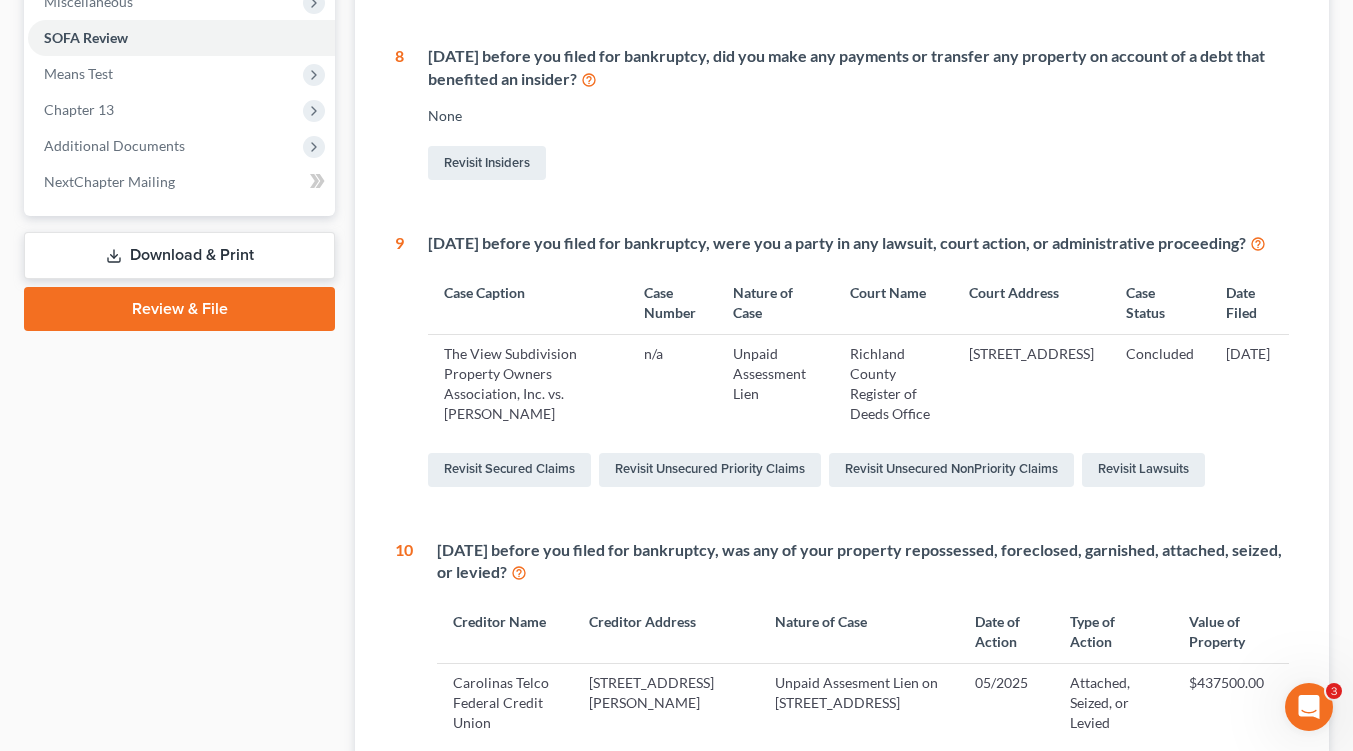 scroll, scrollTop: 1000, scrollLeft: 0, axis: vertical 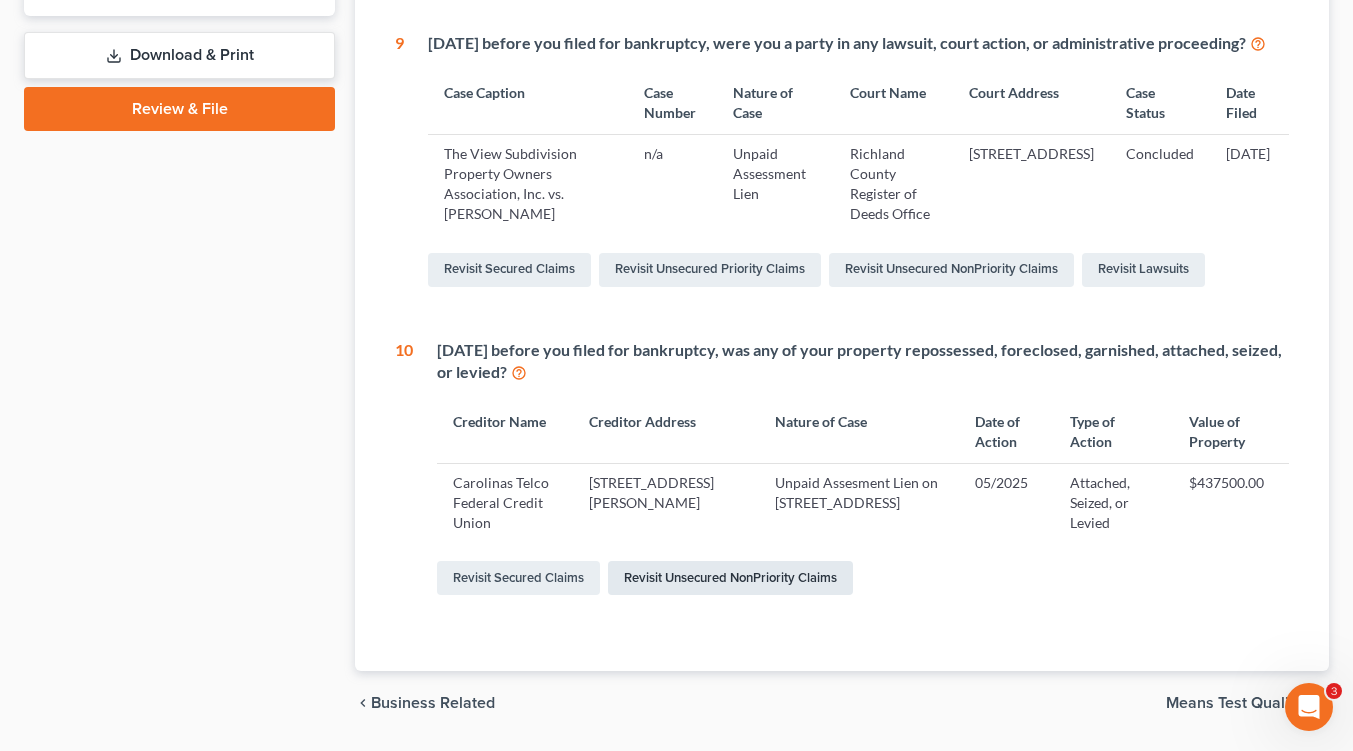 click on "Revisit Unsecured NonPriority Claims" at bounding box center [730, 578] 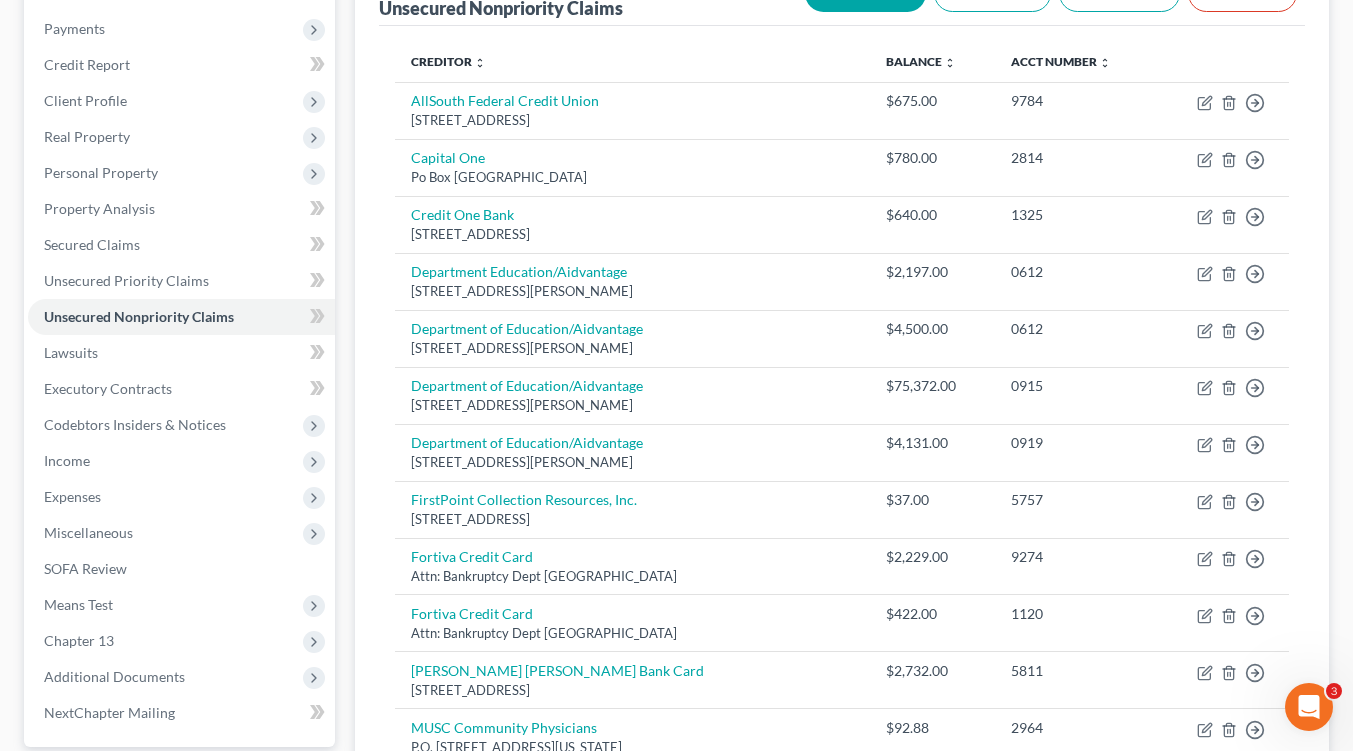scroll, scrollTop: 0, scrollLeft: 0, axis: both 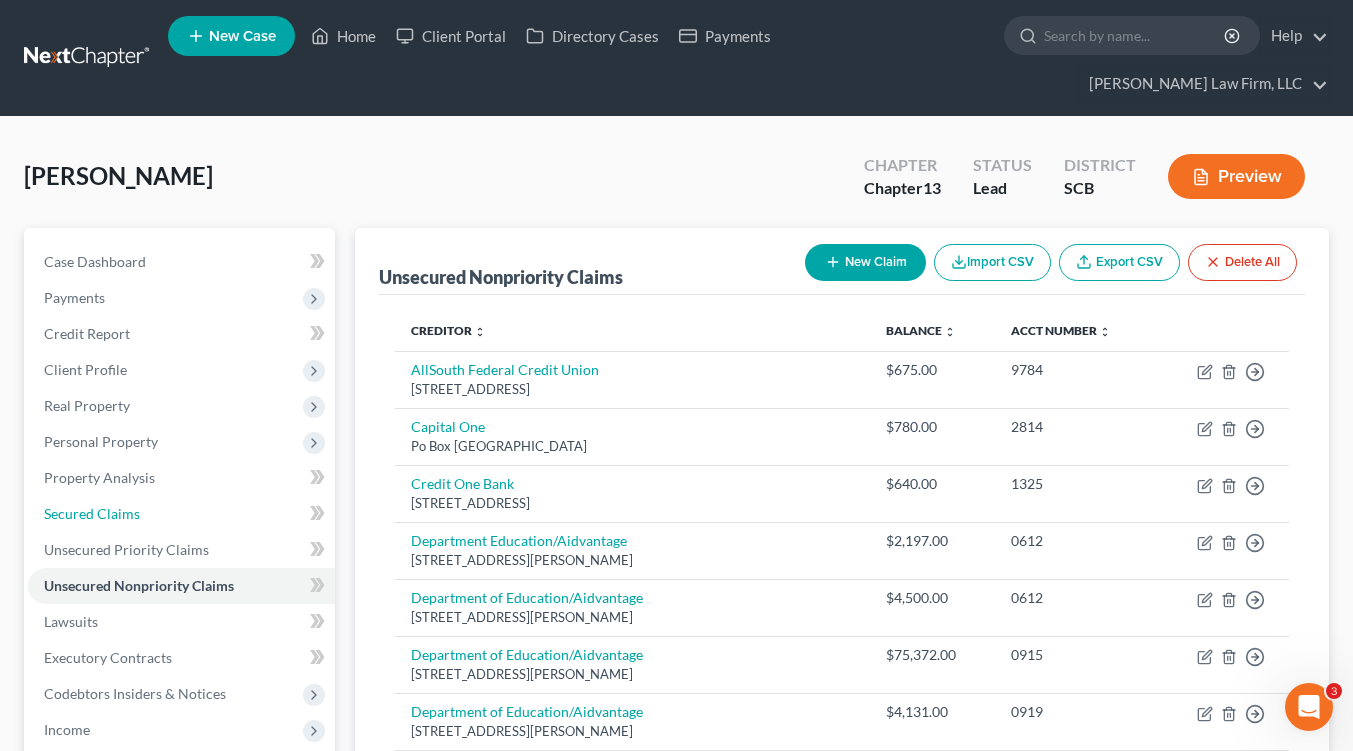 click on "Secured Claims" at bounding box center (92, 513) 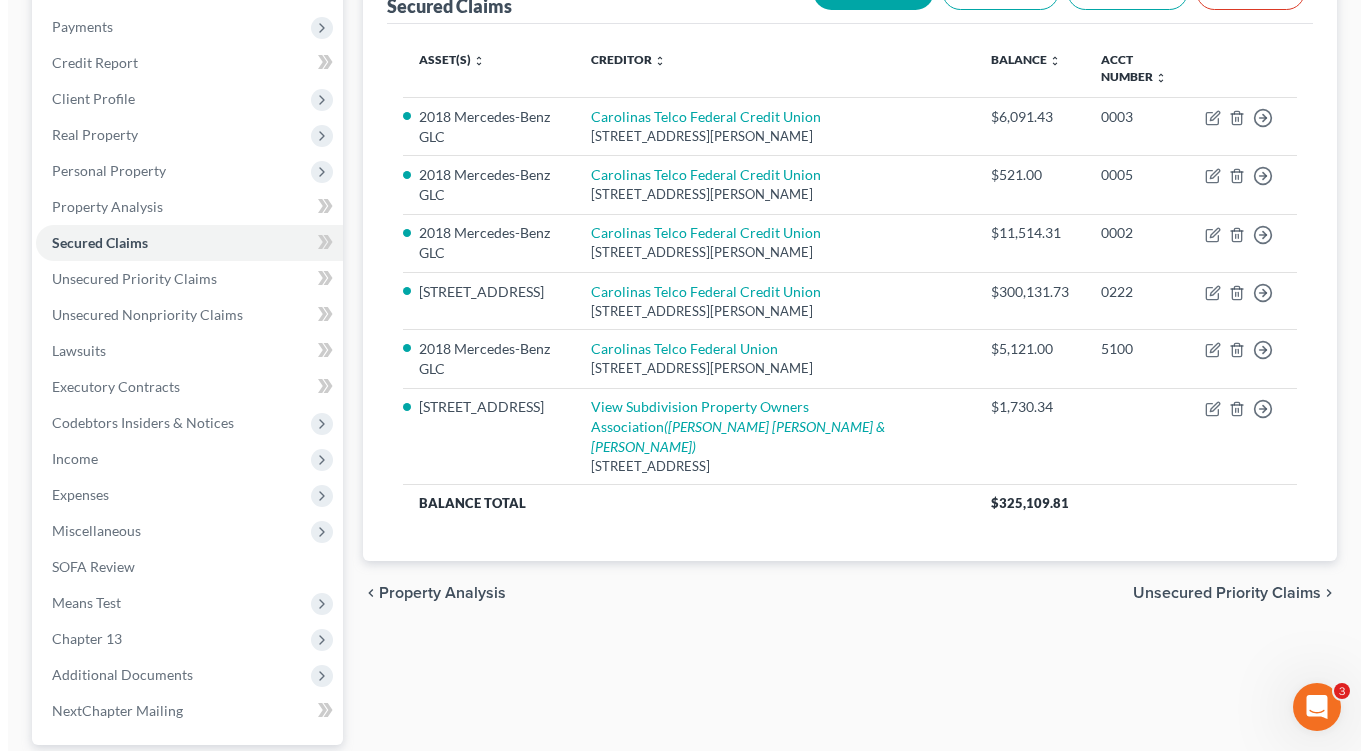 scroll, scrollTop: 300, scrollLeft: 0, axis: vertical 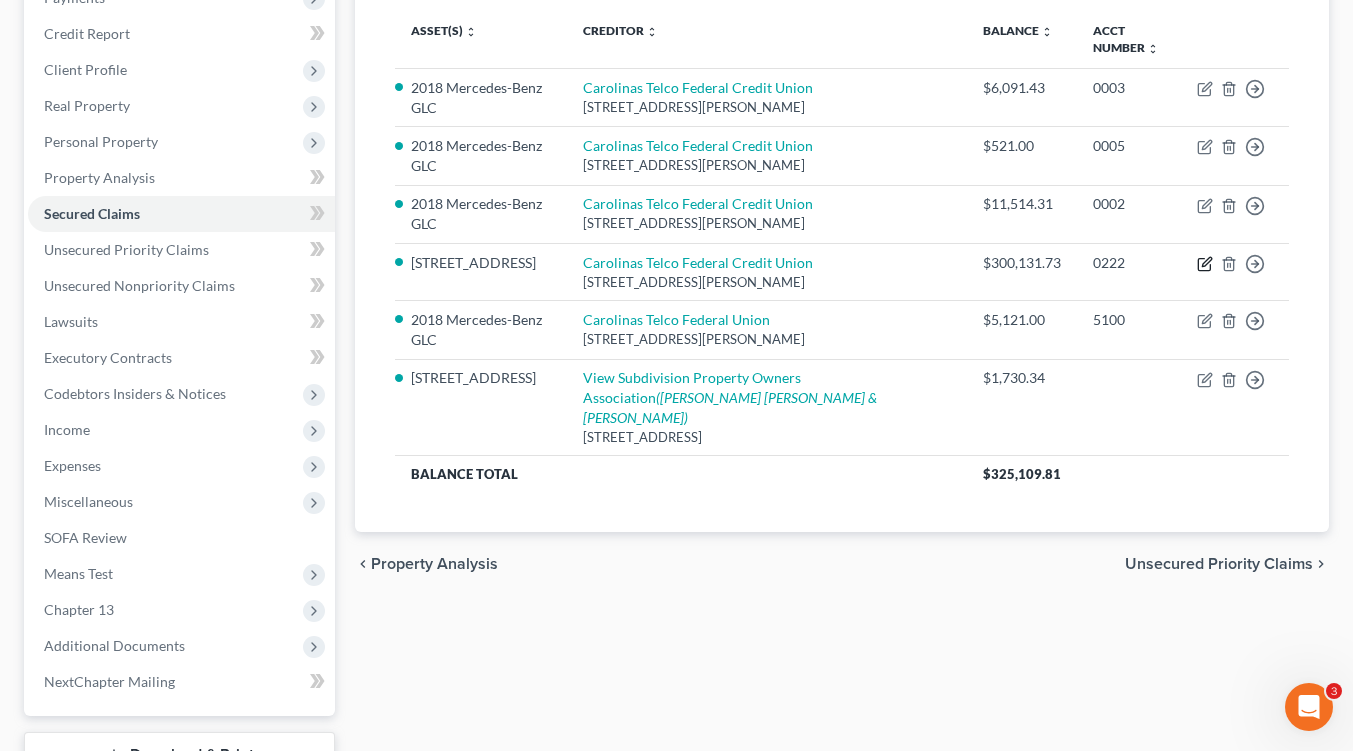 click 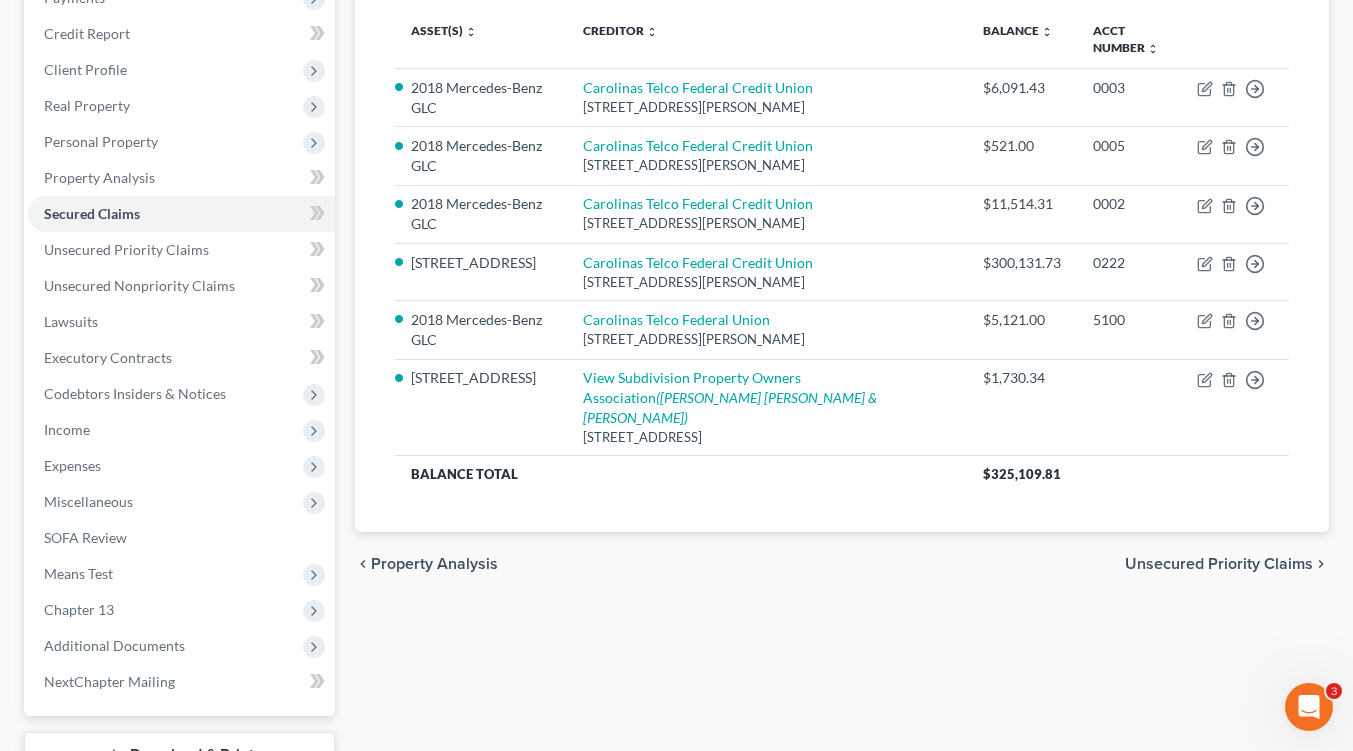 select on "28" 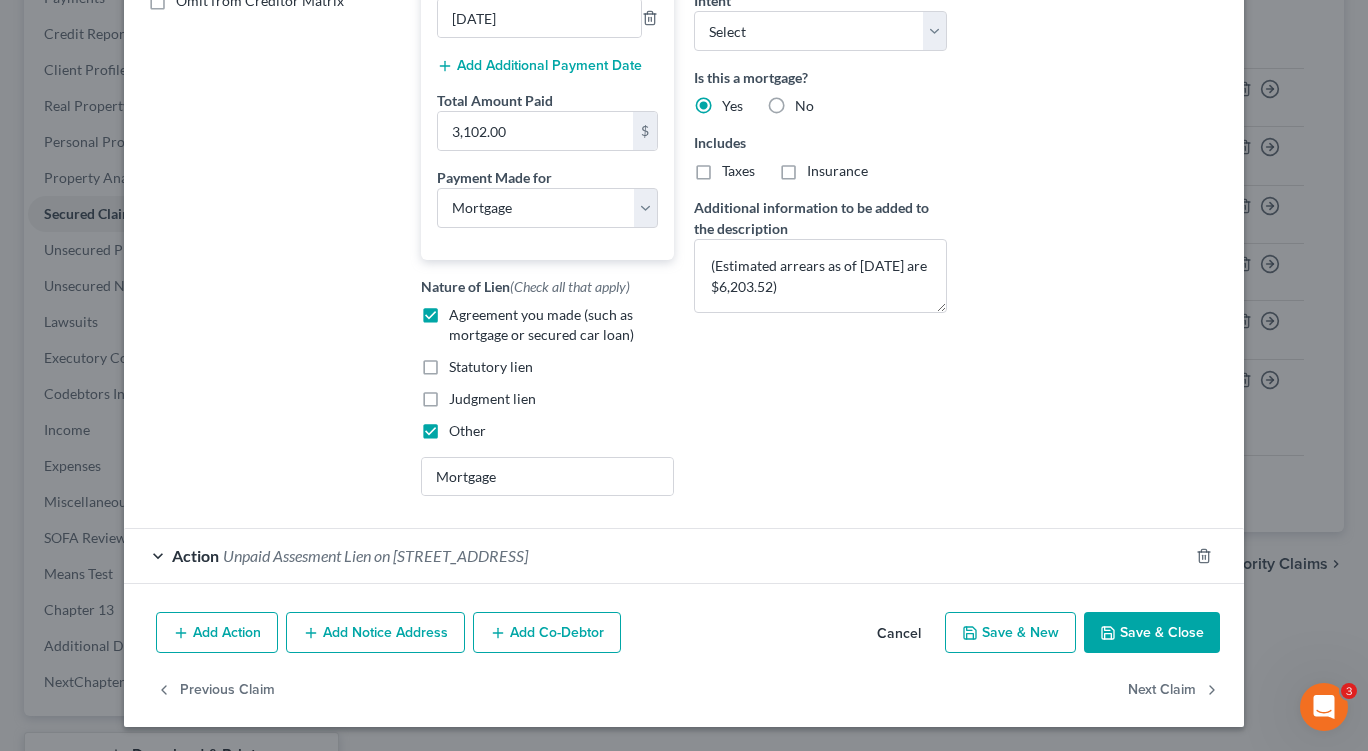 scroll, scrollTop: 457, scrollLeft: 0, axis: vertical 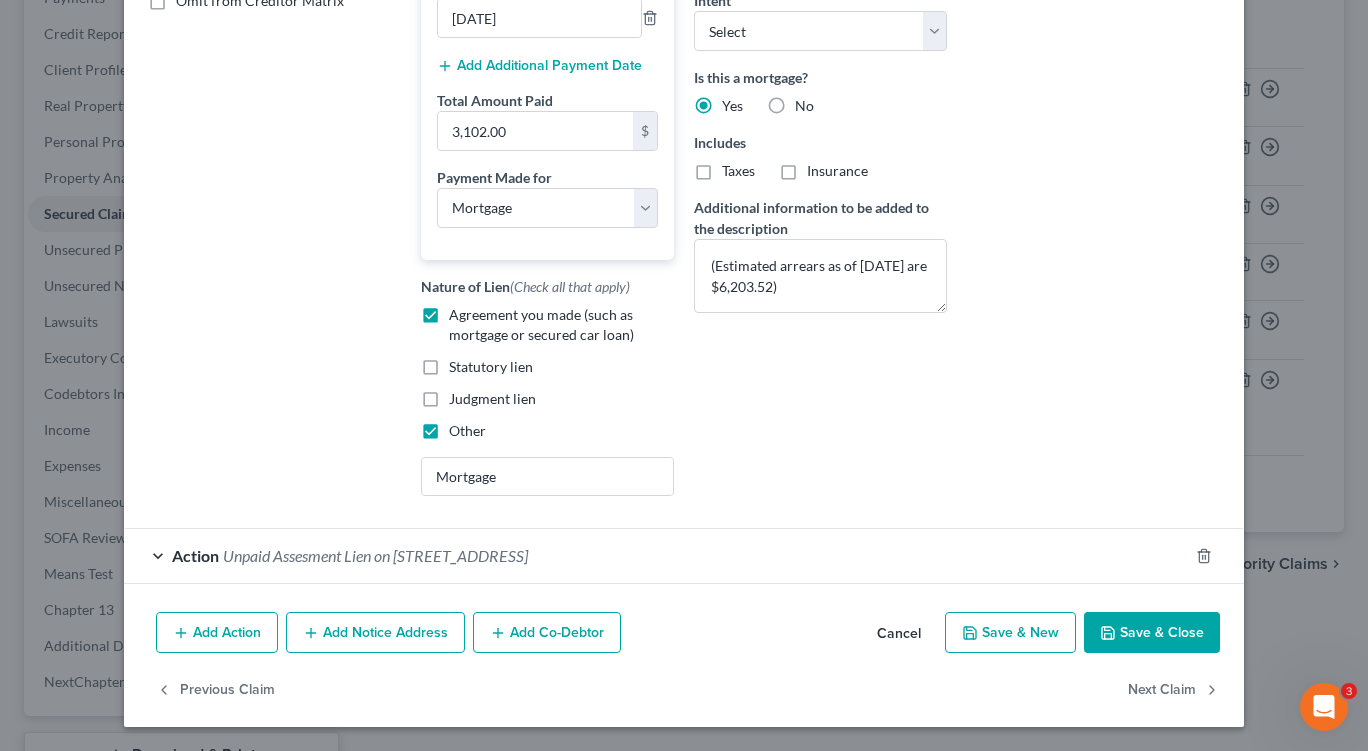 click on "Action Unpaid Assesment Lien on 45 Gilmerton Court, Blythewood, SC 29016" at bounding box center (656, 555) 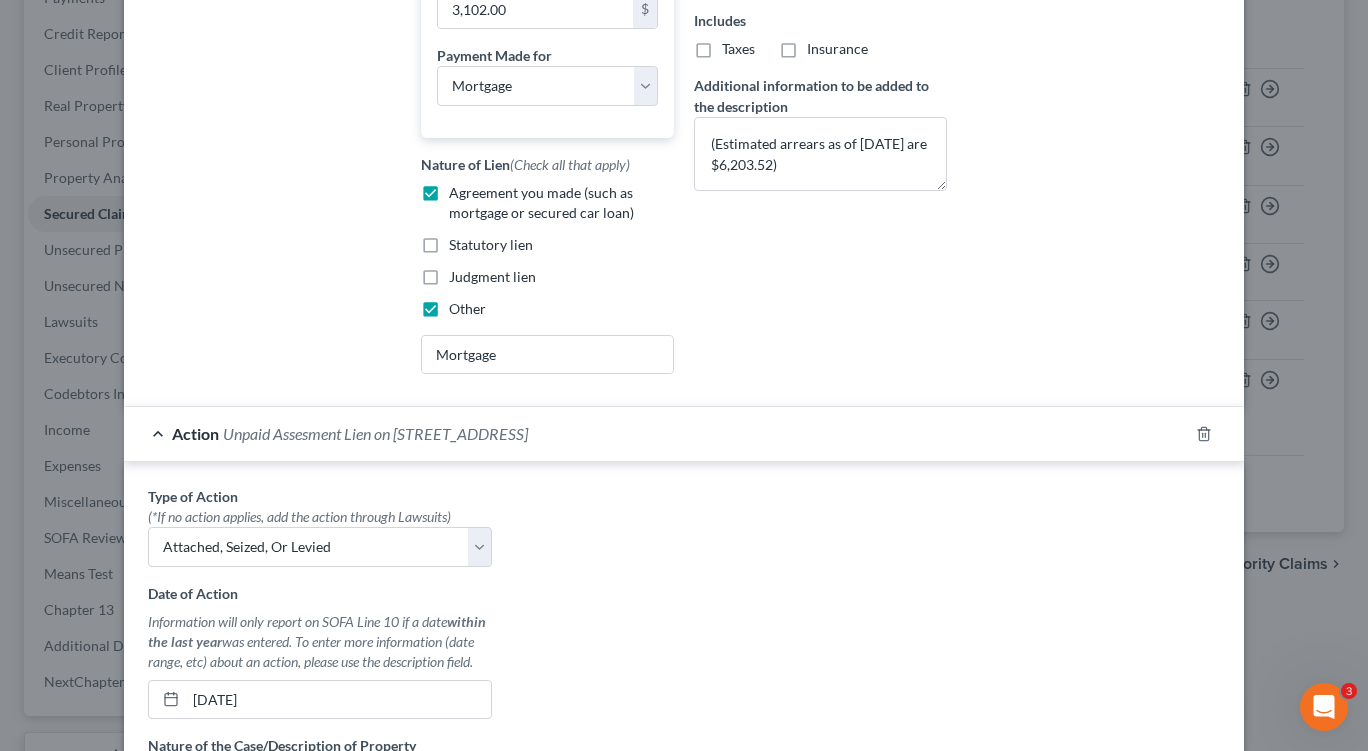 scroll, scrollTop: 757, scrollLeft: 0, axis: vertical 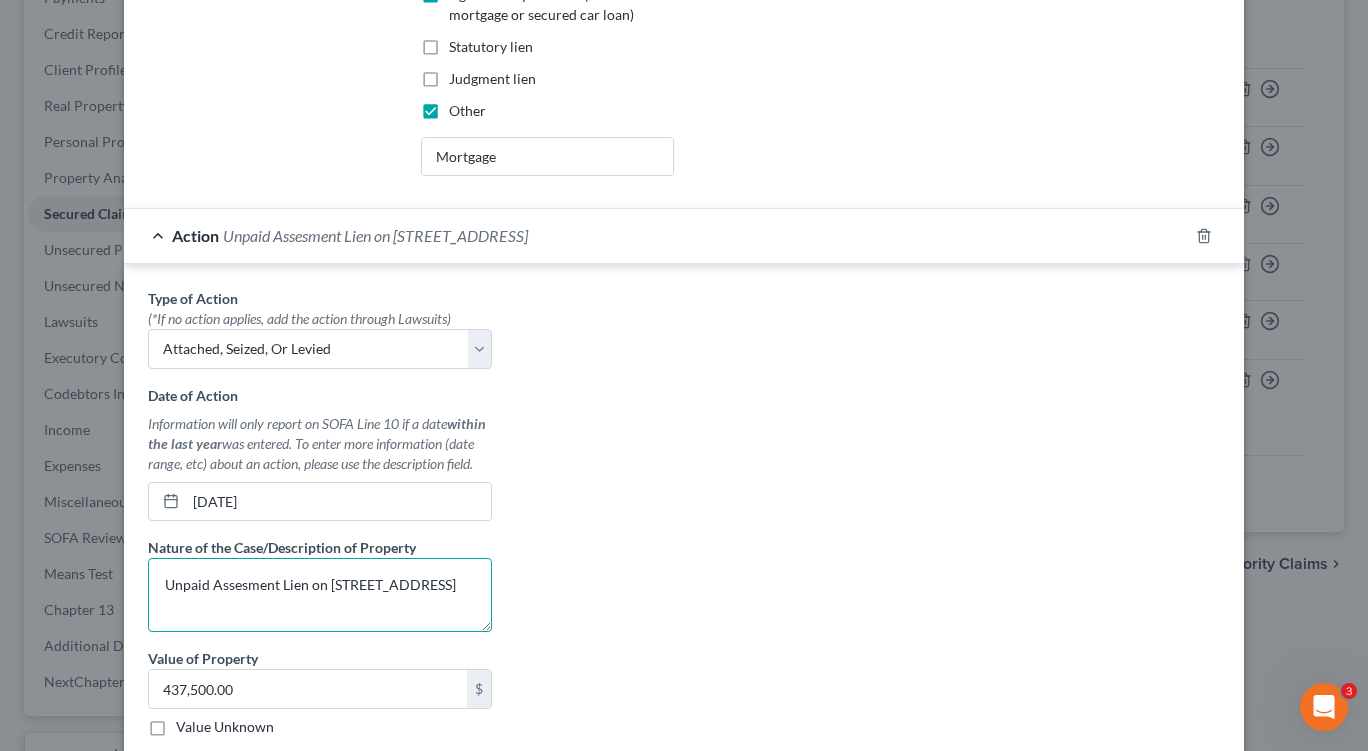 drag, startPoint x: 310, startPoint y: 632, endPoint x: 160, endPoint y: 608, distance: 151.90787 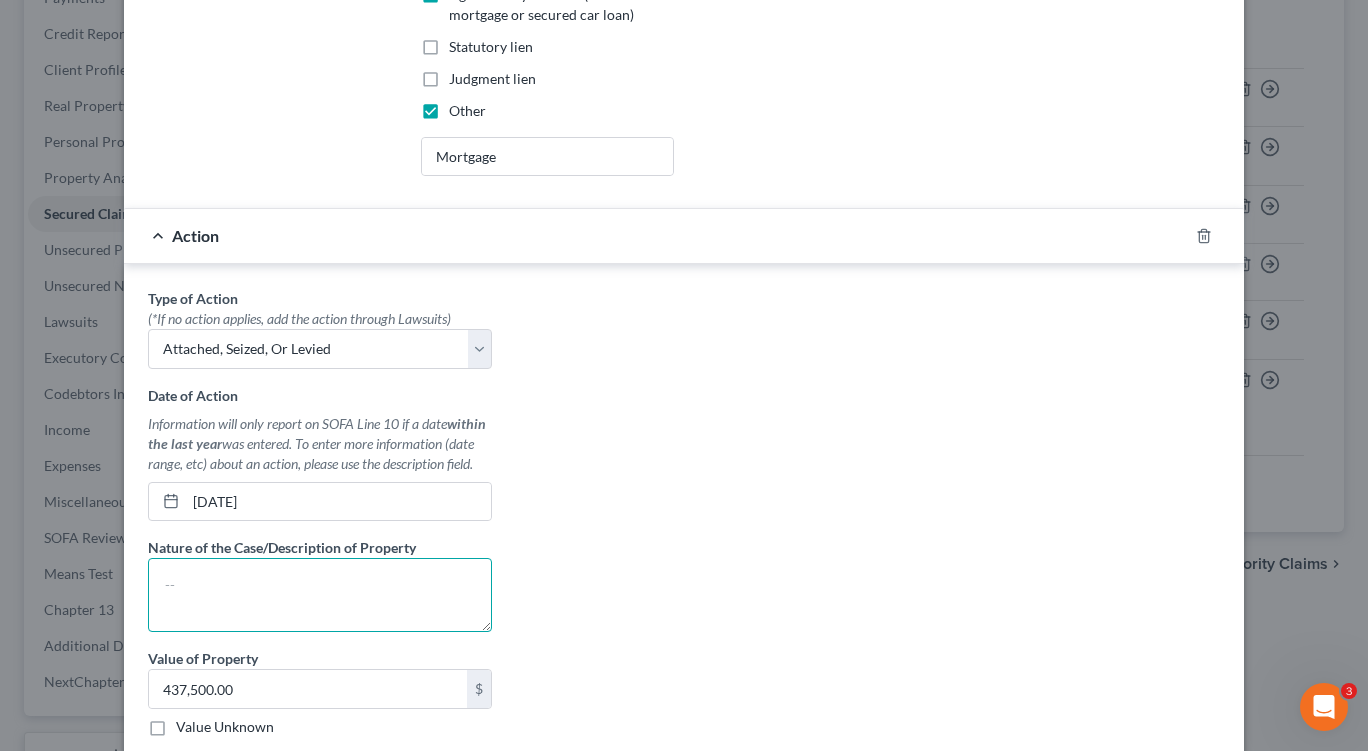 type 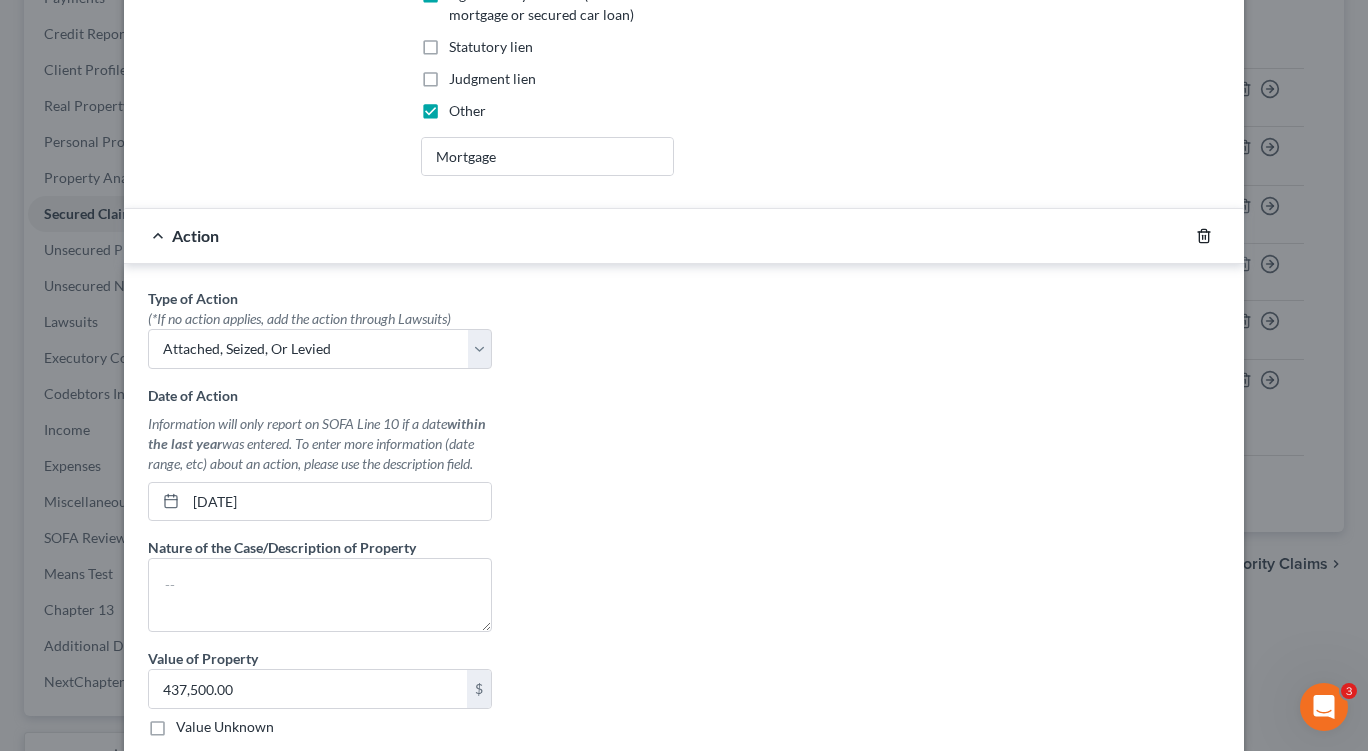 click 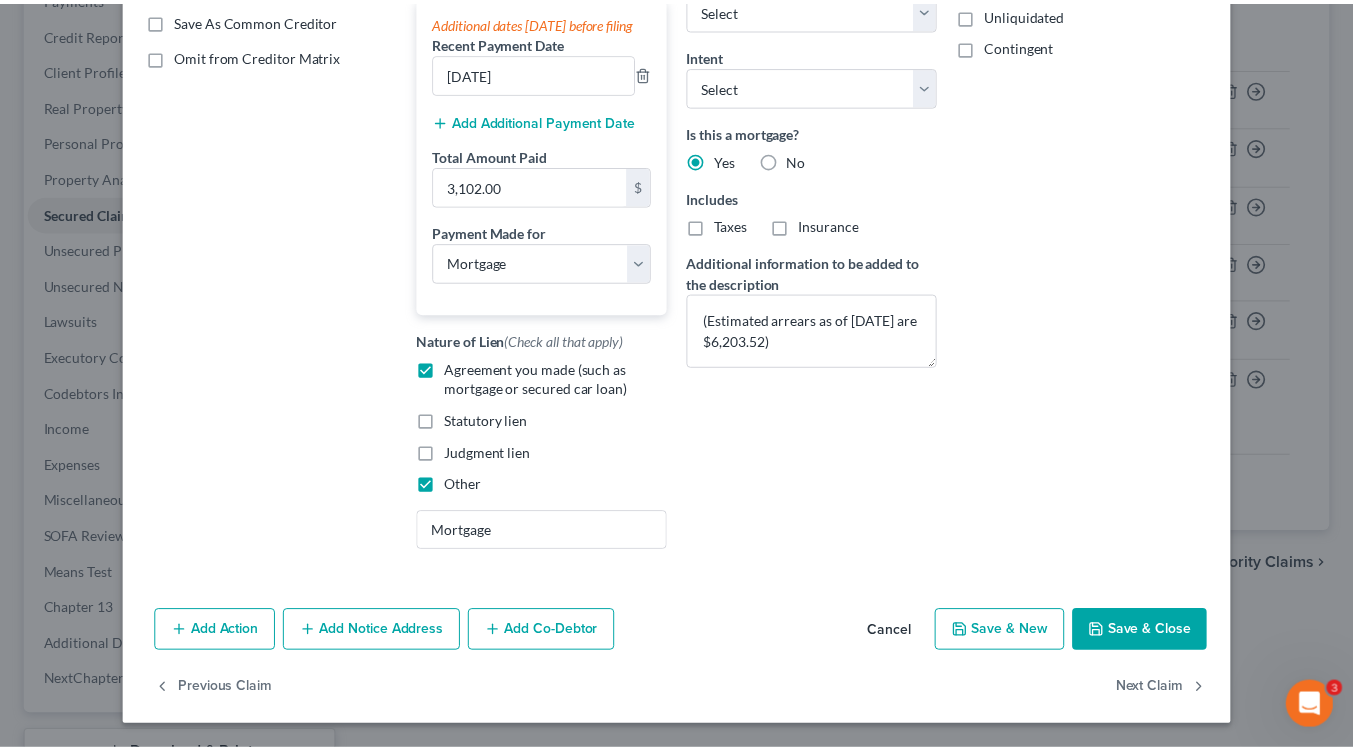 scroll, scrollTop: 402, scrollLeft: 0, axis: vertical 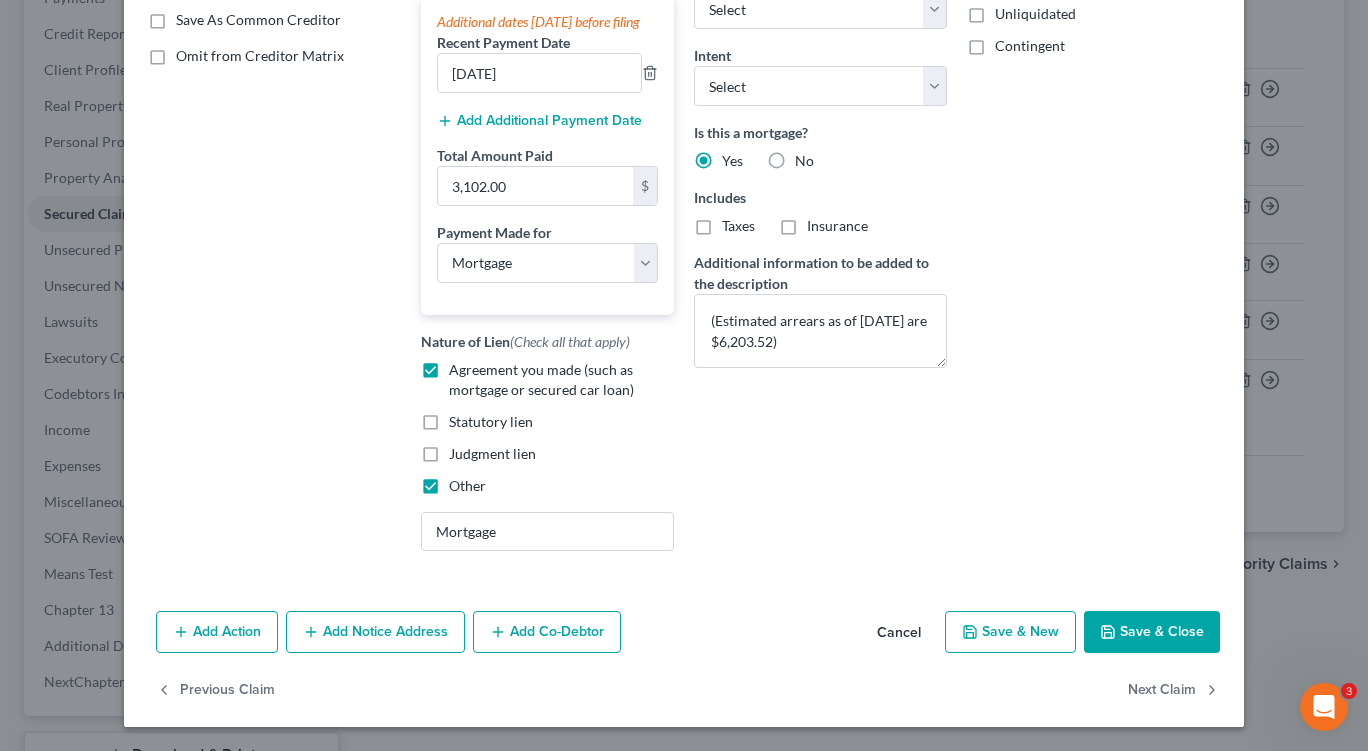 click on "Save & Close" at bounding box center (1152, 632) 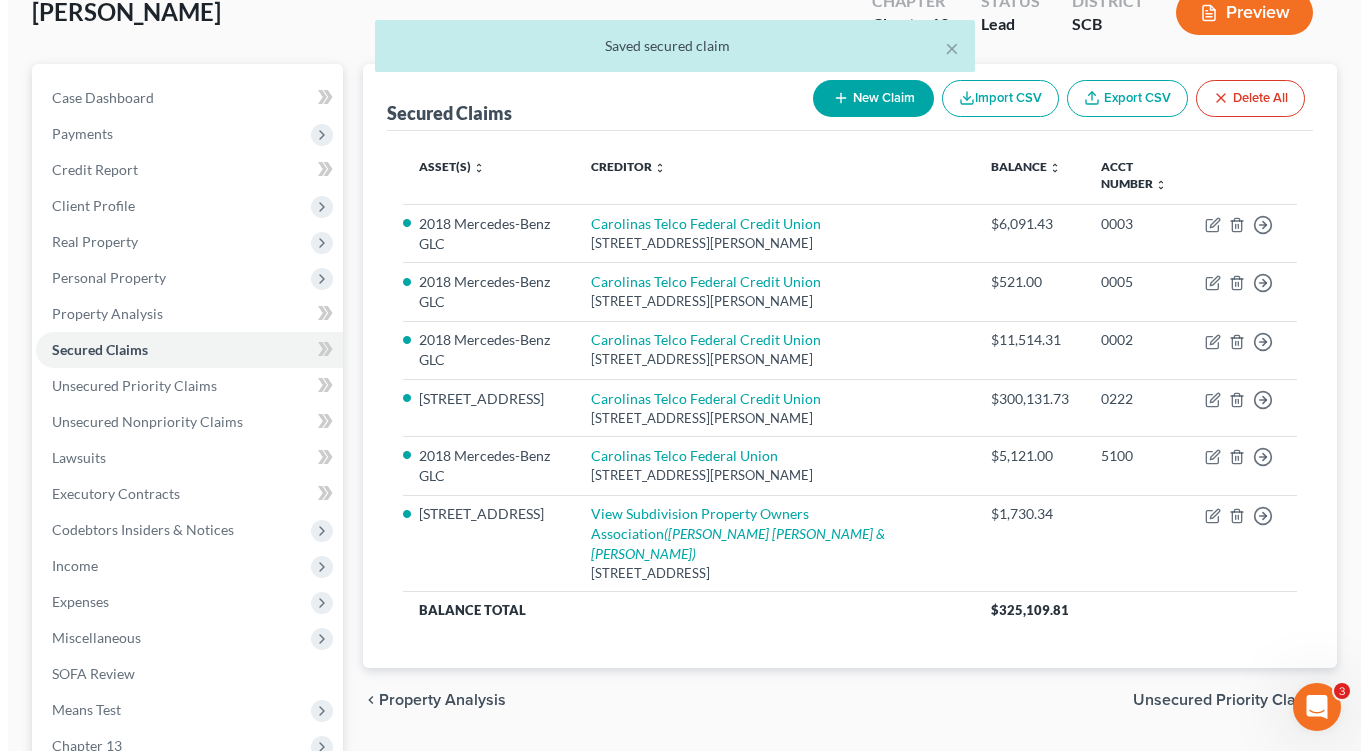scroll, scrollTop: 0, scrollLeft: 0, axis: both 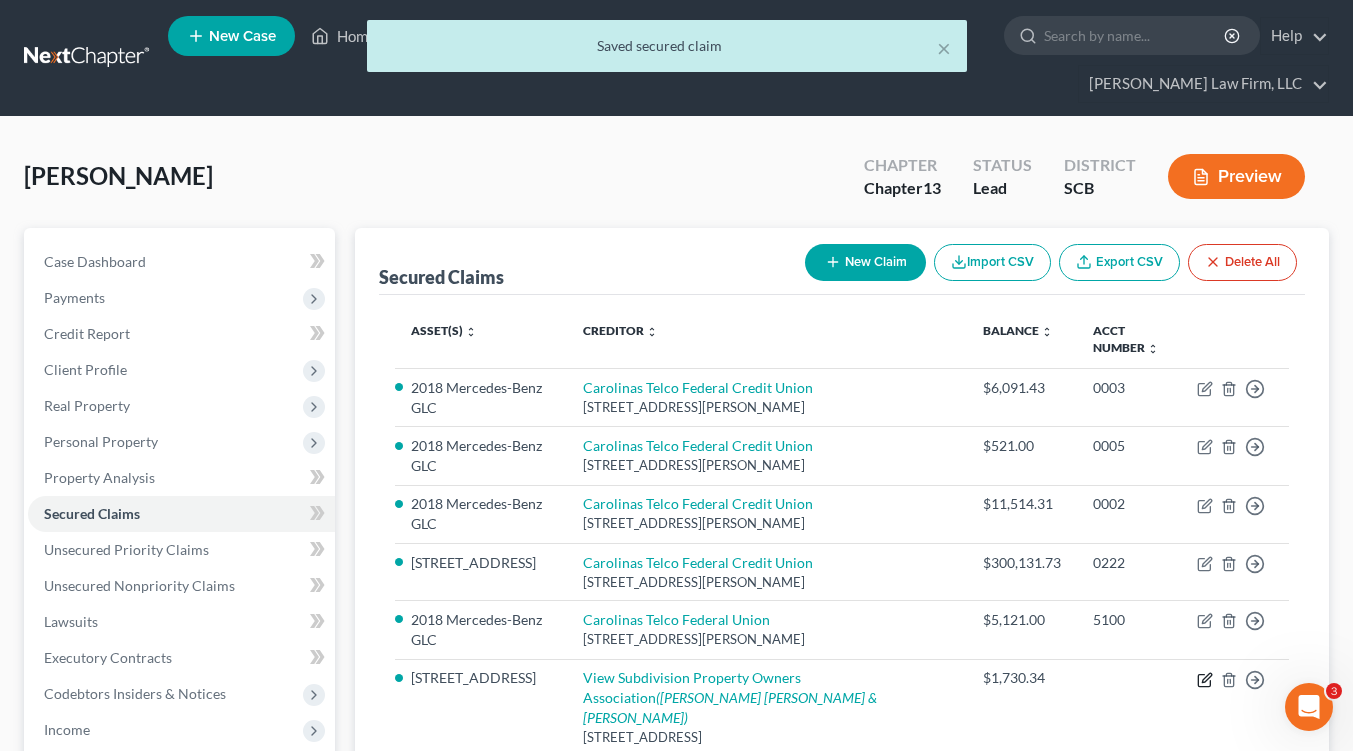 click 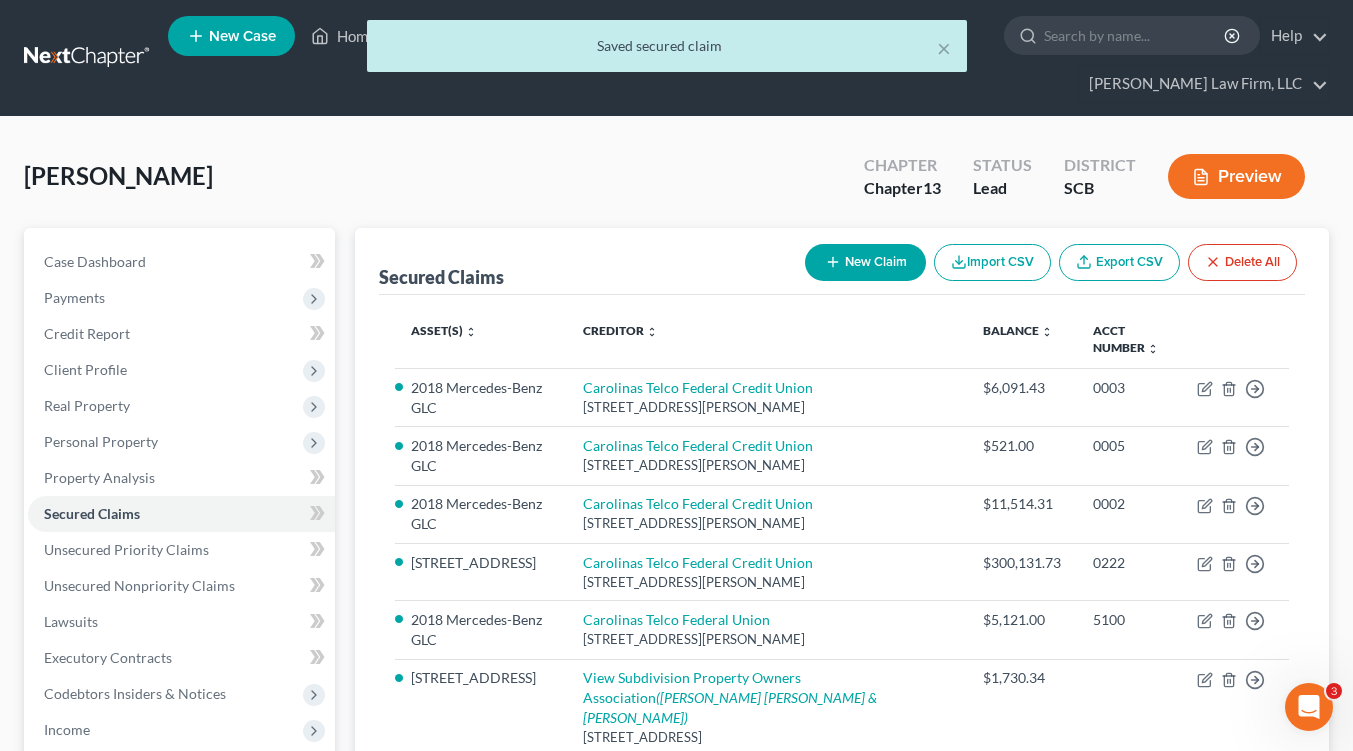 select on "28" 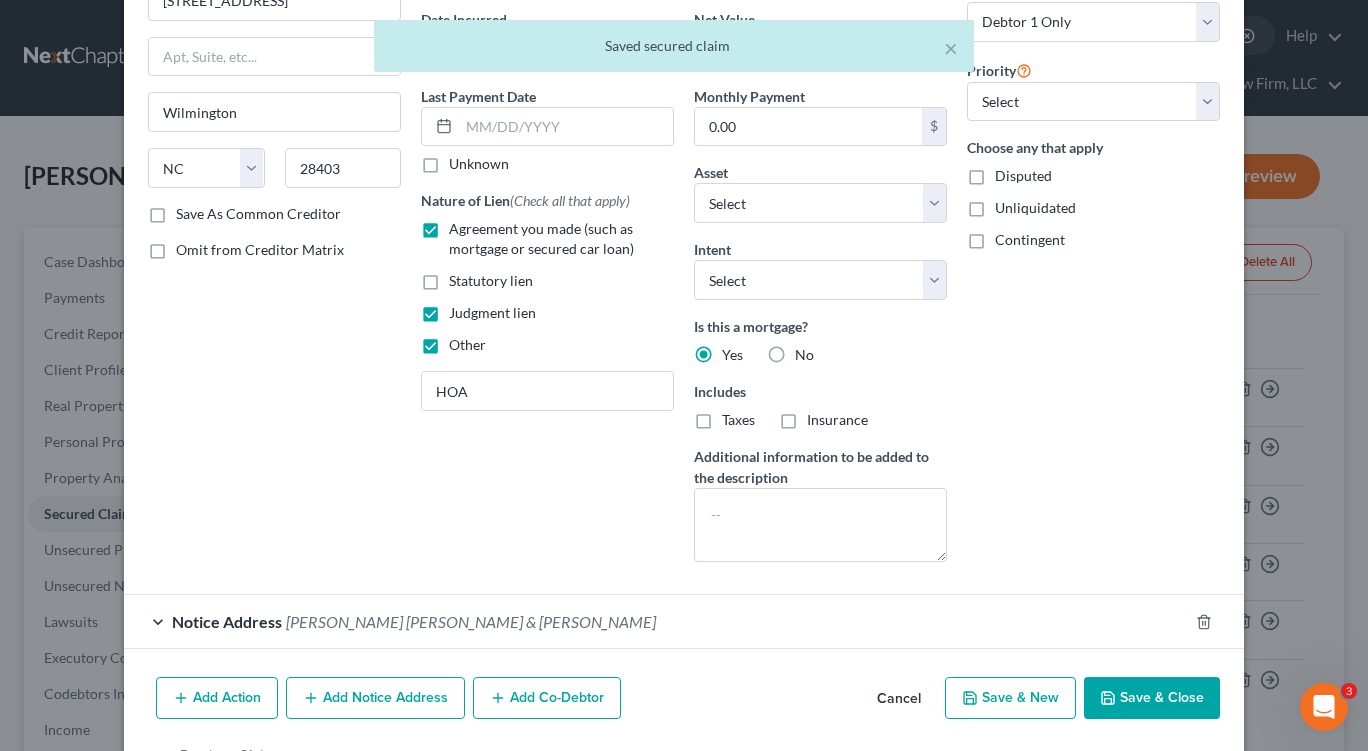 scroll, scrollTop: 253, scrollLeft: 0, axis: vertical 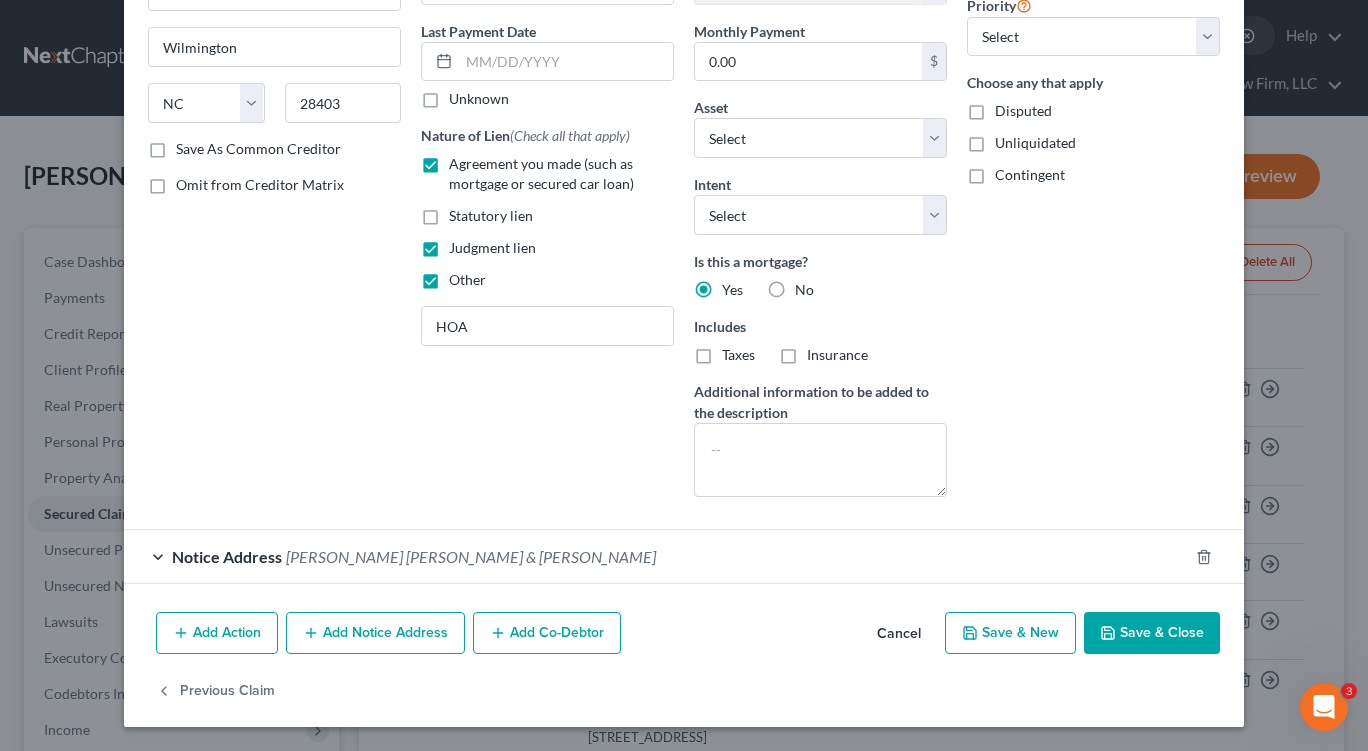 drag, startPoint x: 216, startPoint y: 636, endPoint x: 234, endPoint y: 626, distance: 20.59126 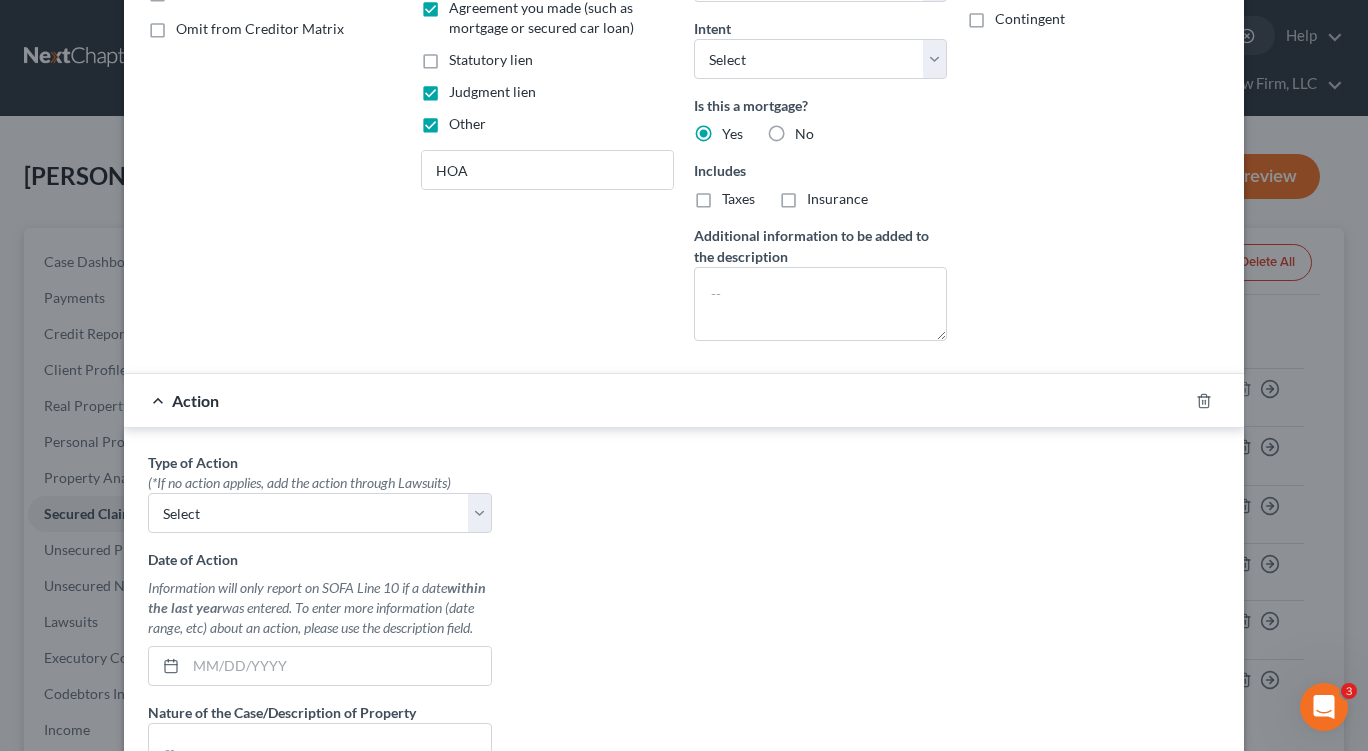 scroll, scrollTop: 553, scrollLeft: 0, axis: vertical 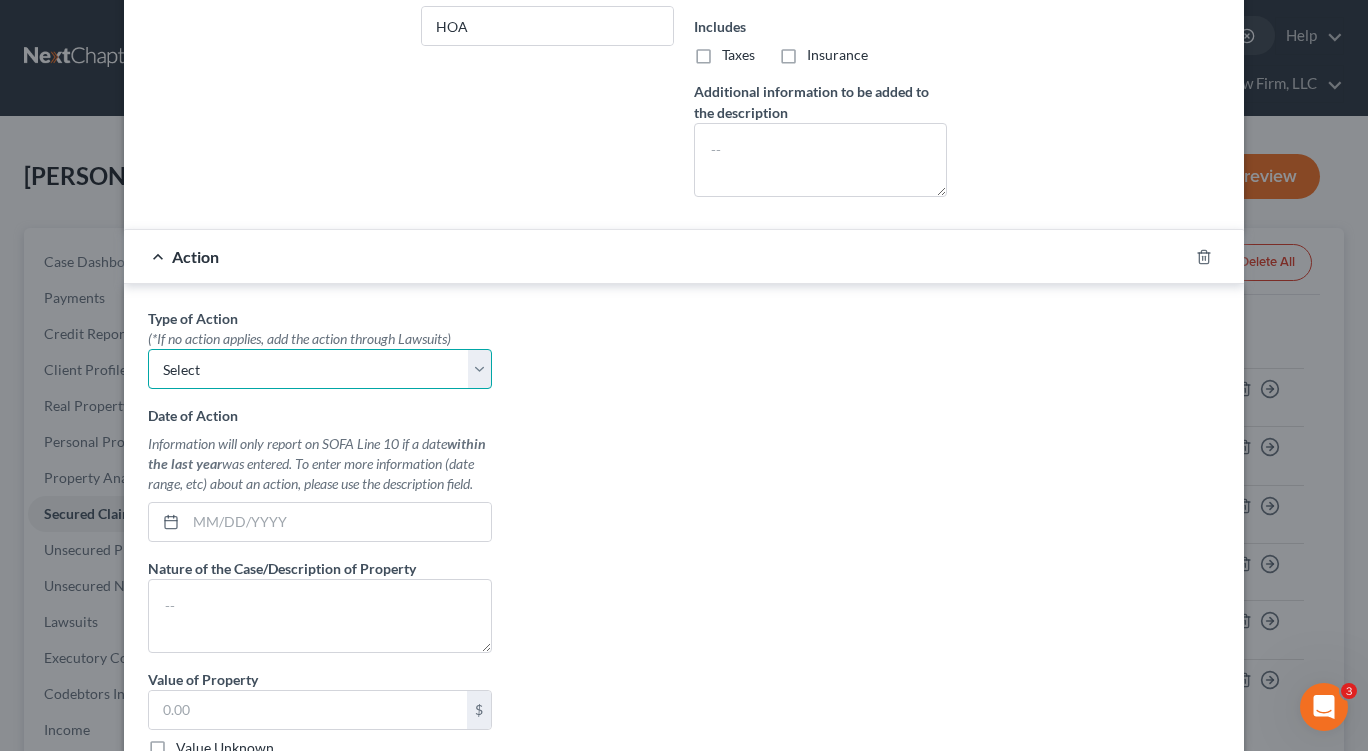 click on "Select Repossession Garnishment Foreclosure Personal Injury Attached, Seized, Or Levied" at bounding box center [320, 369] 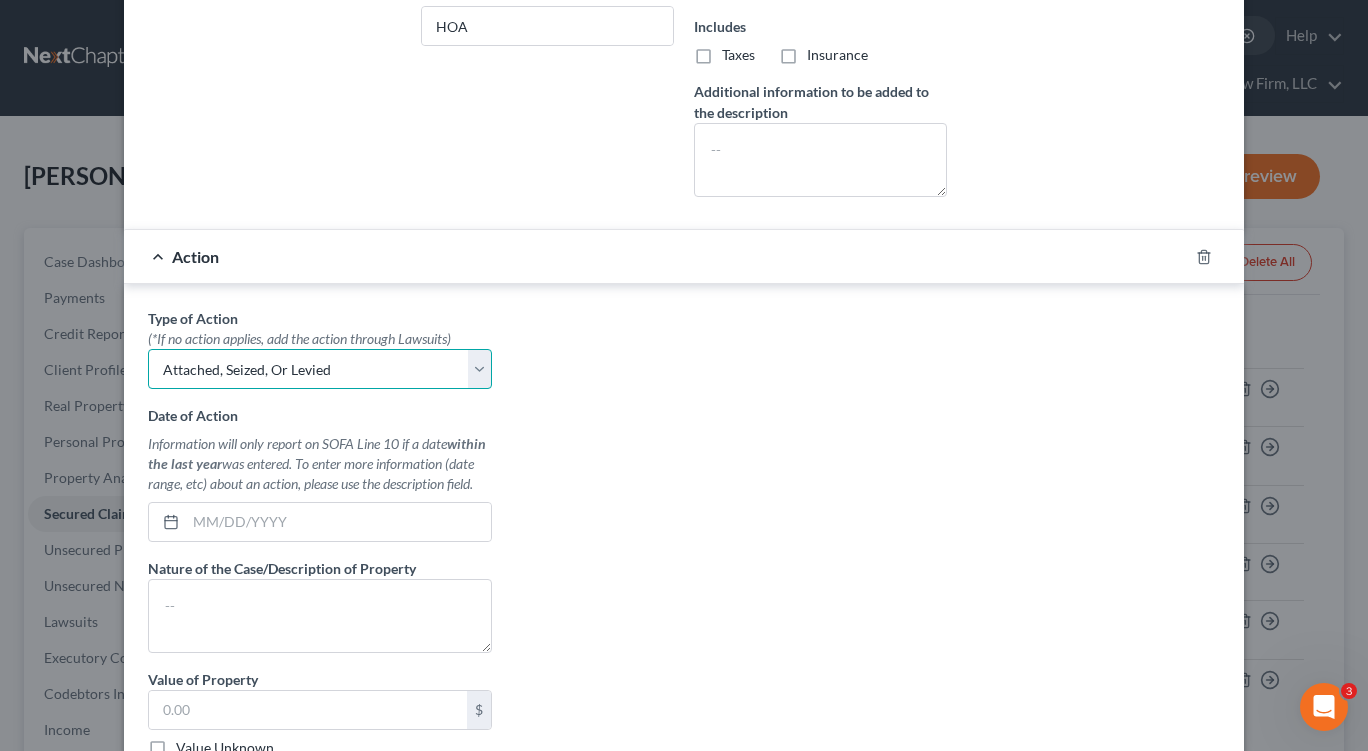 click on "Select Repossession Garnishment Foreclosure Personal Injury Attached, Seized, Or Levied" at bounding box center (320, 369) 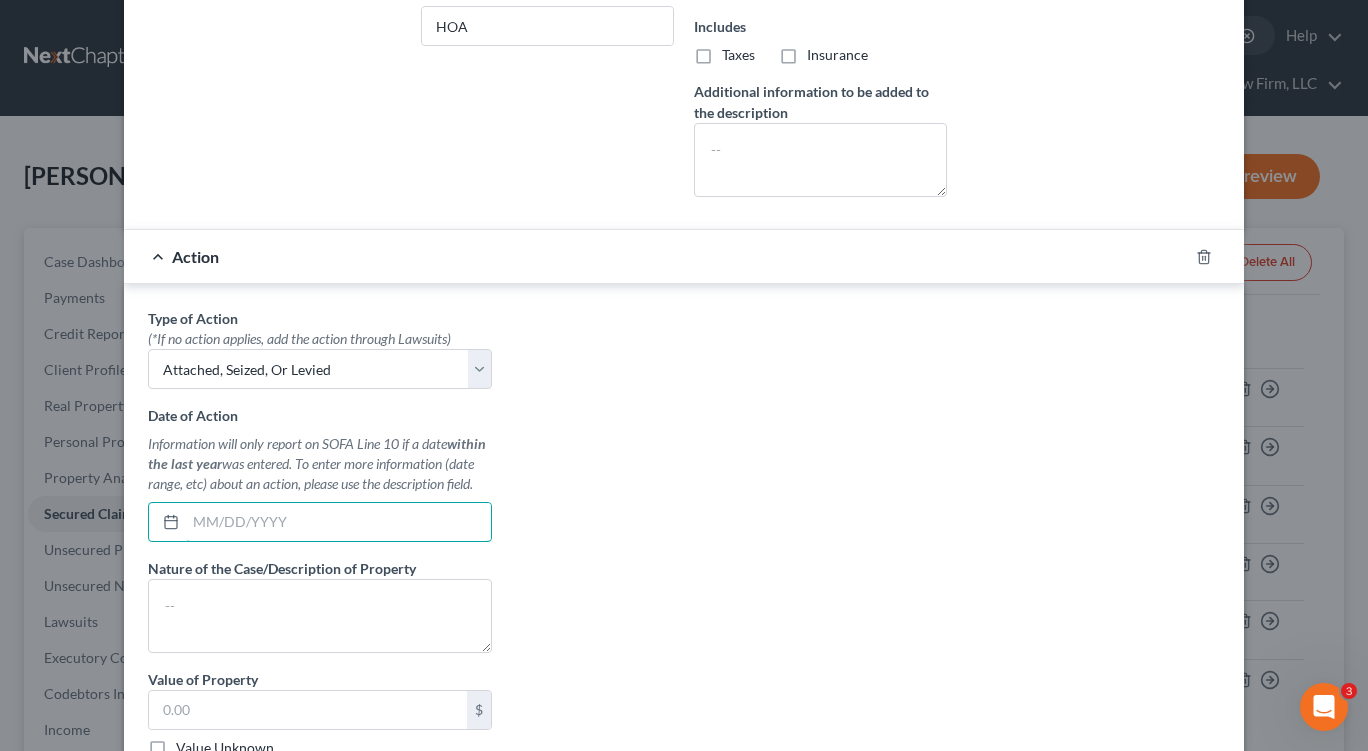 click at bounding box center [338, 522] 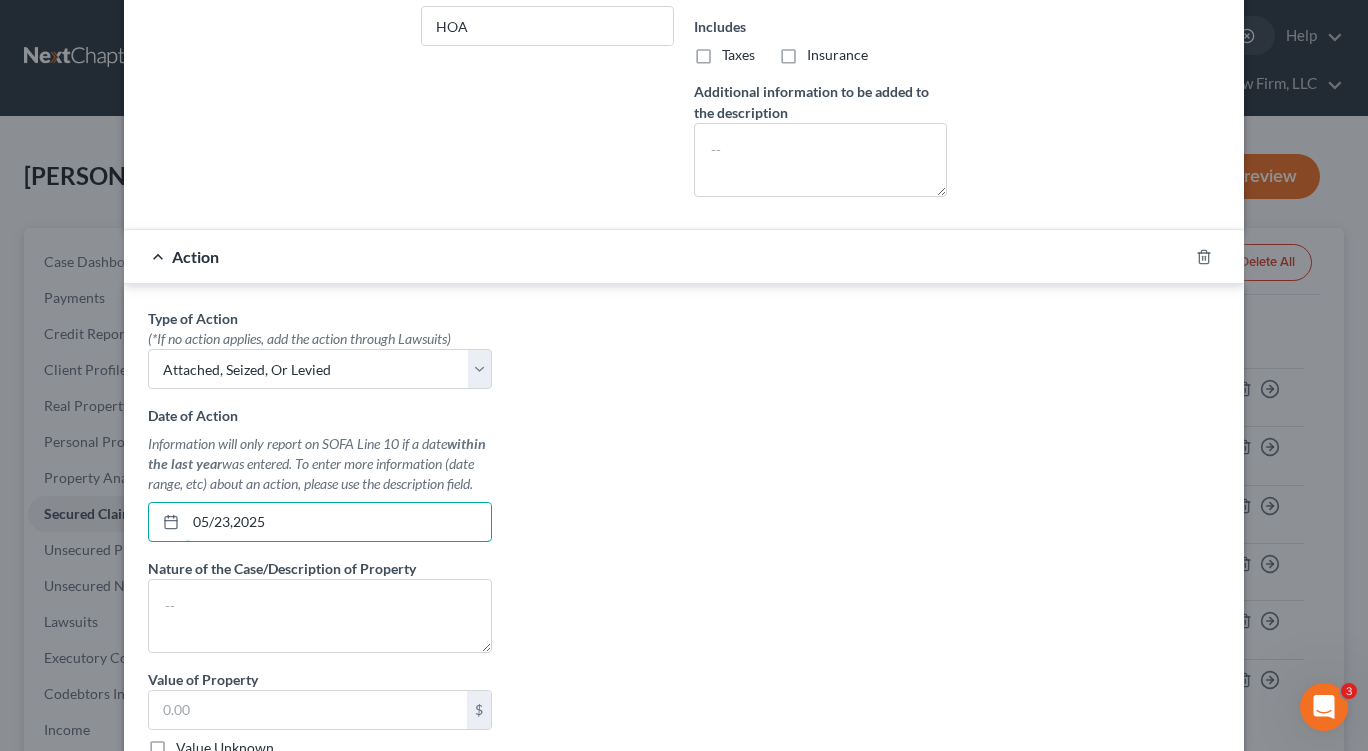 type on "05/23,2025" 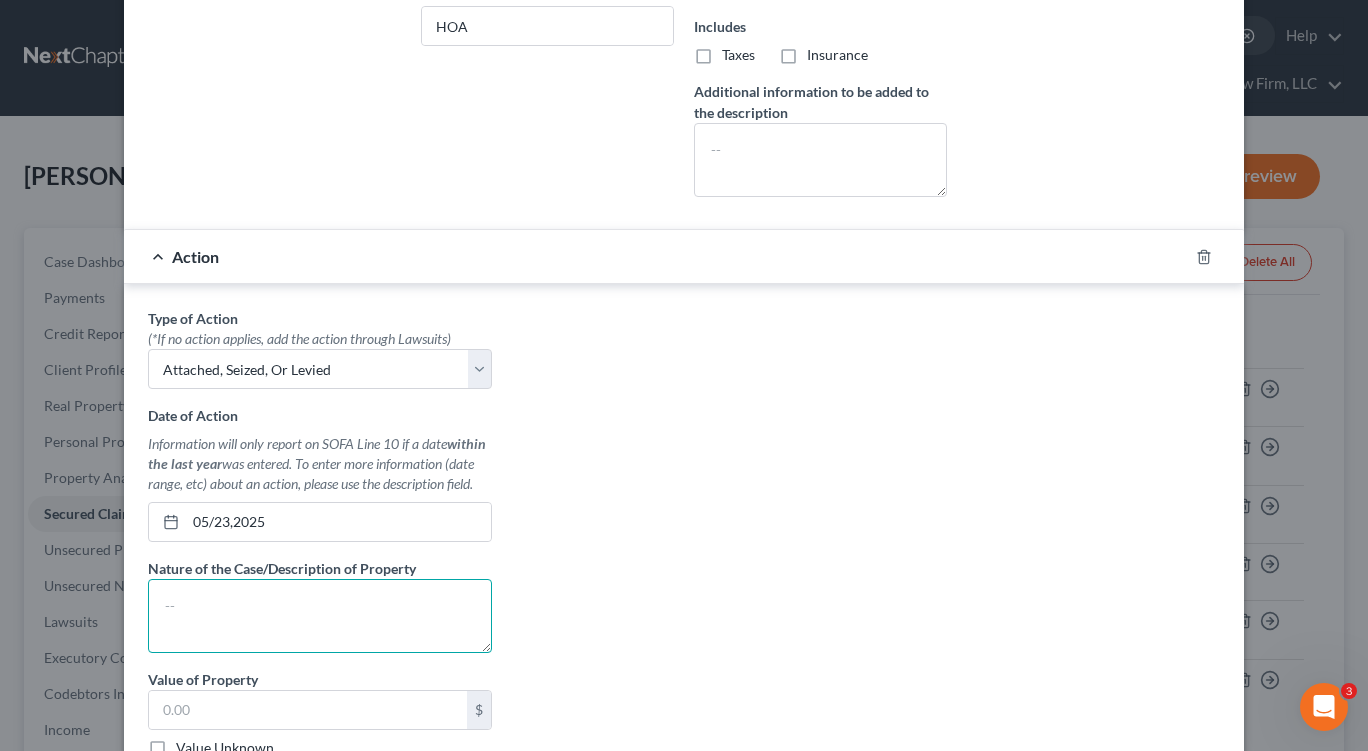click at bounding box center (320, 616) 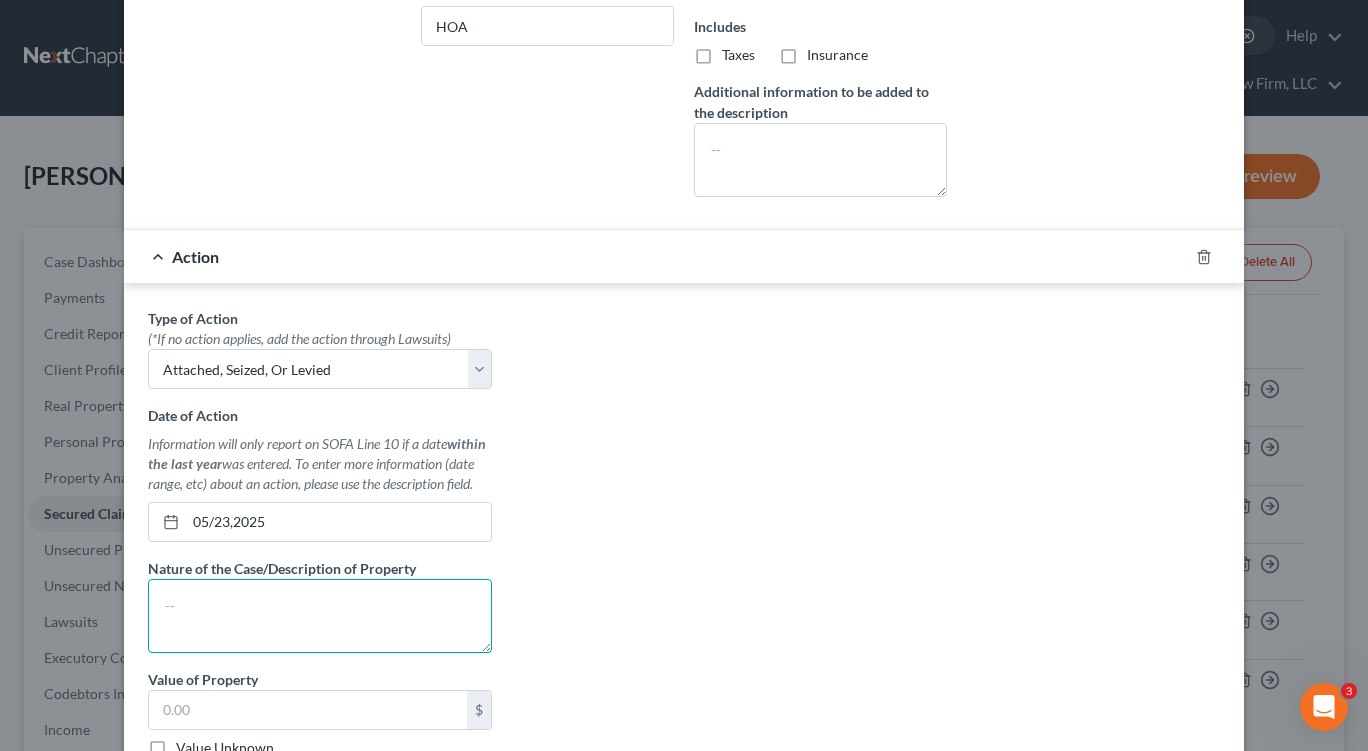 paste on "Unpaid Assesment Lien on 45 Gilmerton Court, Blythewood, SC 29016" 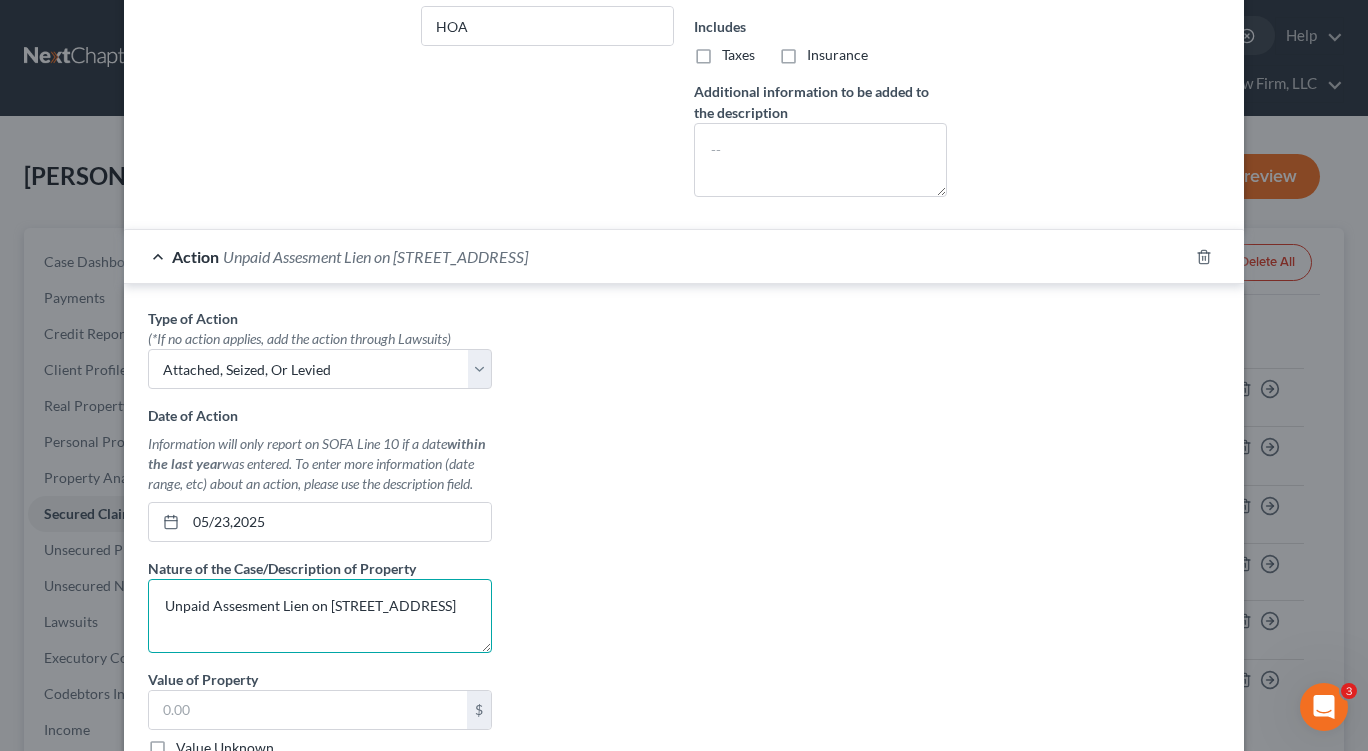 drag, startPoint x: 303, startPoint y: 604, endPoint x: 329, endPoint y: 630, distance: 36.769554 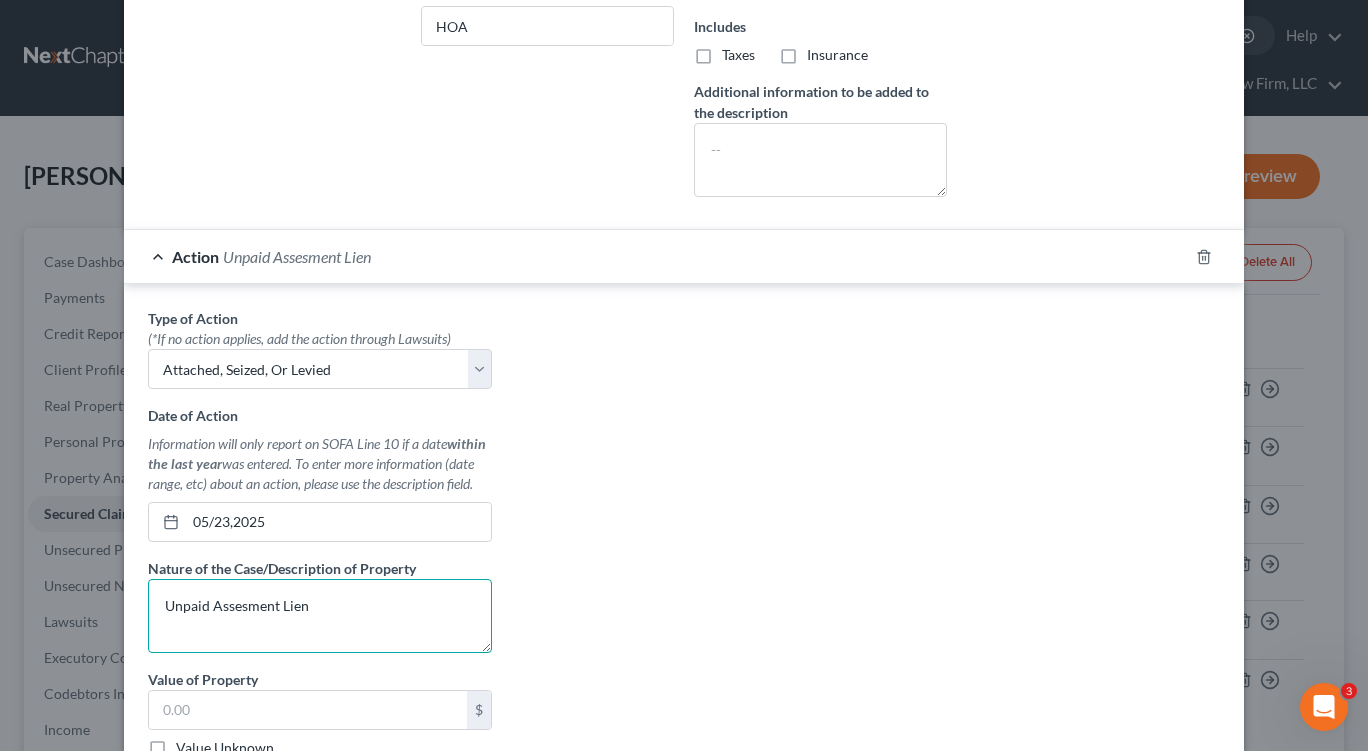 scroll, scrollTop: 753, scrollLeft: 0, axis: vertical 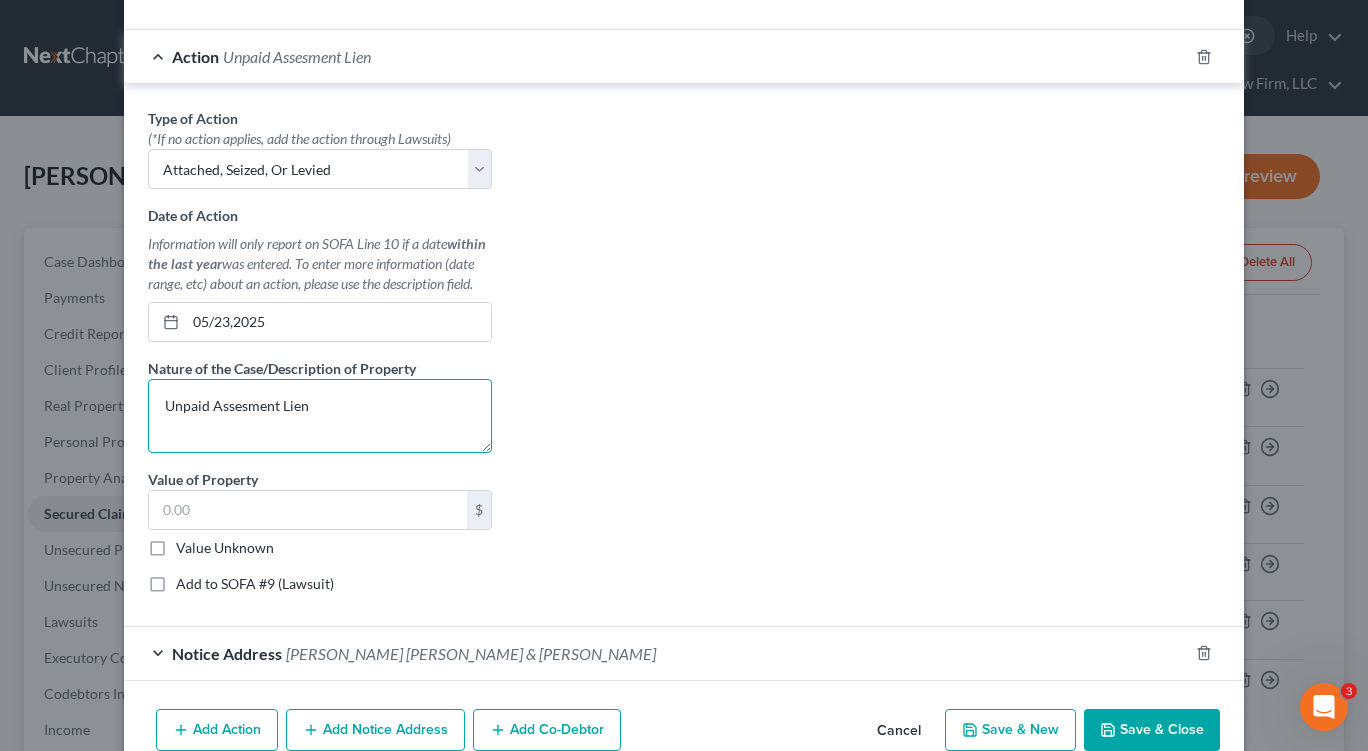 type on "Unpaid Assesment Lien" 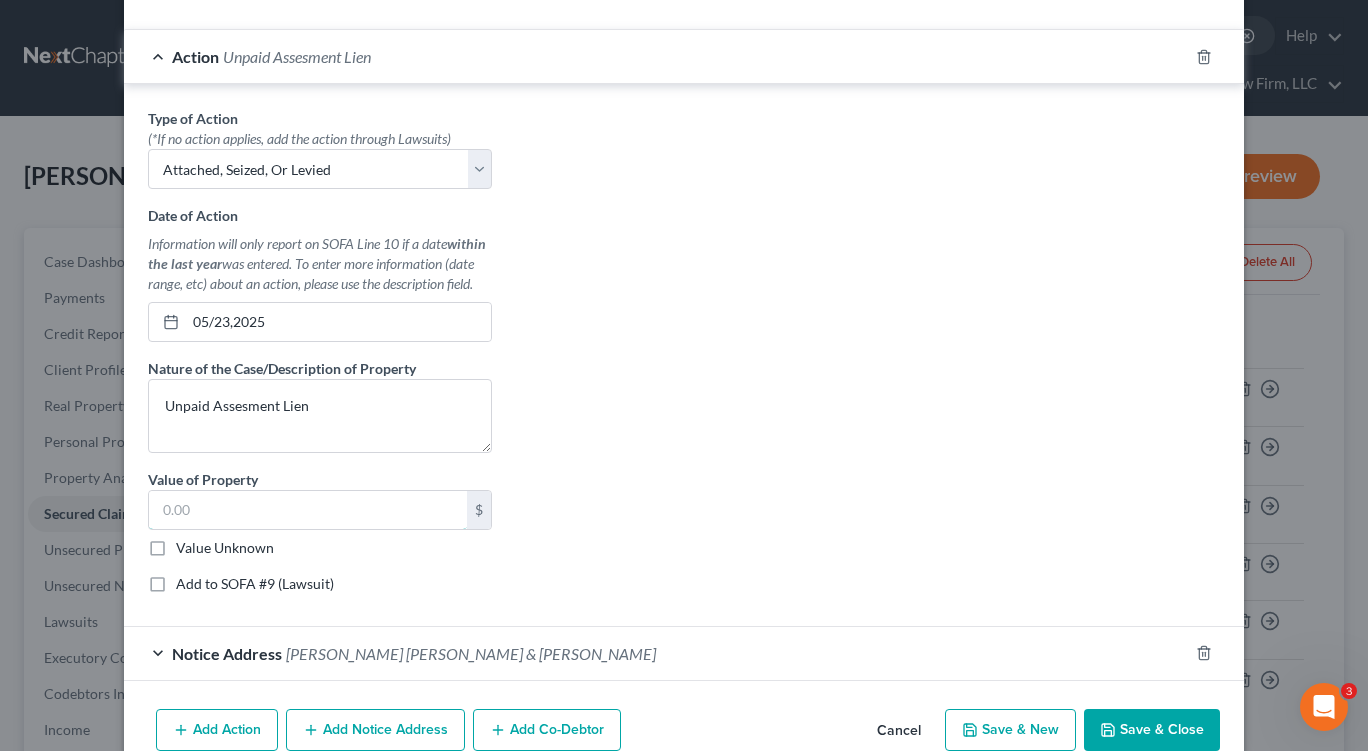 click at bounding box center (308, 510) 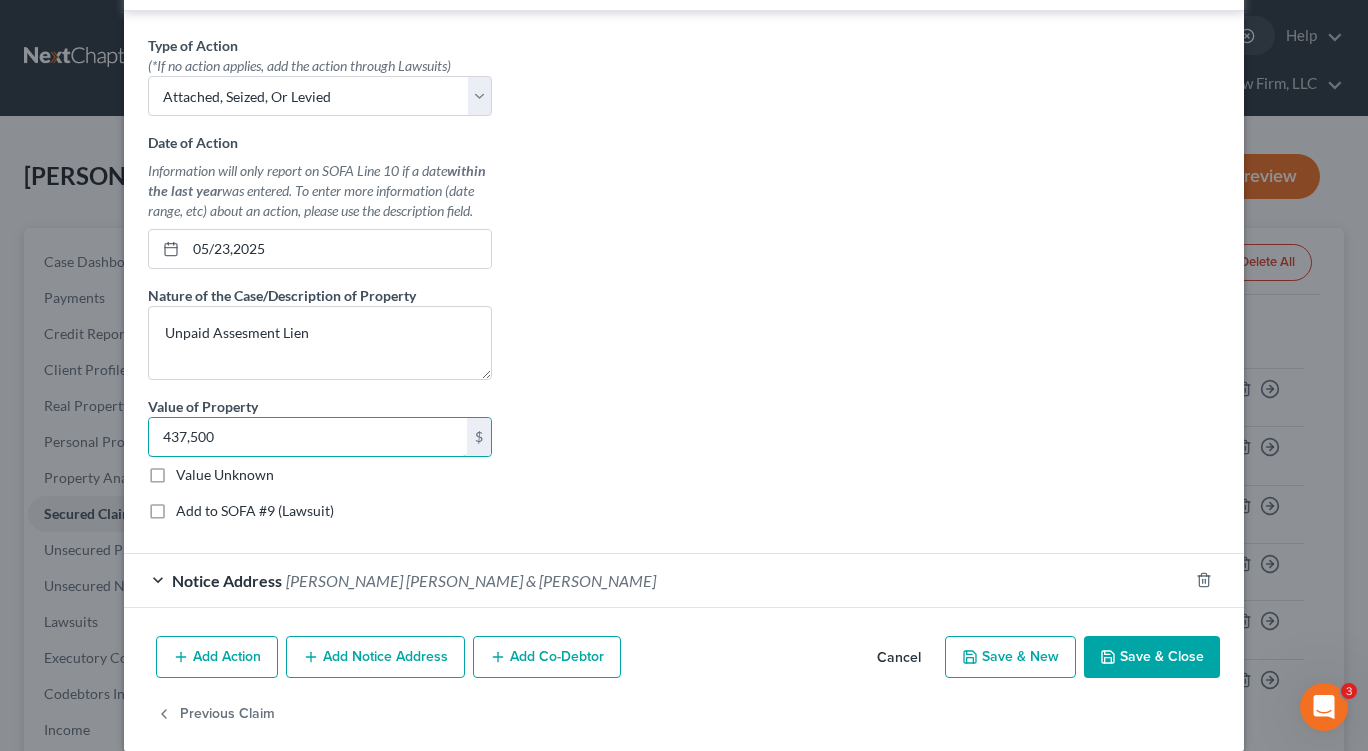 scroll, scrollTop: 850, scrollLeft: 0, axis: vertical 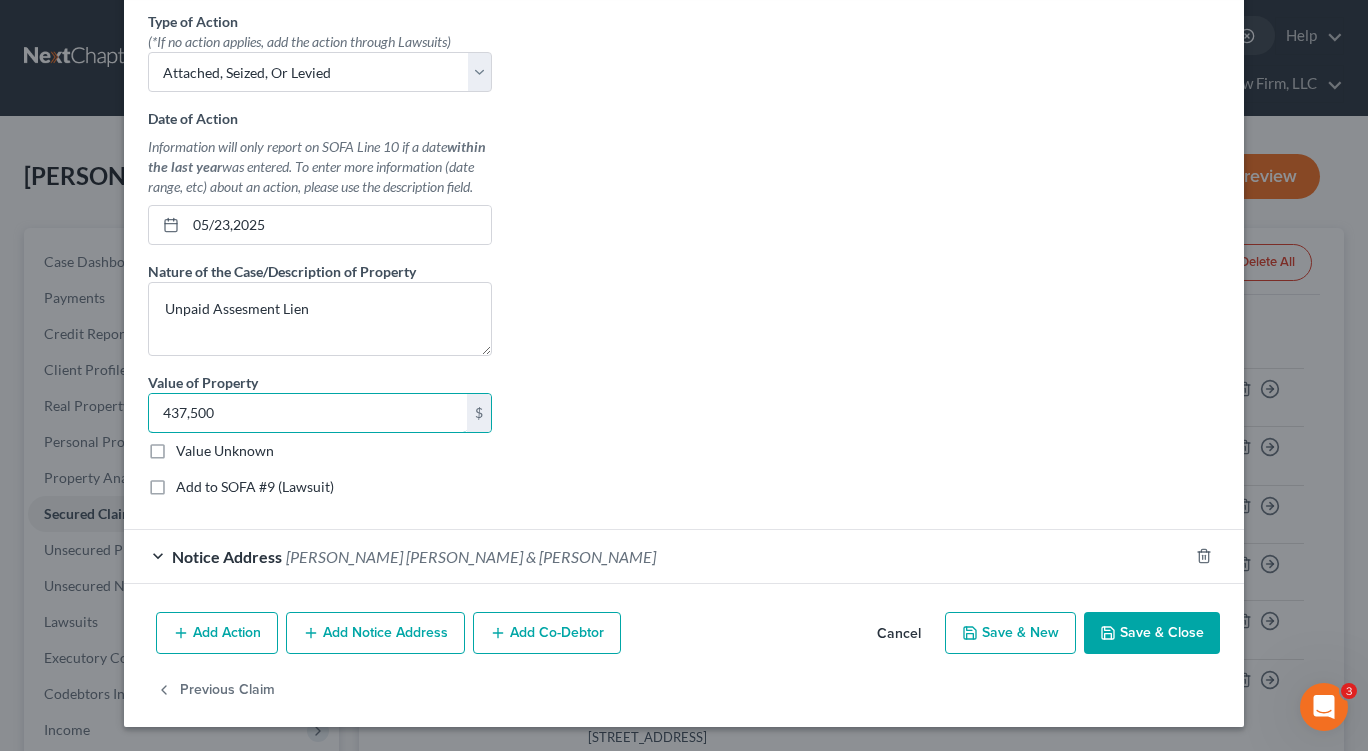 type on "437,500" 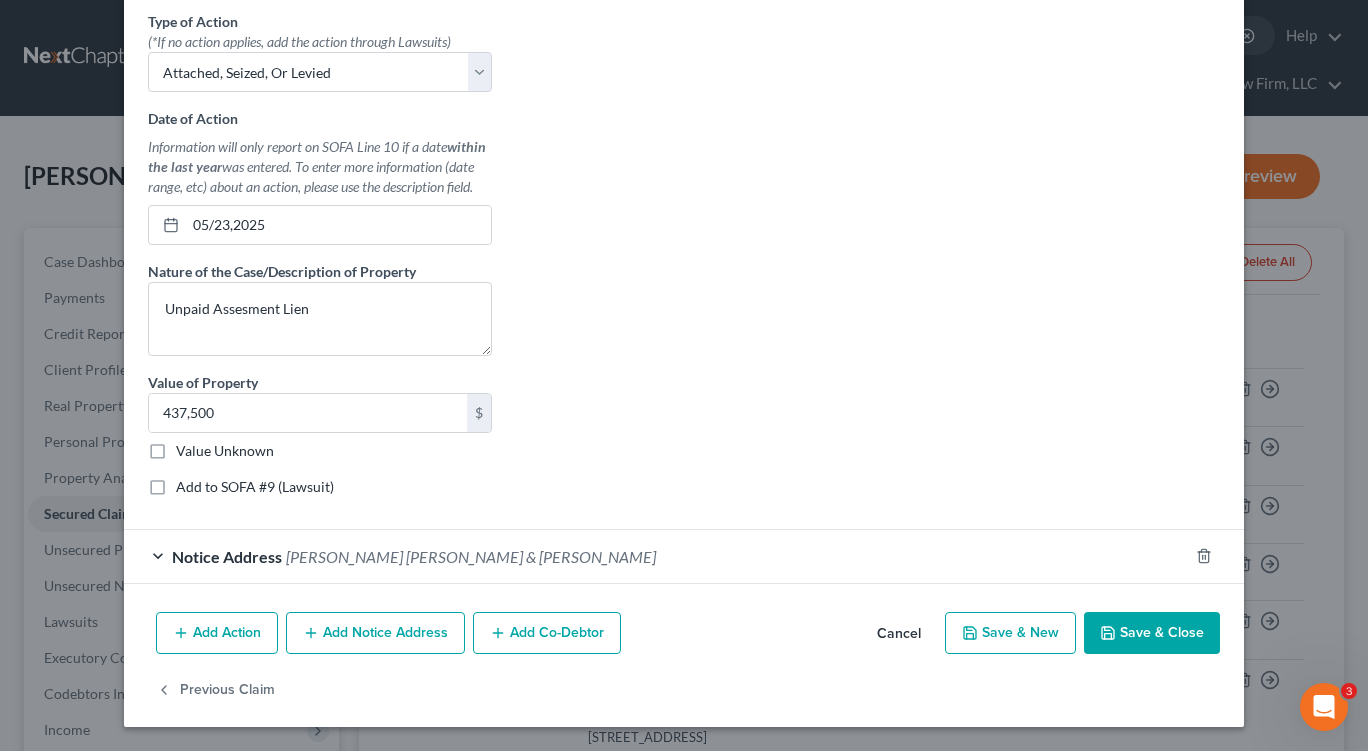 click on "Save & Close" at bounding box center [1152, 633] 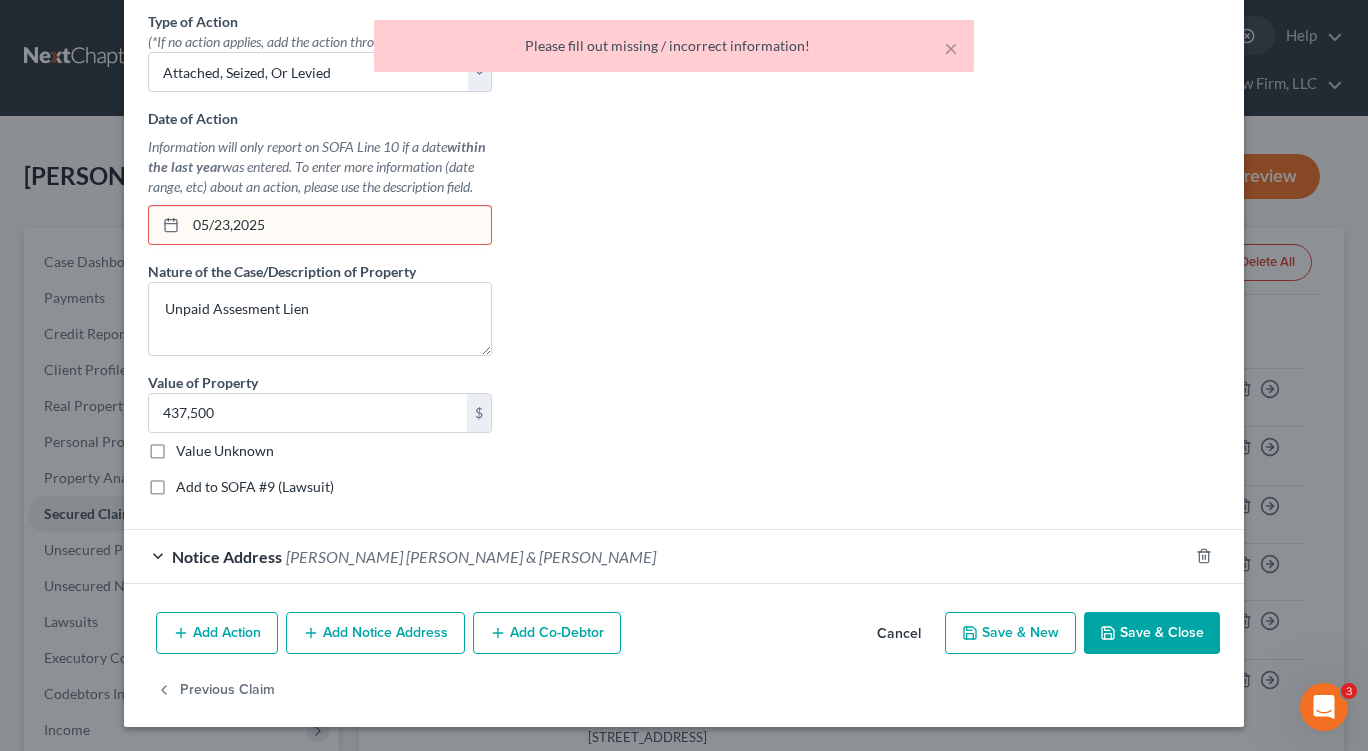 drag, startPoint x: 224, startPoint y: 223, endPoint x: 267, endPoint y: 256, distance: 54.20332 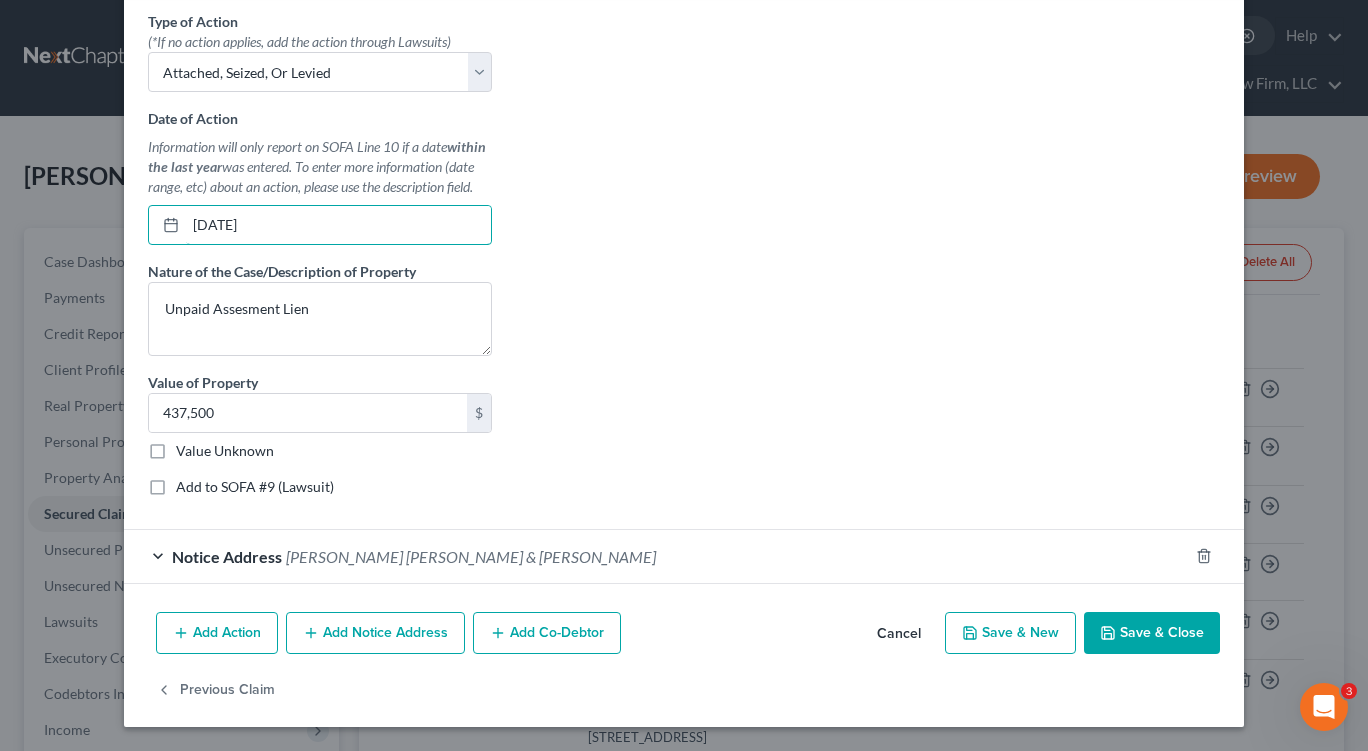type on "05/23/2025" 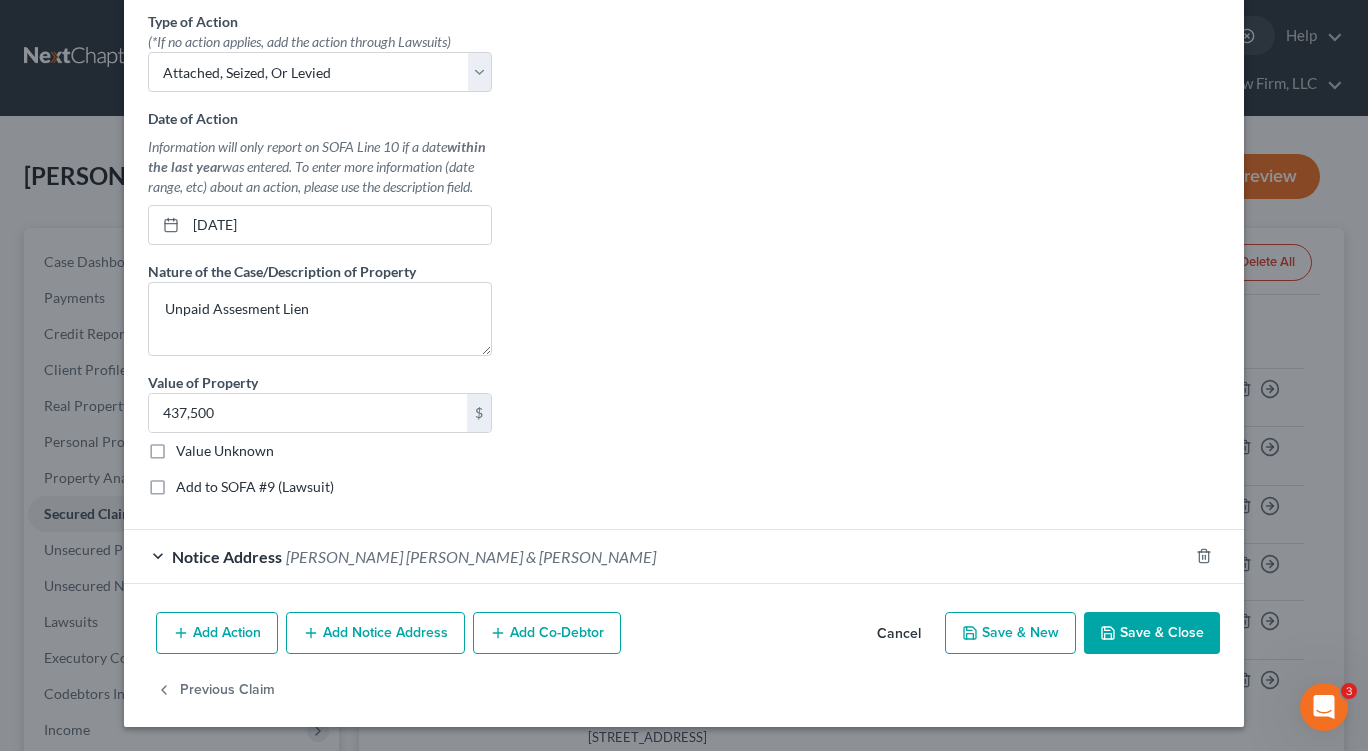 click on "Save & Close" at bounding box center (1152, 633) 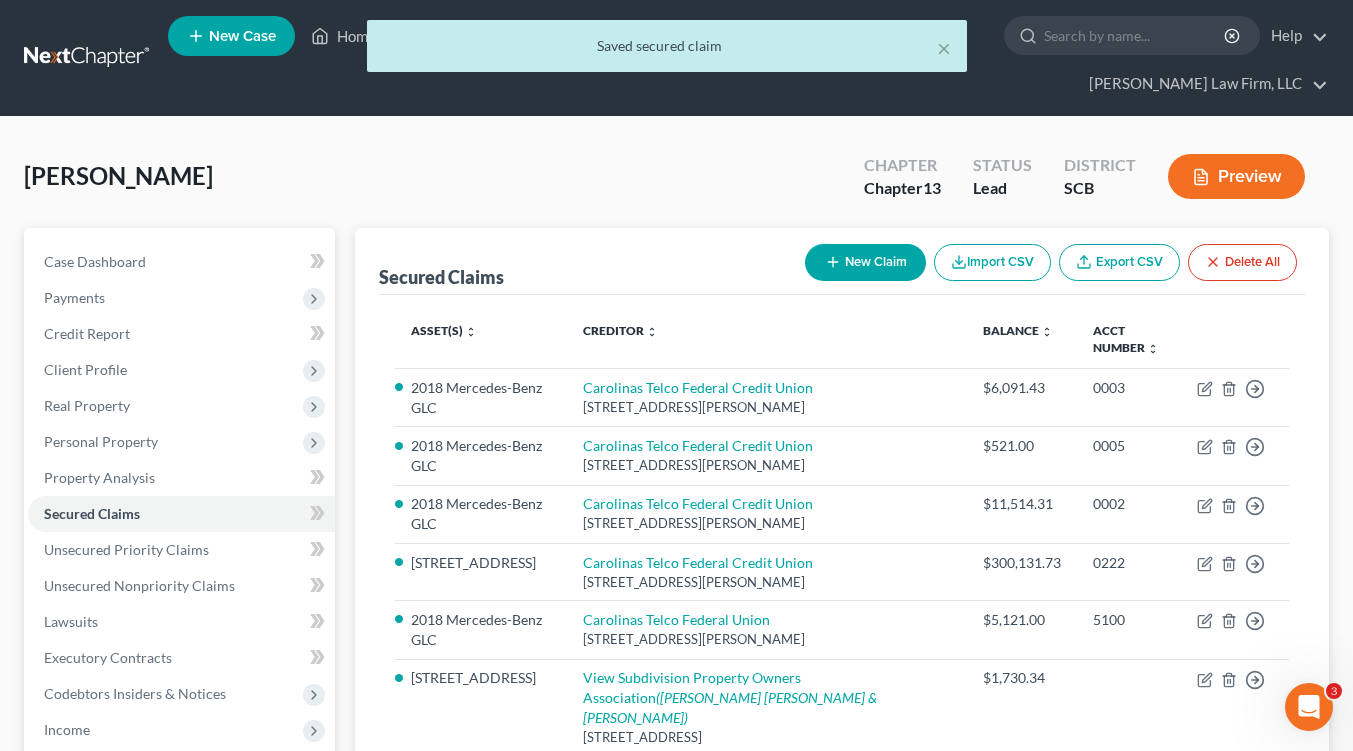 click on "Preview" at bounding box center [1236, 176] 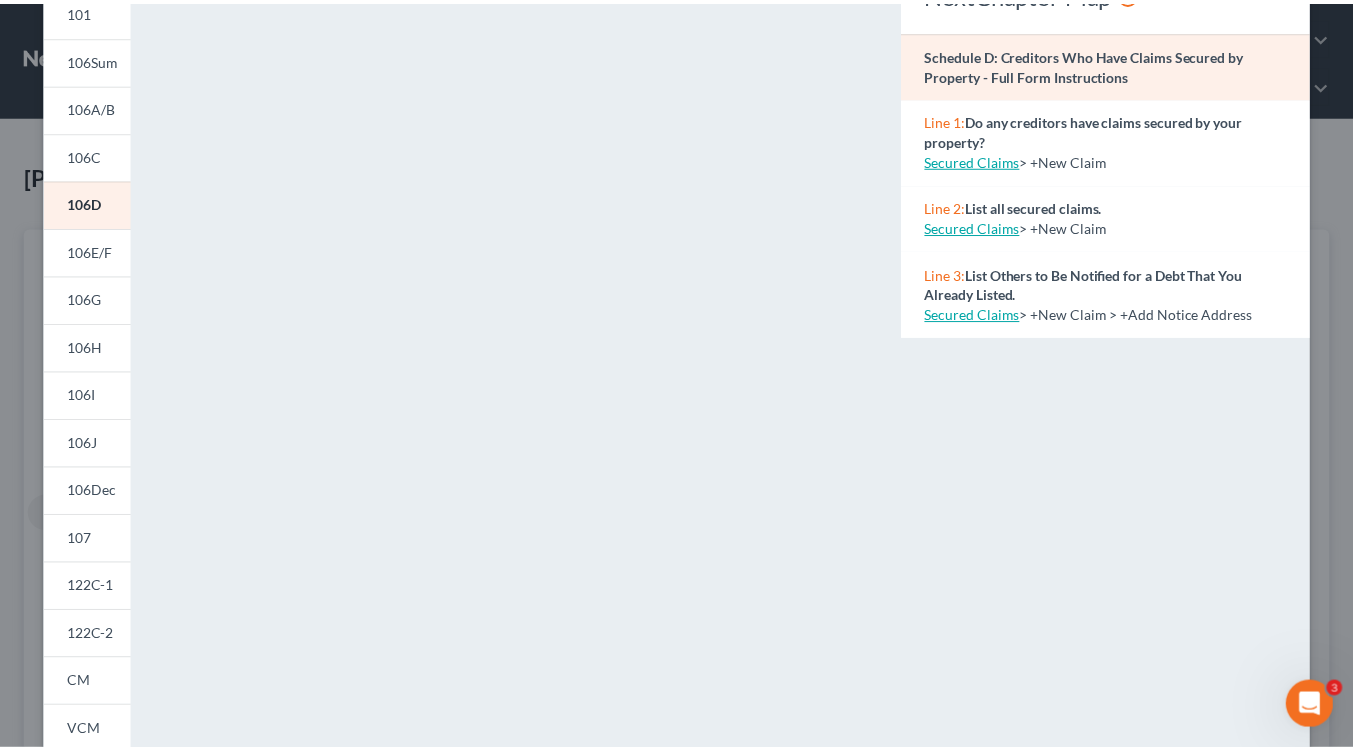 scroll, scrollTop: 0, scrollLeft: 0, axis: both 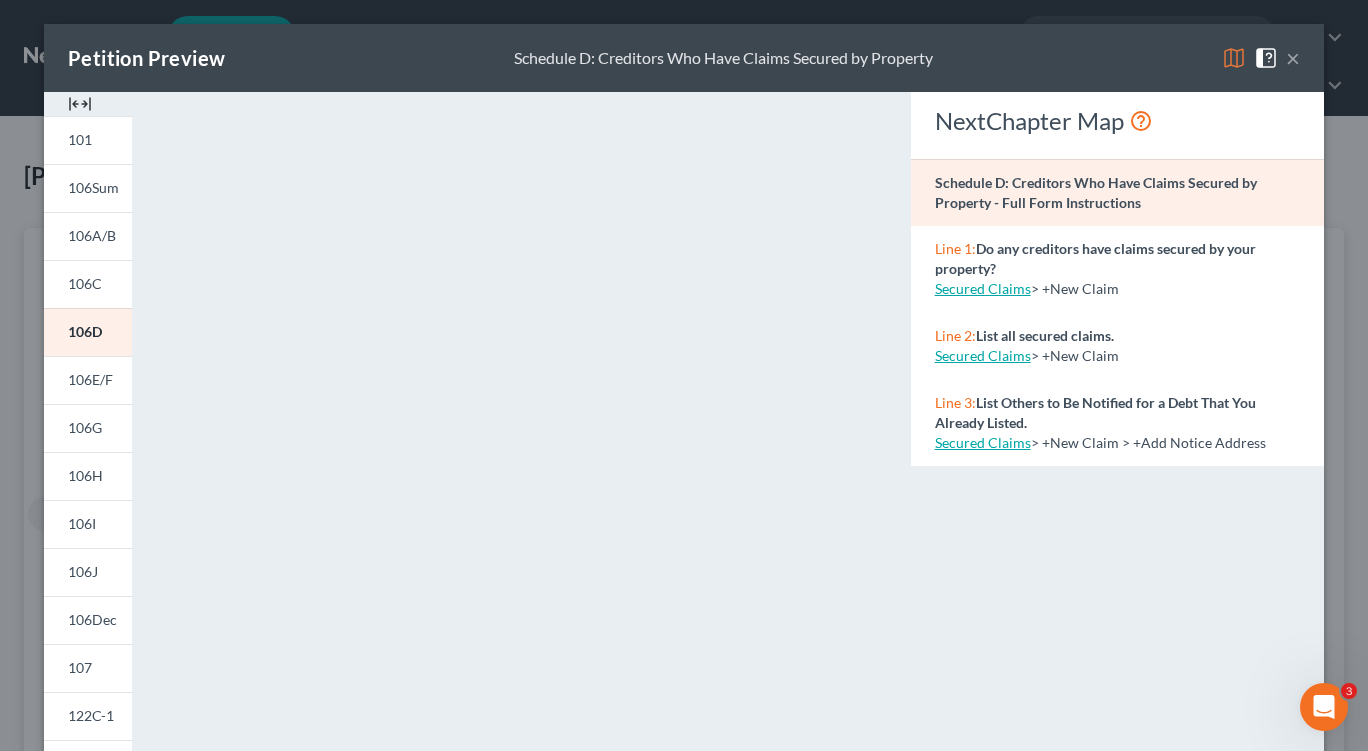 click on "Petition Preview Schedule D: Creditors Who Have Claims Secured by Property ×" at bounding box center (684, 58) 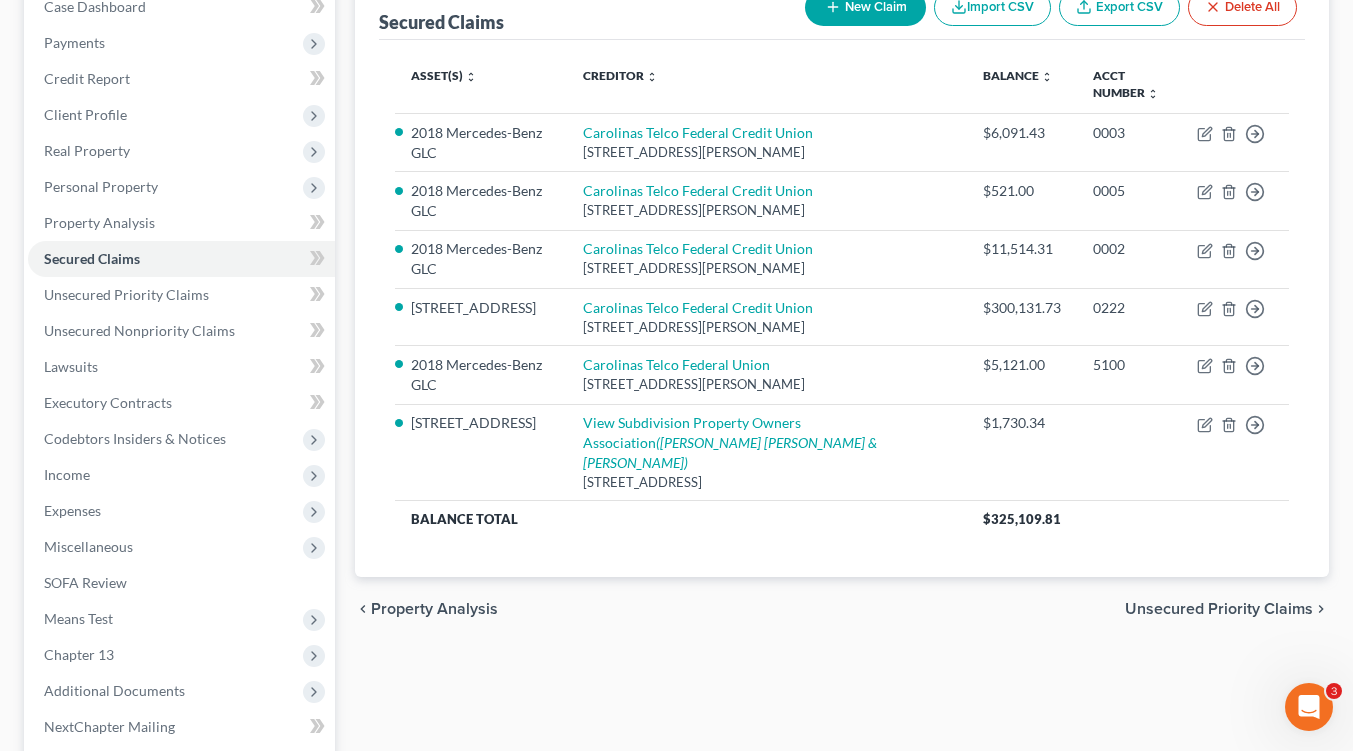 scroll, scrollTop: 400, scrollLeft: 0, axis: vertical 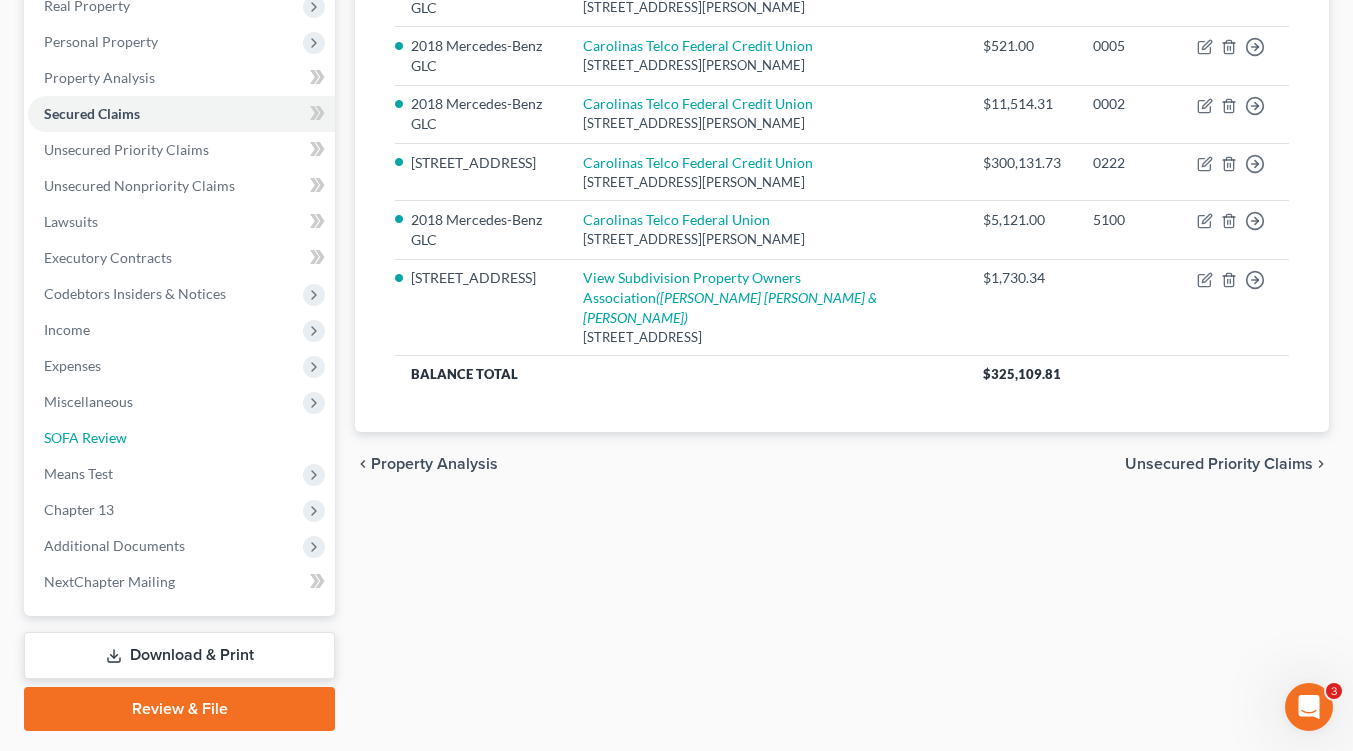 click on "SOFA Review" at bounding box center [181, 438] 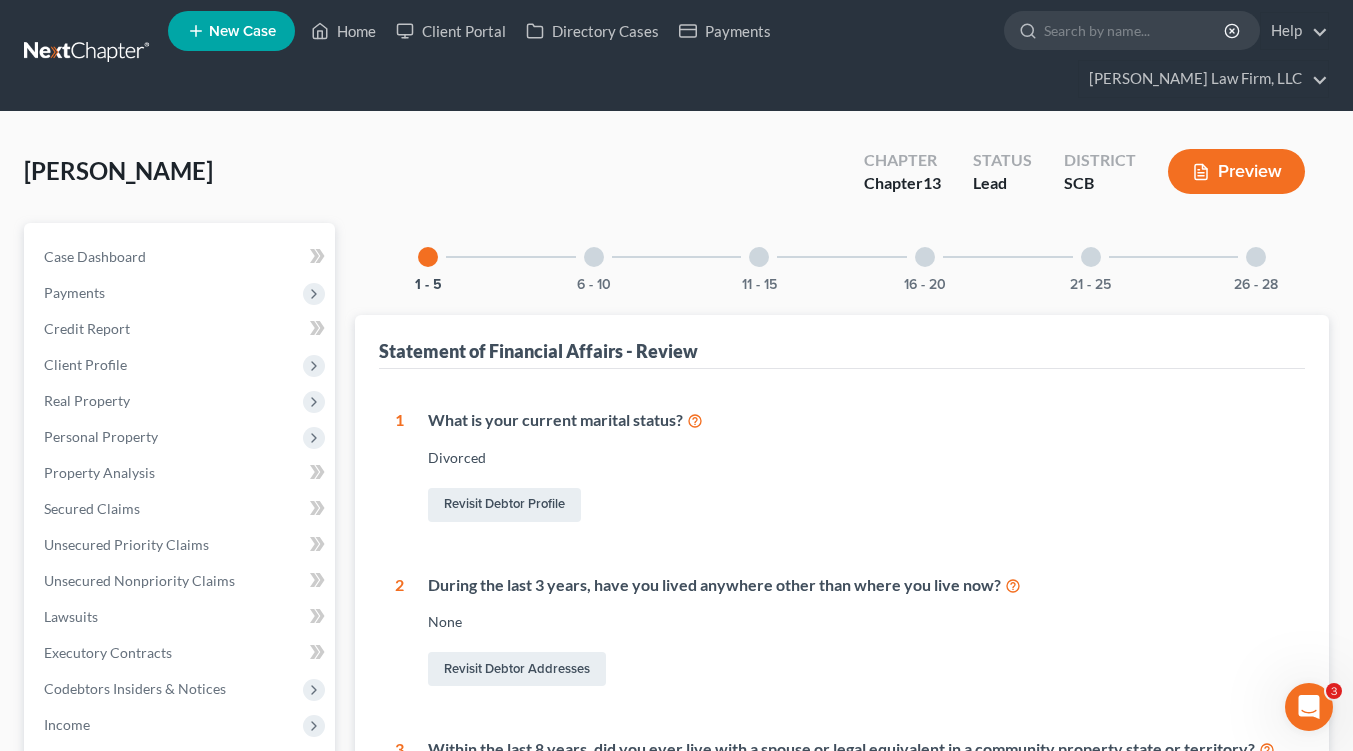 scroll, scrollTop: 0, scrollLeft: 0, axis: both 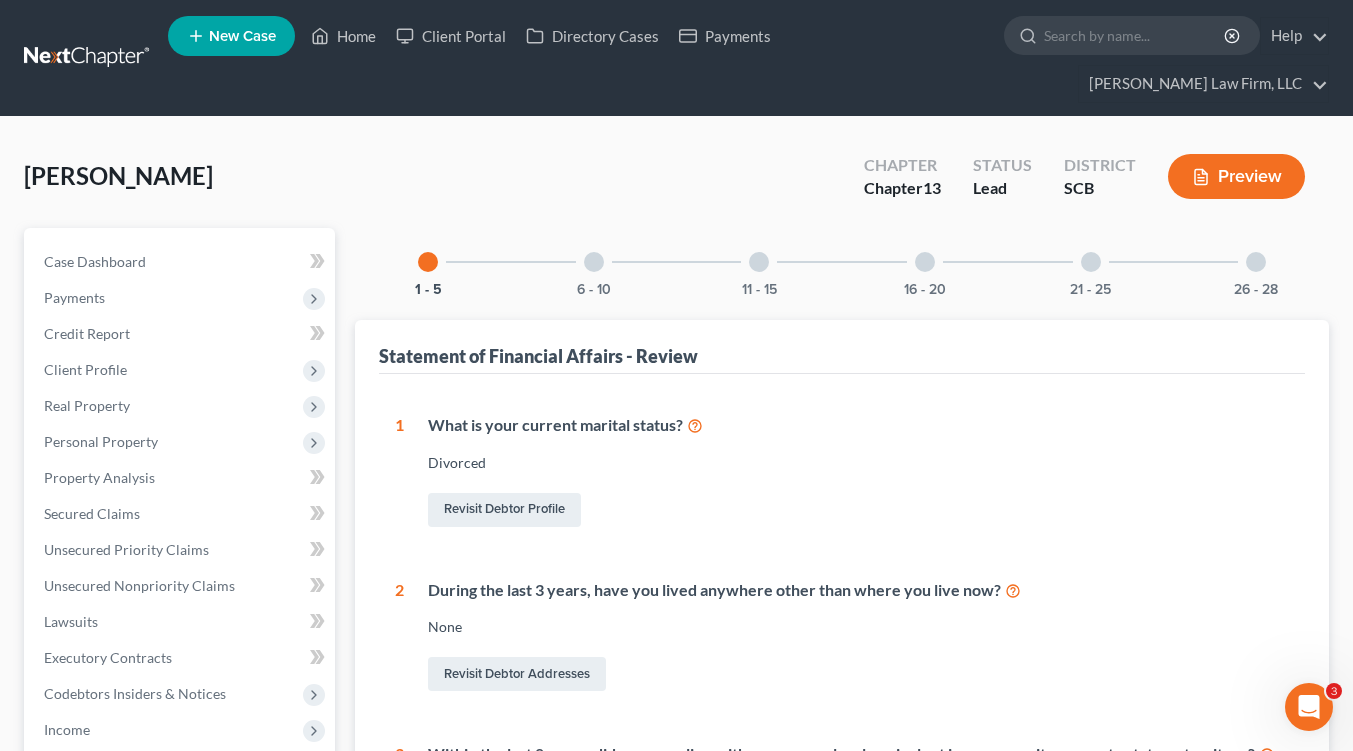 click at bounding box center (594, 262) 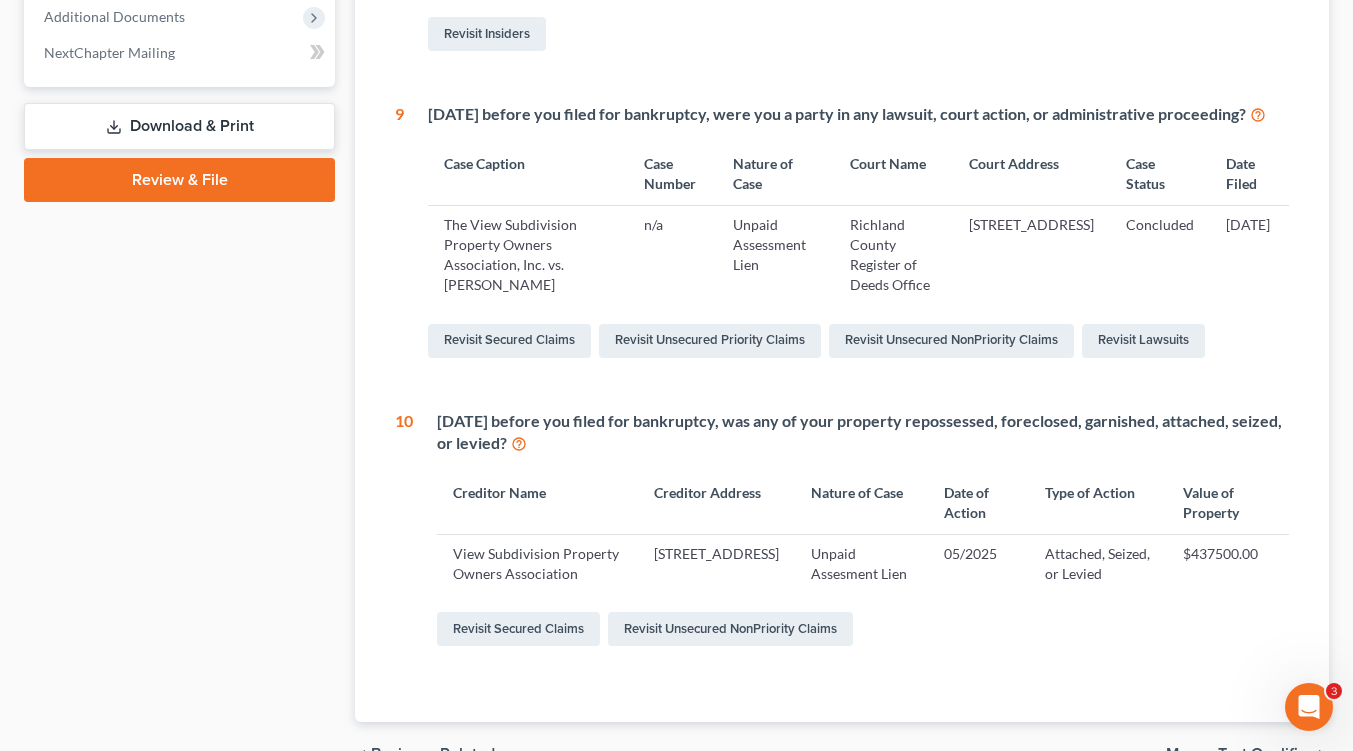 scroll, scrollTop: 746, scrollLeft: 0, axis: vertical 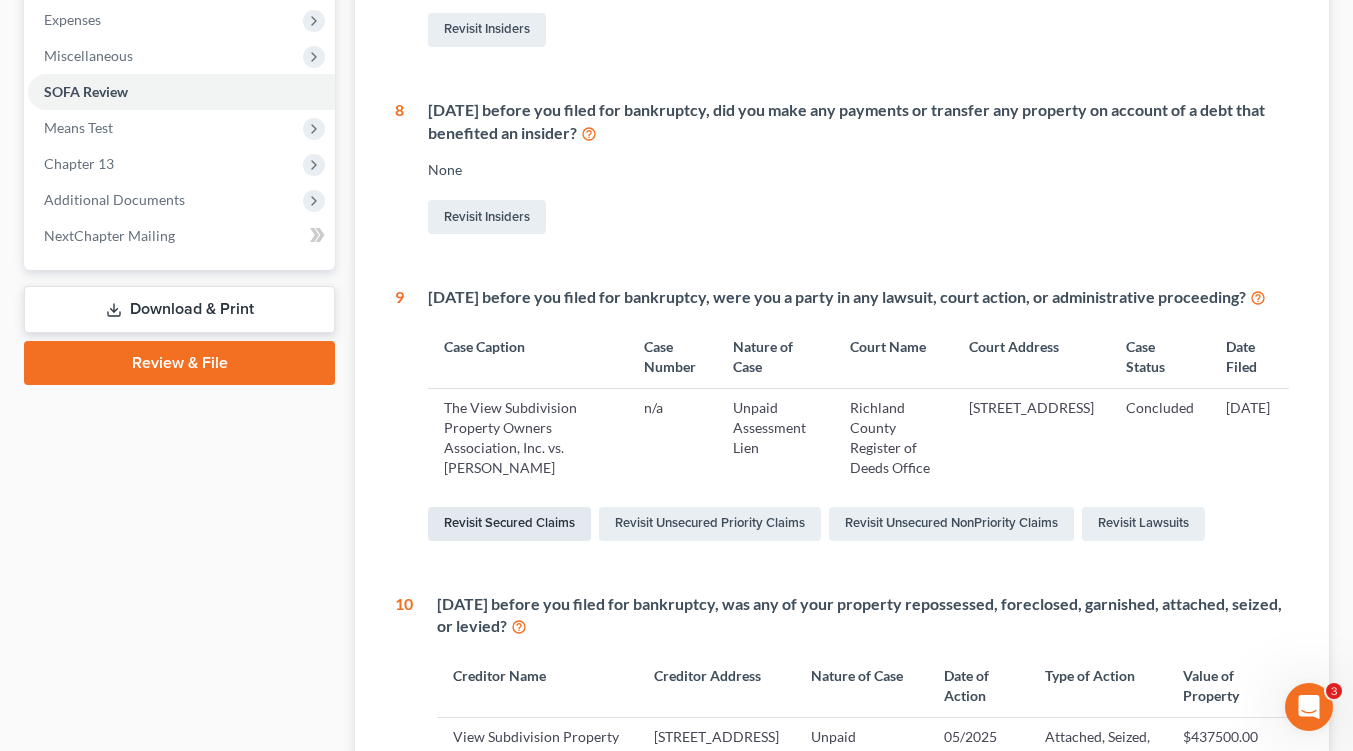 click on "Revisit Secured Claims" at bounding box center [509, 524] 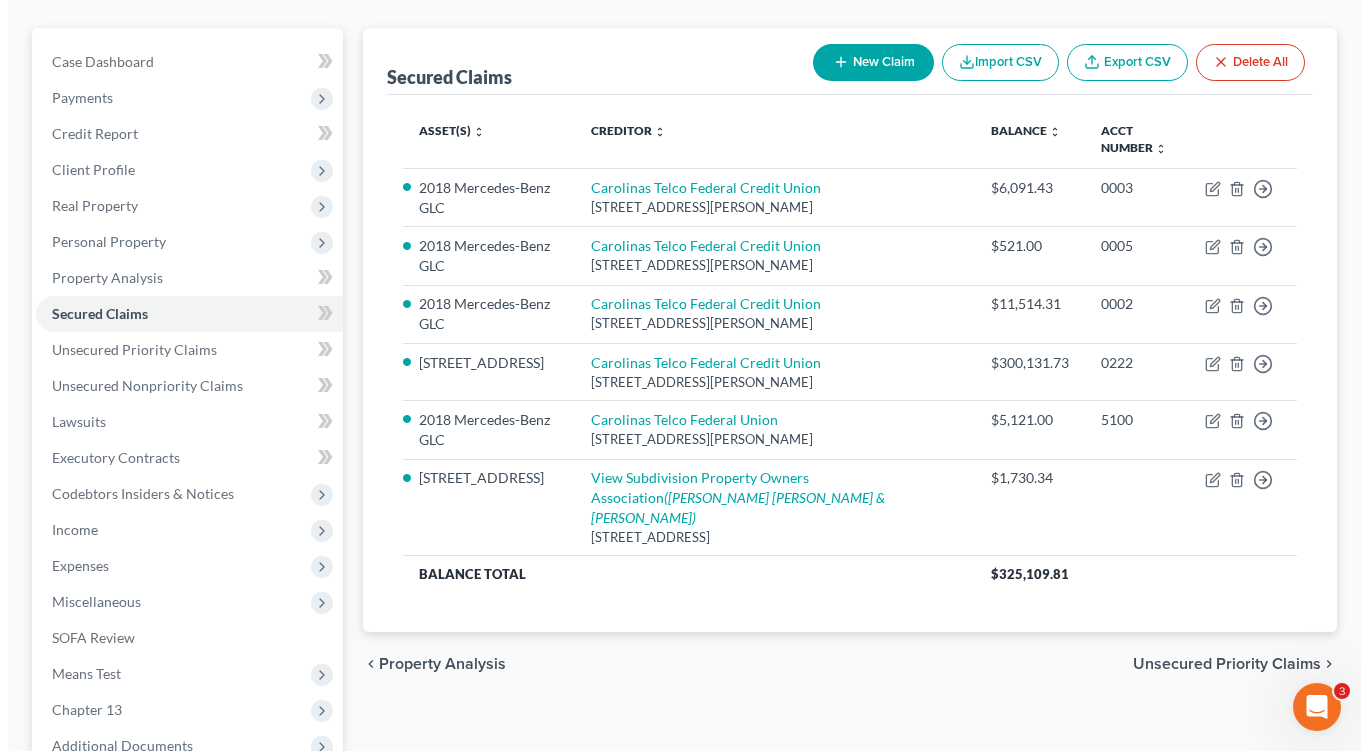 scroll, scrollTop: 118, scrollLeft: 0, axis: vertical 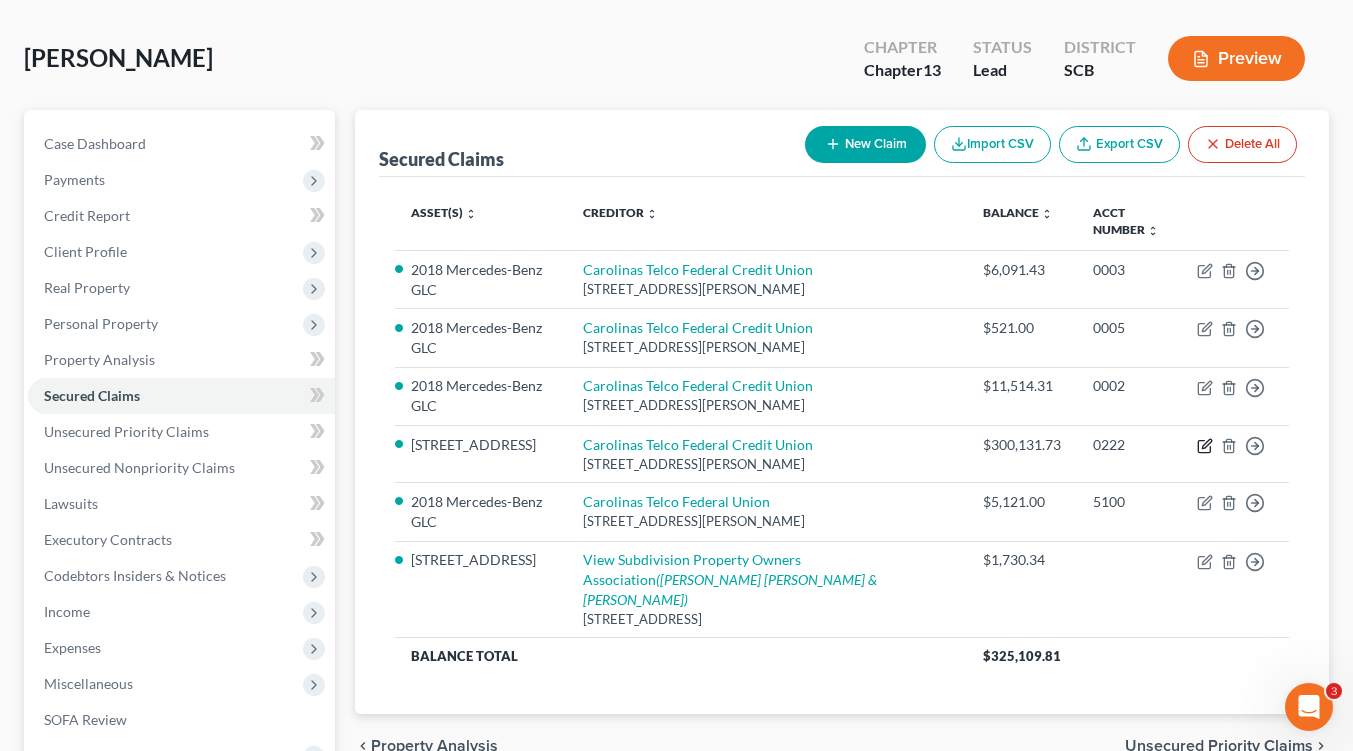 click 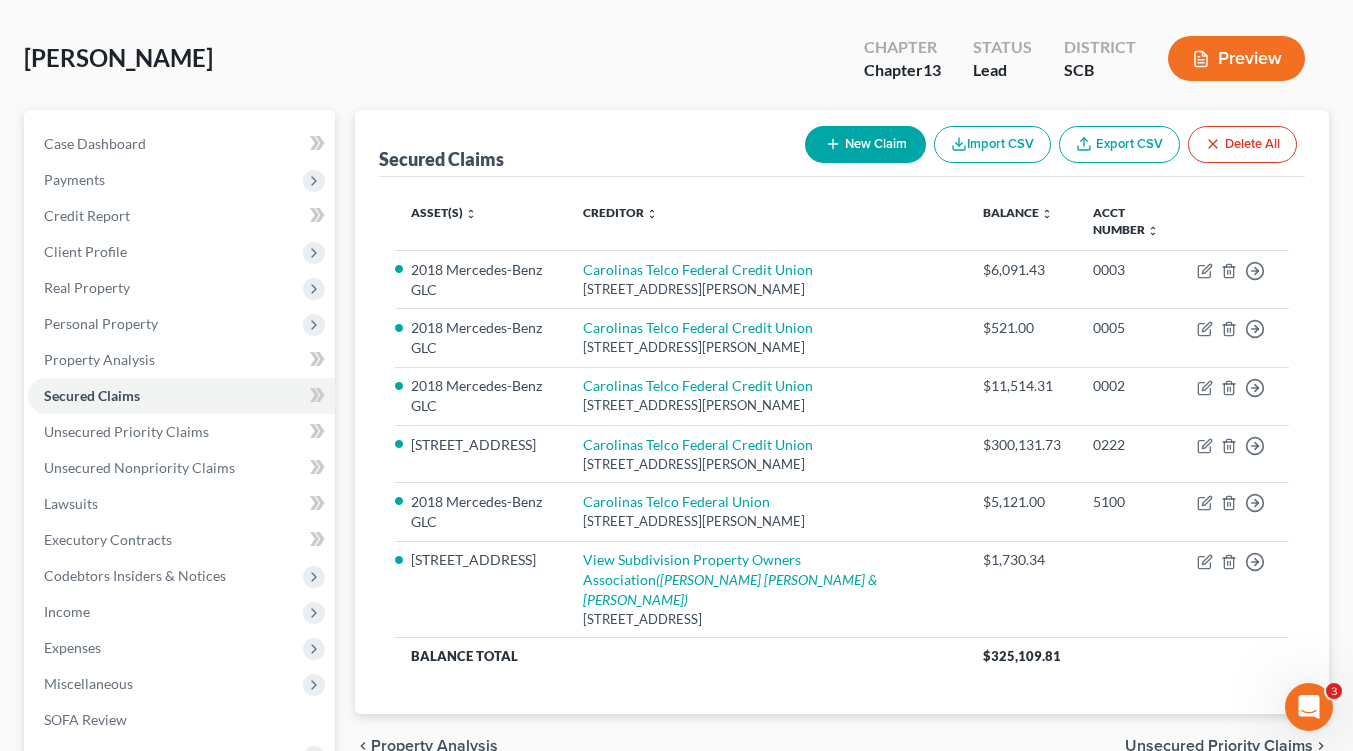 select on "28" 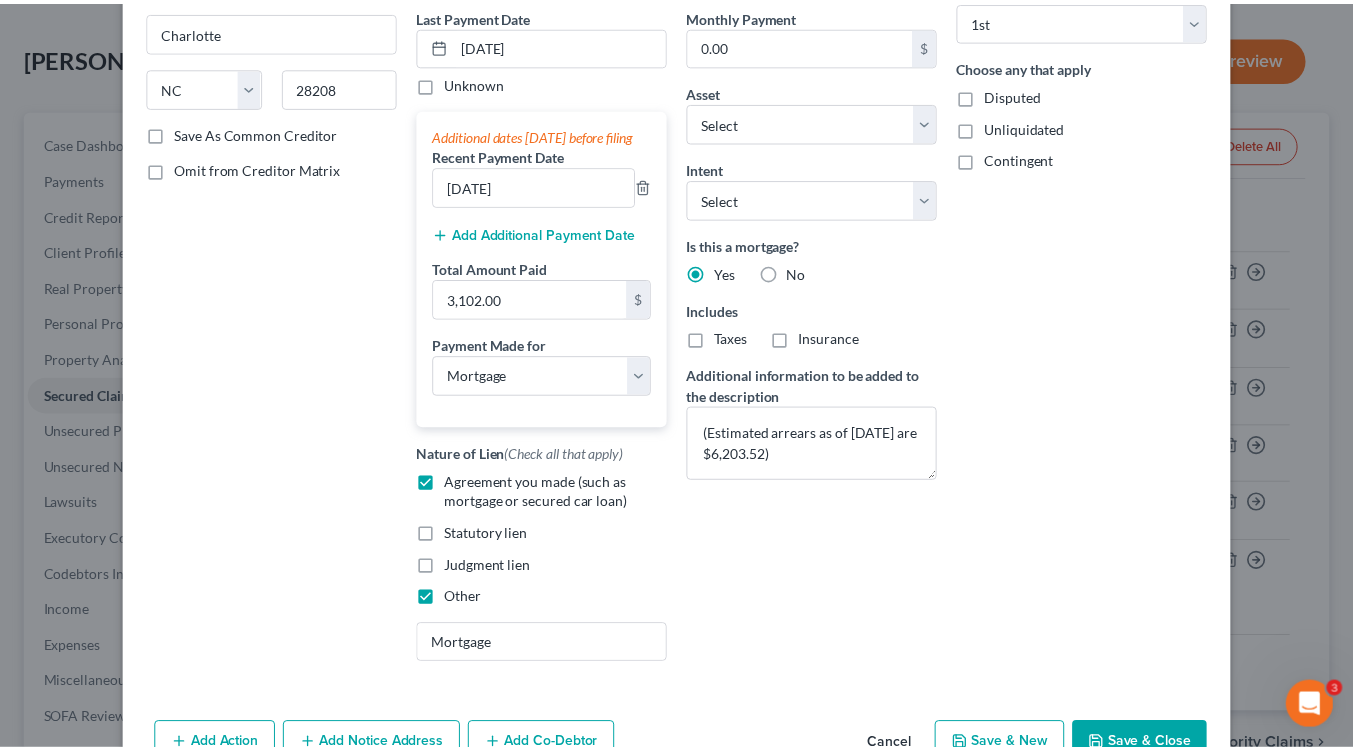 scroll, scrollTop: 402, scrollLeft: 0, axis: vertical 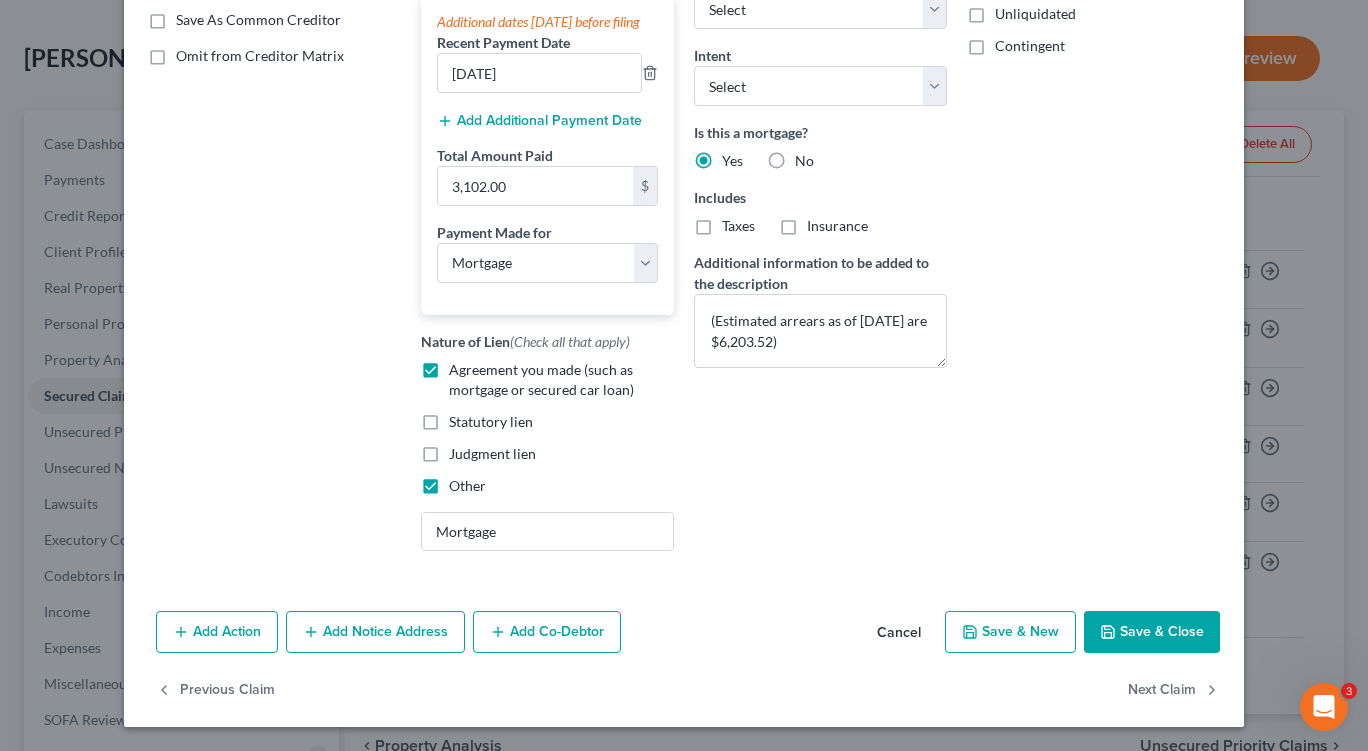 click on "Save & Close" at bounding box center (1152, 632) 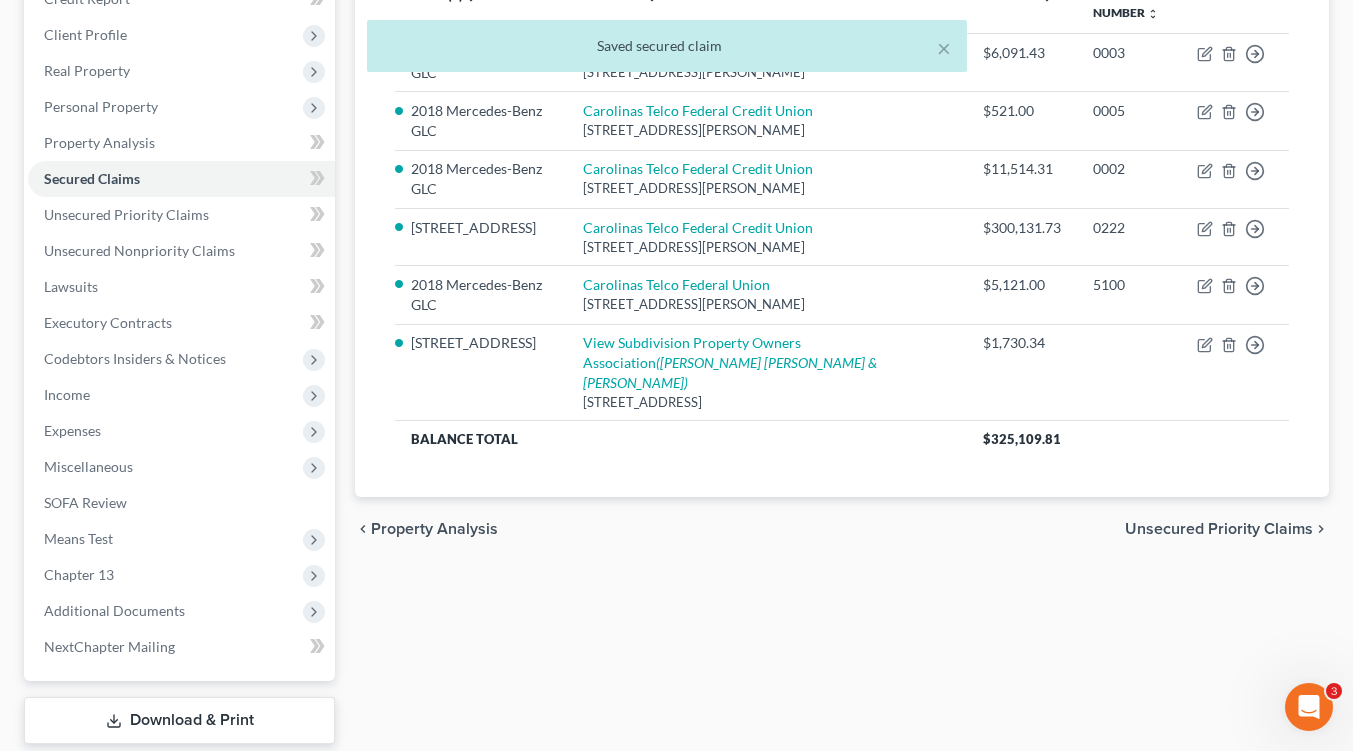 scroll, scrollTop: 418, scrollLeft: 0, axis: vertical 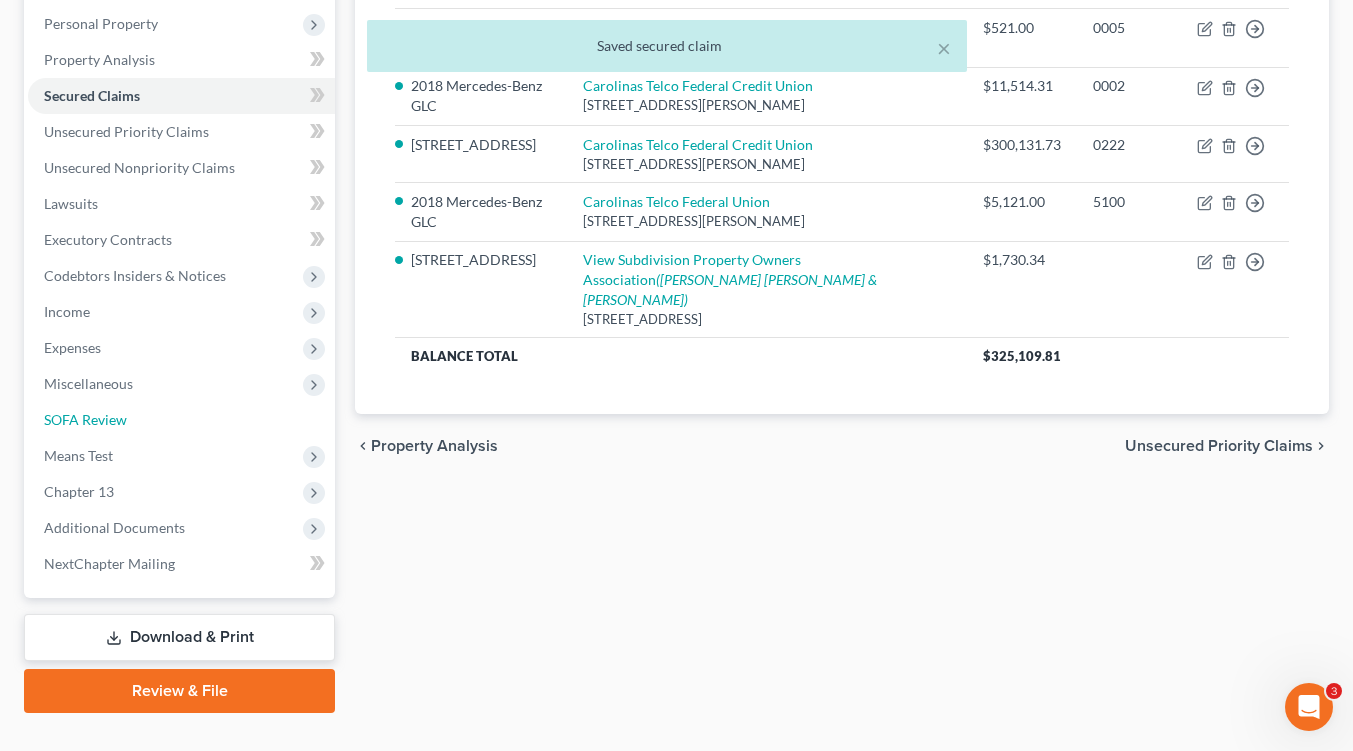 click on "SOFA Review" at bounding box center (181, 420) 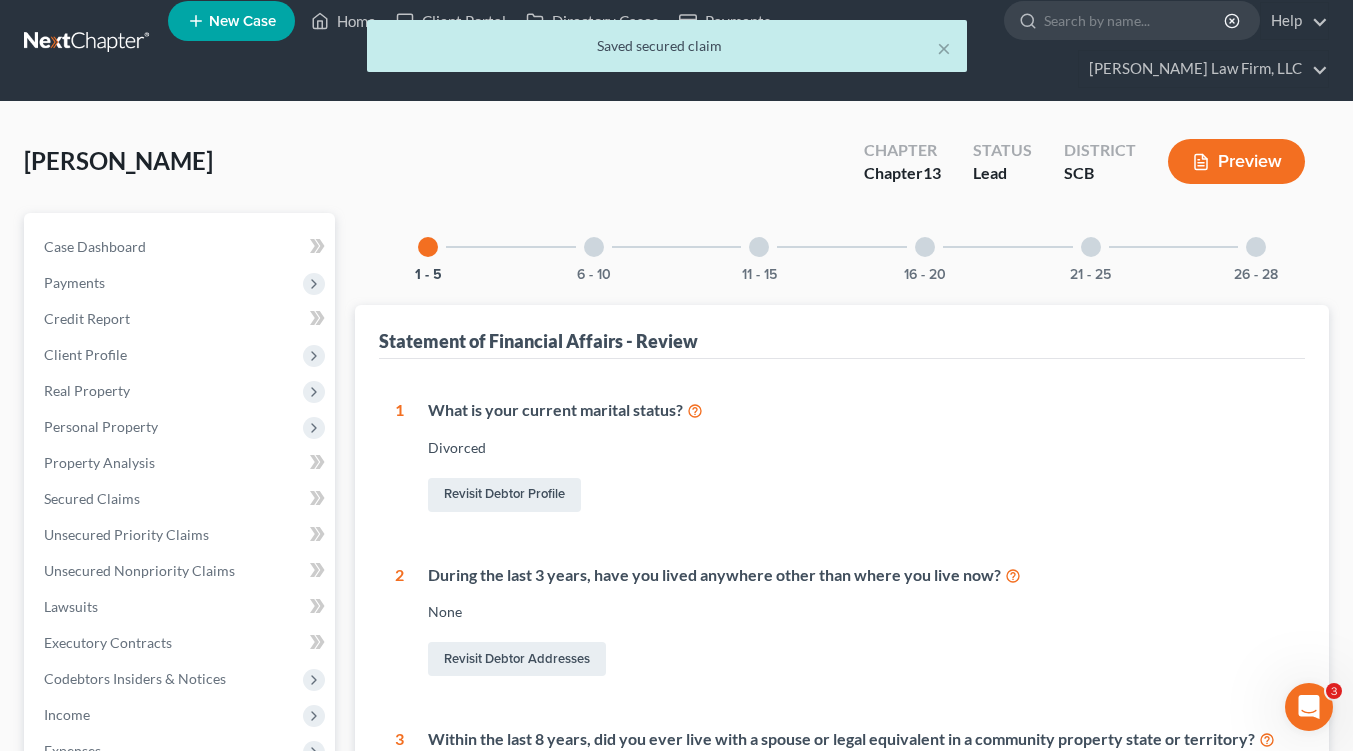 scroll, scrollTop: 0, scrollLeft: 0, axis: both 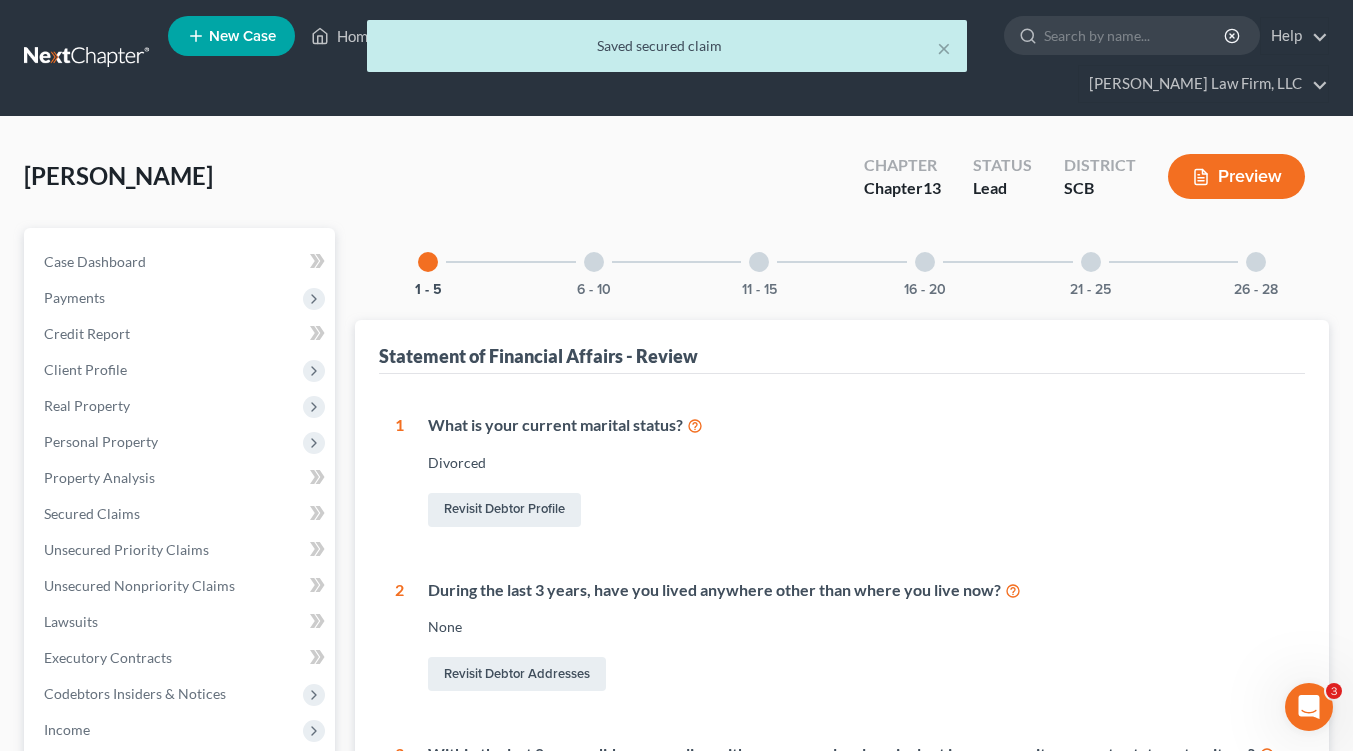 click at bounding box center [594, 262] 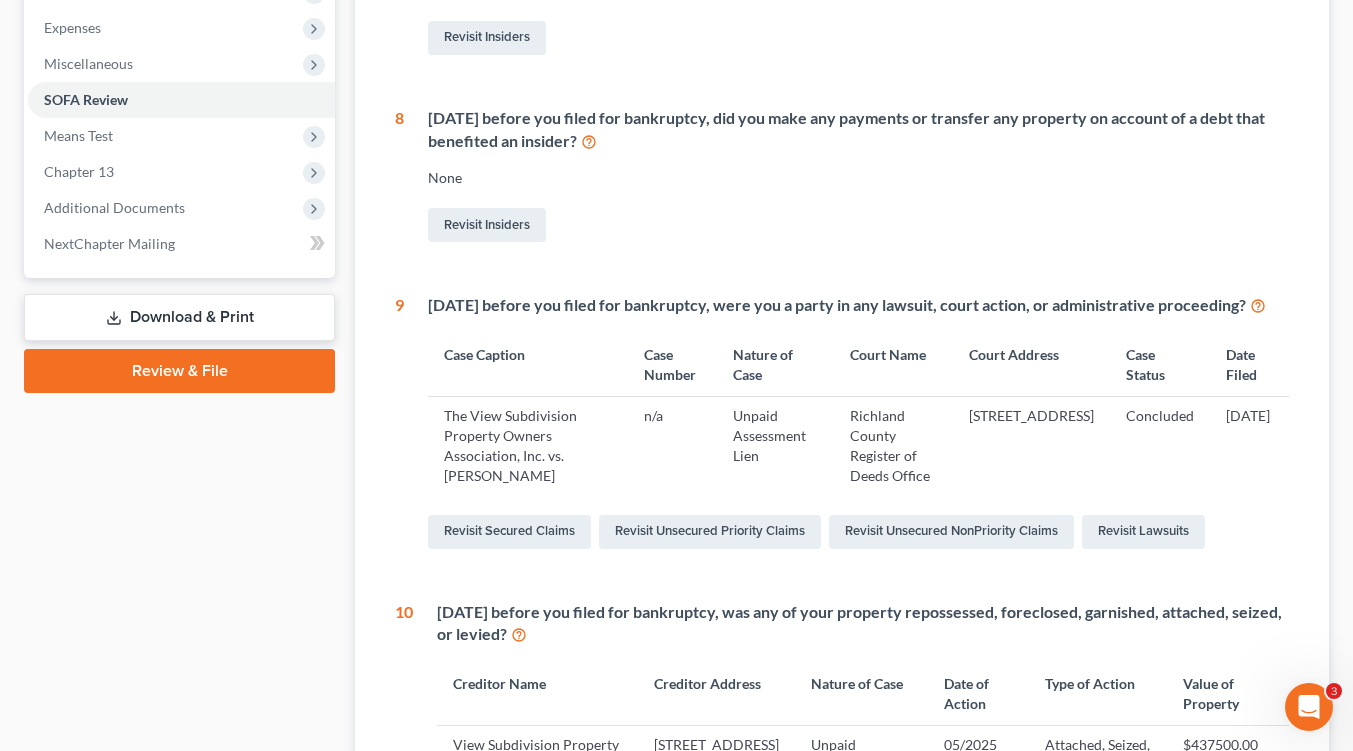 scroll, scrollTop: 500, scrollLeft: 0, axis: vertical 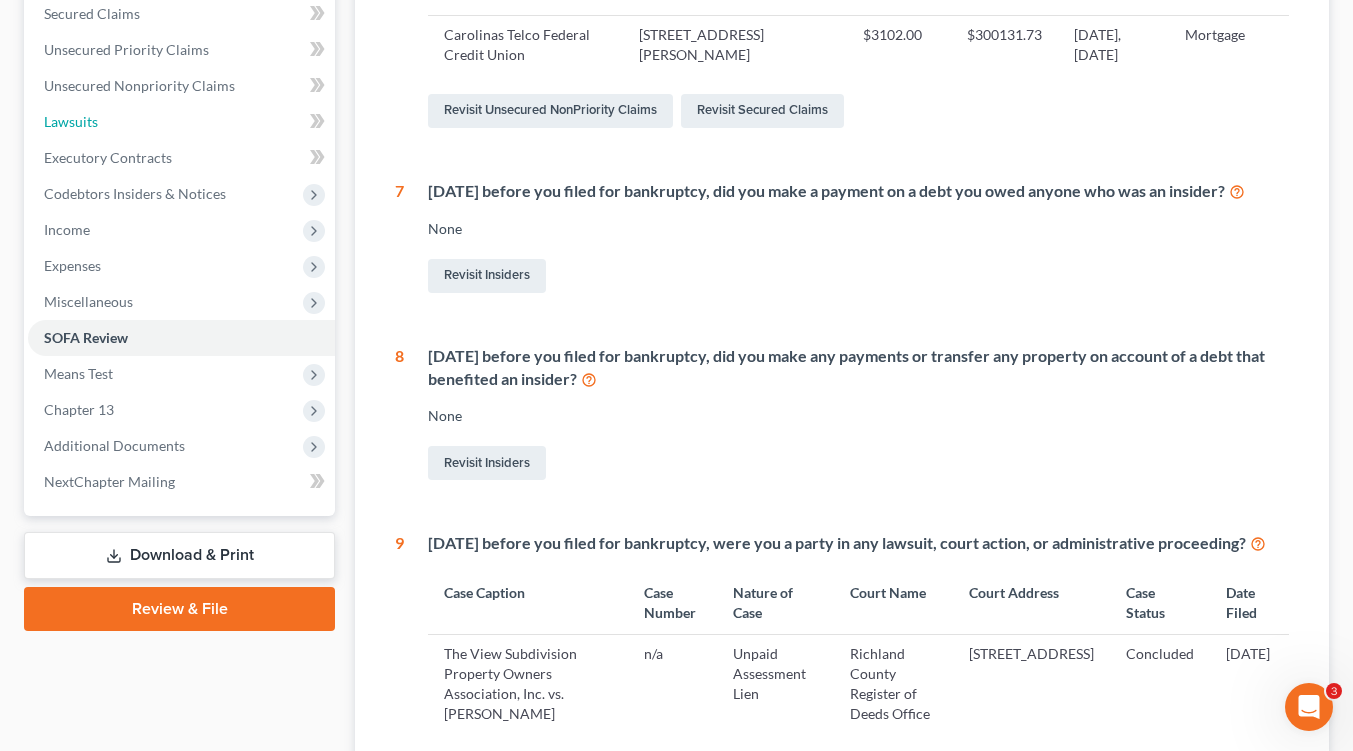 click on "Lawsuits" at bounding box center [181, 122] 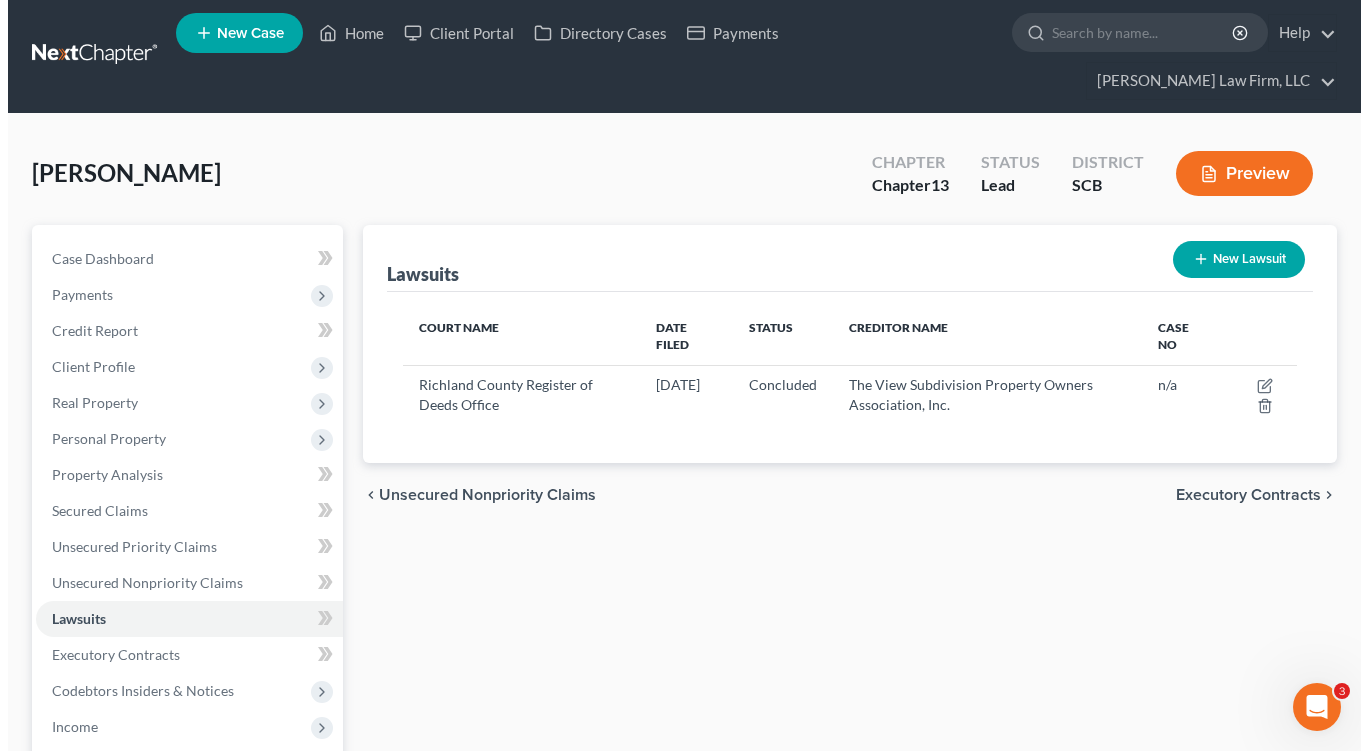 scroll, scrollTop: 0, scrollLeft: 0, axis: both 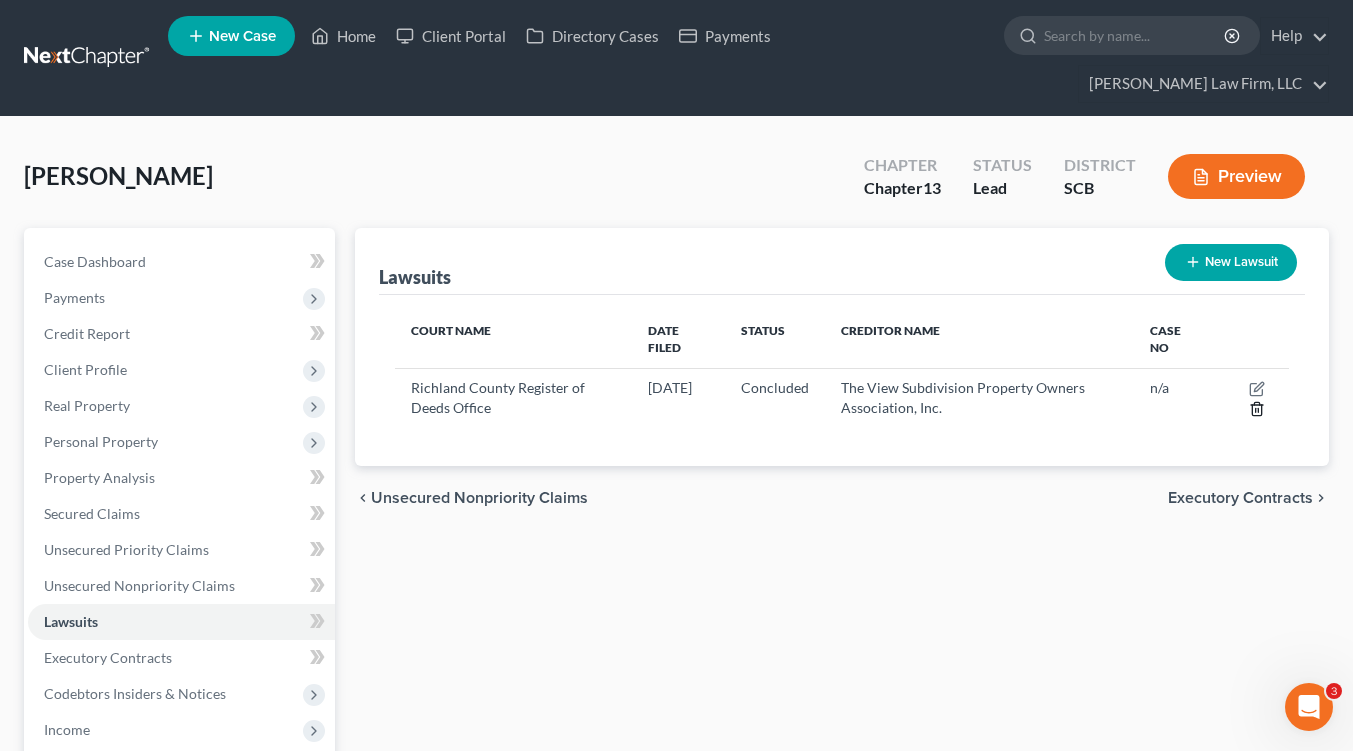 click 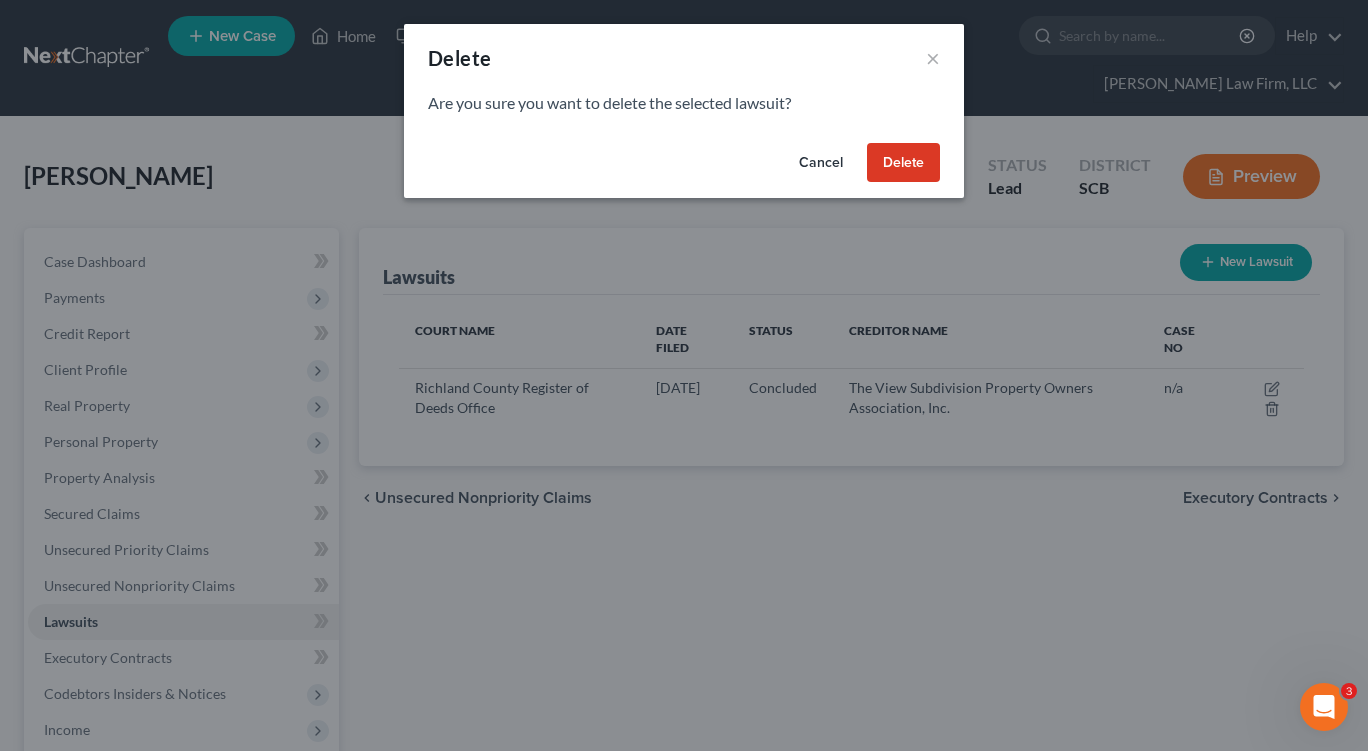 click on "Delete" at bounding box center [903, 163] 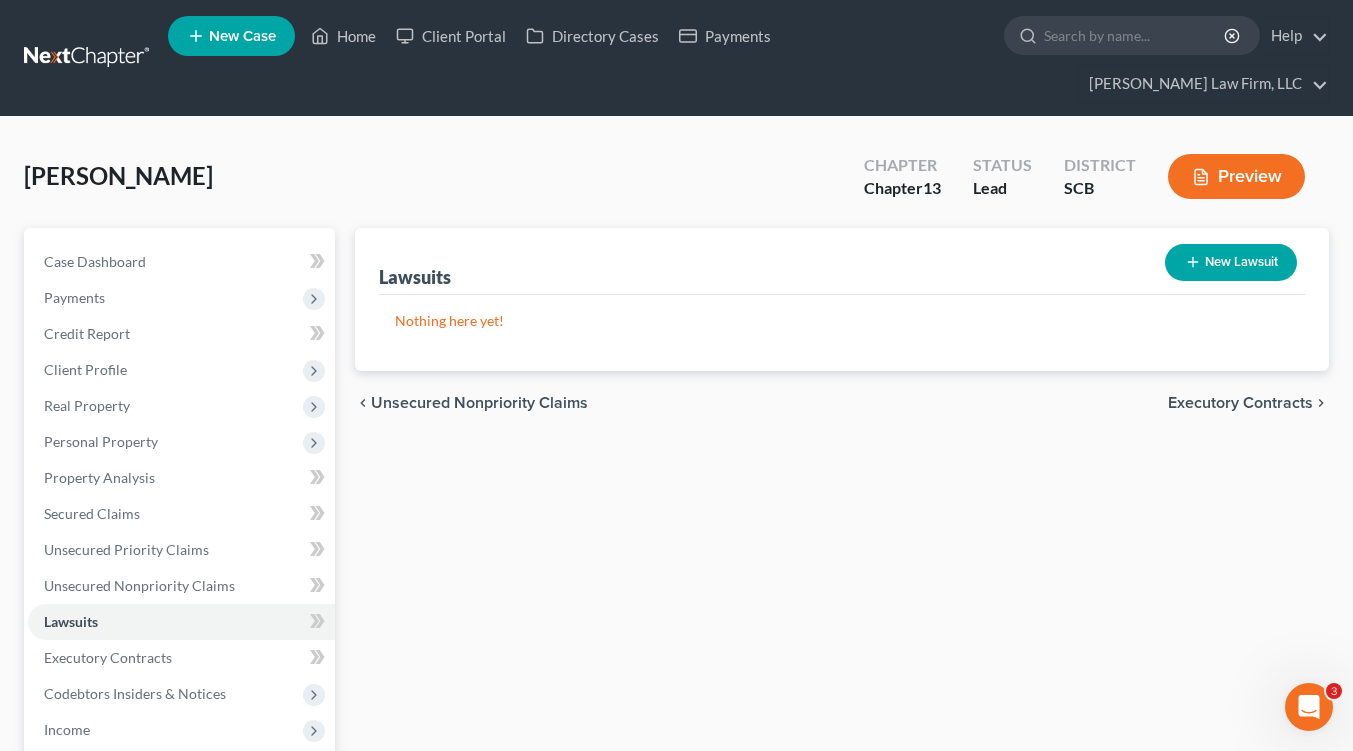 click on "Real Property" at bounding box center [181, 406] 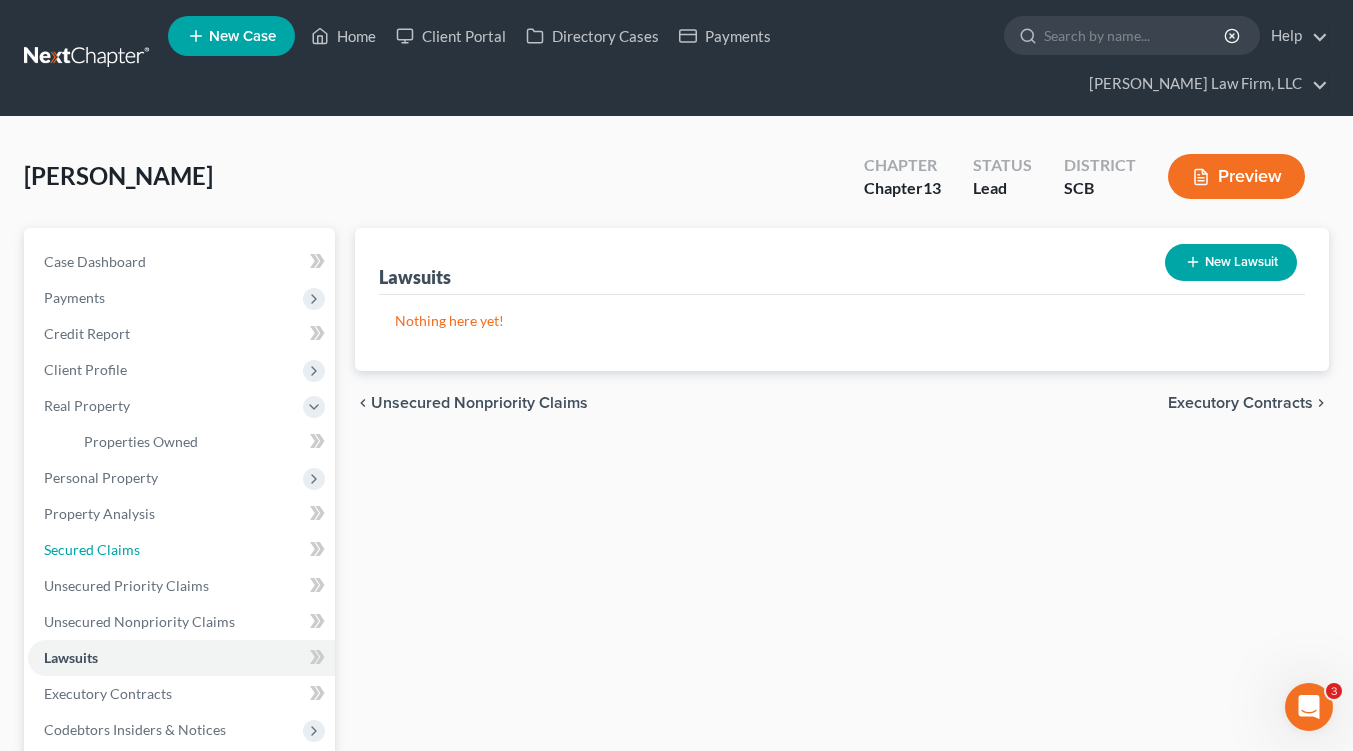 click on "Secured Claims" at bounding box center [181, 550] 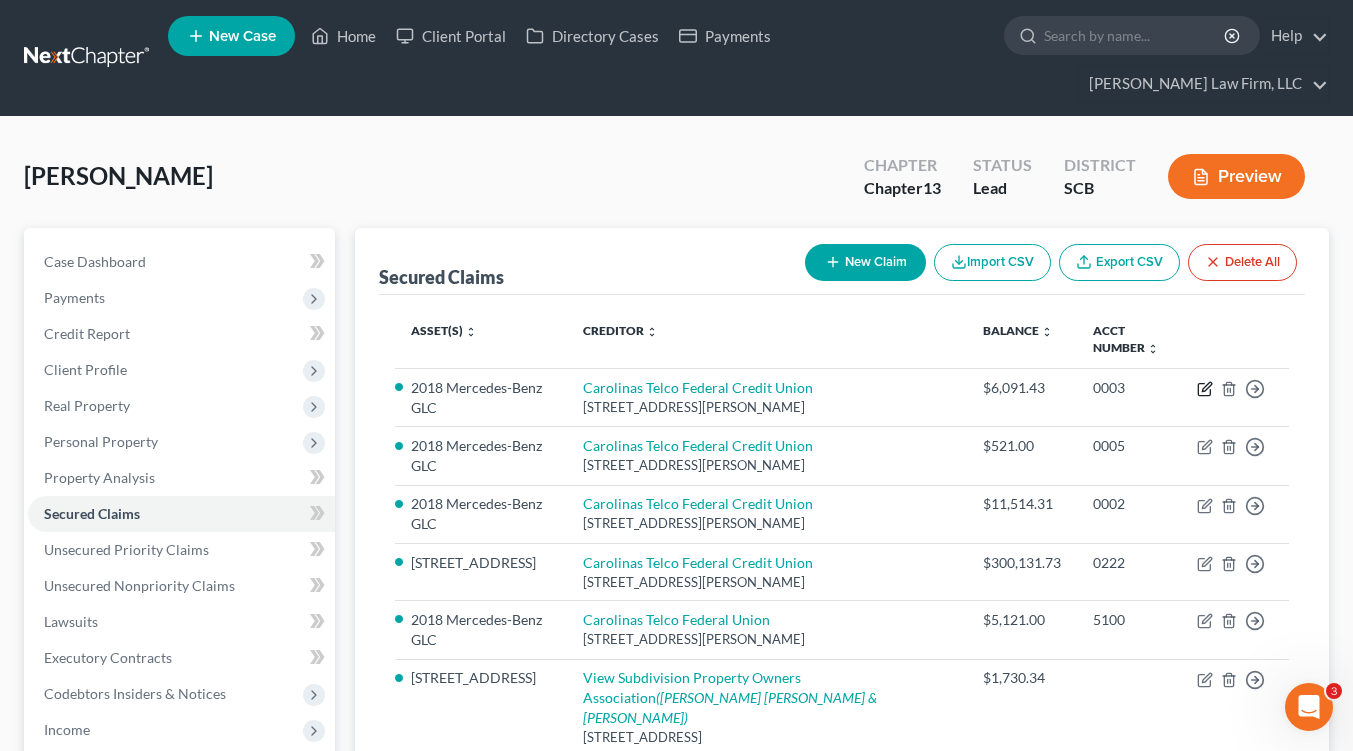 click 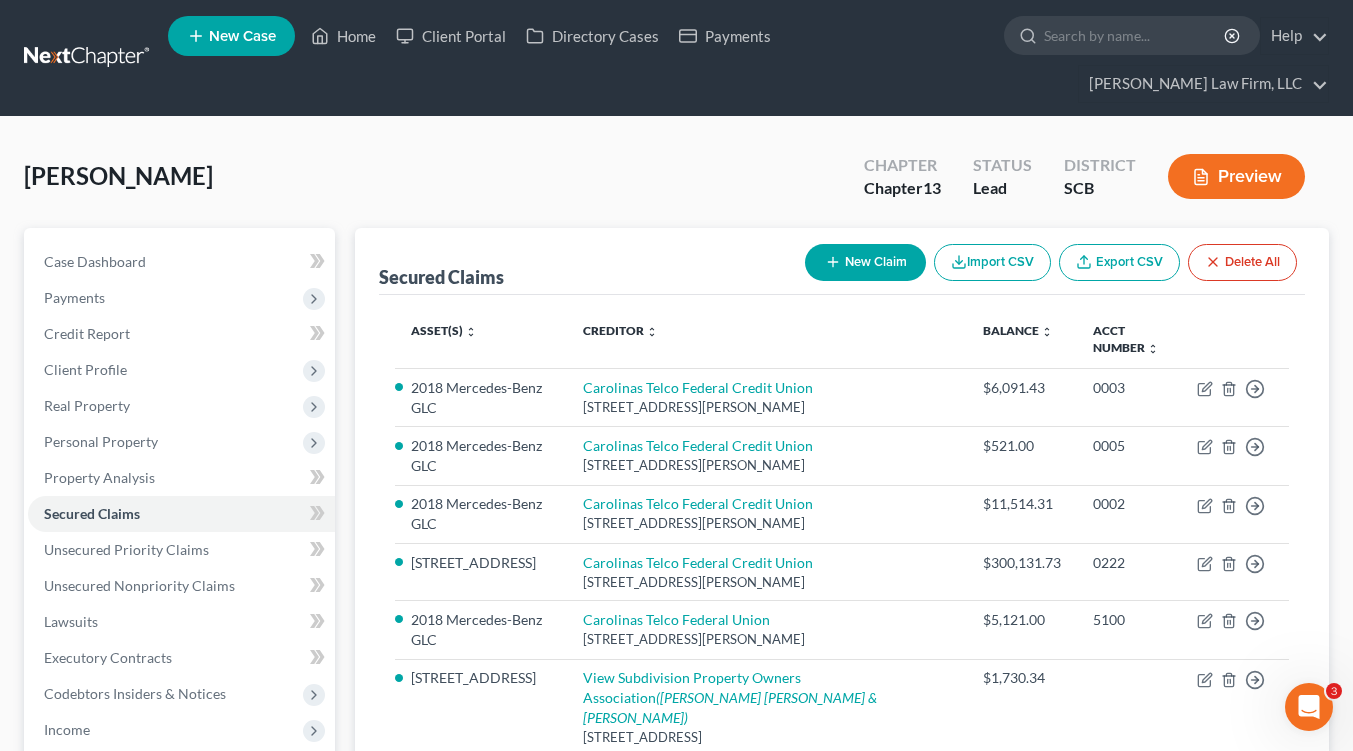 select on "28" 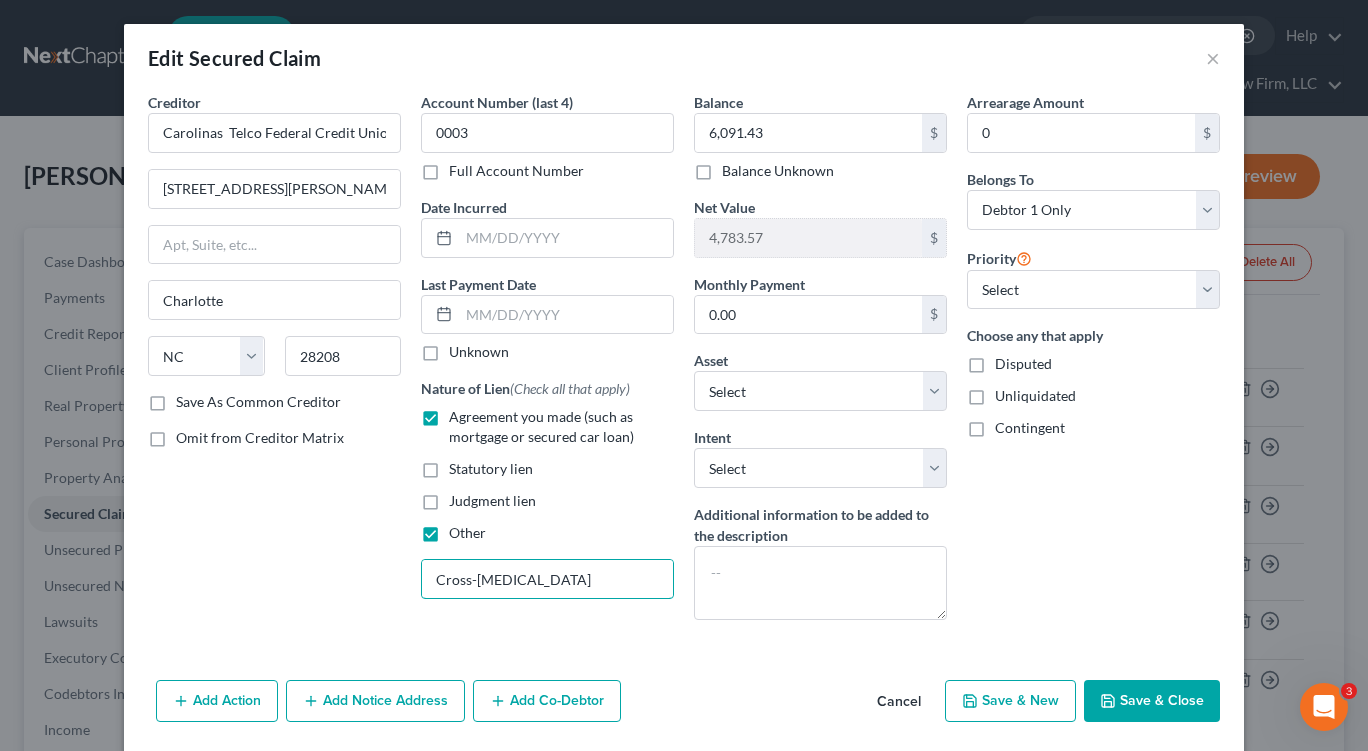 drag, startPoint x: 582, startPoint y: 579, endPoint x: 424, endPoint y: 584, distance: 158.0791 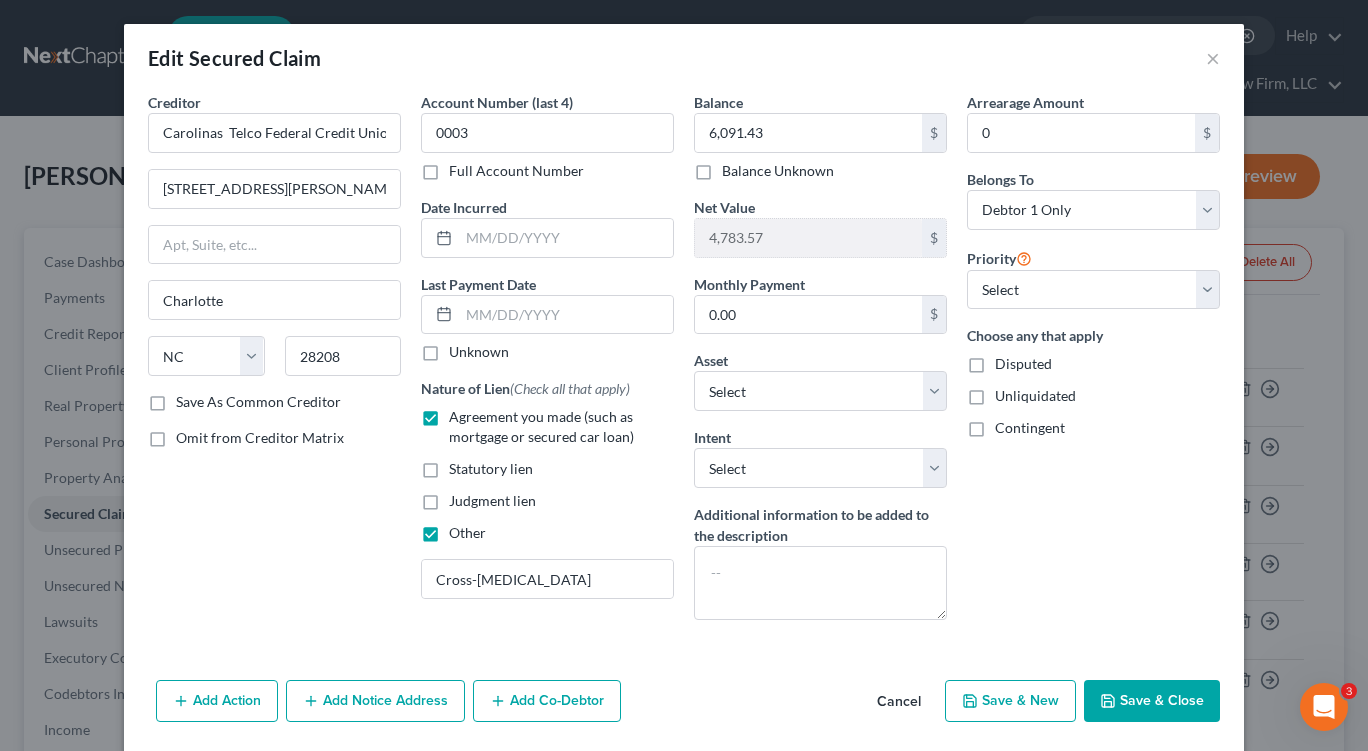 click on "Save & Close" at bounding box center (1152, 701) 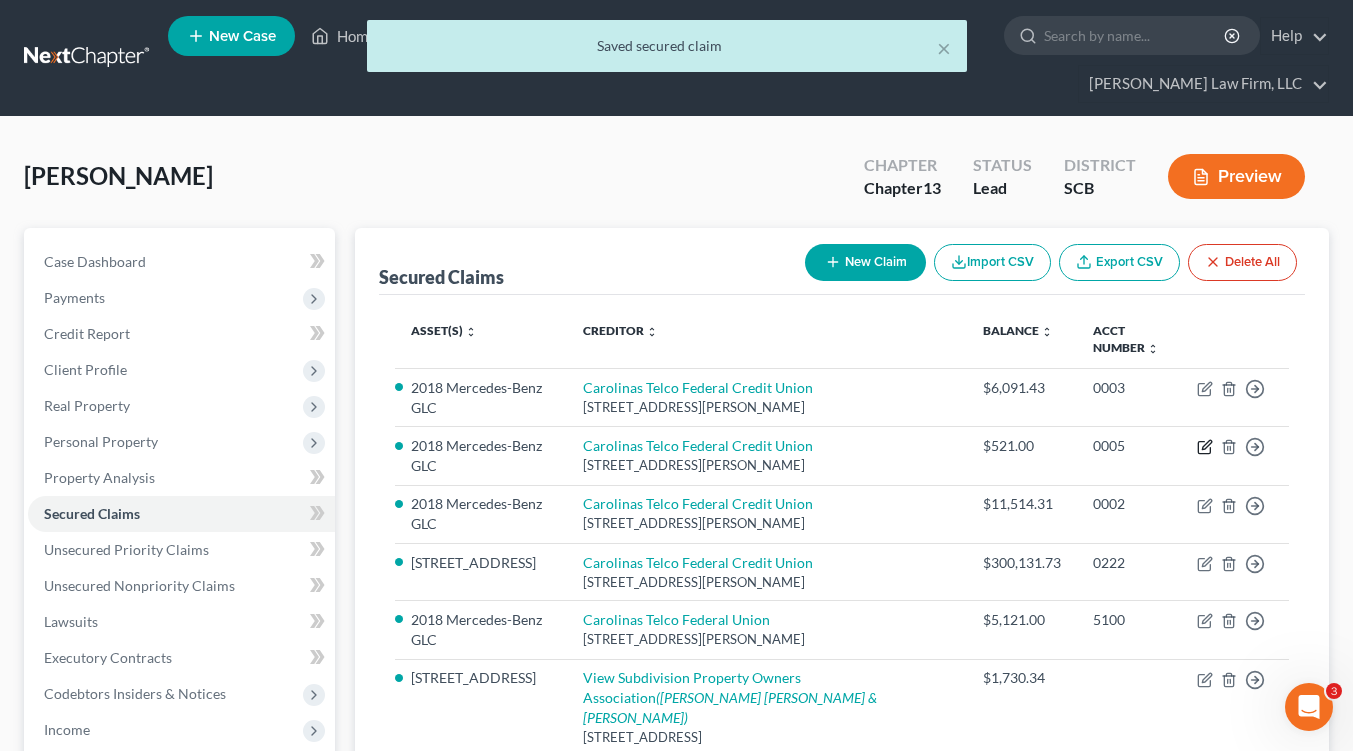 click 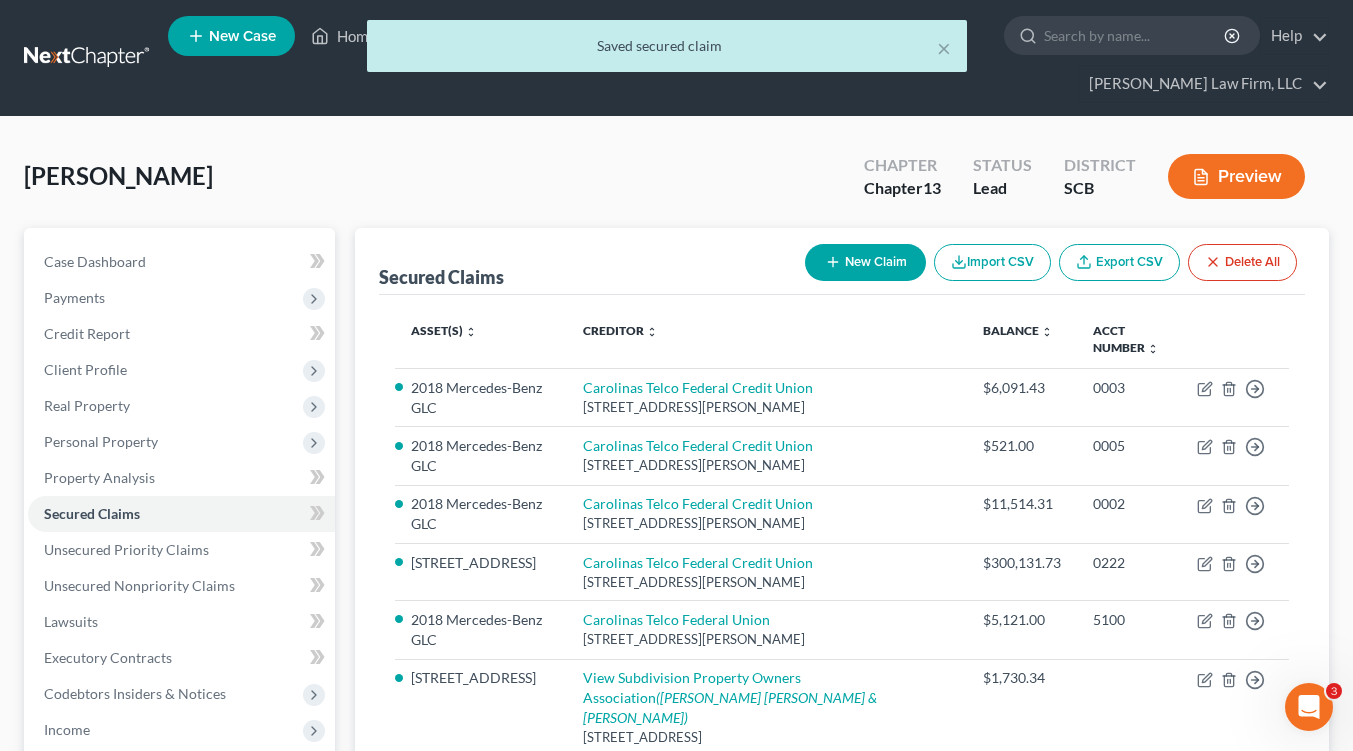 select on "28" 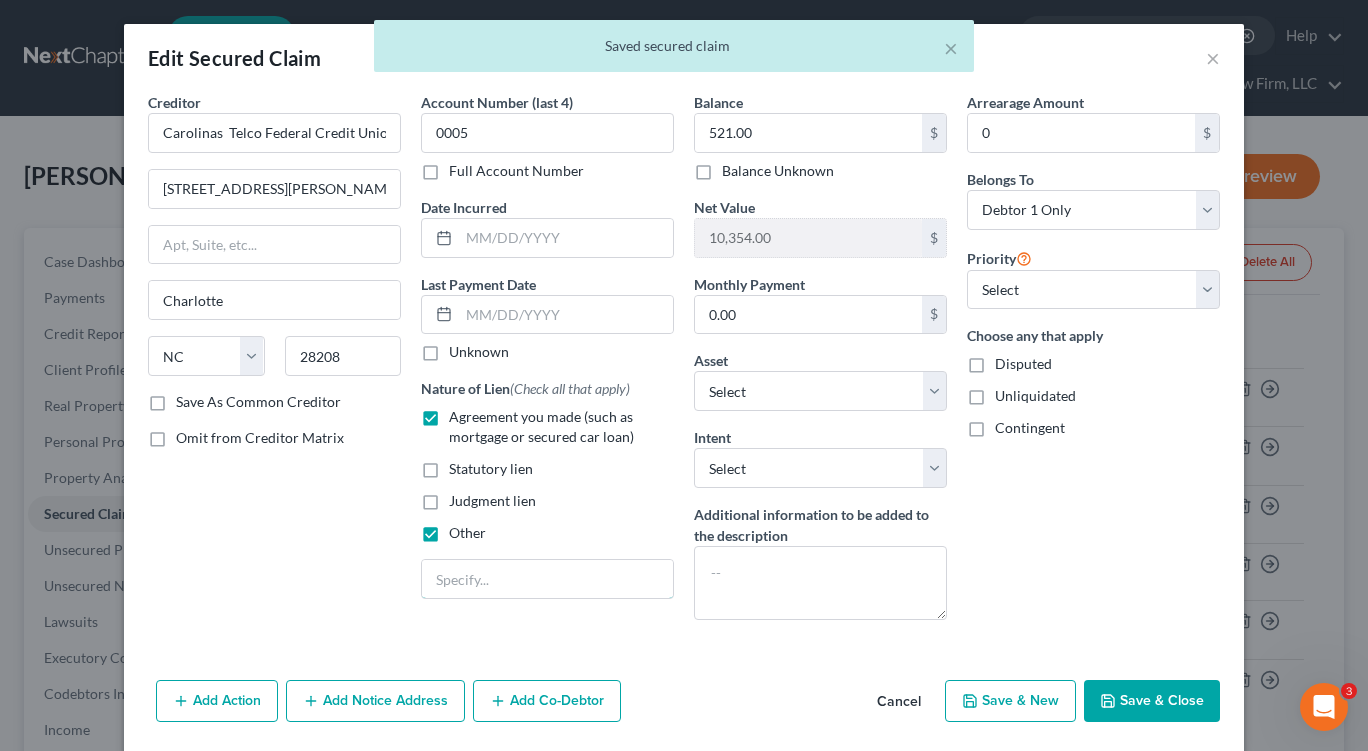 click at bounding box center (547, 579) 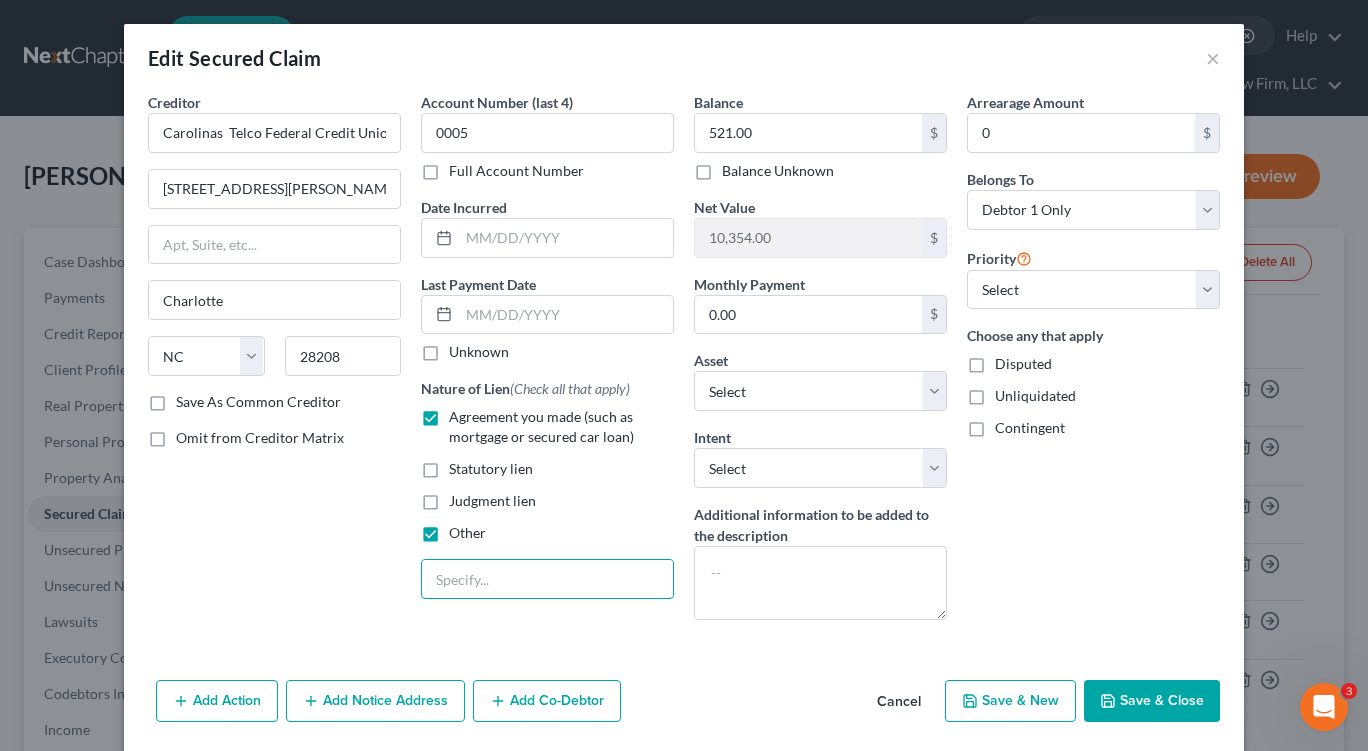 paste on "Cross-Collateralization" 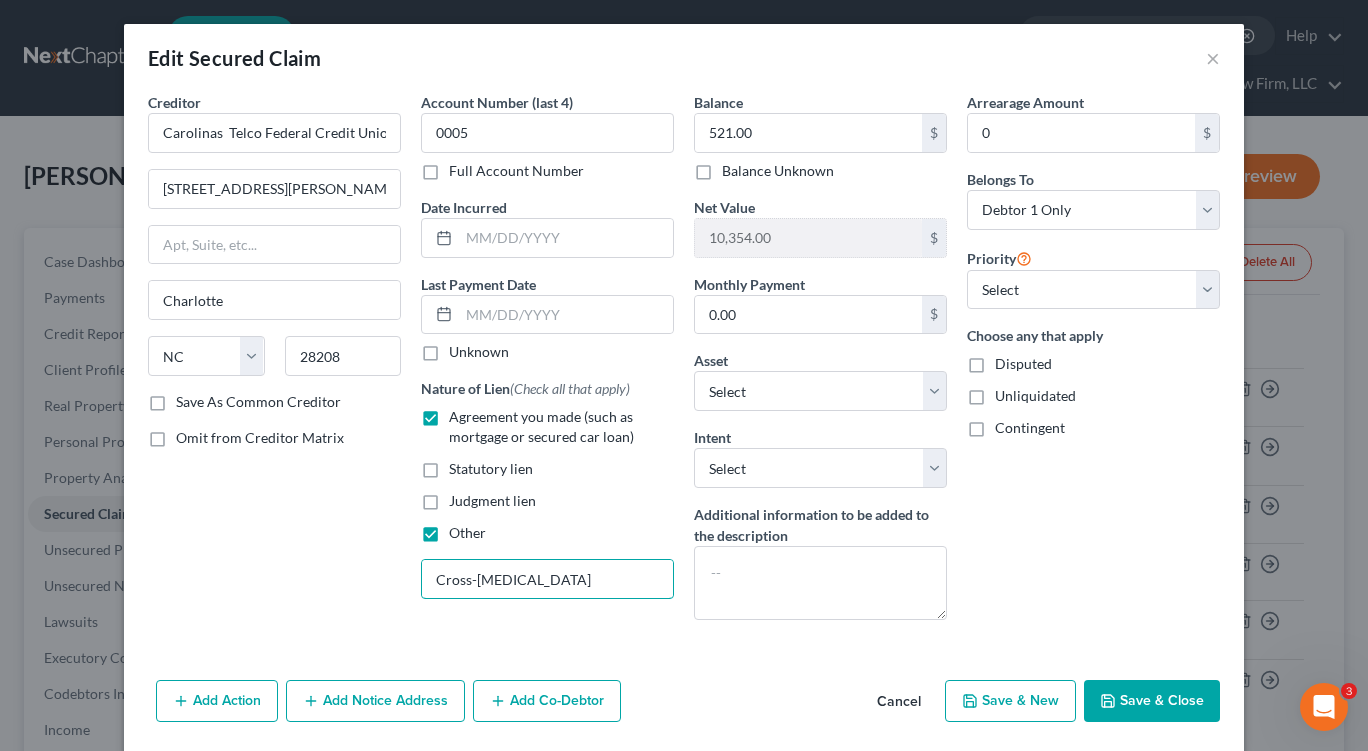 type on "Cross-Collateralization" 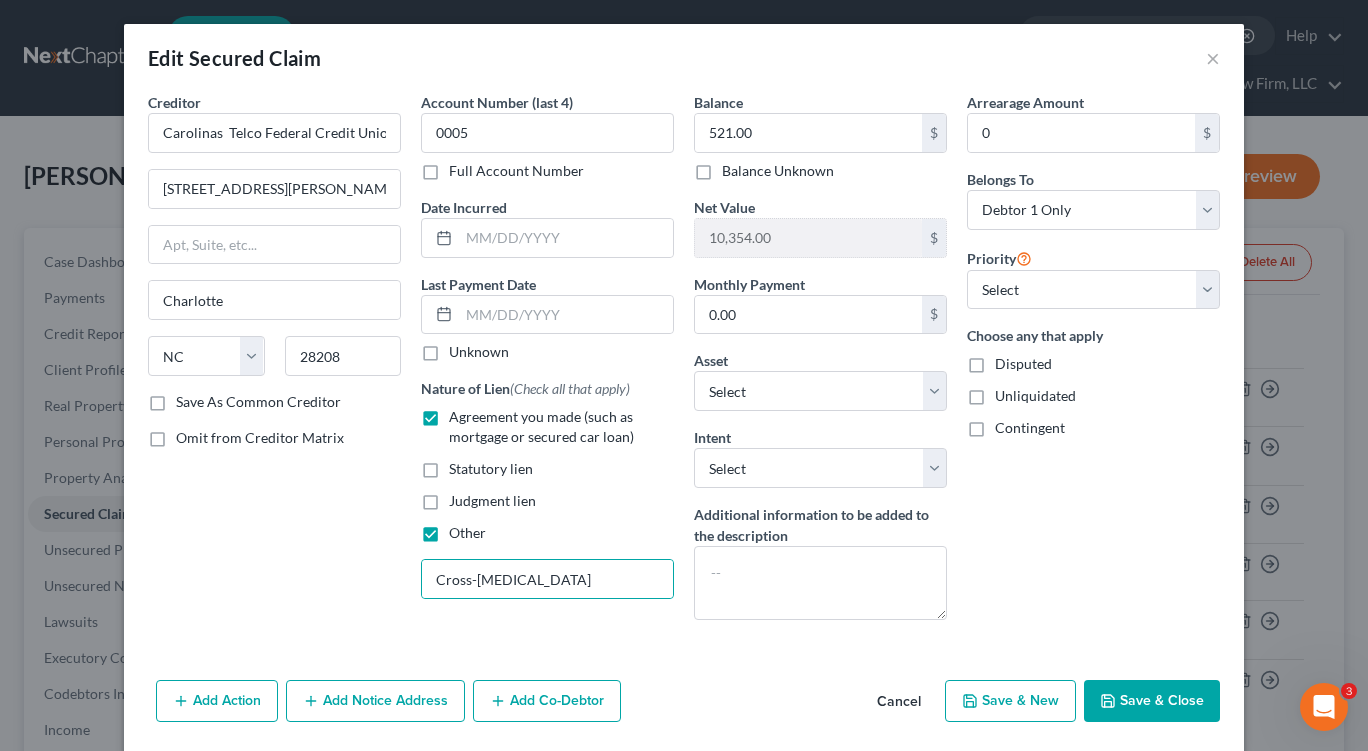 click on "Save & Close" at bounding box center (1152, 701) 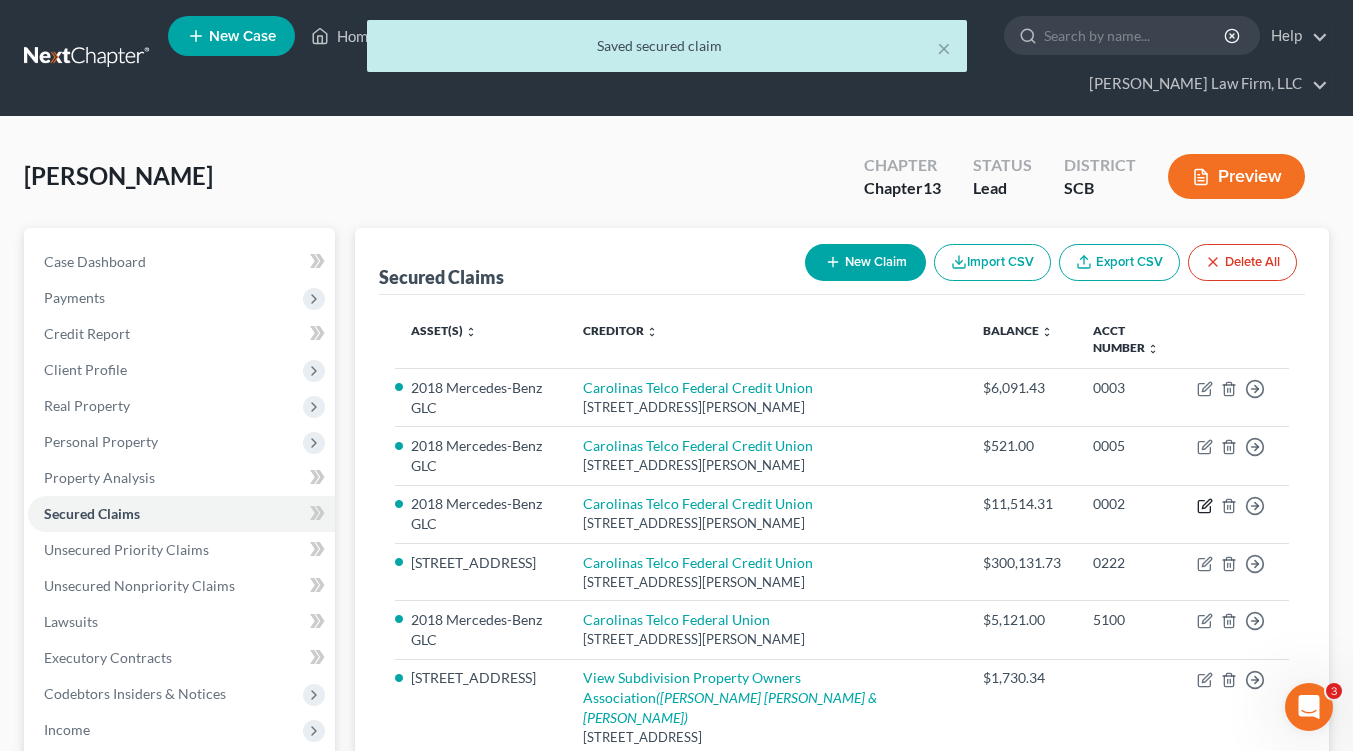 click 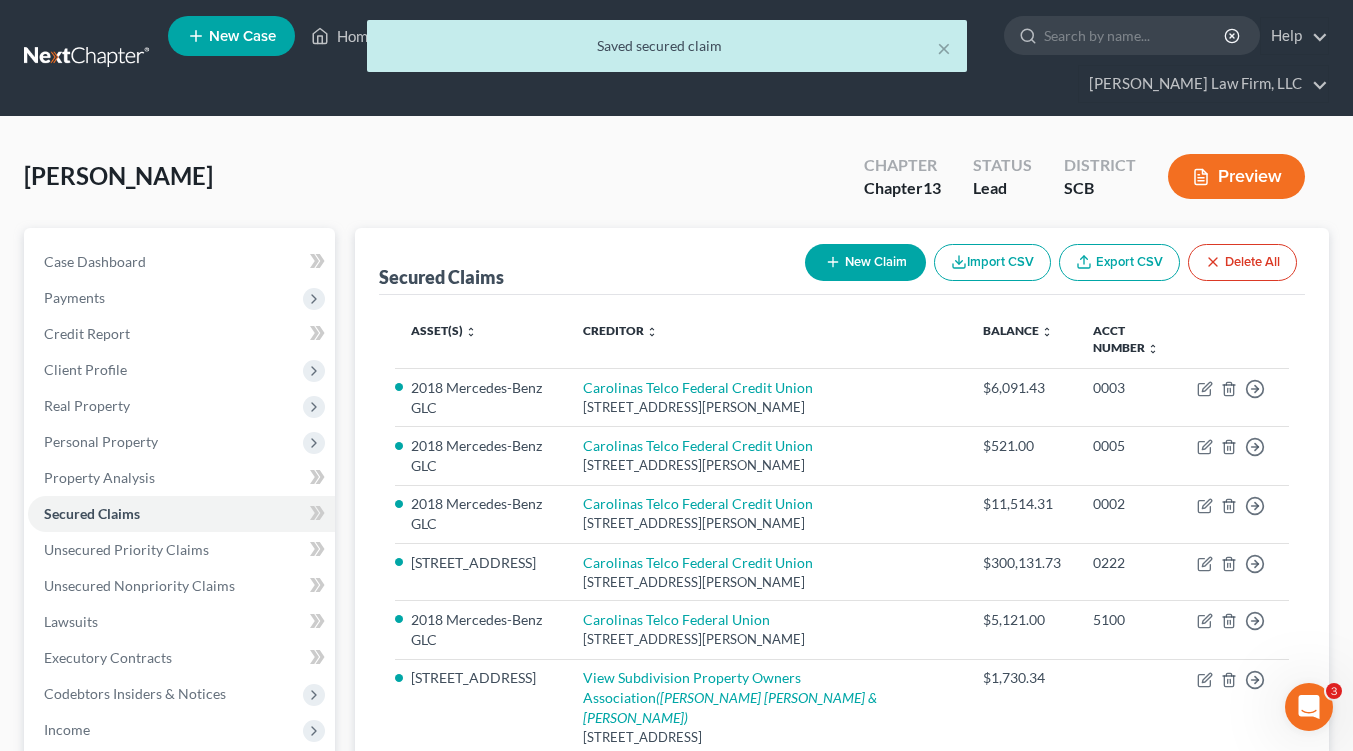 select on "28" 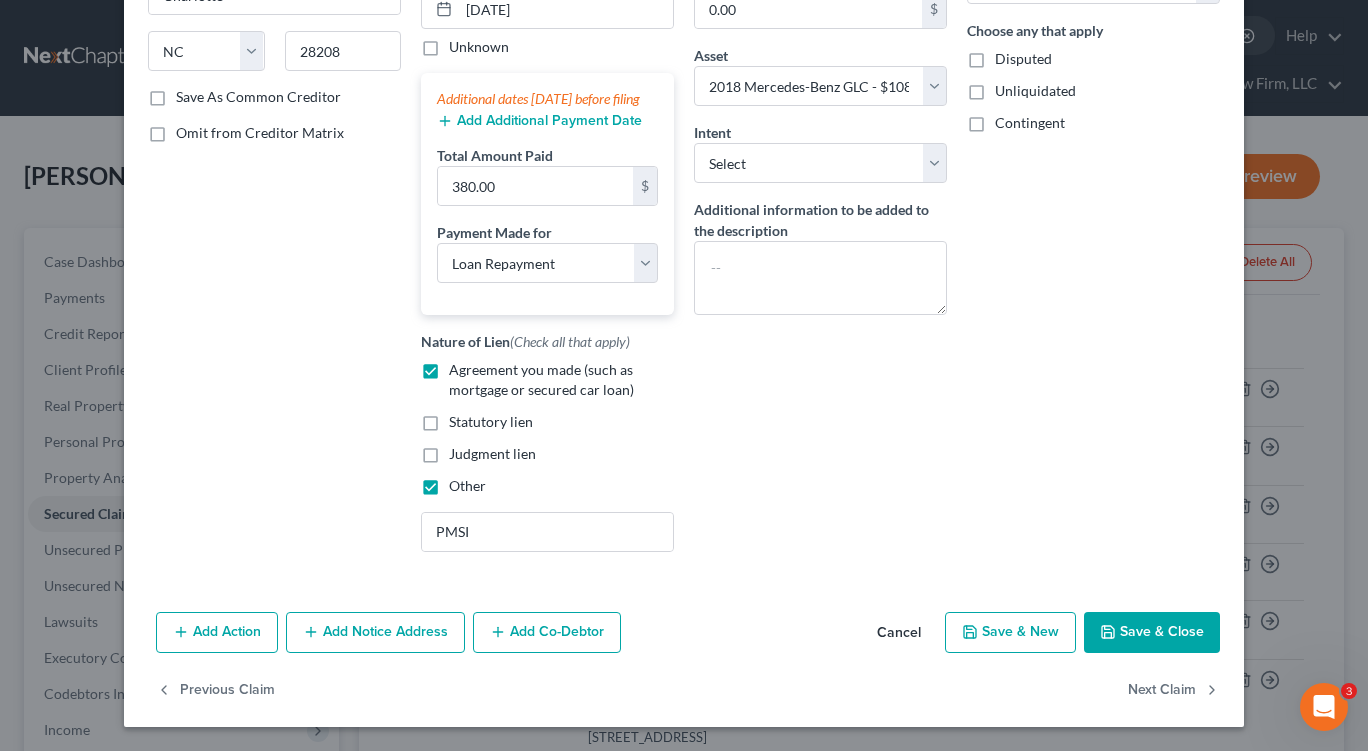 scroll, scrollTop: 325, scrollLeft: 0, axis: vertical 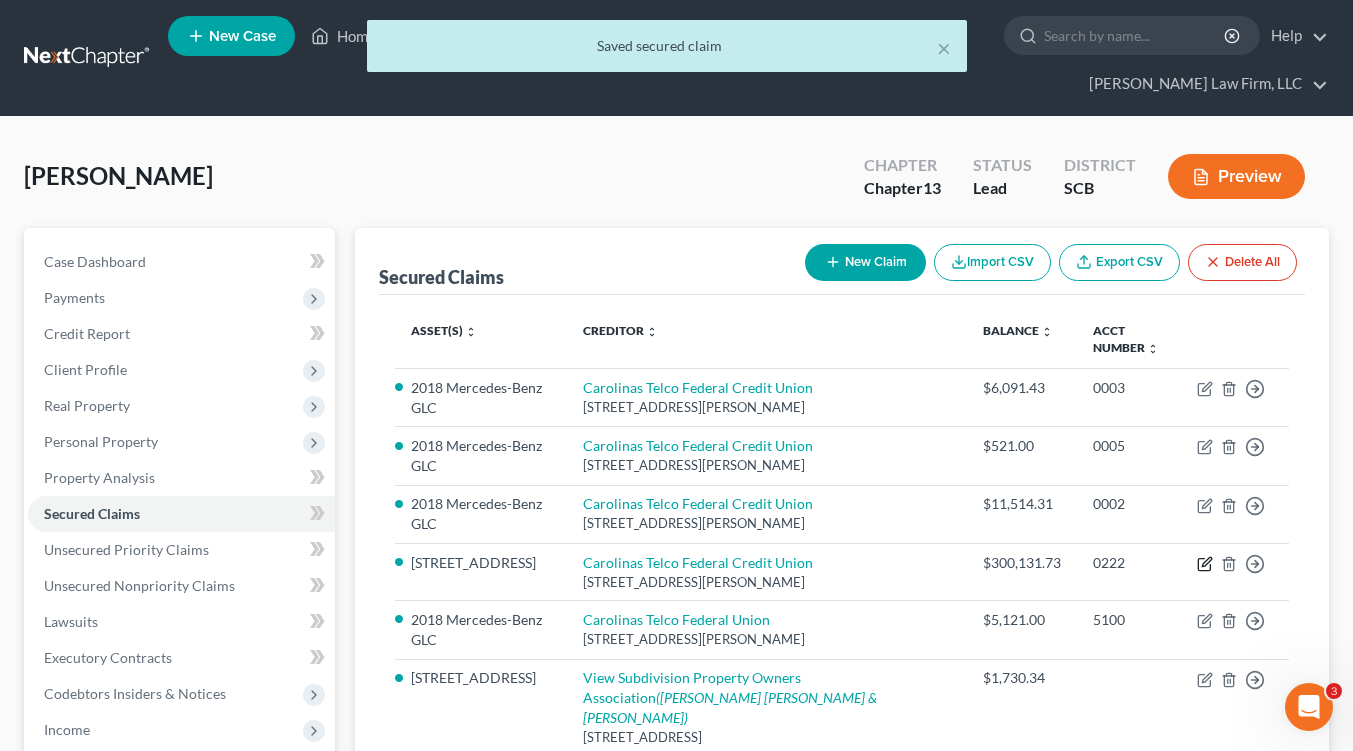 click 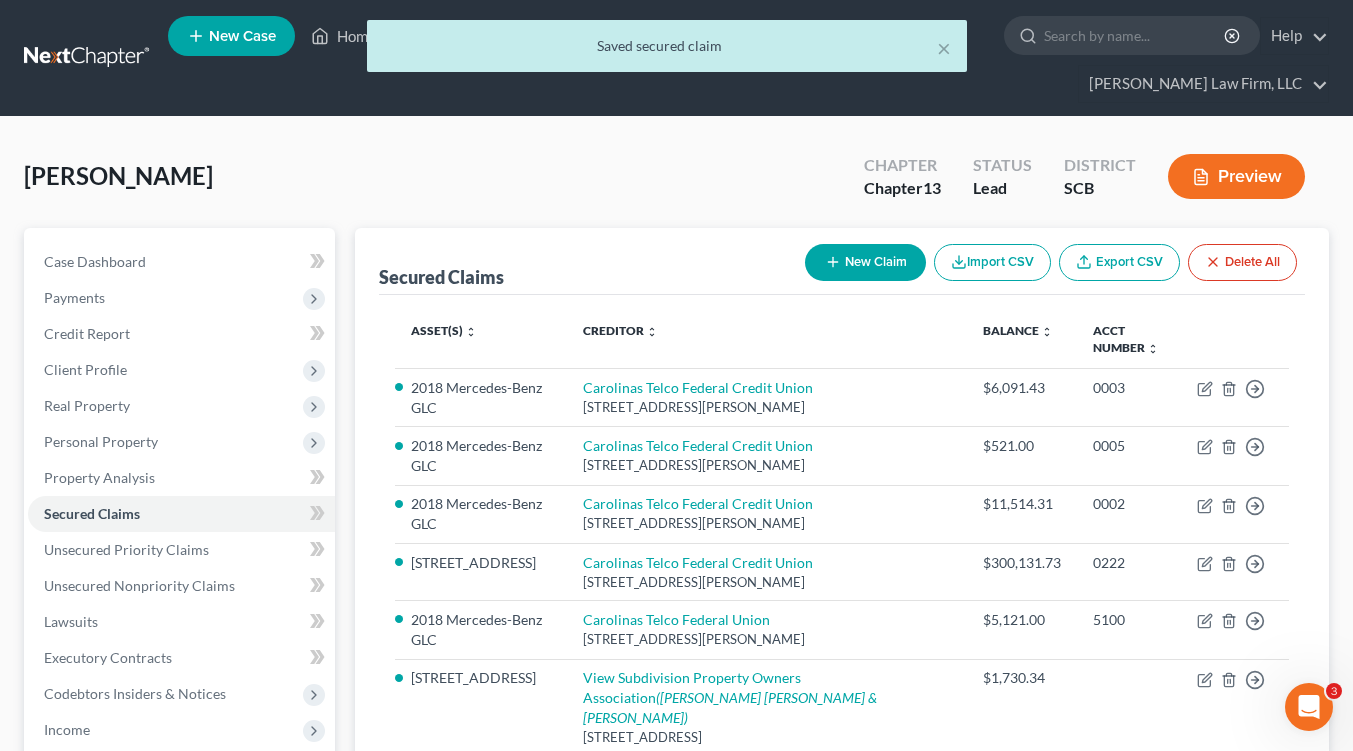 select on "28" 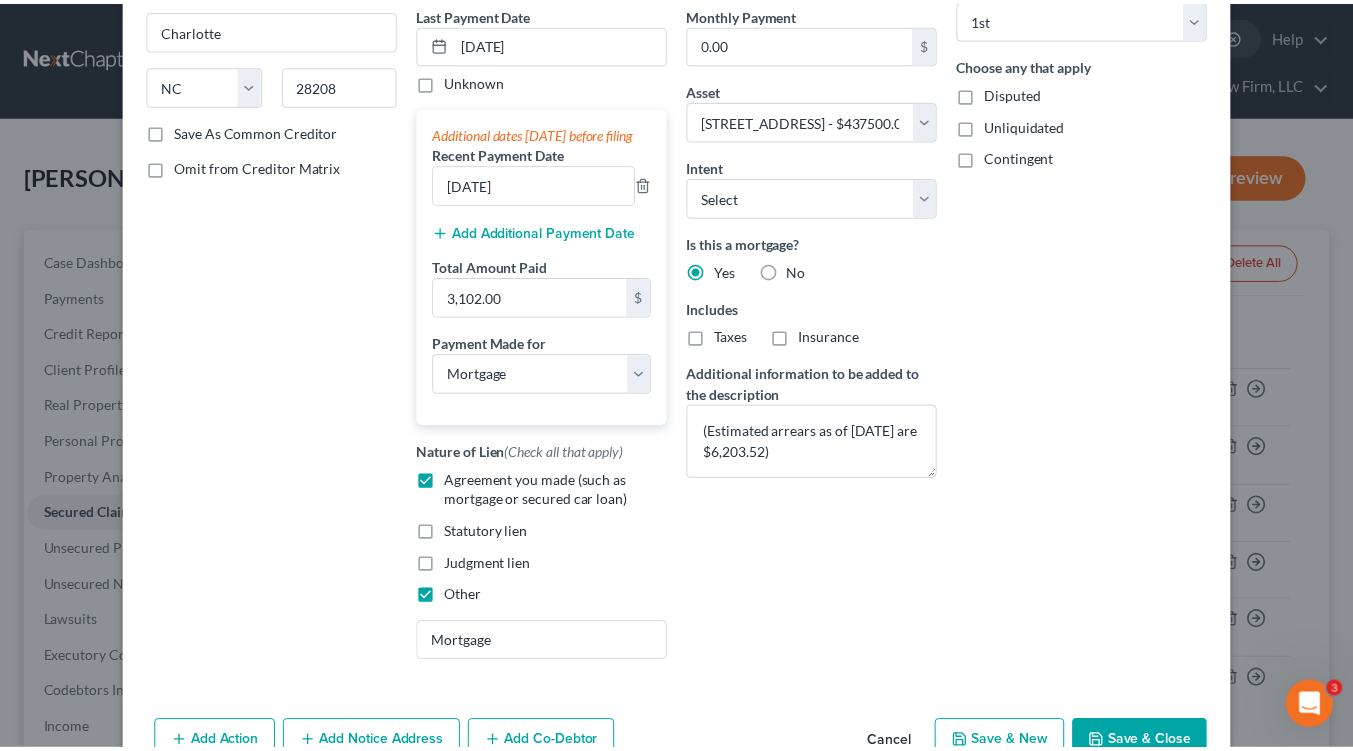 scroll, scrollTop: 302, scrollLeft: 0, axis: vertical 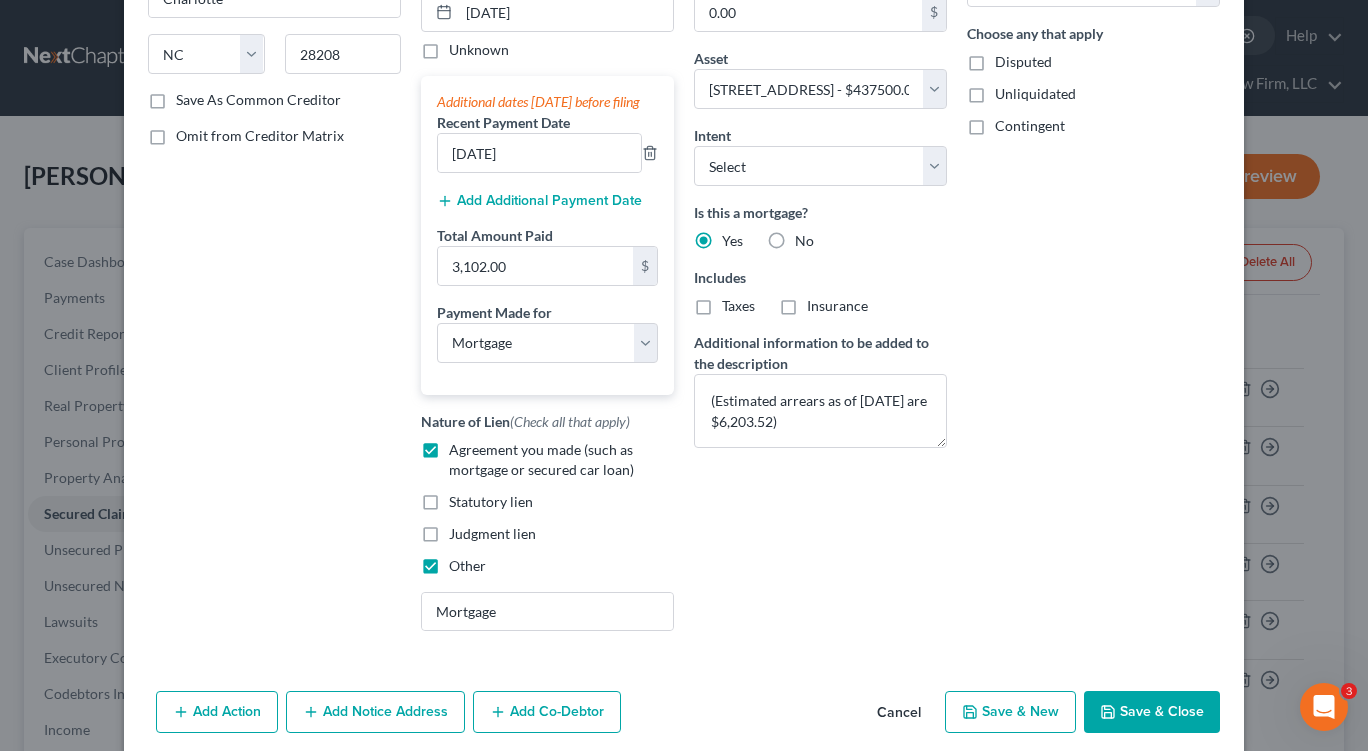click on "Save & Close" at bounding box center [1152, 712] 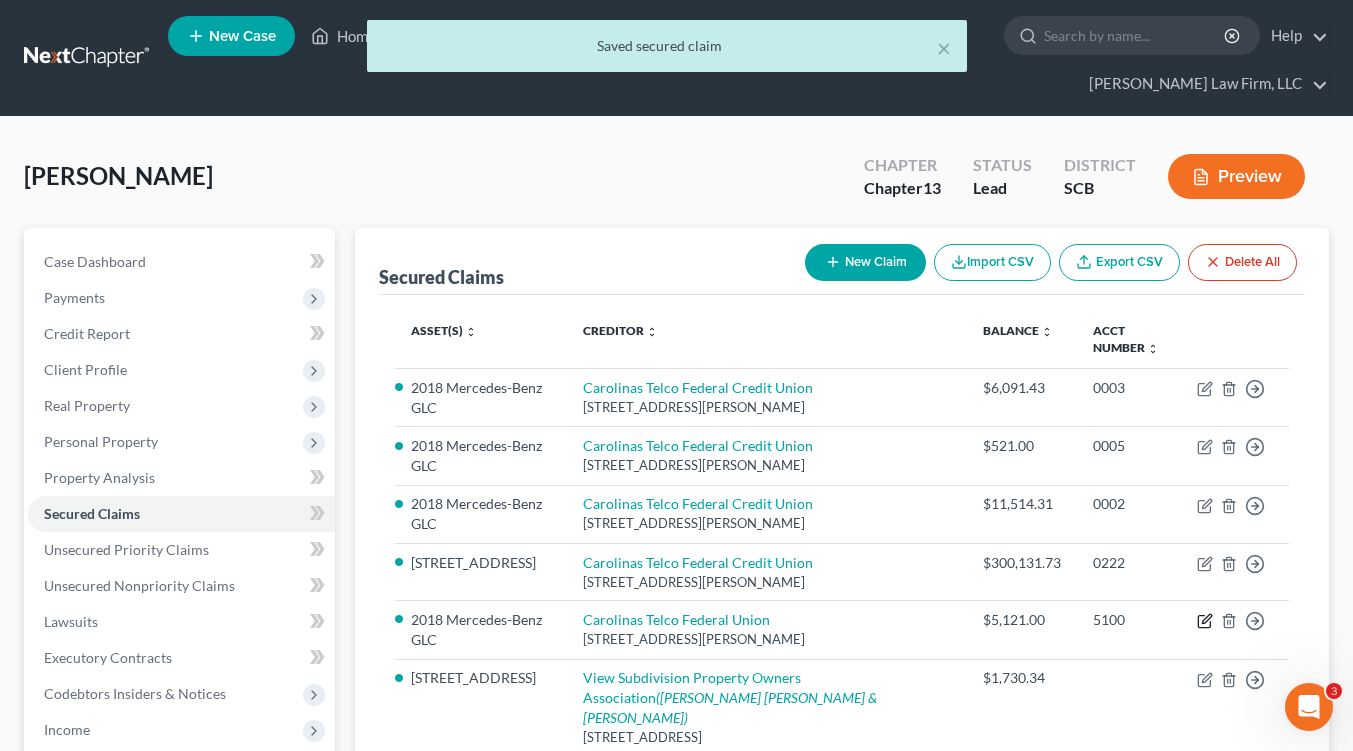 click 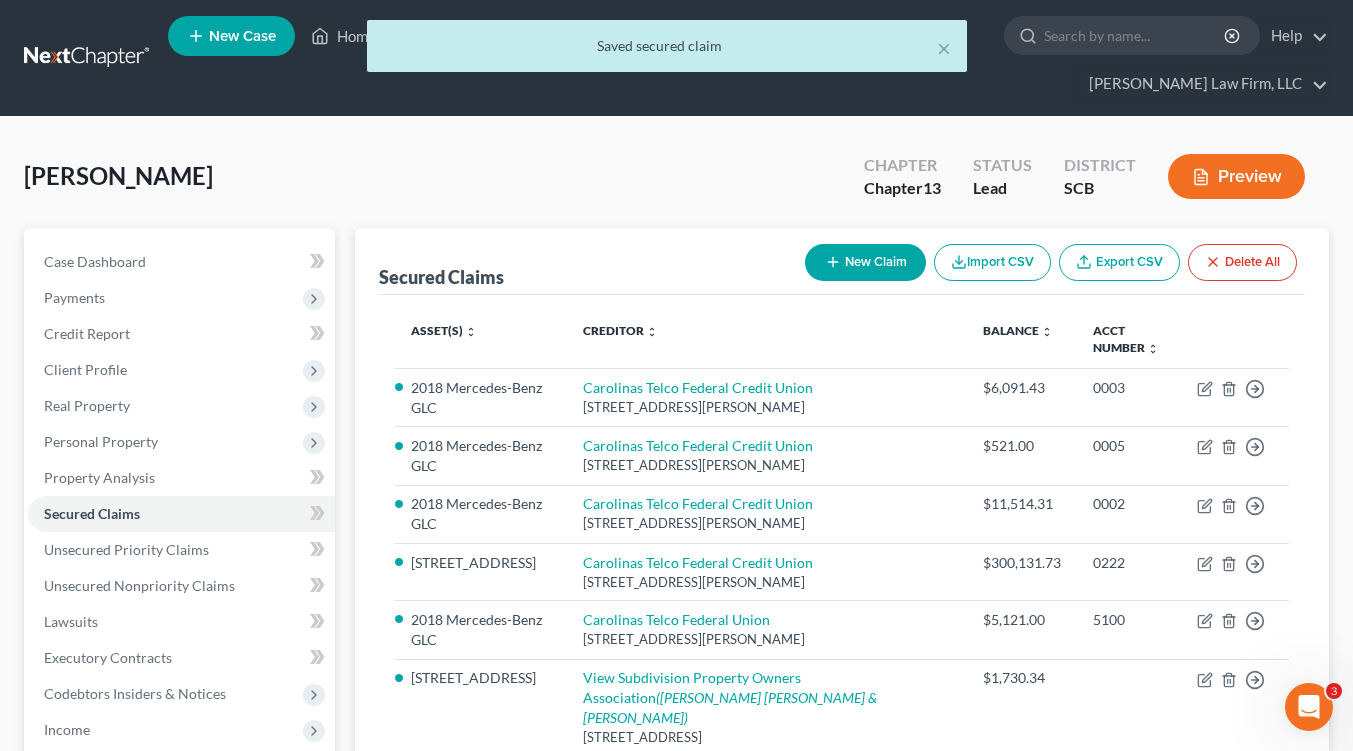 select on "28" 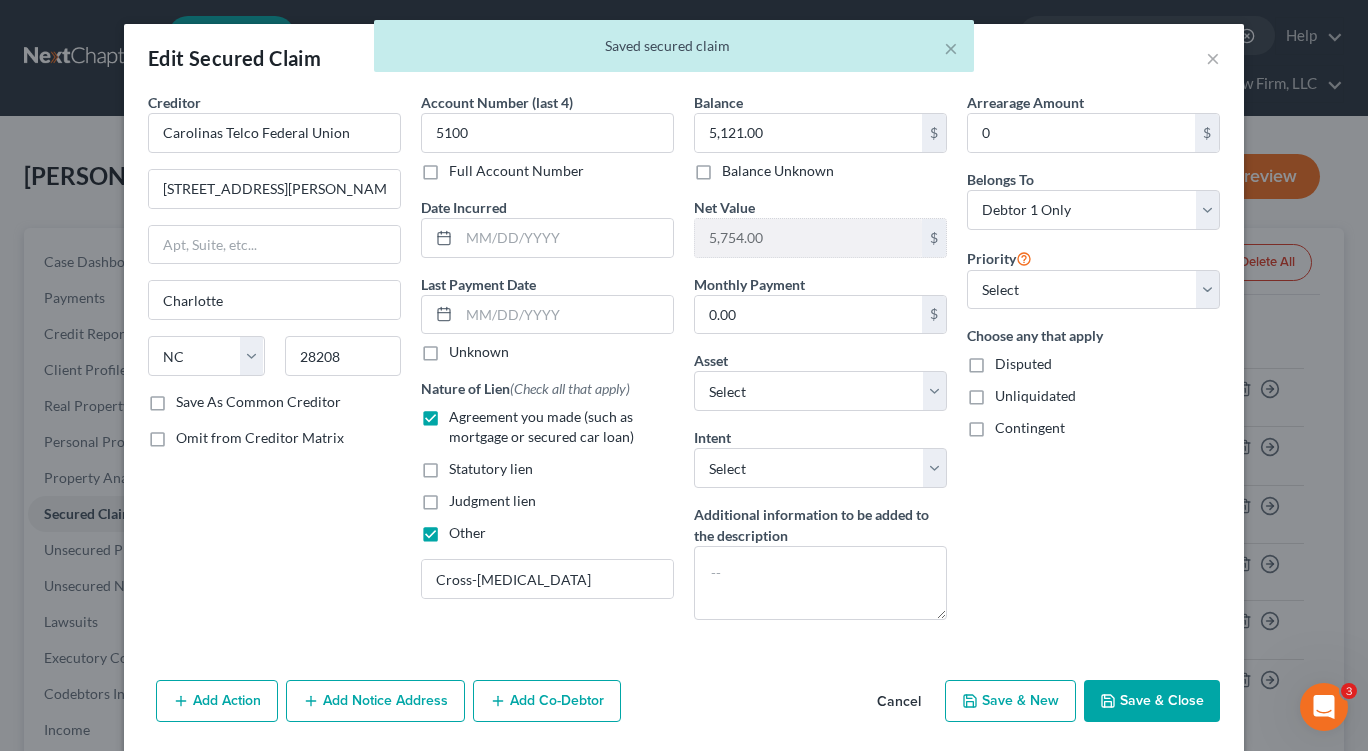 click on "Save & Close" at bounding box center (1152, 701) 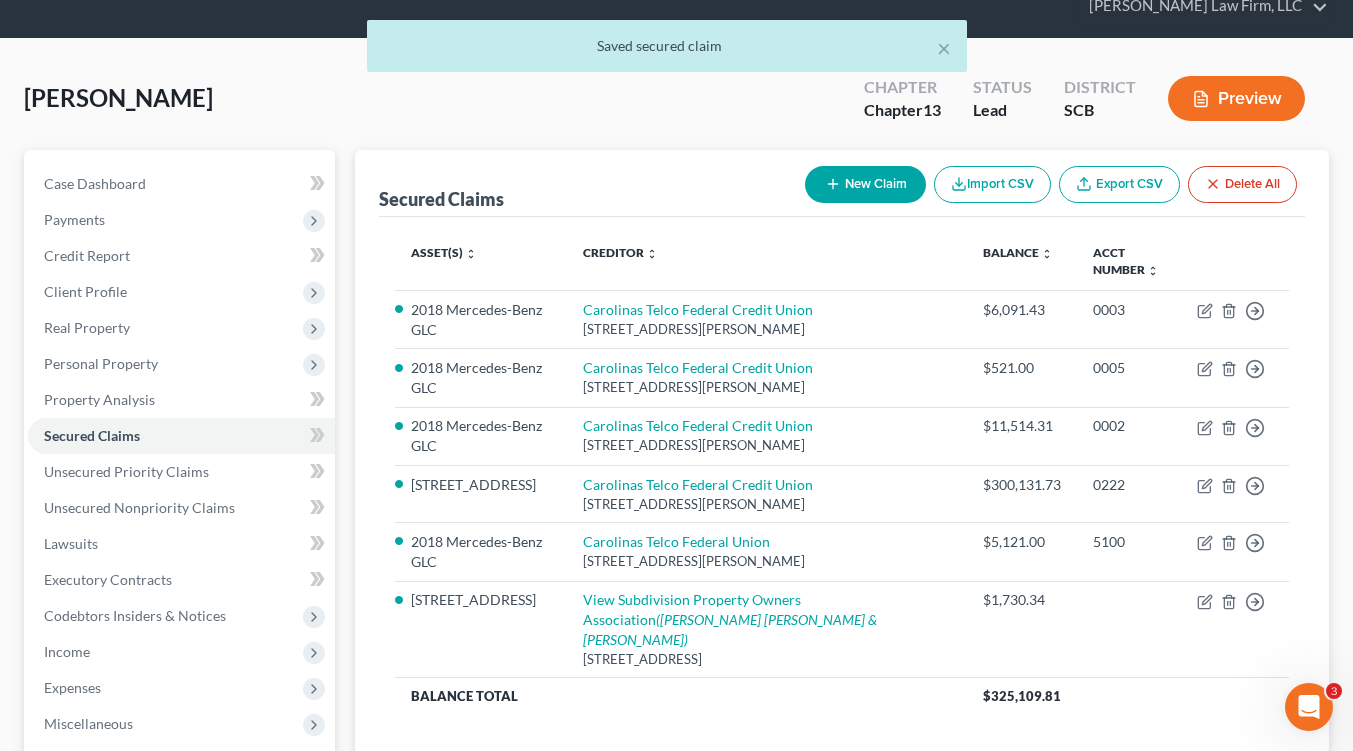 scroll, scrollTop: 100, scrollLeft: 0, axis: vertical 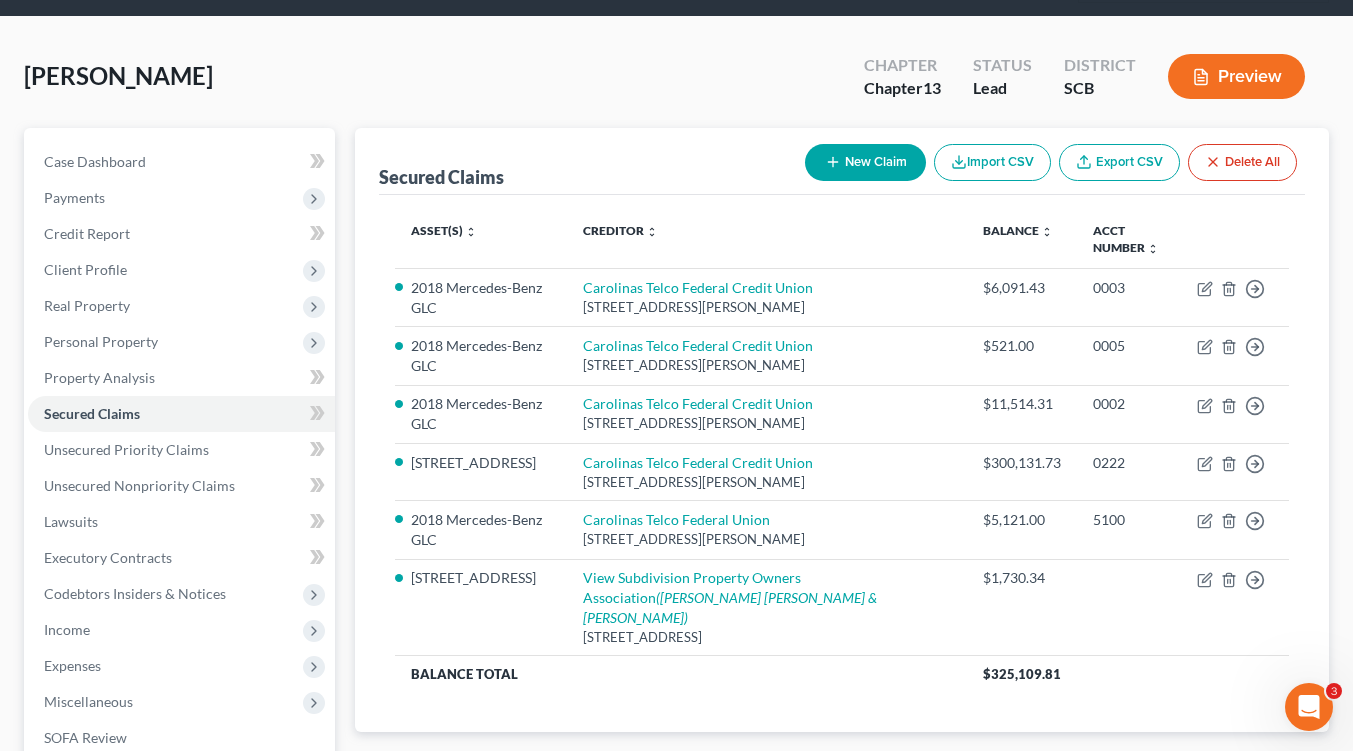 click on "Personal Property" at bounding box center [181, 342] 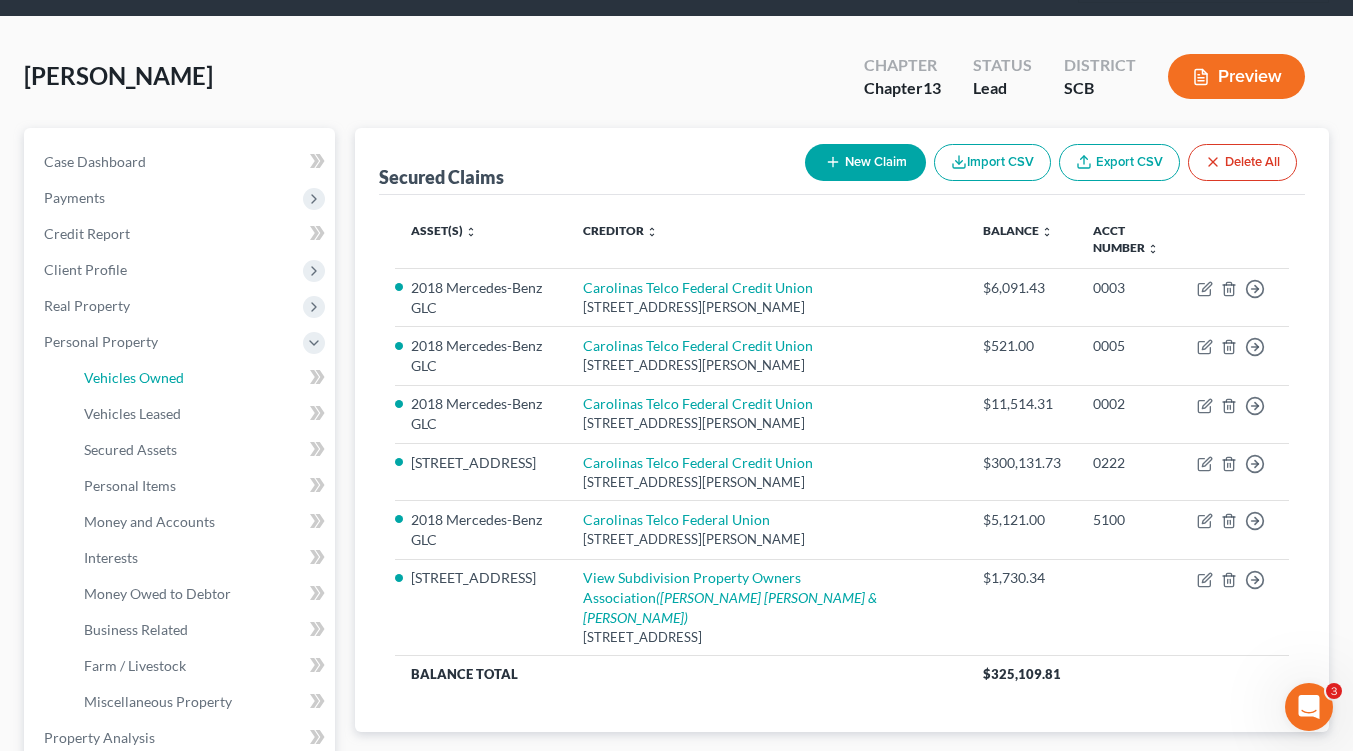 click on "Vehicles Owned" at bounding box center (201, 378) 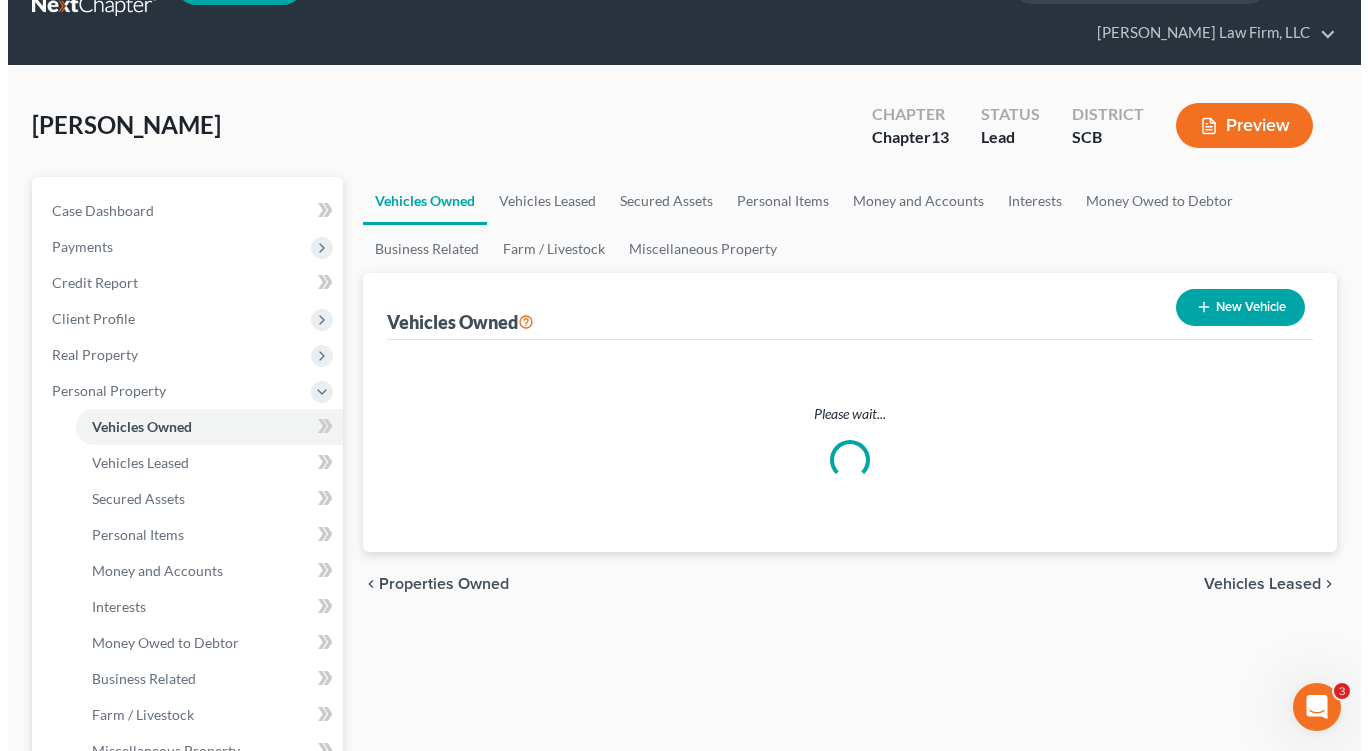 scroll, scrollTop: 0, scrollLeft: 0, axis: both 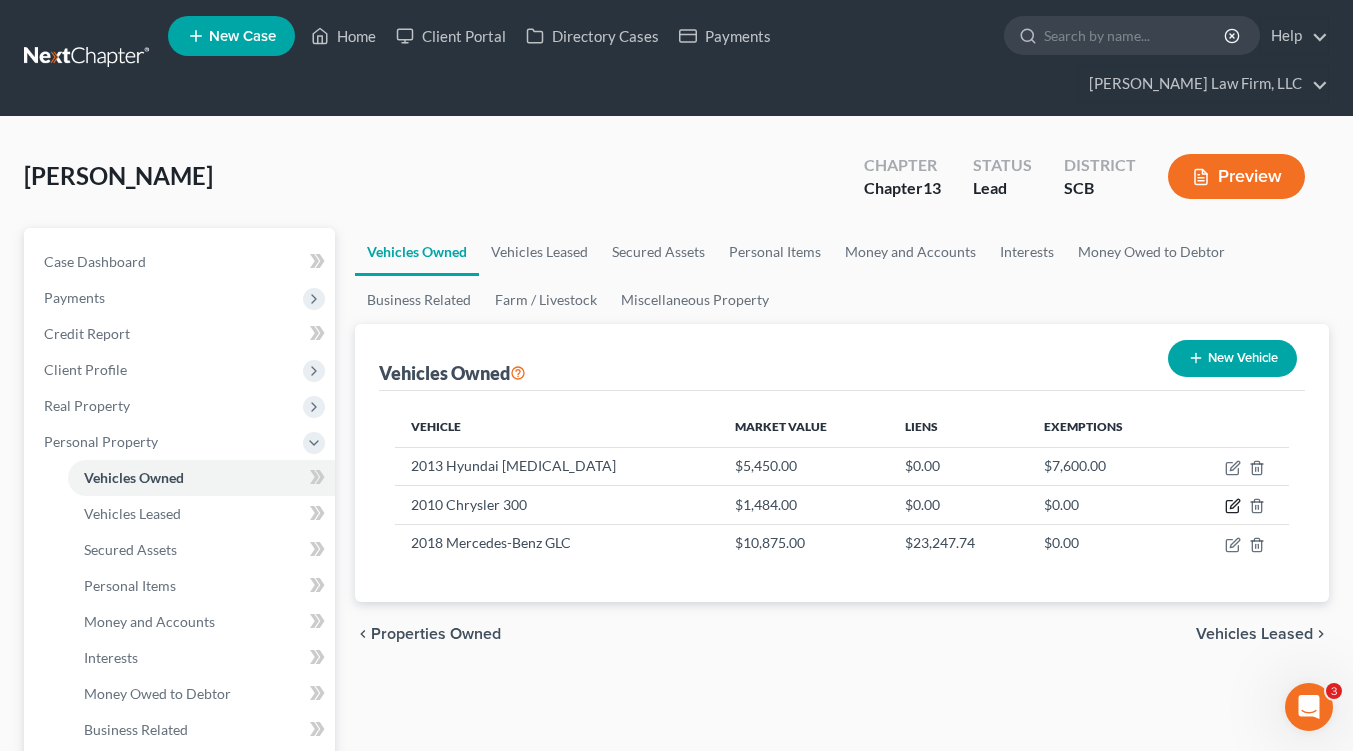 click 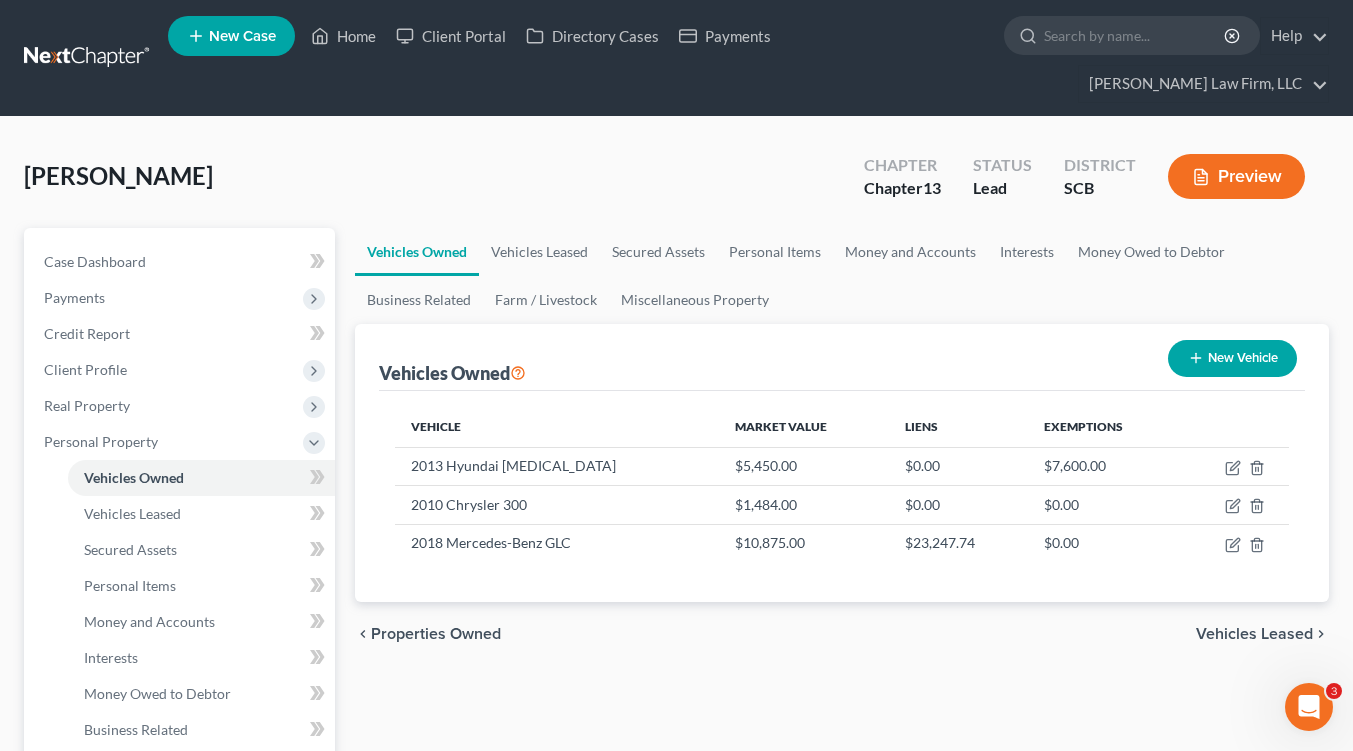 select on "0" 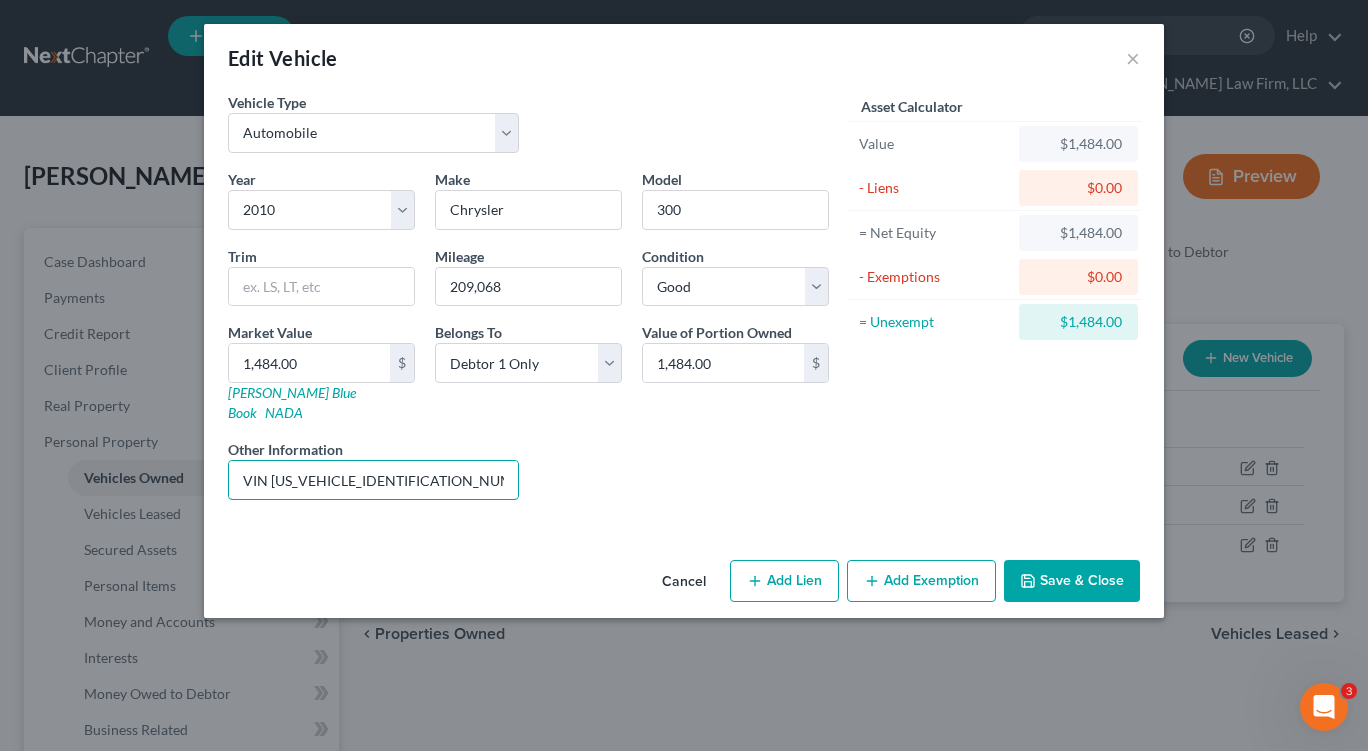 click on "VIN 2C3CA5CV5AH207866 (No lien)(This vehicle is inoperable, it needs a new engine)" at bounding box center [373, 480] 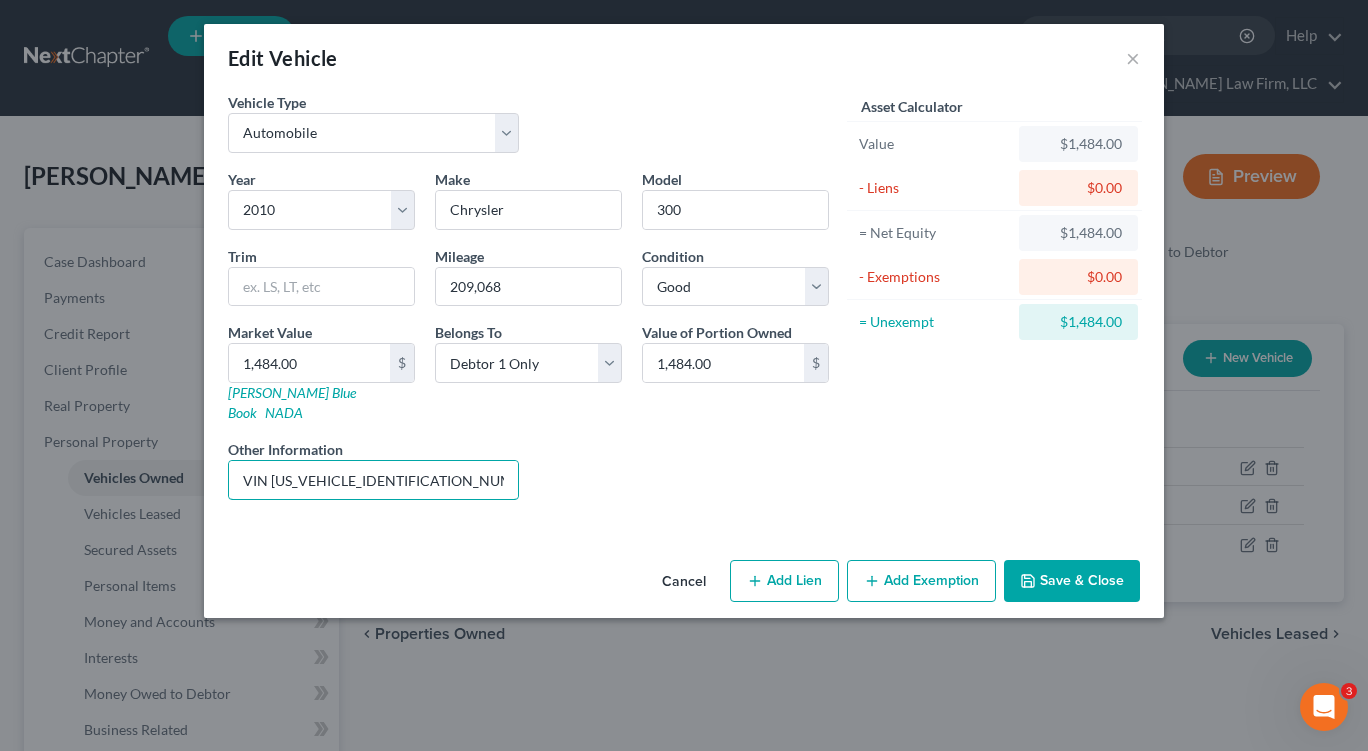 drag, startPoint x: 418, startPoint y: 463, endPoint x: 279, endPoint y: 463, distance: 139 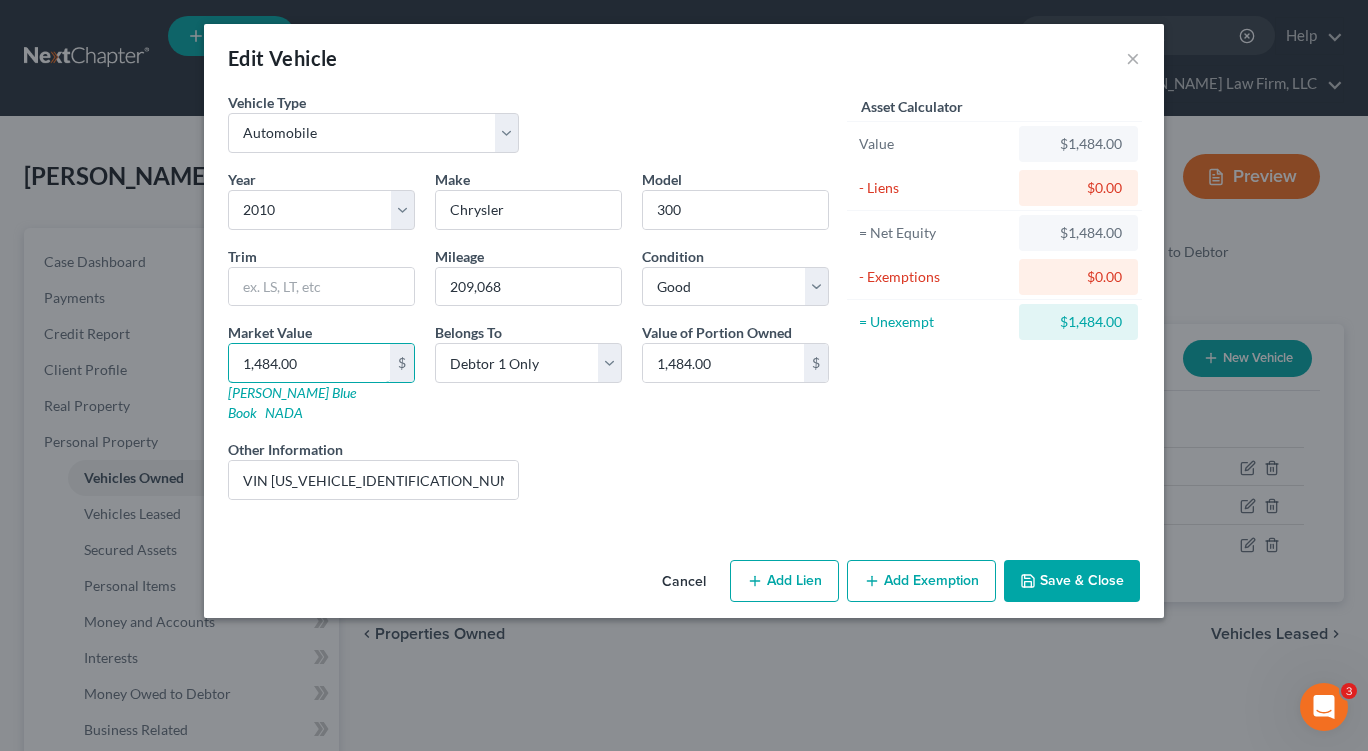 click on "1,484.00" at bounding box center (309, 363) 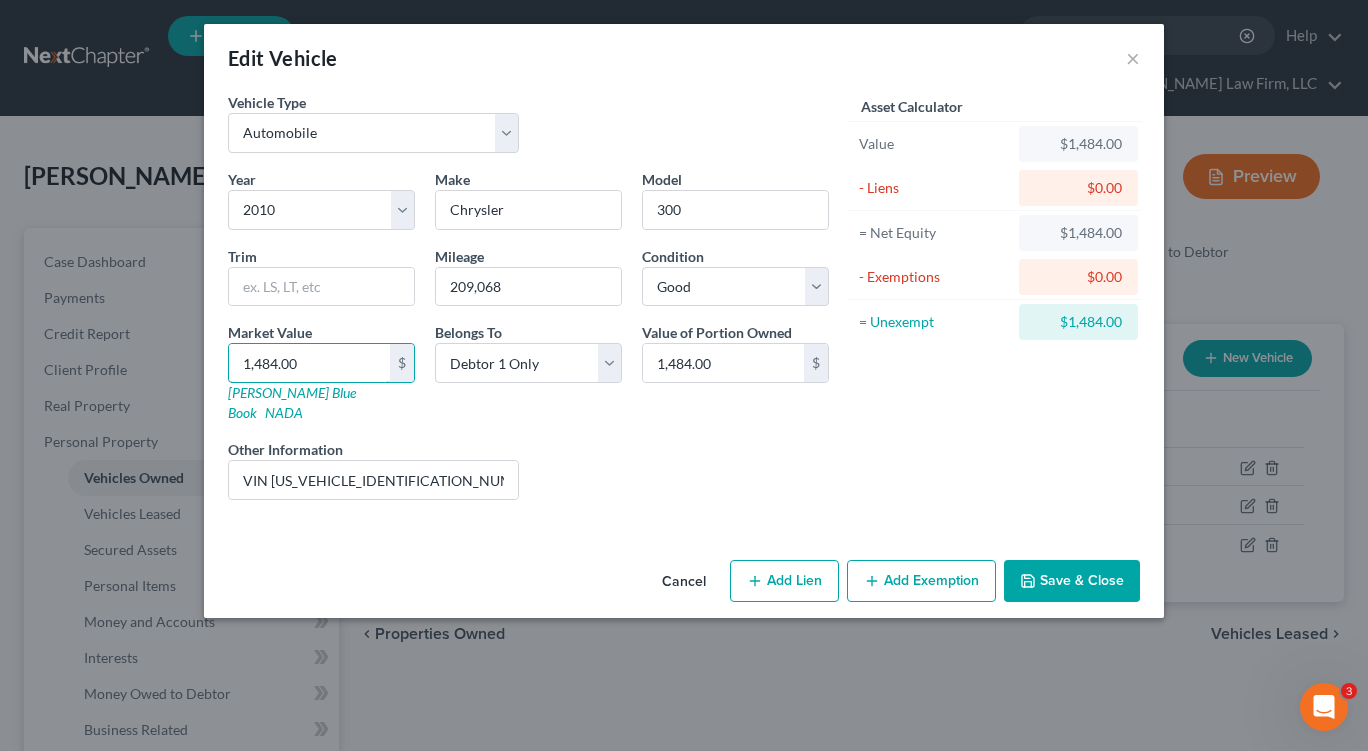 type 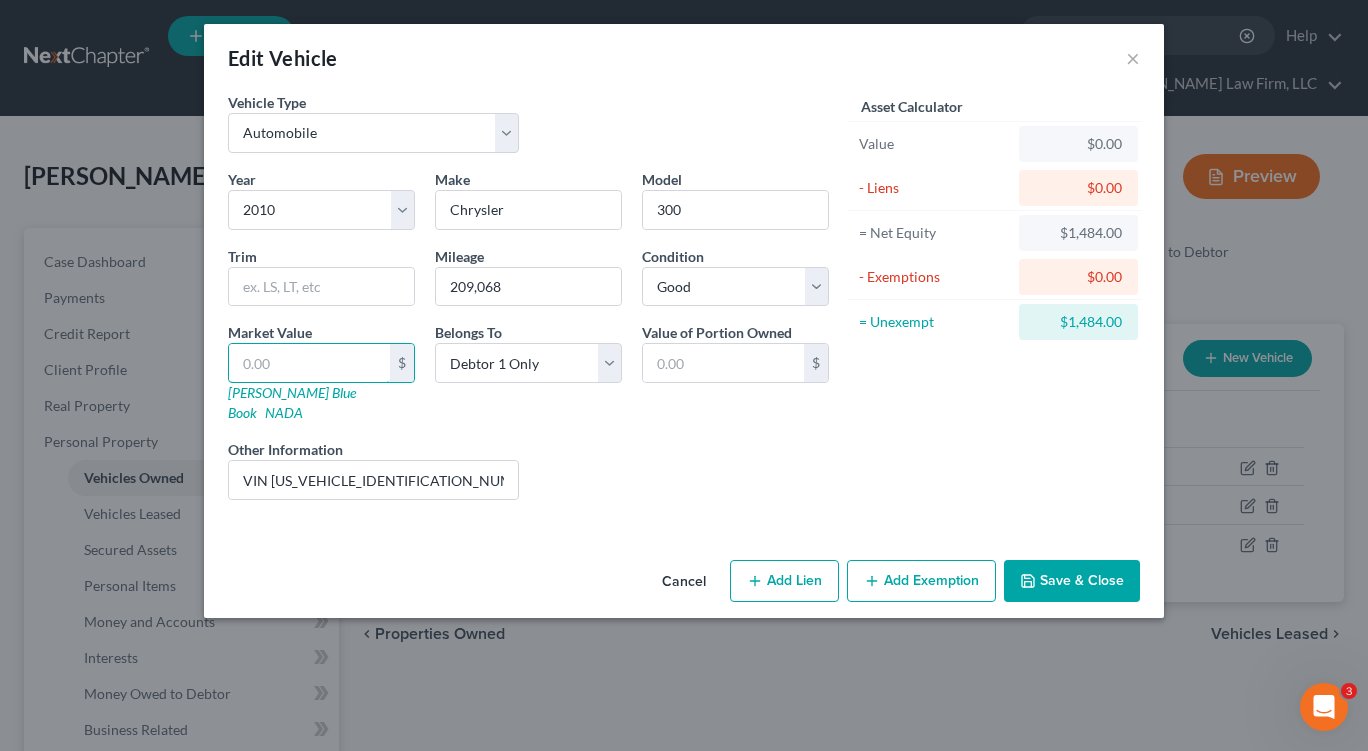 paste on "1,305" 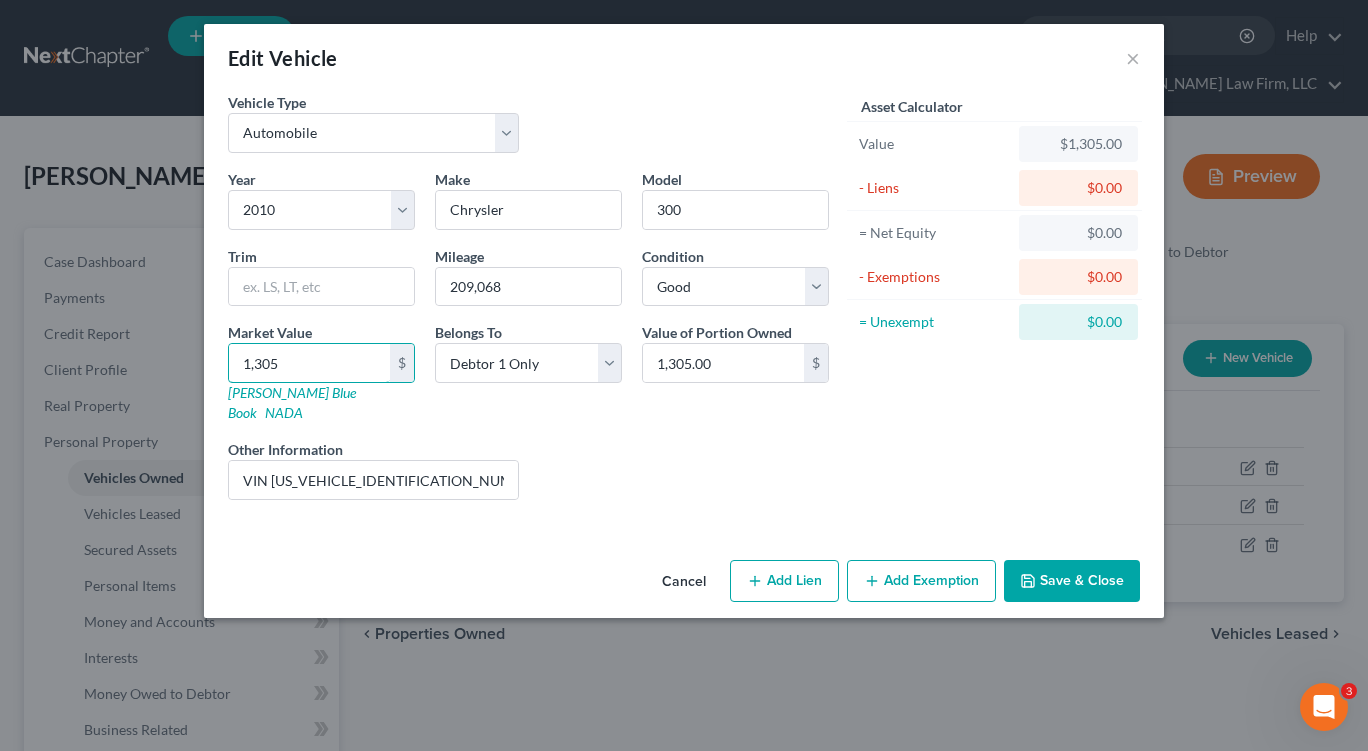type on "1,305" 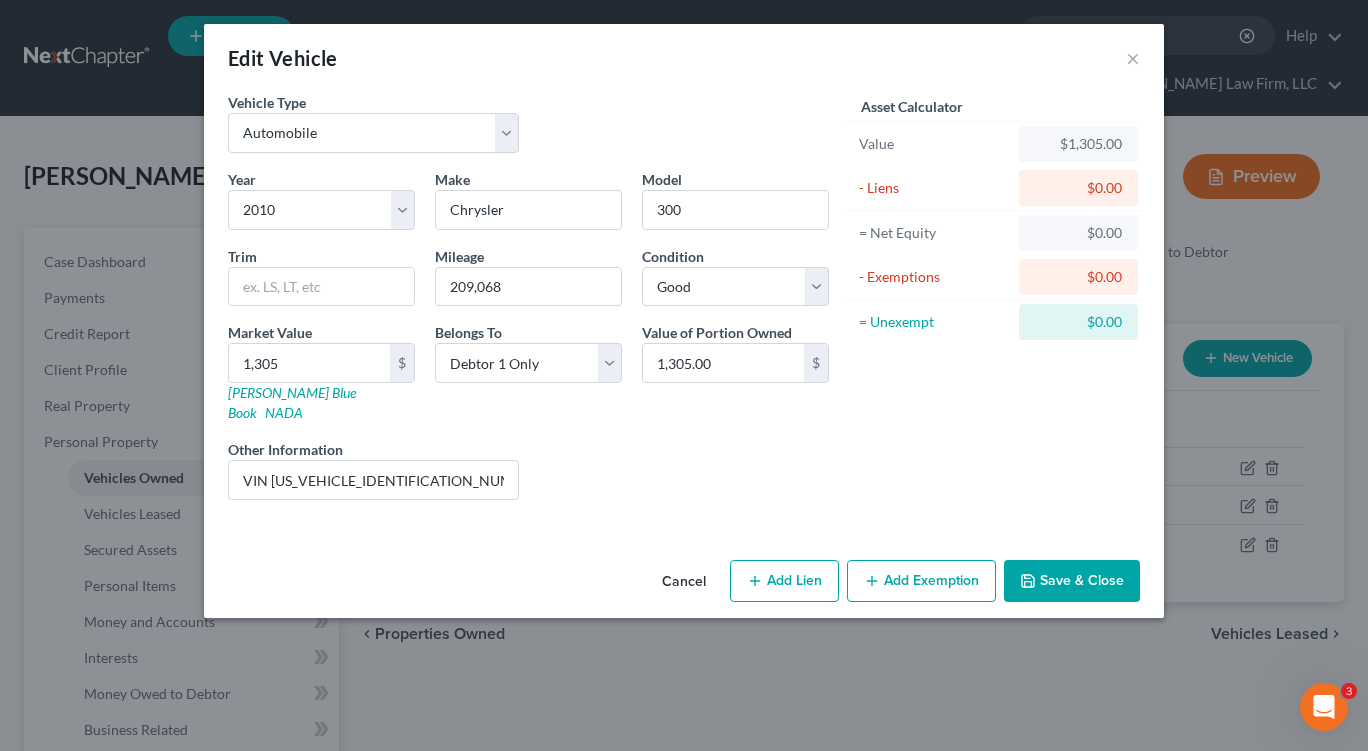 click on "Save & Close" at bounding box center (1072, 581) 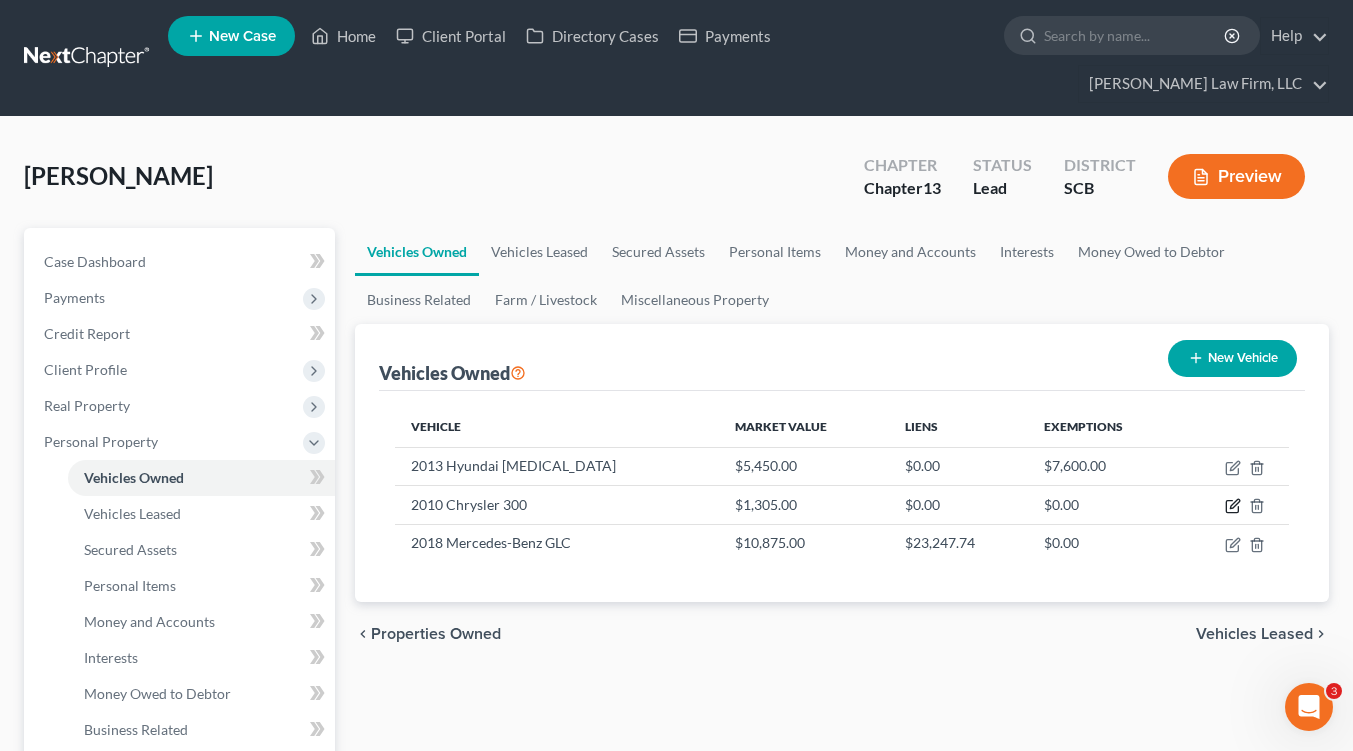 click 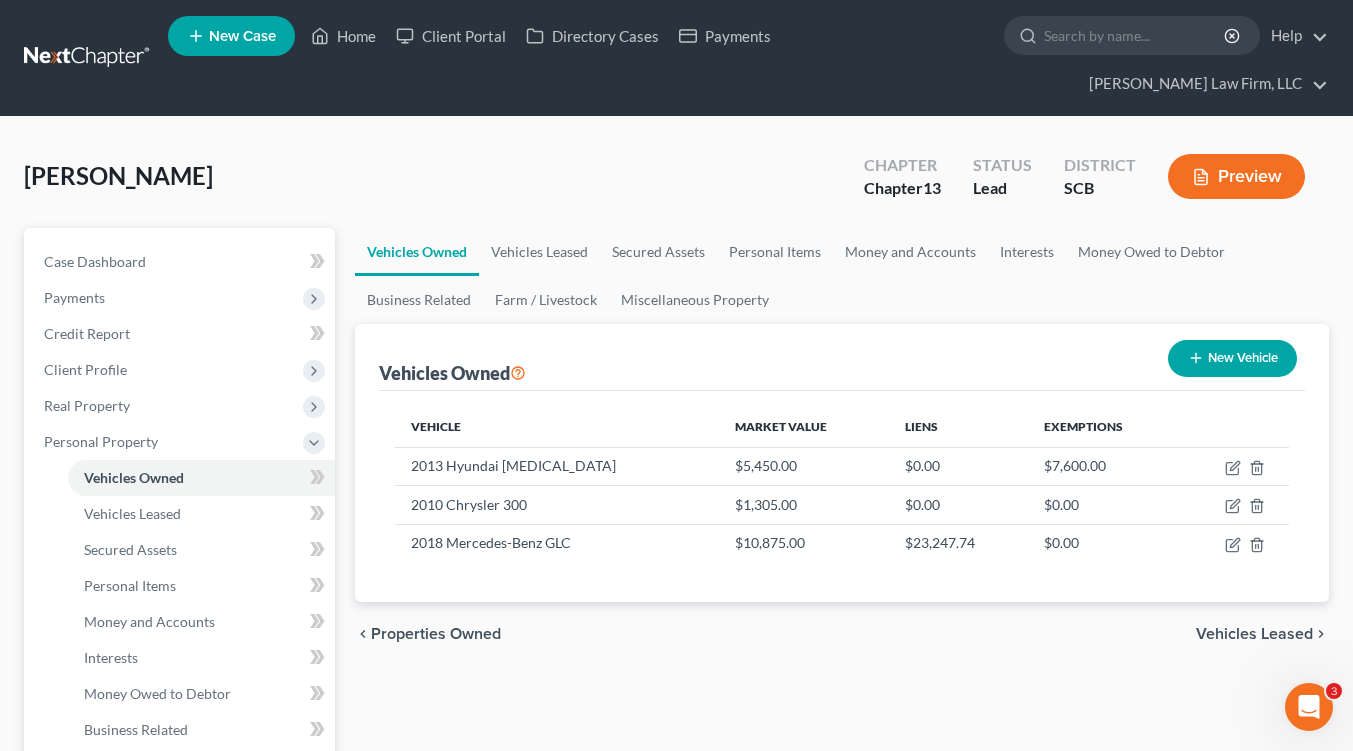 select on "0" 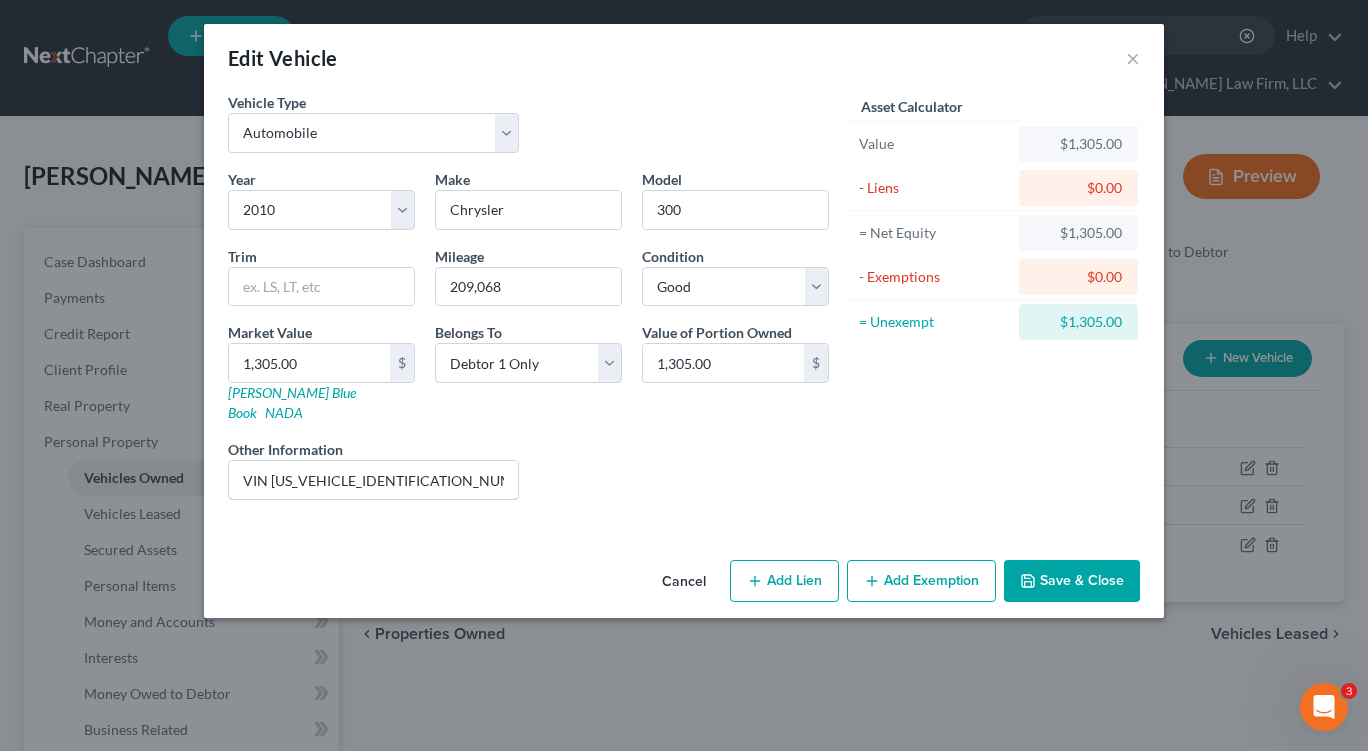 click on "VIN 2C3CA5CV5AH207886 (No lien)(This vehicle is inoperable, it needs a new engine)" at bounding box center [373, 480] 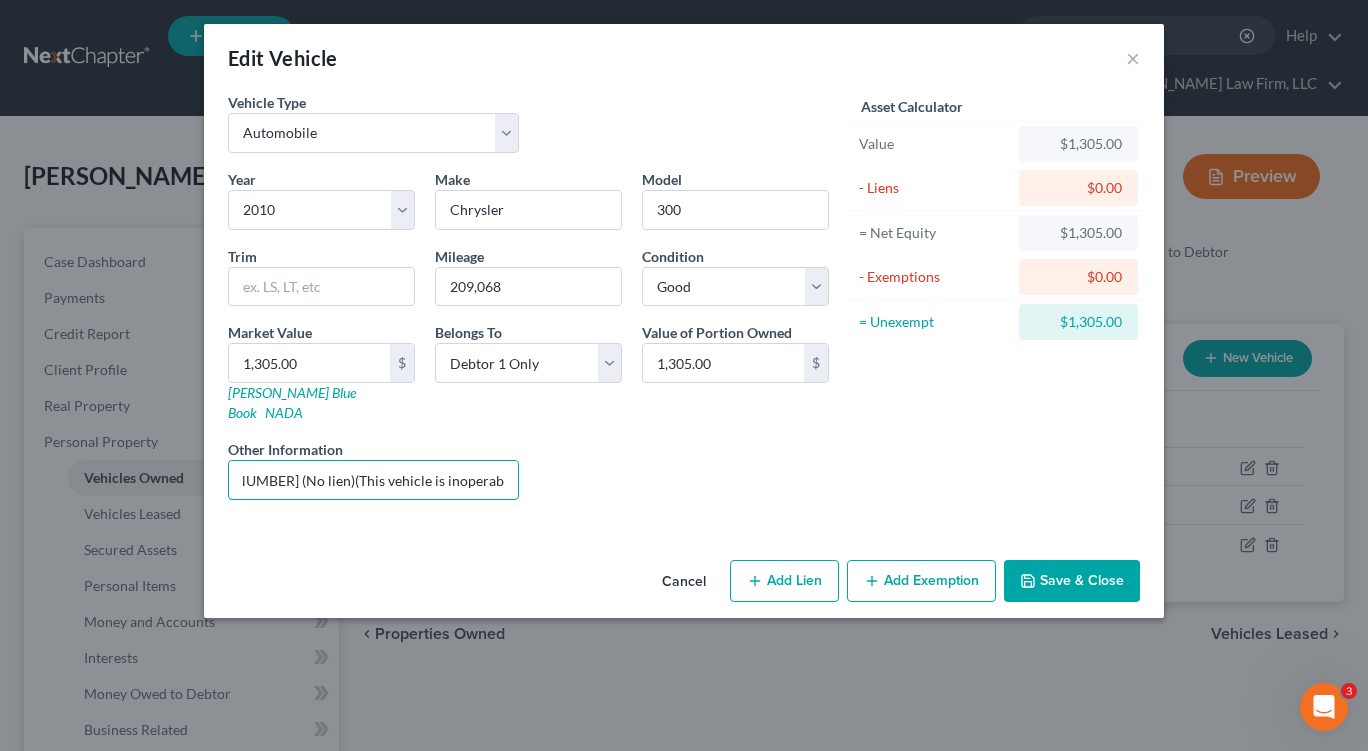 scroll, scrollTop: 0, scrollLeft: 265, axis: horizontal 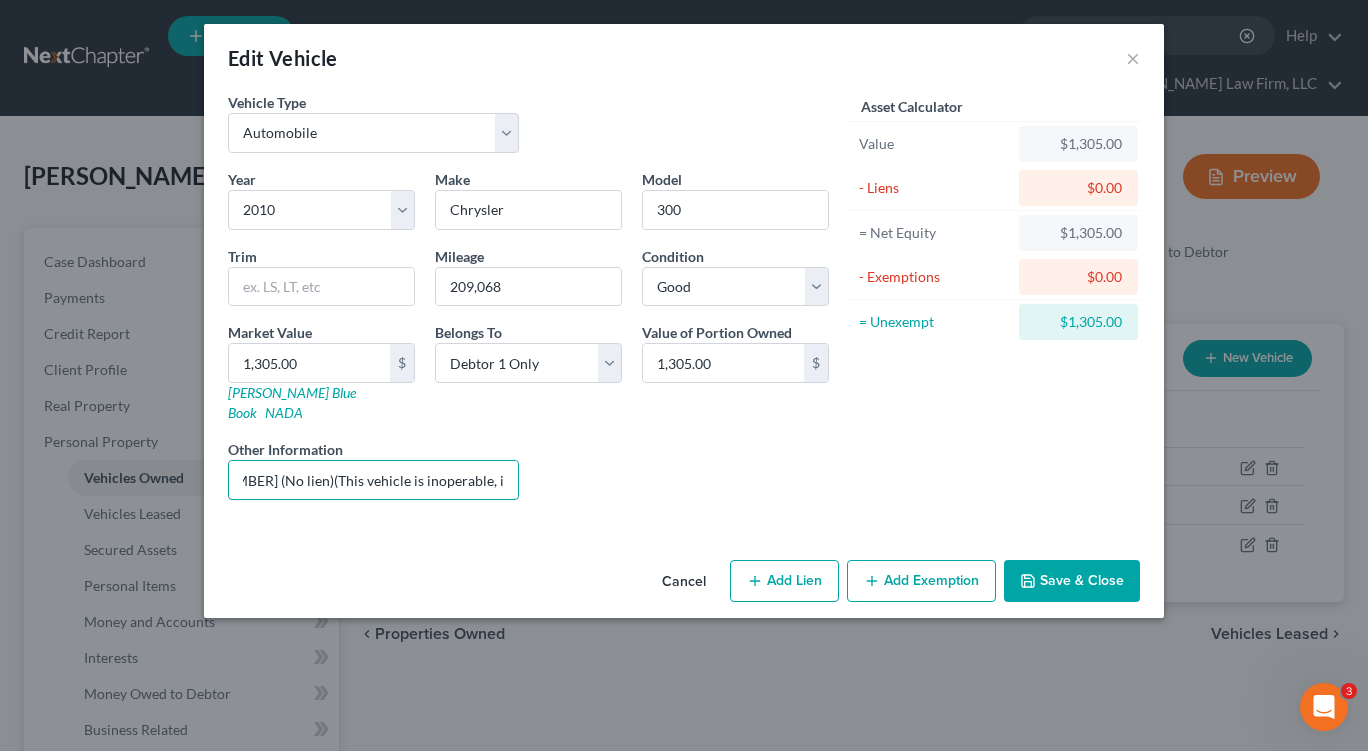 click on "VIN 2C3CA5CV5AH207886 (No lien)(This vehicle is inoperable, it needs a new engine)" at bounding box center [373, 480] 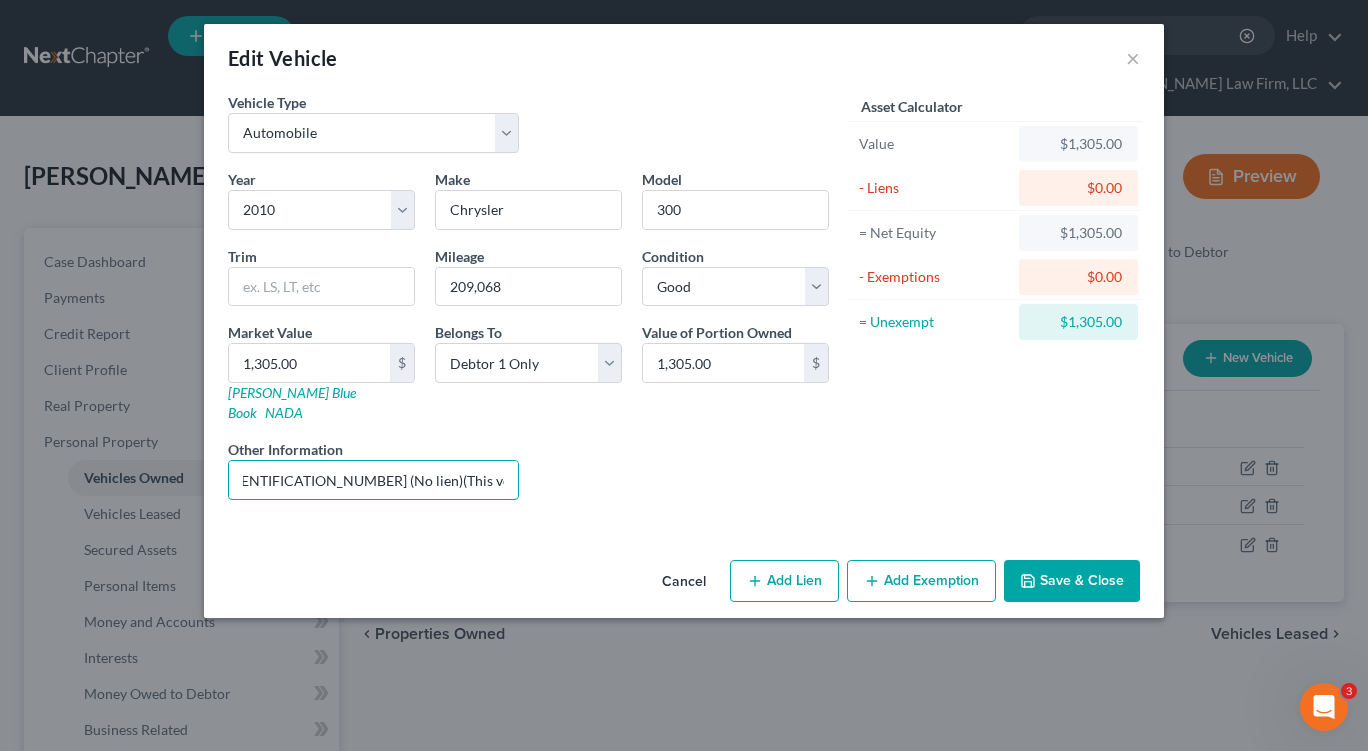 scroll, scrollTop: 0, scrollLeft: 133, axis: horizontal 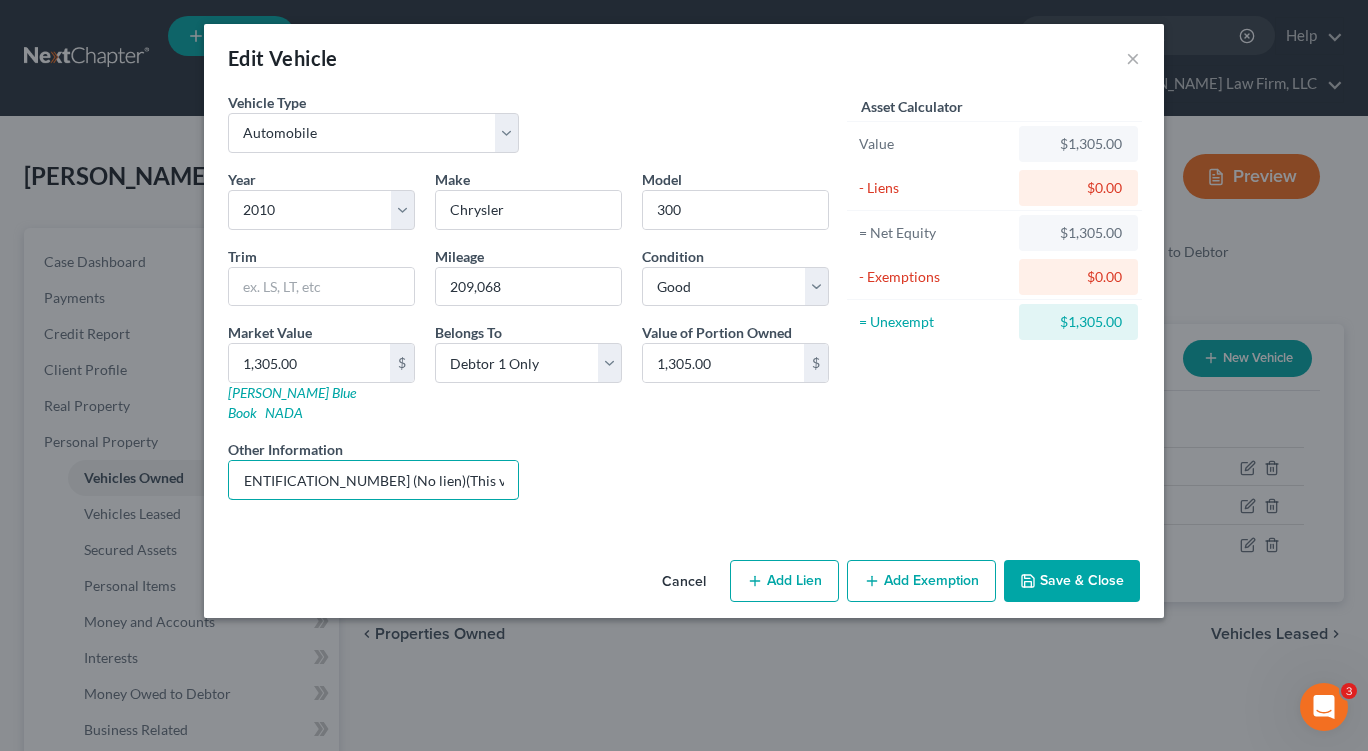 type on "VIN 2C3CA5CV5AH207886 (No lien)(This vehicle is inoperable,.)" 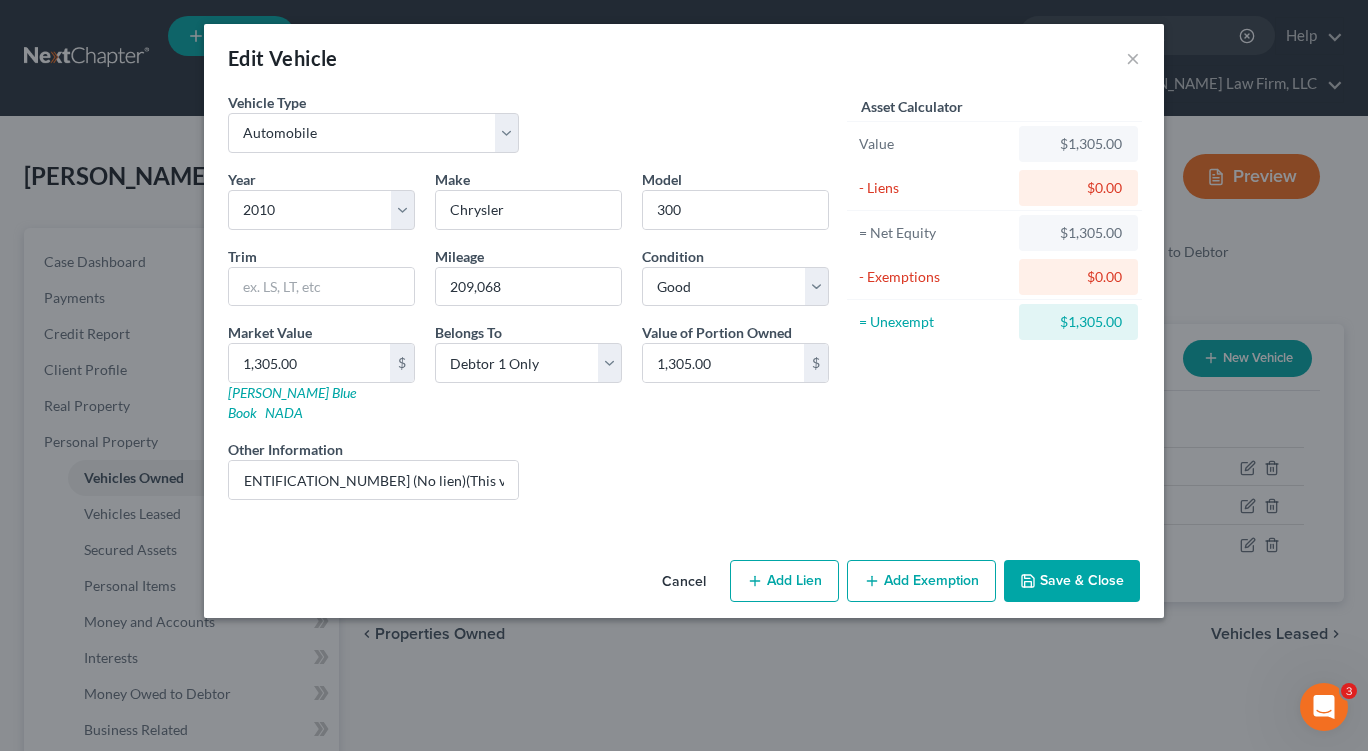 scroll, scrollTop: 0, scrollLeft: 0, axis: both 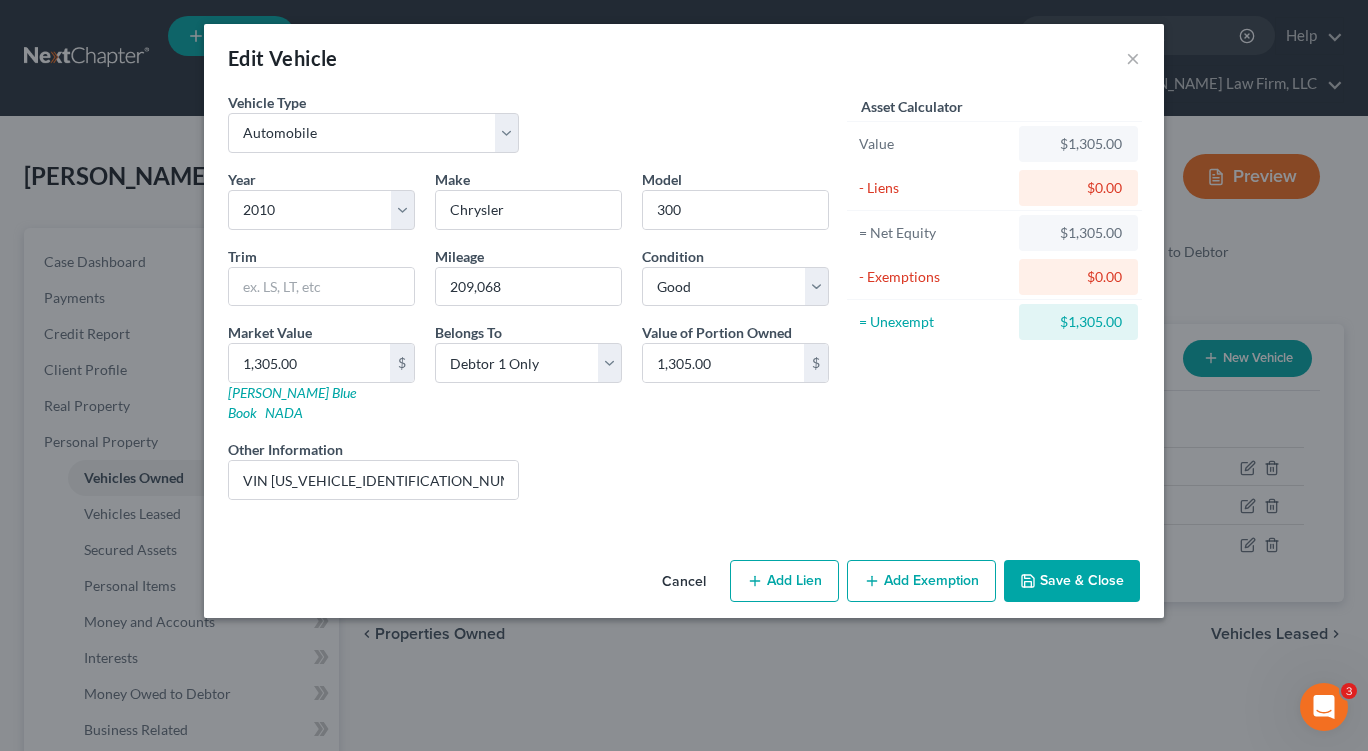 click on "Save & Close" at bounding box center [1072, 581] 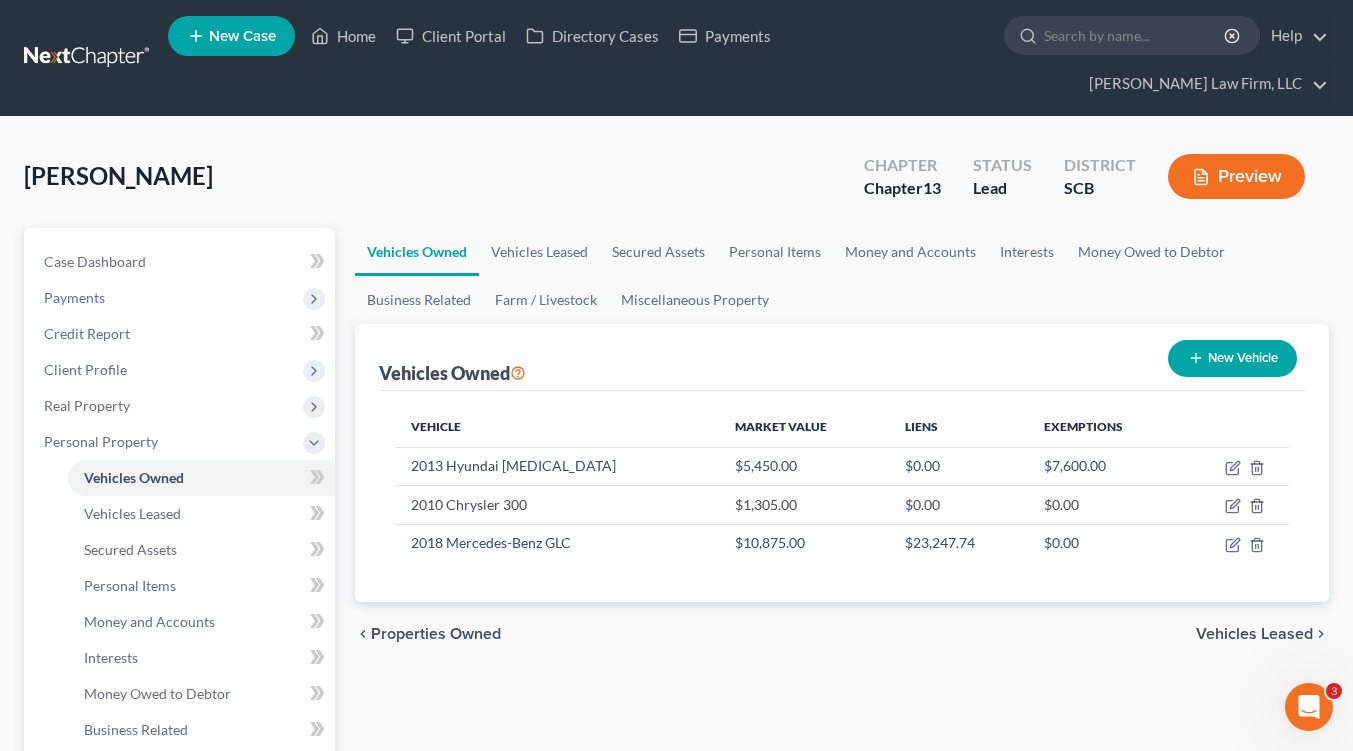 click on "Preview" at bounding box center (1236, 176) 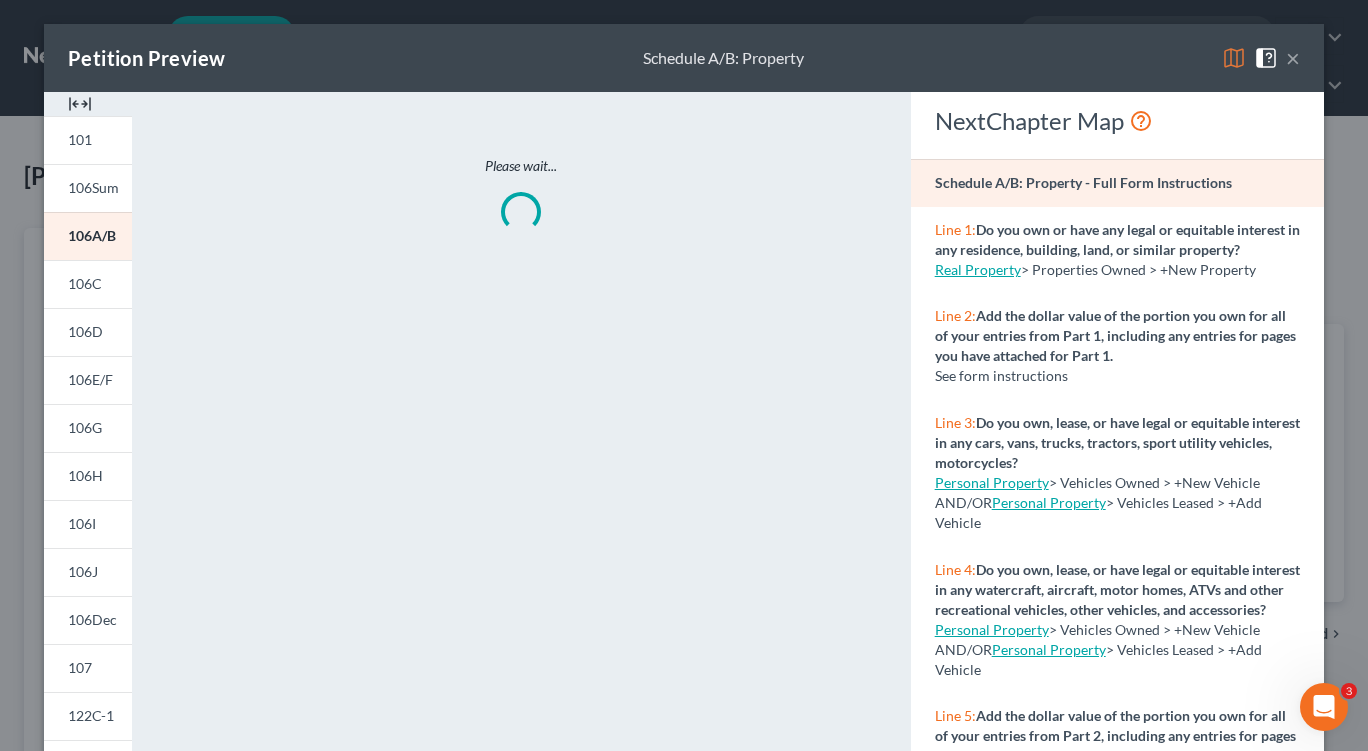 click on "106I" at bounding box center [88, 524] 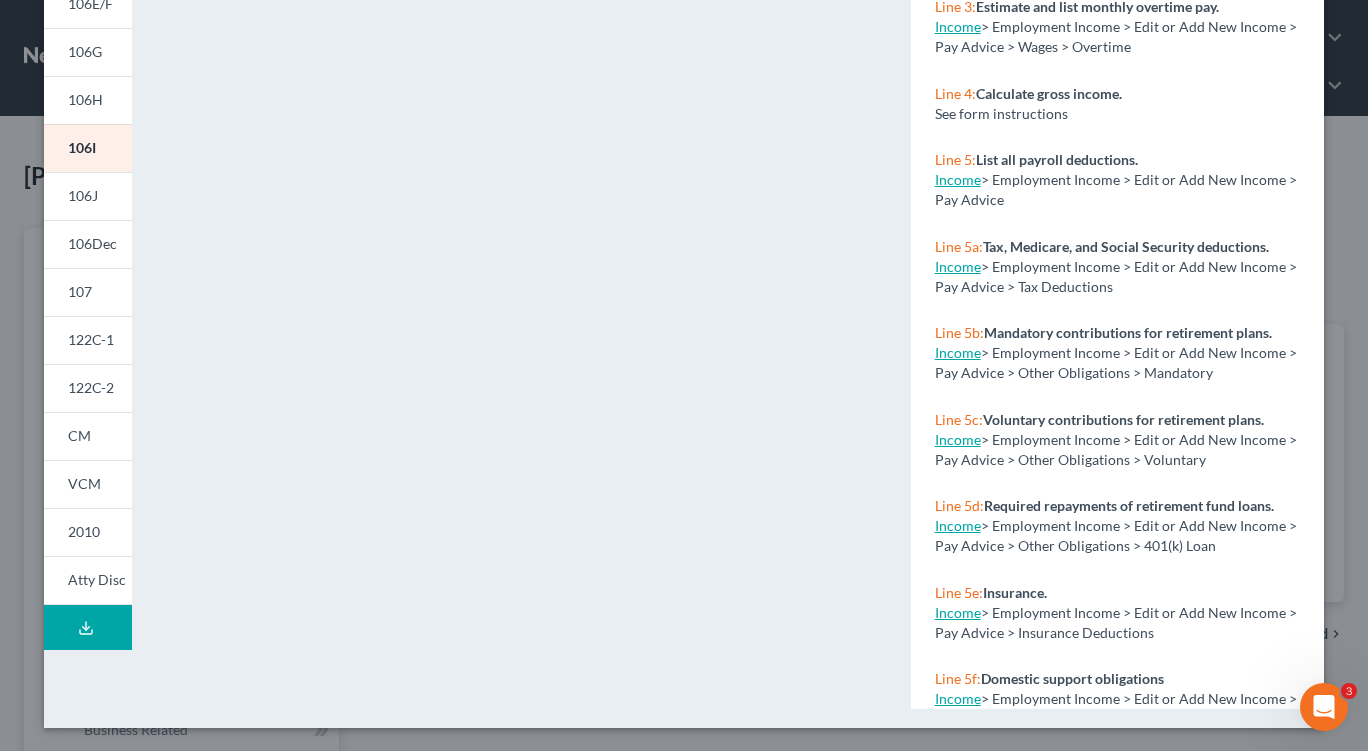 scroll, scrollTop: 164, scrollLeft: 0, axis: vertical 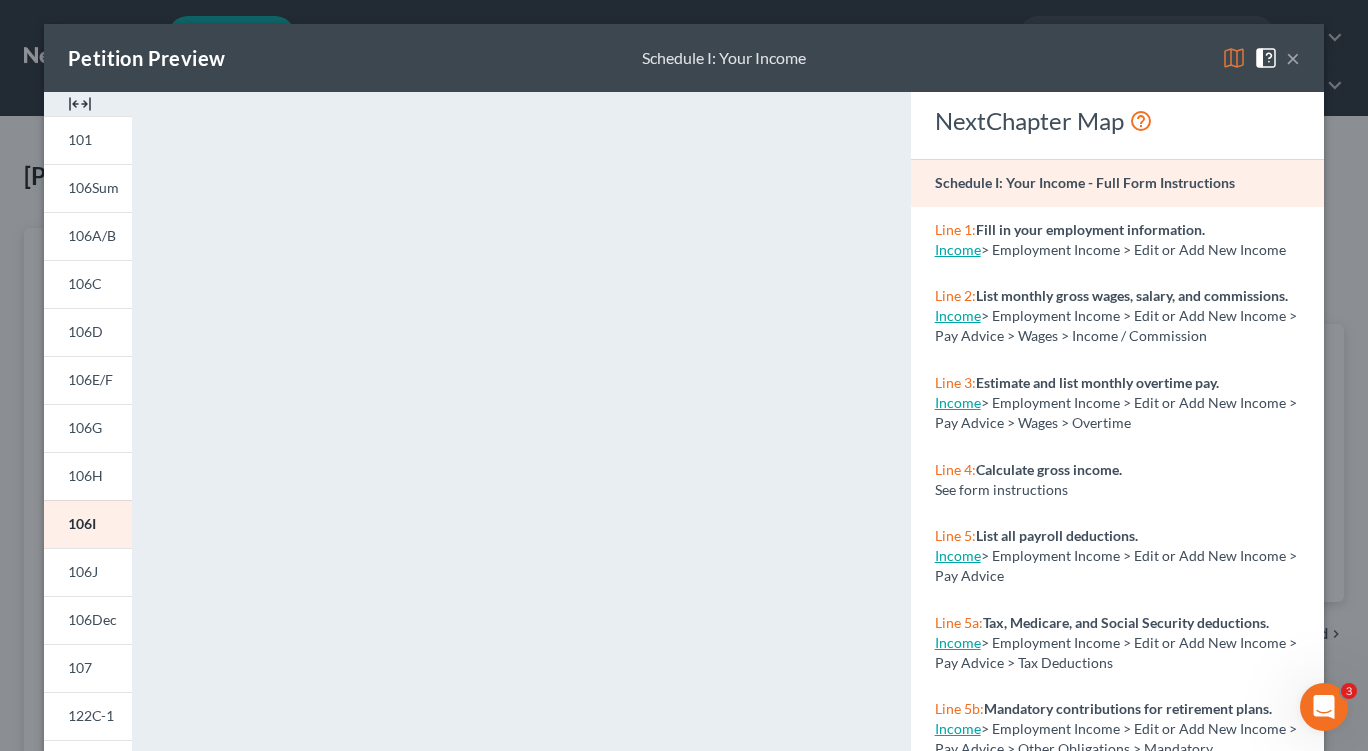 click on "×" at bounding box center [1293, 58] 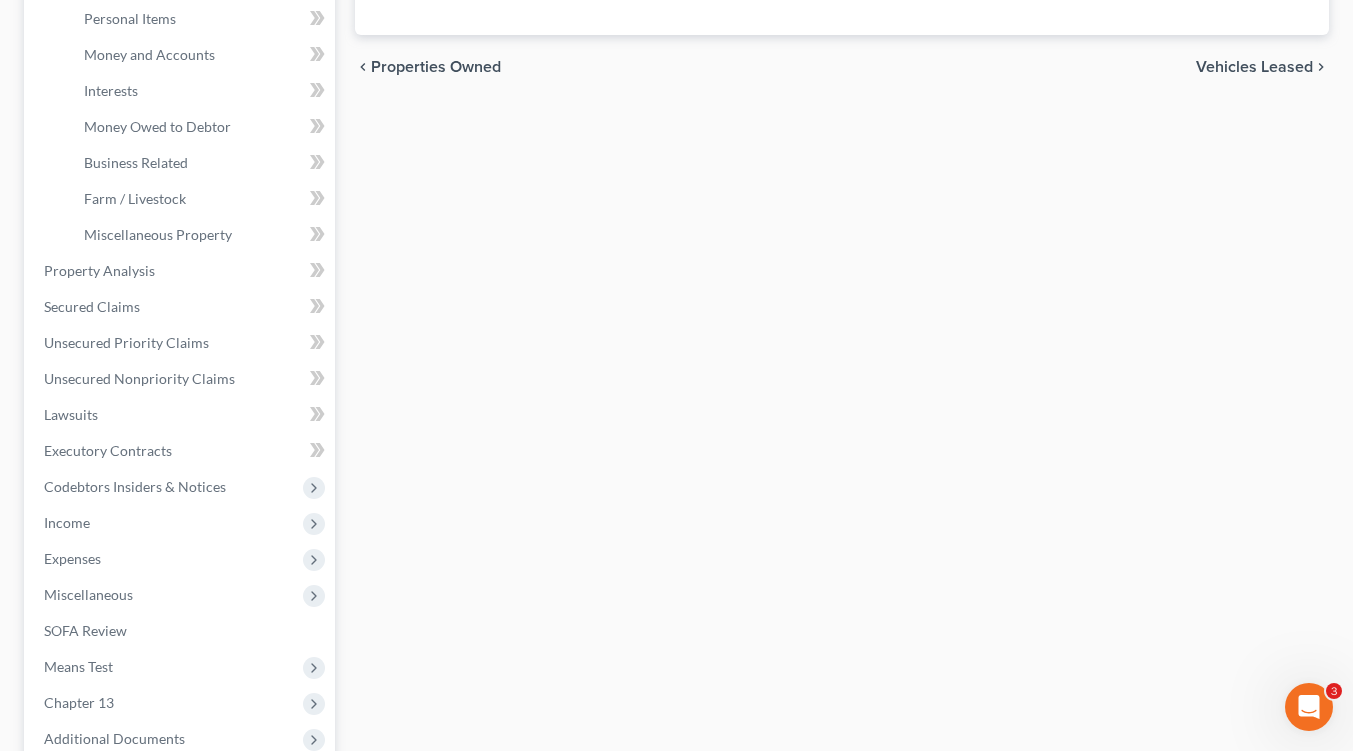 scroll, scrollTop: 700, scrollLeft: 0, axis: vertical 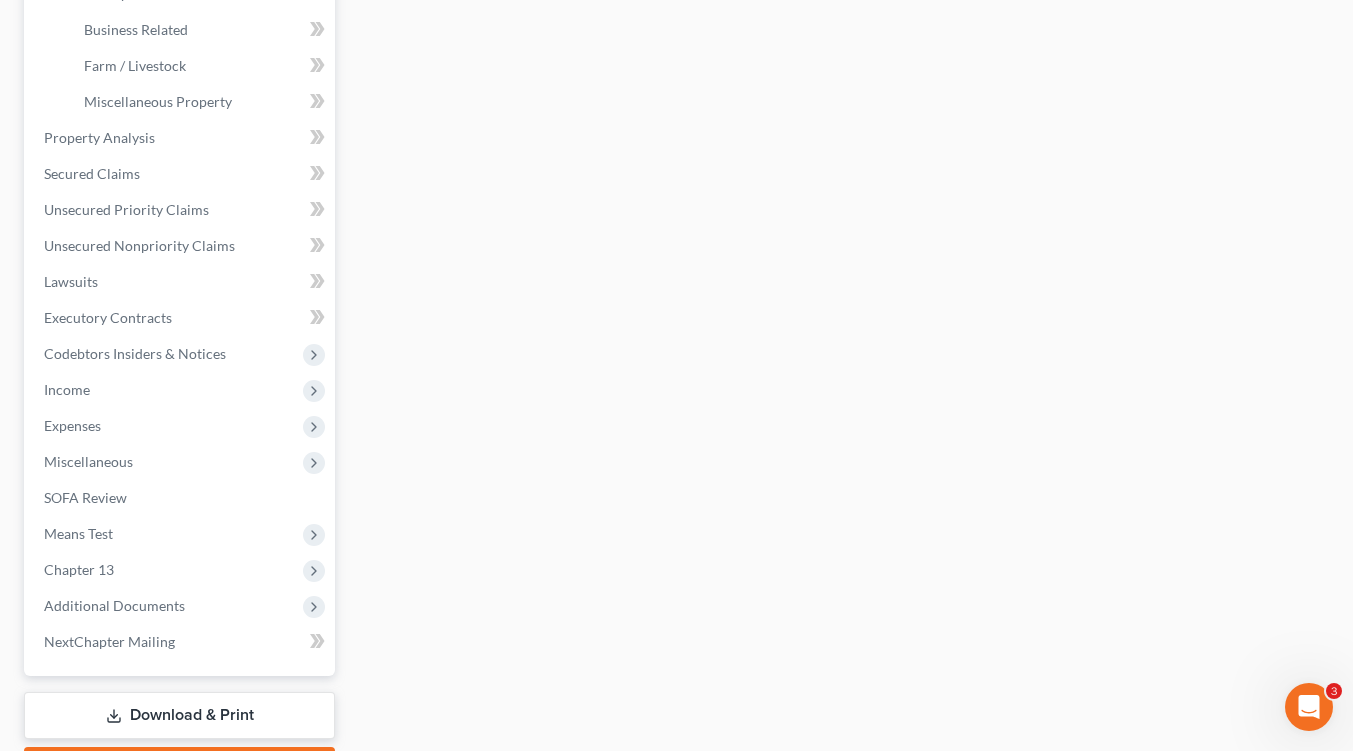 click on "Income" at bounding box center [181, 390] 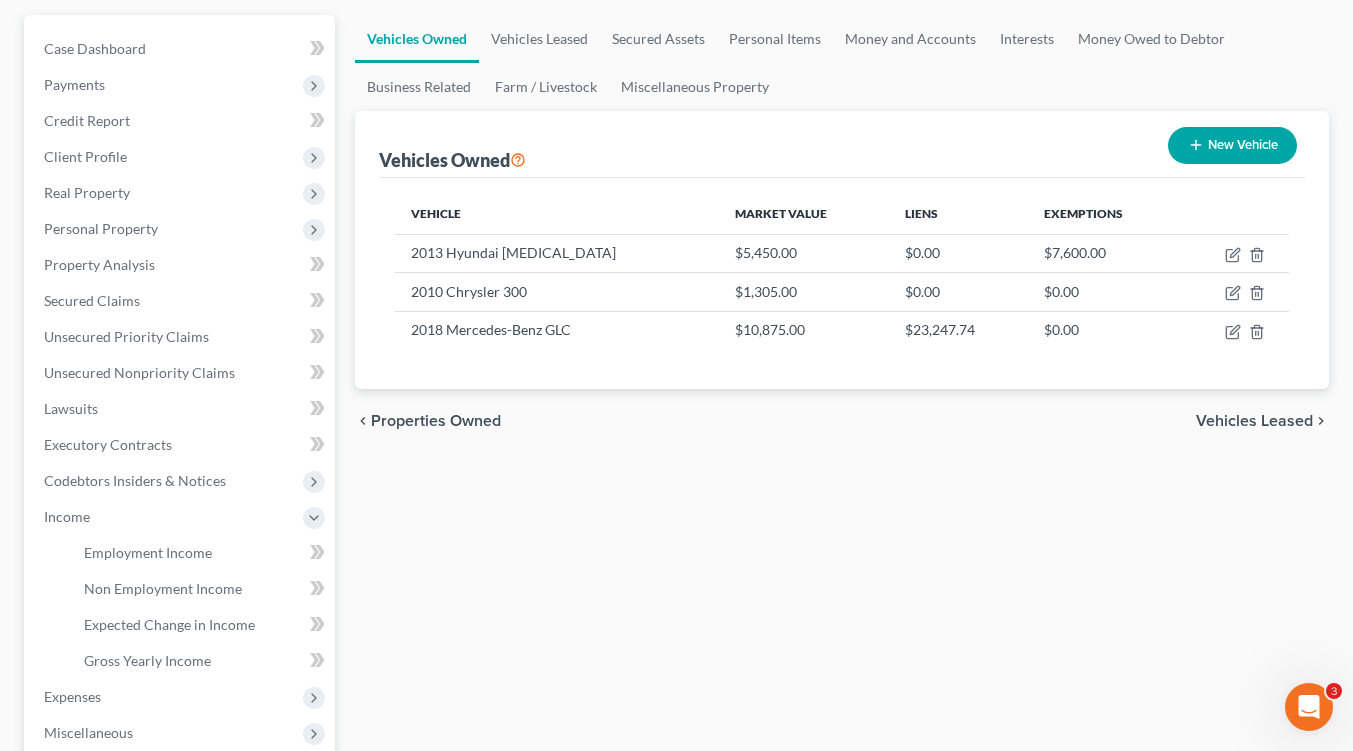scroll, scrollTop: 400, scrollLeft: 0, axis: vertical 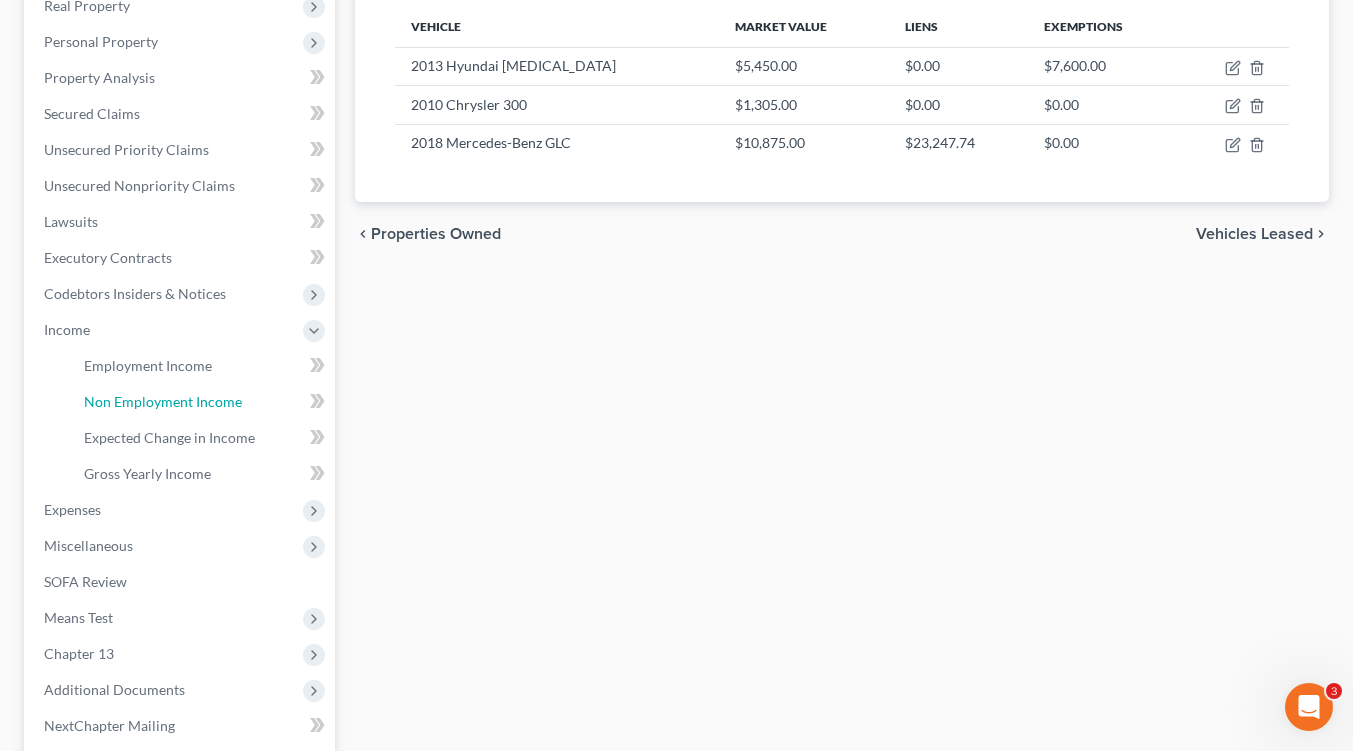click on "Non Employment Income" at bounding box center (163, 401) 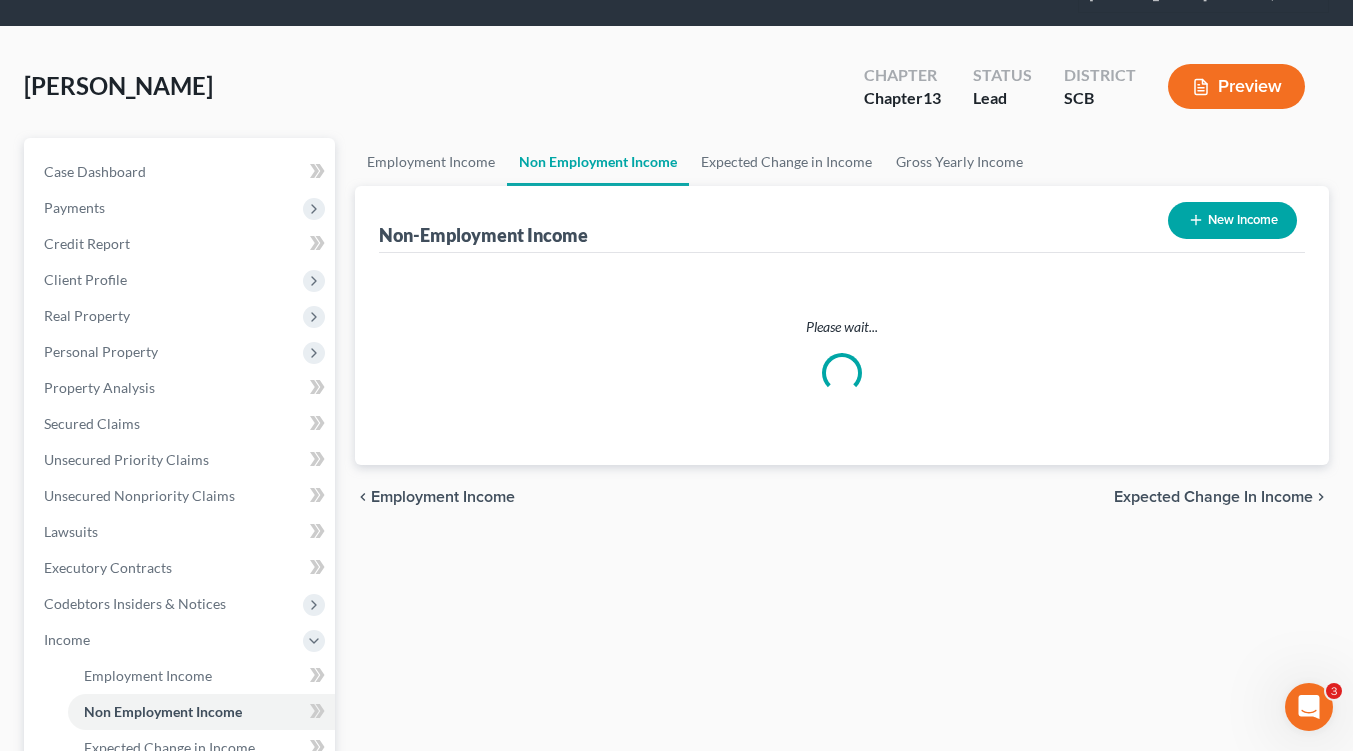 scroll, scrollTop: 0, scrollLeft: 0, axis: both 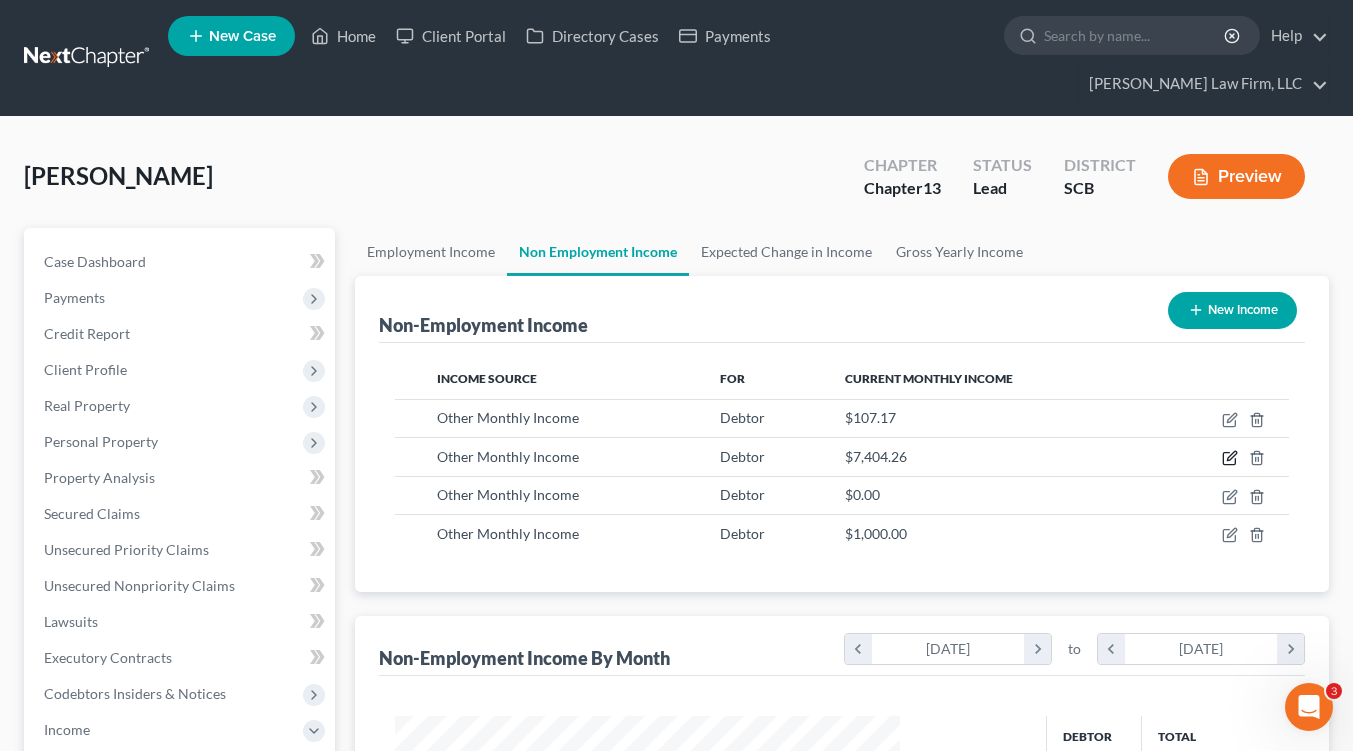 click 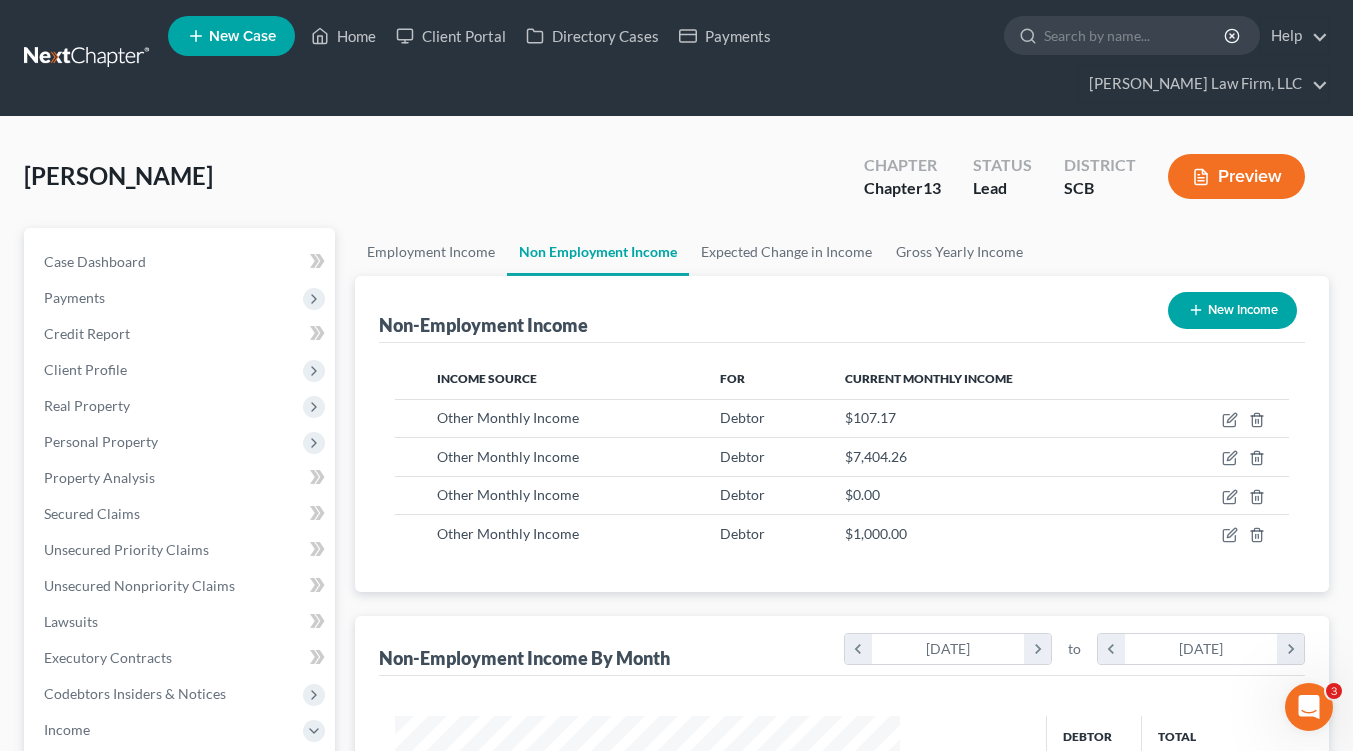 select on "13" 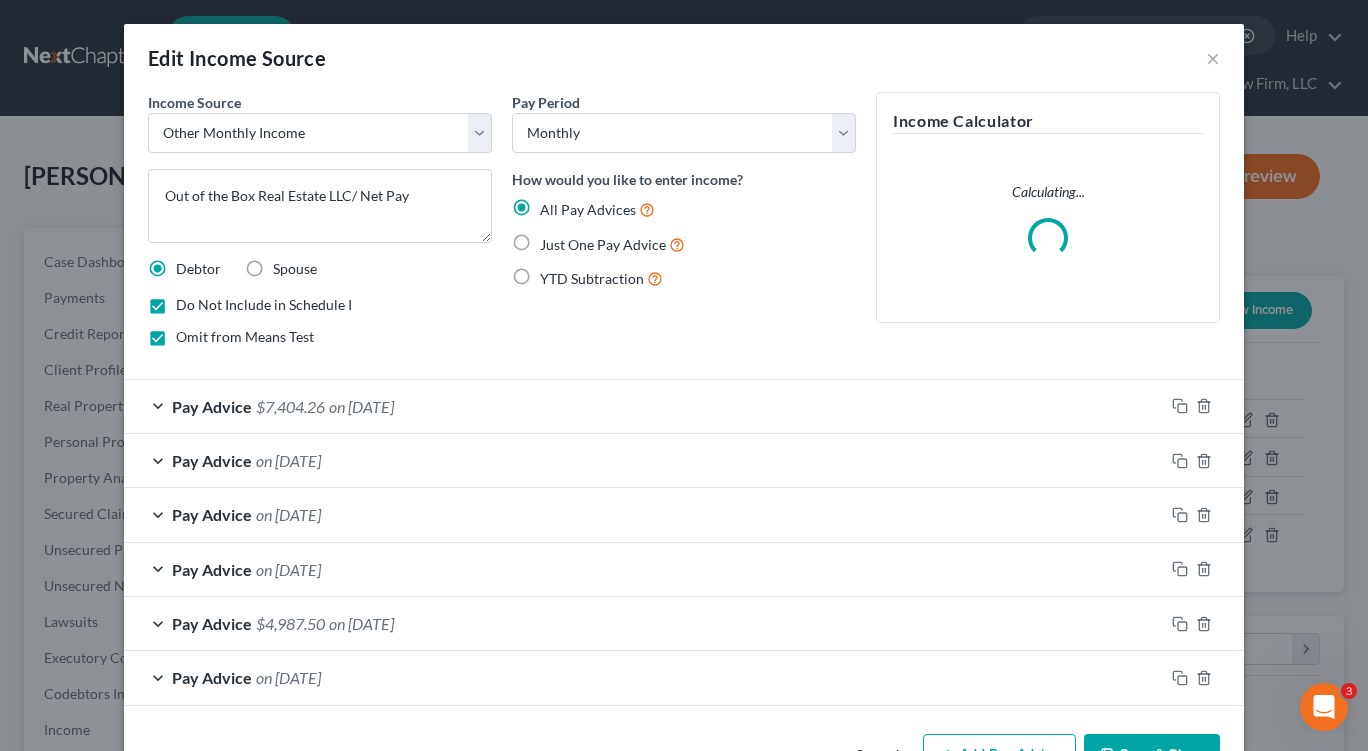 scroll, scrollTop: 999641, scrollLeft: 999448, axis: both 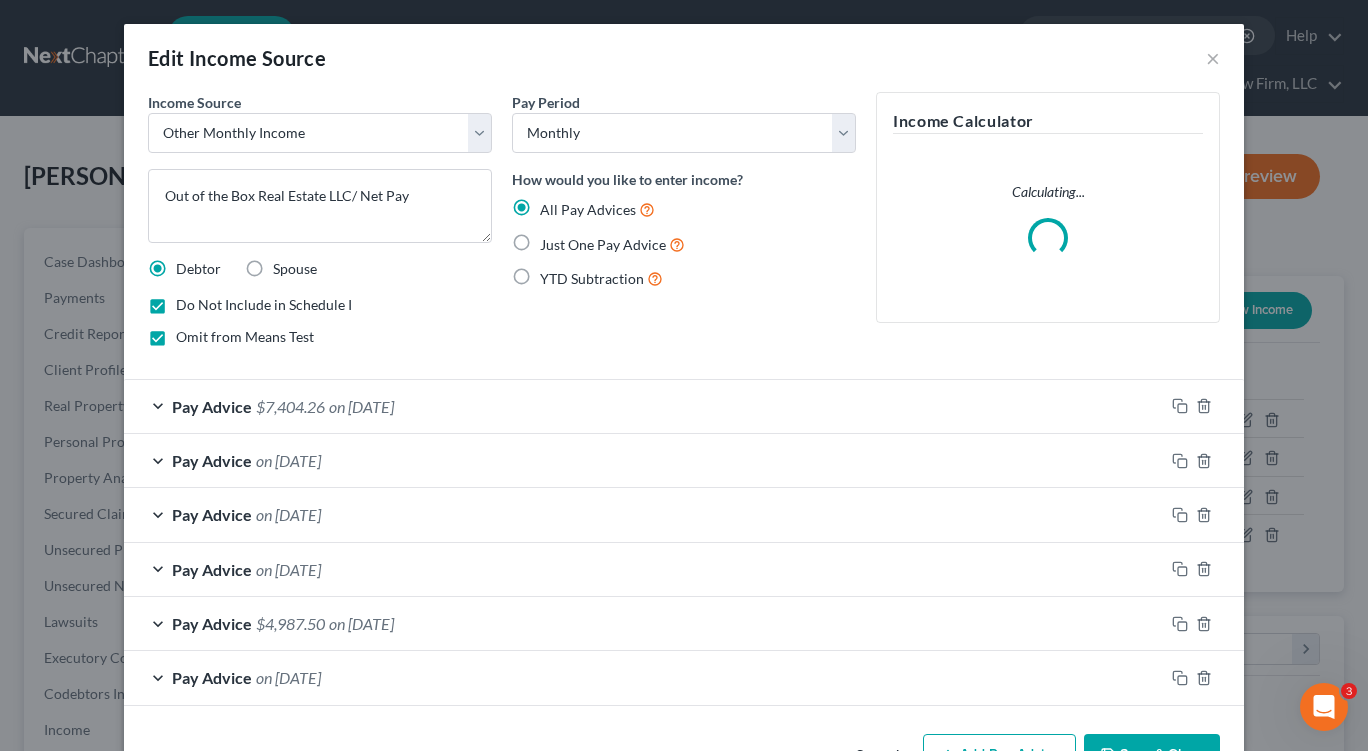 click on "Omit from Means Test" at bounding box center (245, 337) 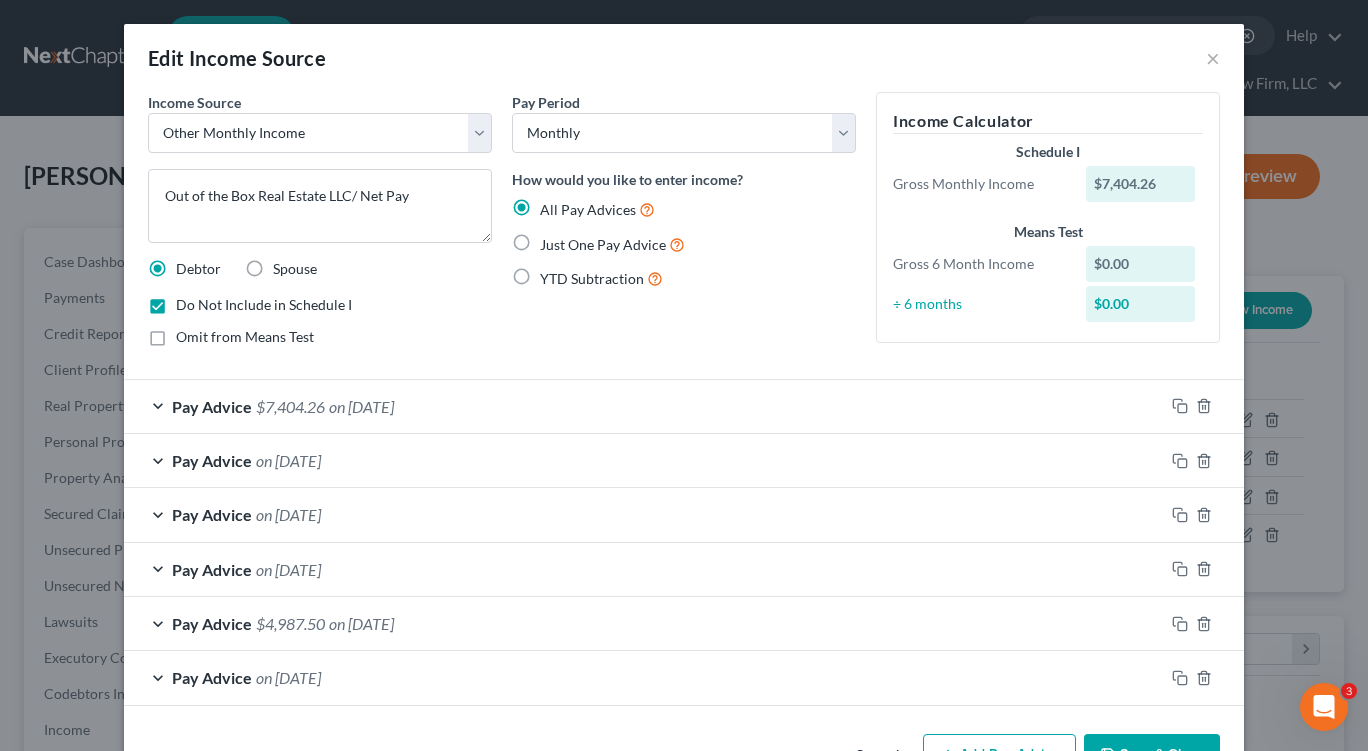 click on "Do Not Include in Schedule I" at bounding box center [264, 305] 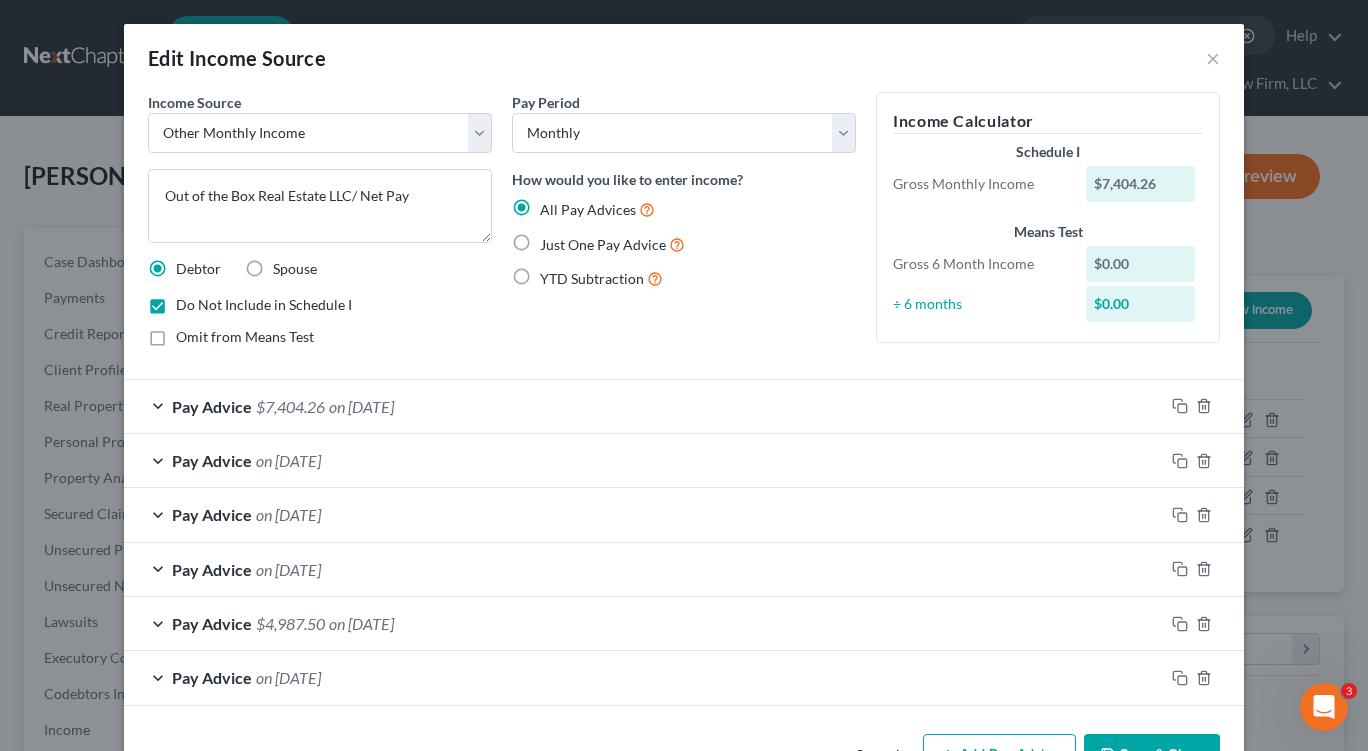 click on "Do Not Include in Schedule I" at bounding box center [190, 301] 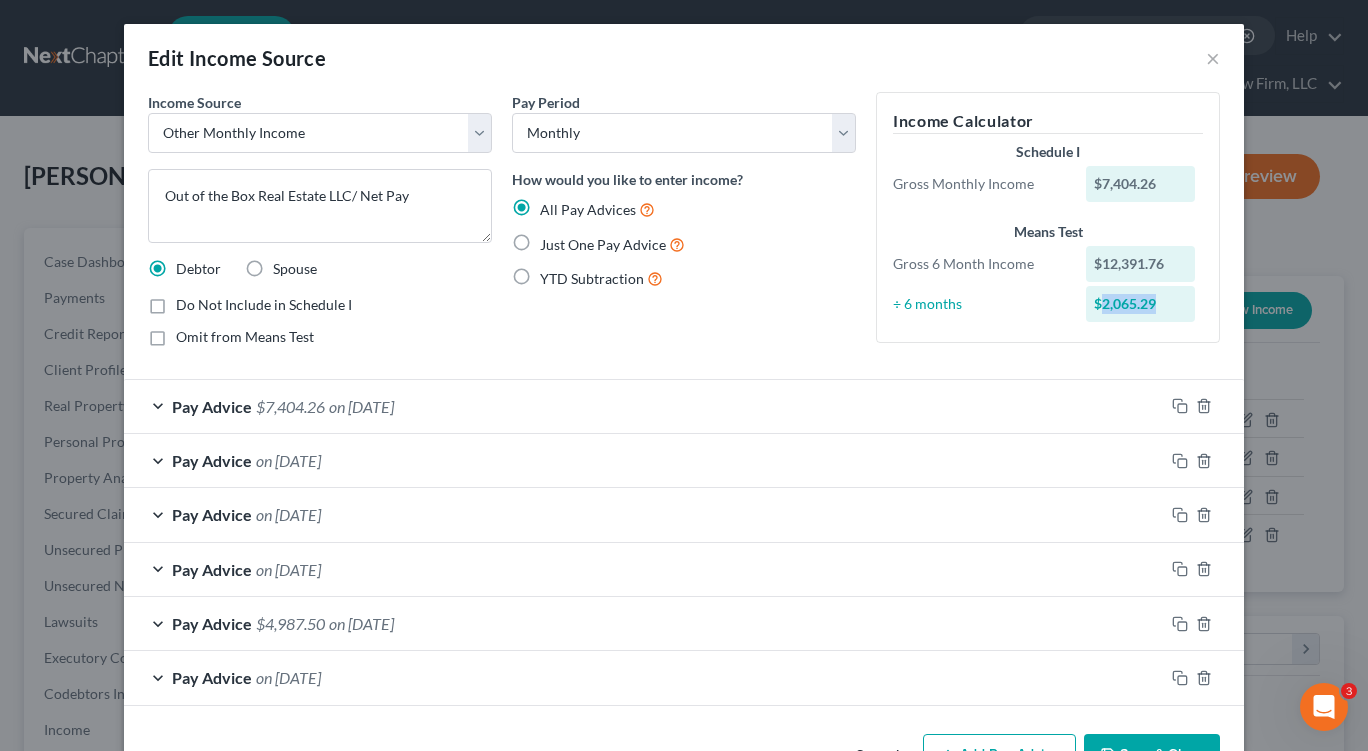 drag, startPoint x: 1149, startPoint y: 303, endPoint x: 1091, endPoint y: 313, distance: 58.855755 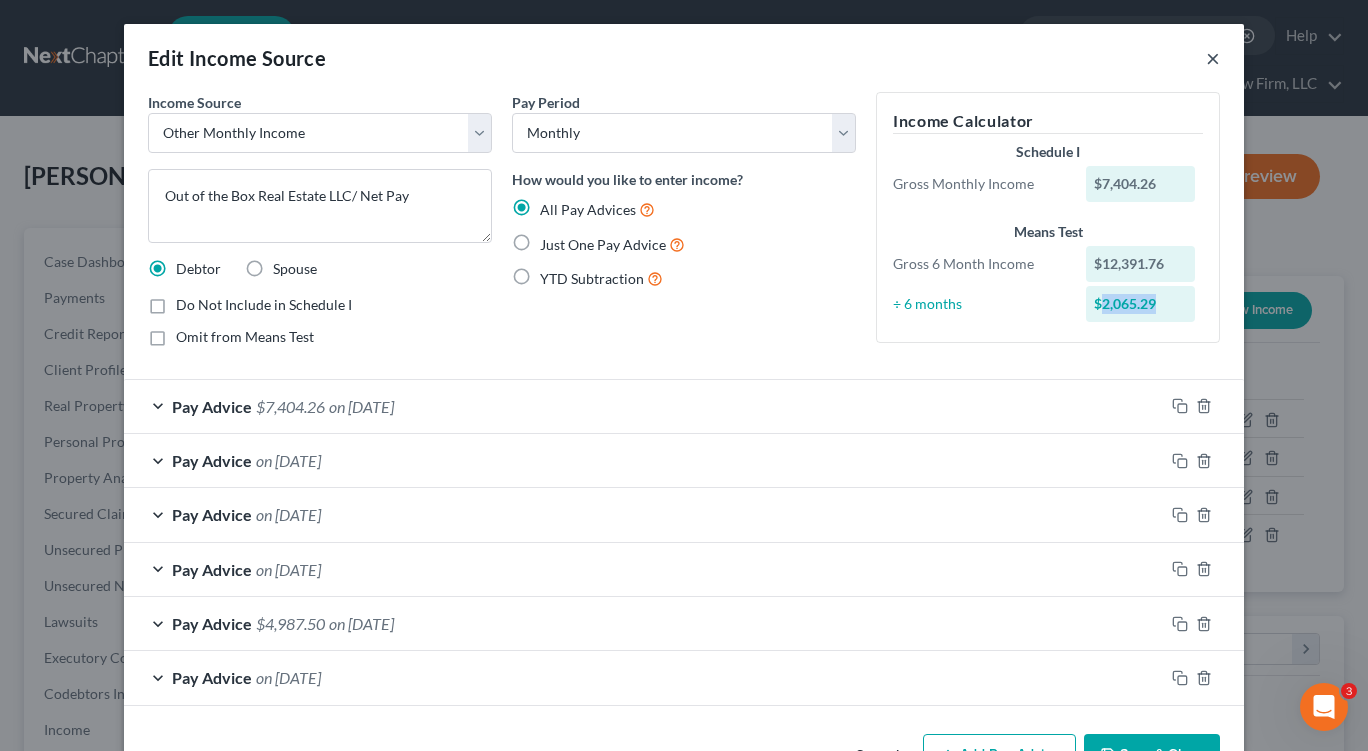 click on "×" at bounding box center [1213, 58] 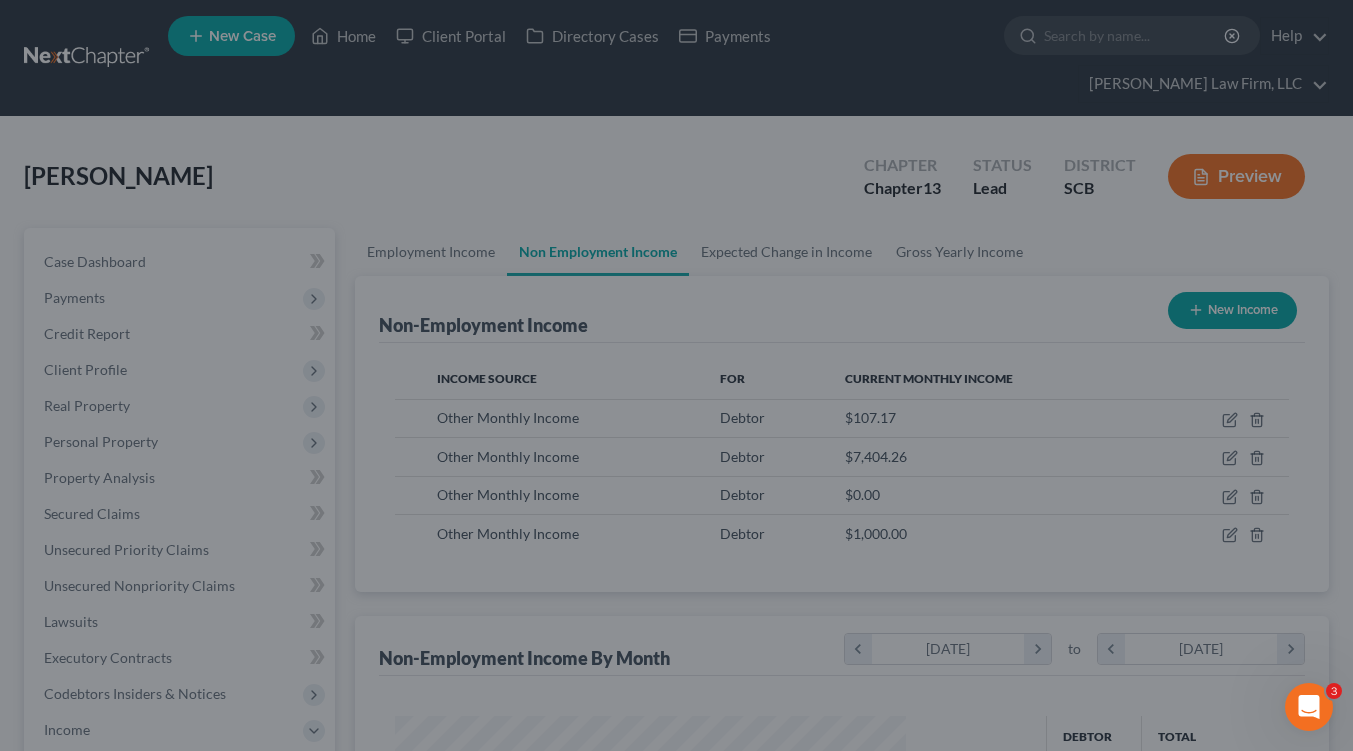 scroll, scrollTop: 358, scrollLeft: 545, axis: both 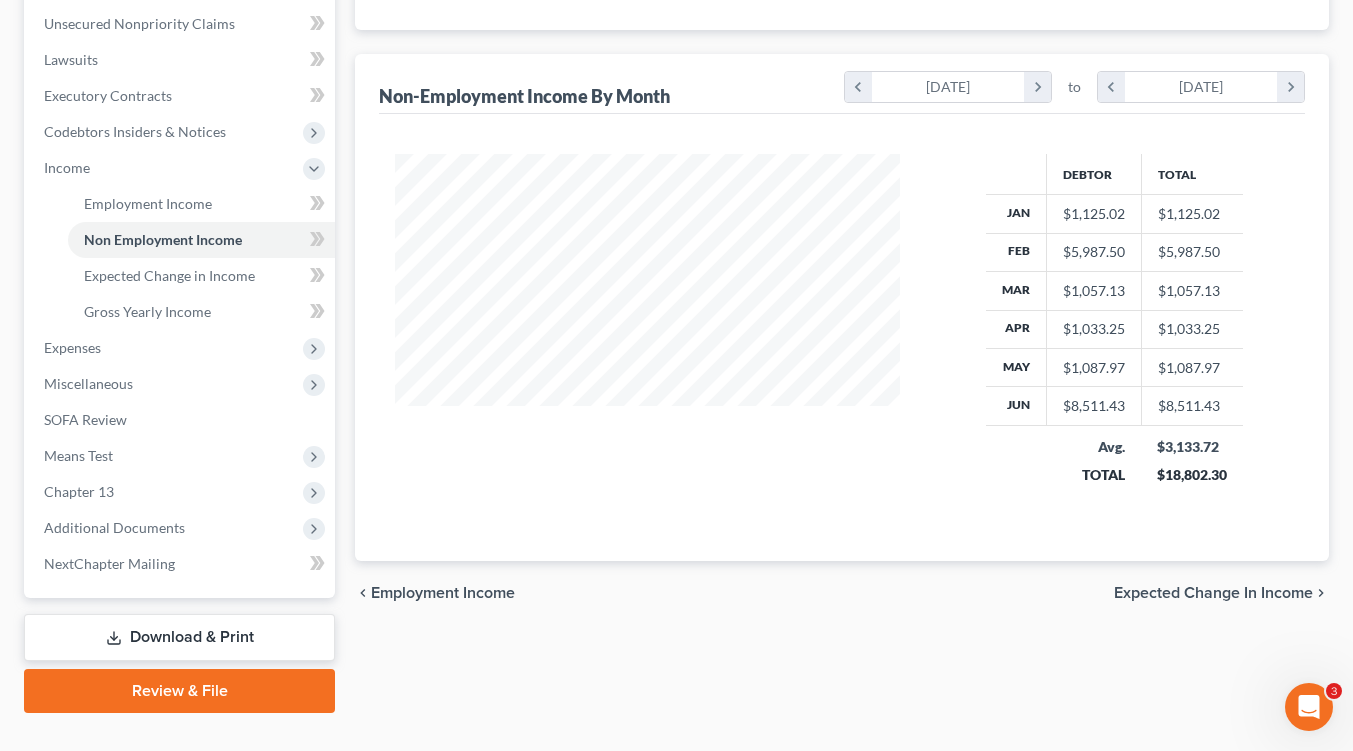 click on "Means Test" at bounding box center (181, 456) 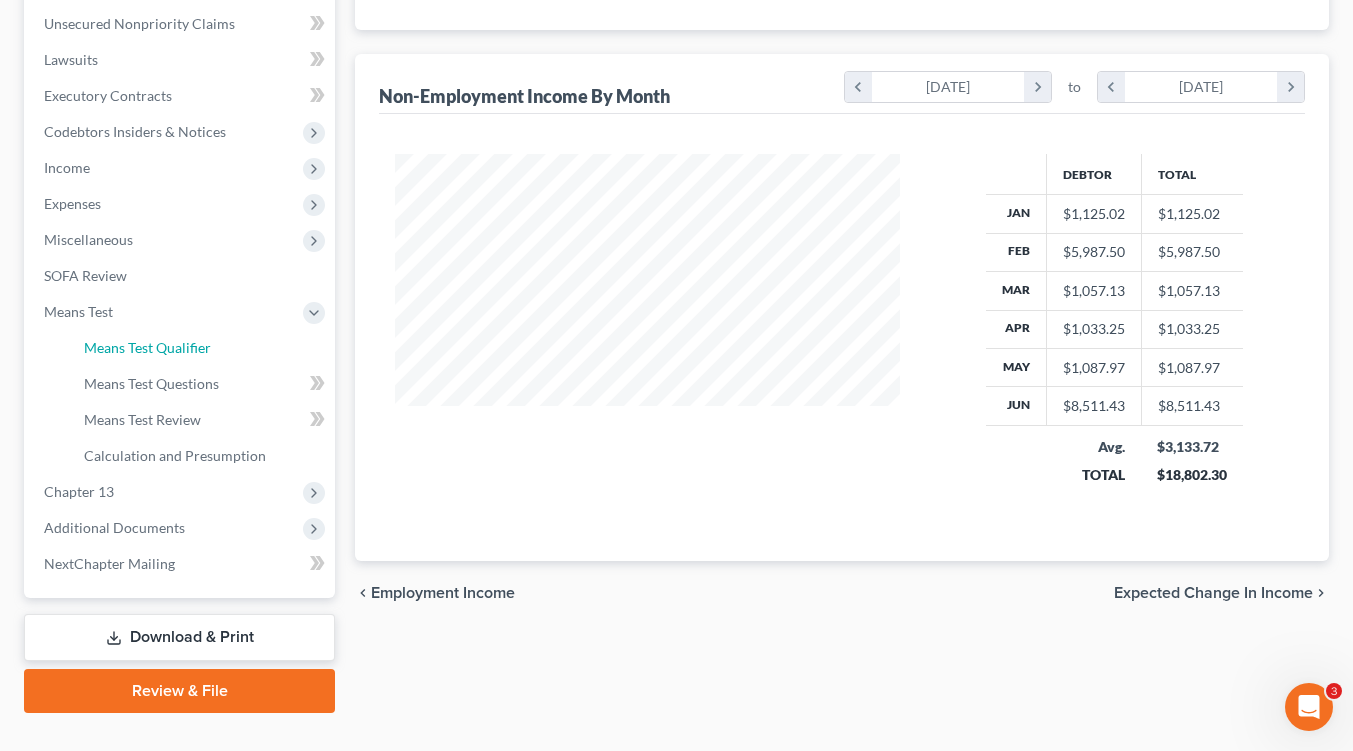 click on "Means Test Qualifier" at bounding box center [201, 348] 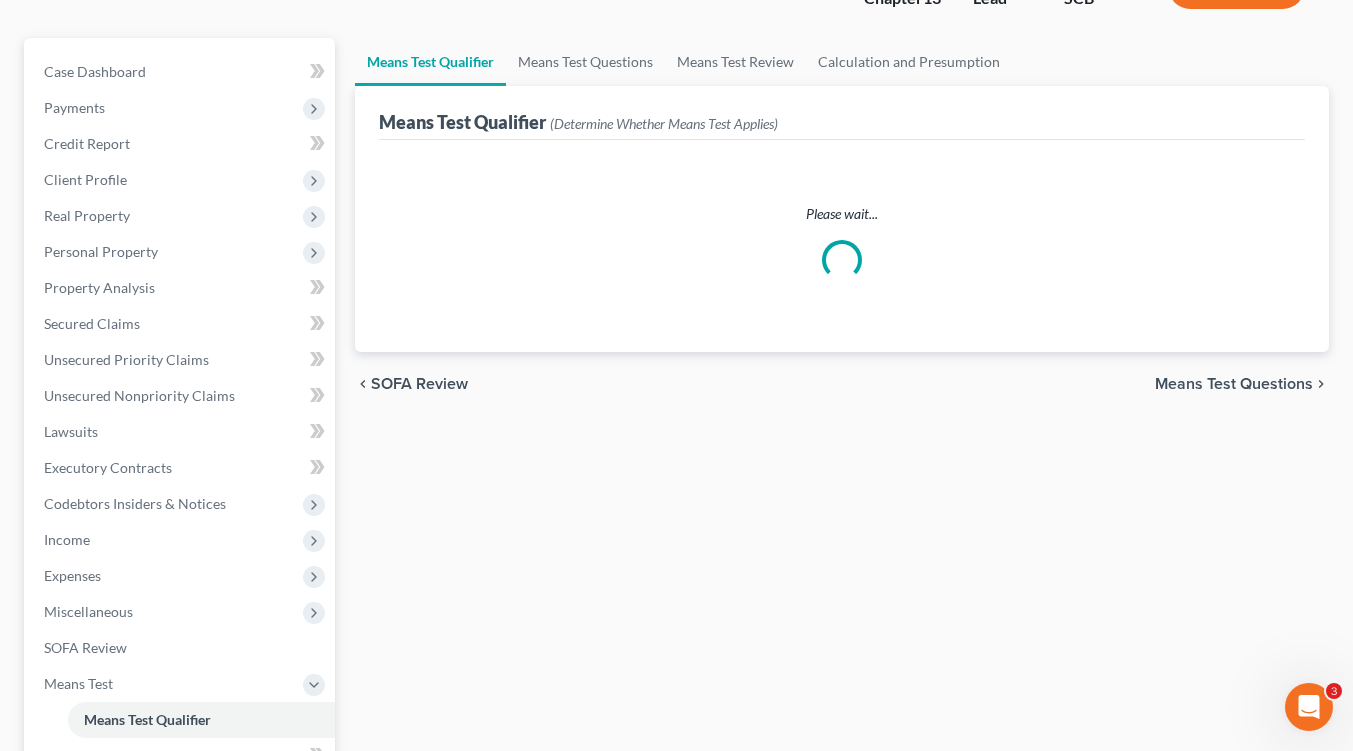scroll, scrollTop: 0, scrollLeft: 0, axis: both 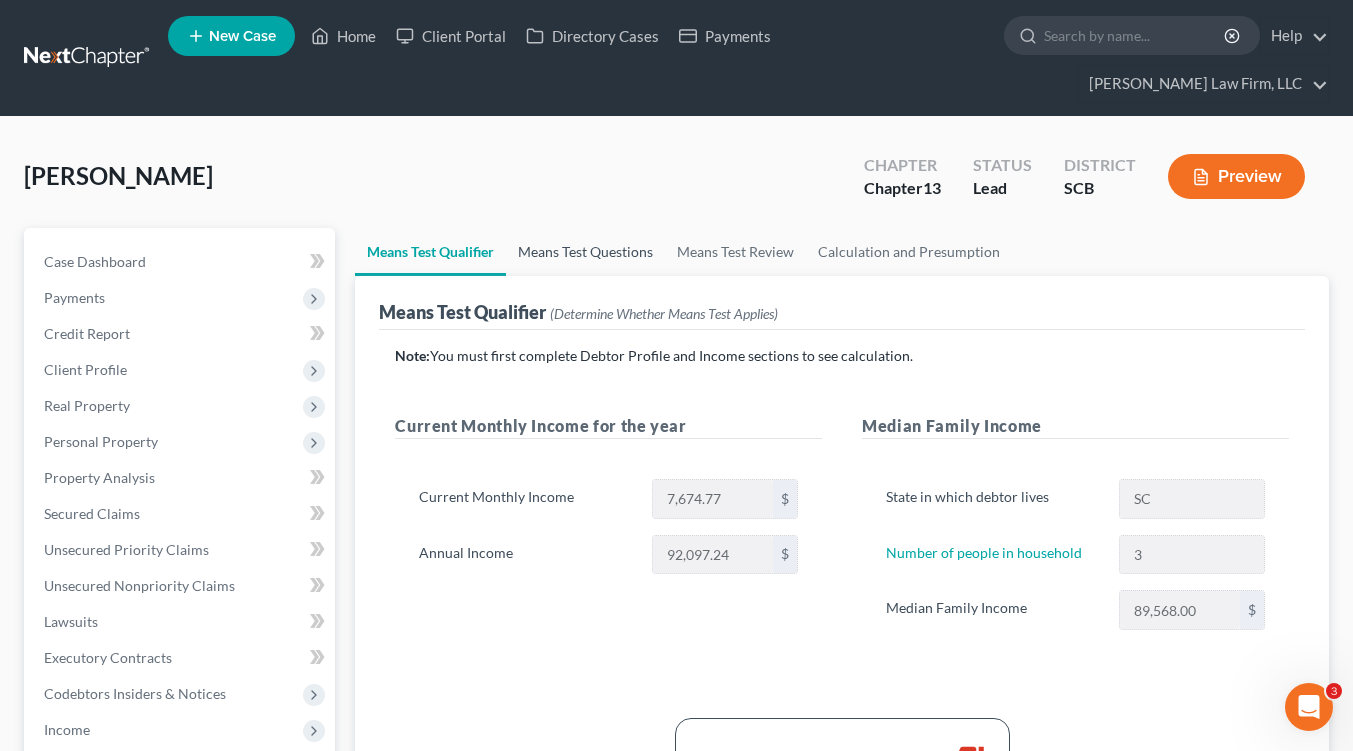 click on "Means Test Questions" at bounding box center (585, 252) 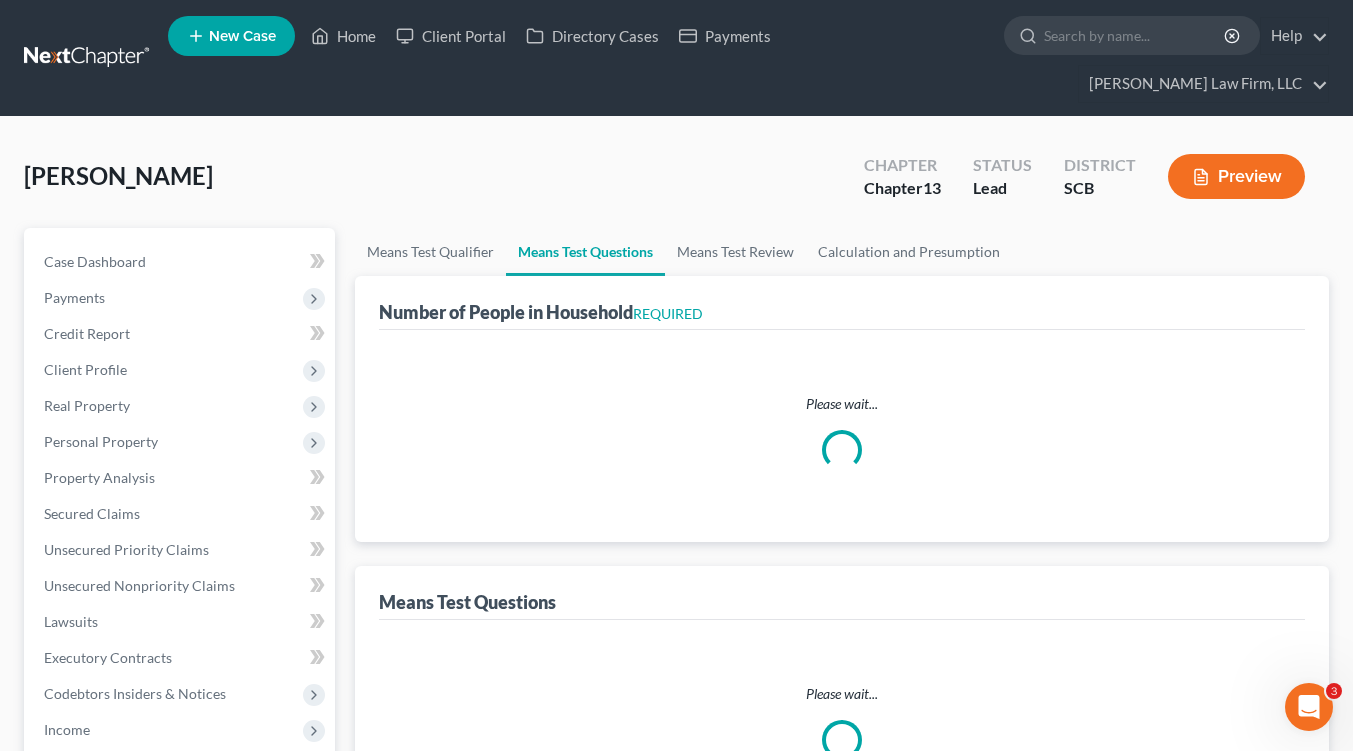 select on "0" 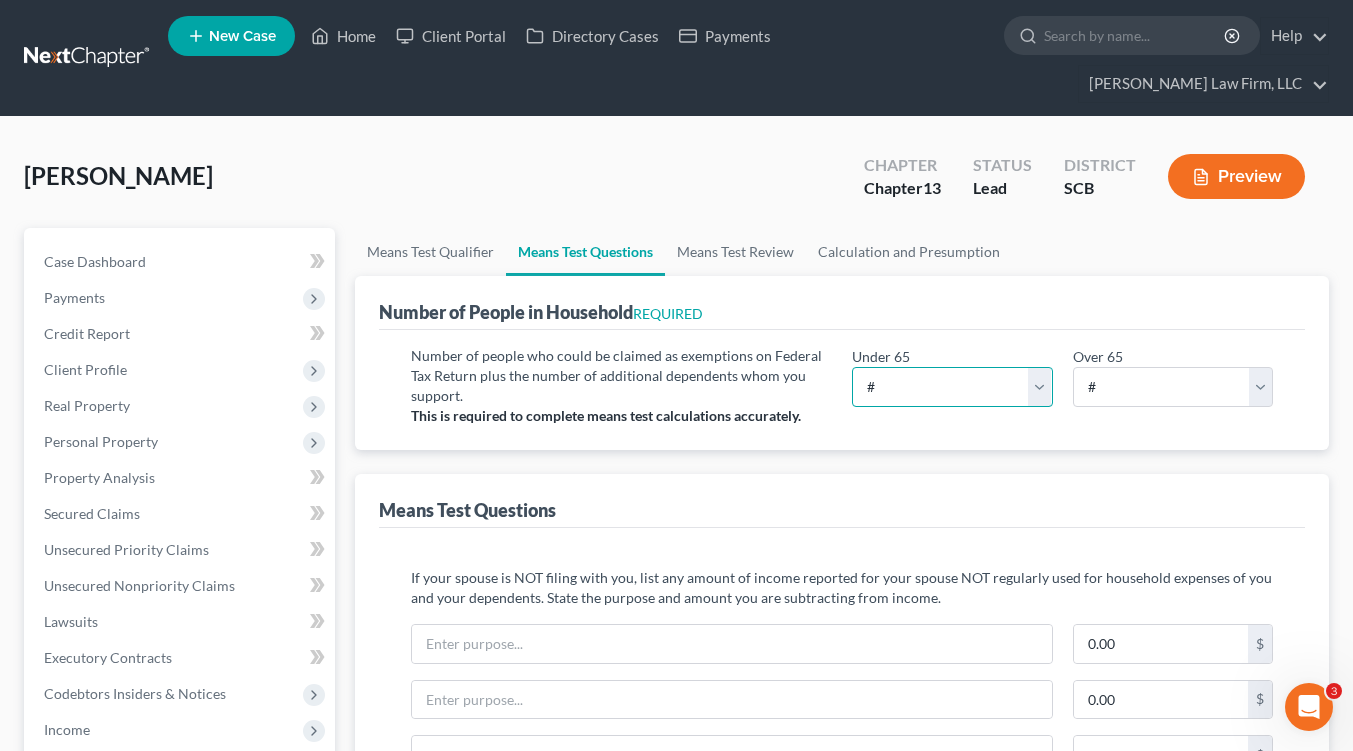 click on "# 0 1 2 3 4 5 6 7 8 9 10" at bounding box center [952, 387] 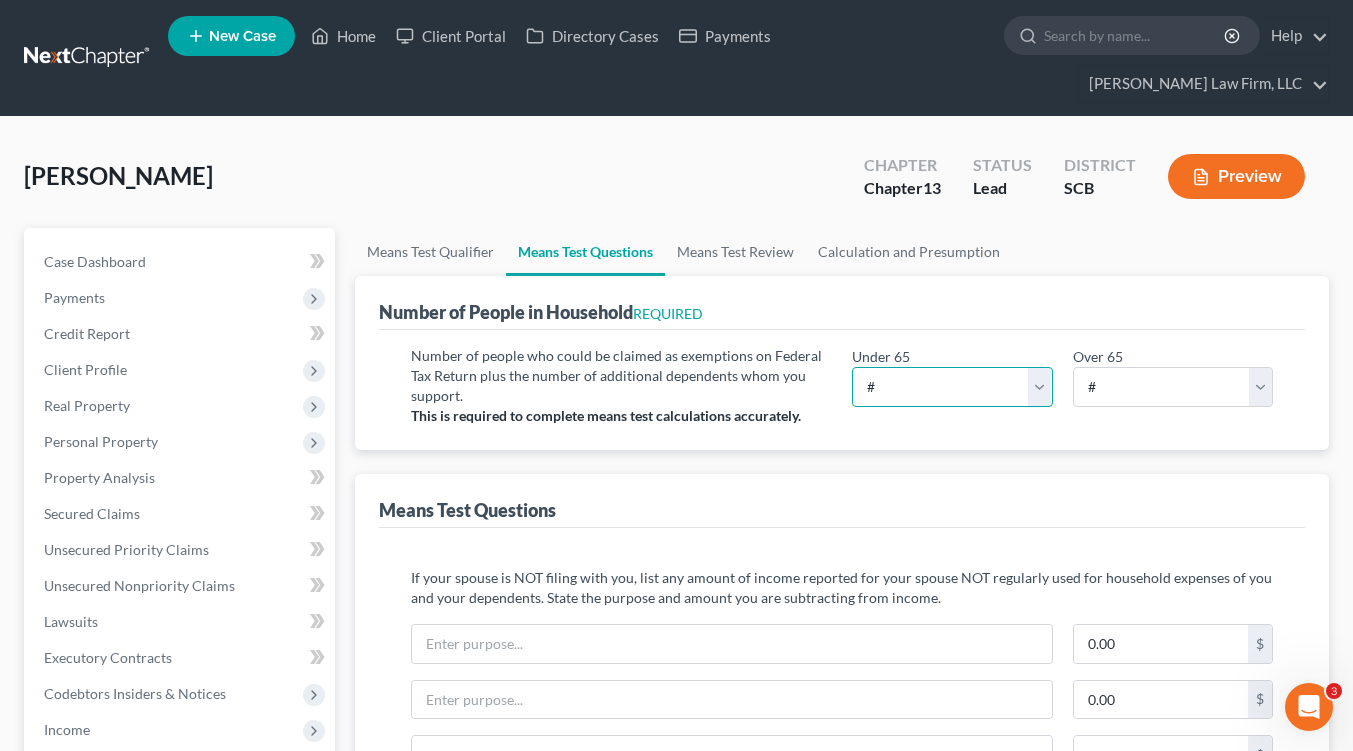 select on "4" 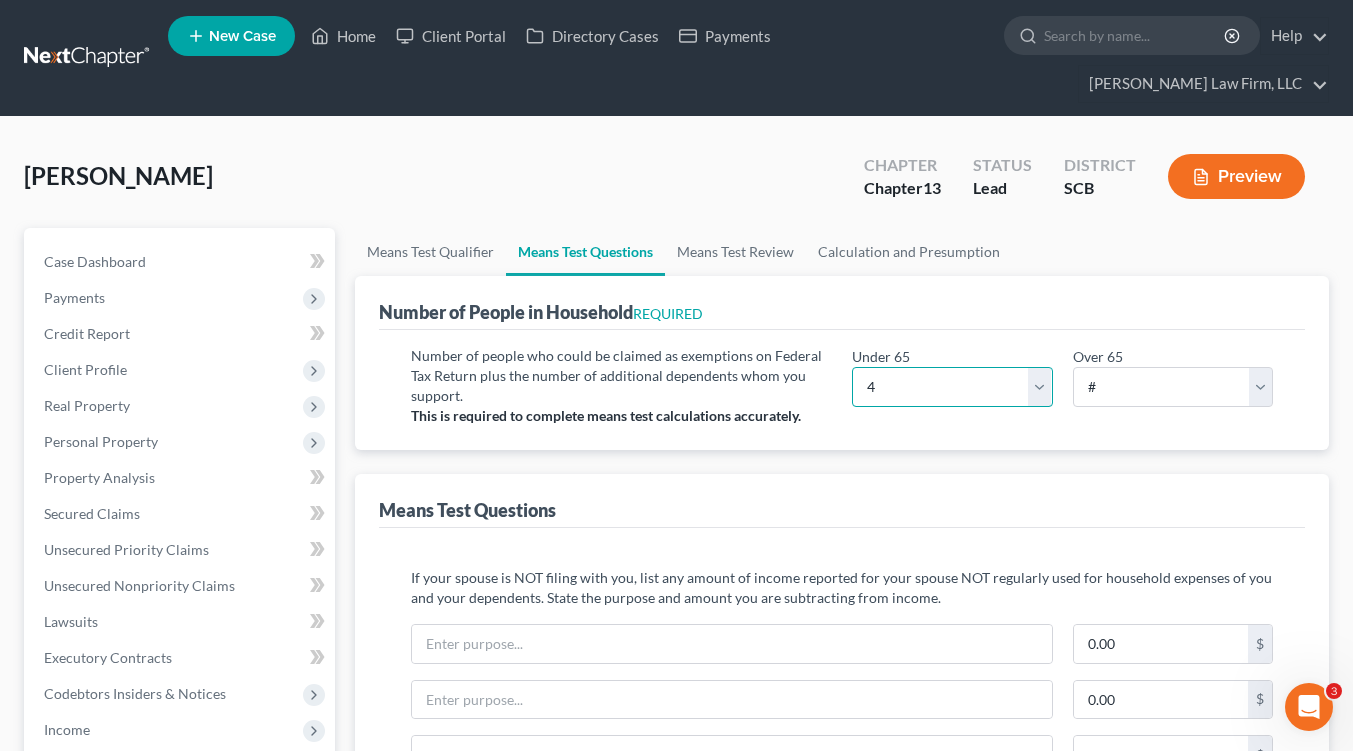 click on "# 0 1 2 3 4 5 6 7 8 9 10" at bounding box center [952, 387] 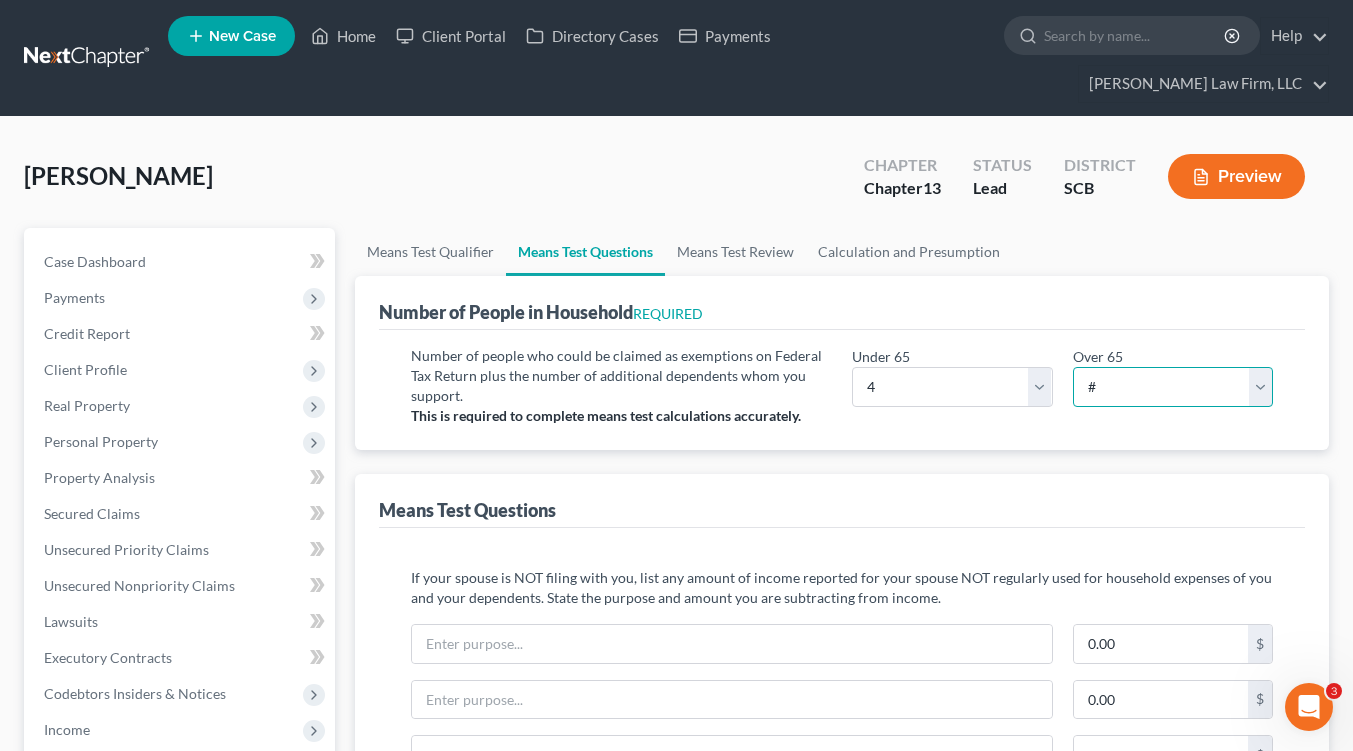 click on "# 0 1 2 3 4 5 6 7 8 9 10" at bounding box center [1173, 387] 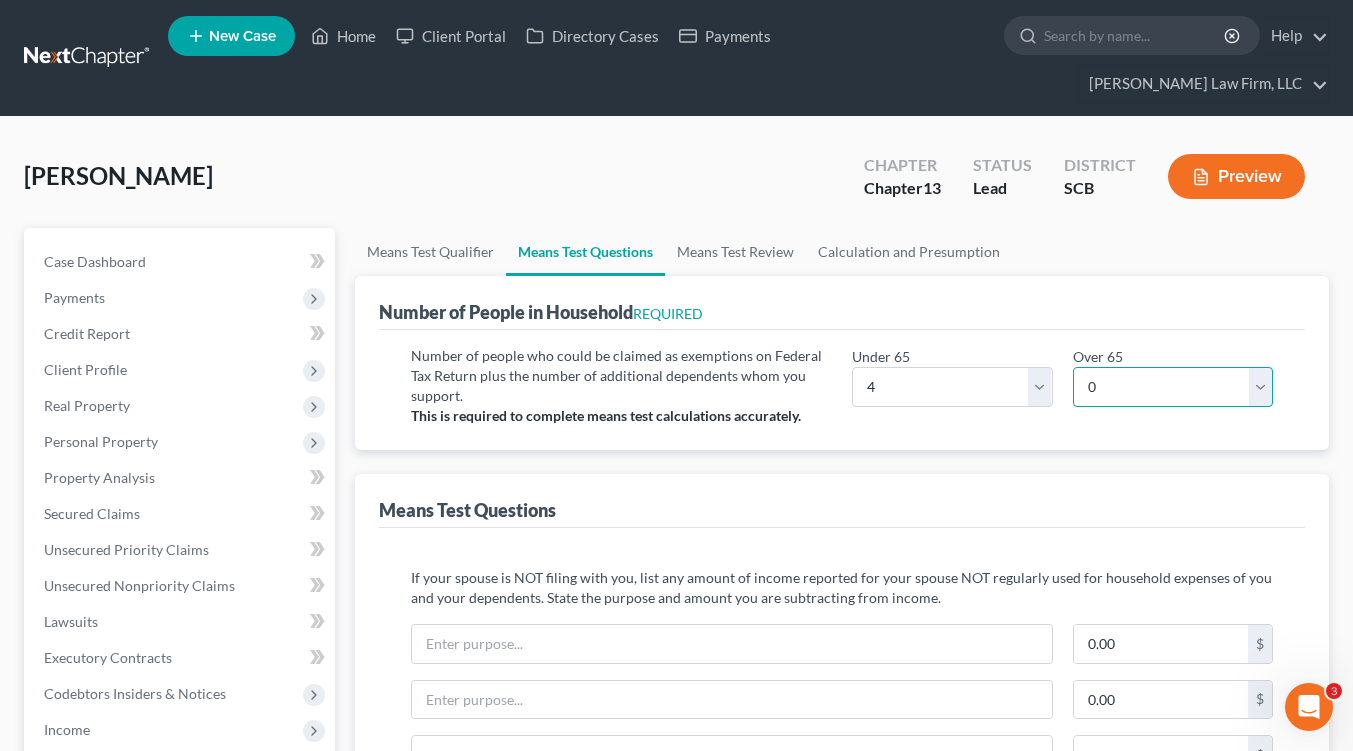 click on "# 0 1 2 3 4 5 6 7 8 9 10" at bounding box center (1173, 387) 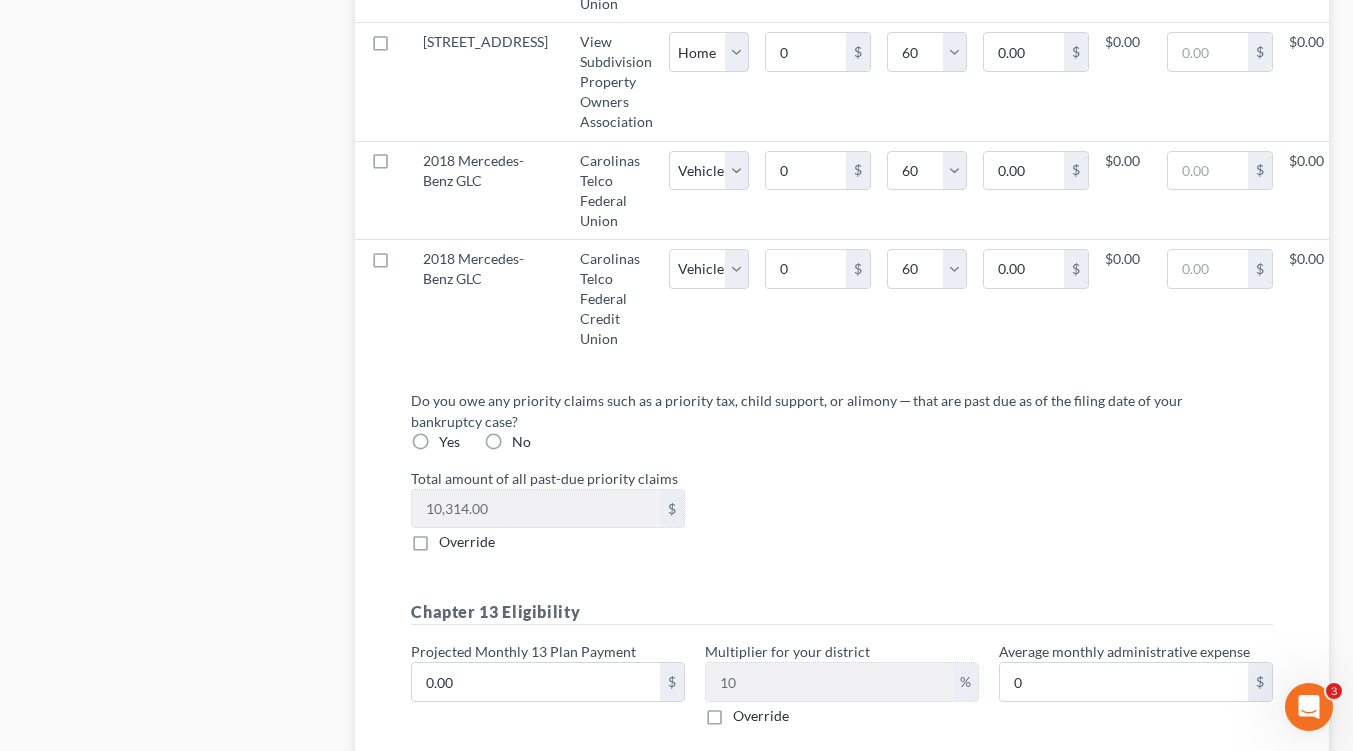 scroll, scrollTop: 2800, scrollLeft: 0, axis: vertical 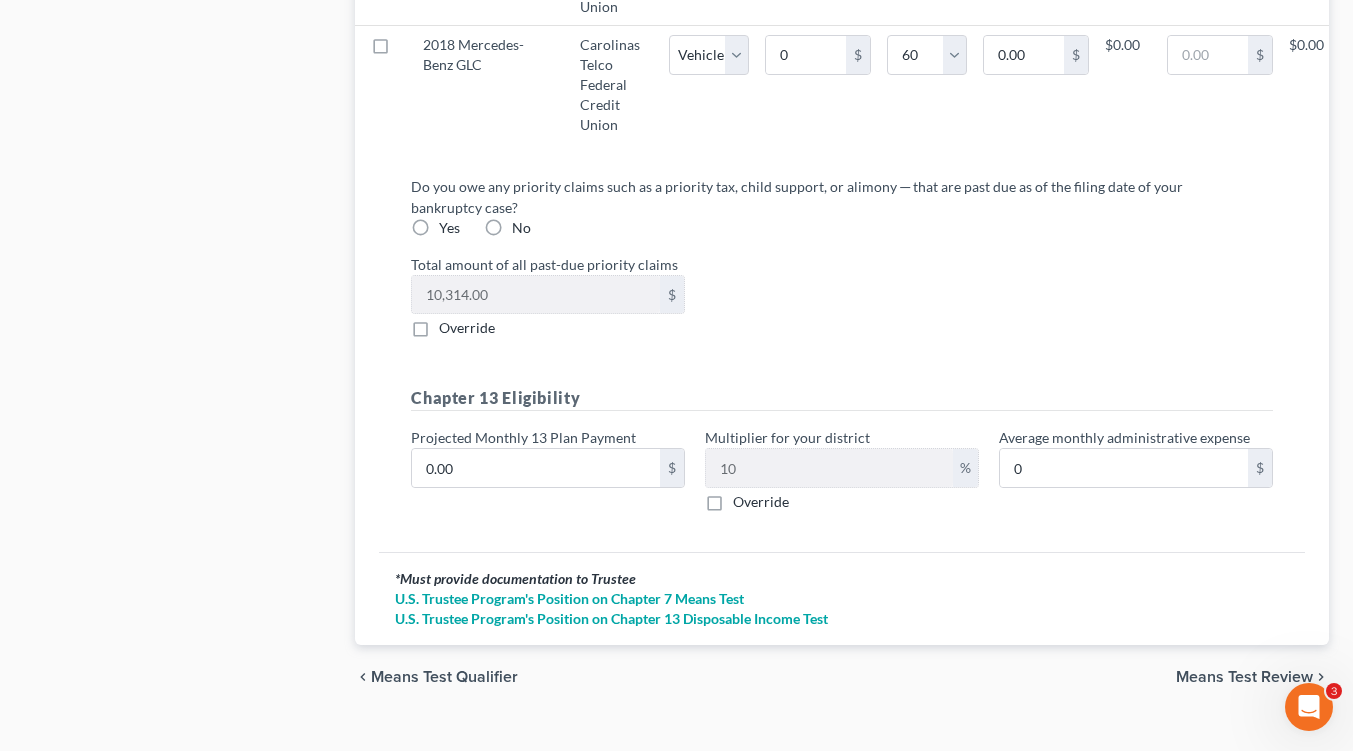click on "Yes" at bounding box center (449, 228) 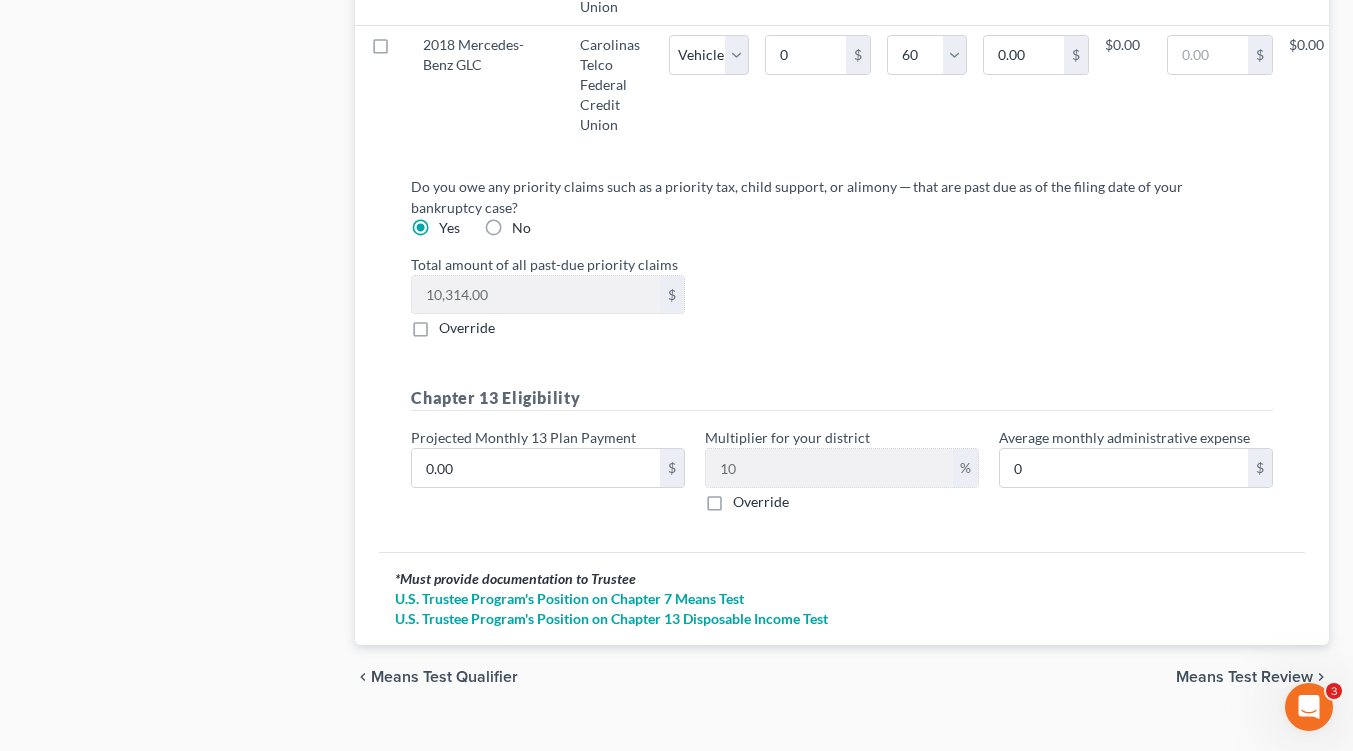 click on "Means Test Review" at bounding box center (1244, 677) 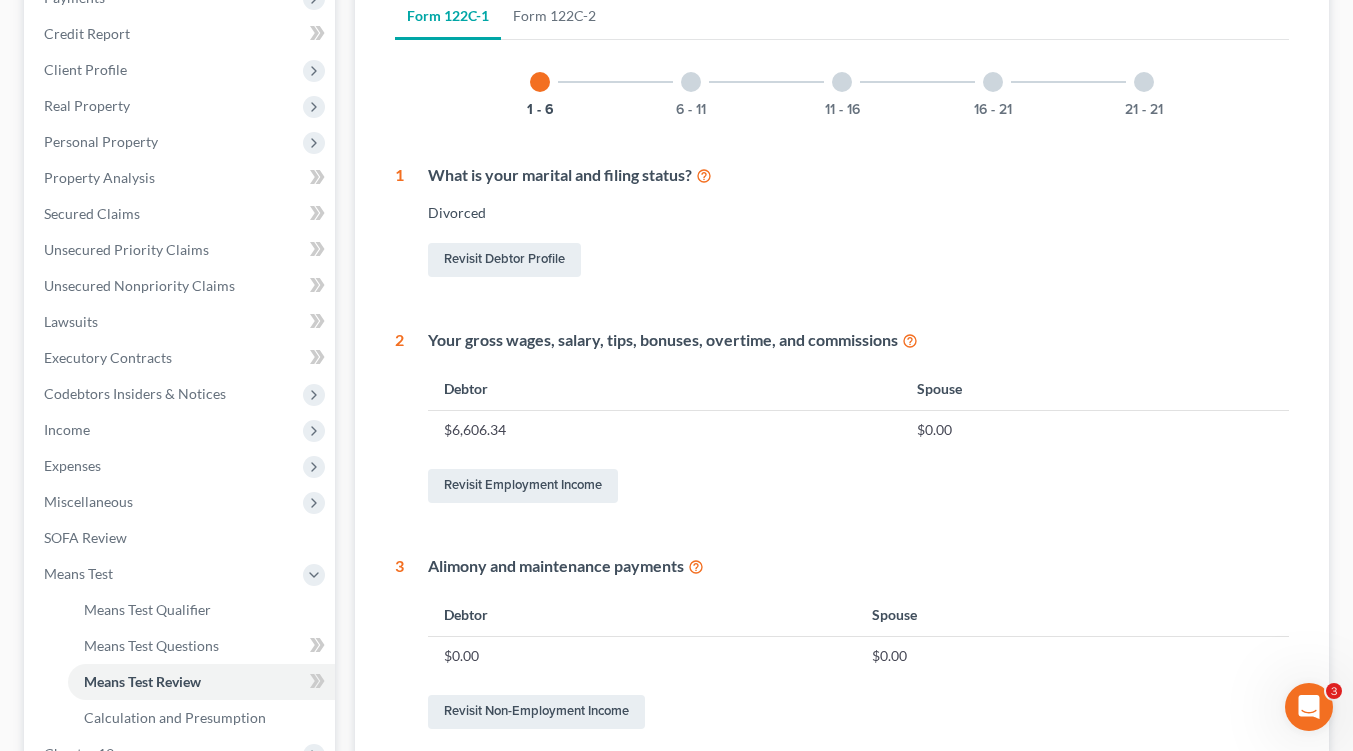 scroll, scrollTop: 0, scrollLeft: 0, axis: both 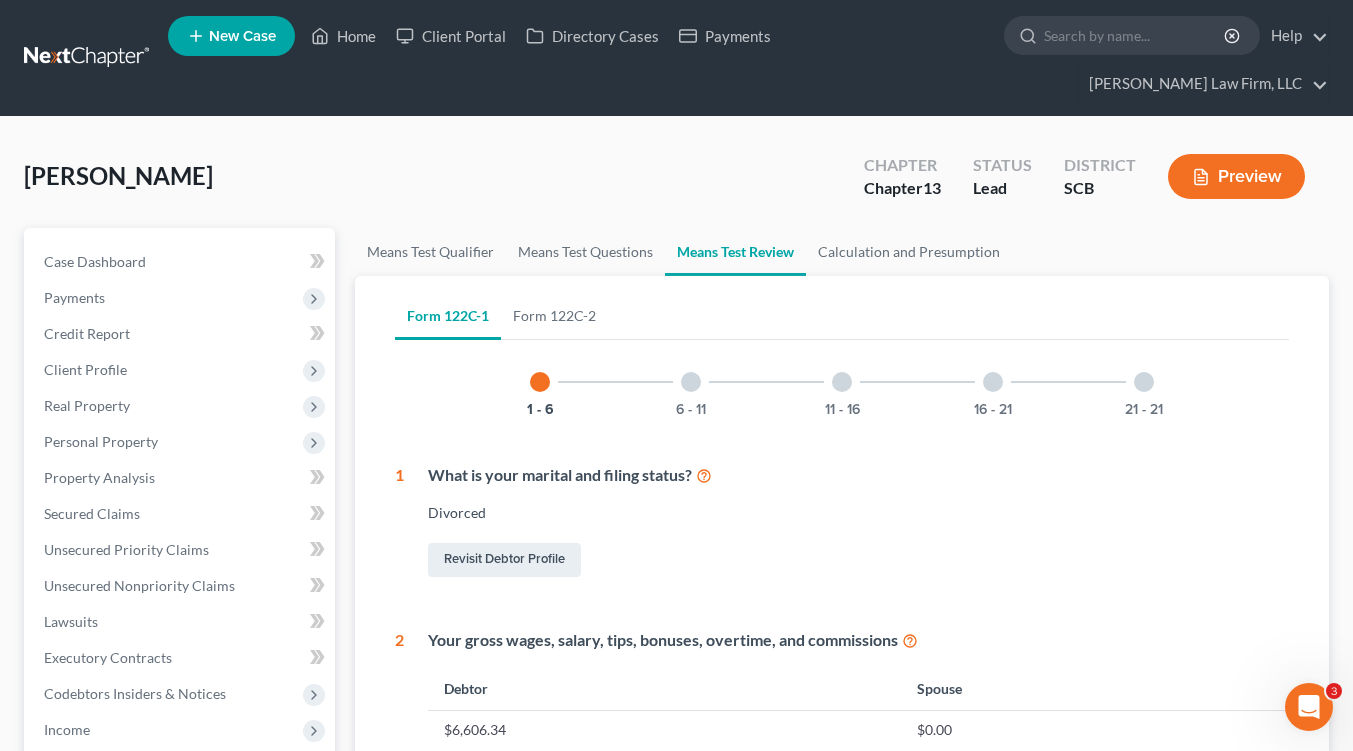 click at bounding box center [691, 382] 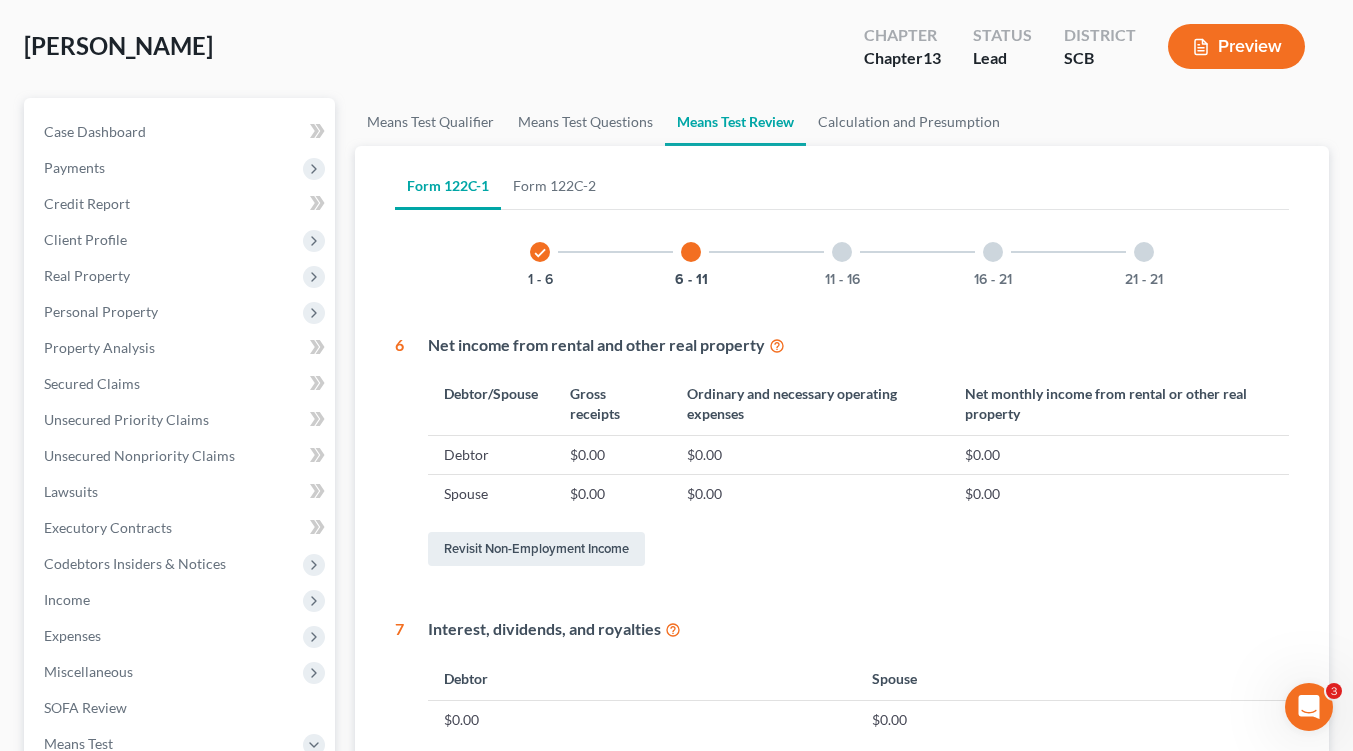 scroll, scrollTop: 0, scrollLeft: 0, axis: both 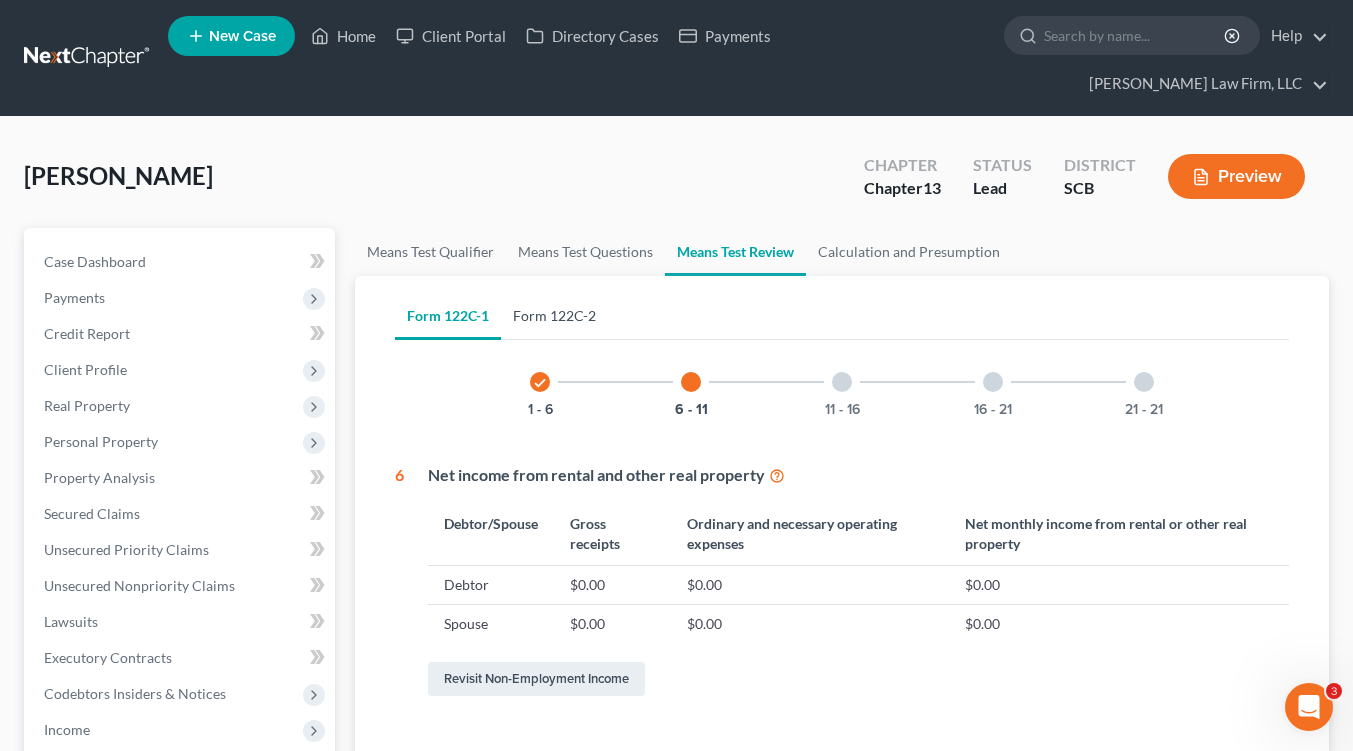 click on "Form 122C-2" at bounding box center (554, 316) 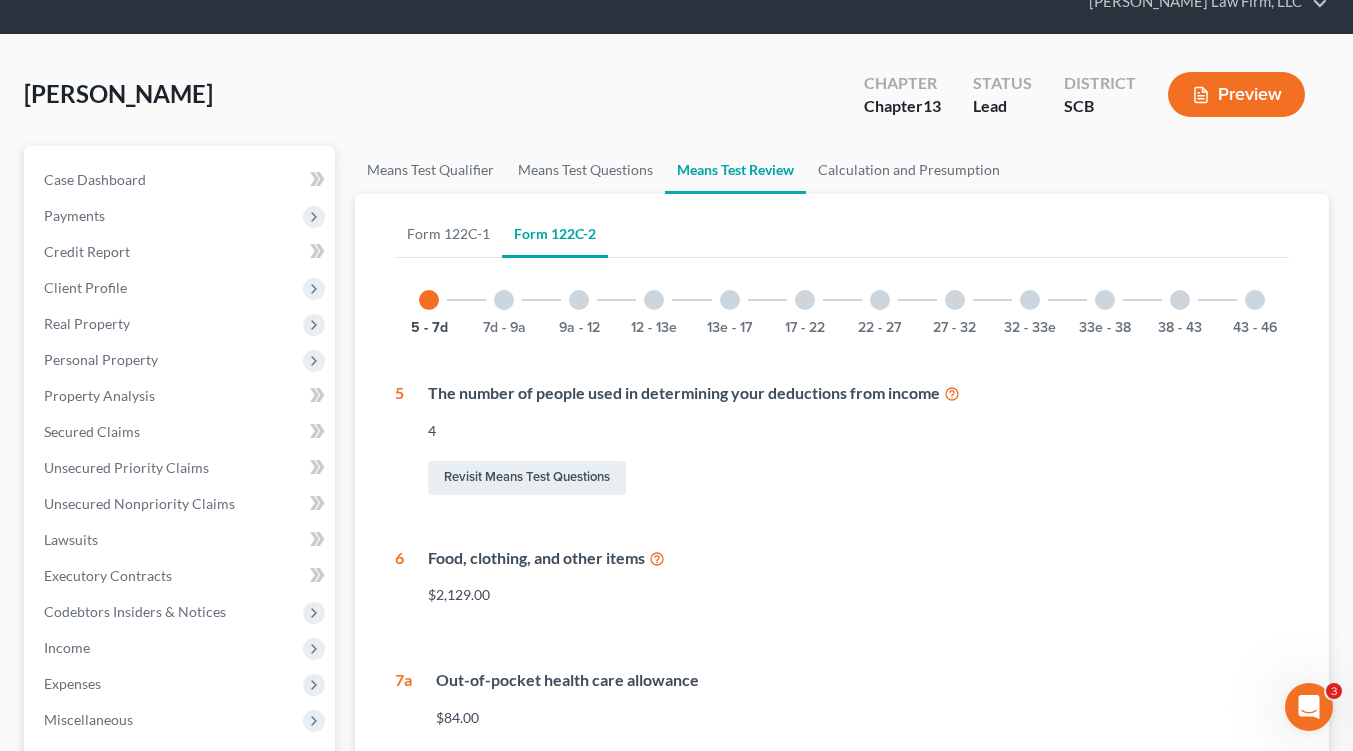 scroll, scrollTop: 62, scrollLeft: 0, axis: vertical 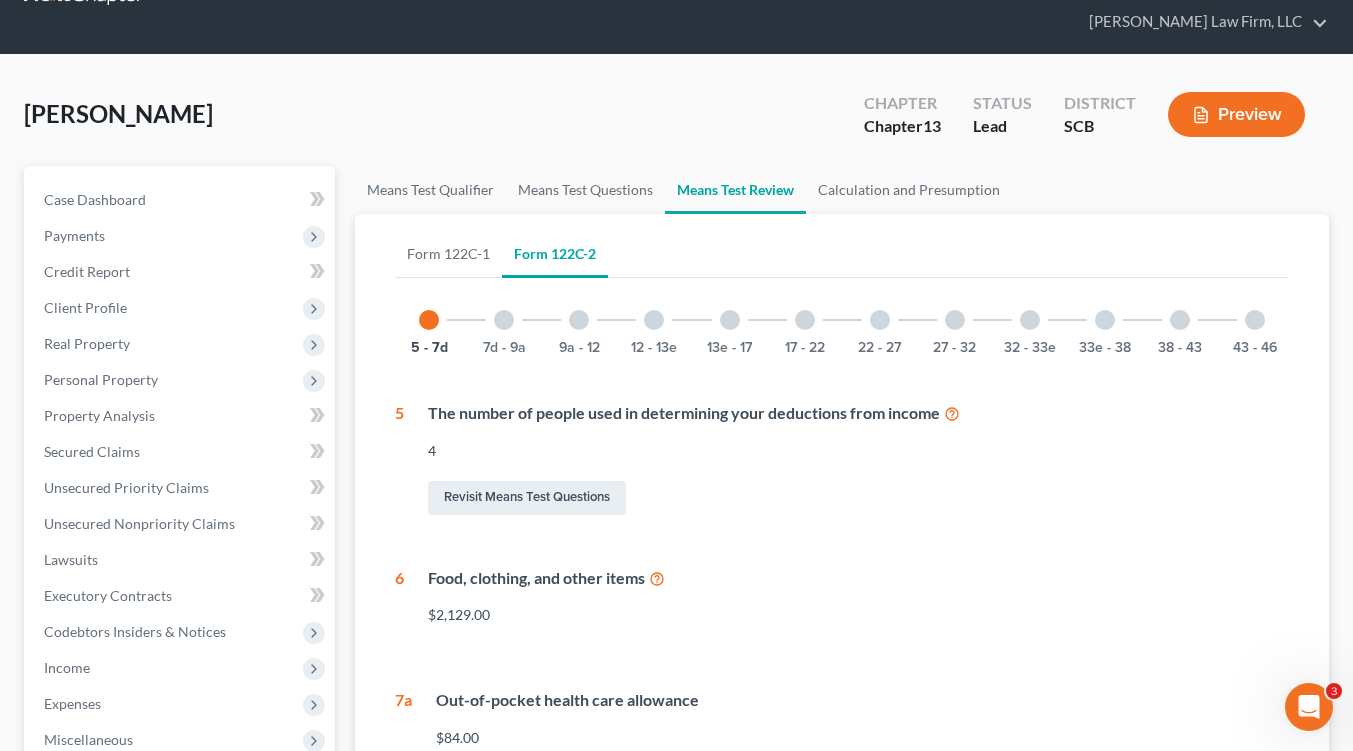 click at bounding box center (504, 320) 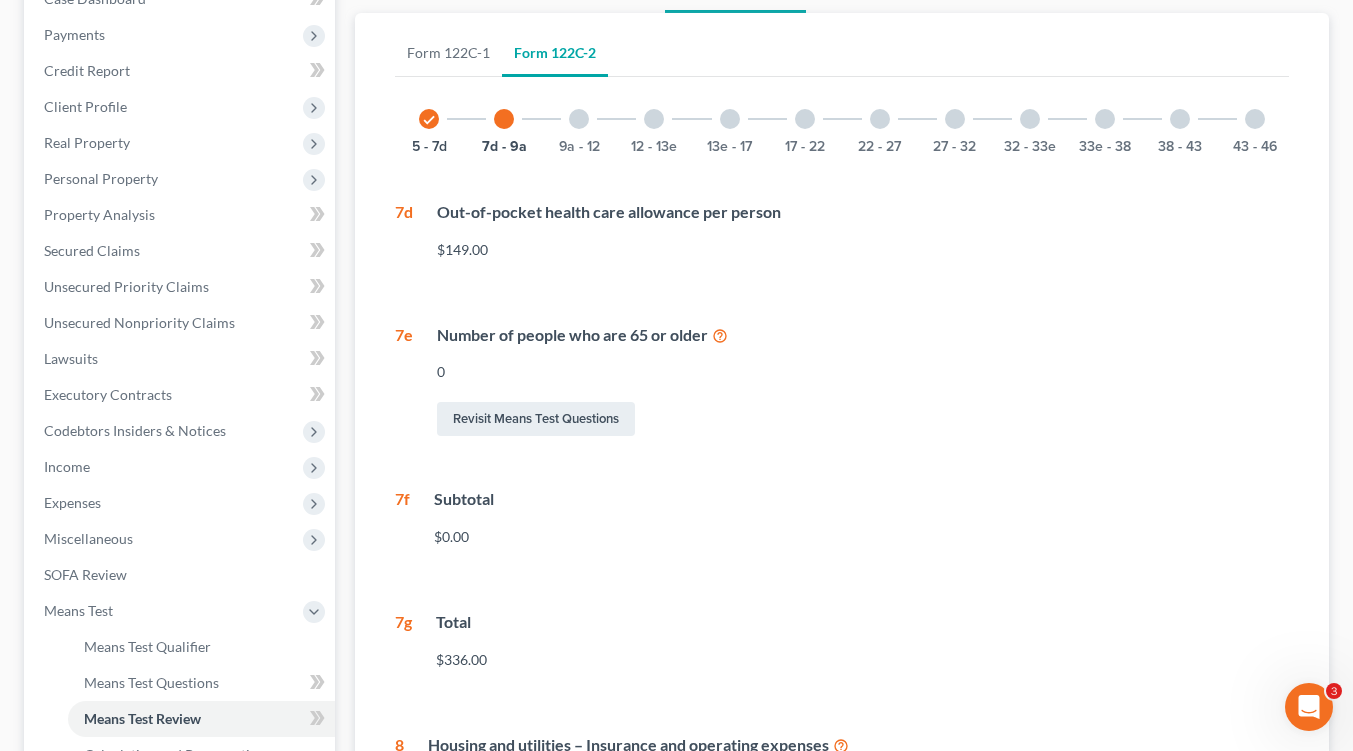 scroll, scrollTop: 162, scrollLeft: 0, axis: vertical 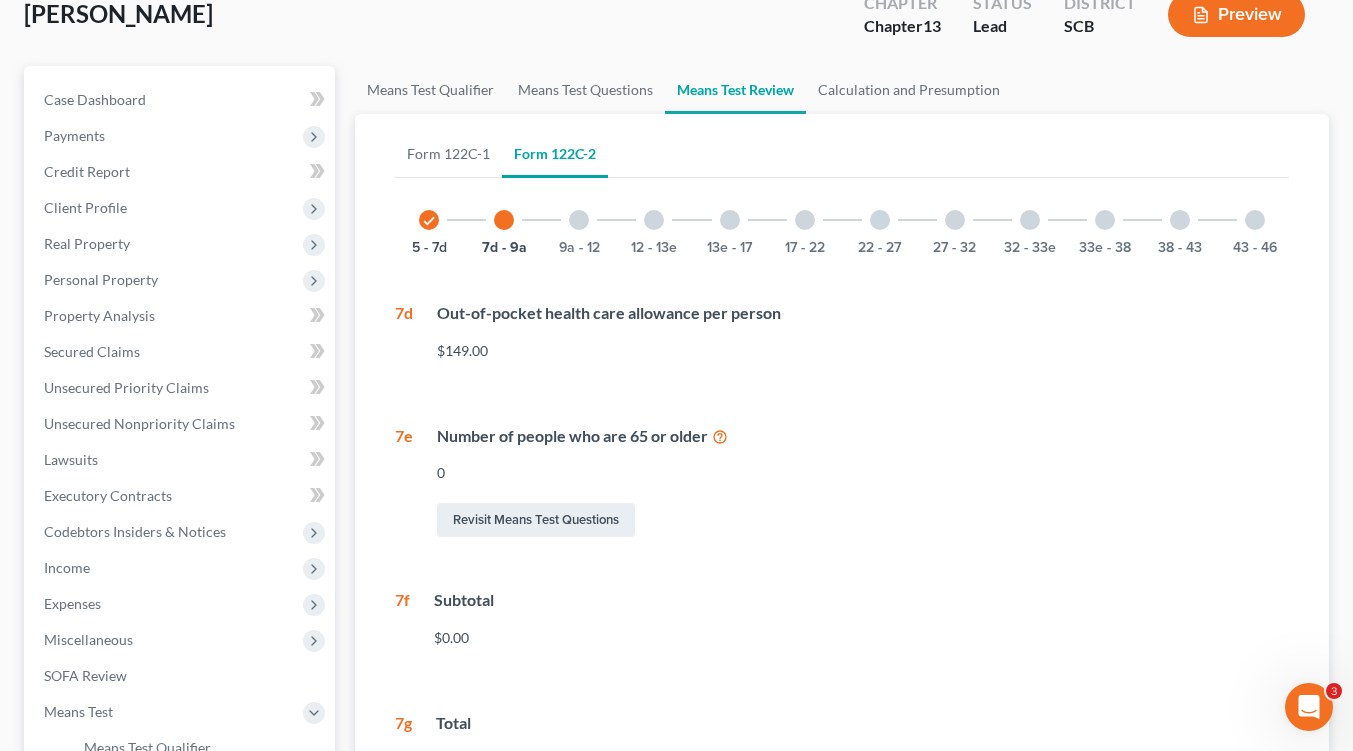 click at bounding box center (579, 220) 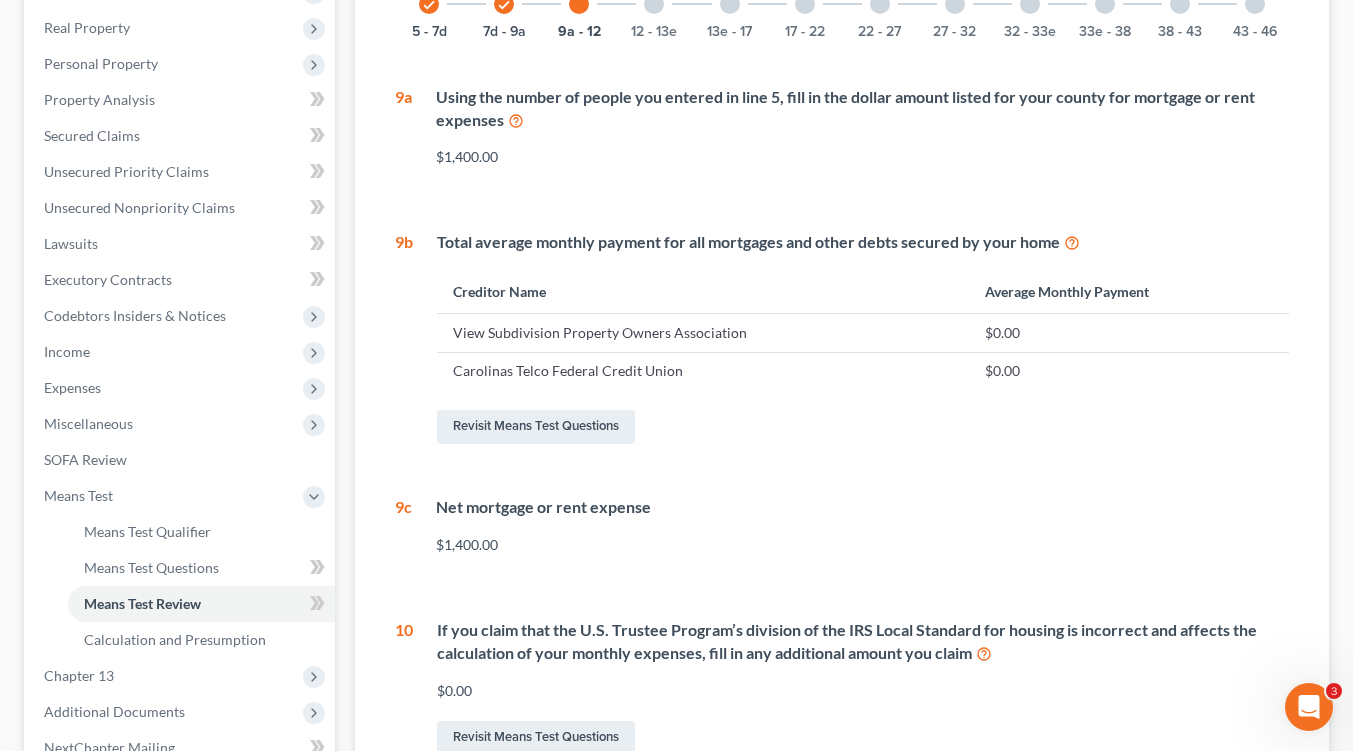 scroll, scrollTop: 162, scrollLeft: 0, axis: vertical 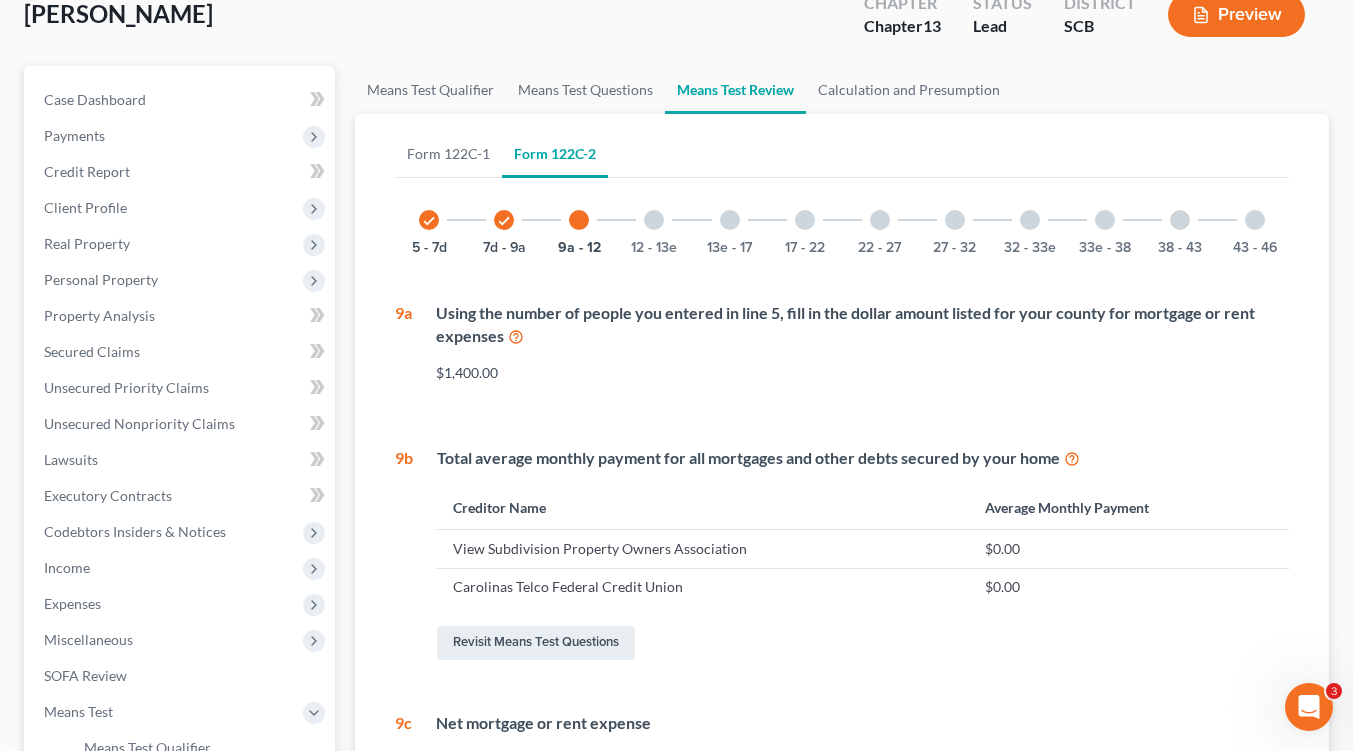 click at bounding box center (654, 220) 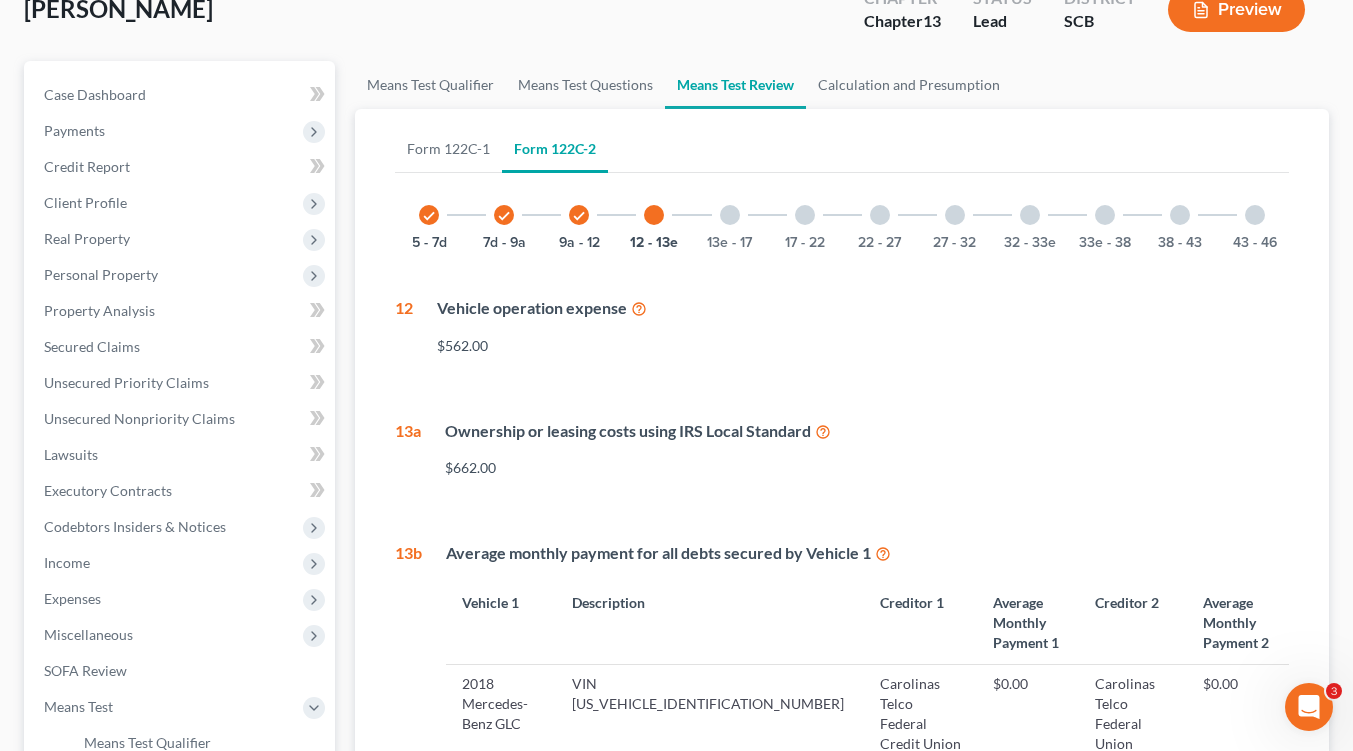 scroll, scrollTop: 137, scrollLeft: 0, axis: vertical 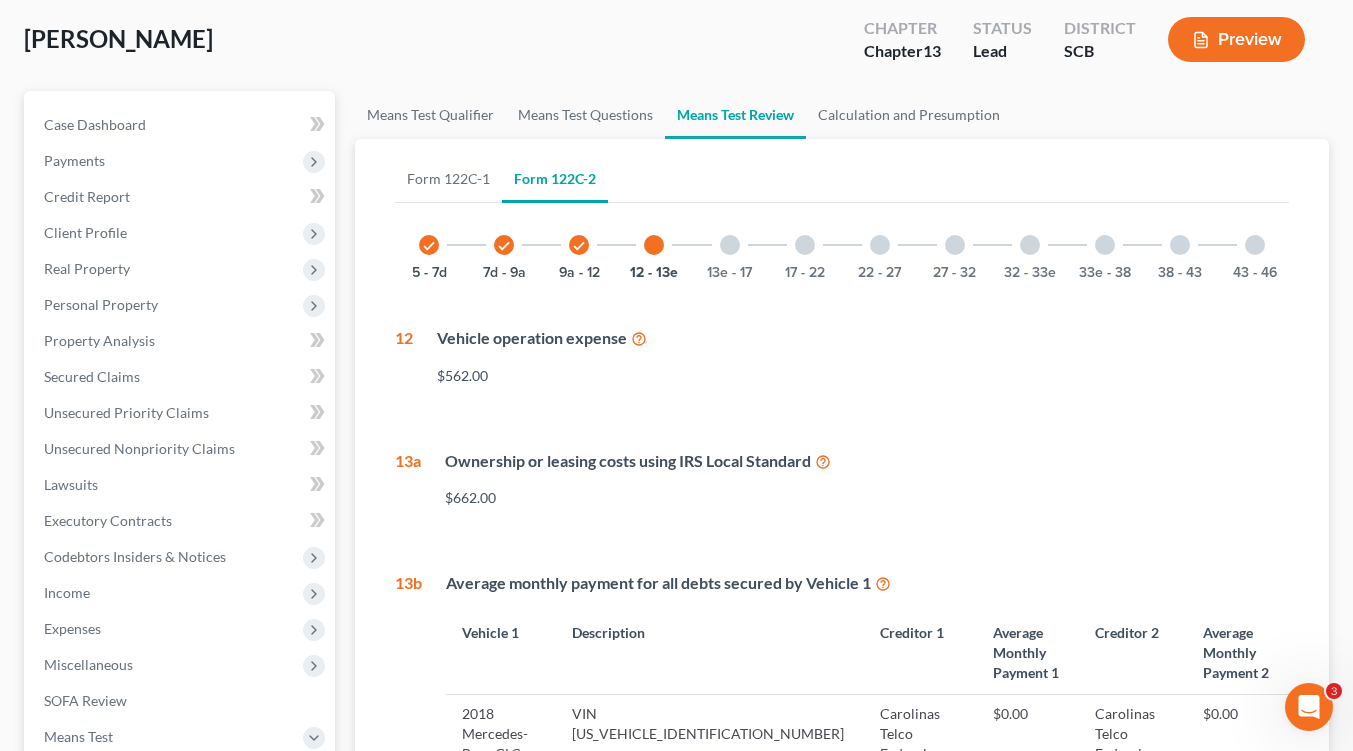 click at bounding box center [730, 245] 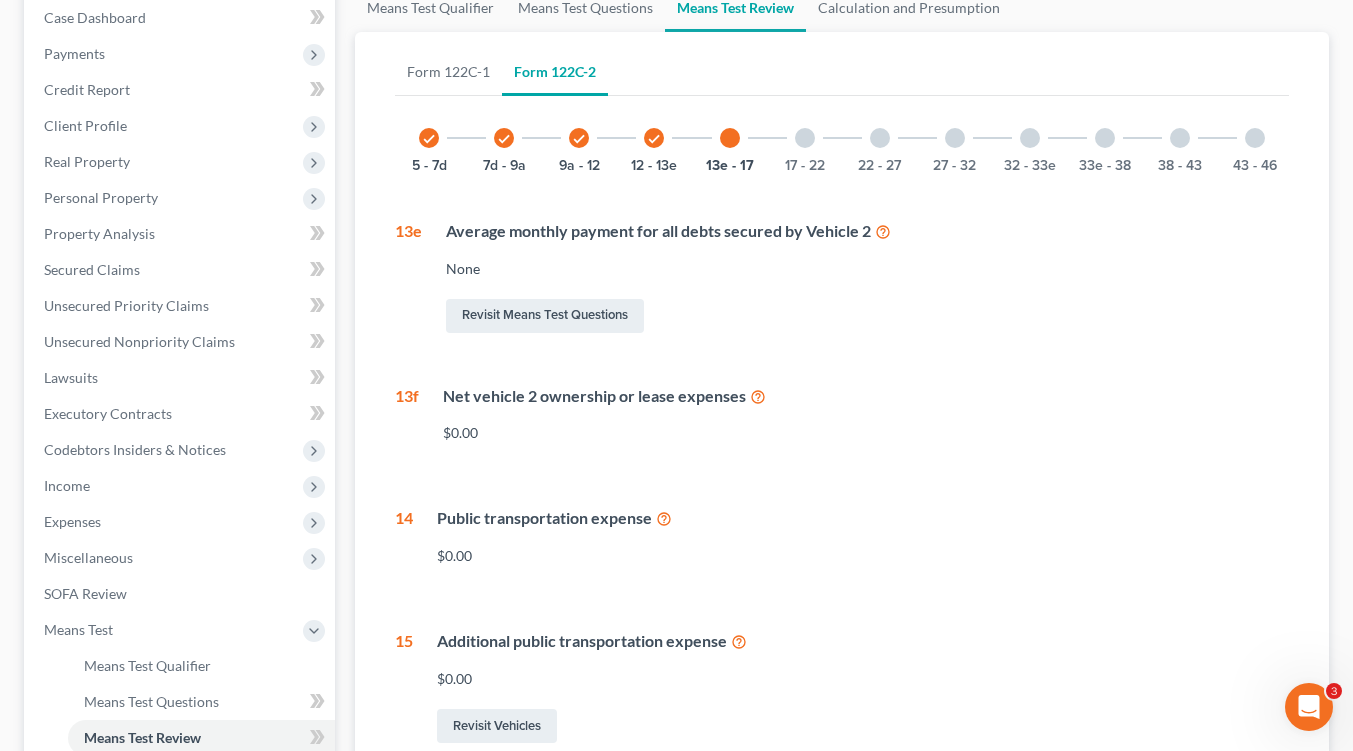 scroll, scrollTop: 137, scrollLeft: 0, axis: vertical 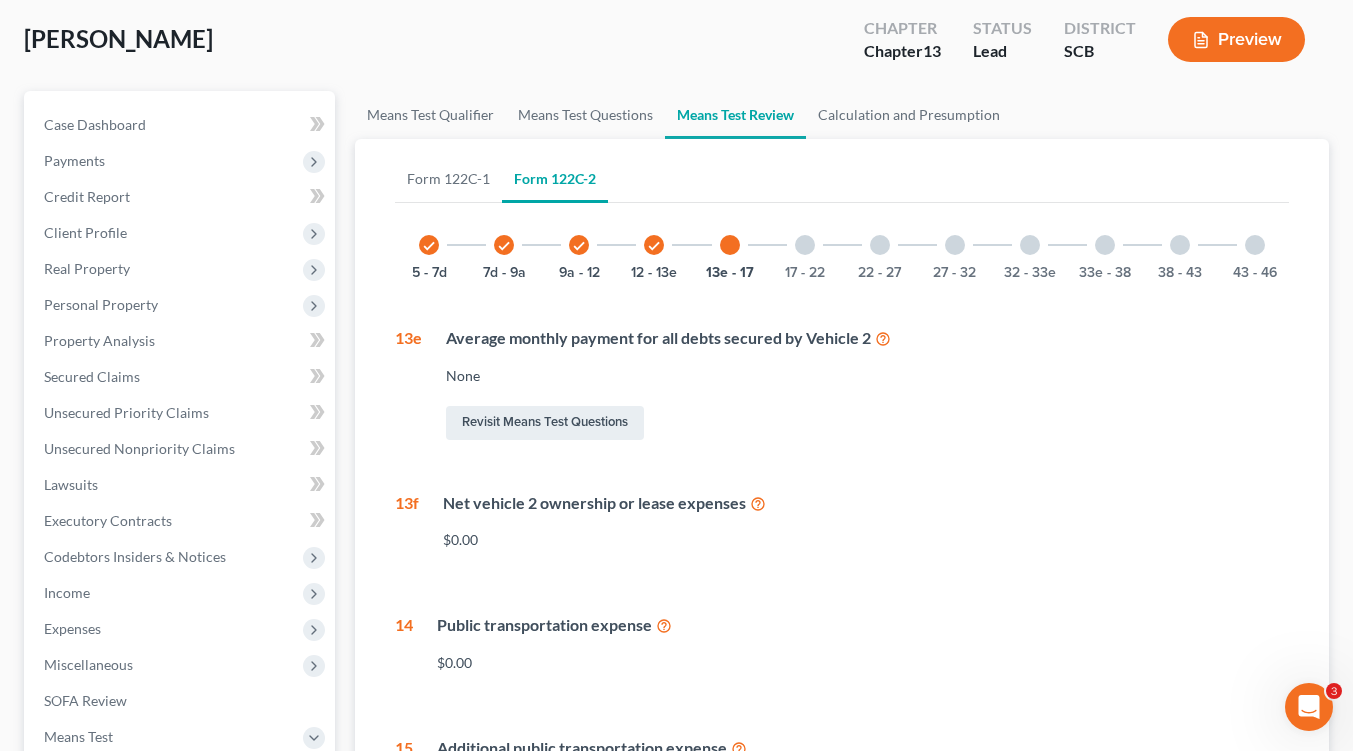 click at bounding box center [805, 245] 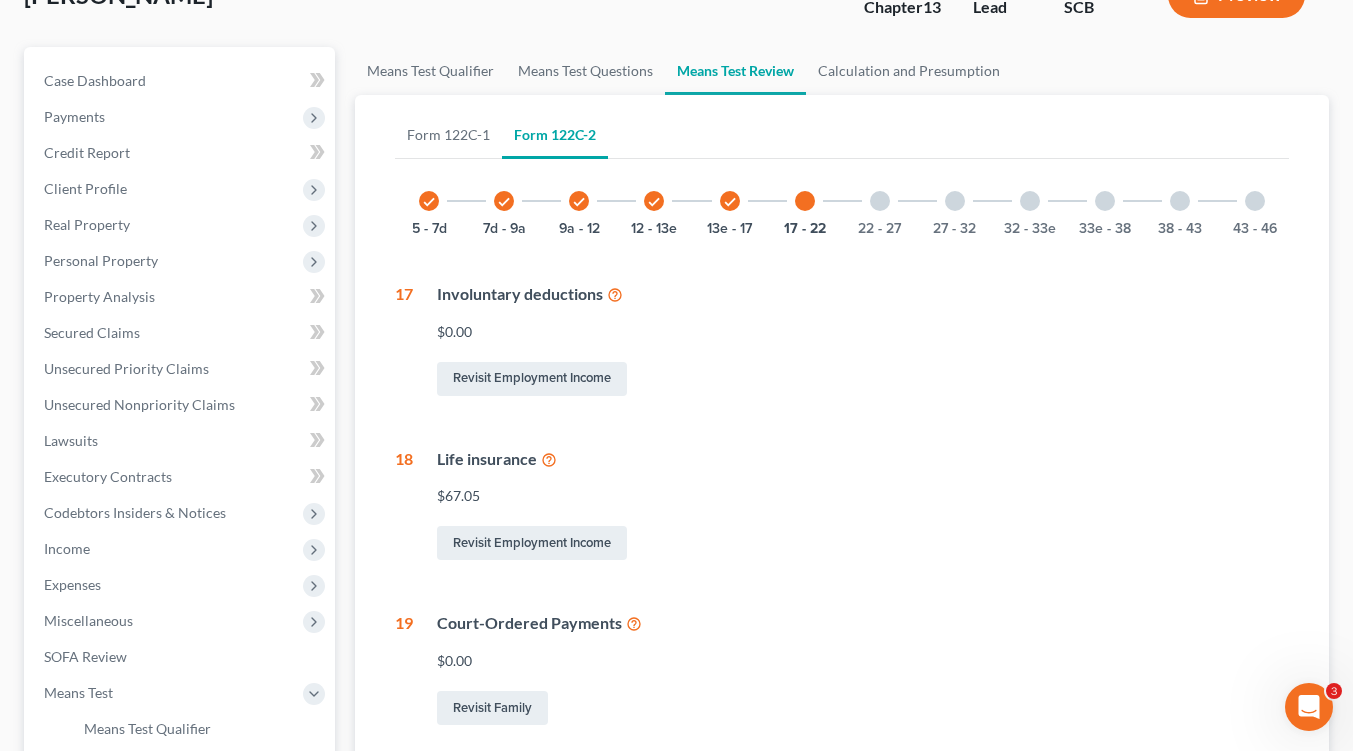 scroll, scrollTop: 137, scrollLeft: 0, axis: vertical 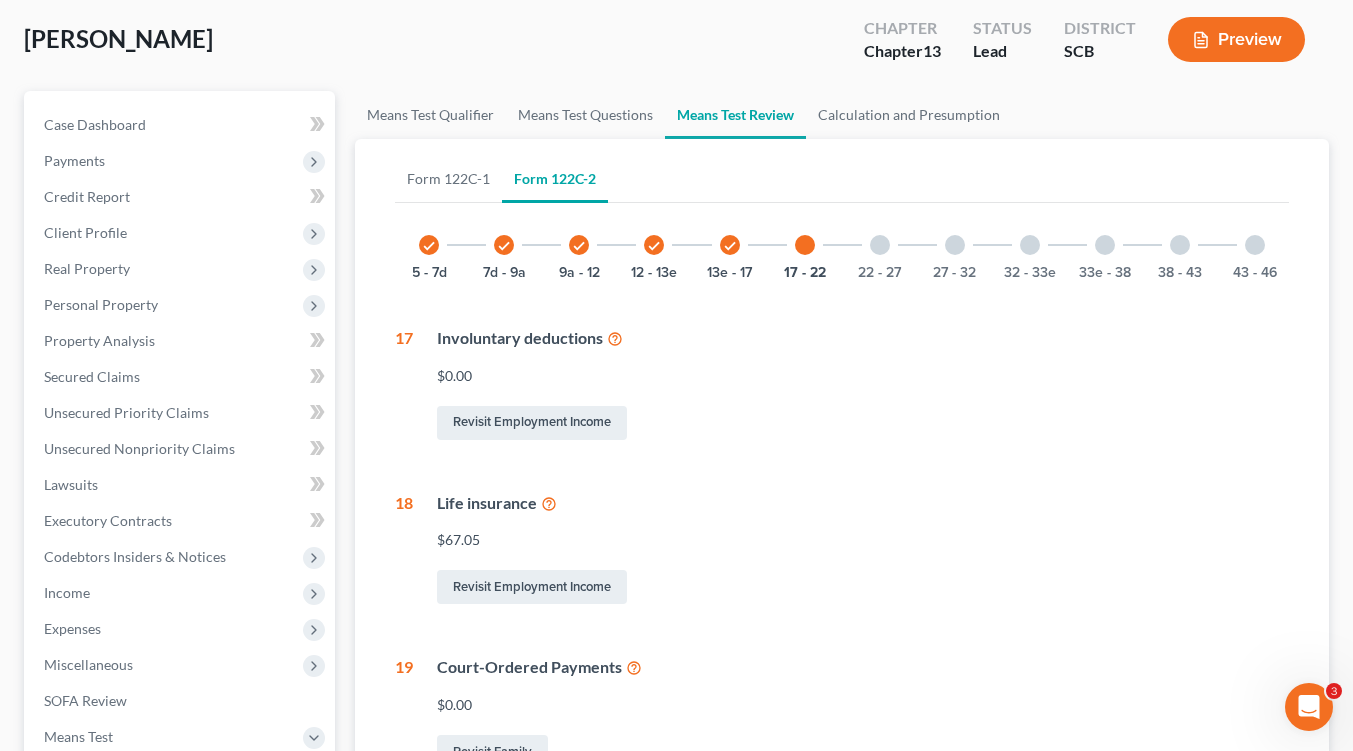 click at bounding box center (880, 245) 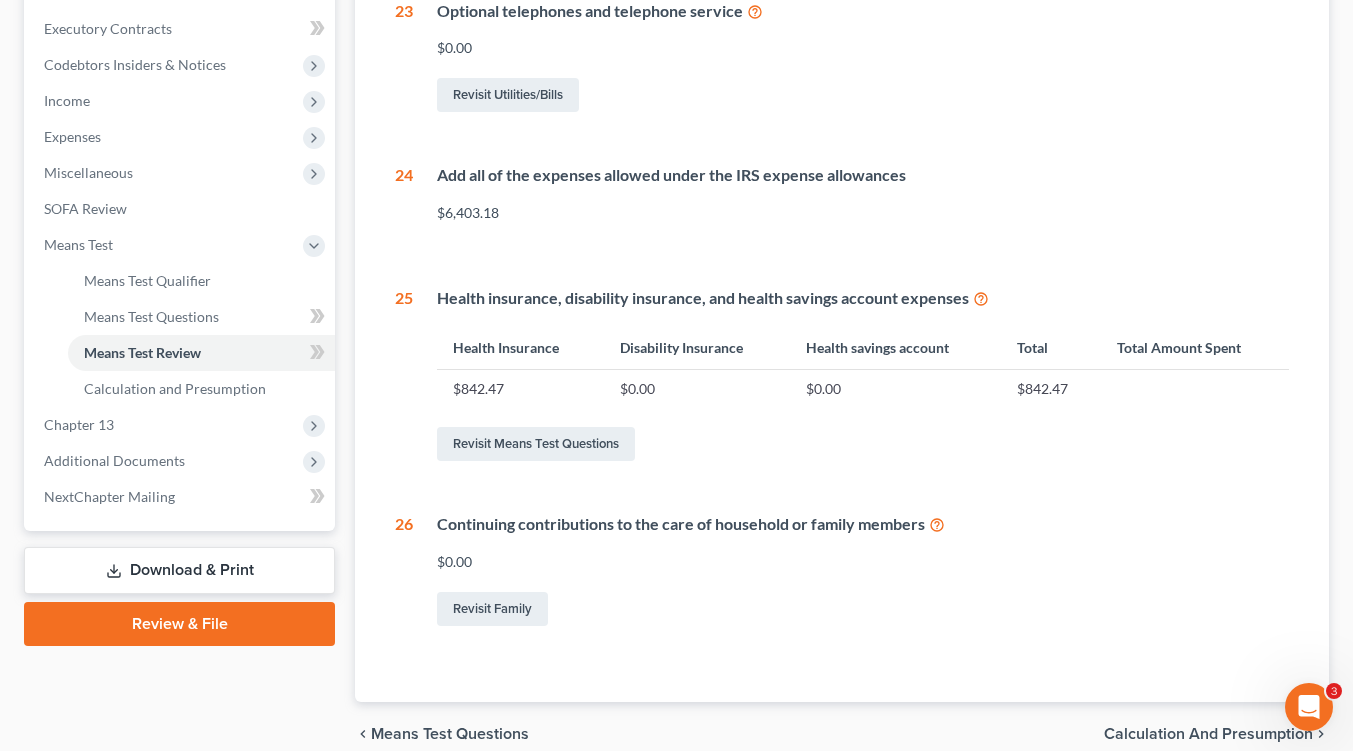 scroll, scrollTop: 37, scrollLeft: 0, axis: vertical 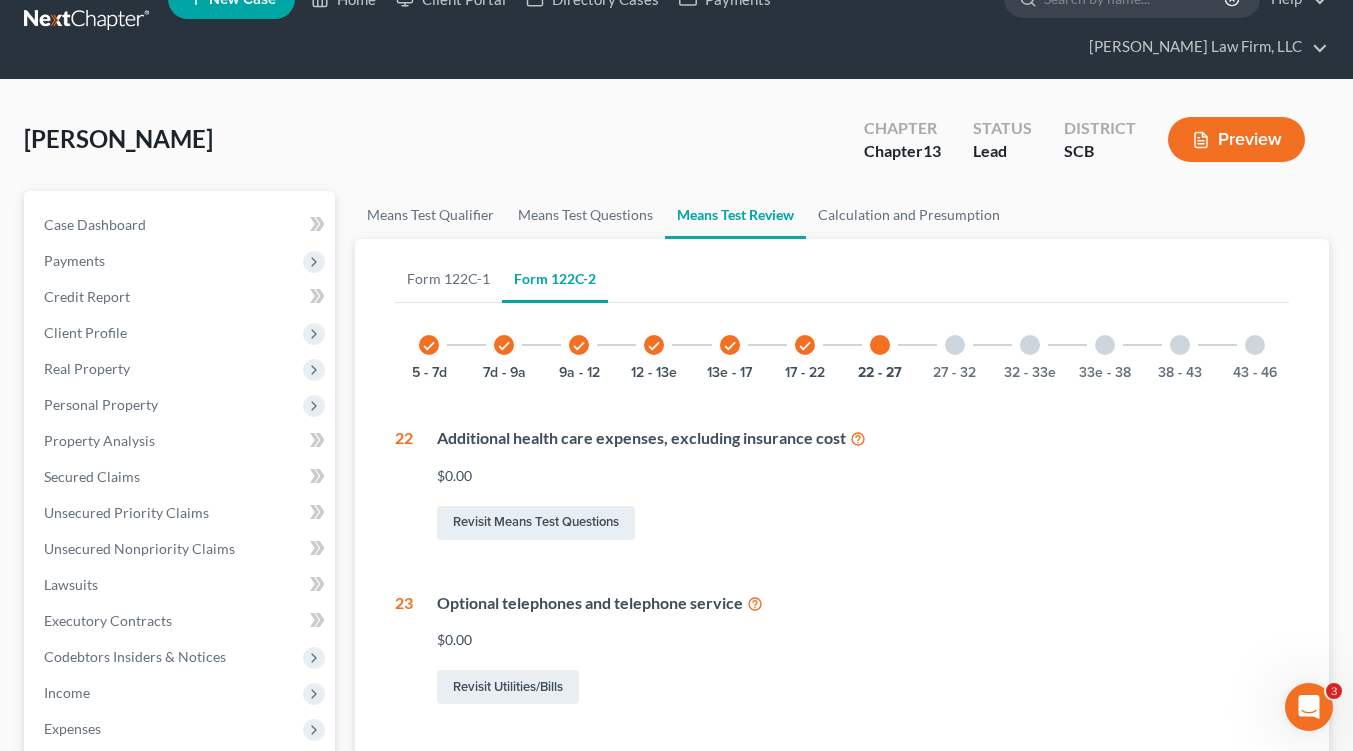 click at bounding box center (955, 345) 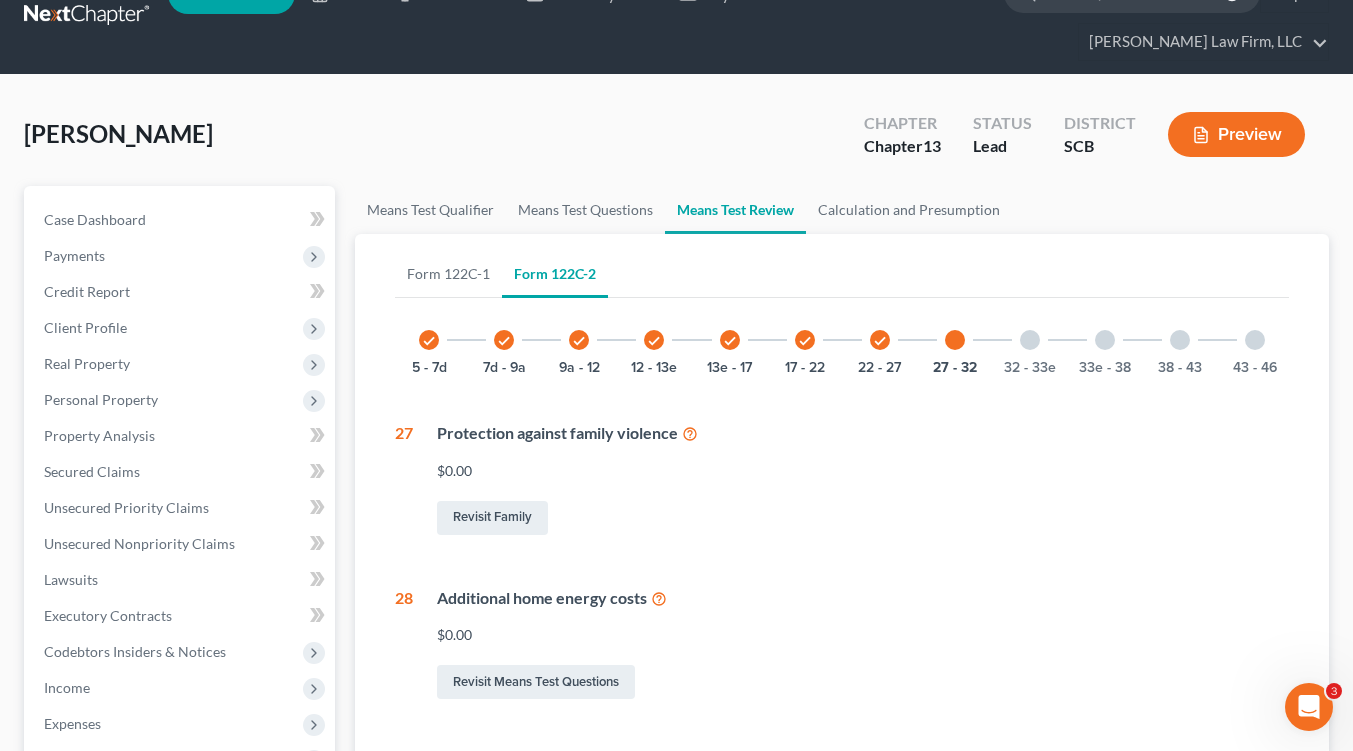 scroll, scrollTop: 0, scrollLeft: 0, axis: both 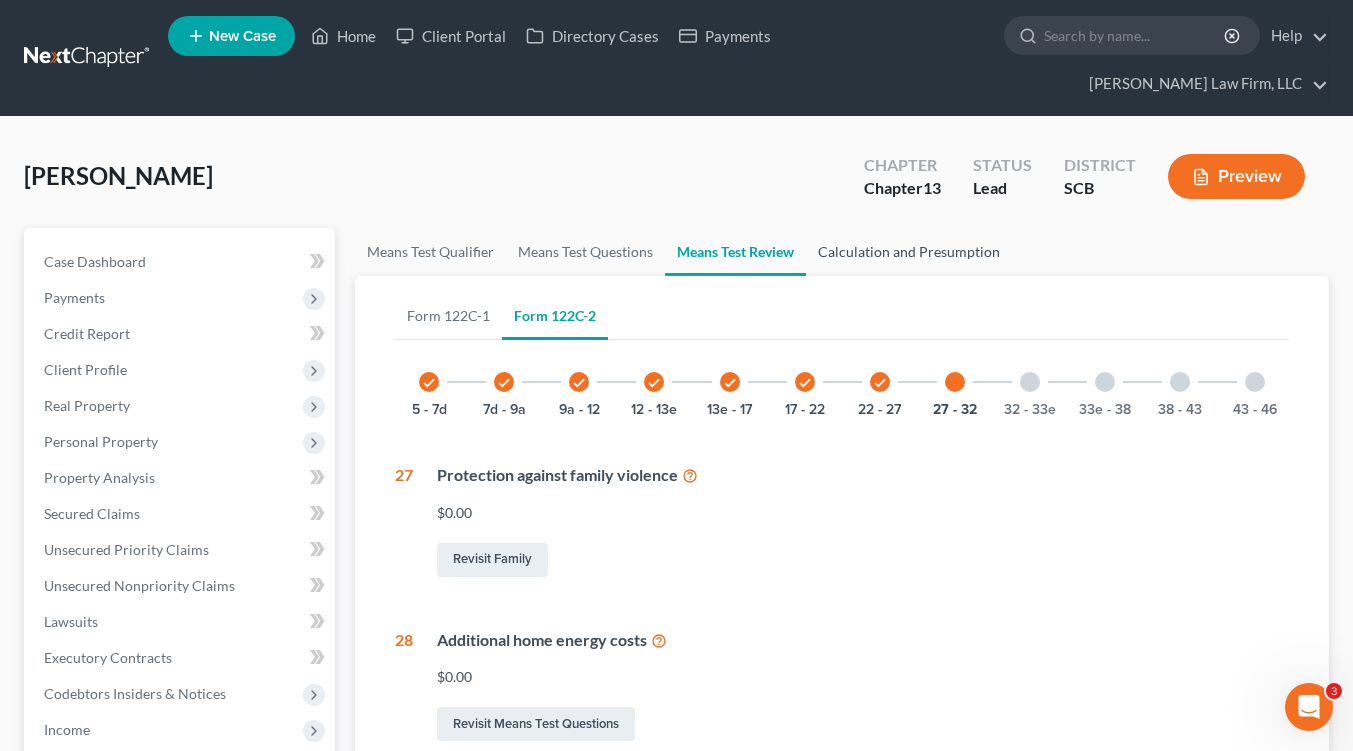 click on "Calculation and Presumption" at bounding box center [909, 252] 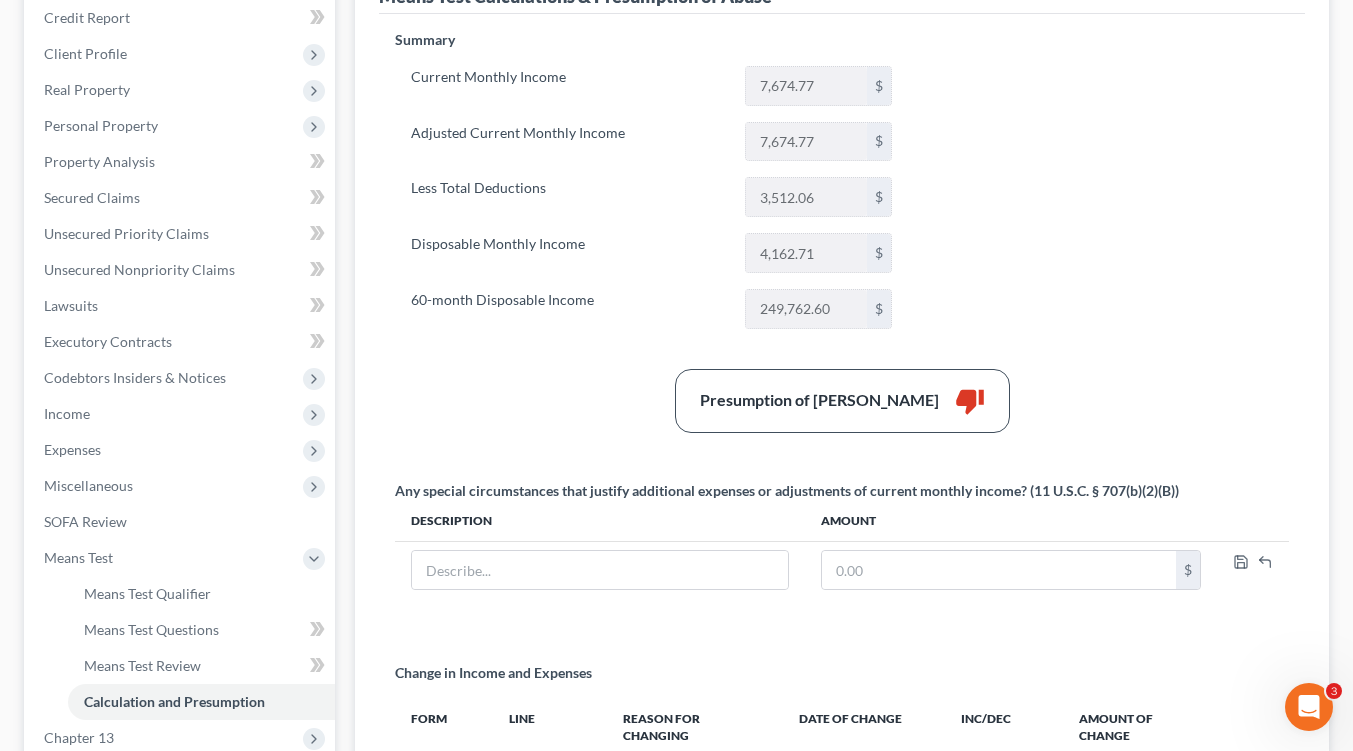 scroll, scrollTop: 400, scrollLeft: 0, axis: vertical 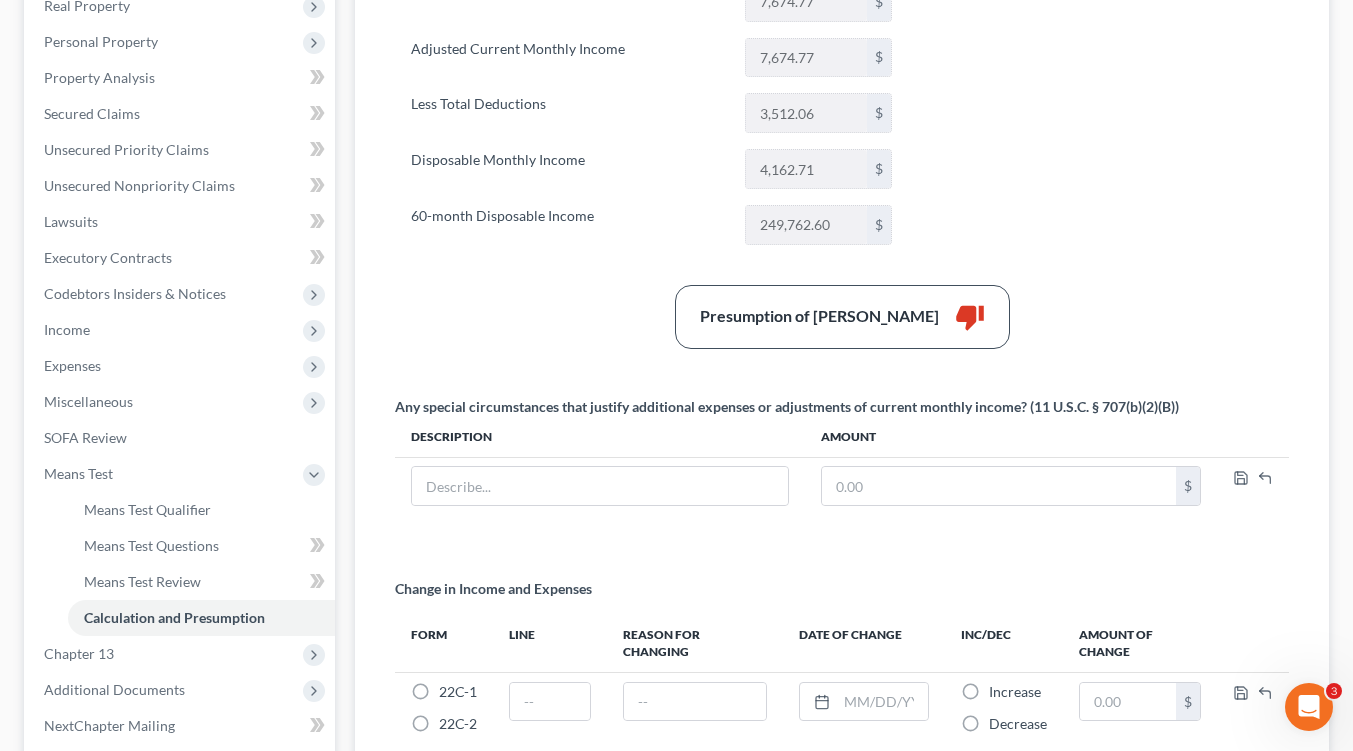 click on "Income" at bounding box center (181, 330) 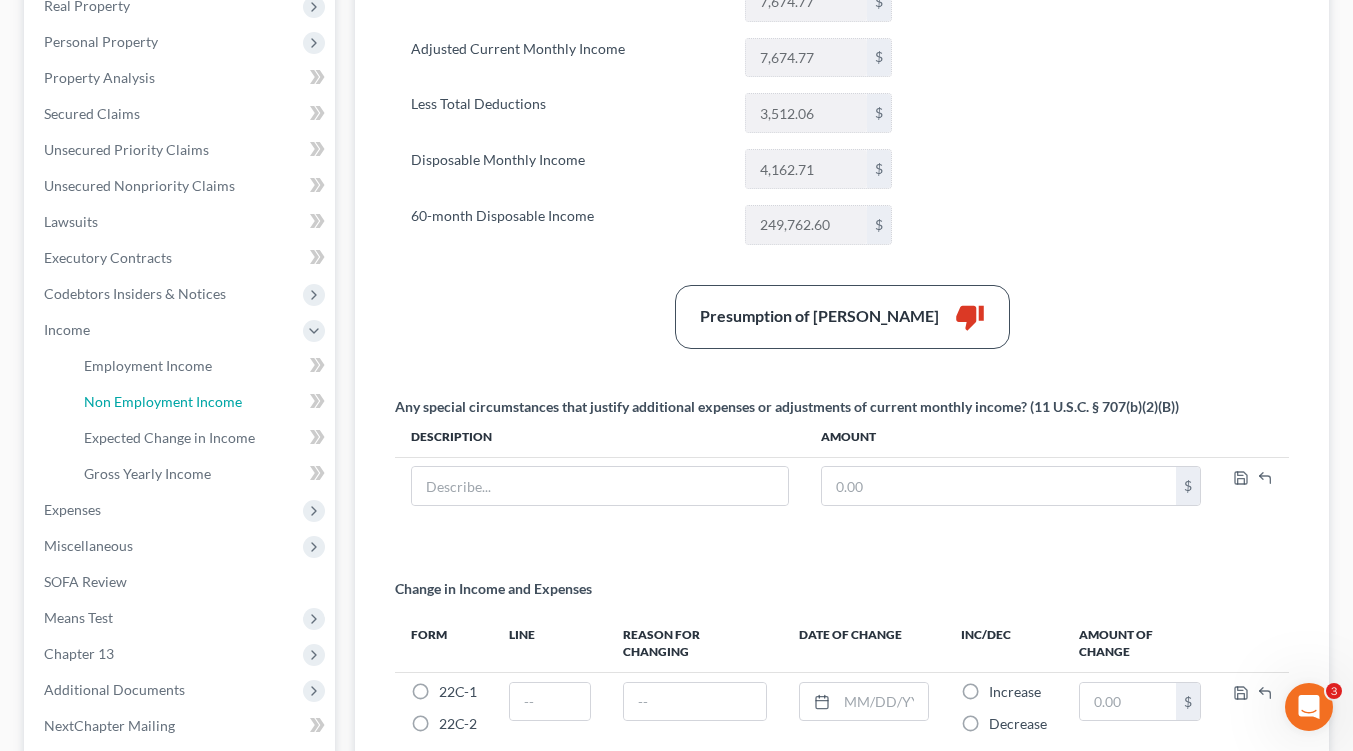 click on "Non Employment Income" at bounding box center [163, 401] 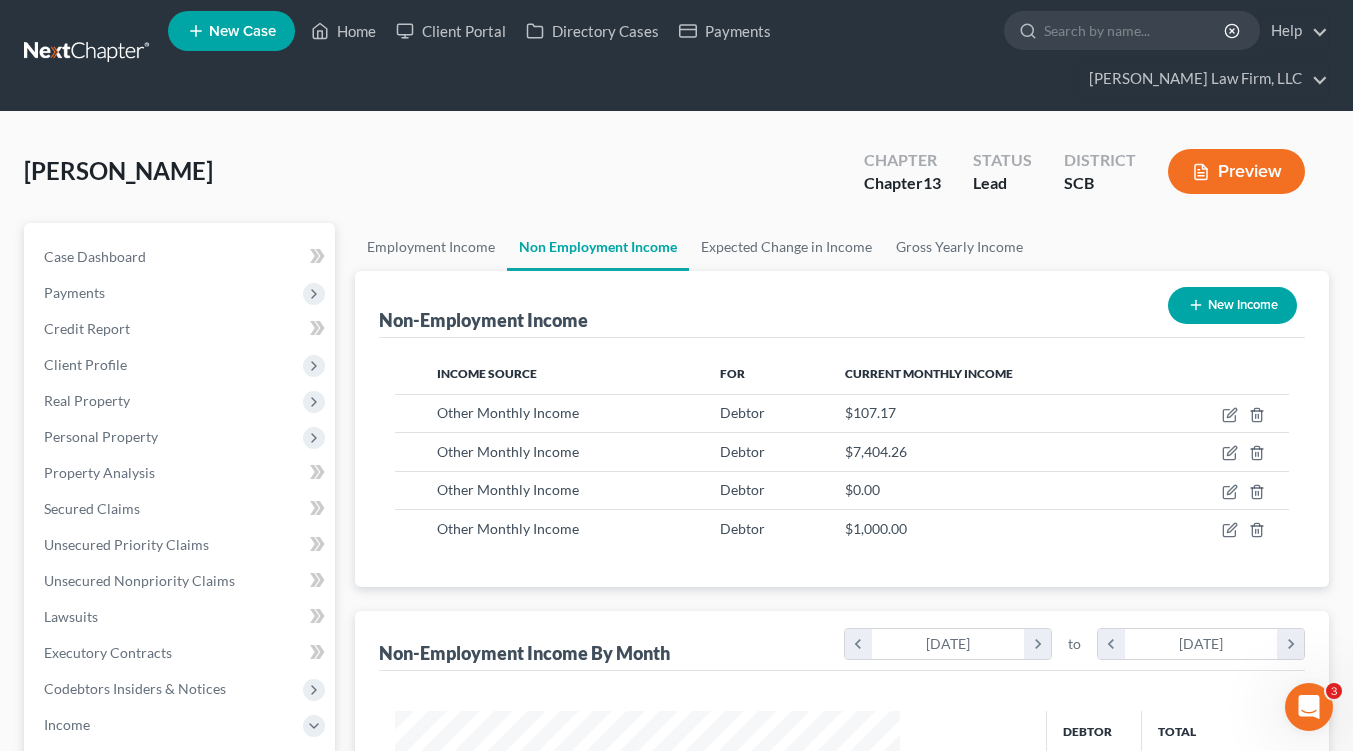 scroll, scrollTop: 0, scrollLeft: 0, axis: both 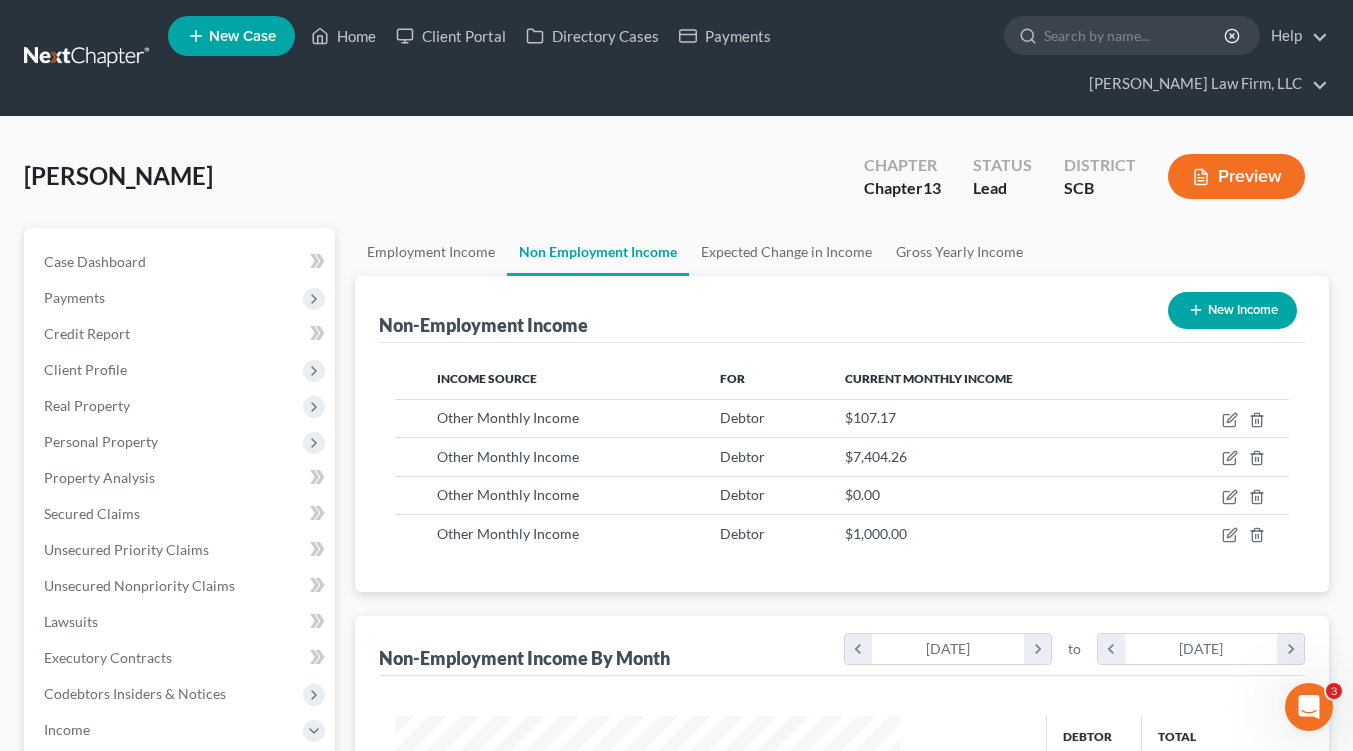 click on "Preview" at bounding box center [1236, 176] 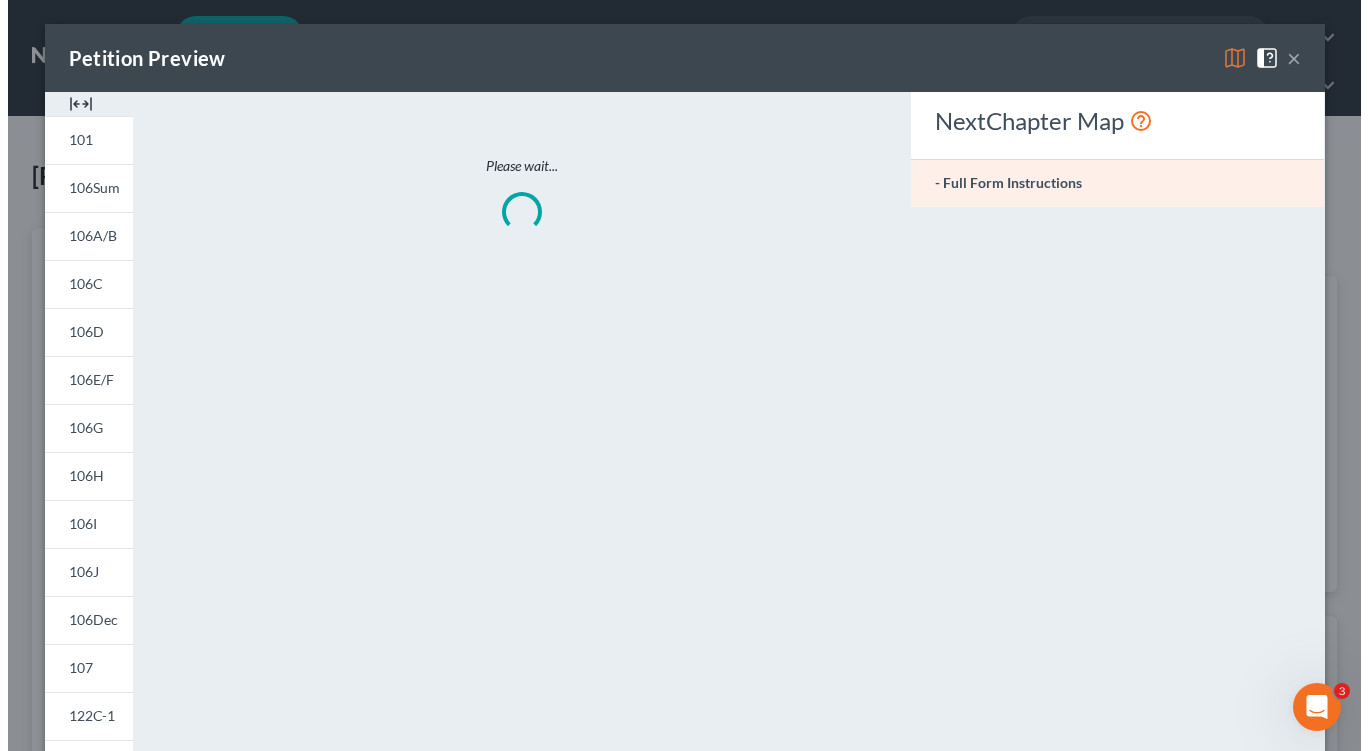 scroll, scrollTop: 999641, scrollLeft: 999448, axis: both 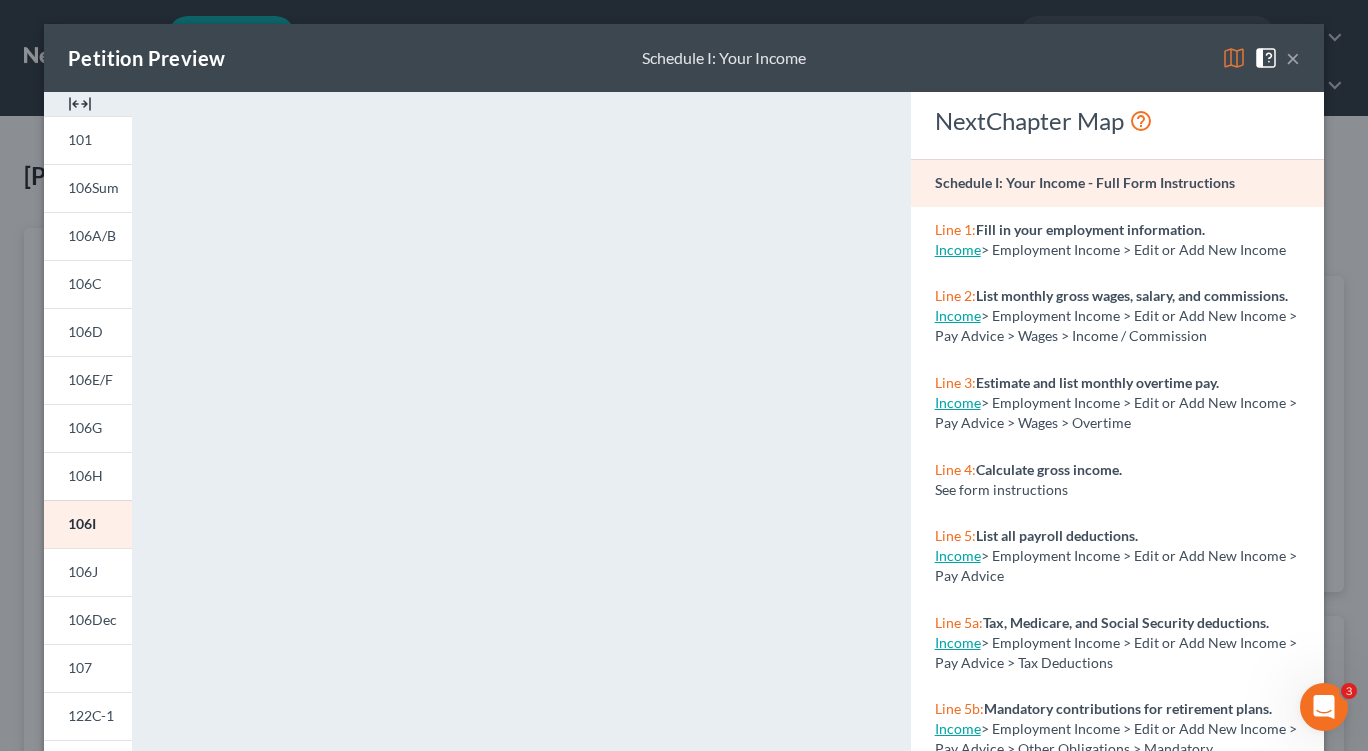 click on "×" at bounding box center (1293, 58) 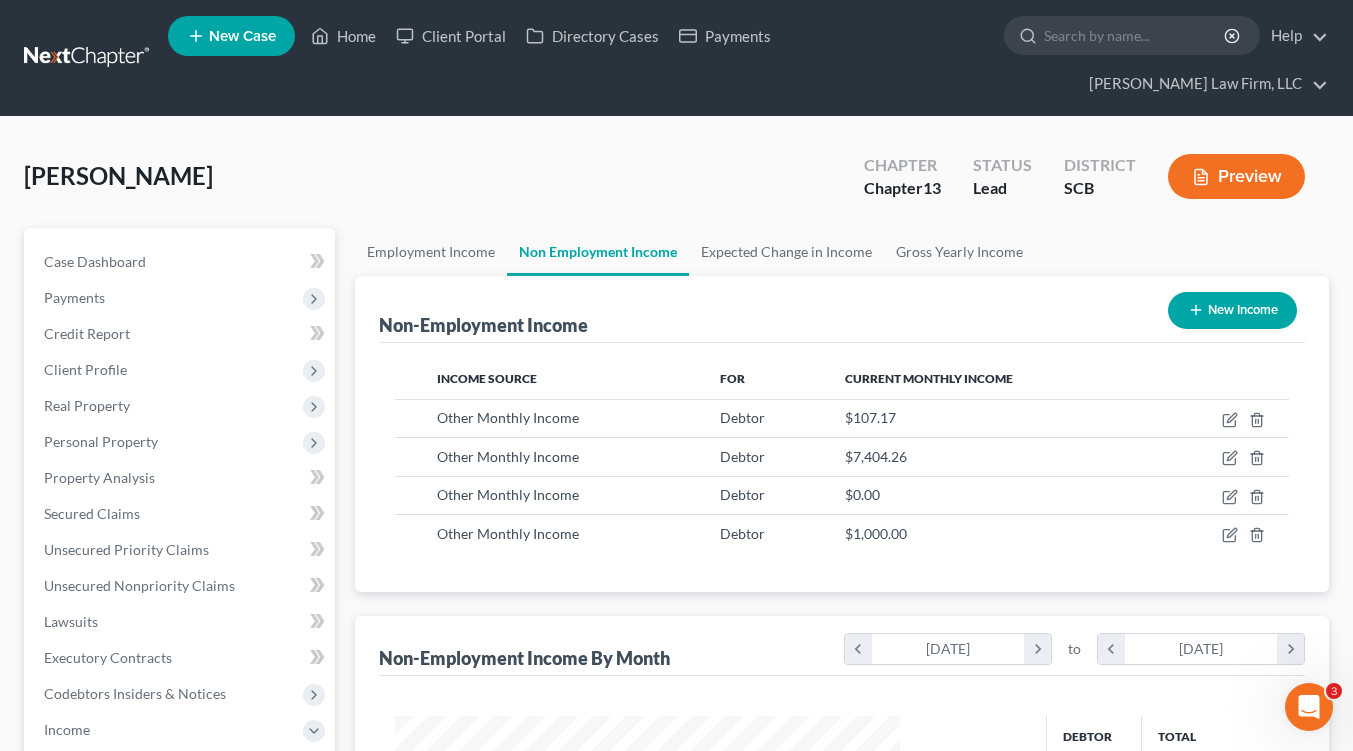 scroll, scrollTop: 358, scrollLeft: 545, axis: both 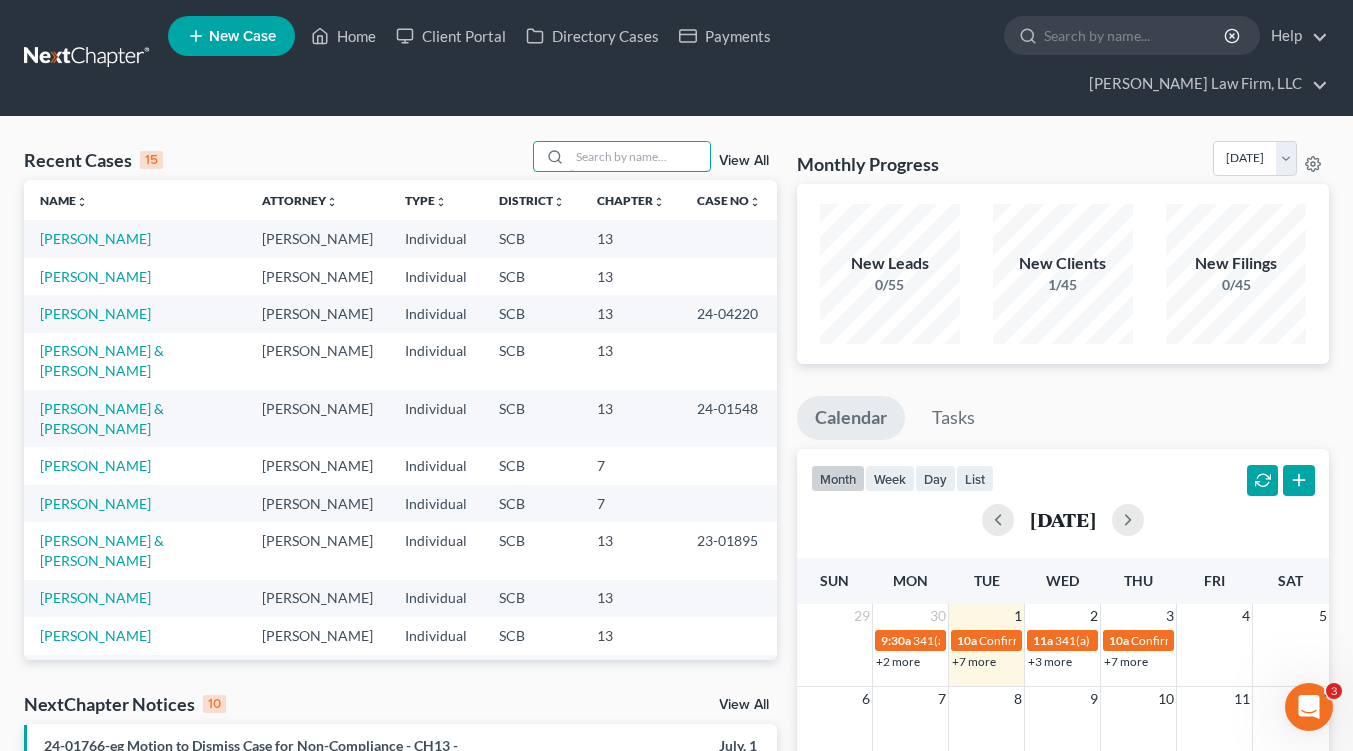 click at bounding box center (640, 156) 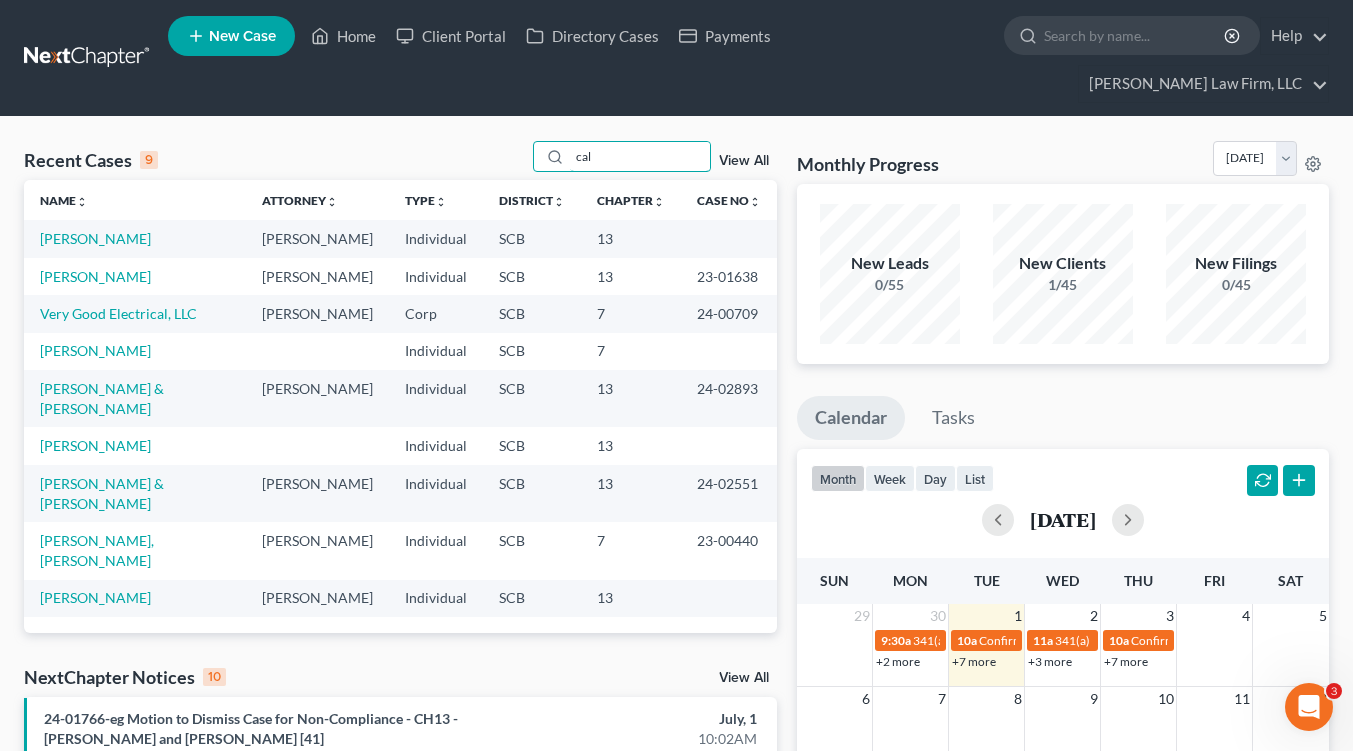 type on "cal" 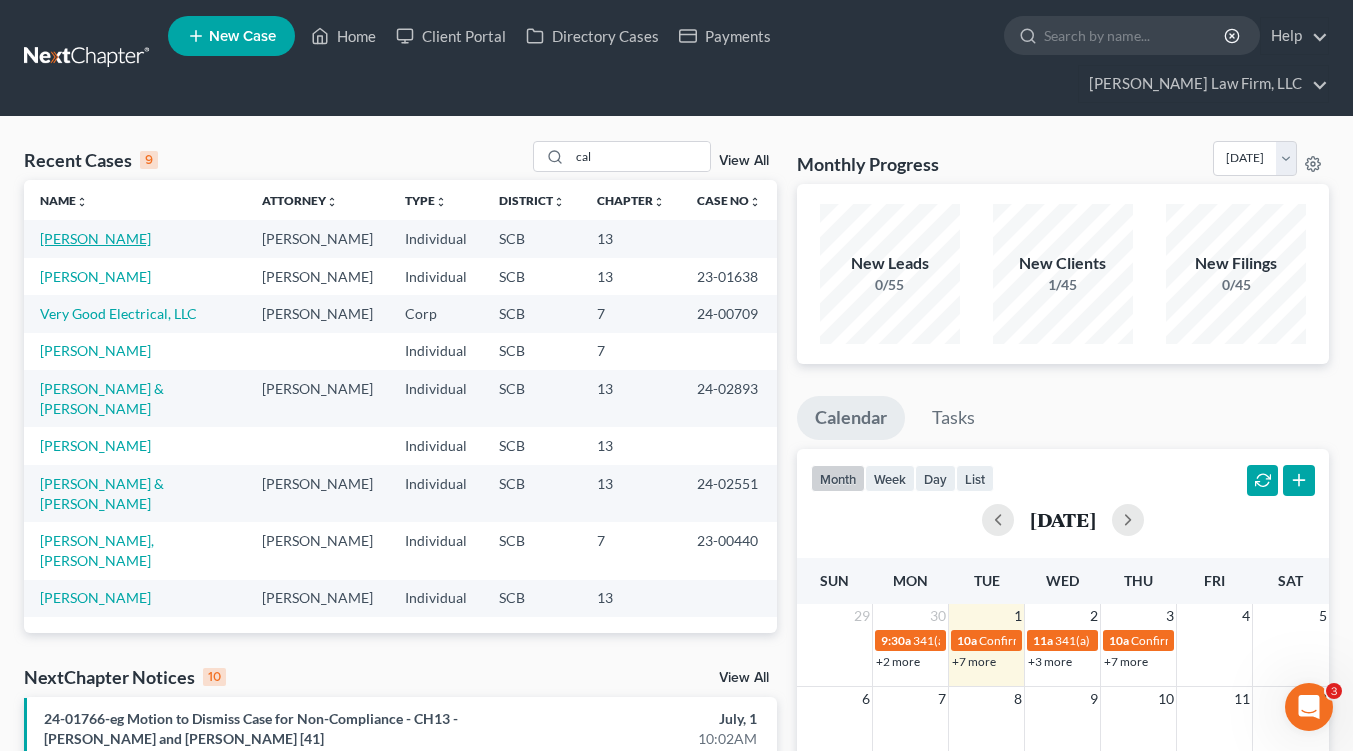 click on "Calhoun, Michelle" at bounding box center [95, 238] 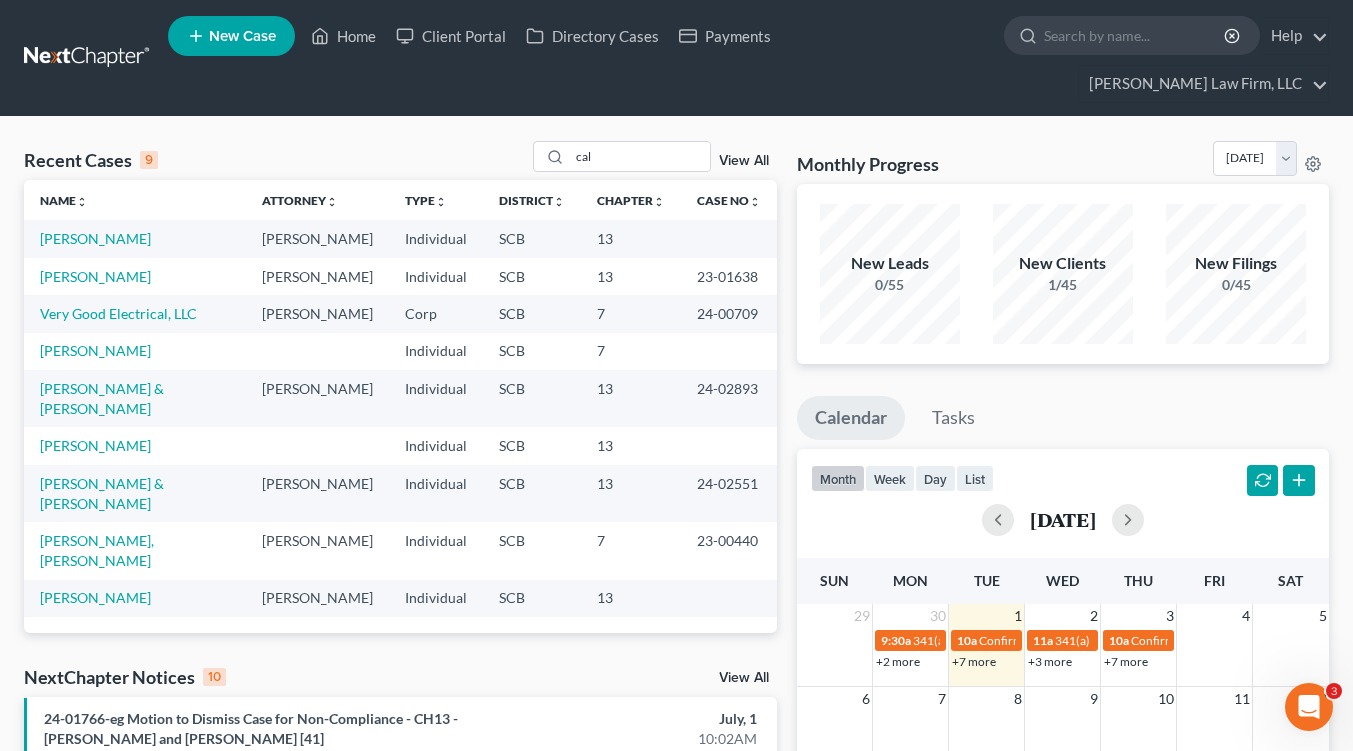 select on "4" 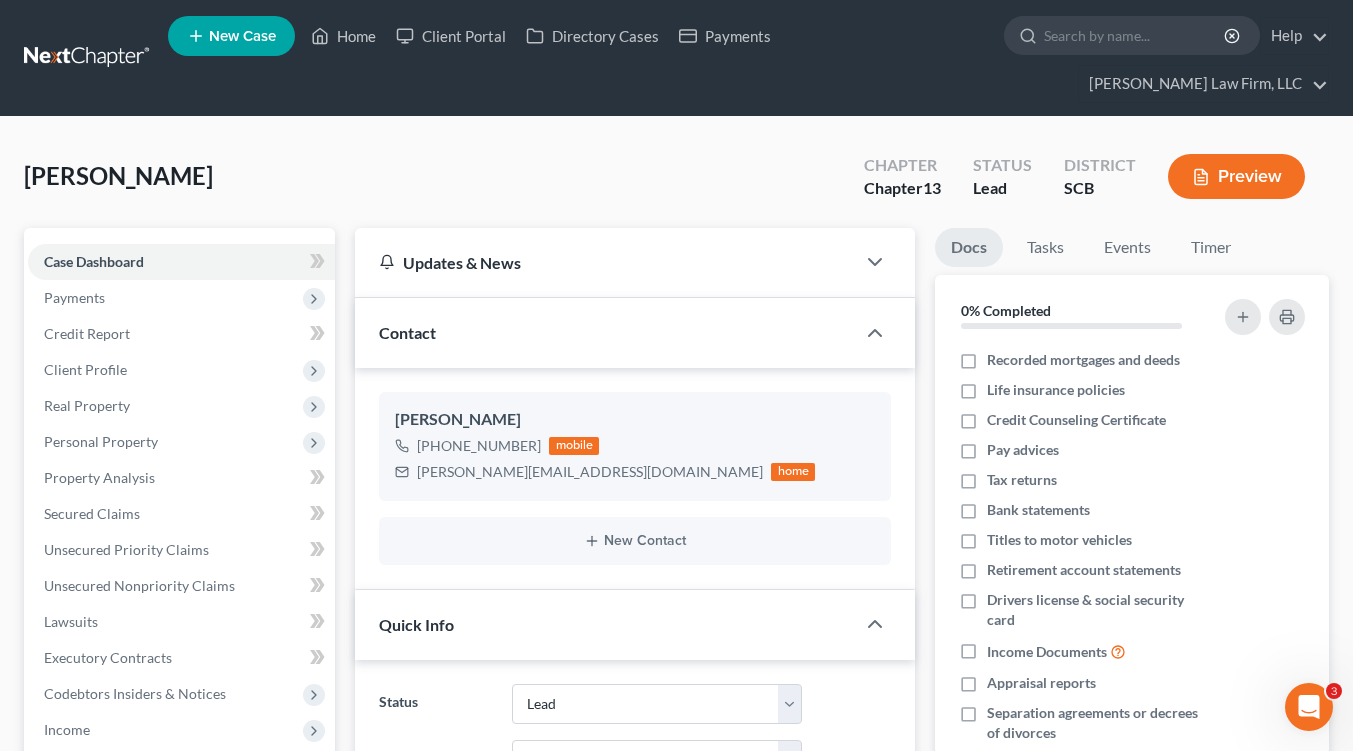 scroll, scrollTop: 219, scrollLeft: 0, axis: vertical 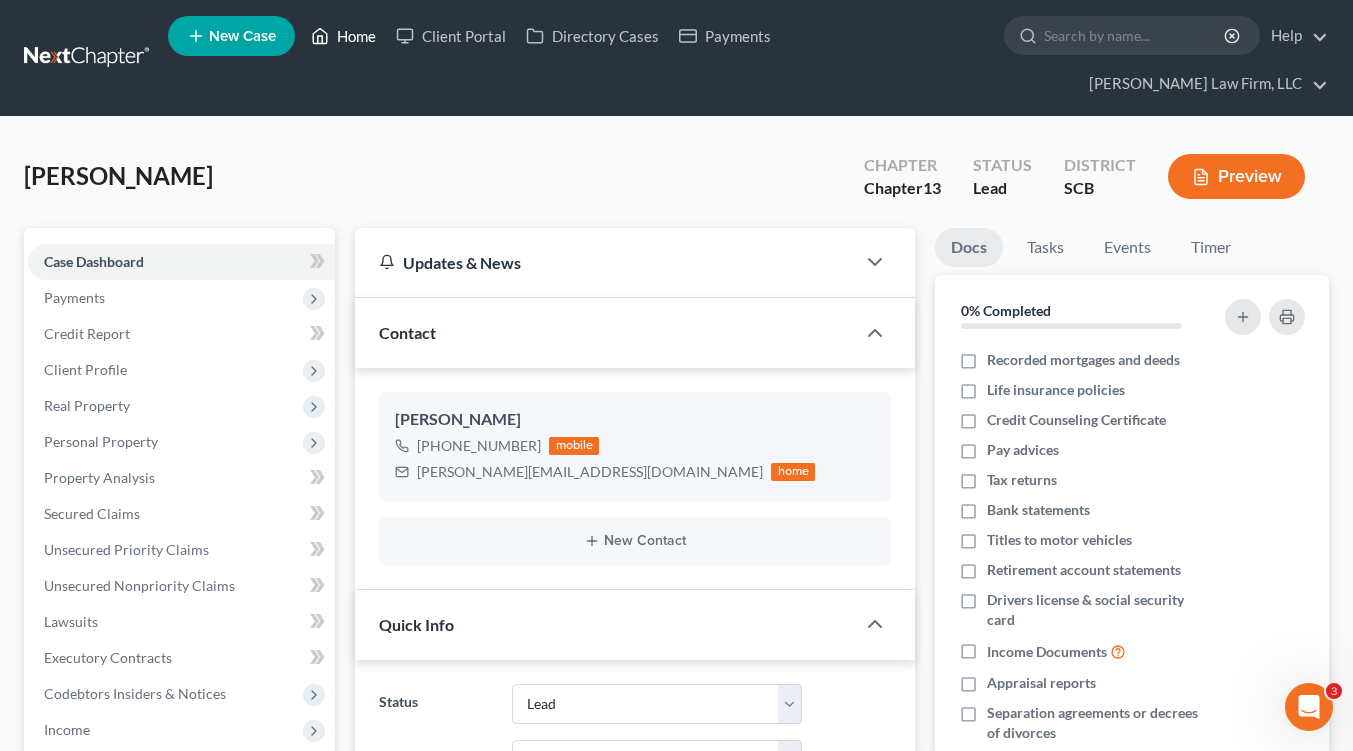 click on "Home" at bounding box center (343, 36) 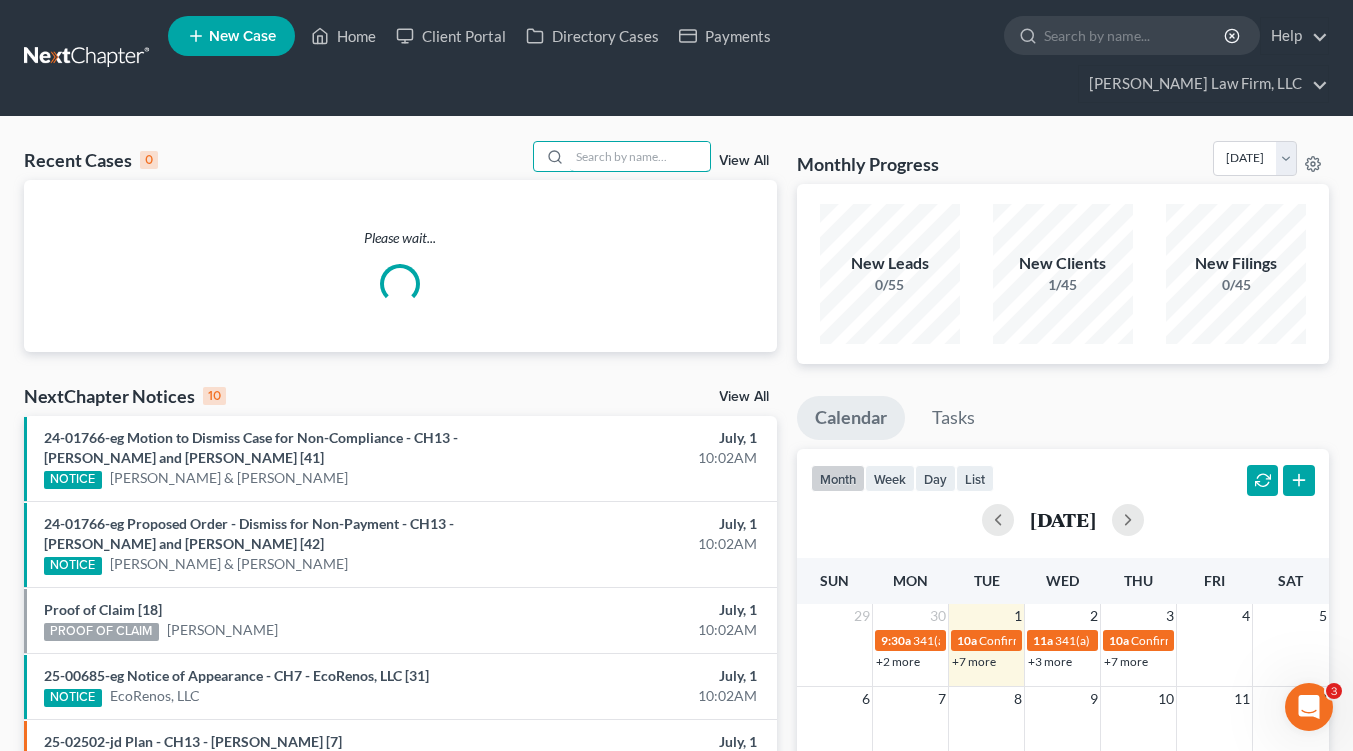 click at bounding box center (640, 156) 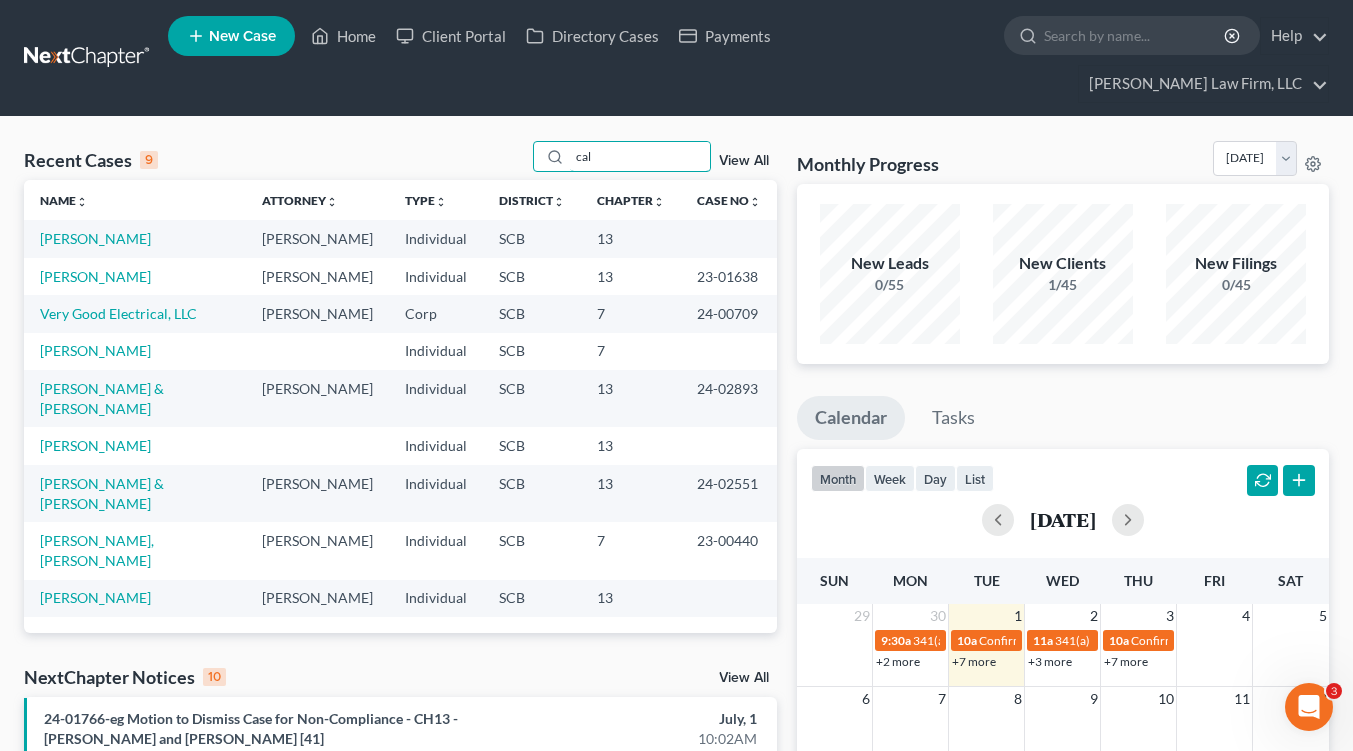 type on "cal" 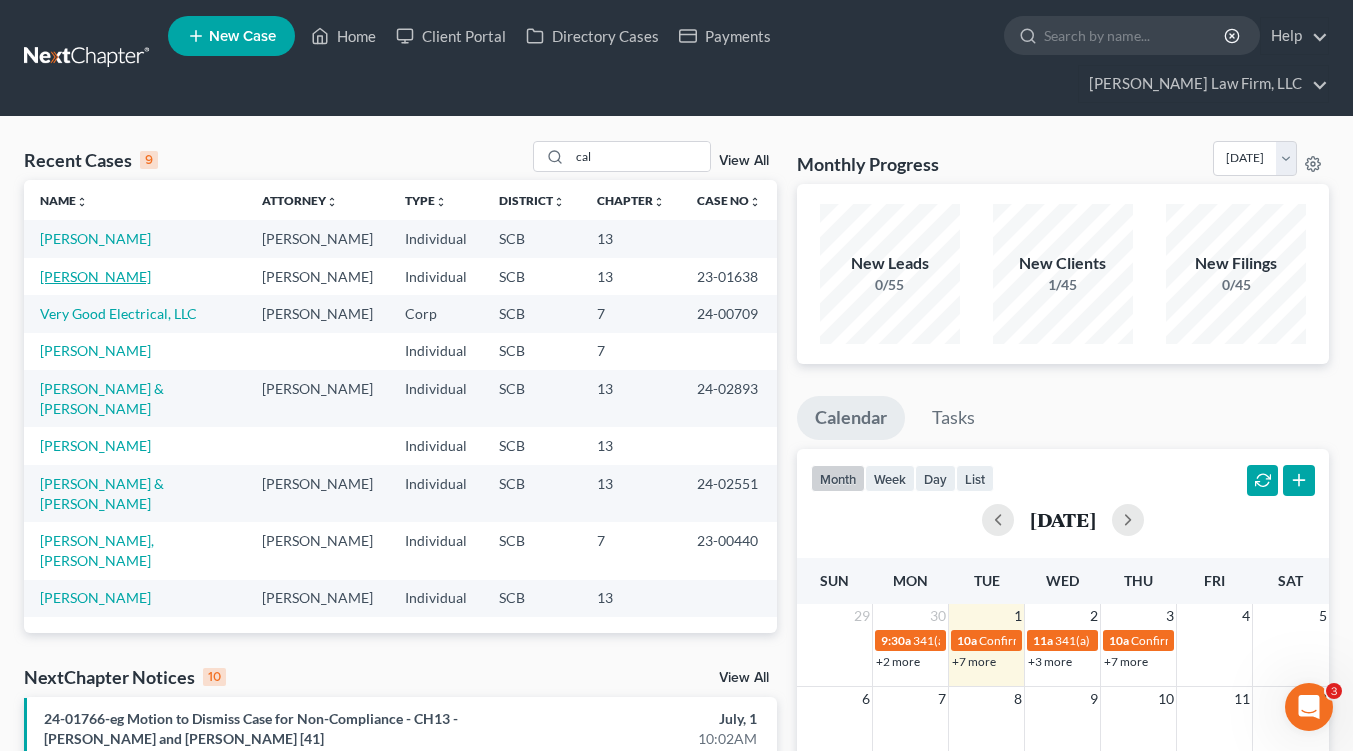 click on "Calhoun, Michelle" at bounding box center [95, 276] 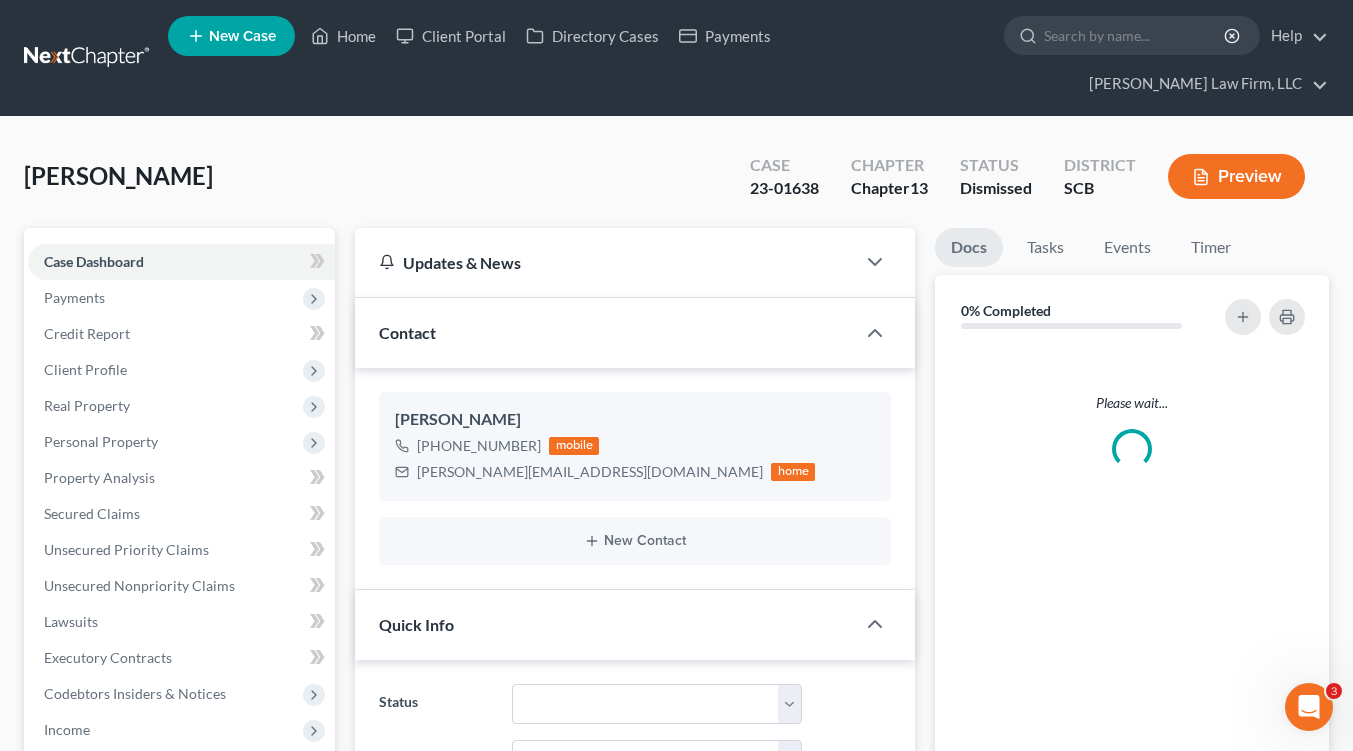 select on "3" 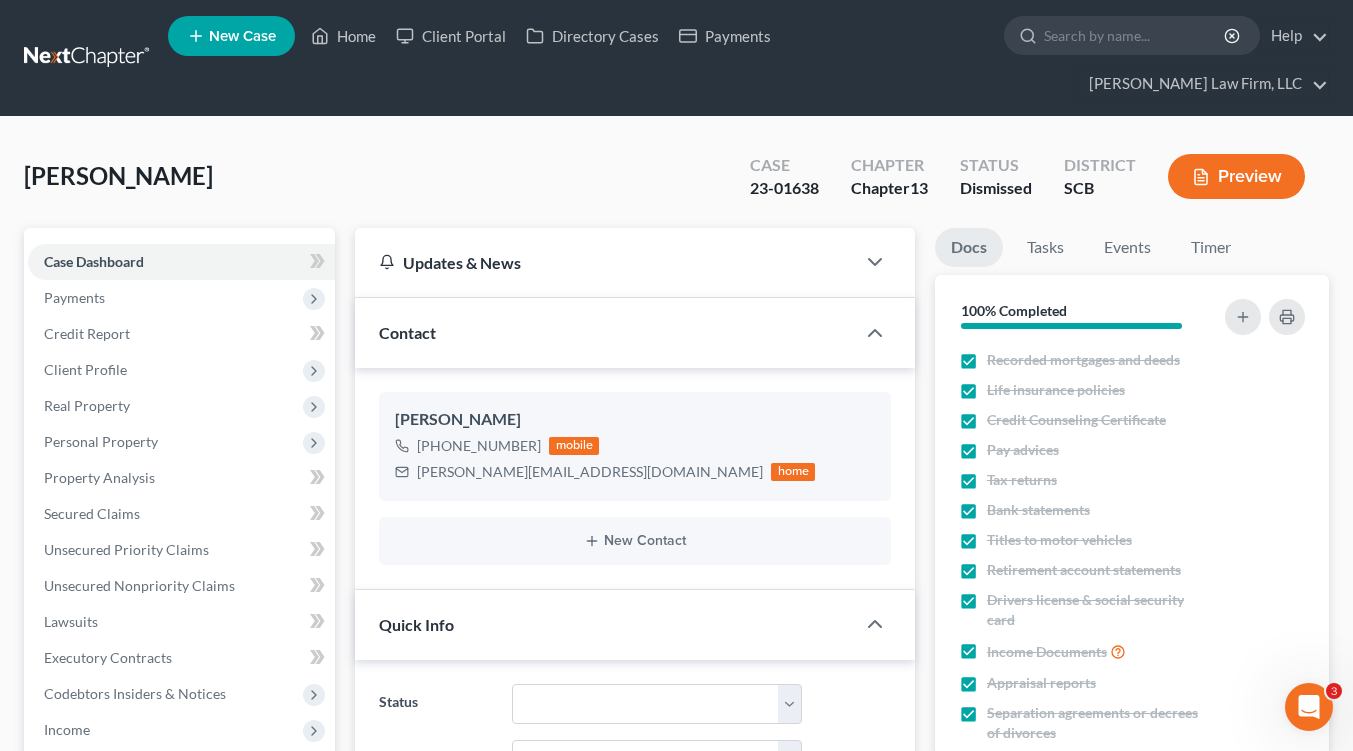 scroll, scrollTop: 767, scrollLeft: 0, axis: vertical 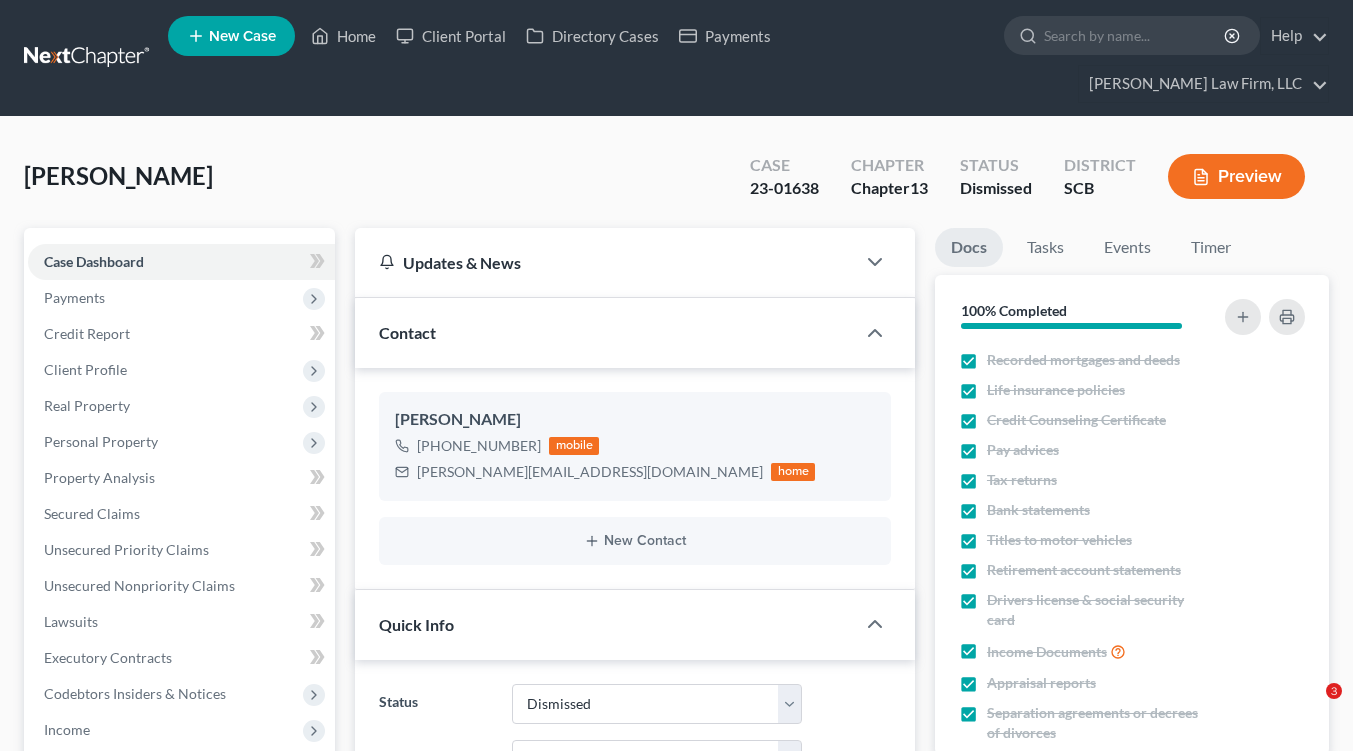 select on "1" 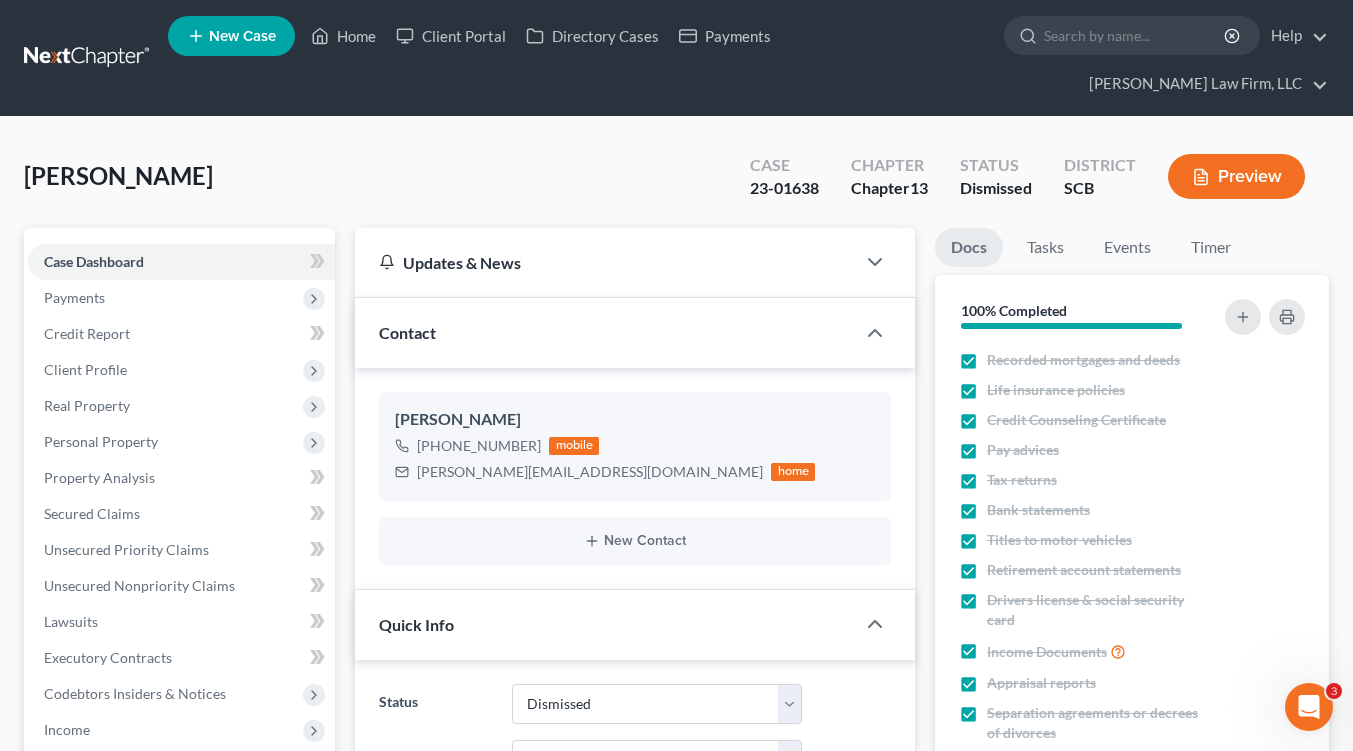 scroll, scrollTop: 0, scrollLeft: 0, axis: both 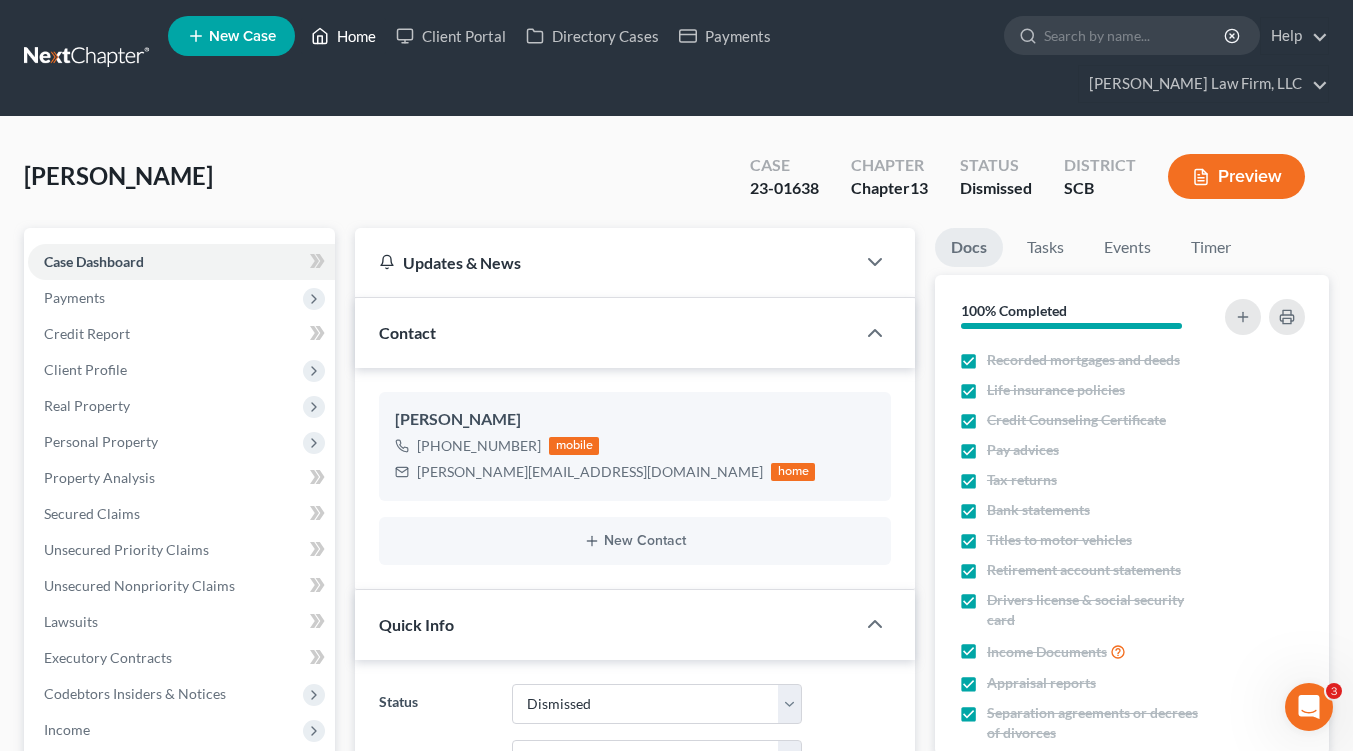 click on "Home" at bounding box center (343, 36) 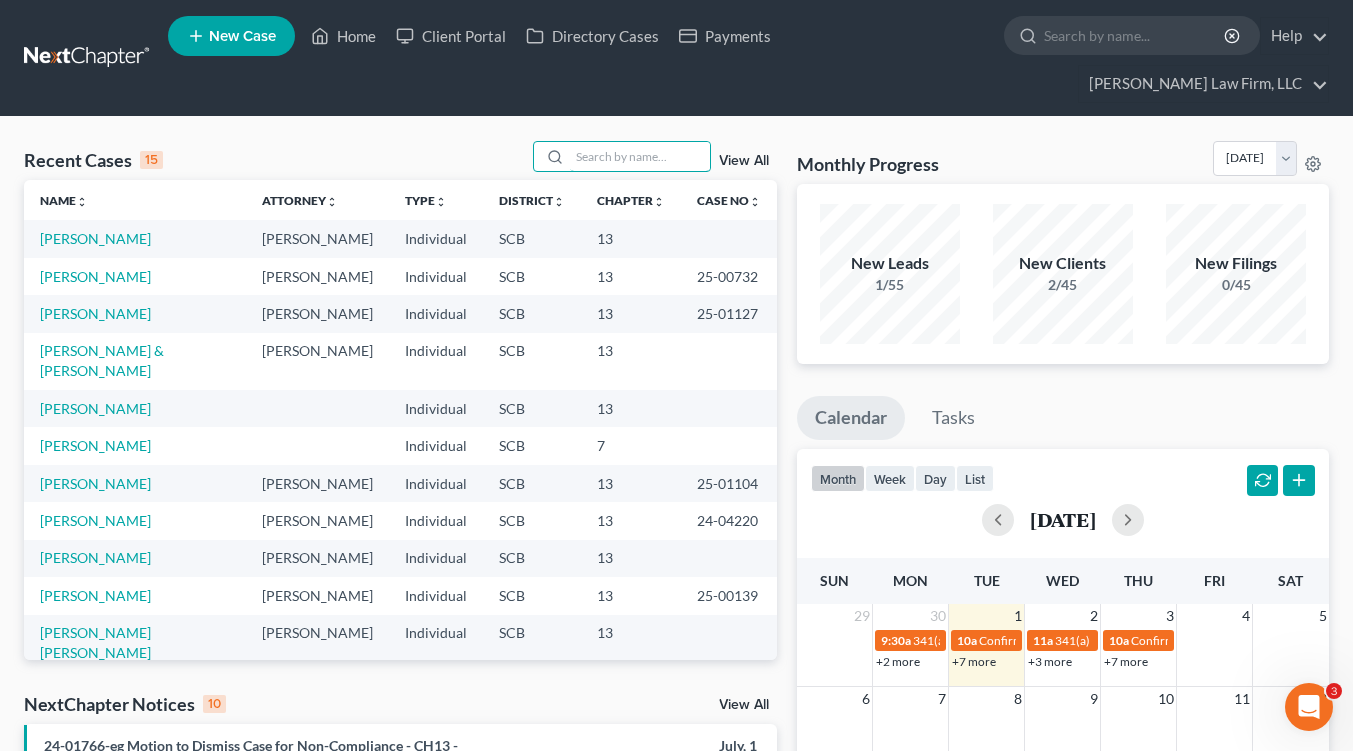 click at bounding box center (640, 156) 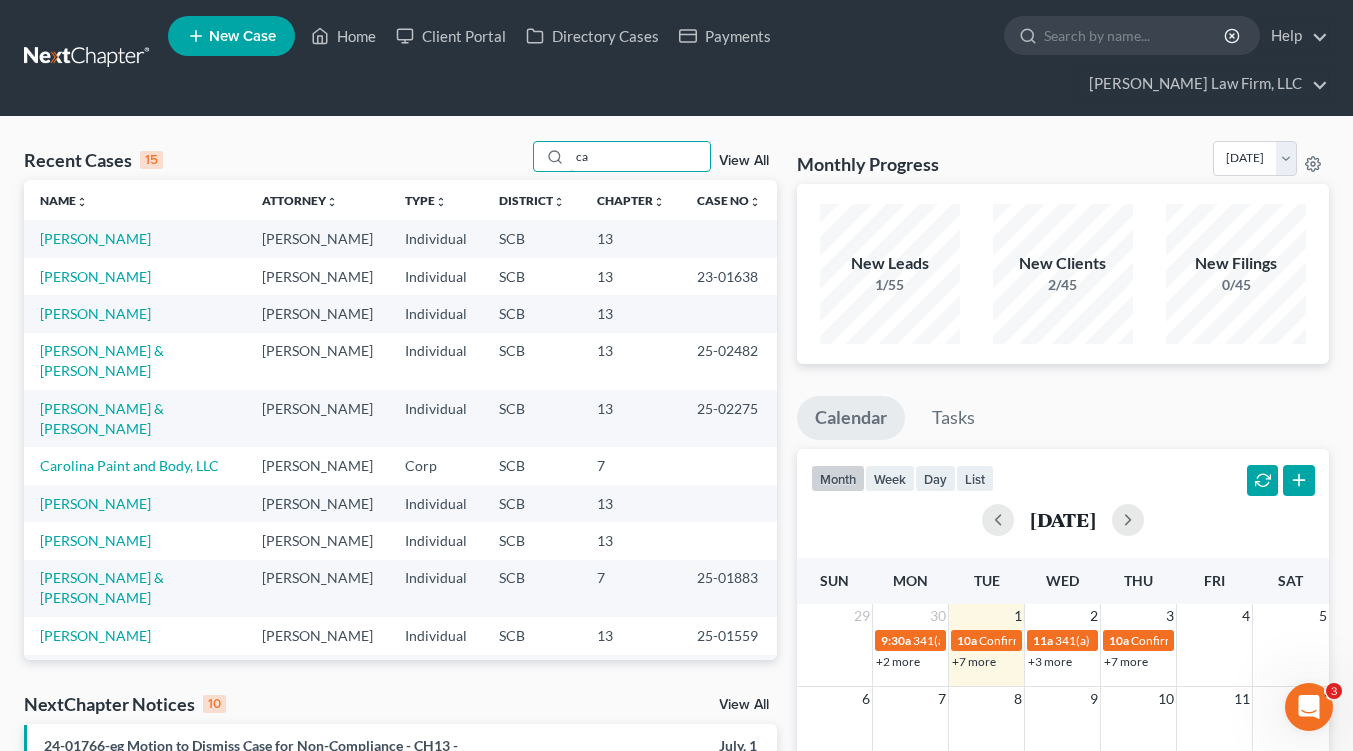 type on "ca" 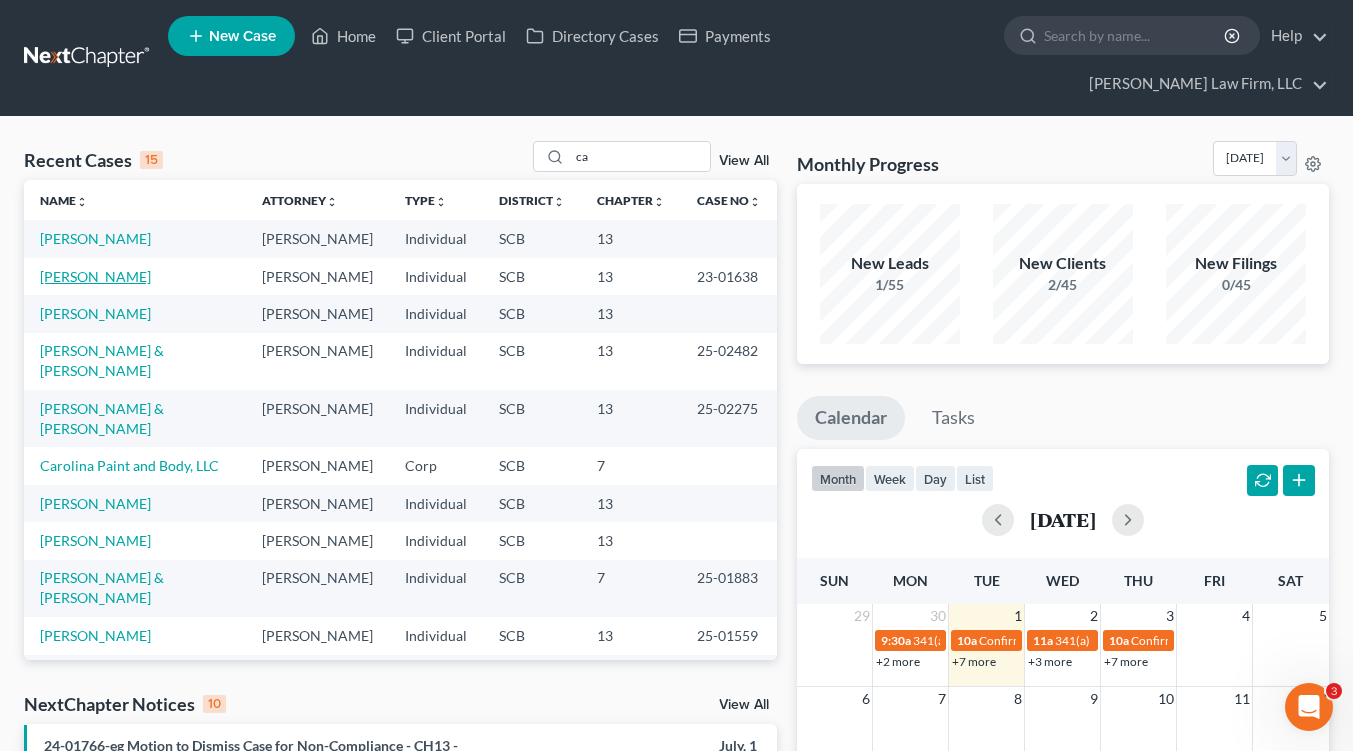 click on "Calhoun, Michelle" at bounding box center [95, 276] 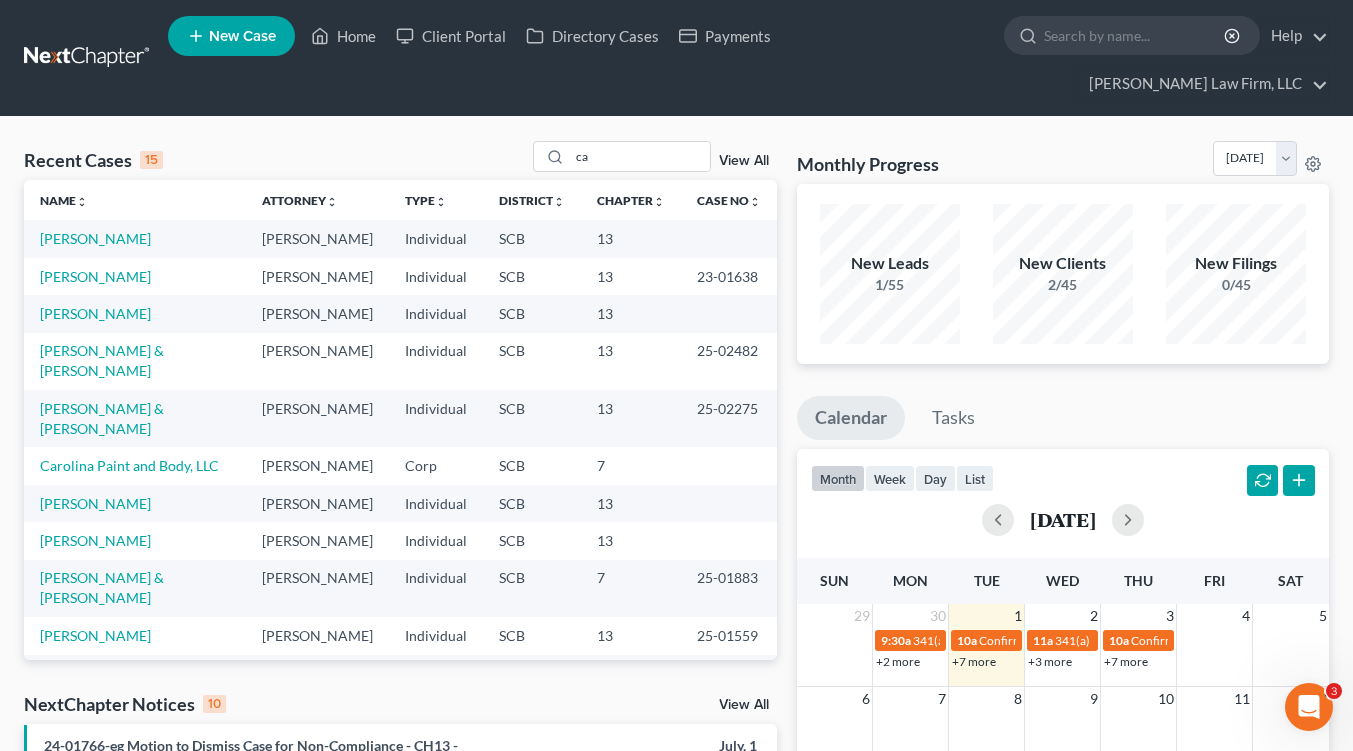 select on "1" 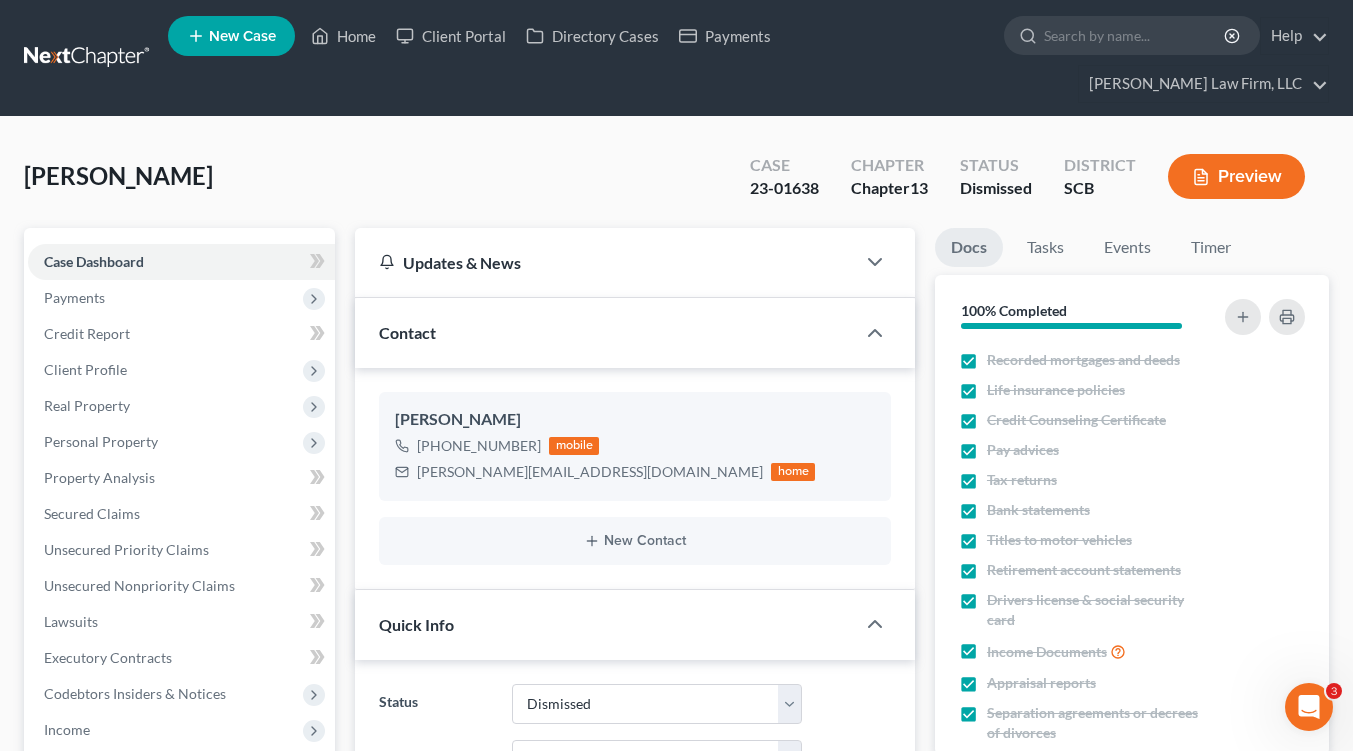 scroll, scrollTop: 767, scrollLeft: 0, axis: vertical 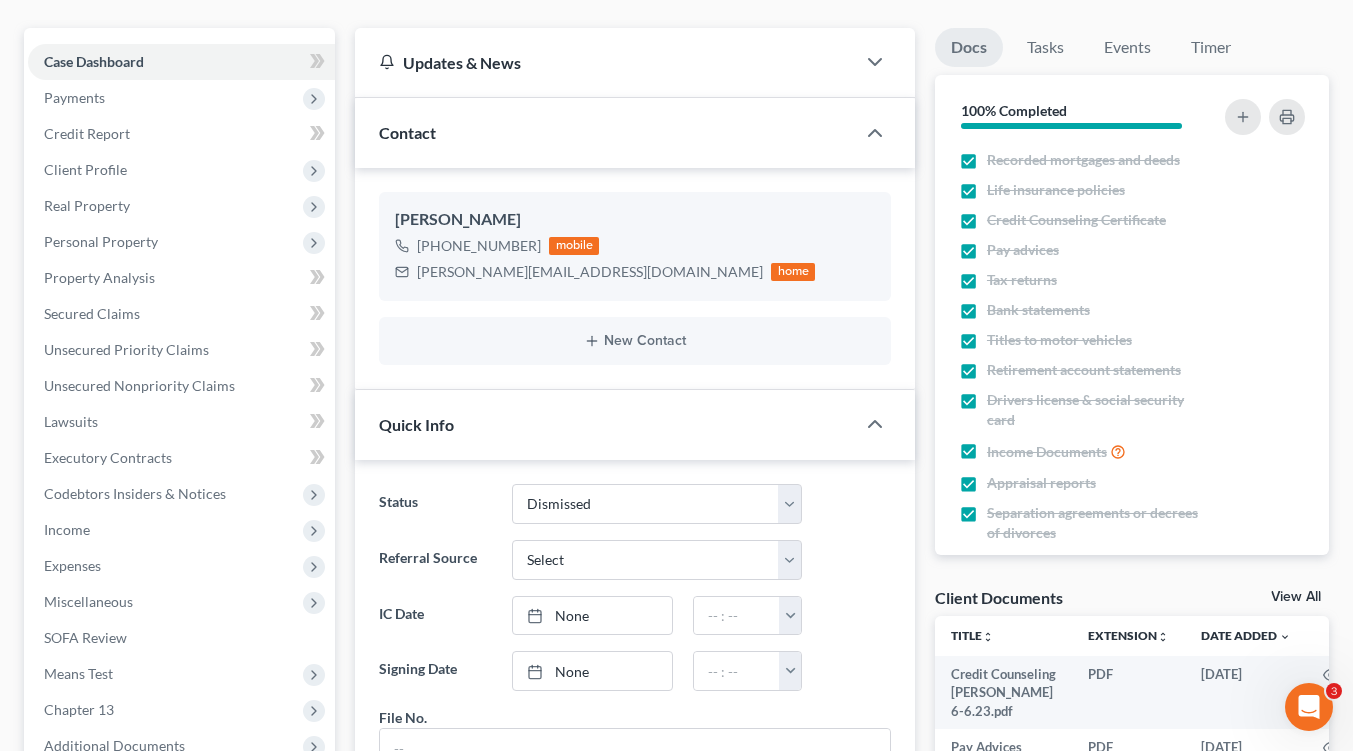 click on "Income" at bounding box center [181, 530] 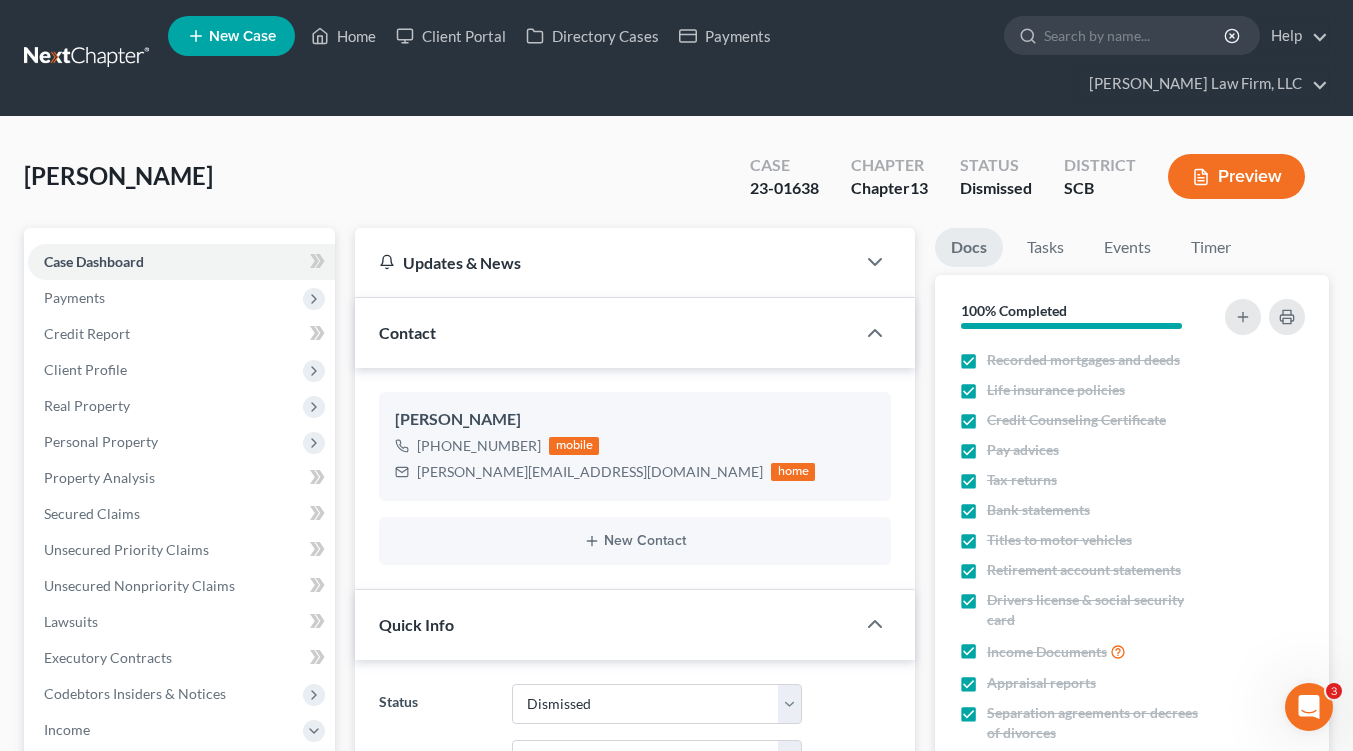 scroll, scrollTop: 0, scrollLeft: 0, axis: both 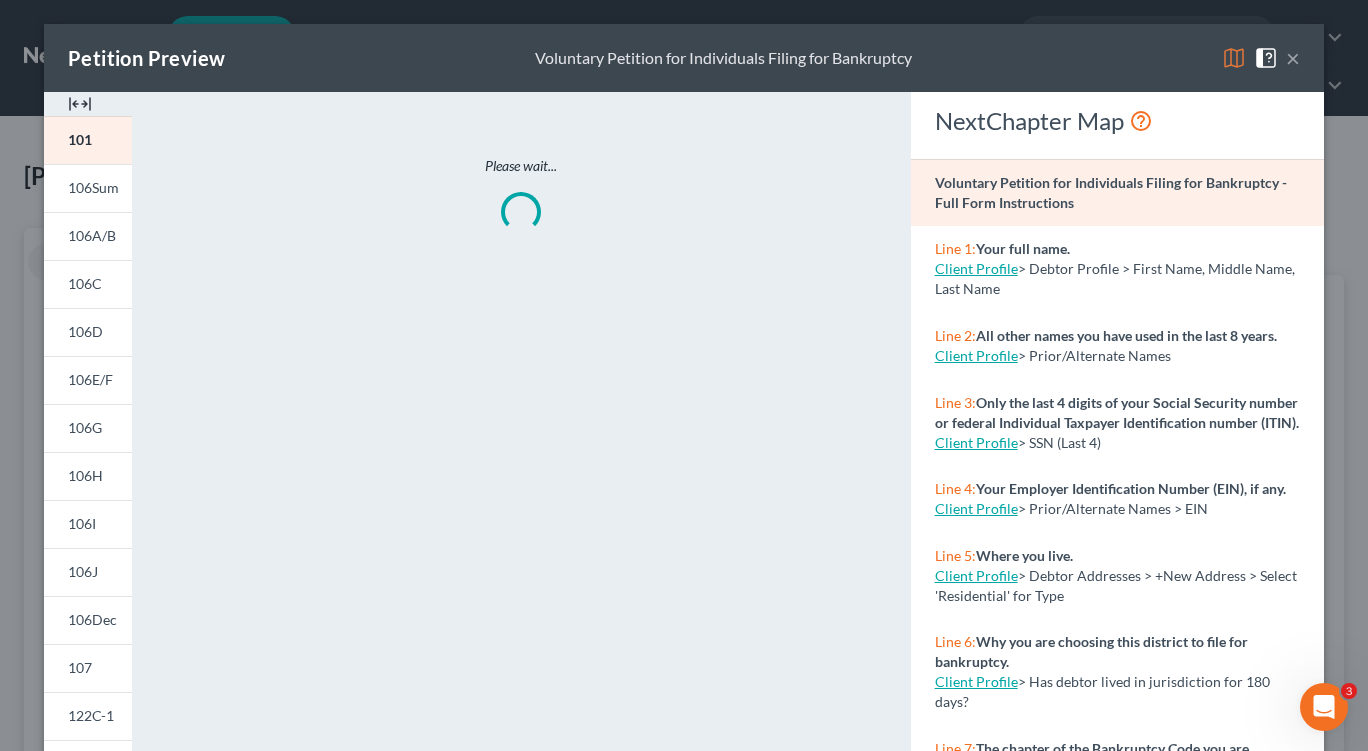 click on "106I" at bounding box center [82, 523] 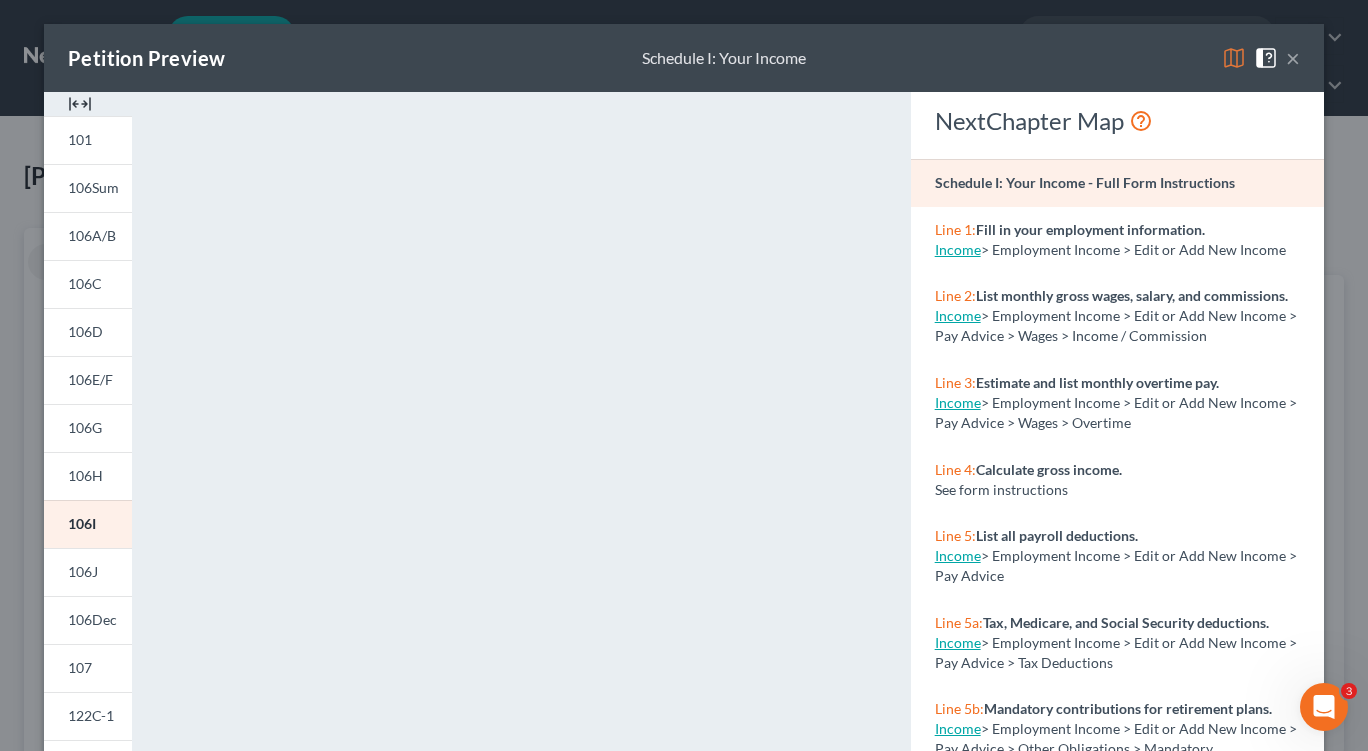click on "×" at bounding box center [1293, 58] 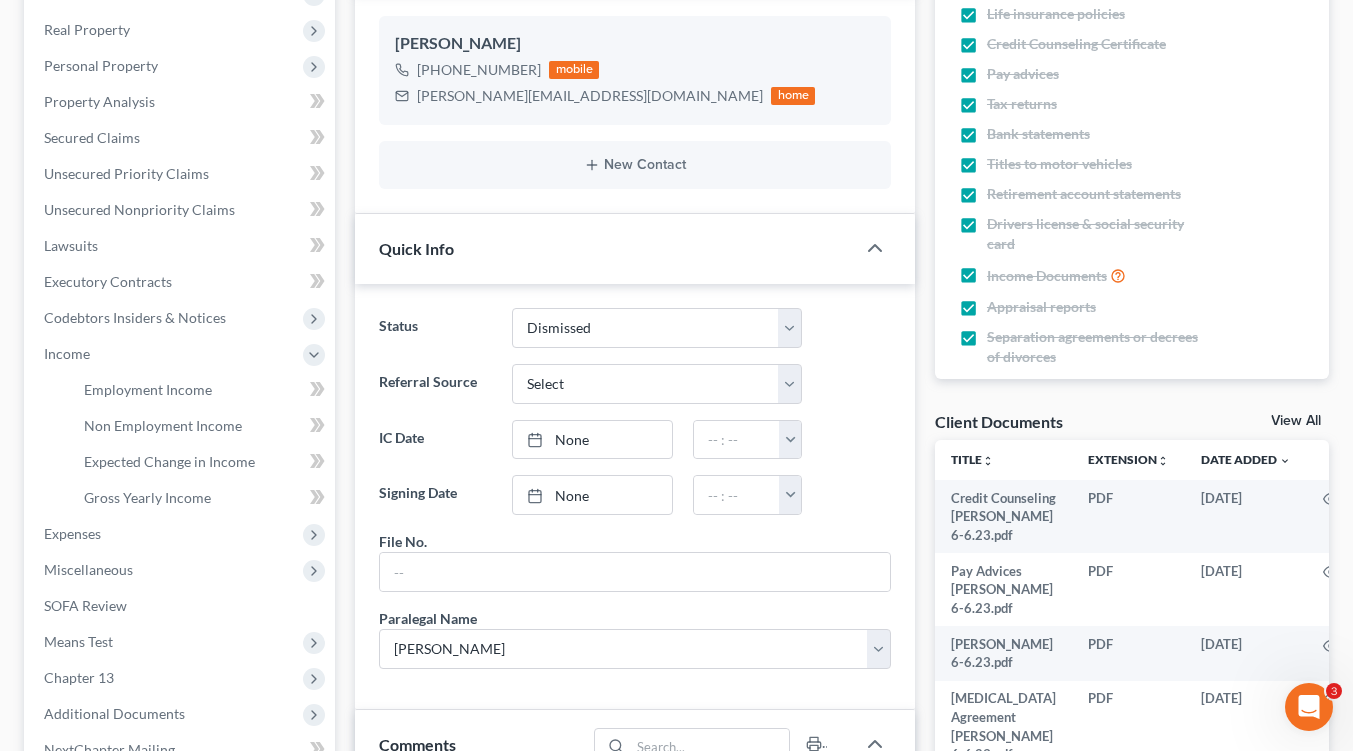 scroll, scrollTop: 400, scrollLeft: 0, axis: vertical 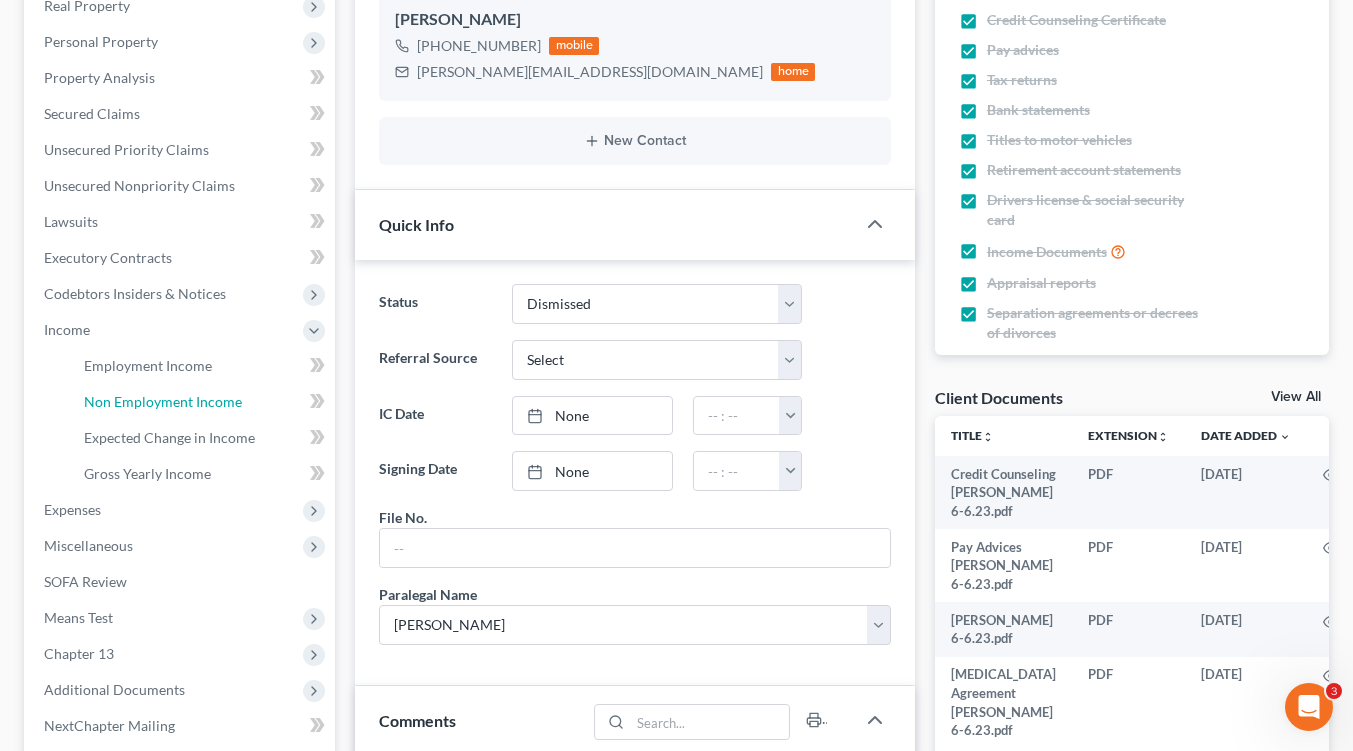 click on "Non Employment Income" at bounding box center [201, 402] 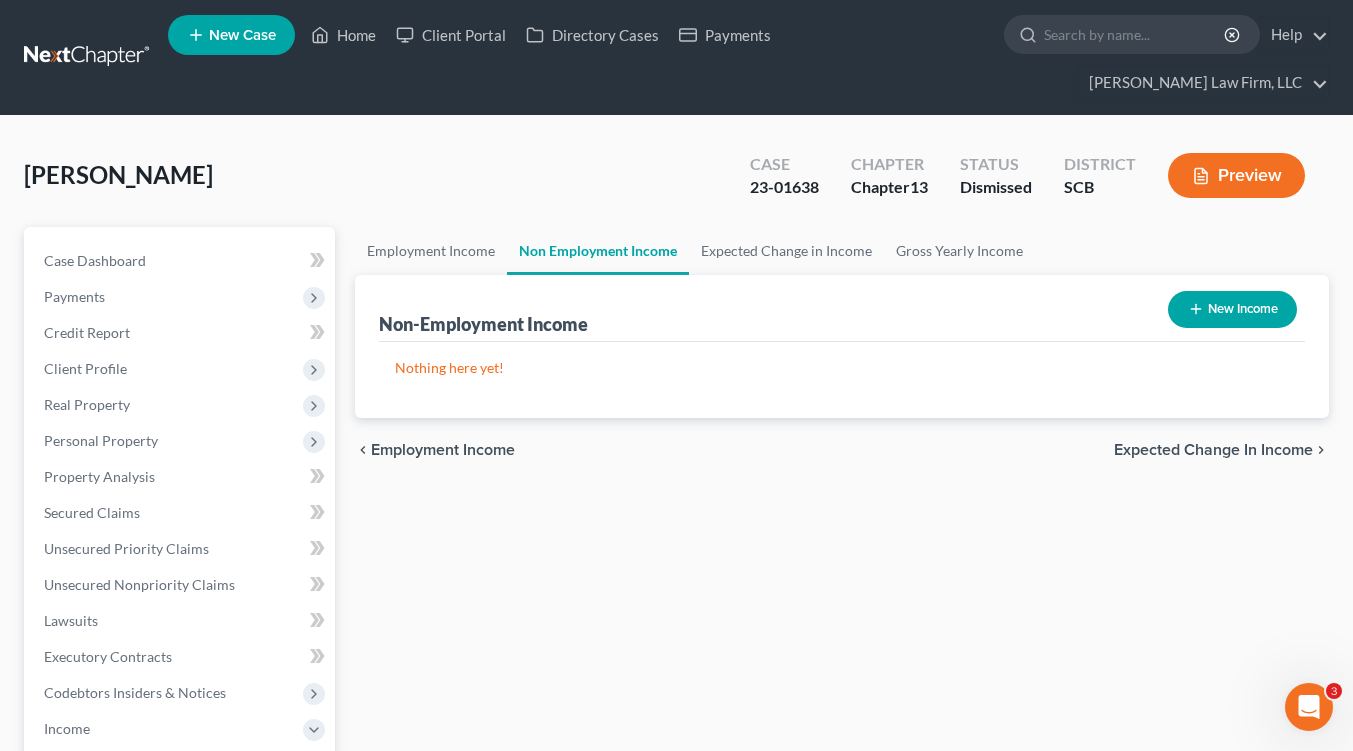 scroll, scrollTop: 0, scrollLeft: 0, axis: both 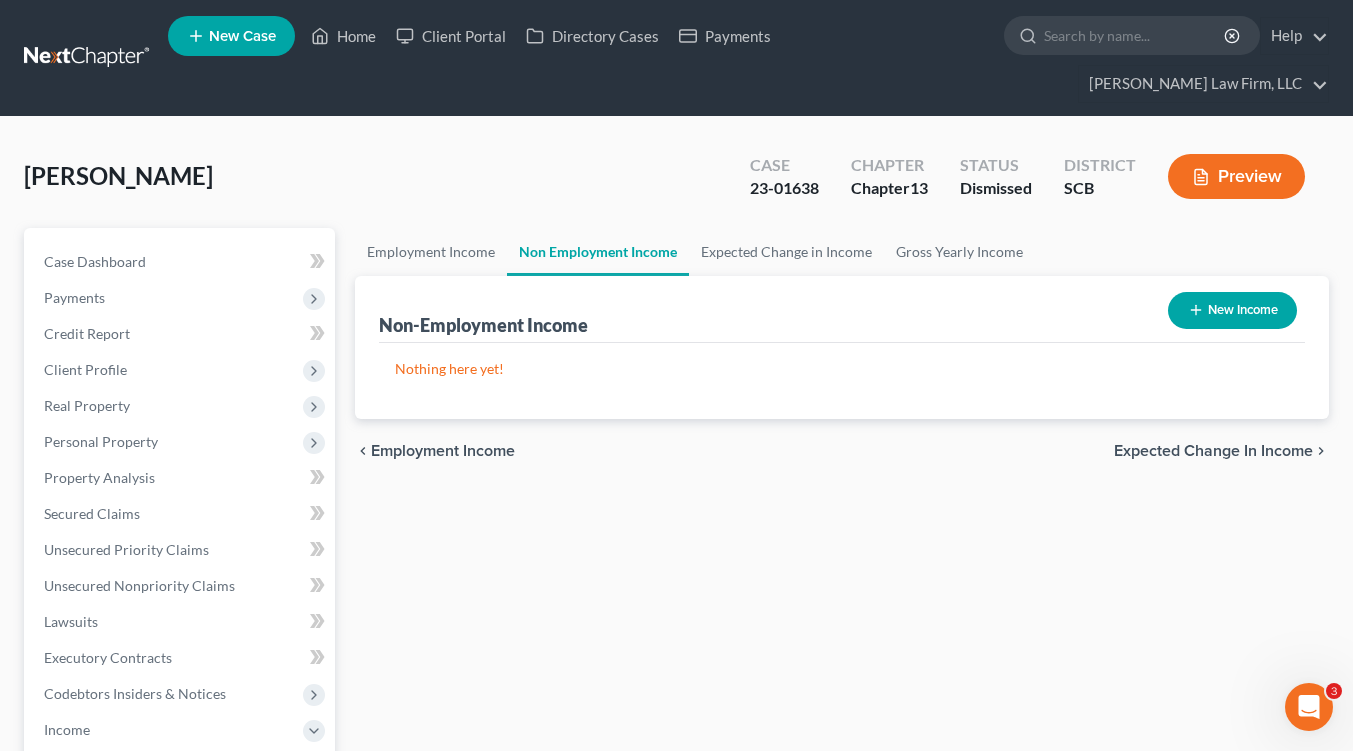 click on "Employment Income" at bounding box center (443, 451) 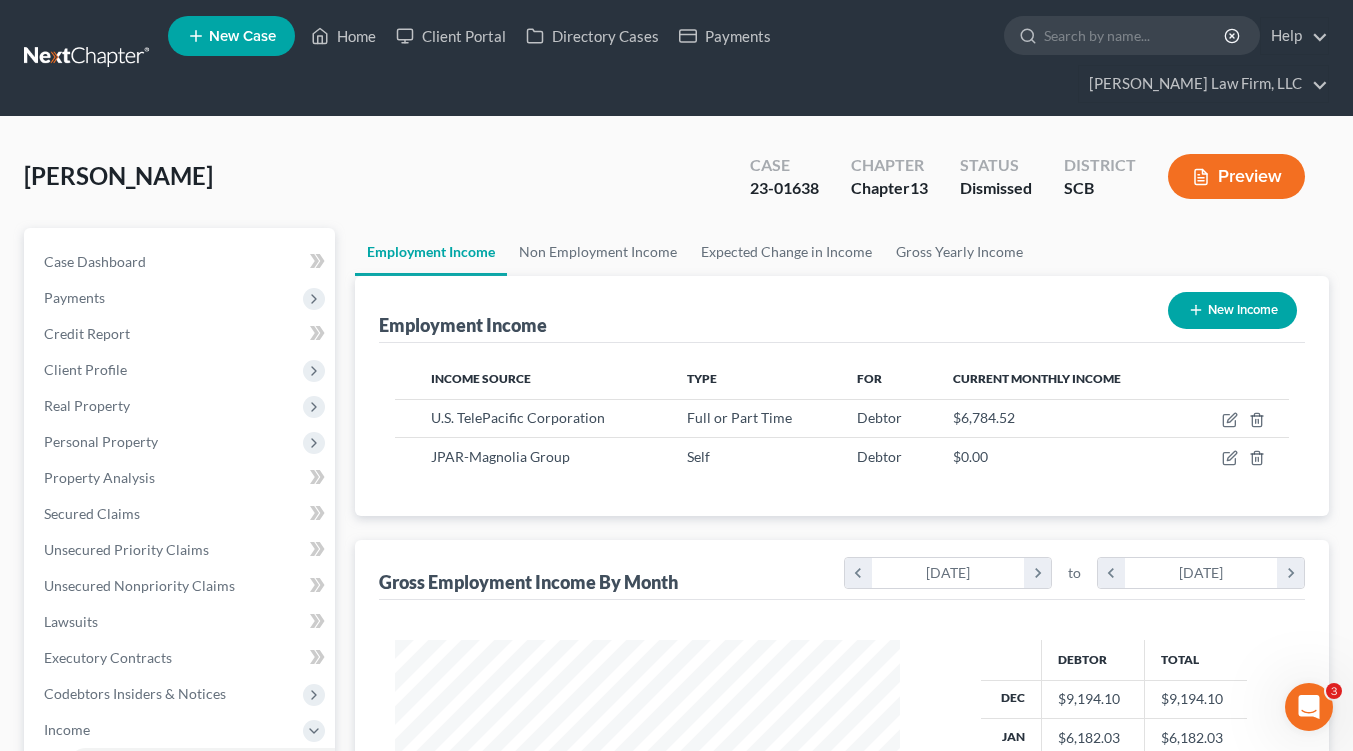 scroll, scrollTop: 999641, scrollLeft: 999455, axis: both 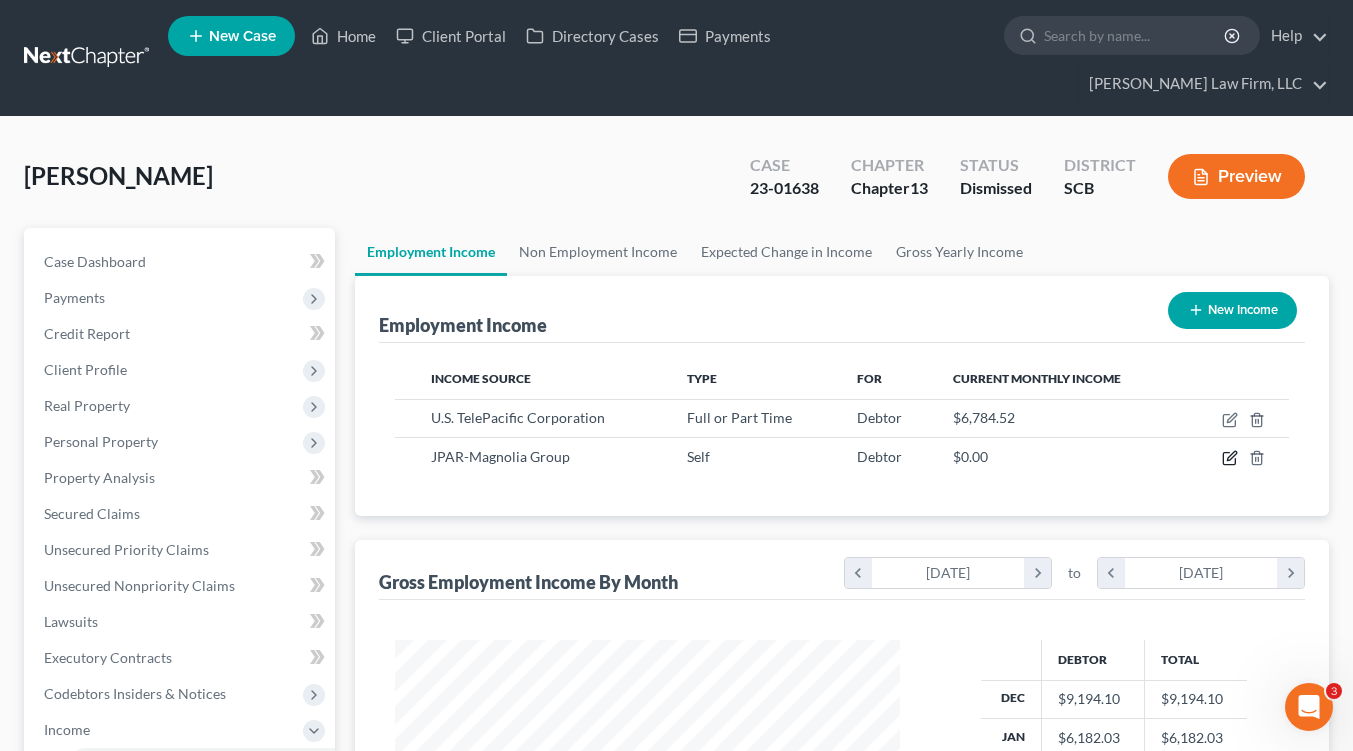 click 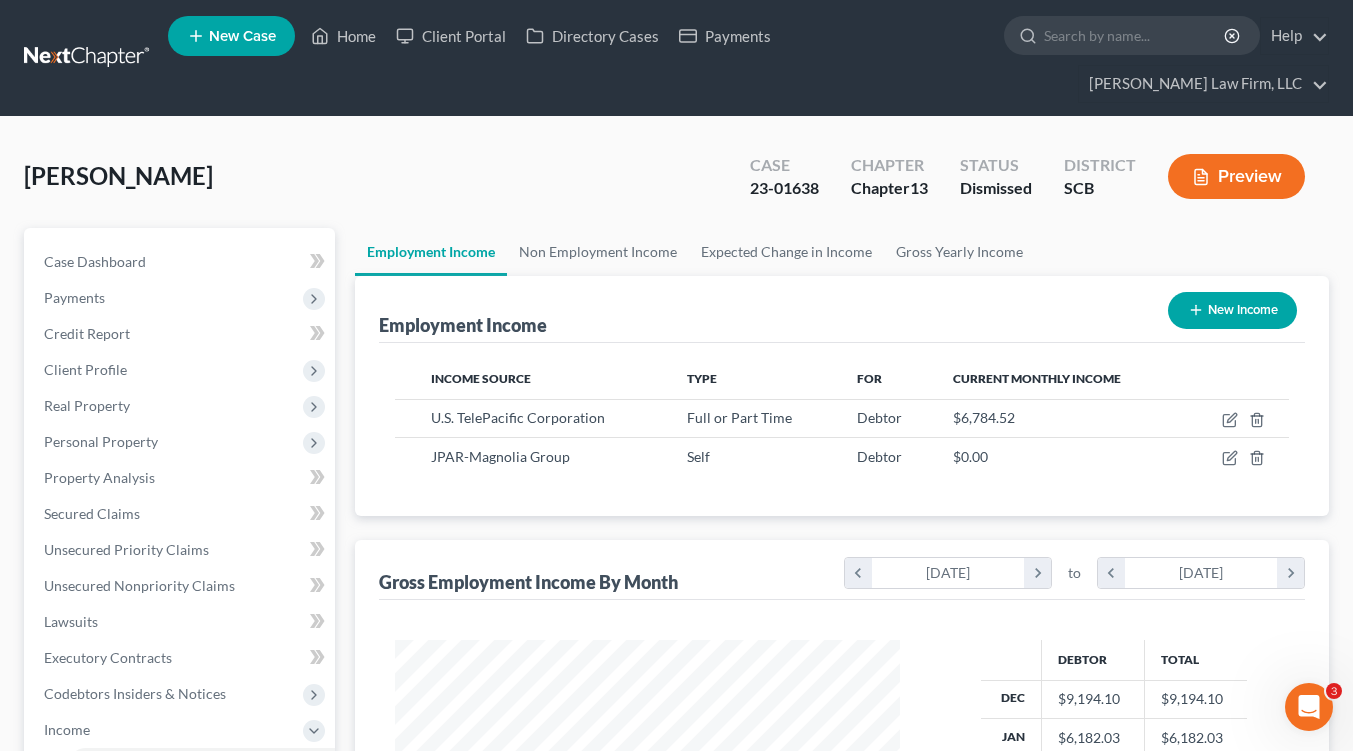 select on "1" 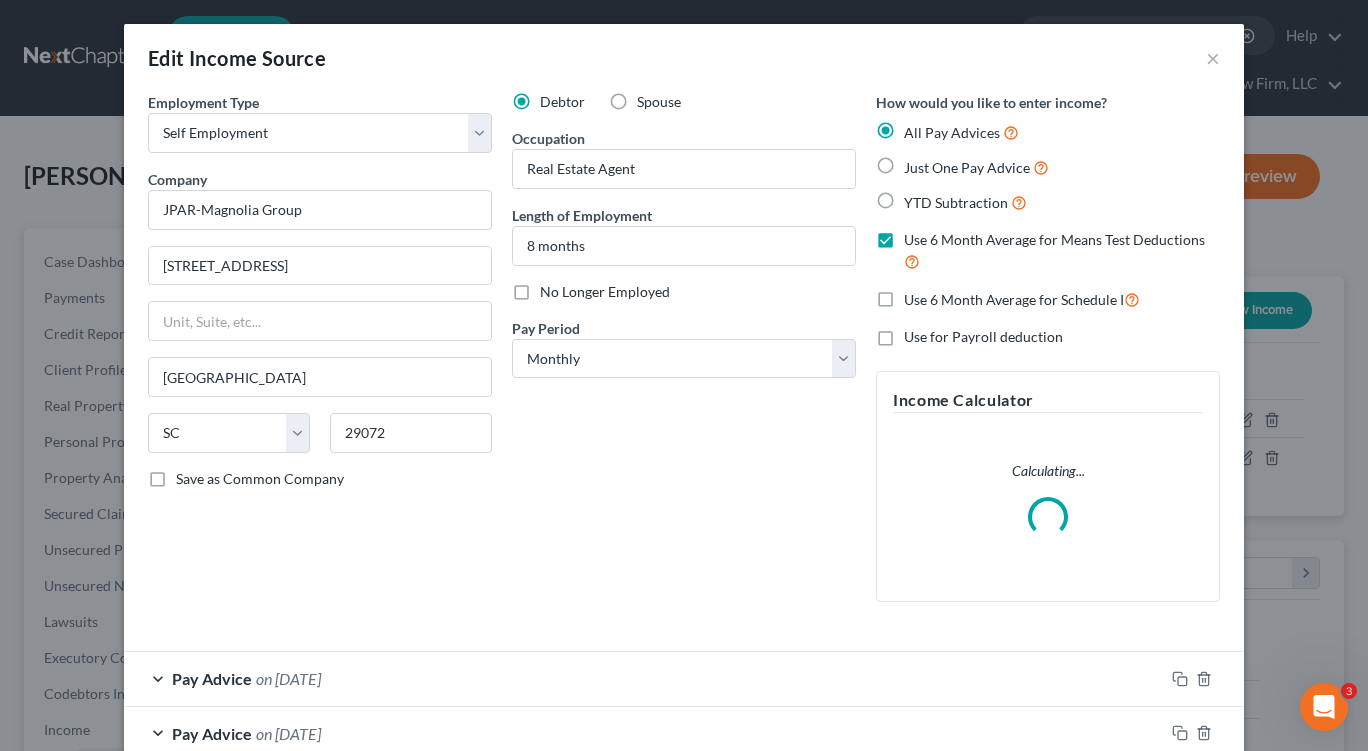 scroll, scrollTop: 999641, scrollLeft: 999448, axis: both 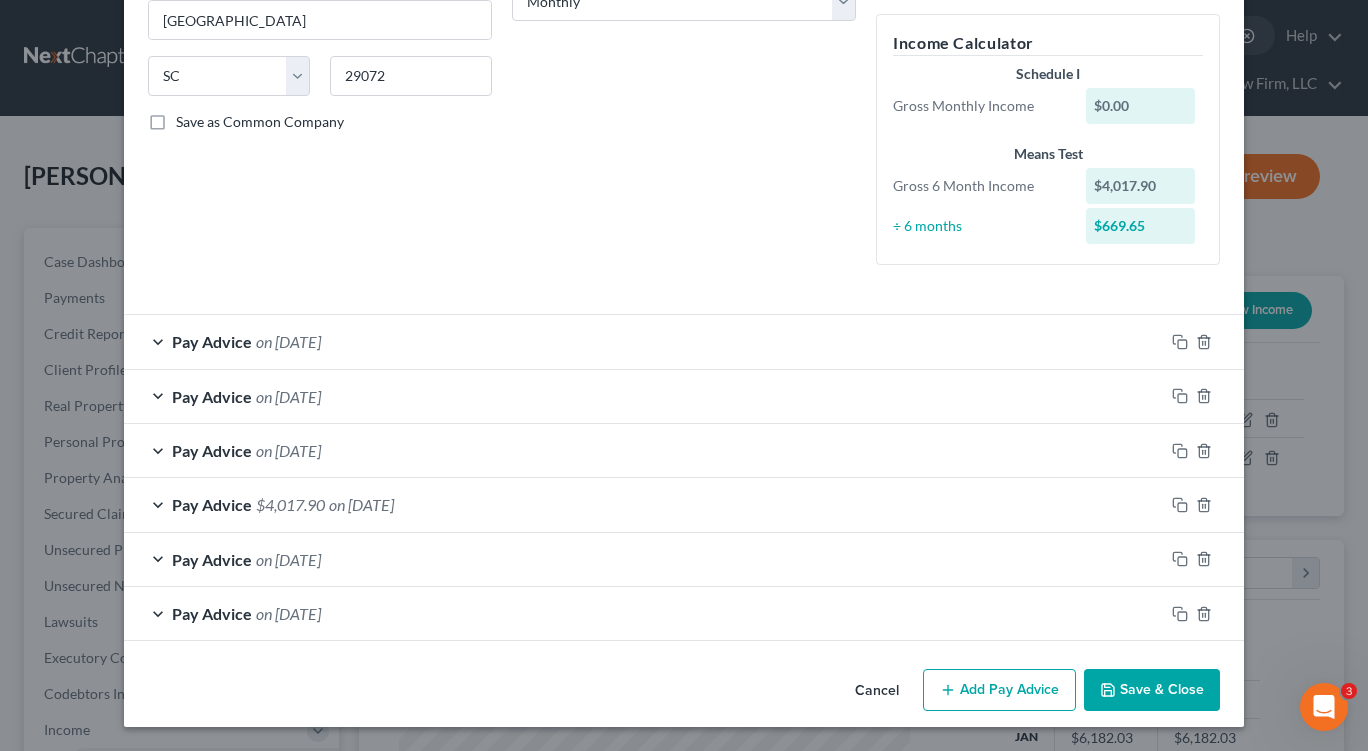 click on "Save & Close" at bounding box center (1152, 690) 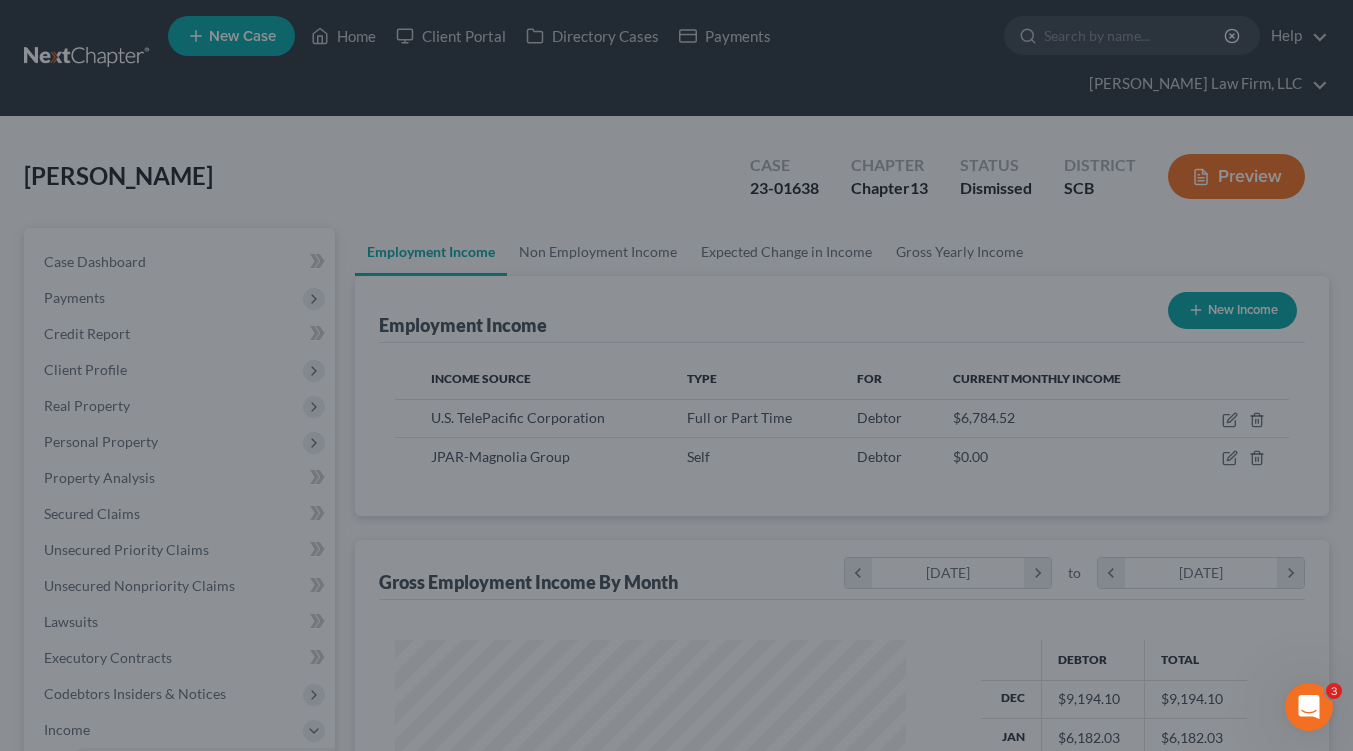 scroll, scrollTop: 358, scrollLeft: 545, axis: both 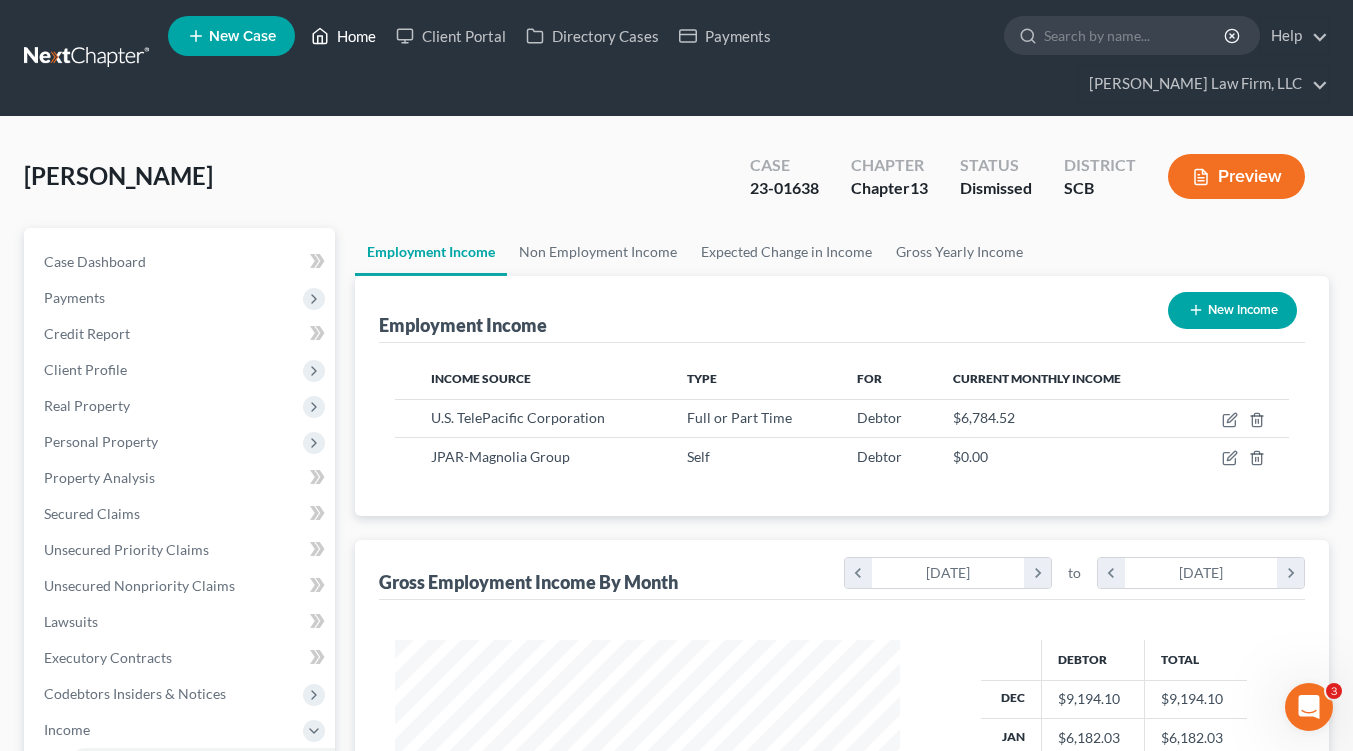 click on "Home" at bounding box center [343, 36] 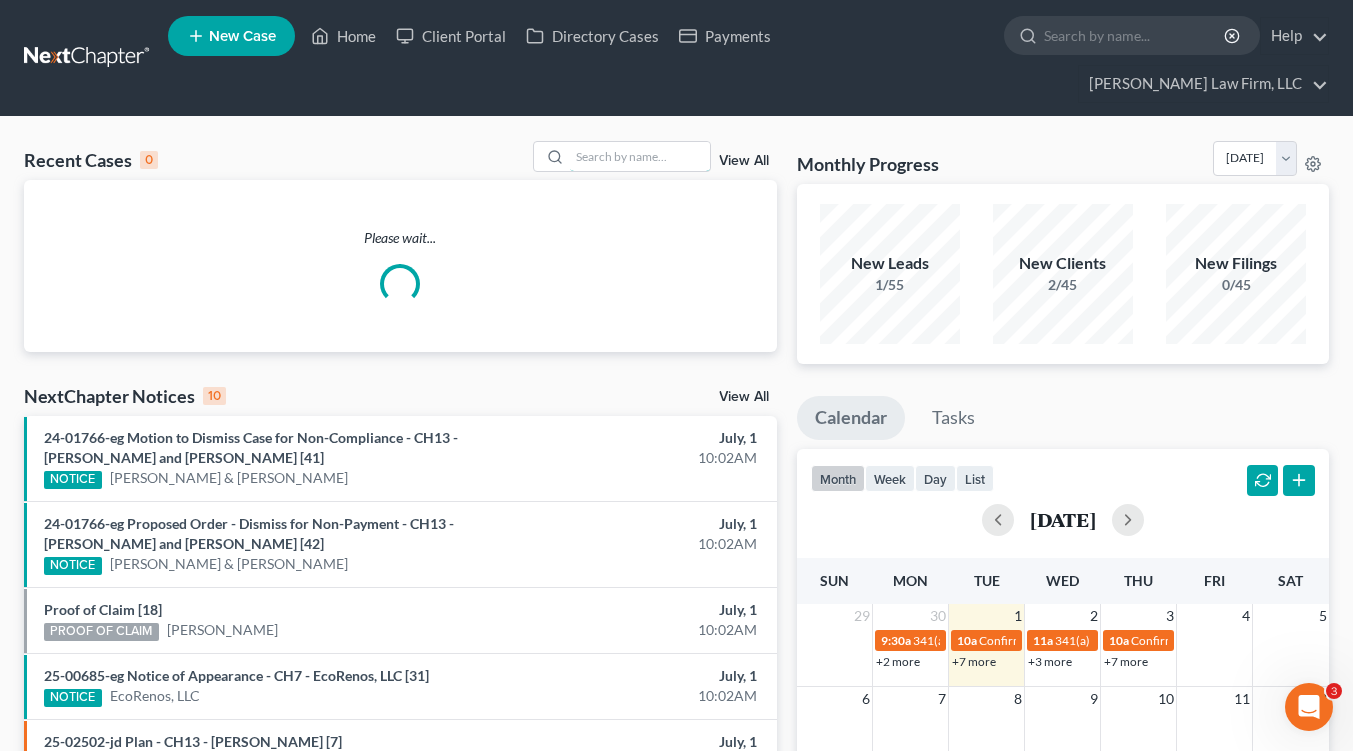 click at bounding box center [640, 156] 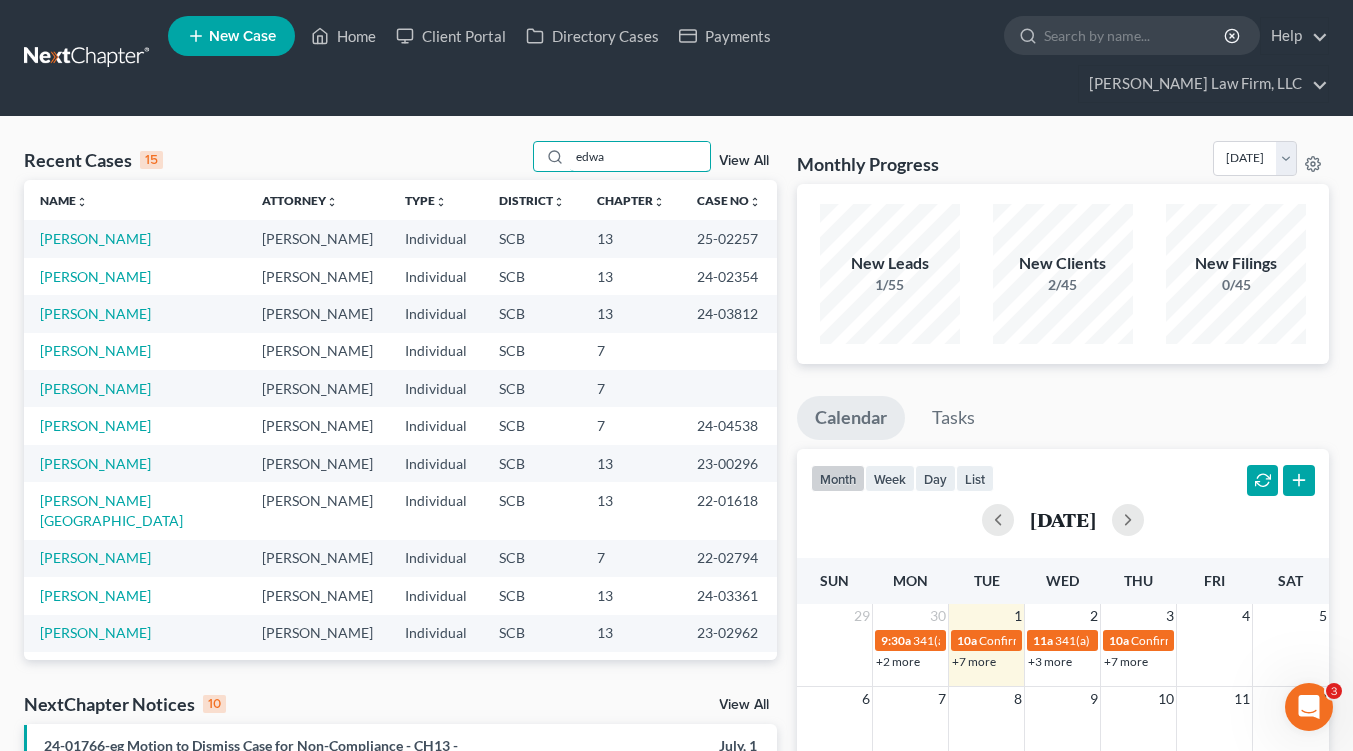 type on "edwa" 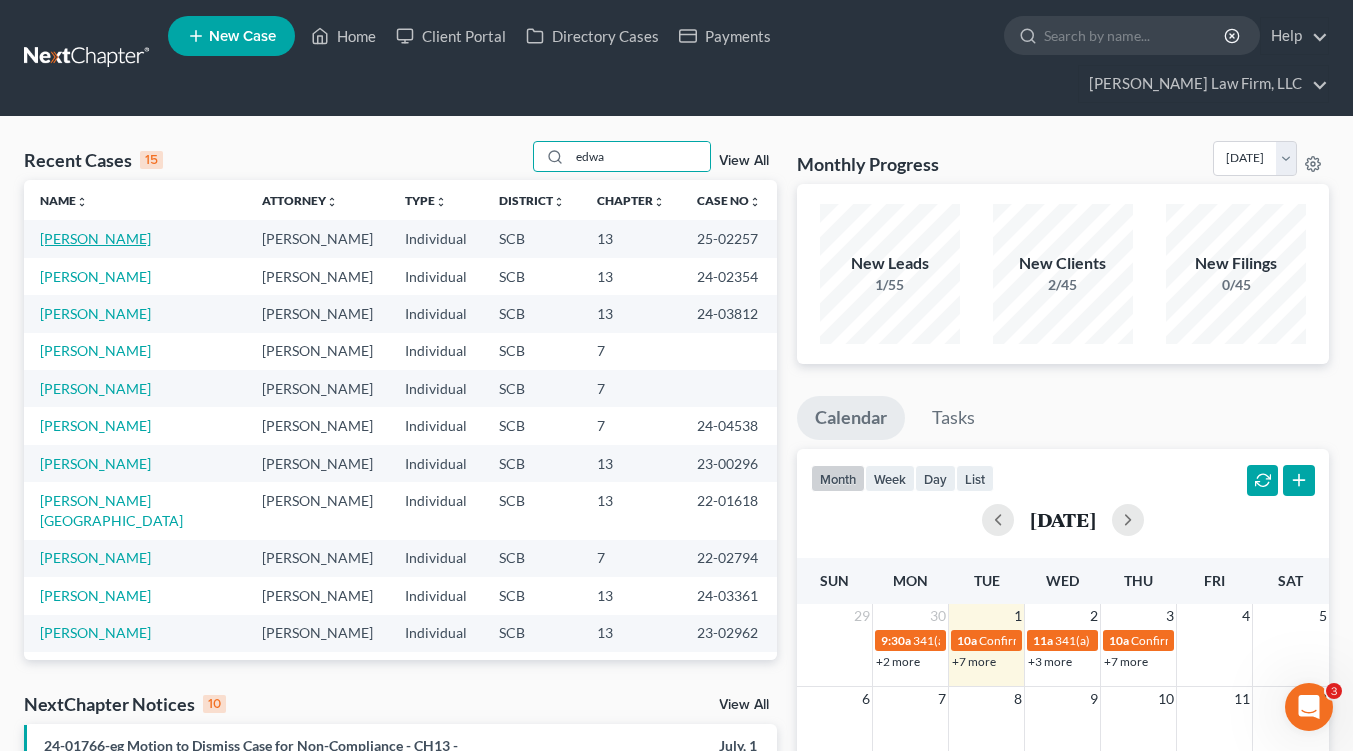 click on "Edwards, Rashonda" at bounding box center (95, 238) 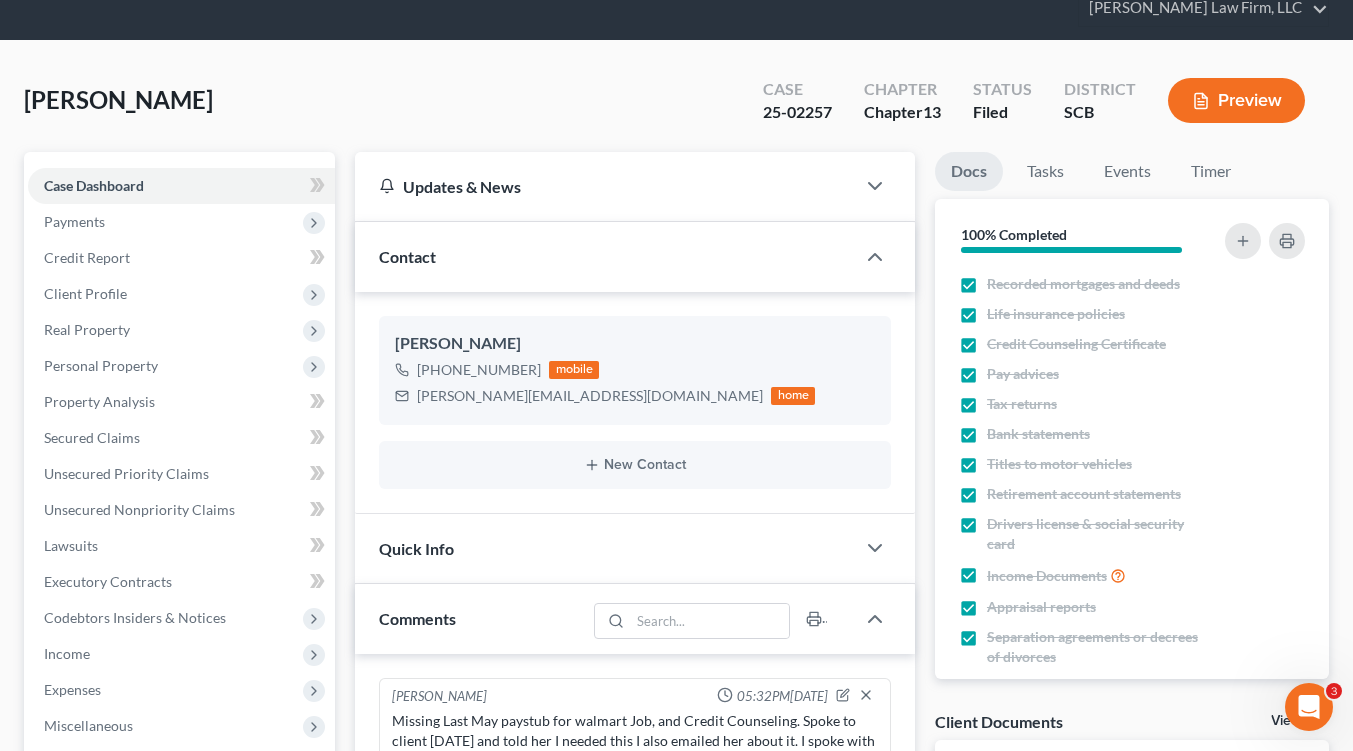 scroll, scrollTop: 100, scrollLeft: 0, axis: vertical 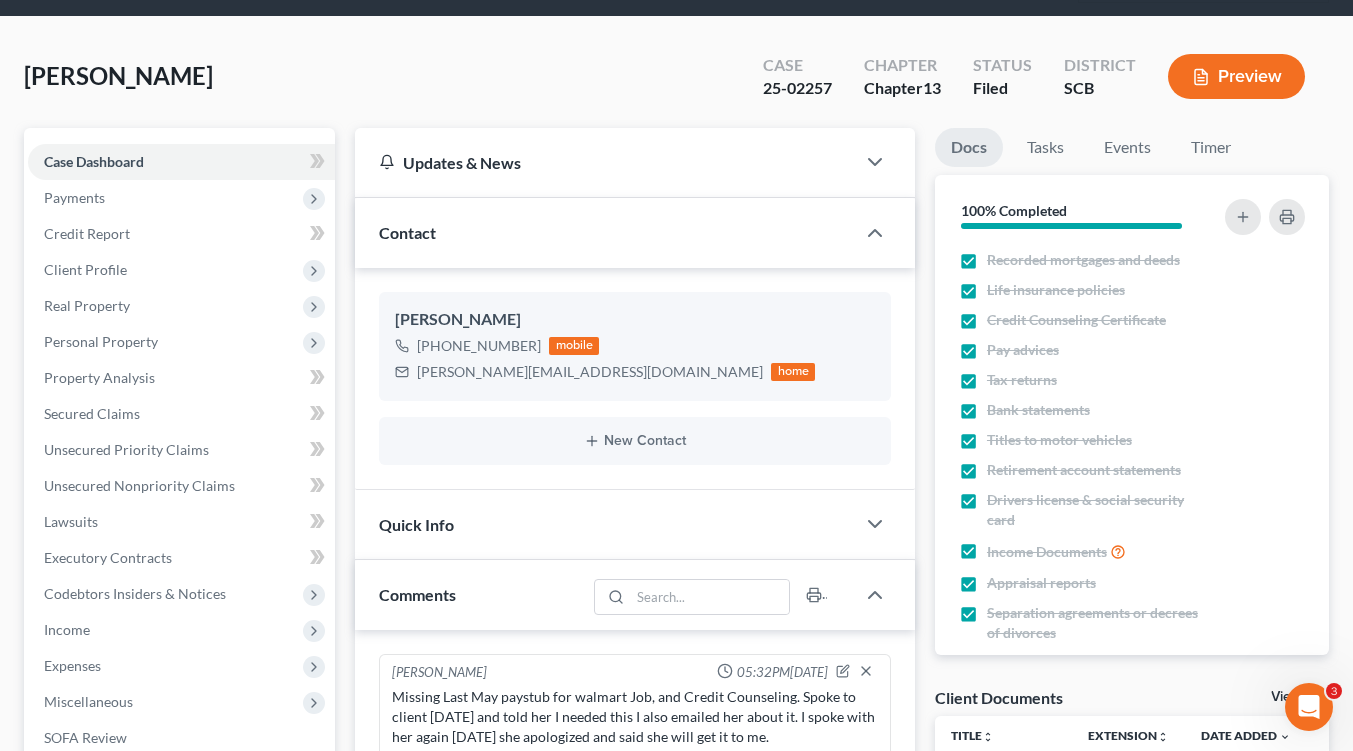click on "Income" at bounding box center (181, 630) 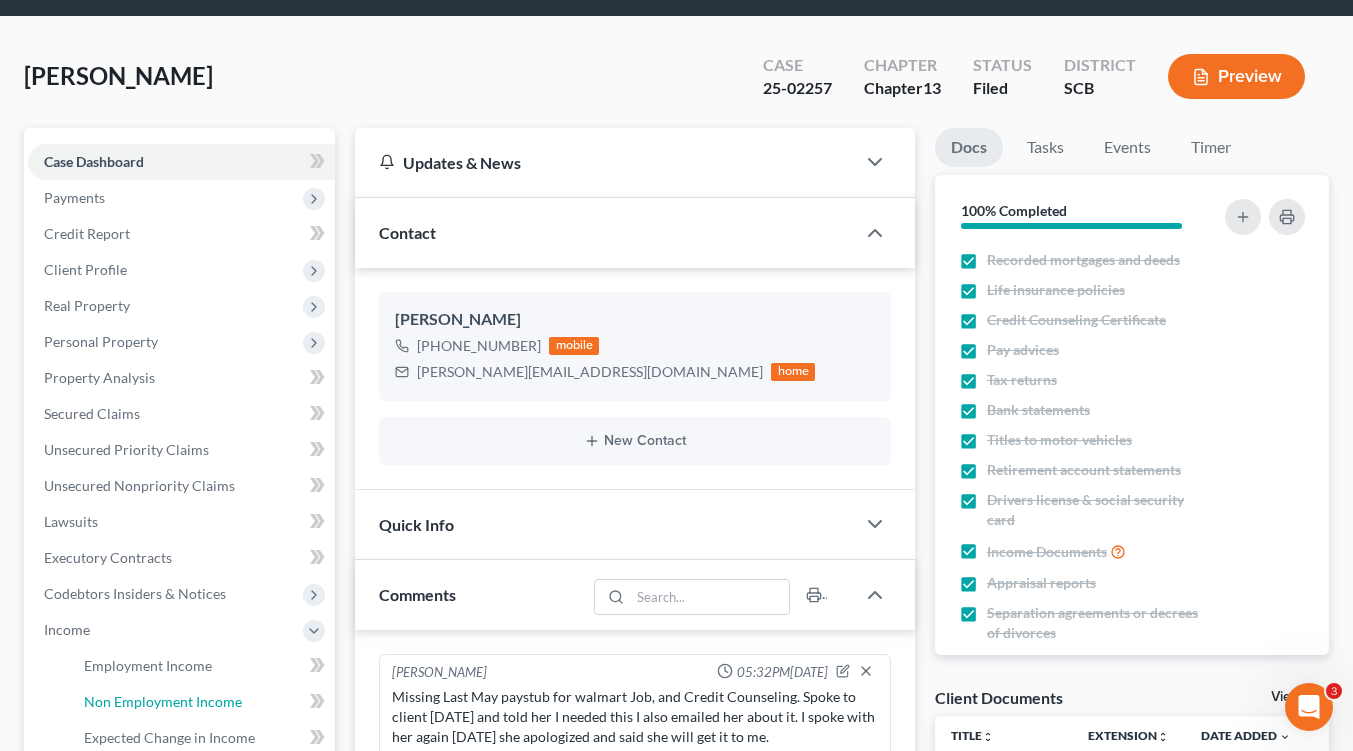 click on "Non Employment Income" at bounding box center (163, 701) 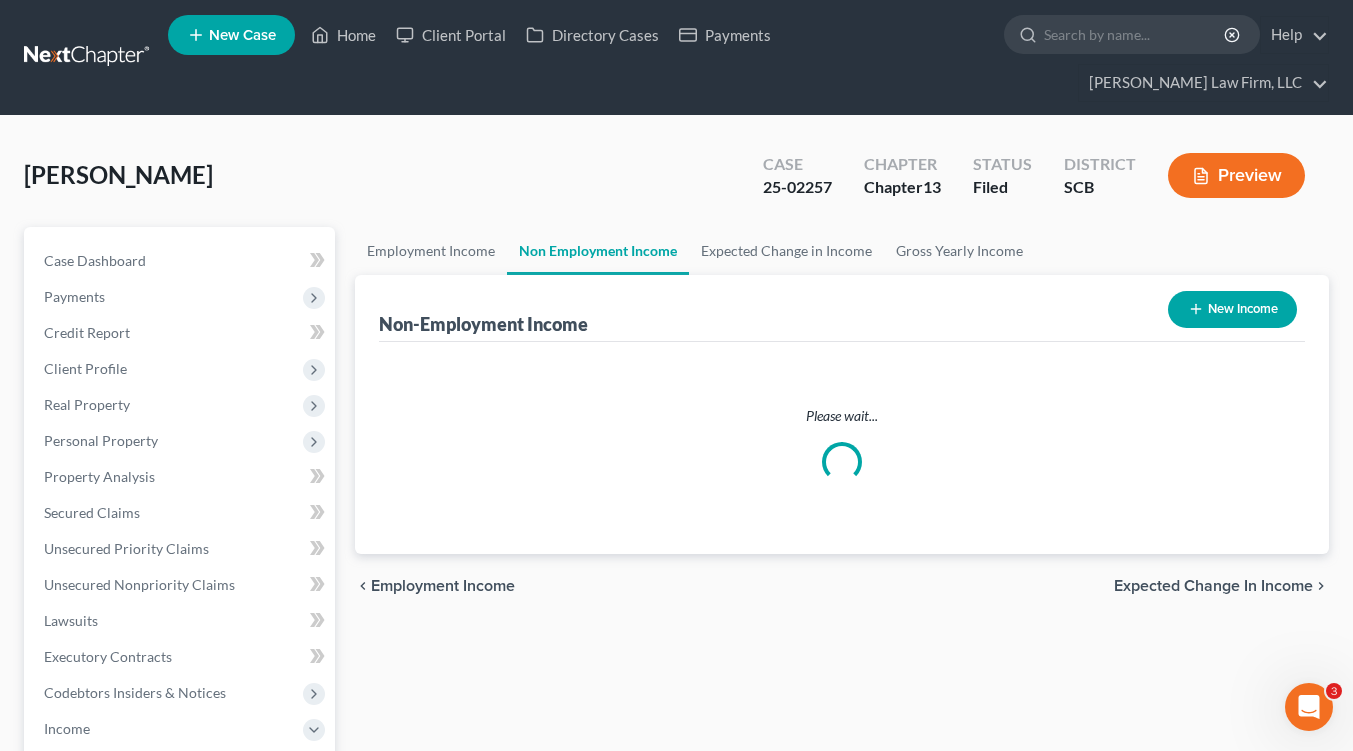 scroll, scrollTop: 0, scrollLeft: 0, axis: both 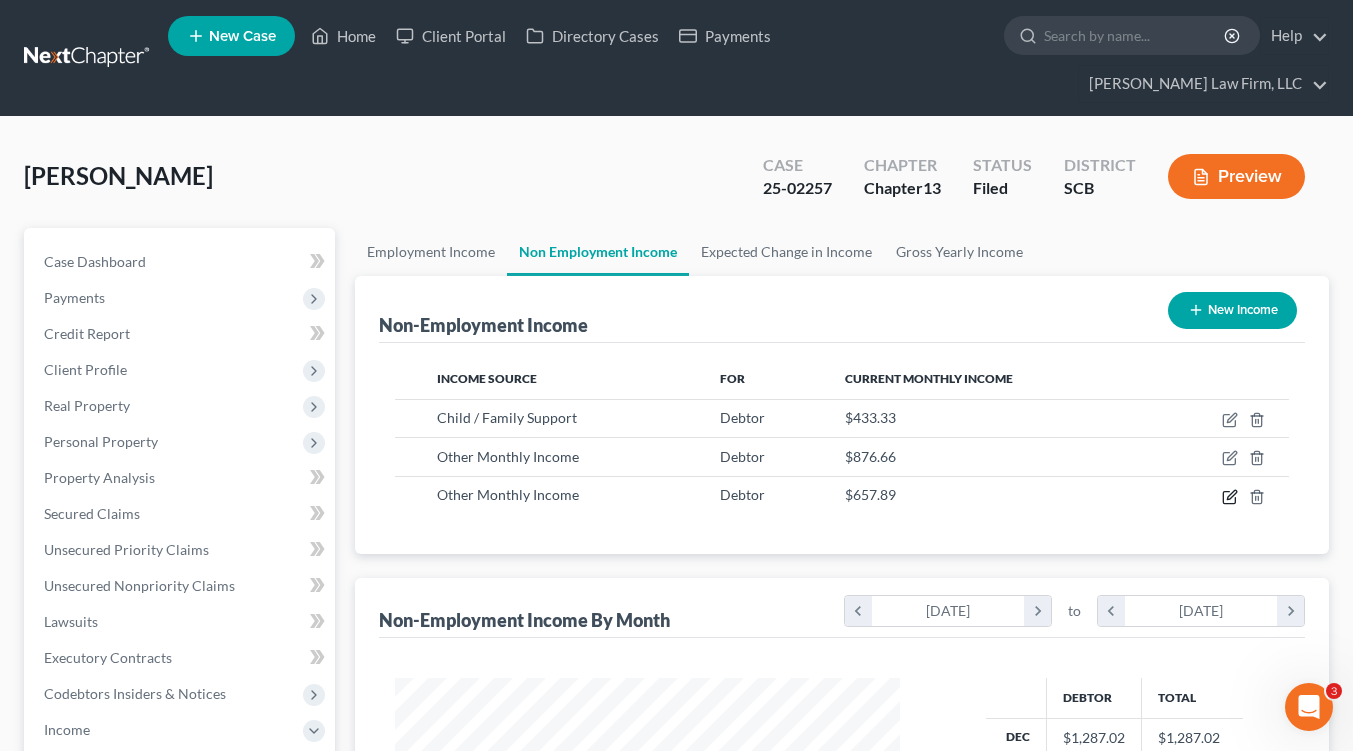 click 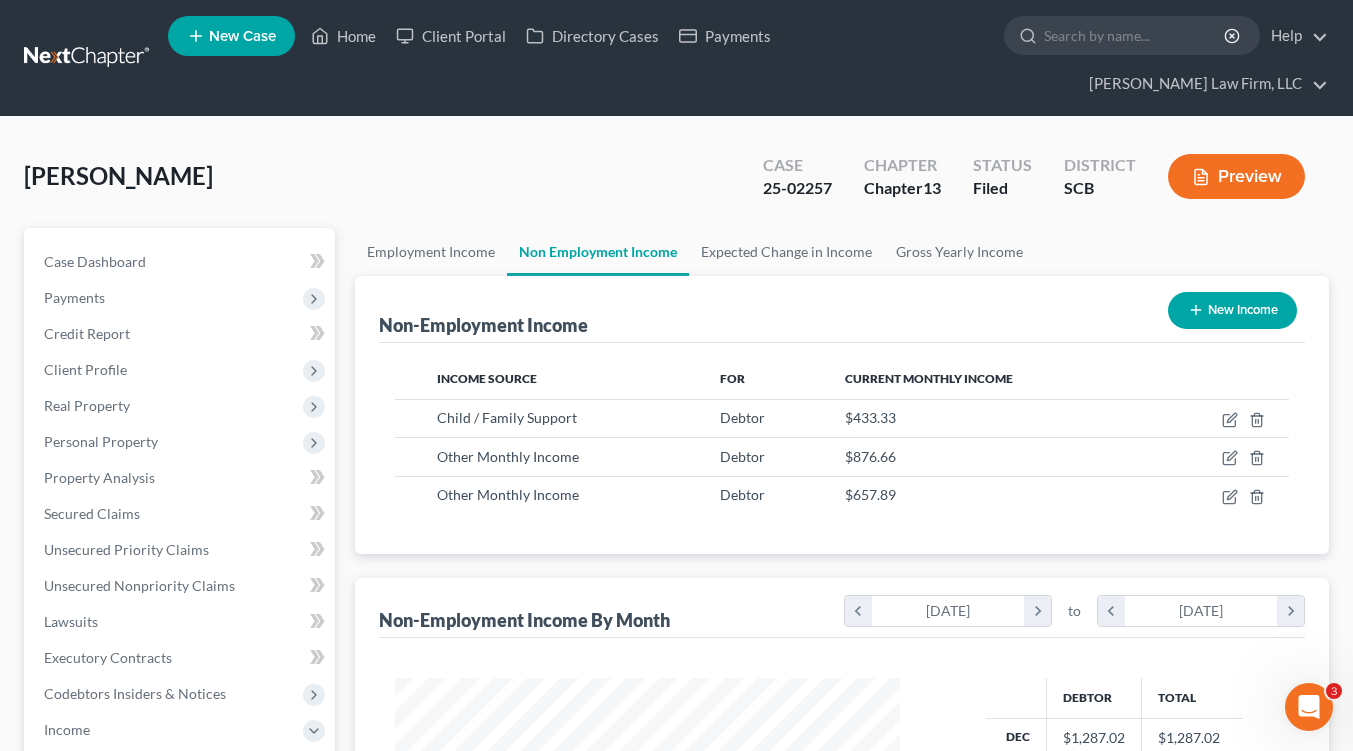 select on "13" 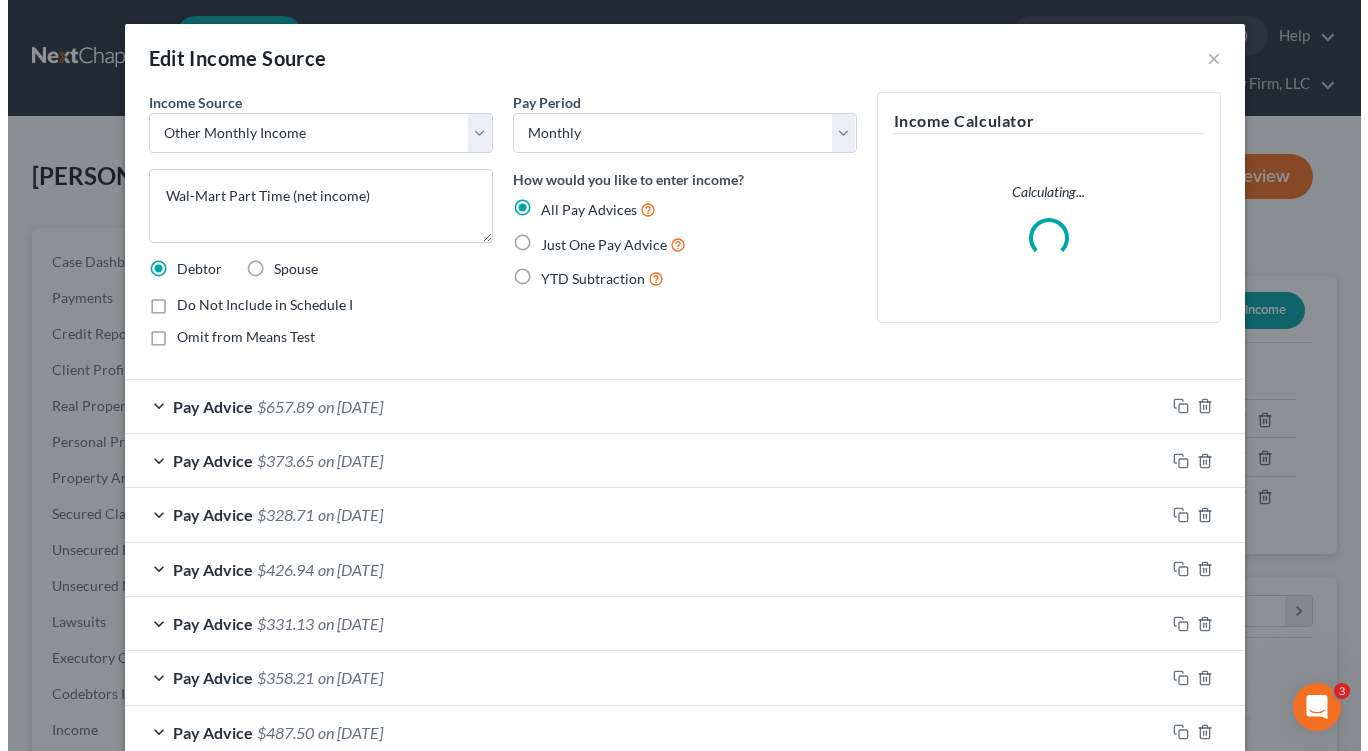 scroll, scrollTop: 999641, scrollLeft: 999448, axis: both 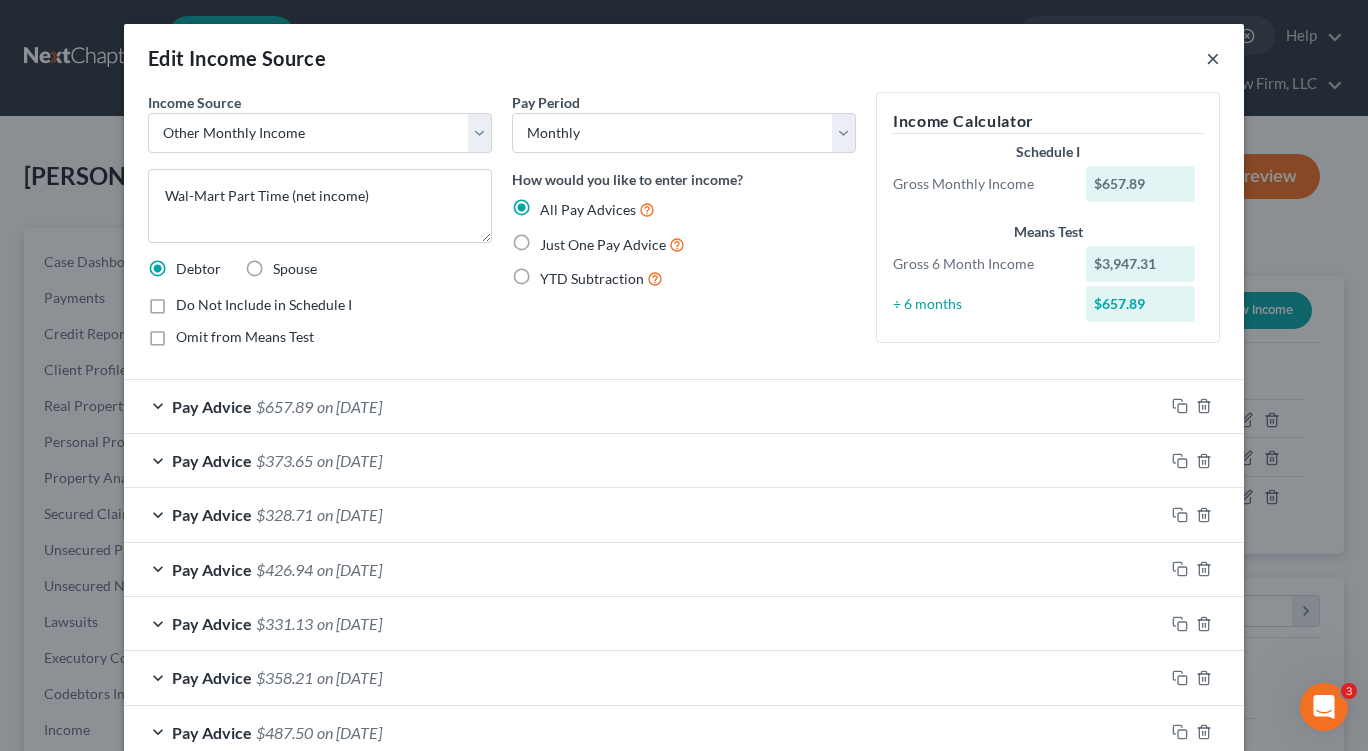 click on "×" at bounding box center [1213, 58] 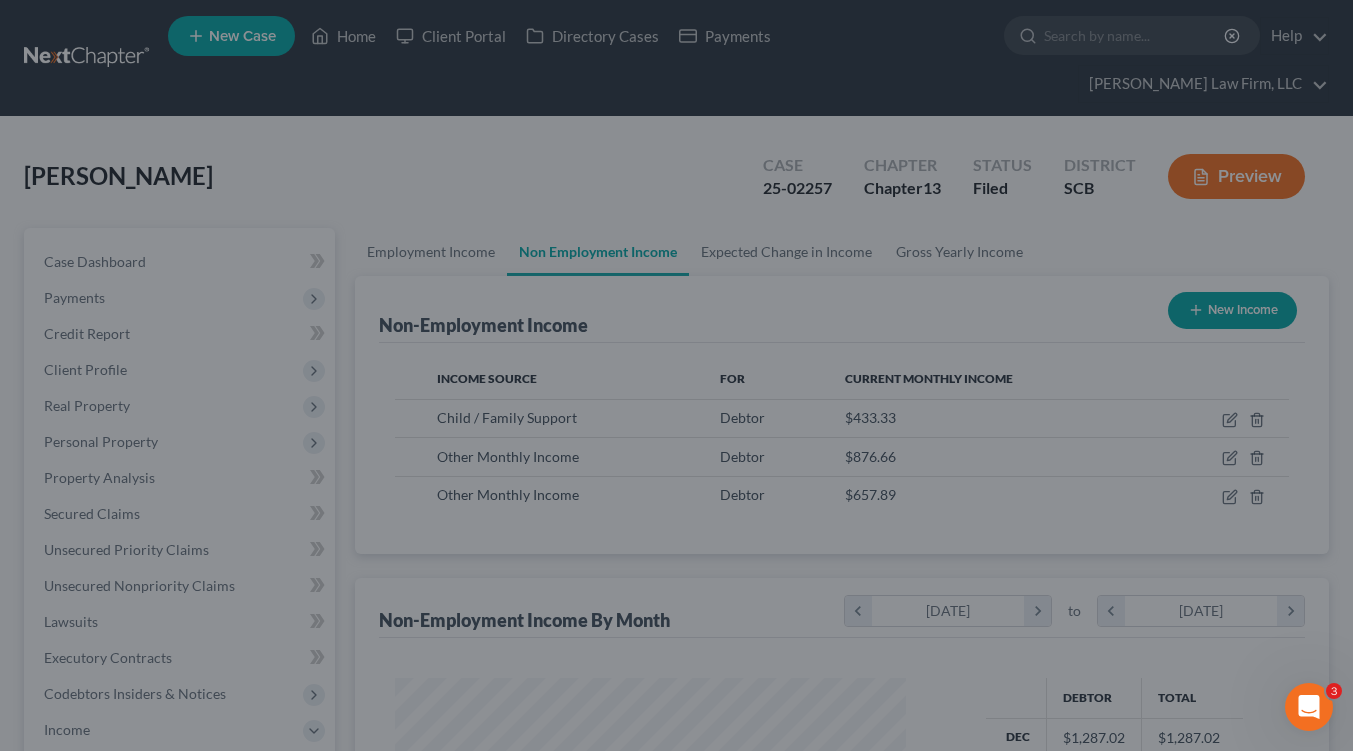 scroll, scrollTop: 358, scrollLeft: 545, axis: both 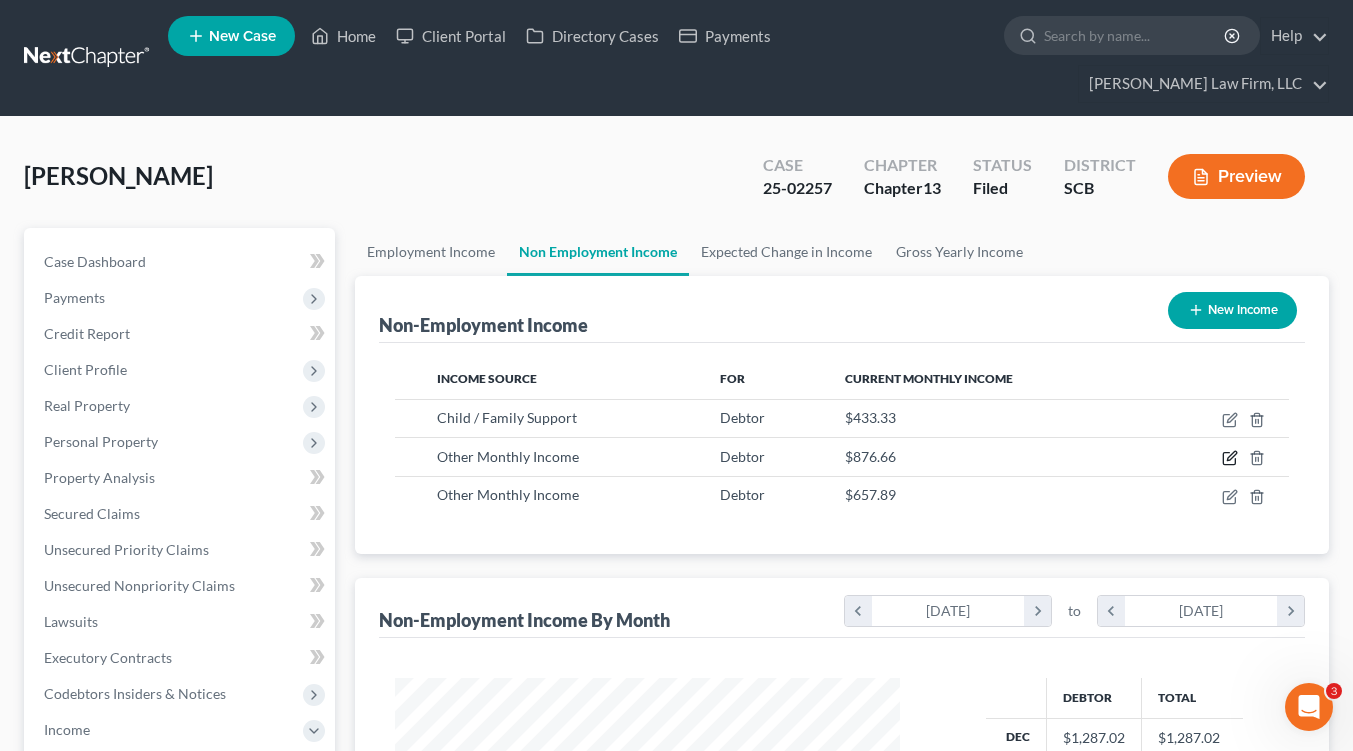 click 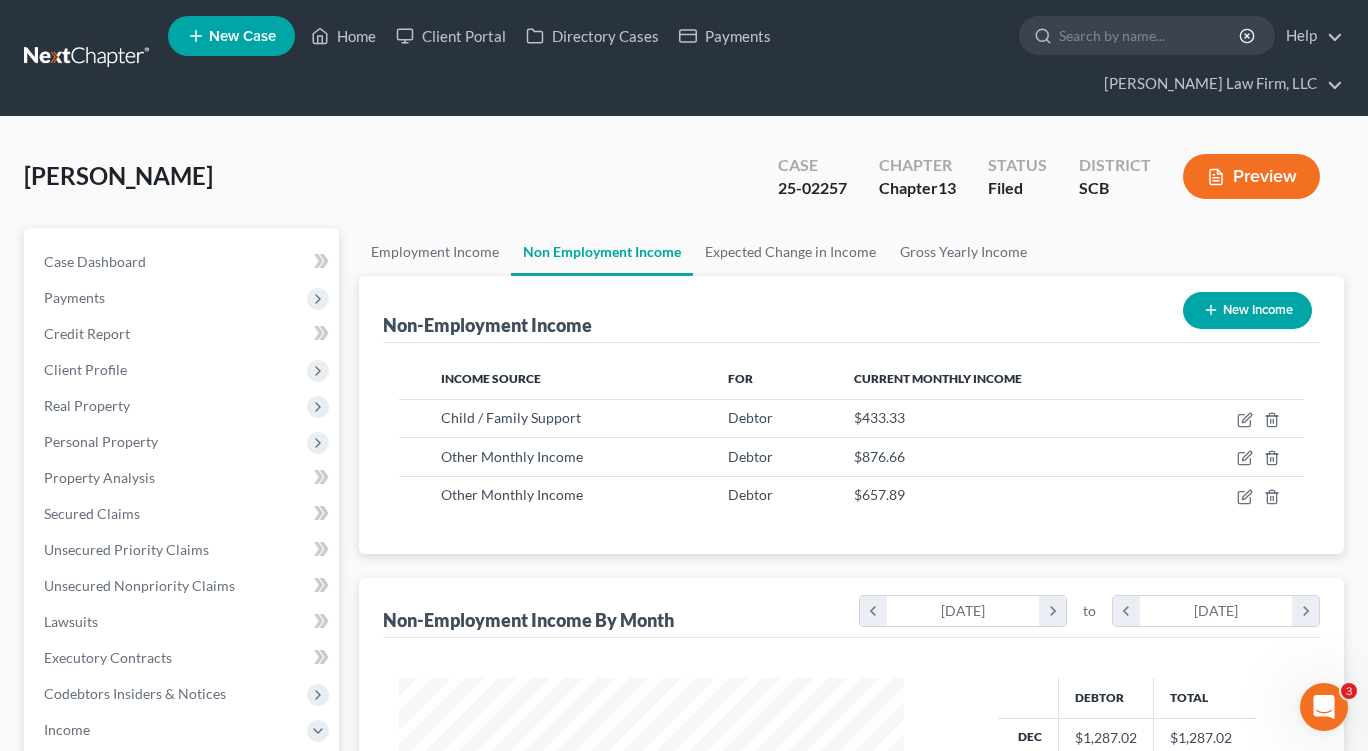 select on "13" 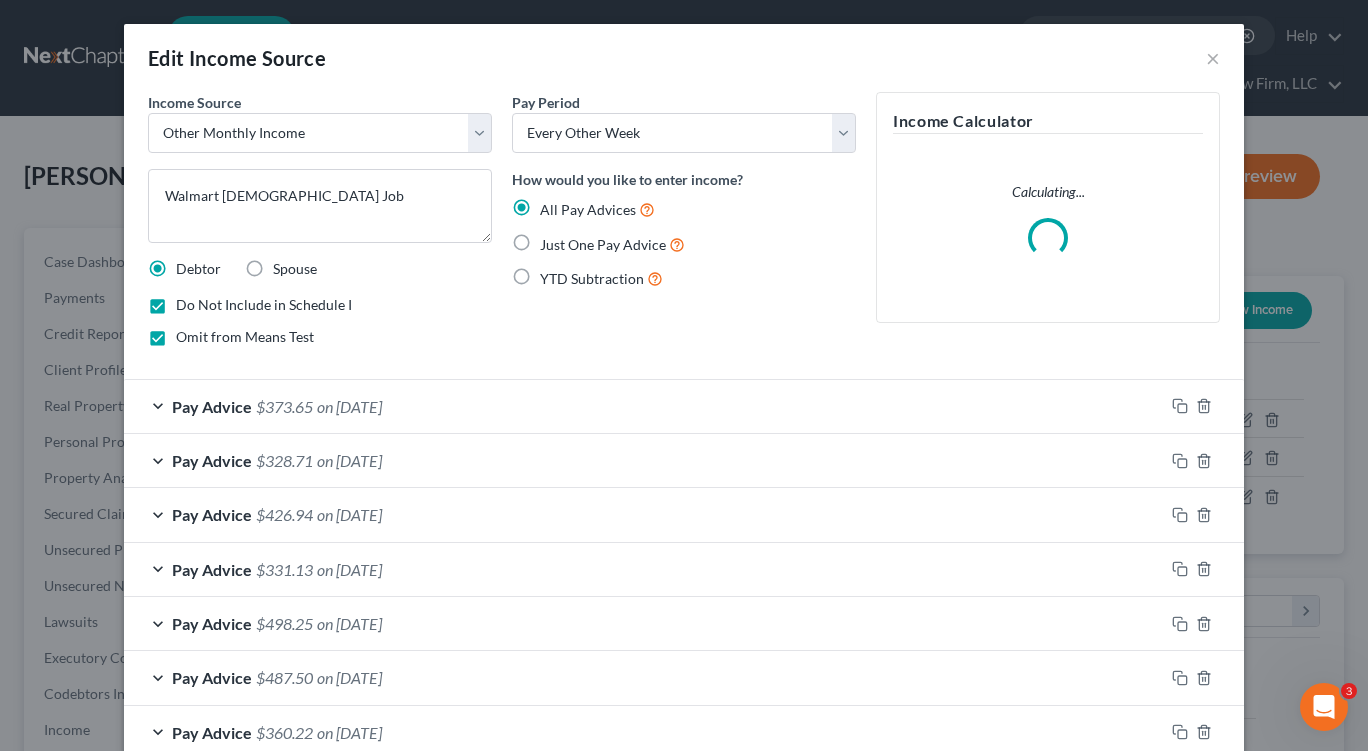 scroll, scrollTop: 999641, scrollLeft: 999448, axis: both 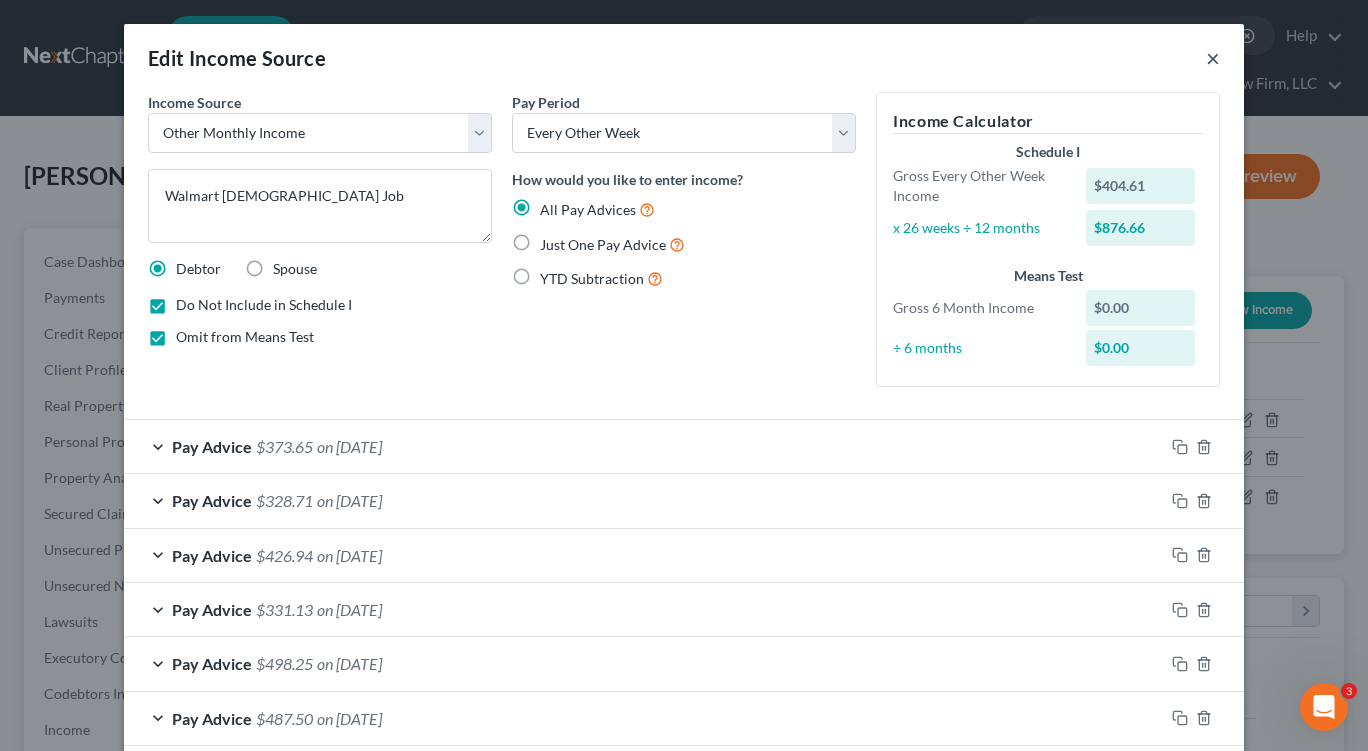 click on "×" at bounding box center (1213, 58) 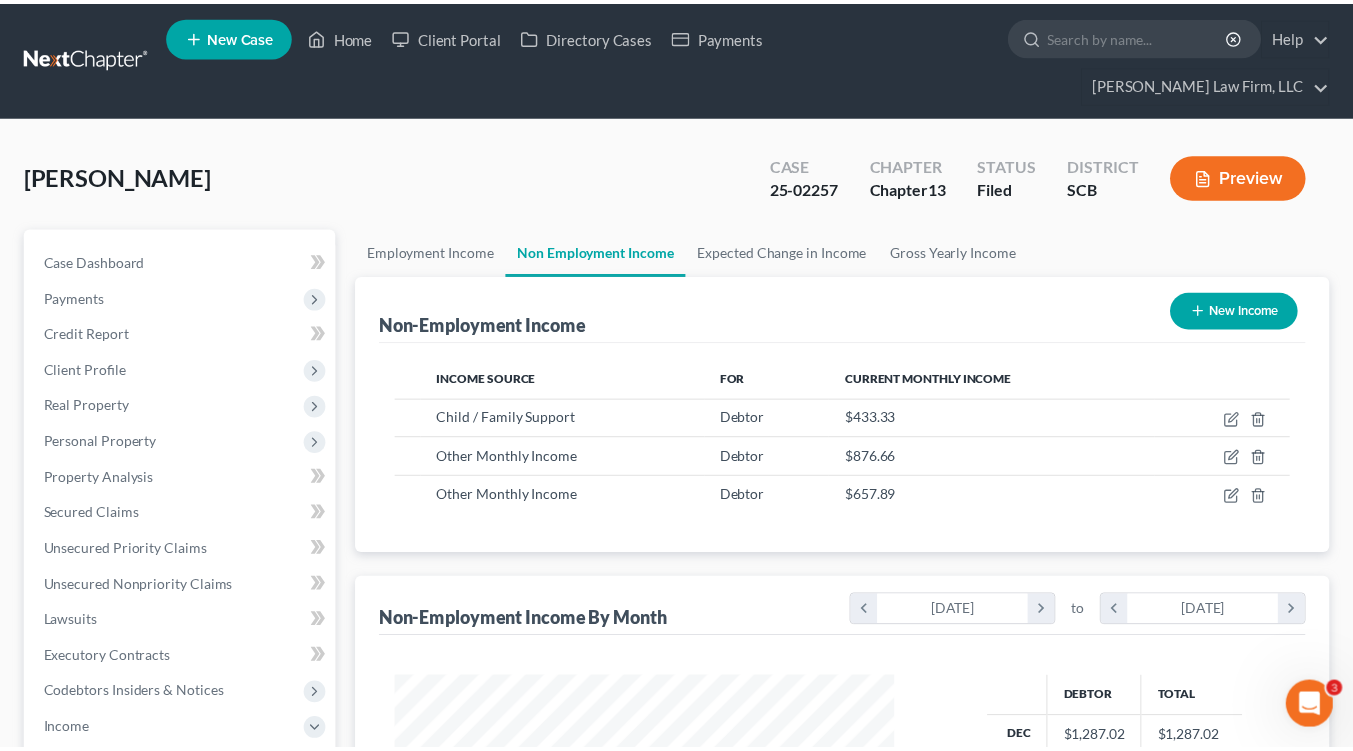 scroll, scrollTop: 358, scrollLeft: 545, axis: both 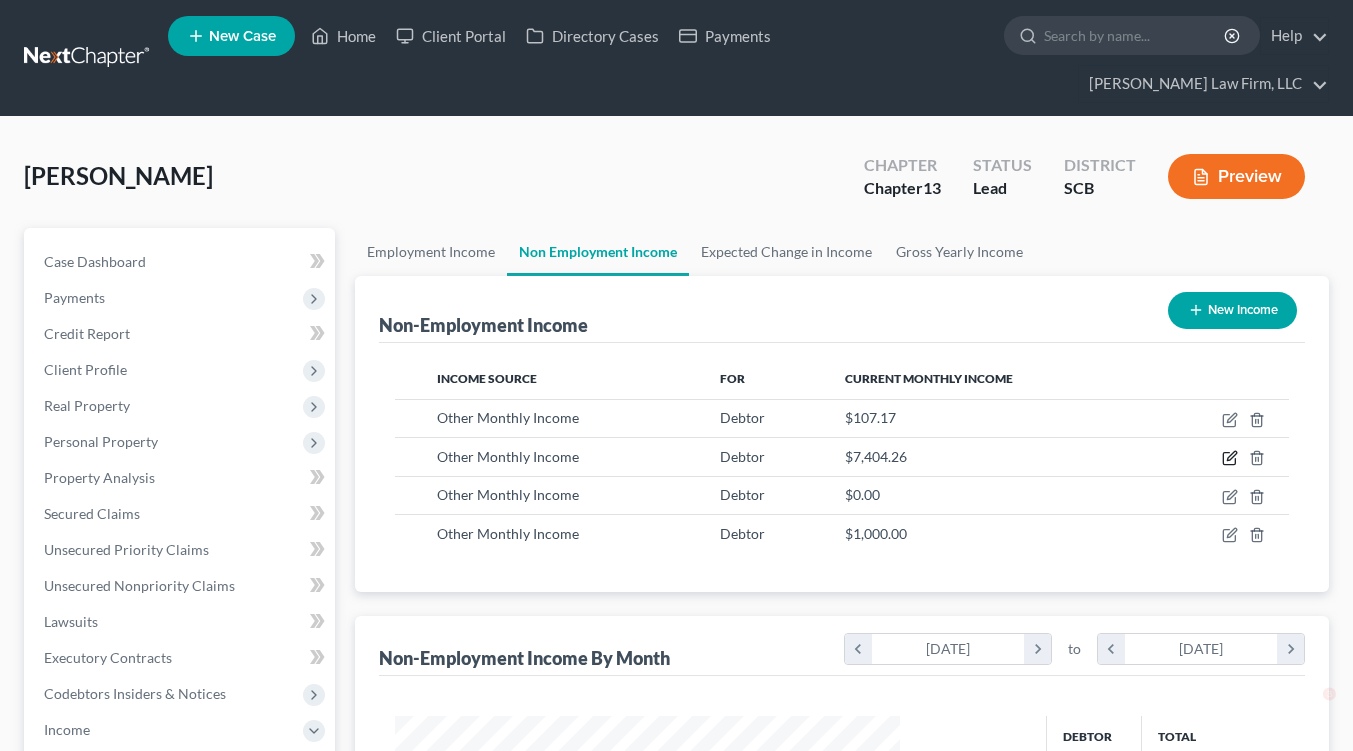 click 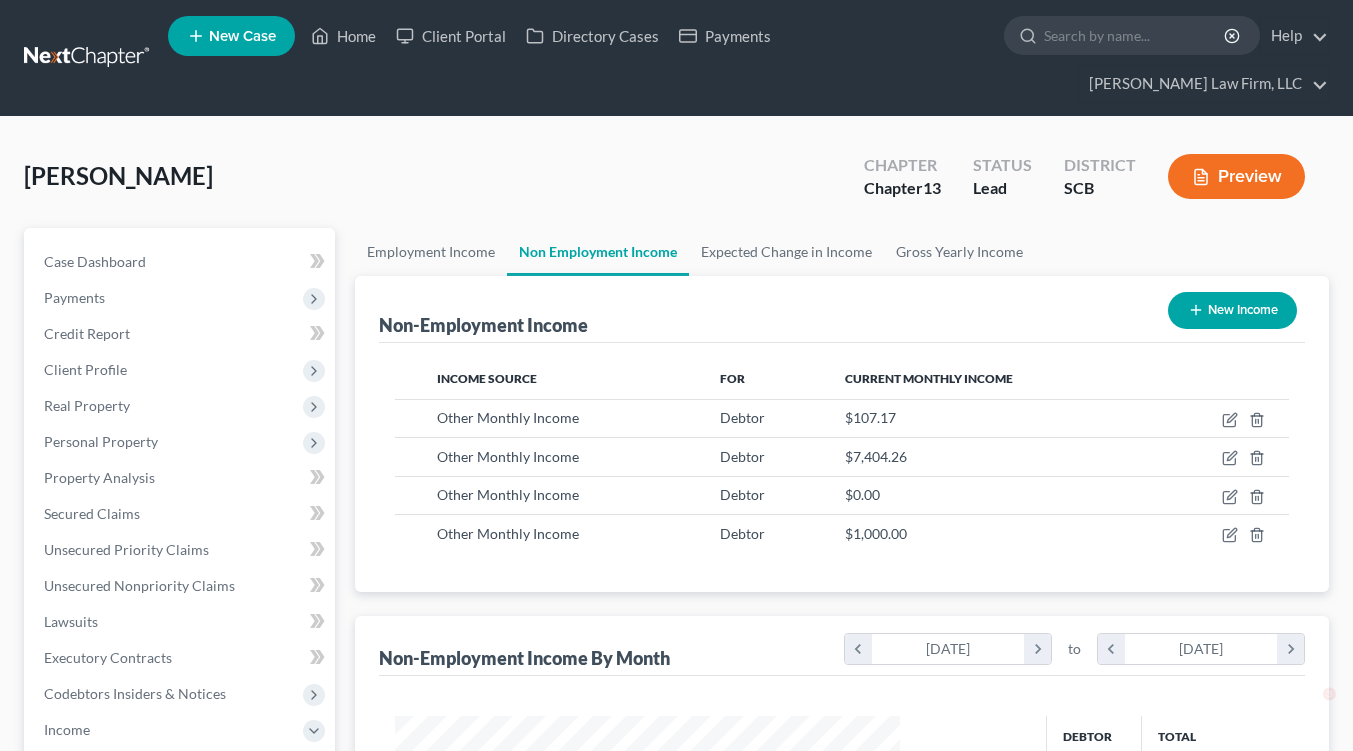 select on "13" 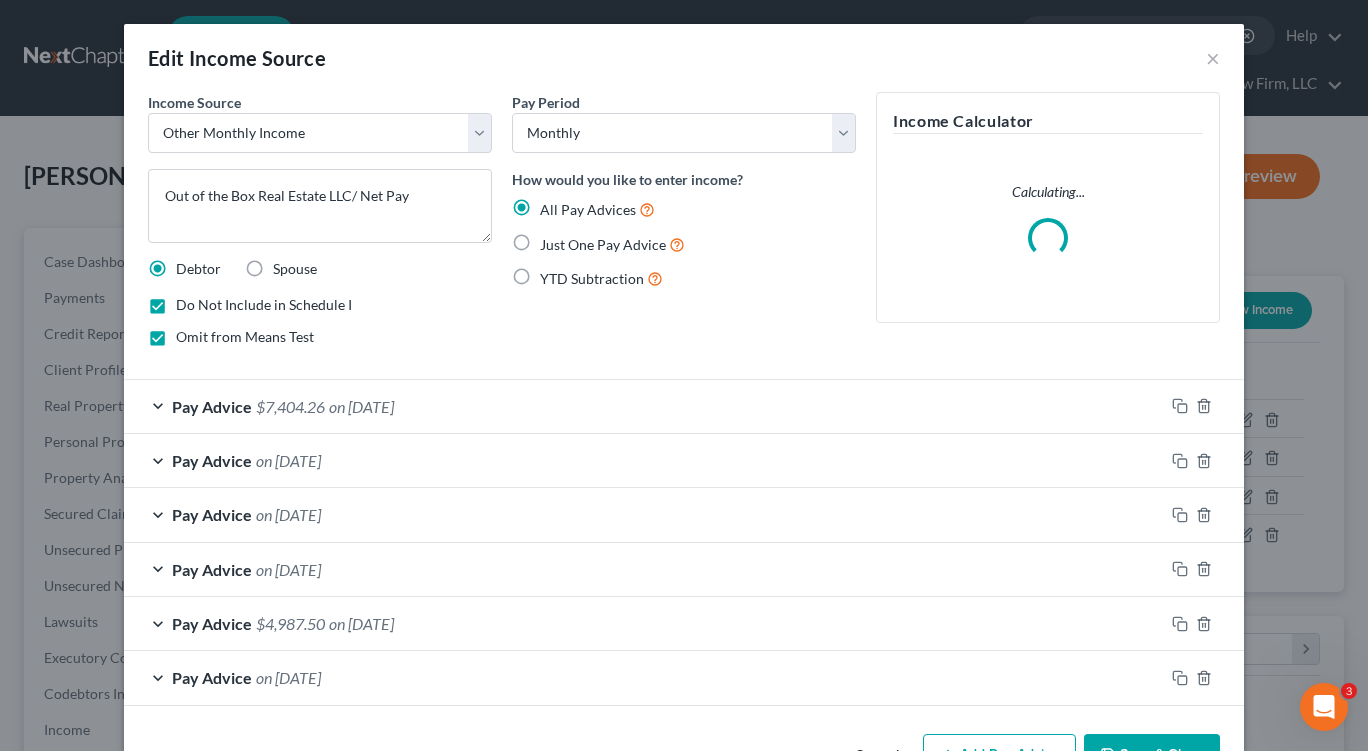 scroll, scrollTop: 999641, scrollLeft: 999448, axis: both 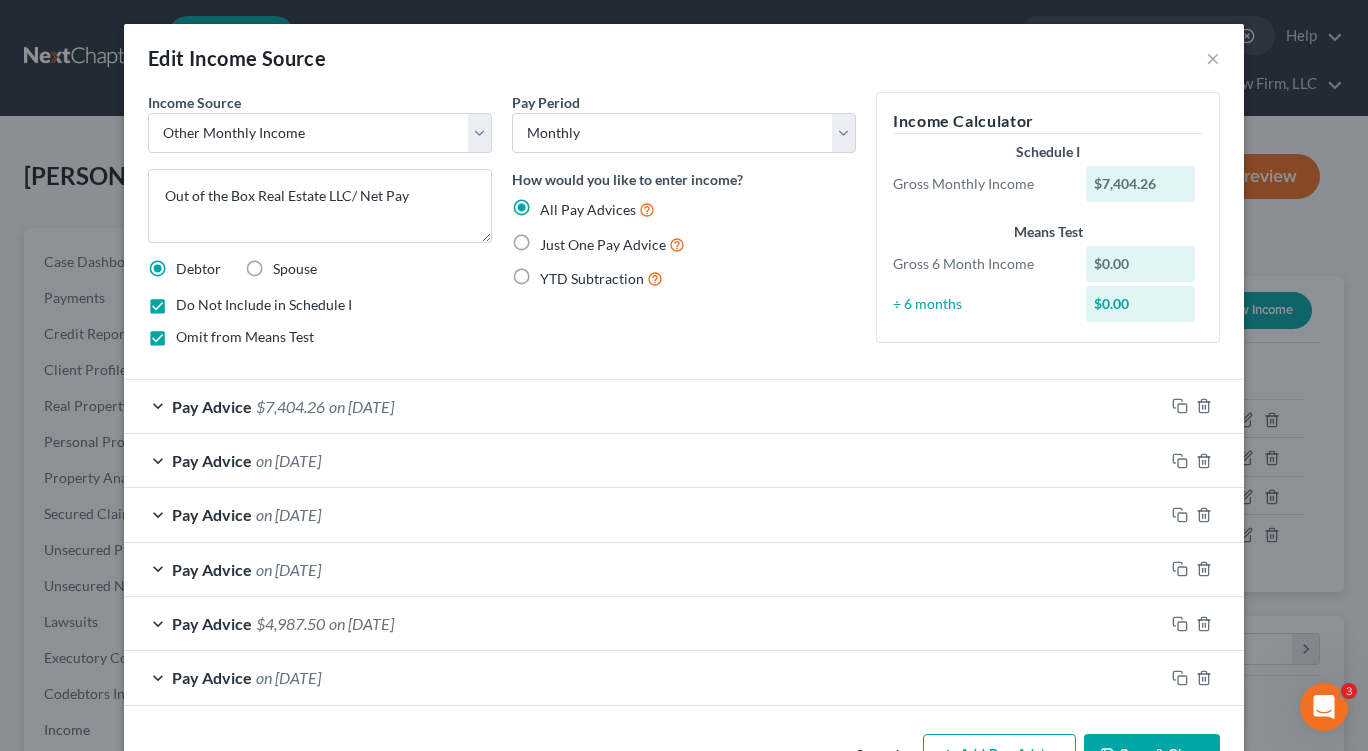 click on "Omit from Means Test" at bounding box center [245, 337] 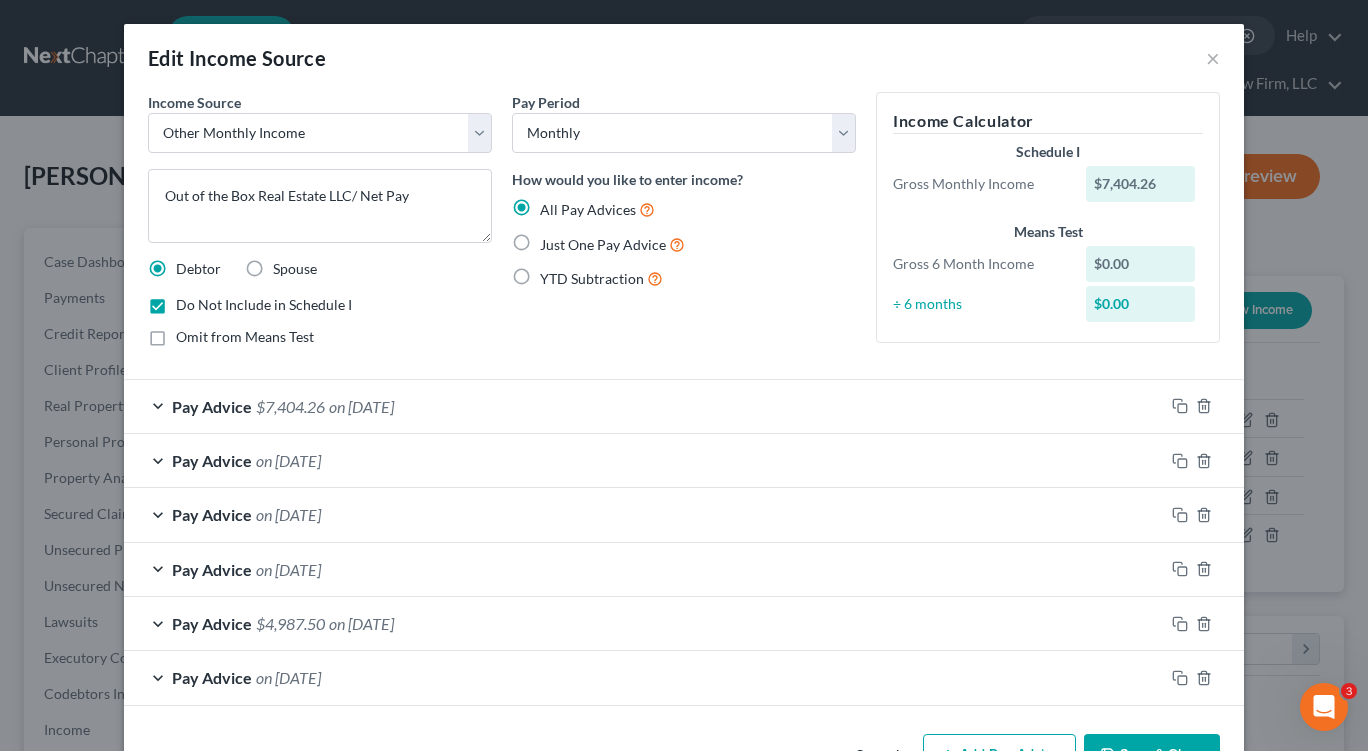 click on "Do Not Include in Schedule I" at bounding box center (264, 305) 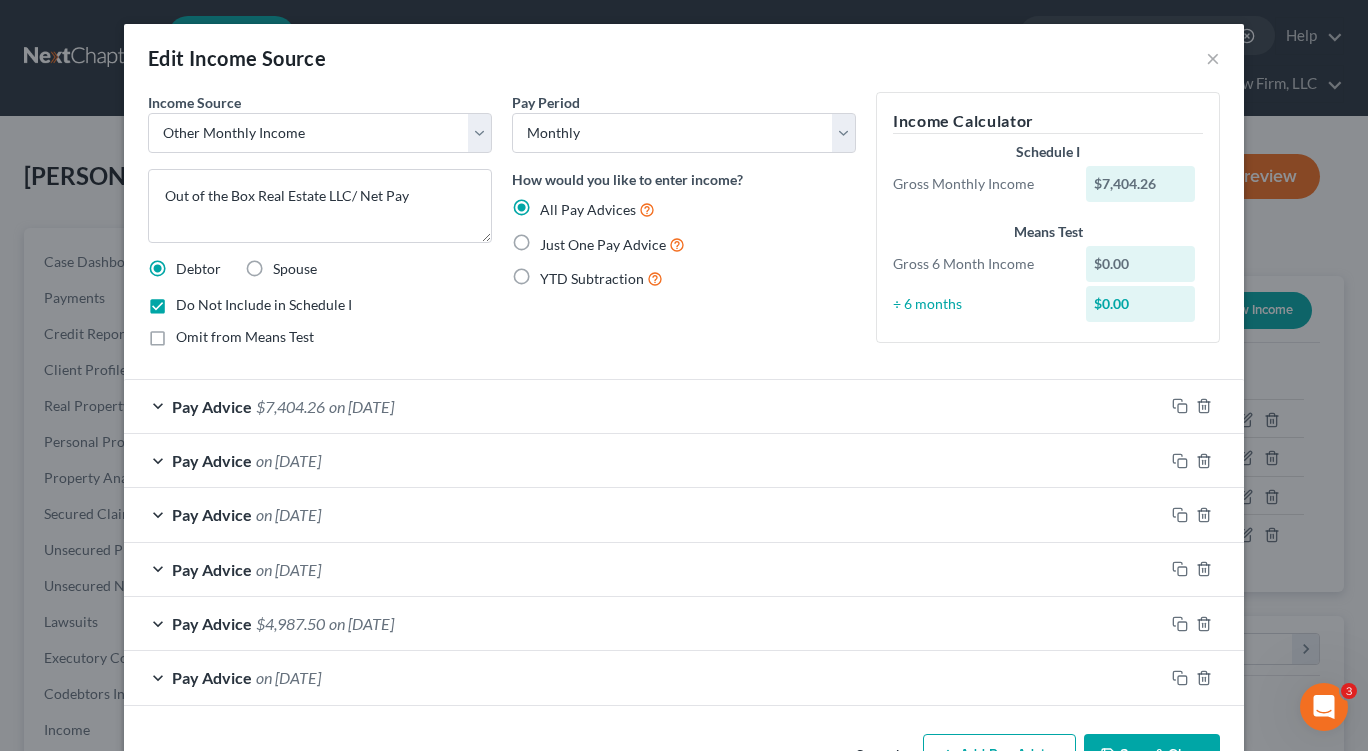 click on "Do Not Include in Schedule I" at bounding box center [190, 301] 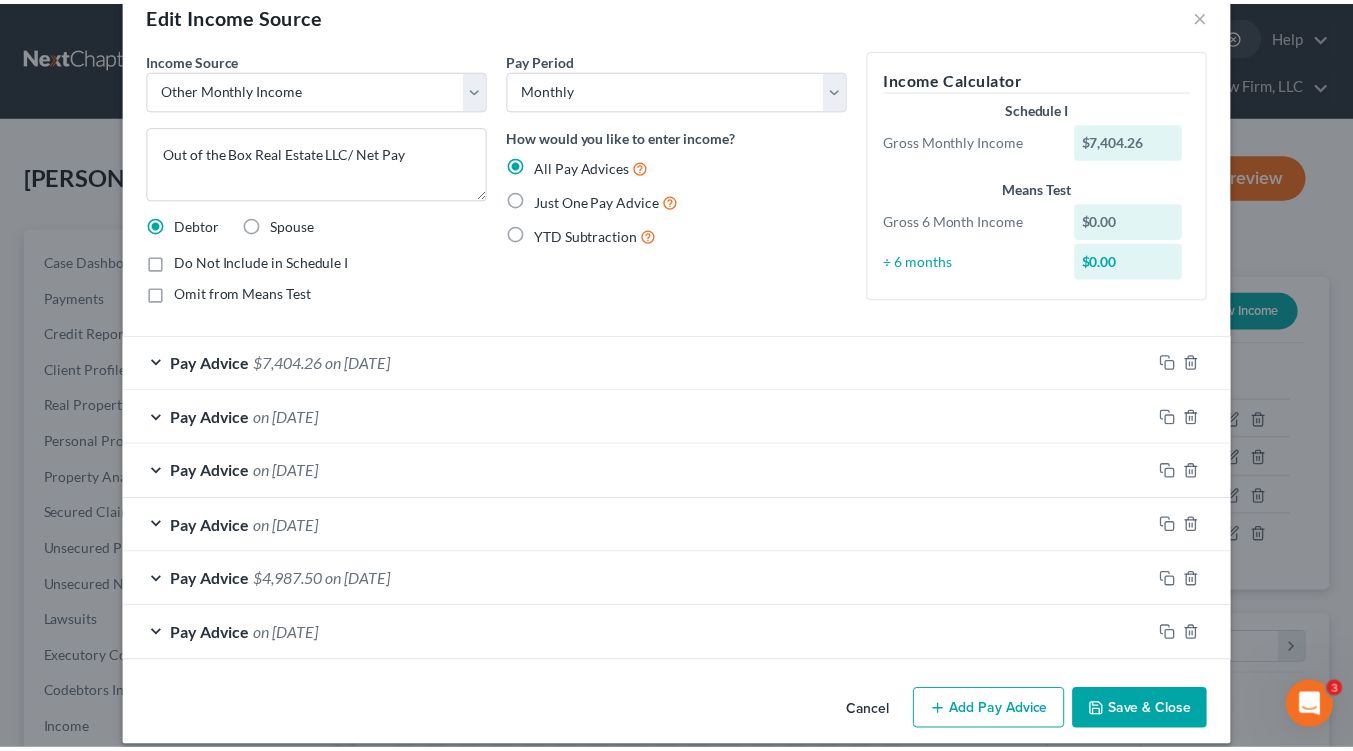 scroll, scrollTop: 64, scrollLeft: 0, axis: vertical 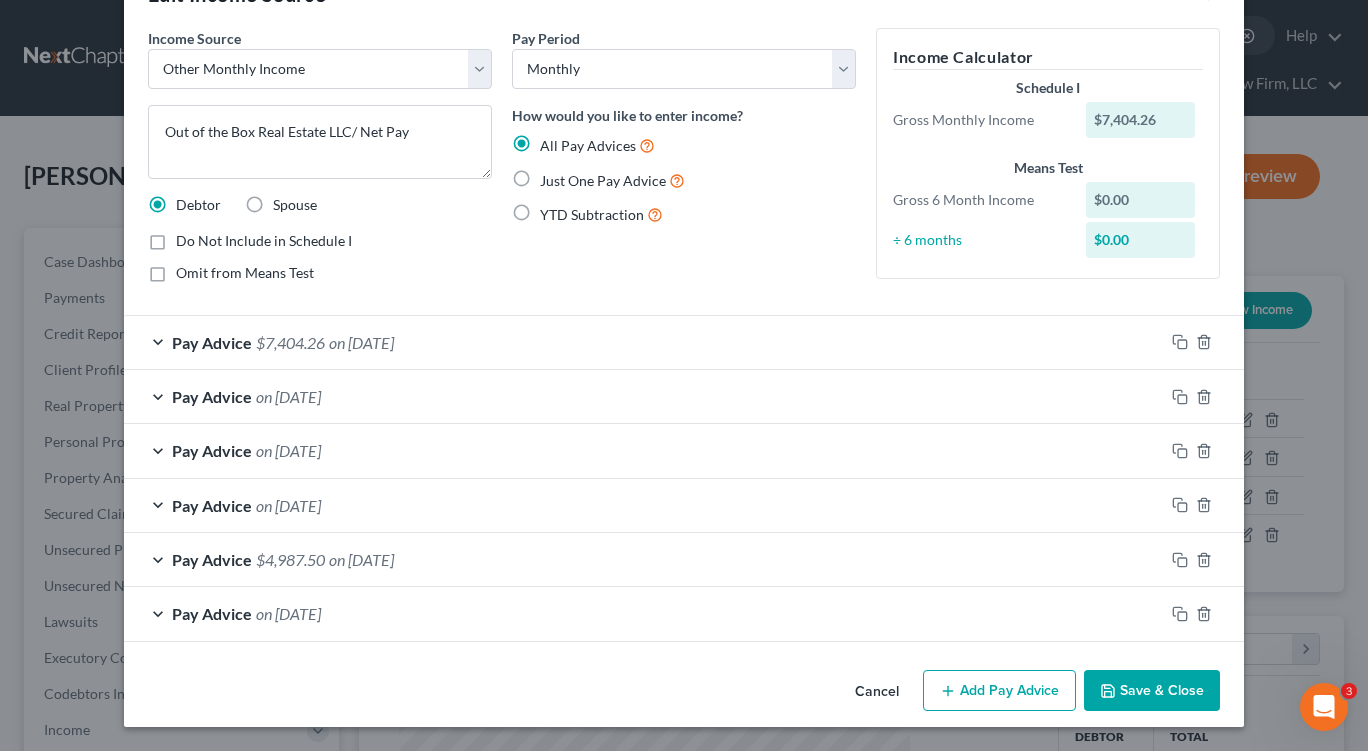 click on "Save & Close" at bounding box center (1152, 691) 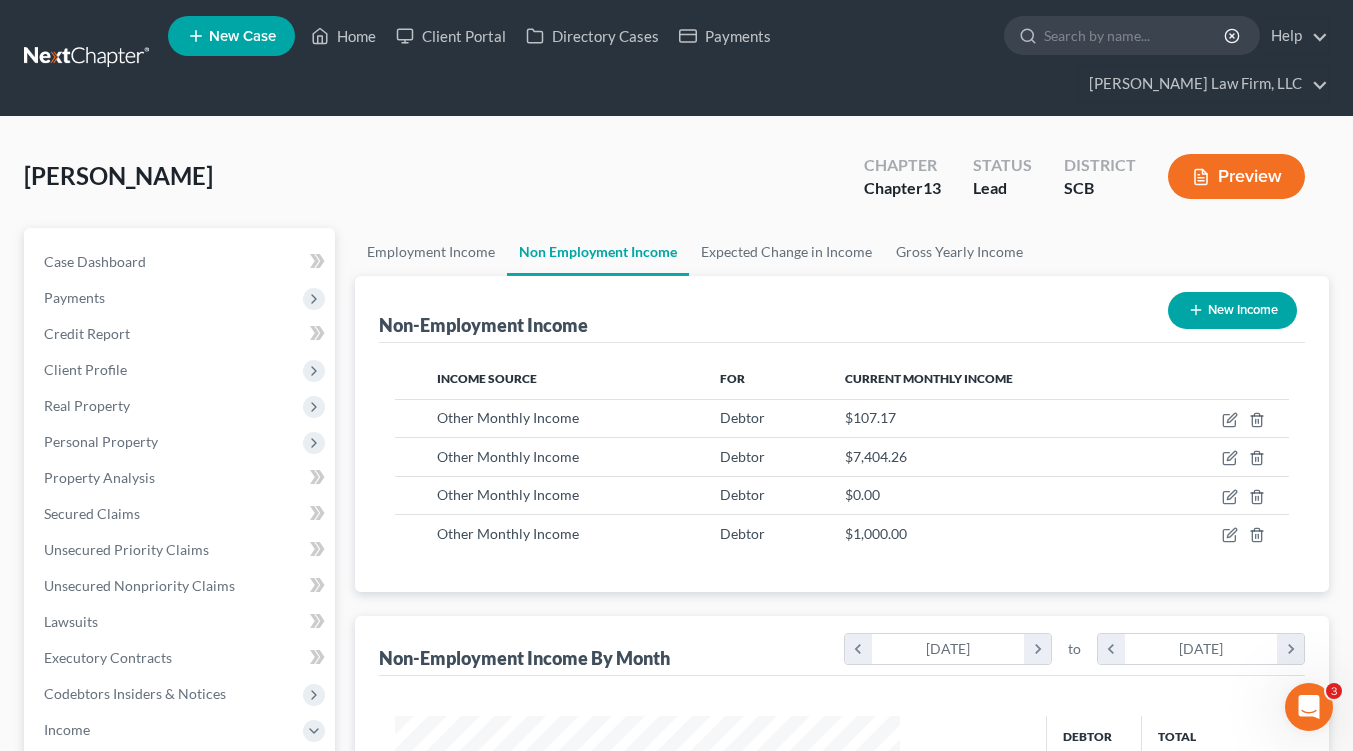 scroll, scrollTop: 358, scrollLeft: 545, axis: both 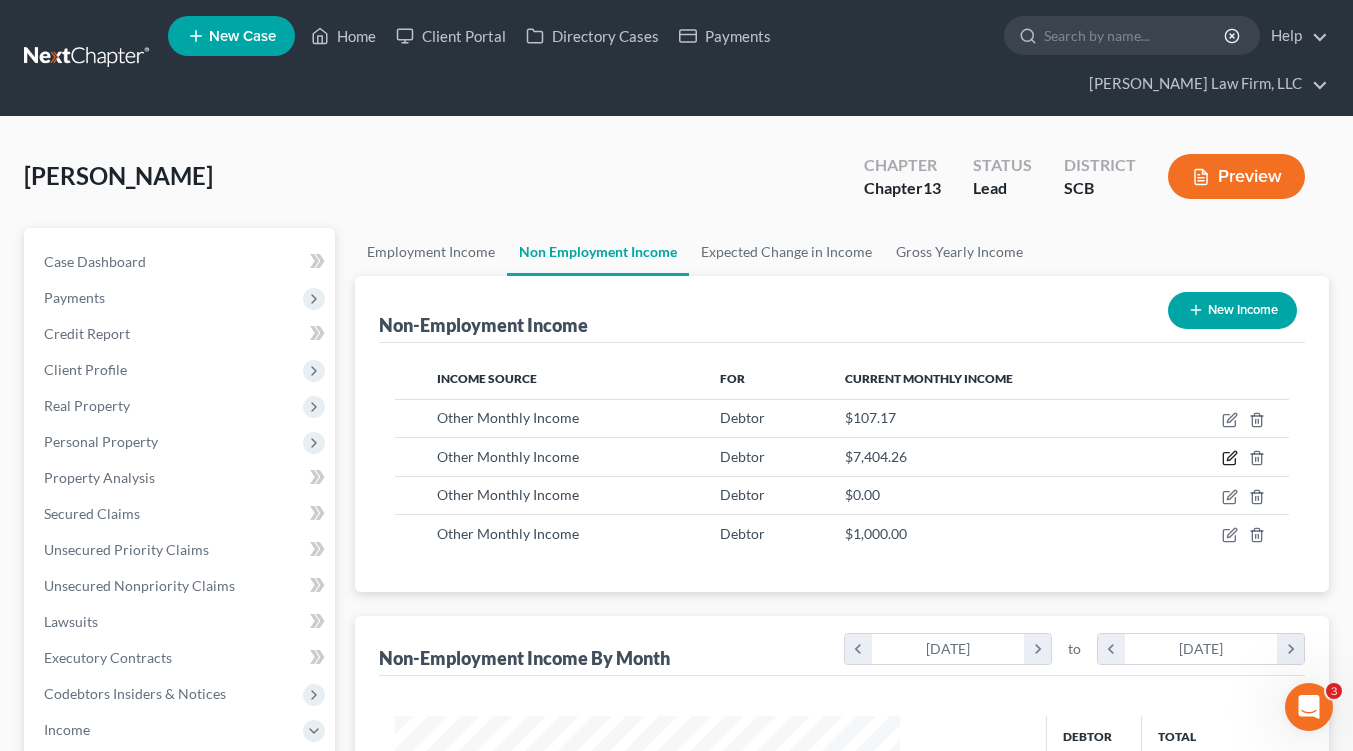 click 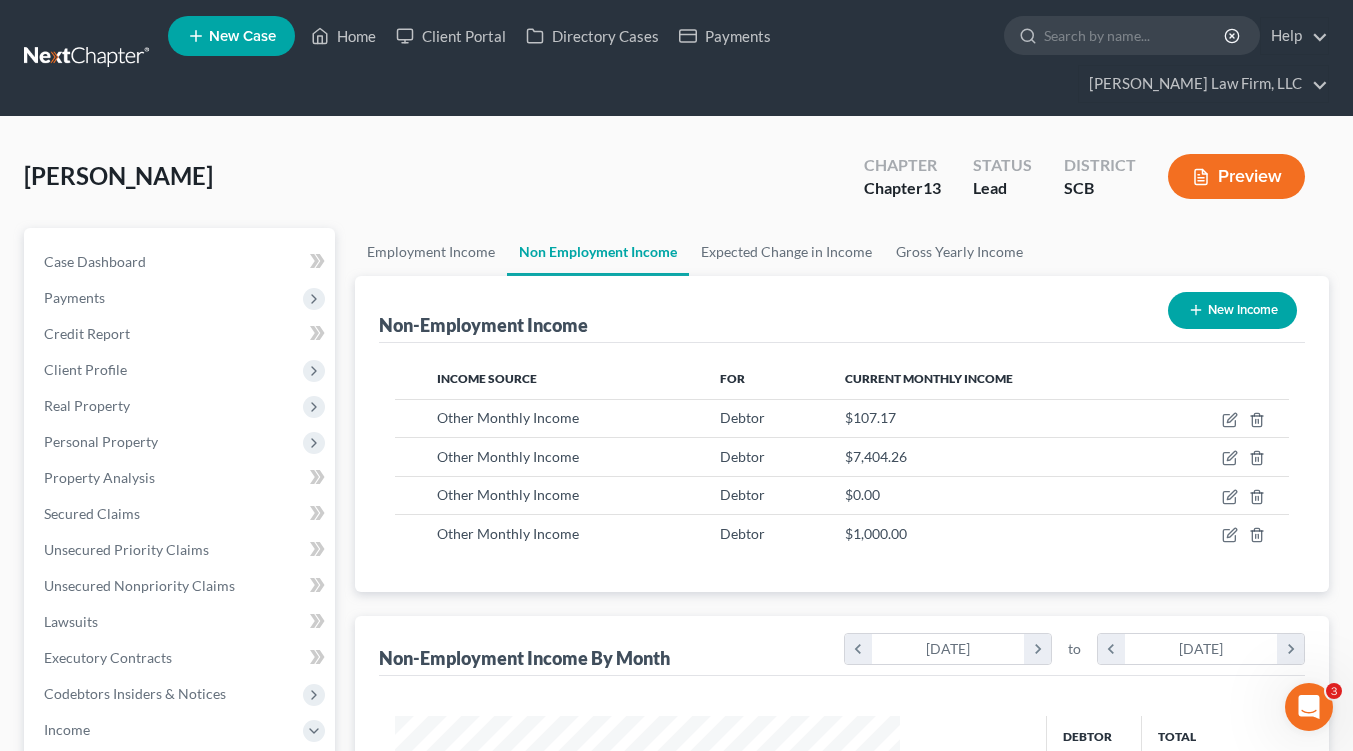 select on "13" 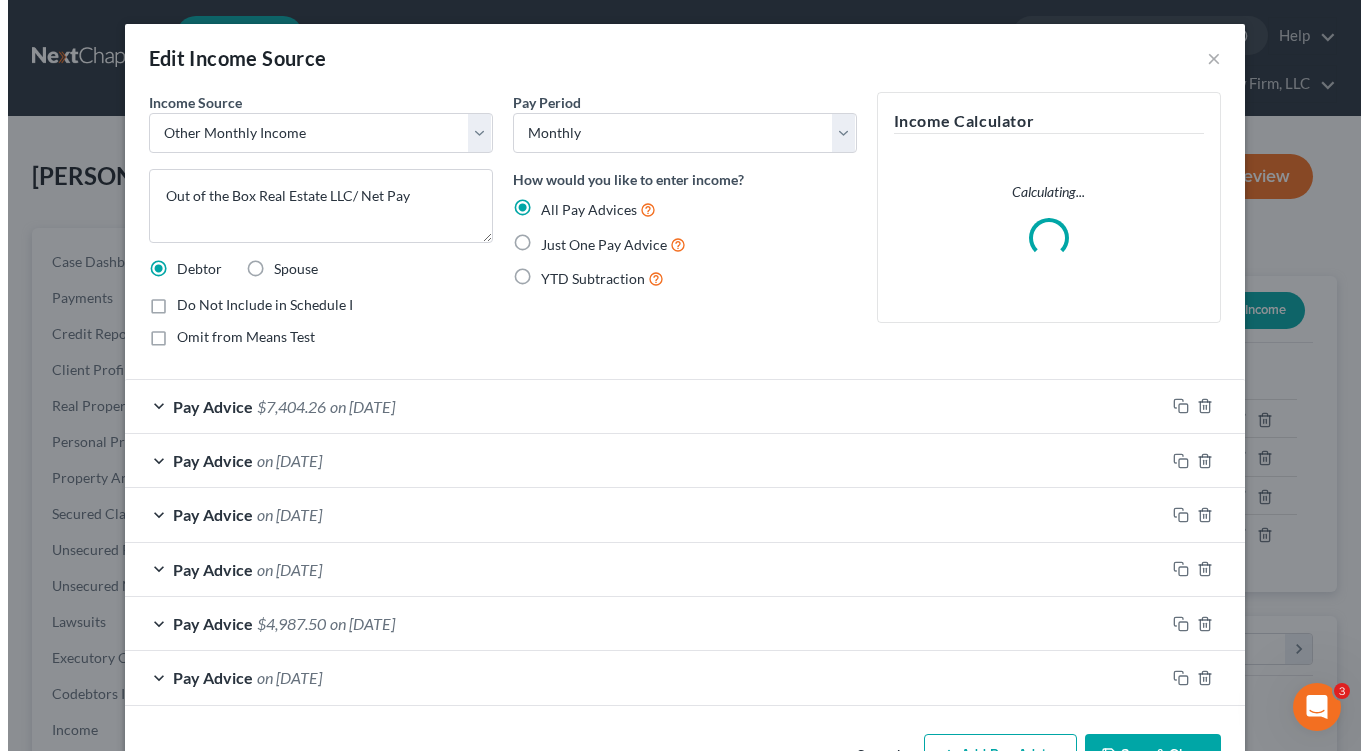 scroll, scrollTop: 999641, scrollLeft: 999448, axis: both 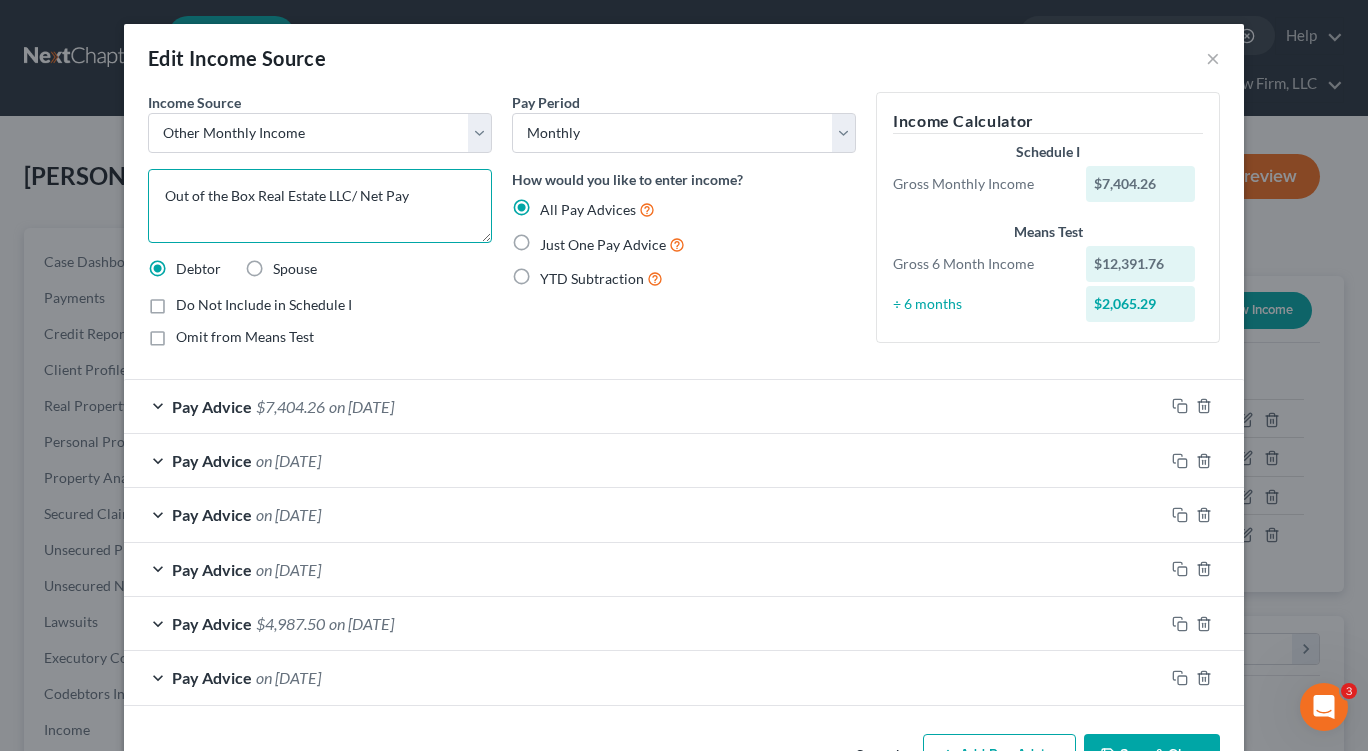 click on "Out of the Box Real Estate LLC/ Net Pay" at bounding box center (320, 206) 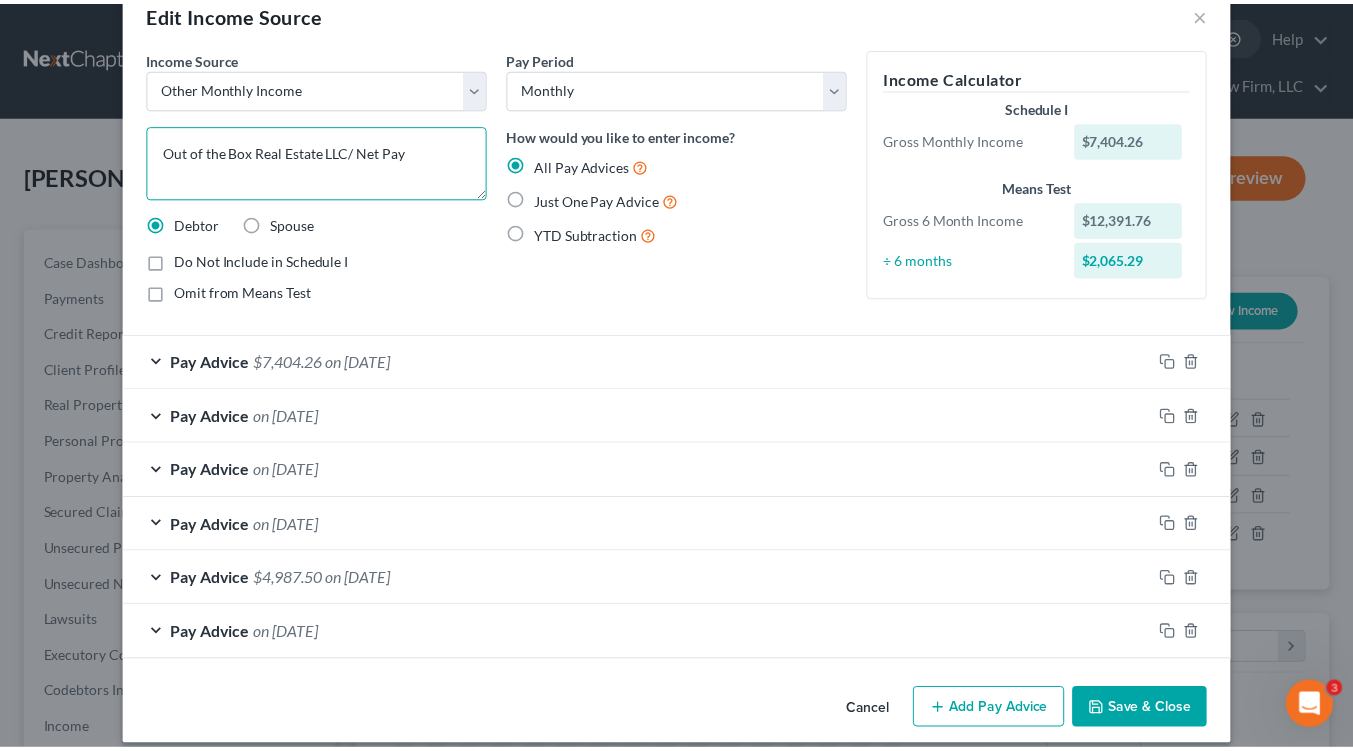 scroll, scrollTop: 64, scrollLeft: 0, axis: vertical 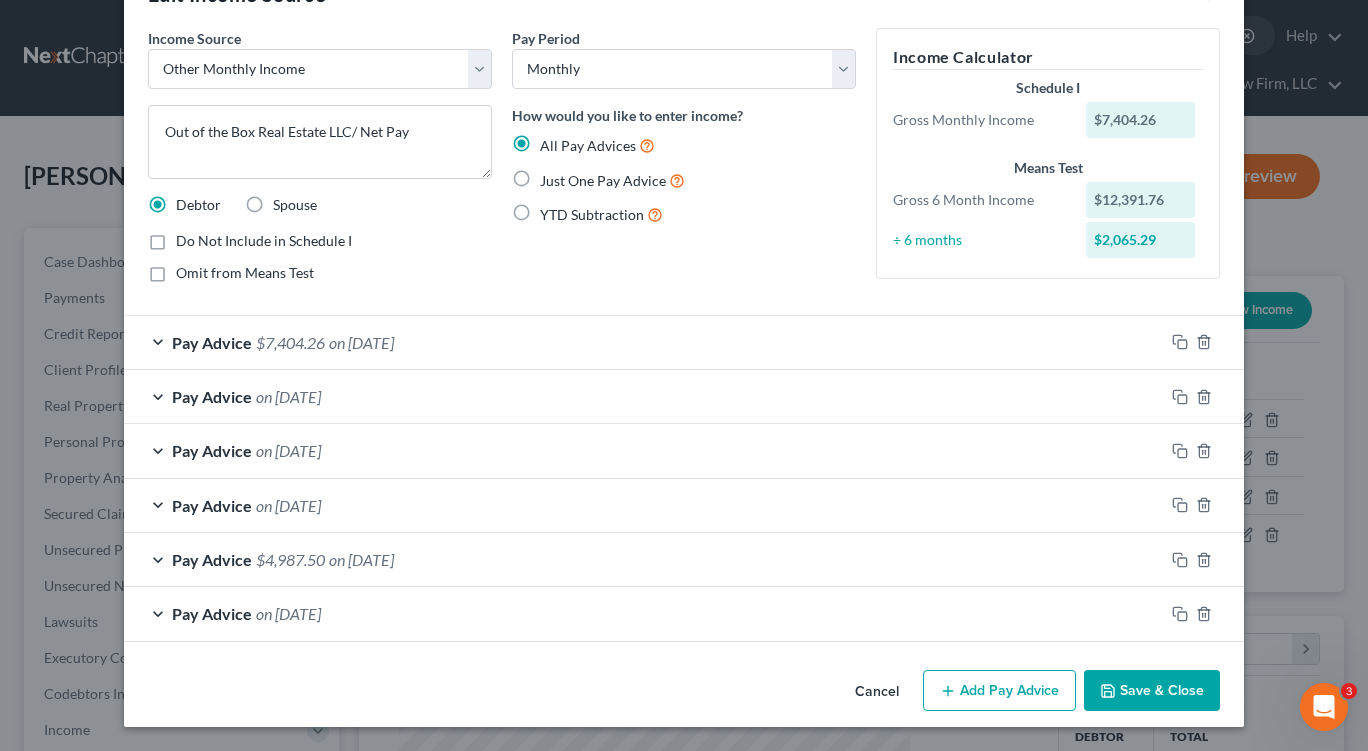 drag, startPoint x: 1094, startPoint y: 702, endPoint x: 195, endPoint y: 676, distance: 899.3759 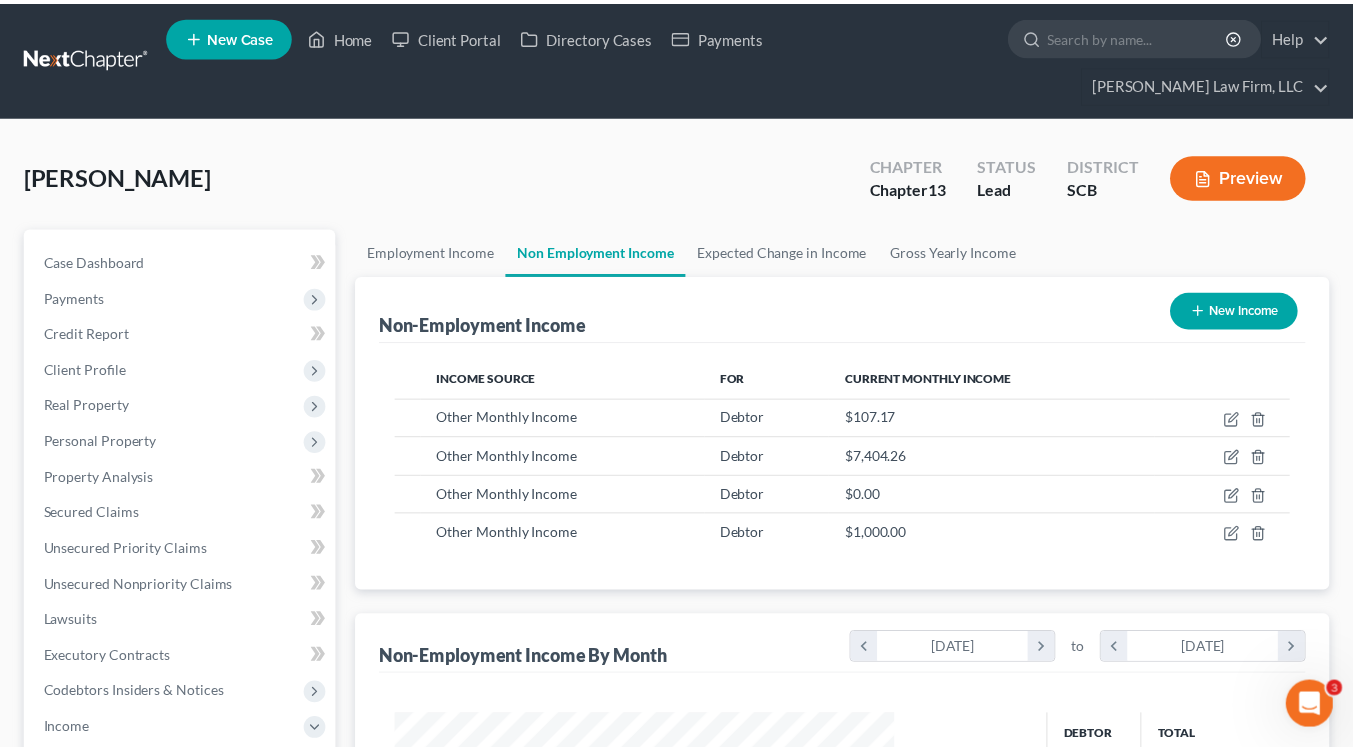 scroll, scrollTop: 358, scrollLeft: 545, axis: both 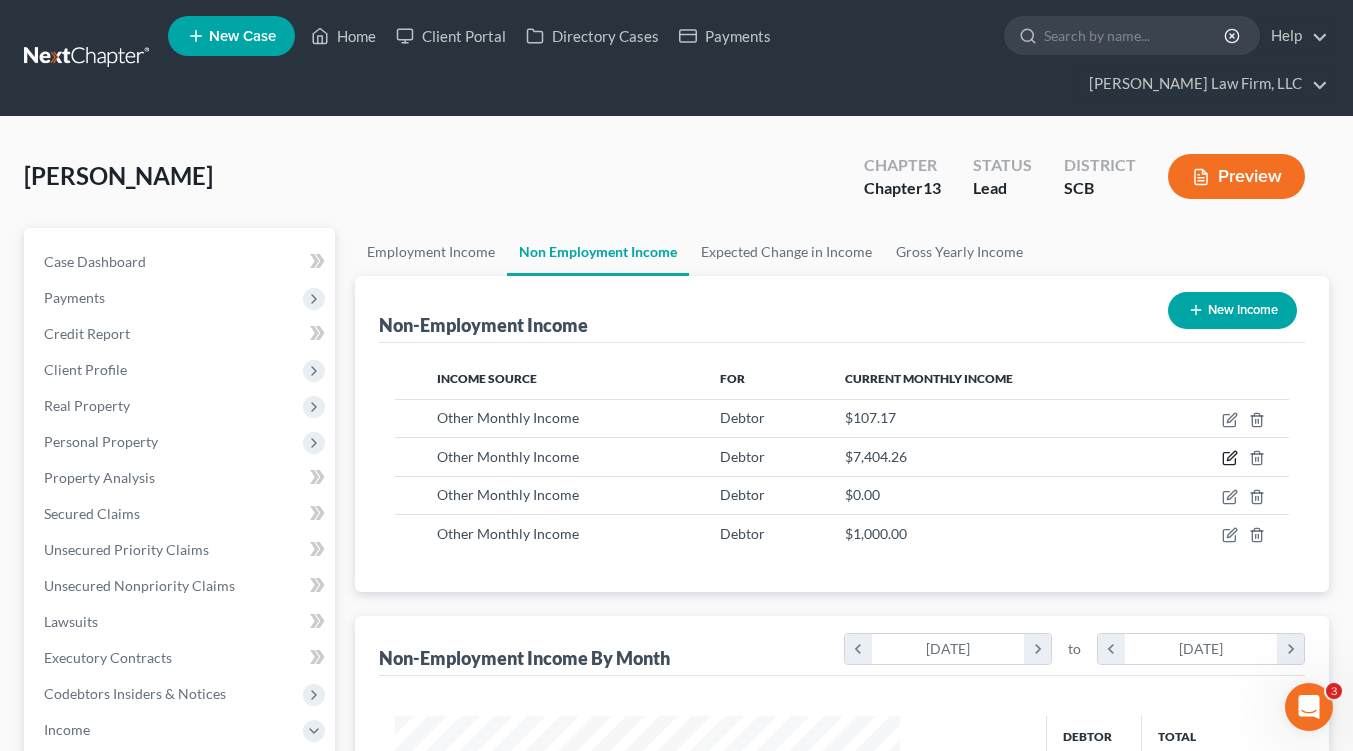 click 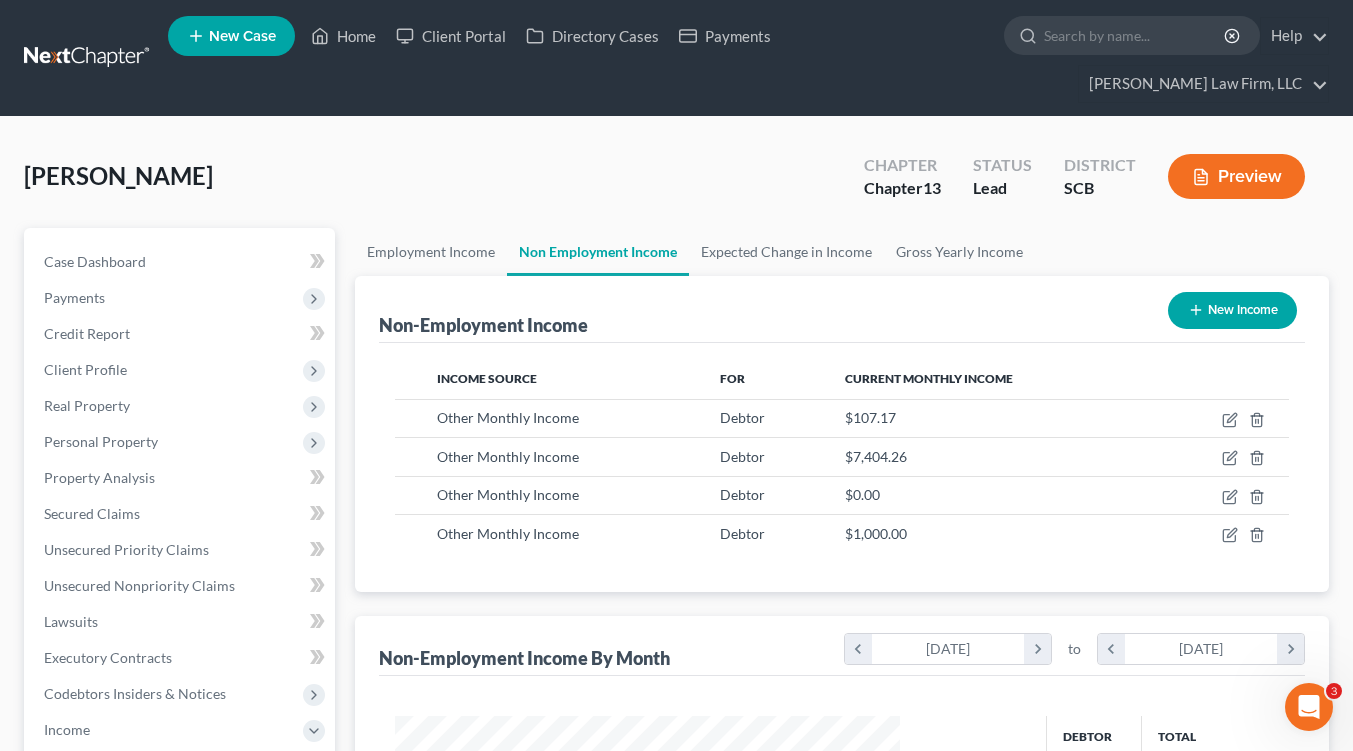 select on "13" 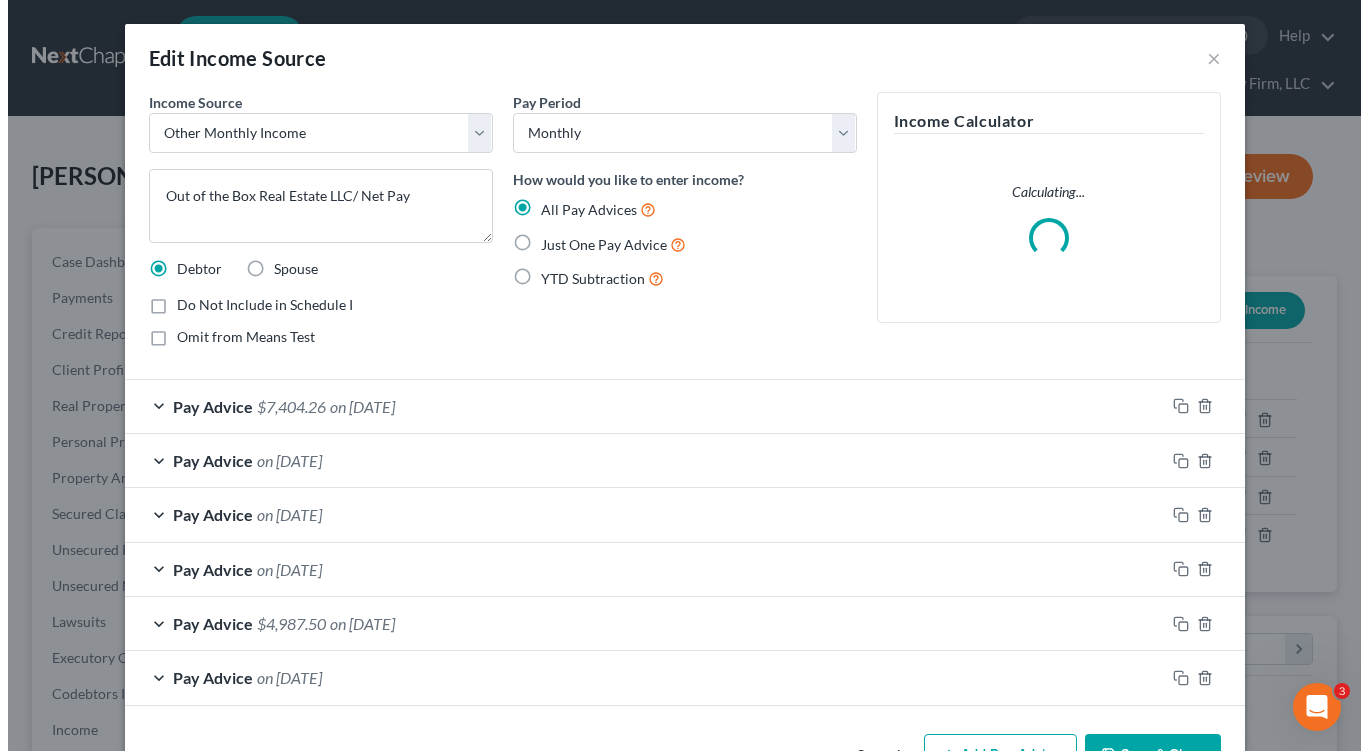 scroll, scrollTop: 999641, scrollLeft: 999448, axis: both 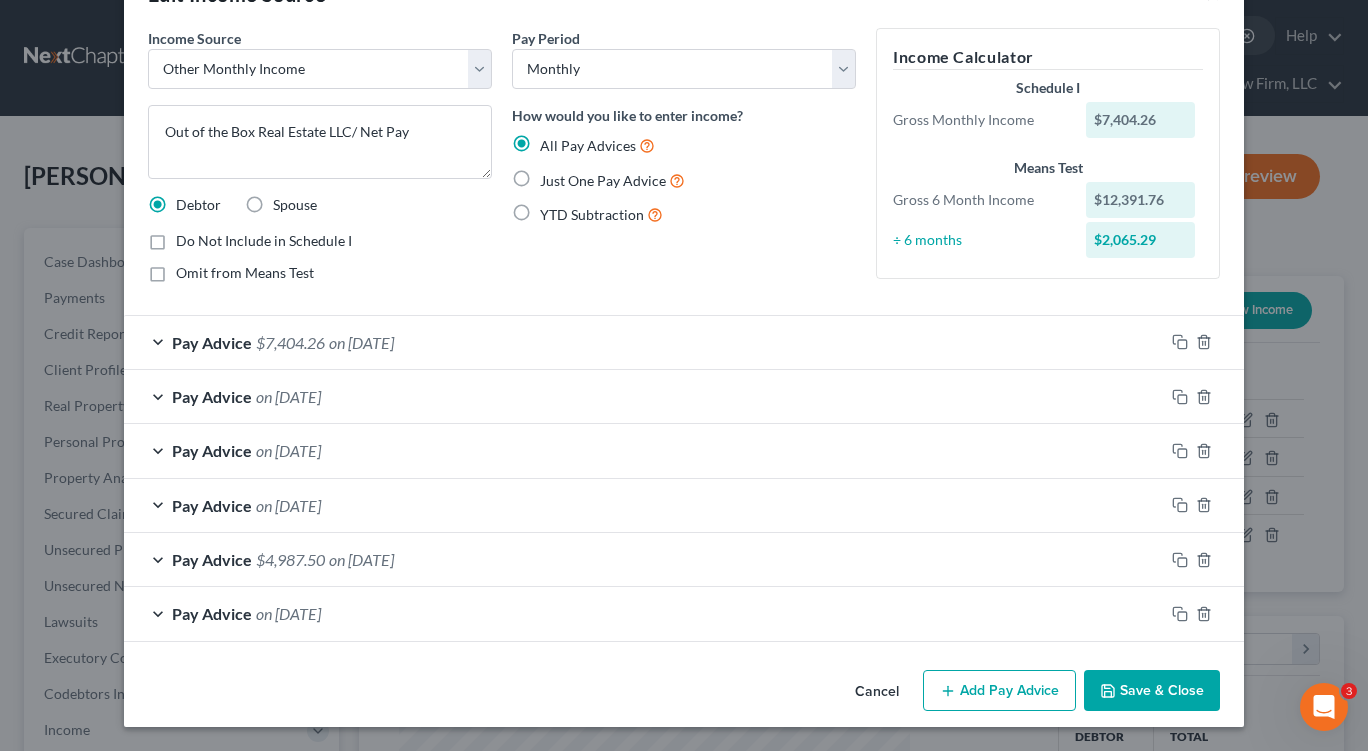 click on "Save & Close" at bounding box center [1152, 691] 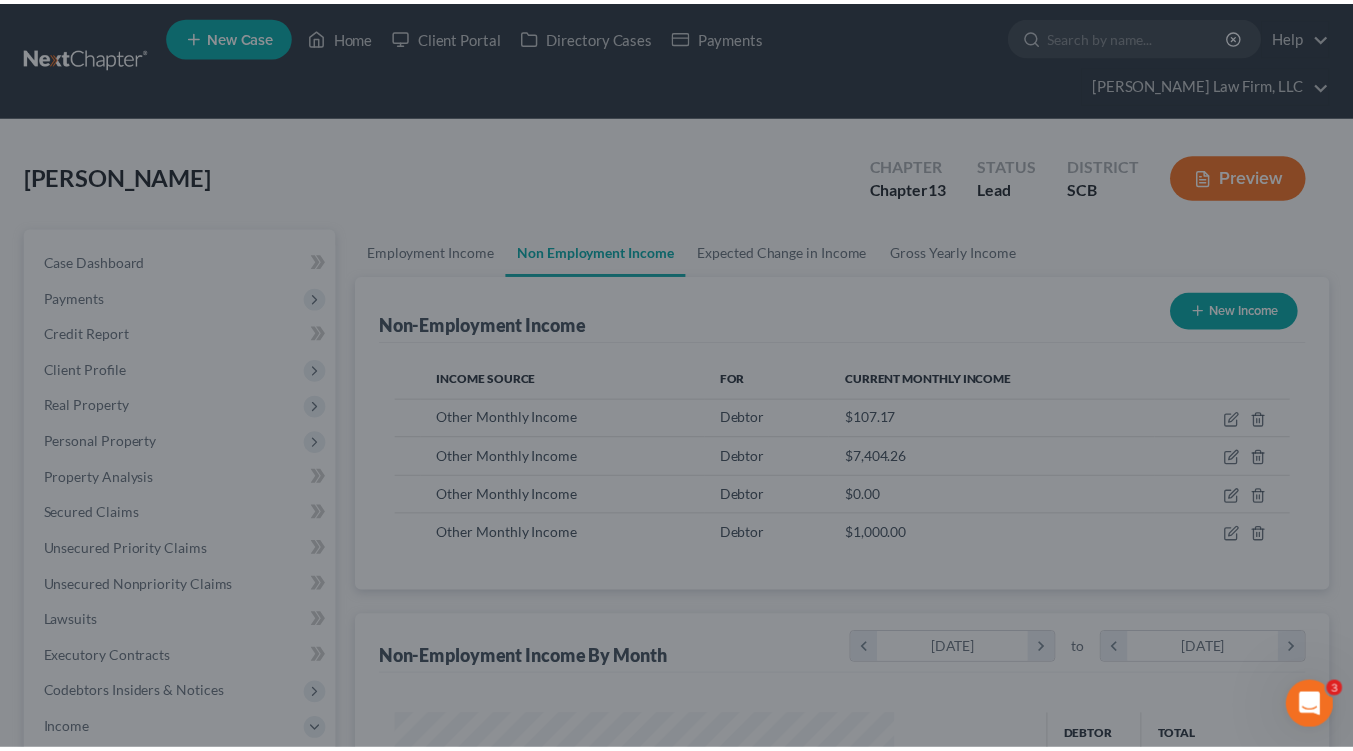 scroll, scrollTop: 358, scrollLeft: 545, axis: both 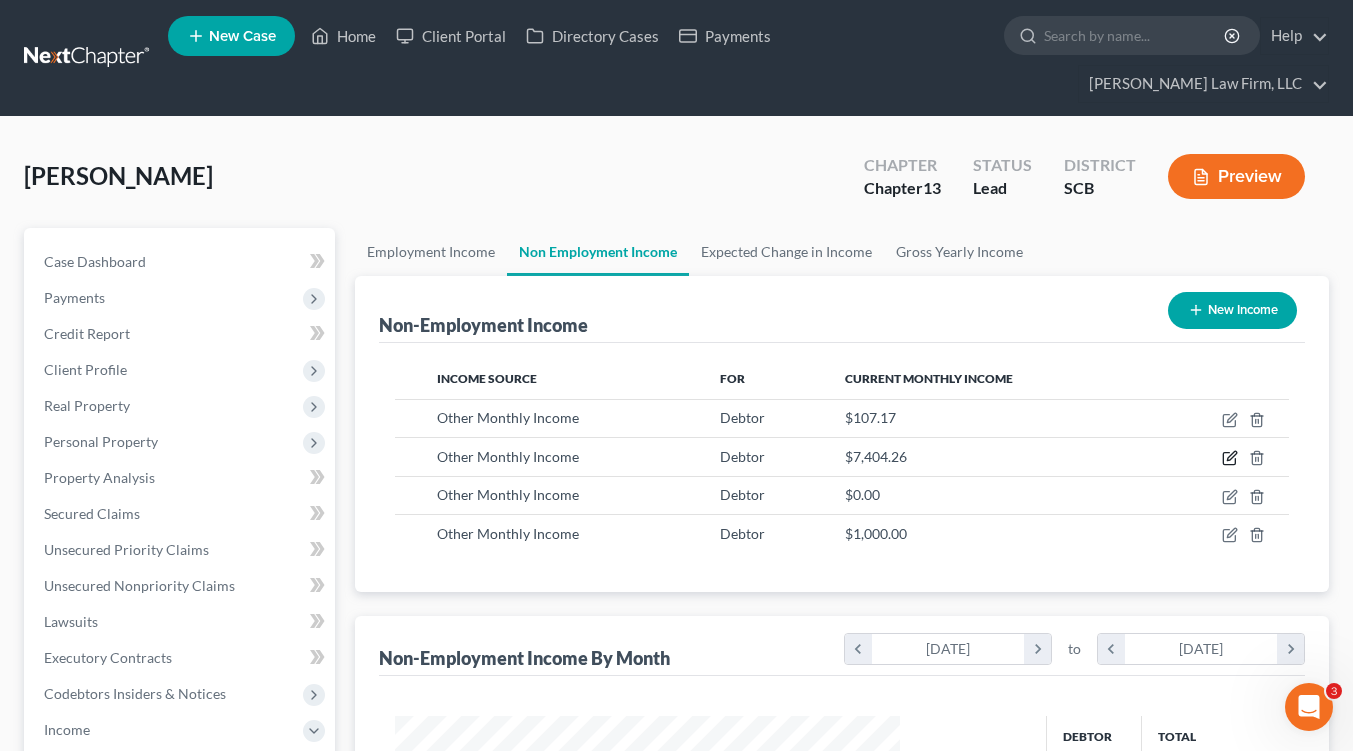 click 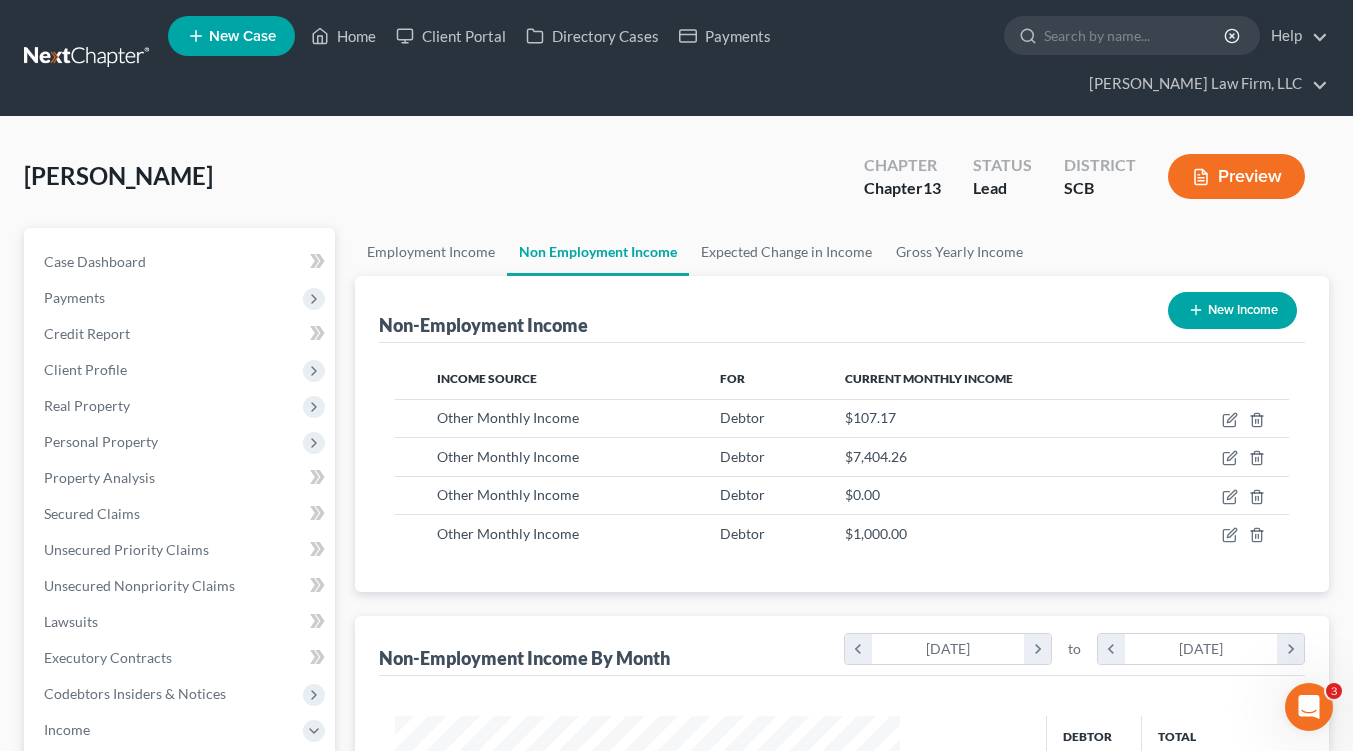 select on "13" 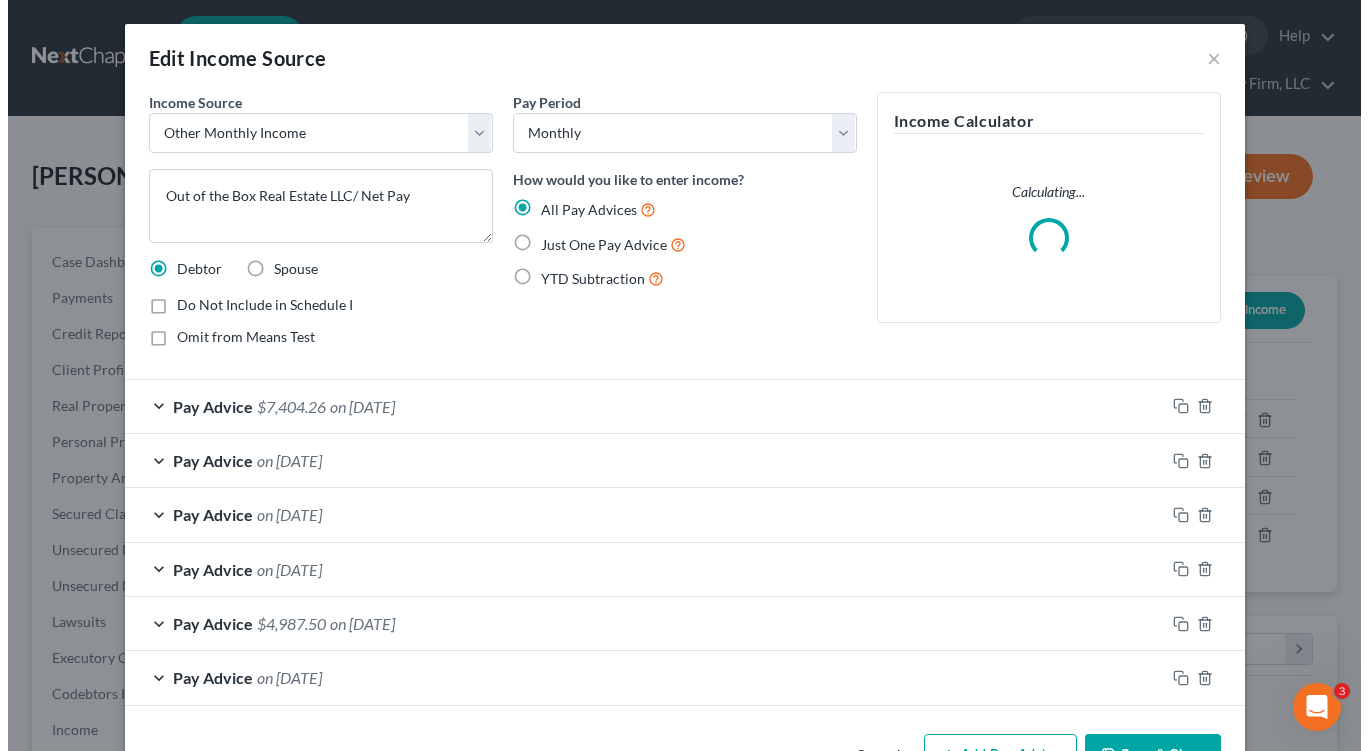 scroll, scrollTop: 999641, scrollLeft: 999448, axis: both 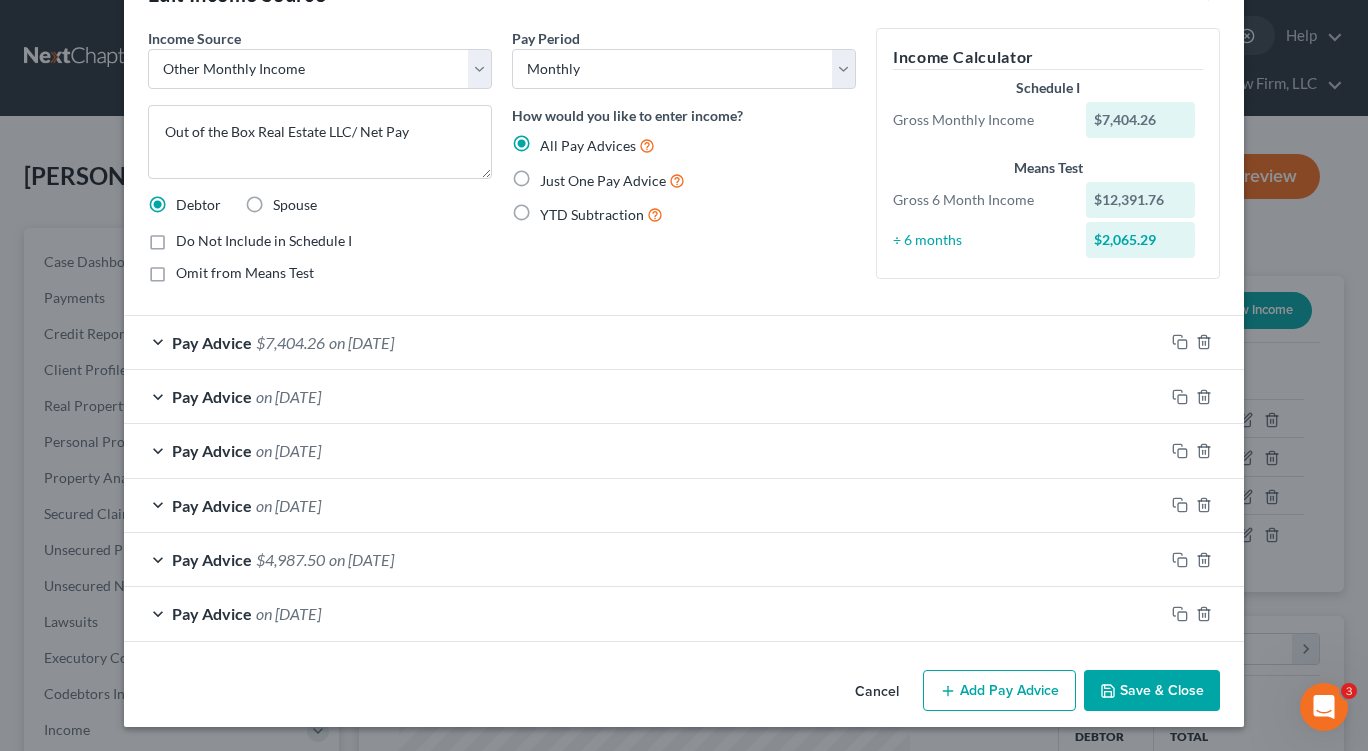 click on "Save & Close" at bounding box center [1152, 691] 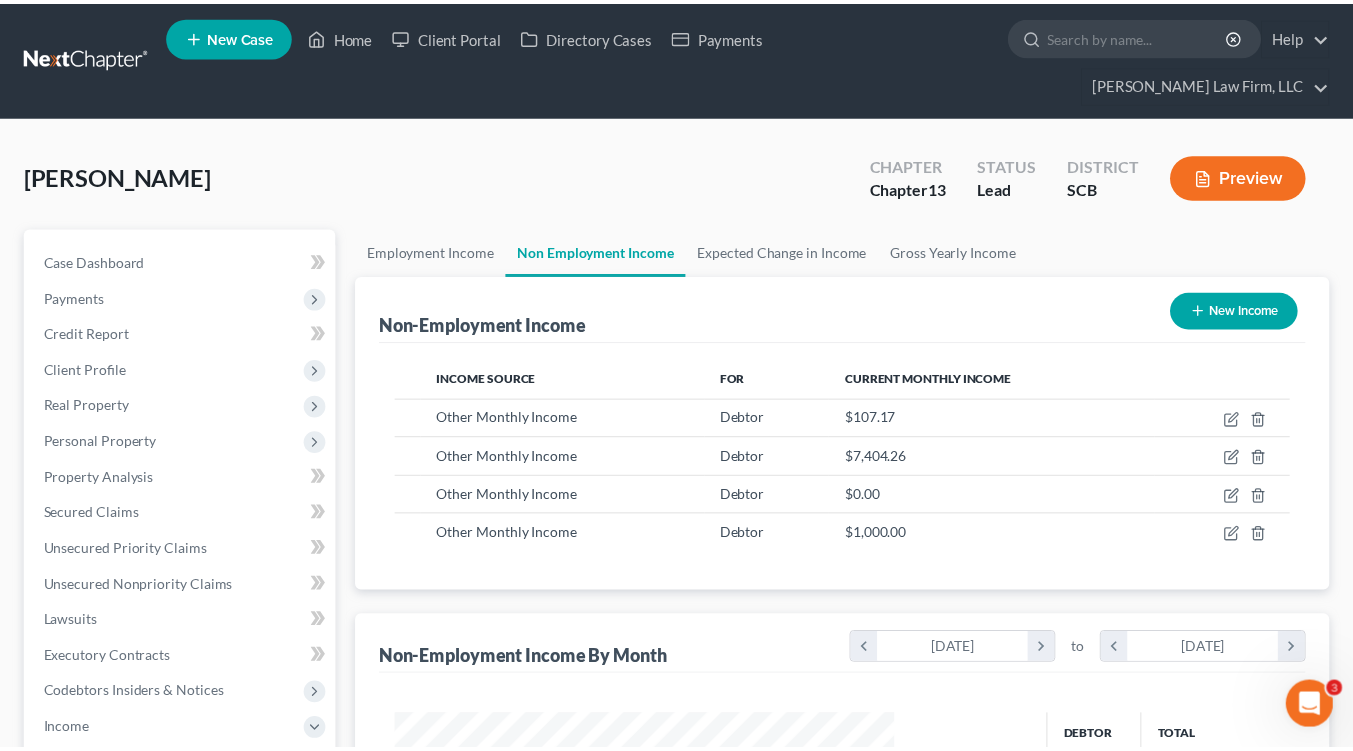 scroll, scrollTop: 358, scrollLeft: 545, axis: both 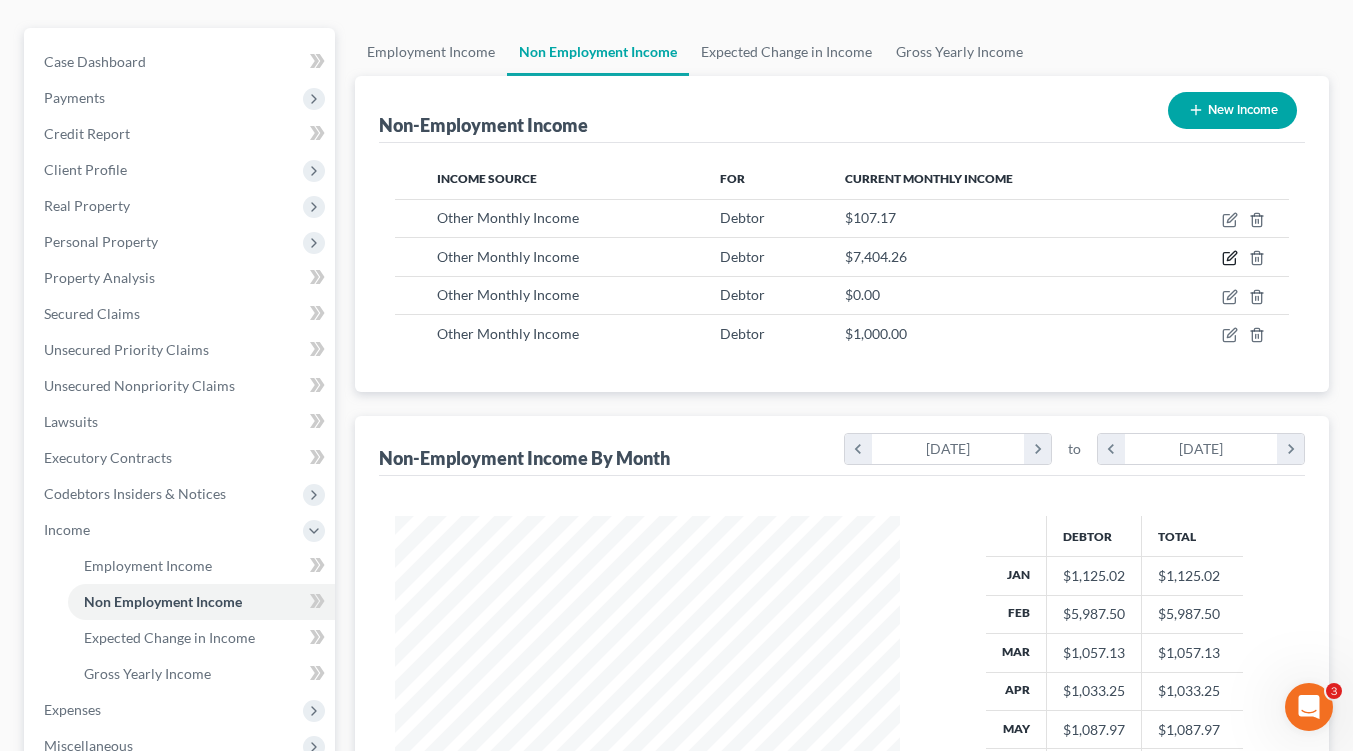 click 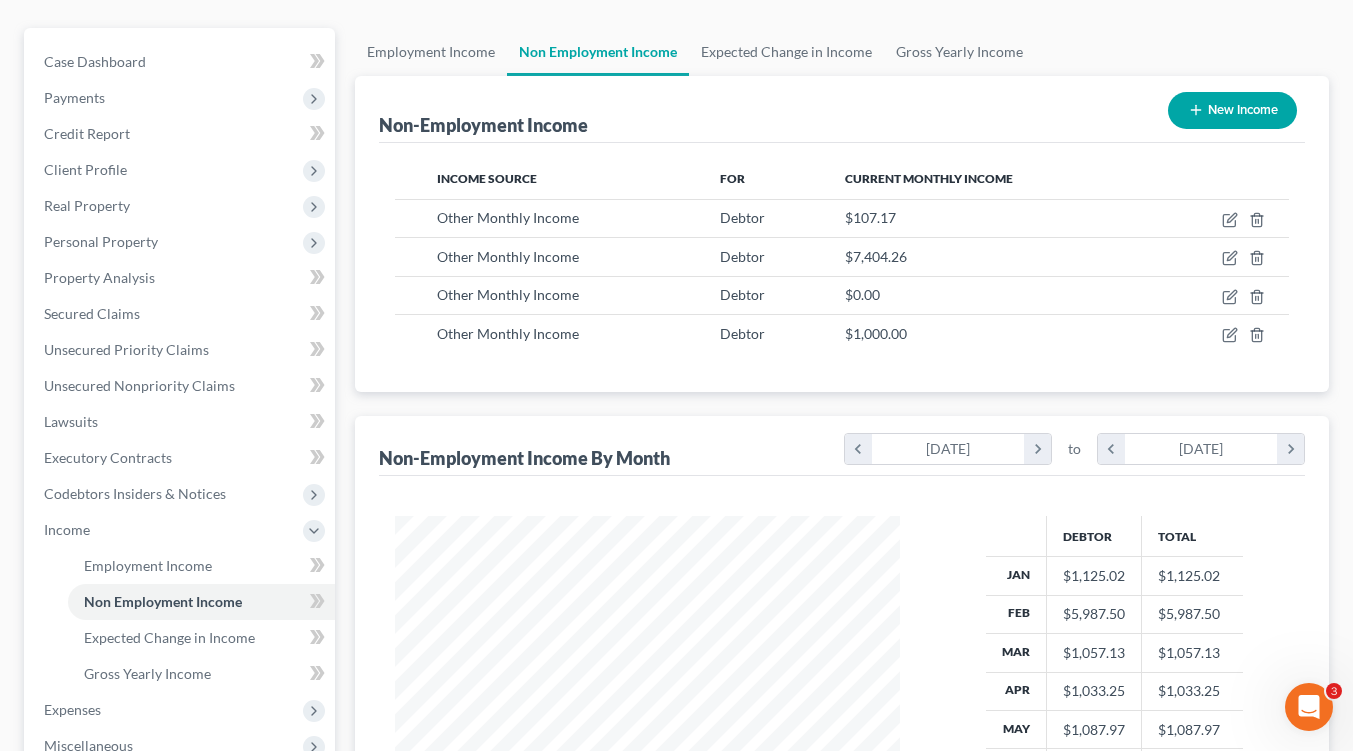 select on "13" 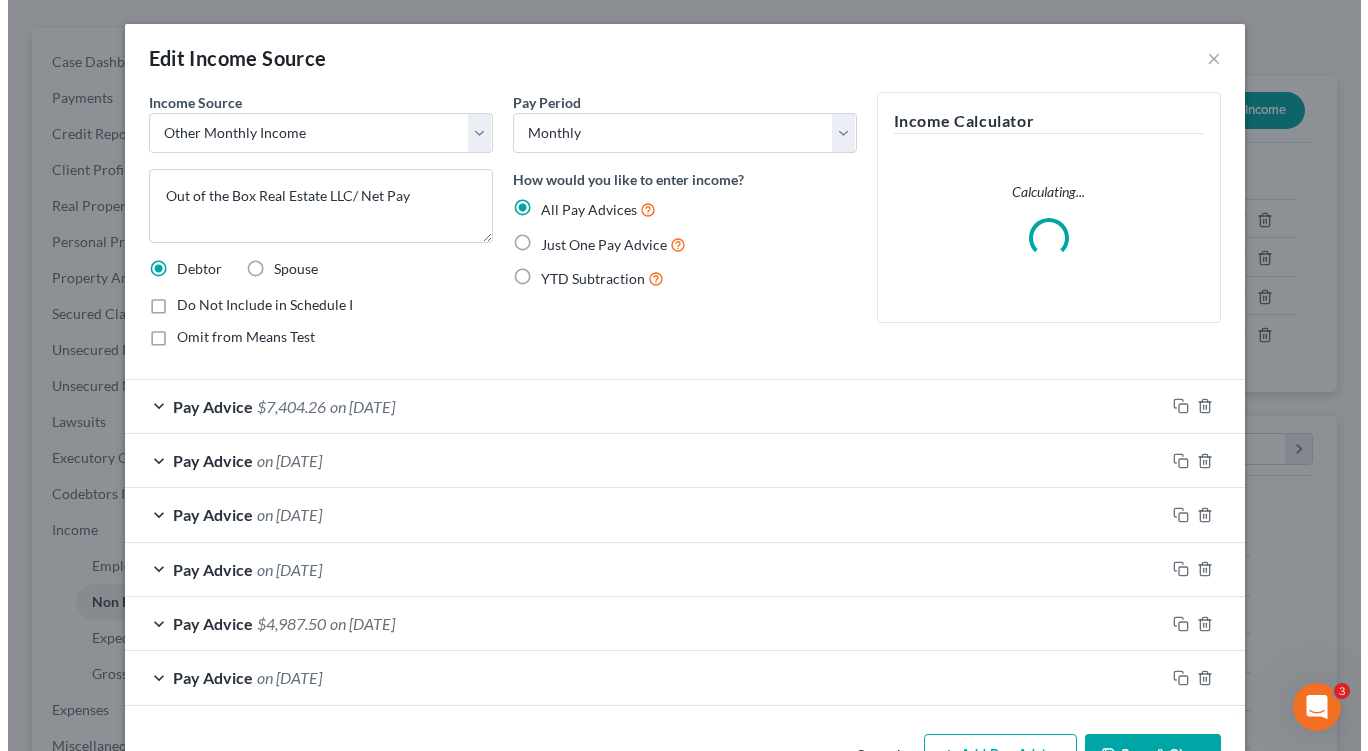 scroll, scrollTop: 999641, scrollLeft: 999448, axis: both 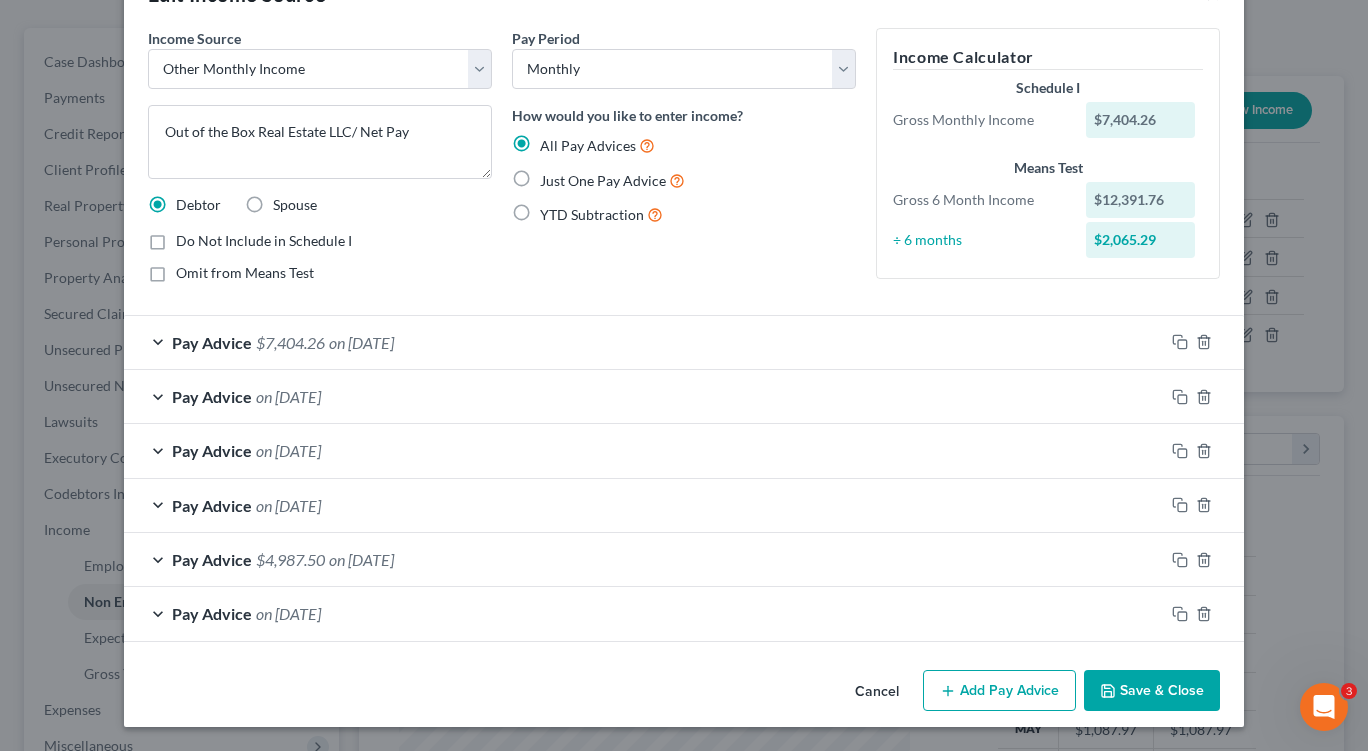 click on "Save & Close" at bounding box center (1152, 691) 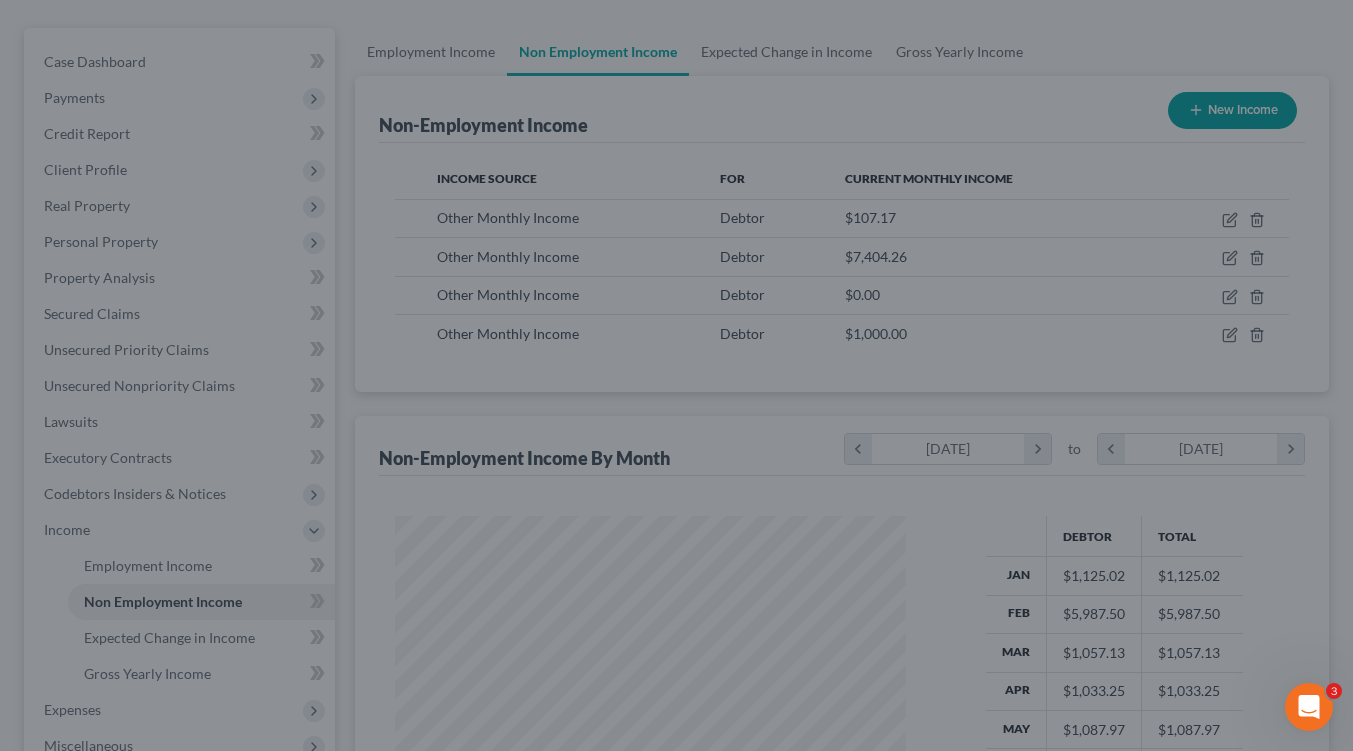 scroll, scrollTop: 358, scrollLeft: 545, axis: both 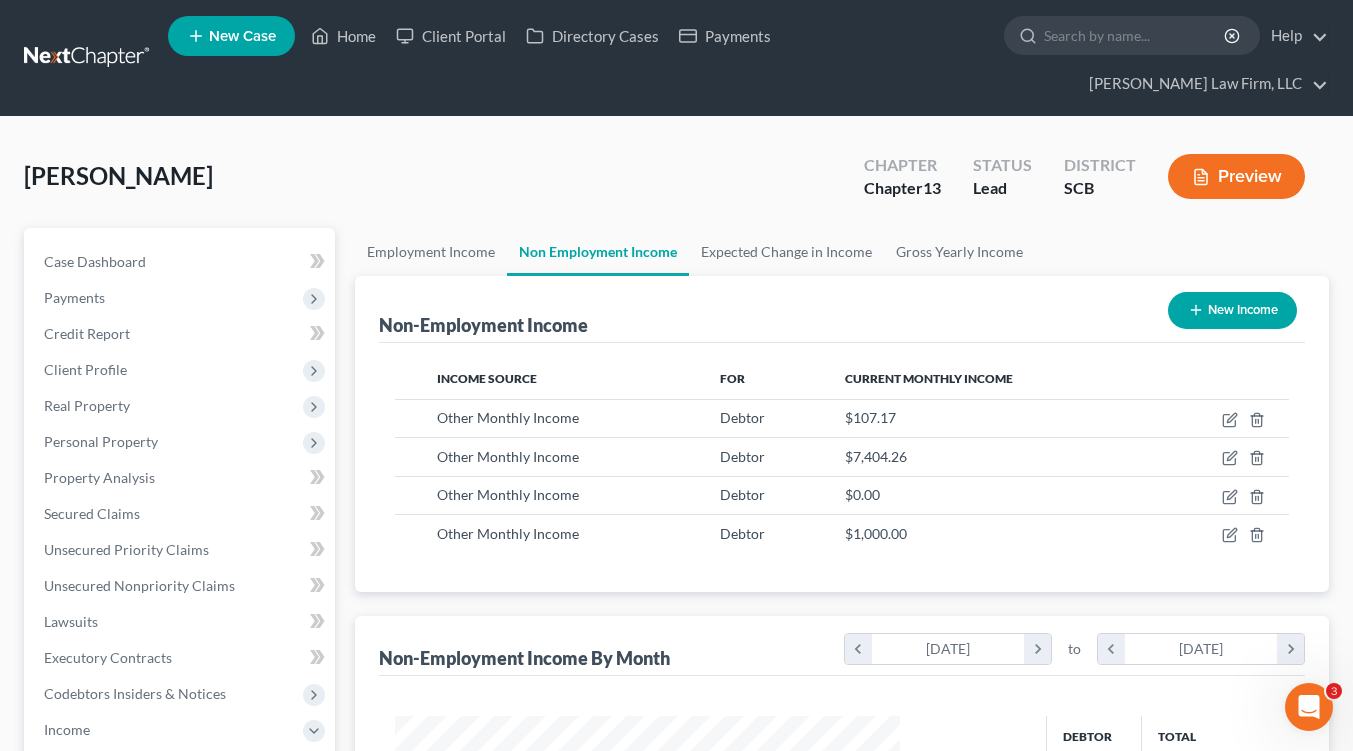 click on "Preview" at bounding box center [1236, 176] 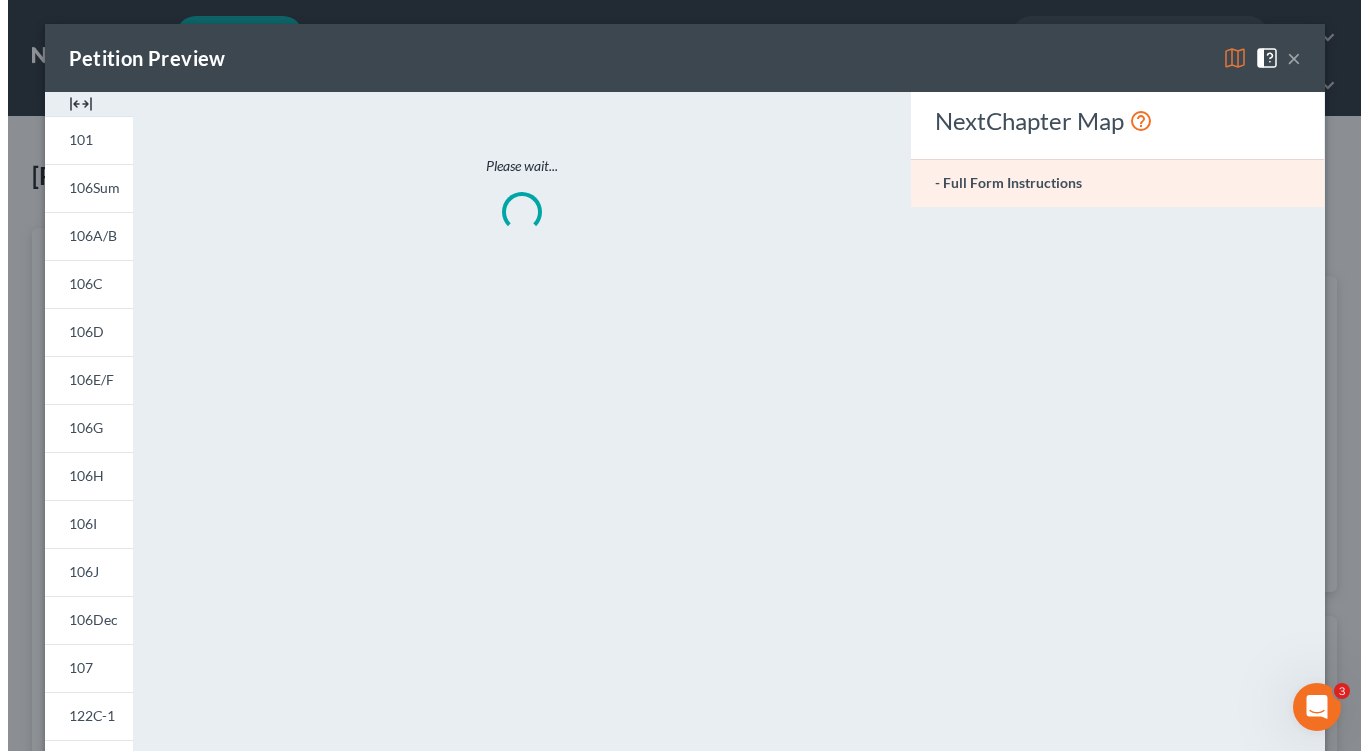 scroll, scrollTop: 999641, scrollLeft: 999448, axis: both 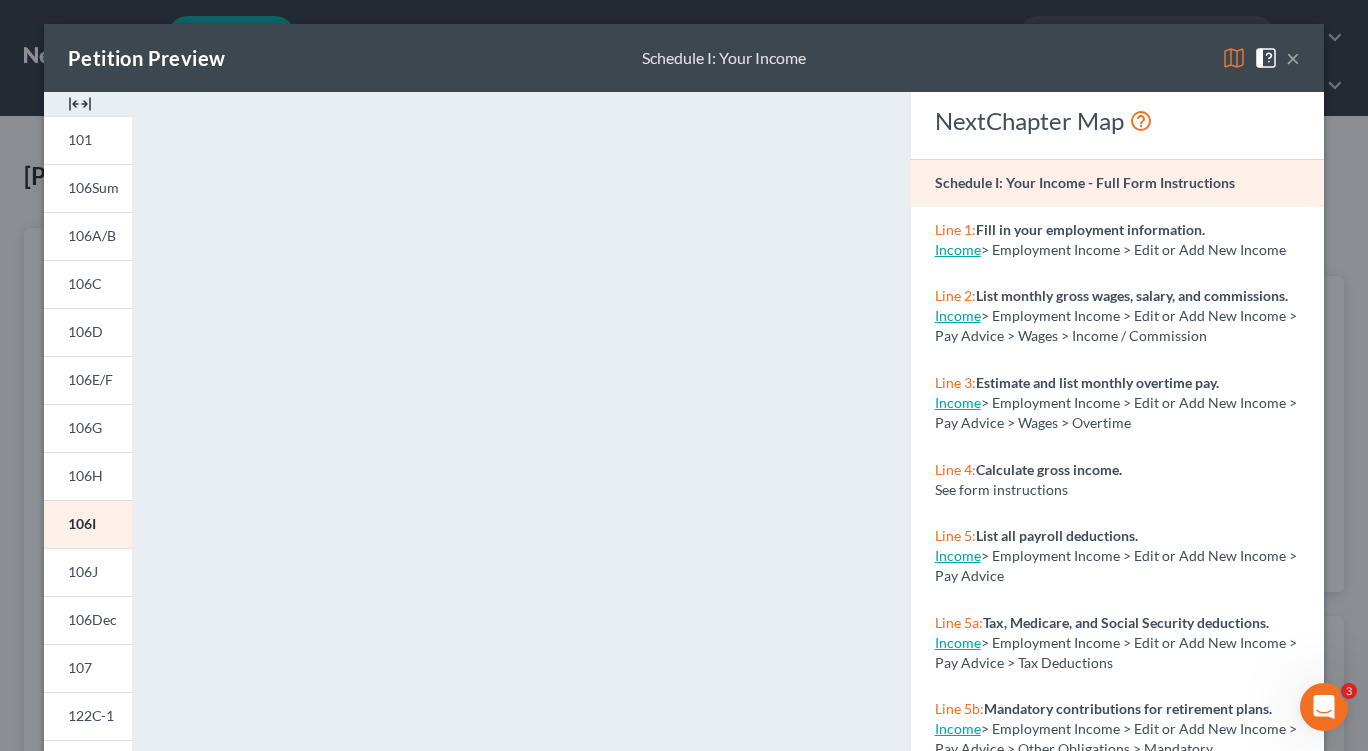 drag, startPoint x: 1288, startPoint y: 63, endPoint x: 1277, endPoint y: 63, distance: 11 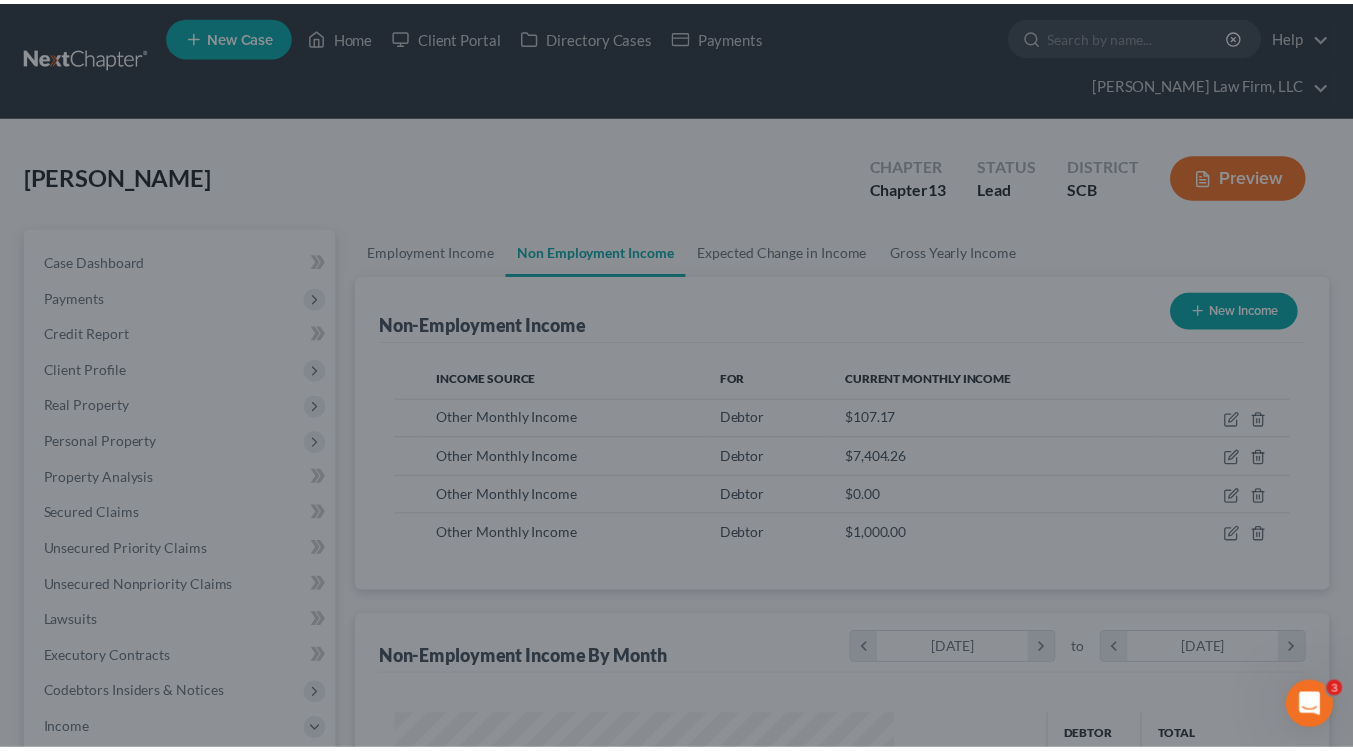 scroll, scrollTop: 358, scrollLeft: 545, axis: both 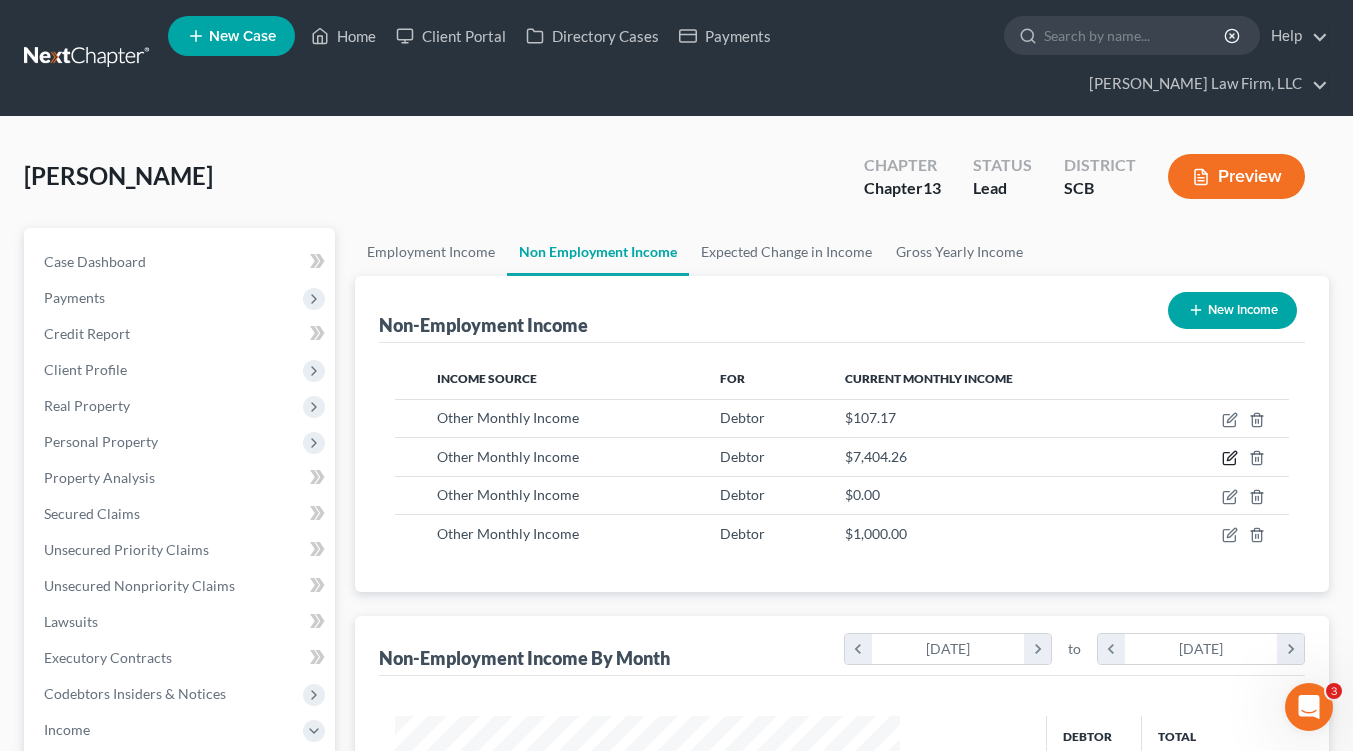 click 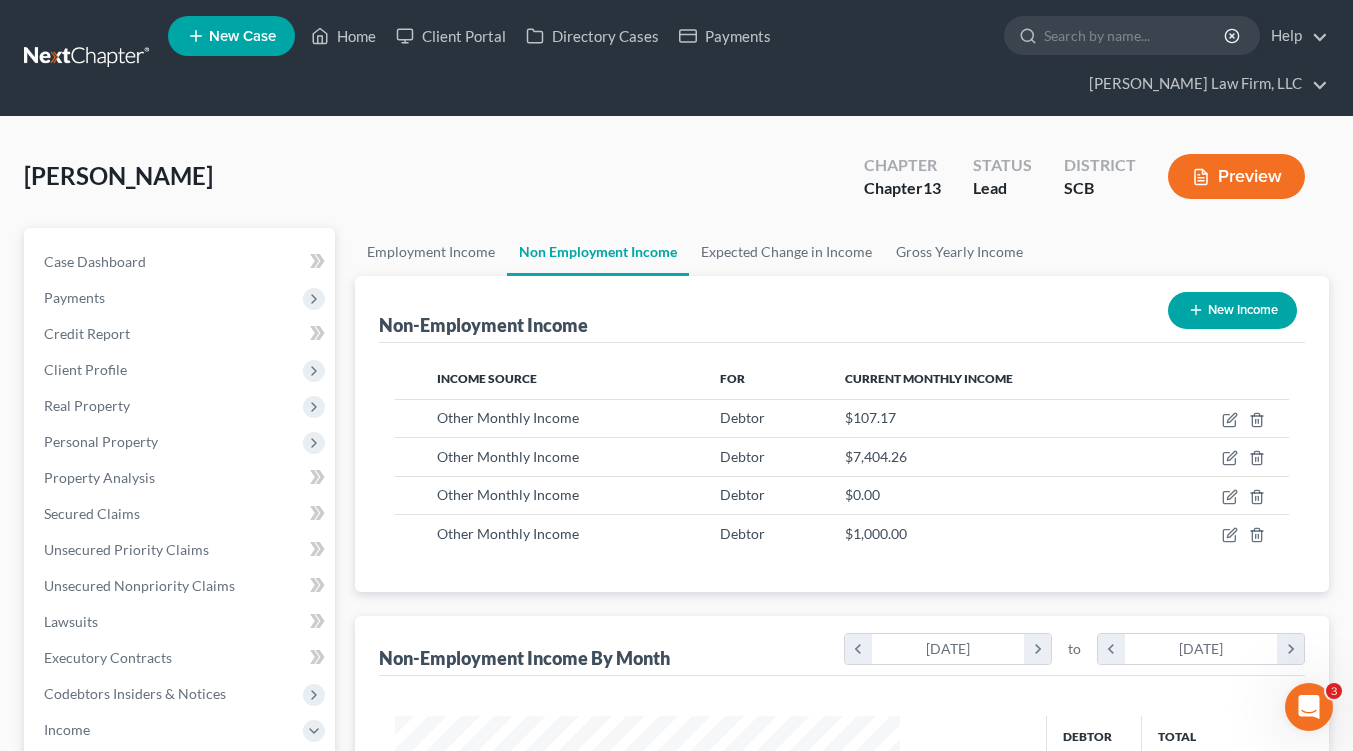 select on "13" 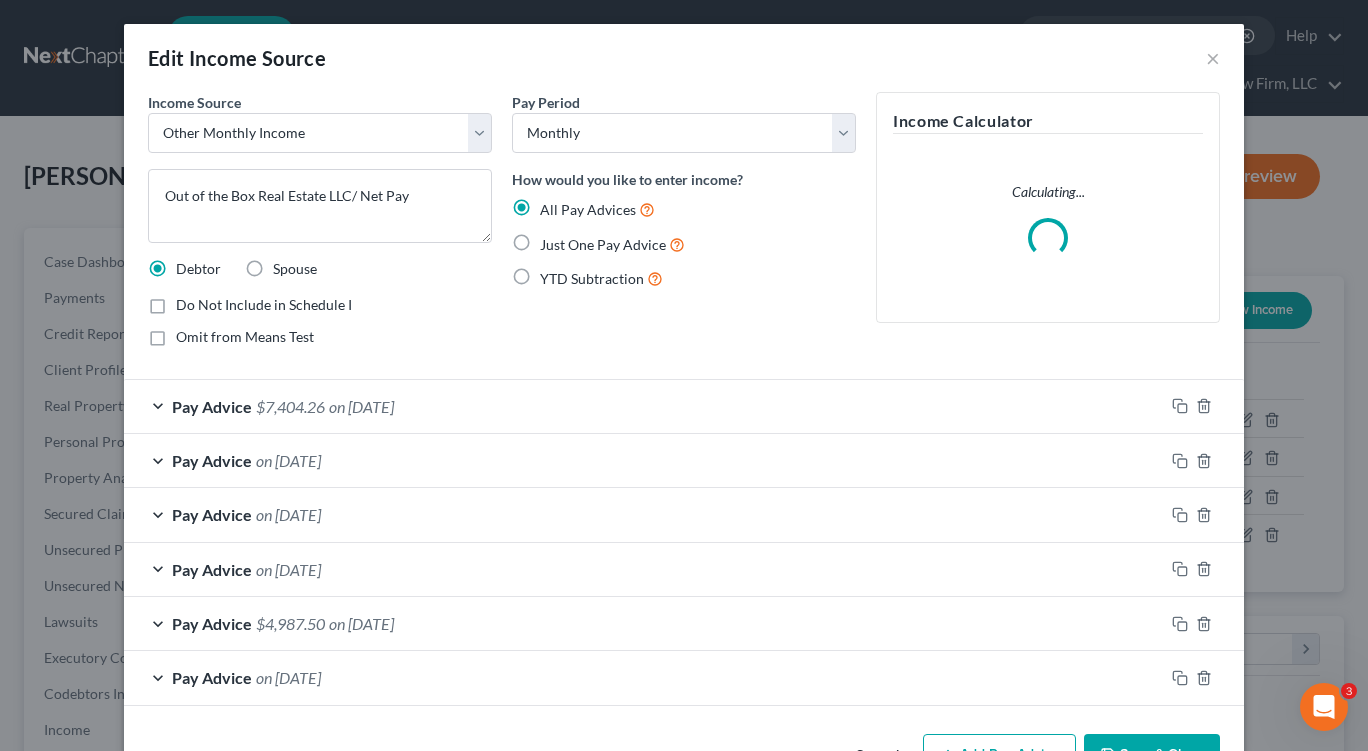 scroll, scrollTop: 999641, scrollLeft: 999448, axis: both 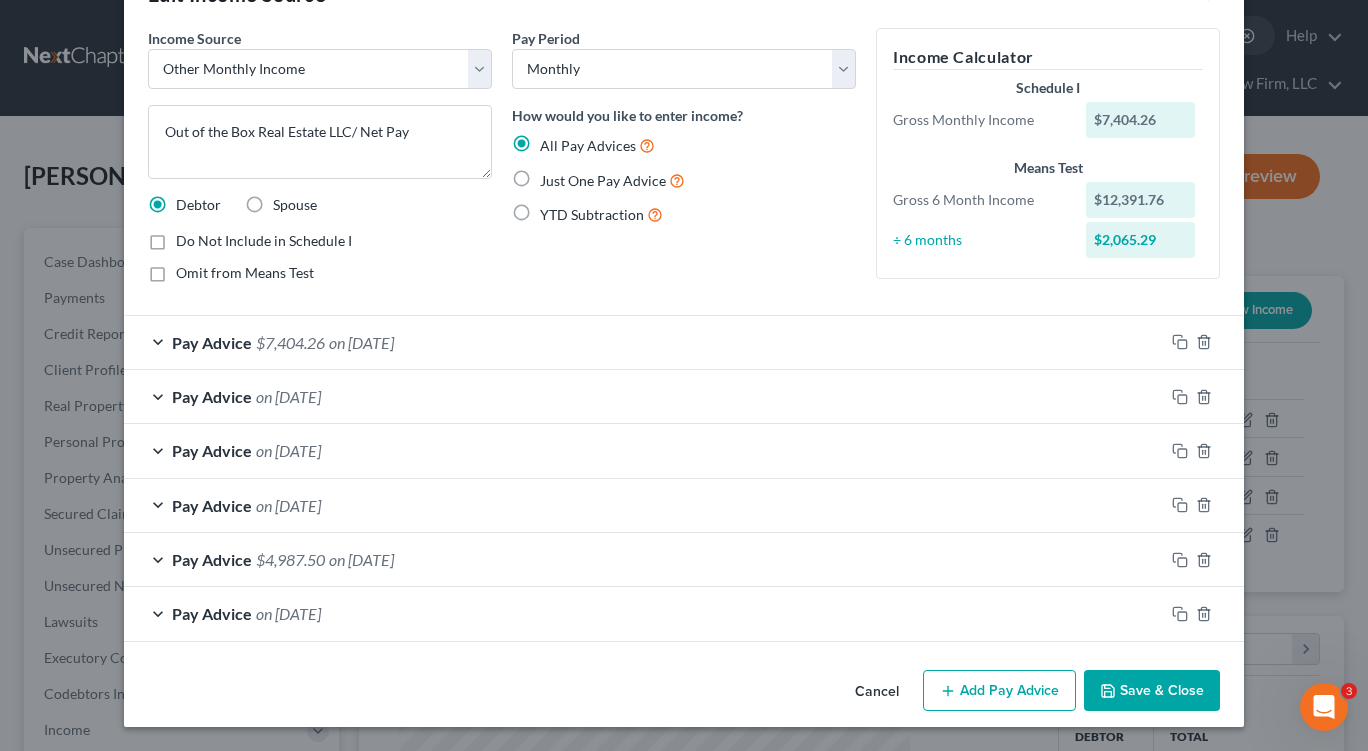 click on "Save & Close" at bounding box center [1152, 691] 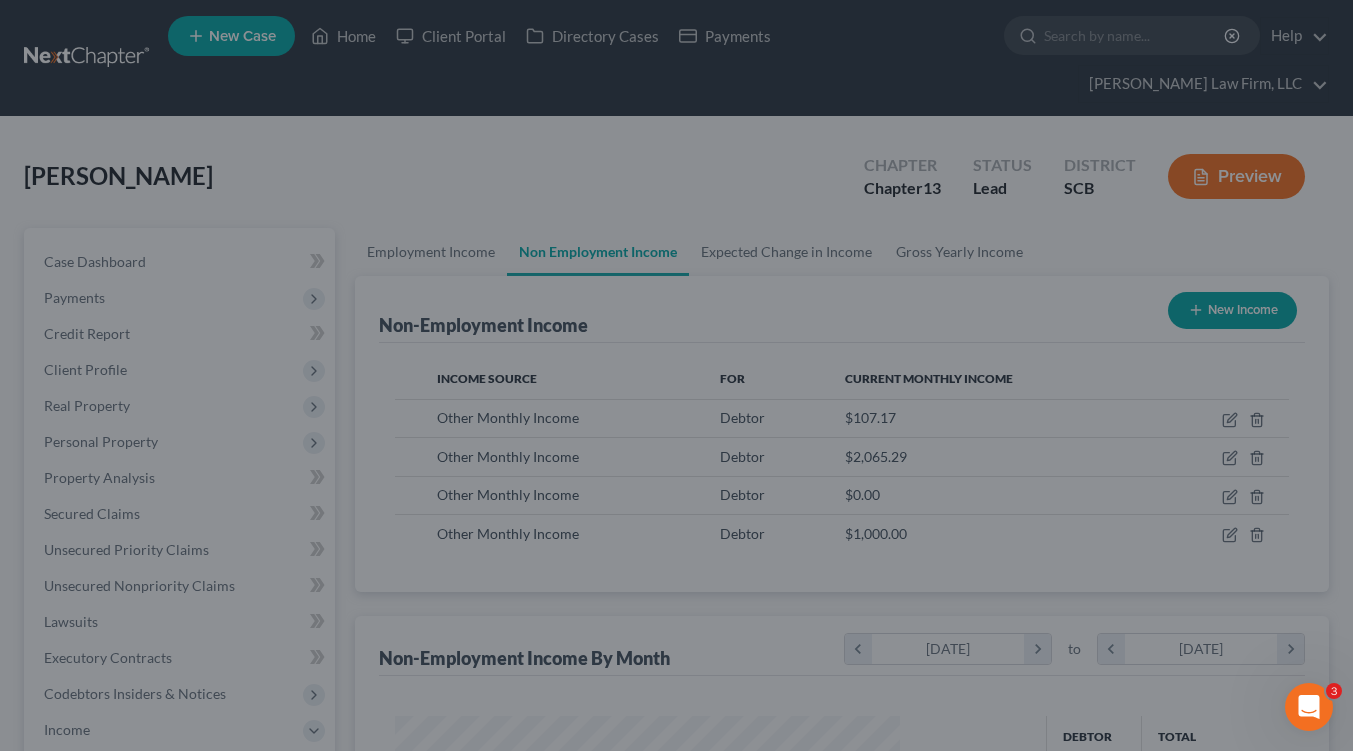 scroll, scrollTop: 358, scrollLeft: 545, axis: both 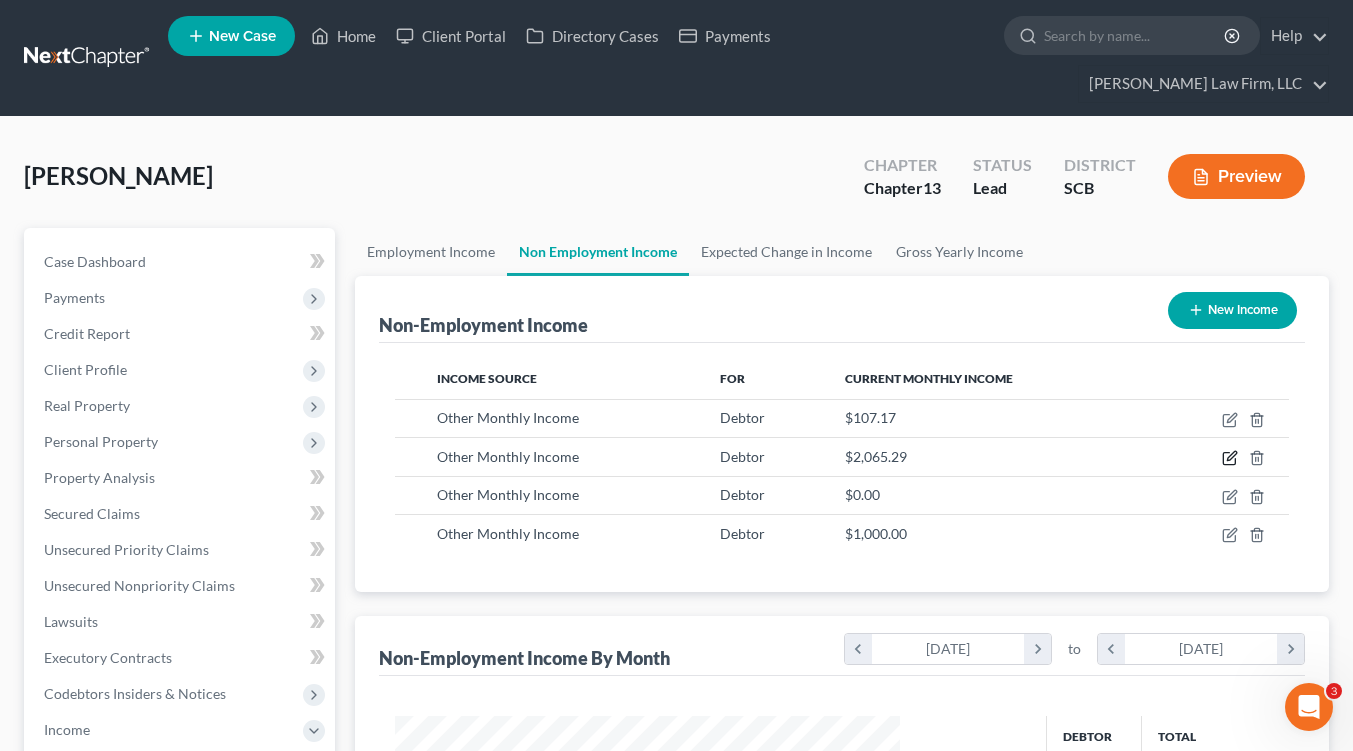 click 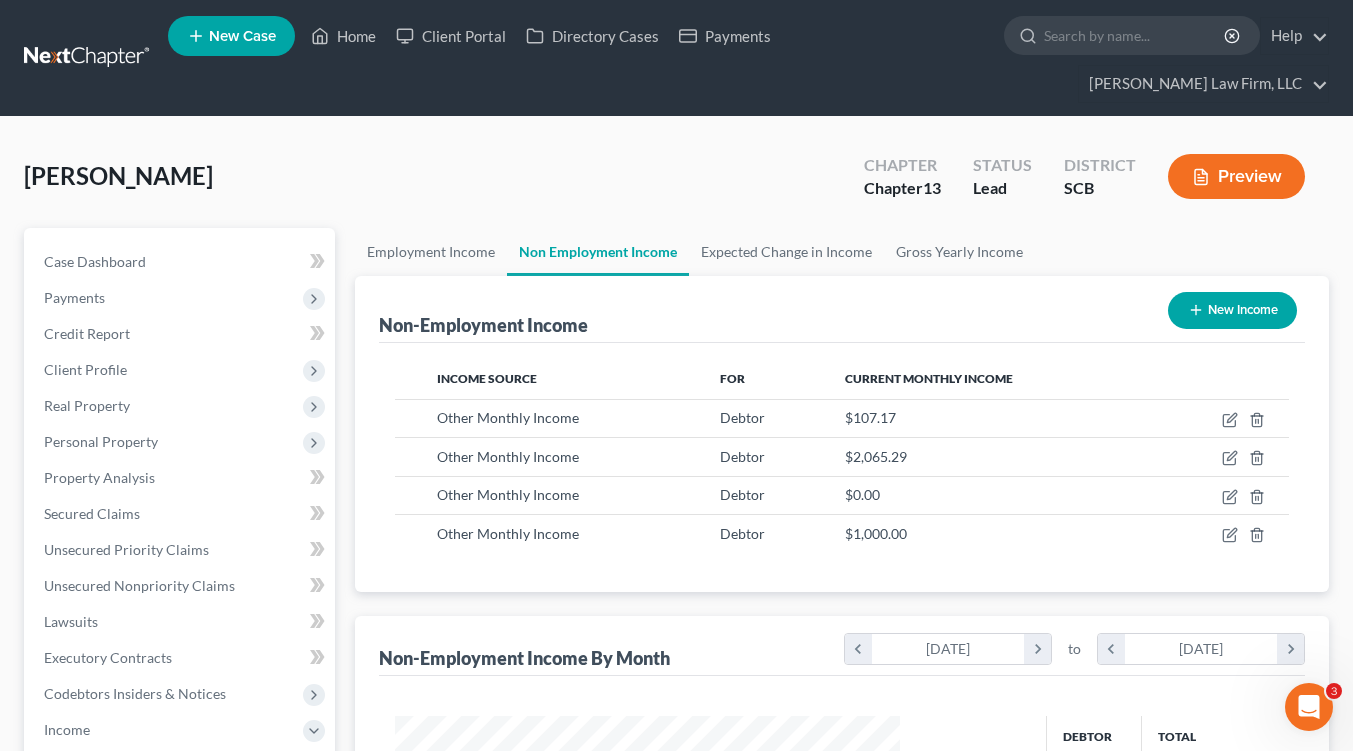 select on "13" 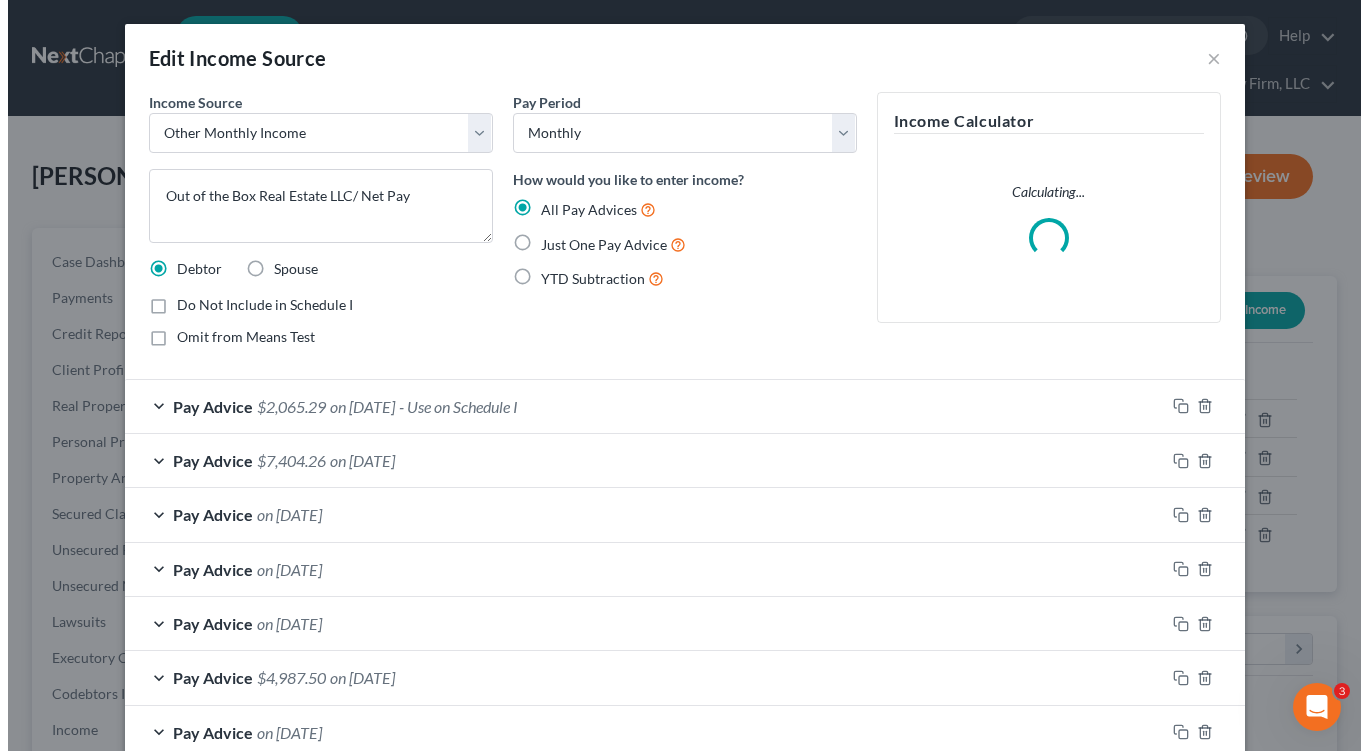 scroll, scrollTop: 999641, scrollLeft: 999448, axis: both 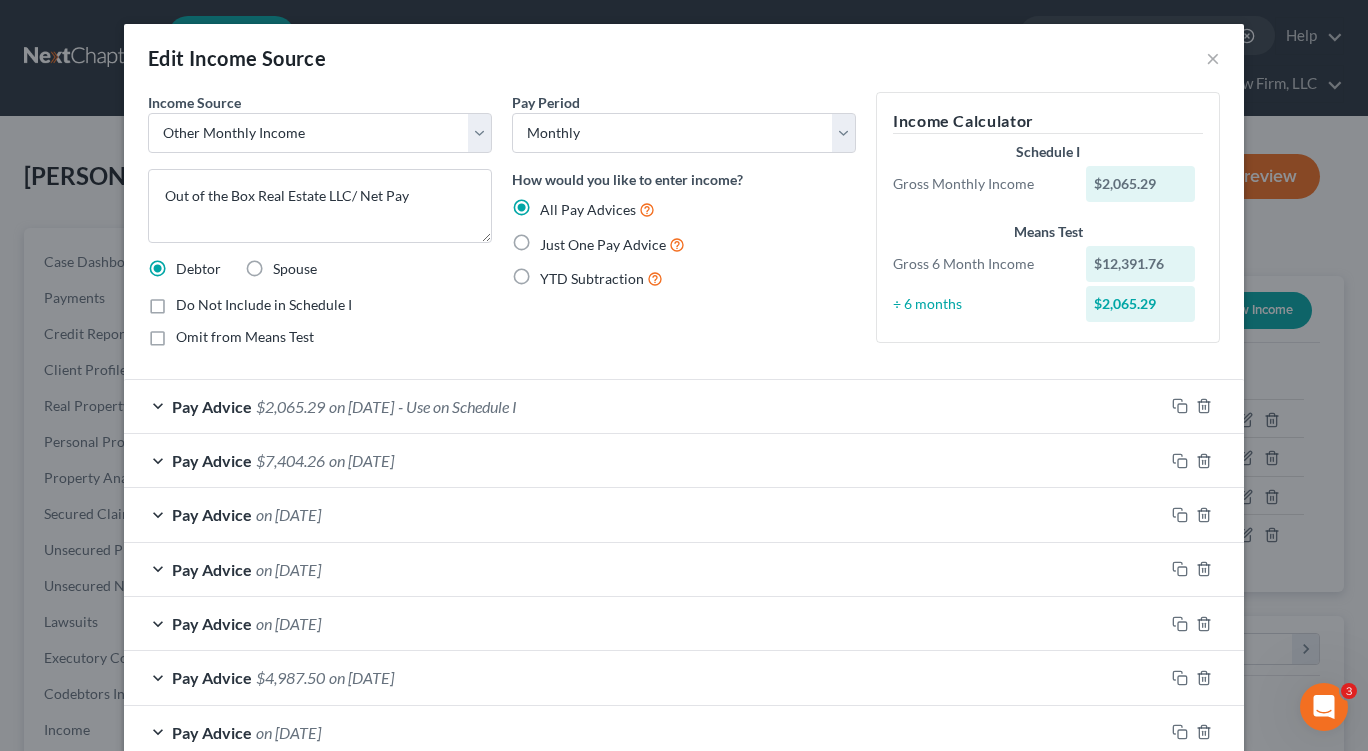 click on "Pay Advice $7,404.26 on 06/20/2025" at bounding box center (644, 460) 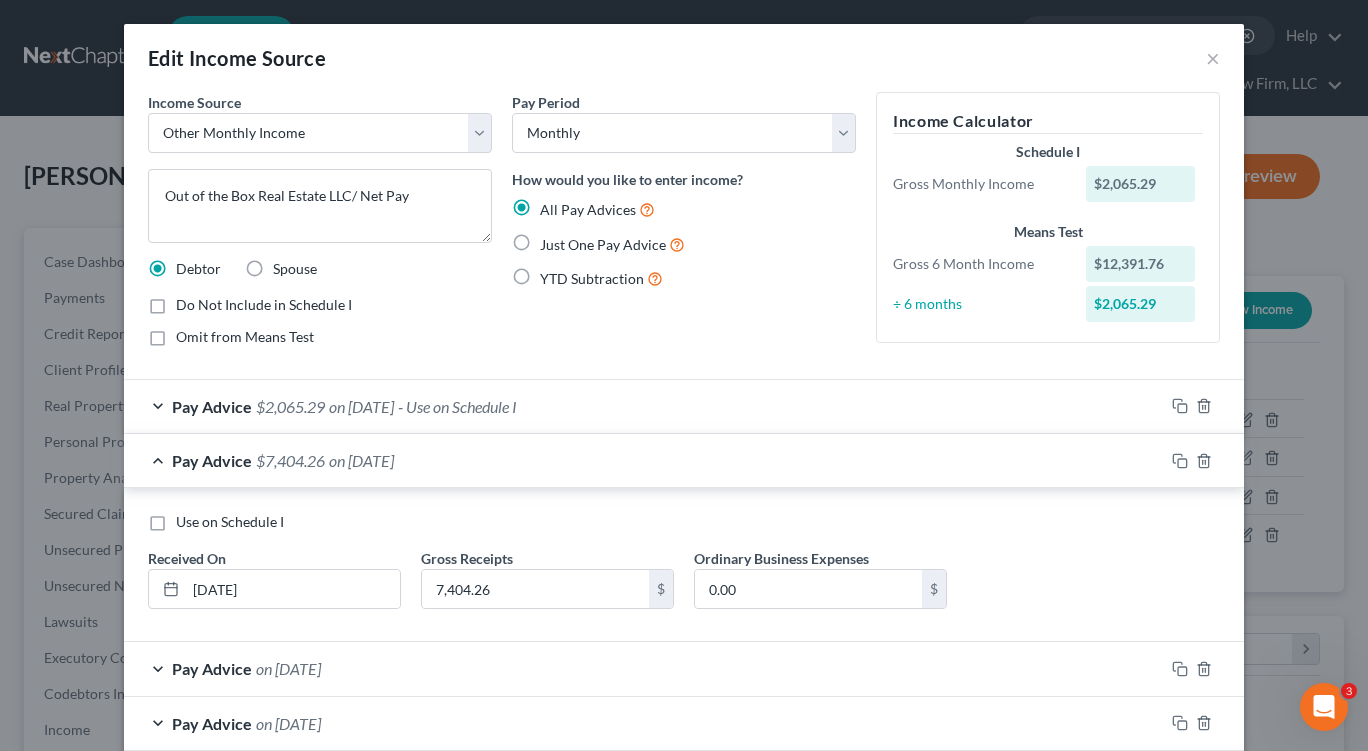 click on "Pay Advice $2,065.29 on 07/01/2025 - Use on Schedule I" at bounding box center [644, 406] 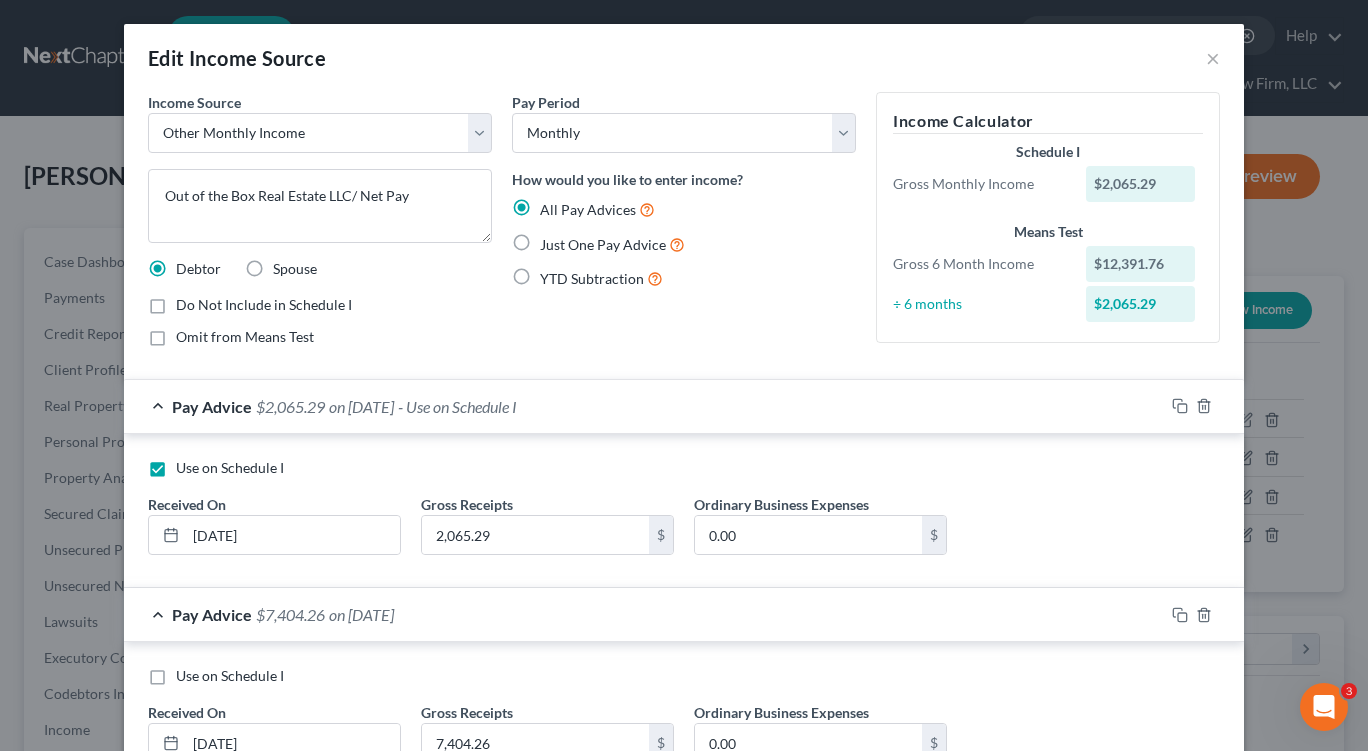 click on "Pay Advice $2,065.29 on 07/01/2025 - Use on Schedule I" at bounding box center (644, 406) 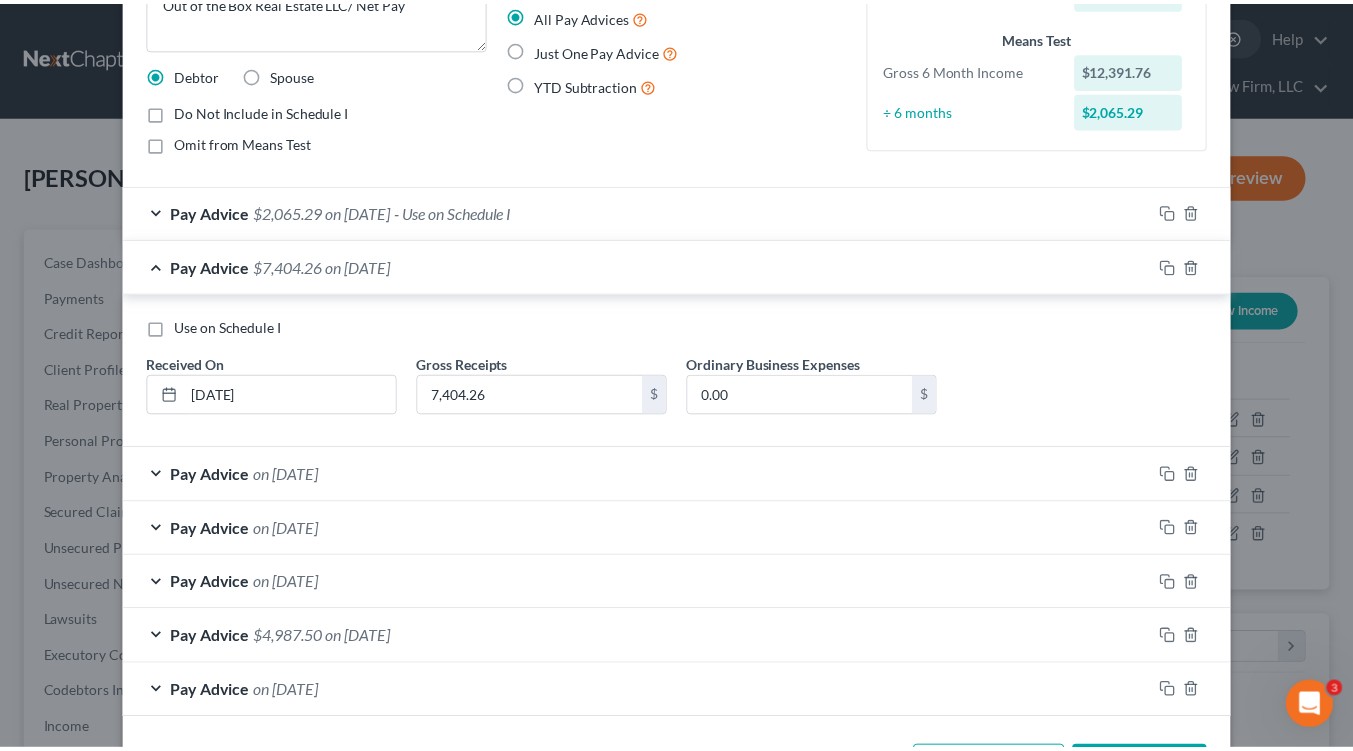 scroll, scrollTop: 272, scrollLeft: 0, axis: vertical 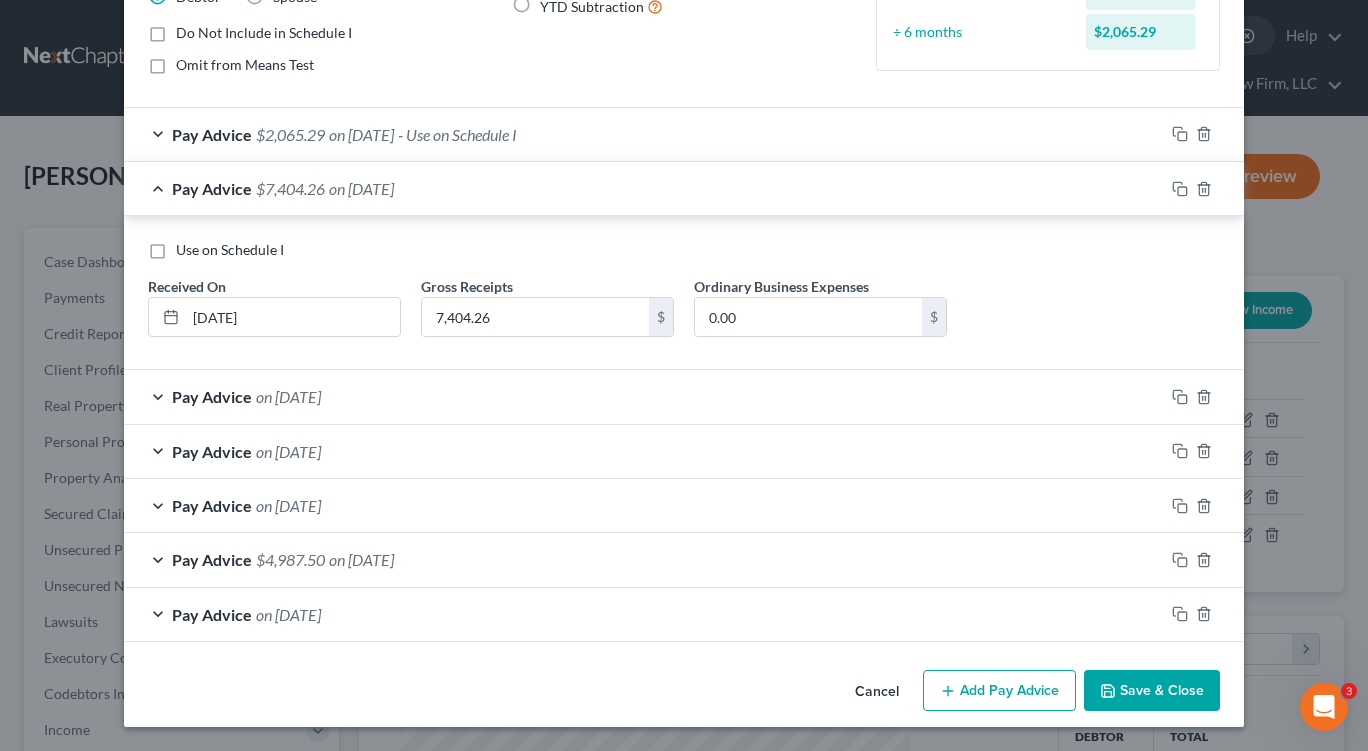 click on "Save & Close" at bounding box center (1152, 691) 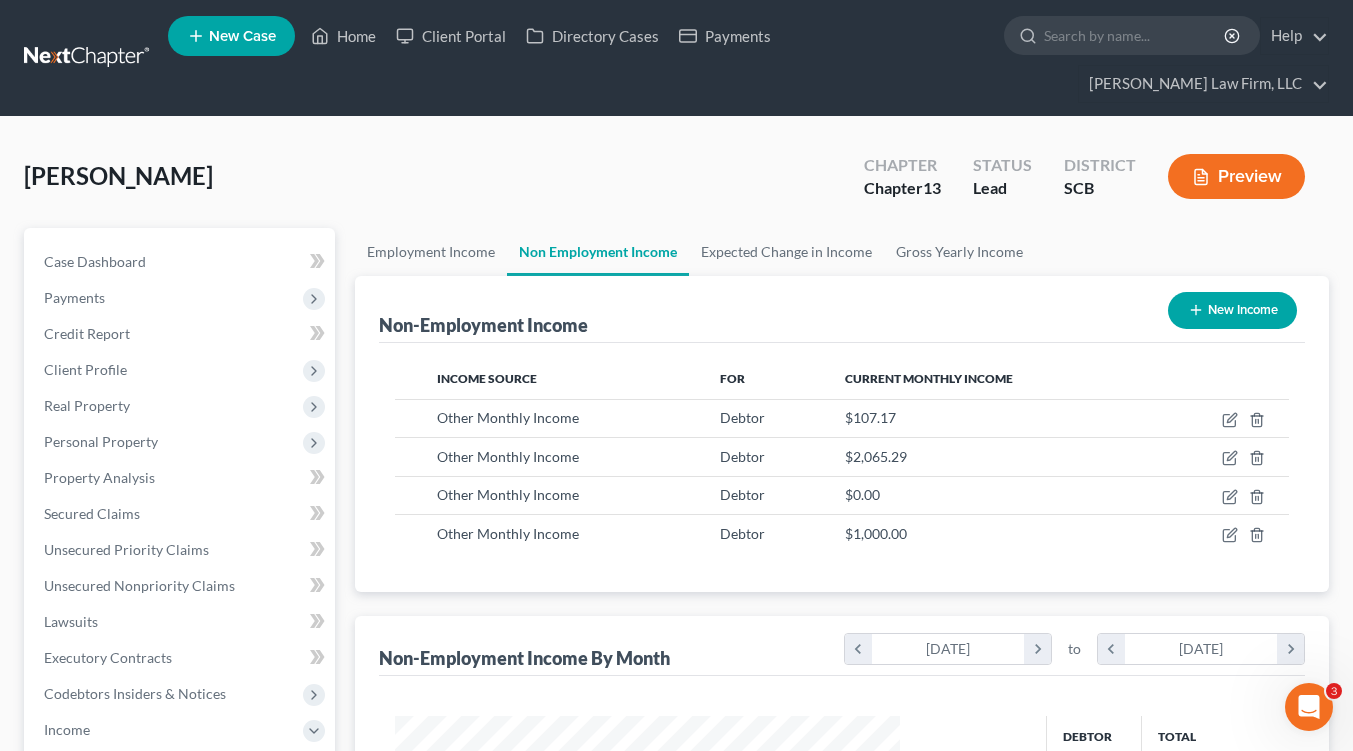 scroll, scrollTop: 358, scrollLeft: 545, axis: both 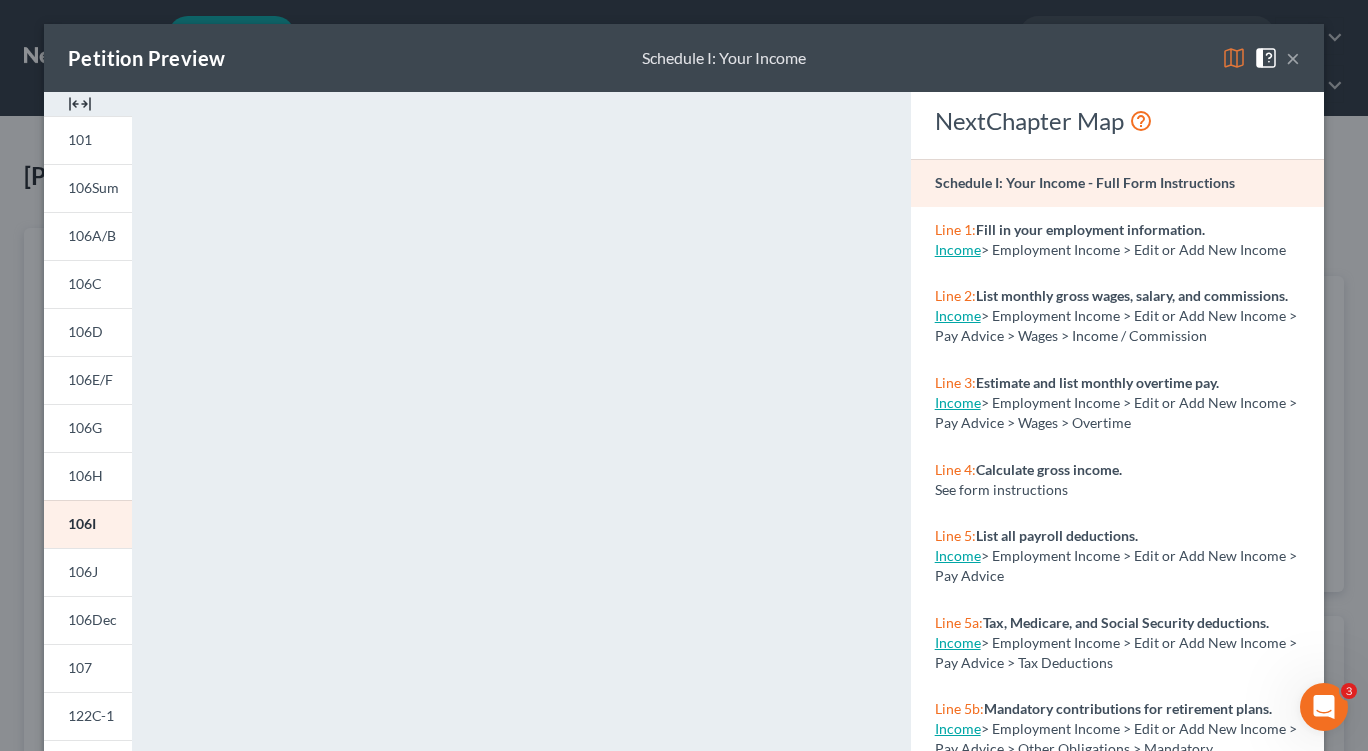 click on "×" at bounding box center [1293, 58] 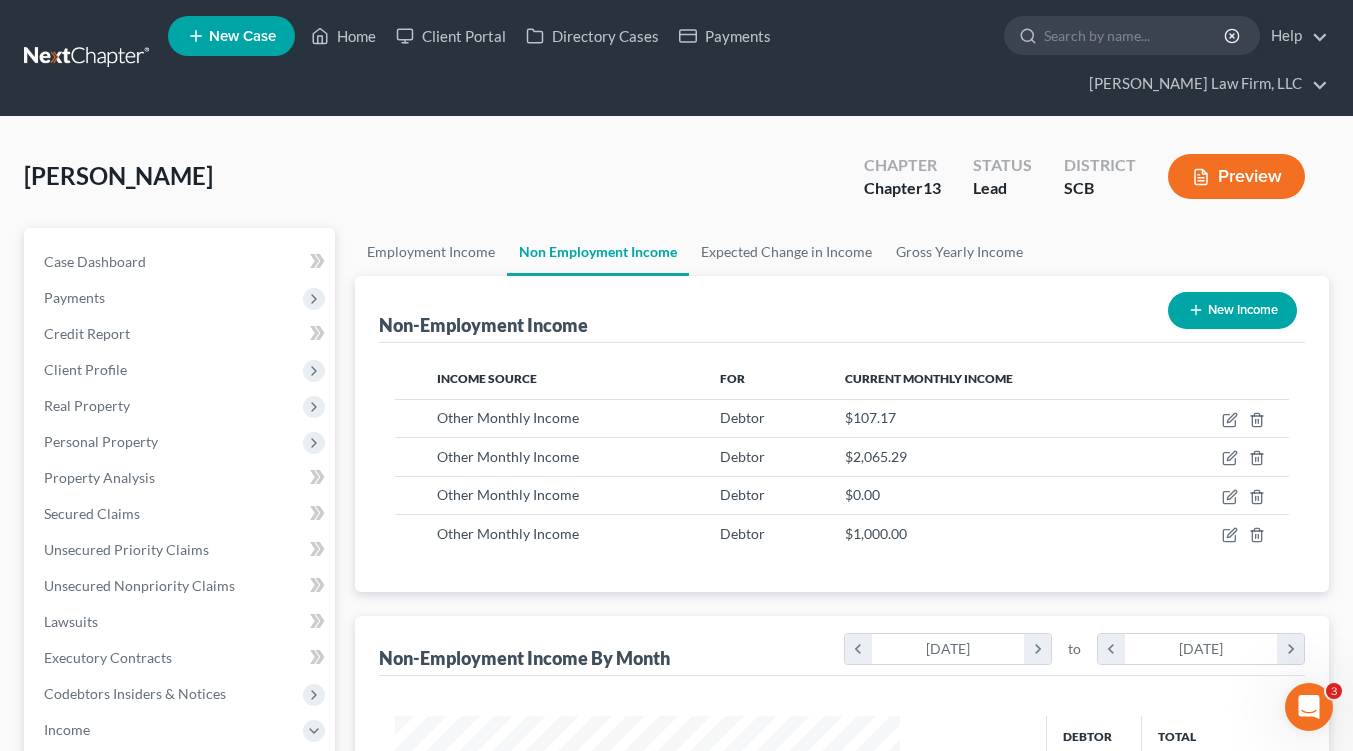 scroll, scrollTop: 358, scrollLeft: 545, axis: both 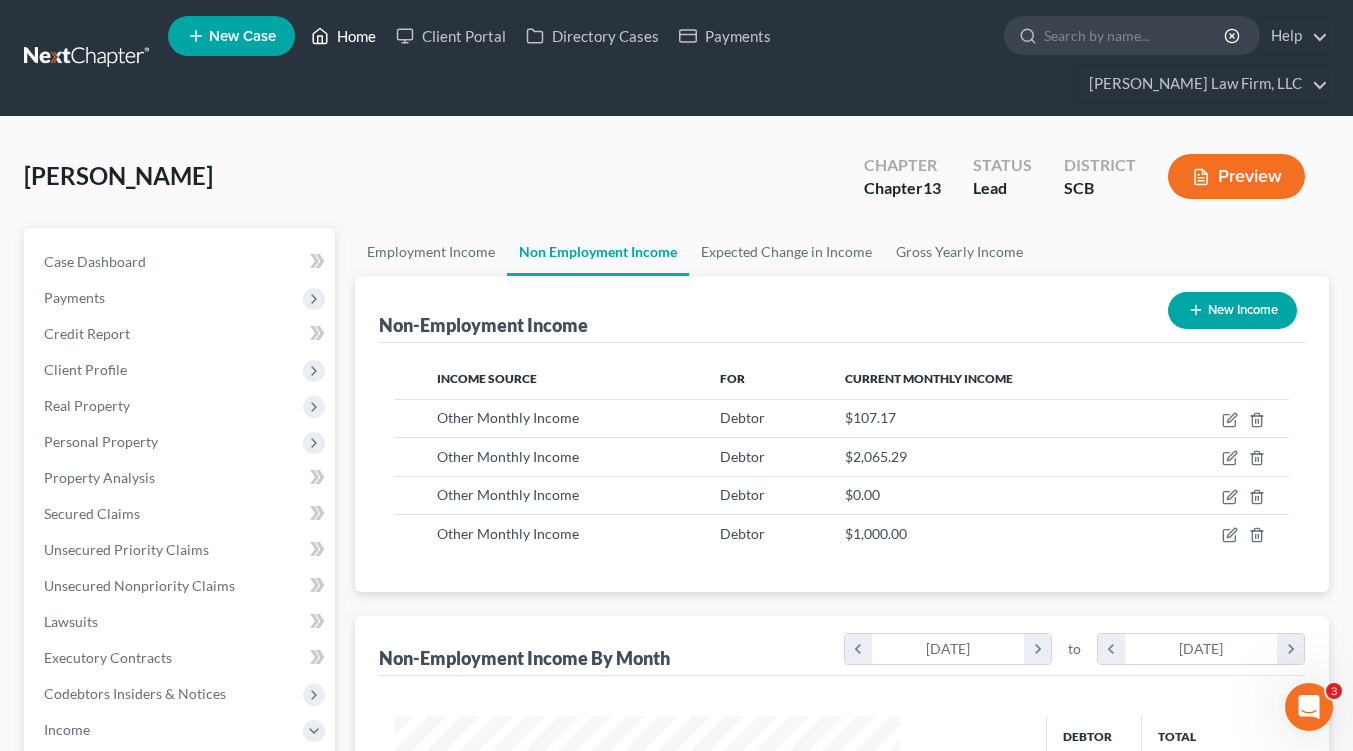 click on "Home" at bounding box center [343, 36] 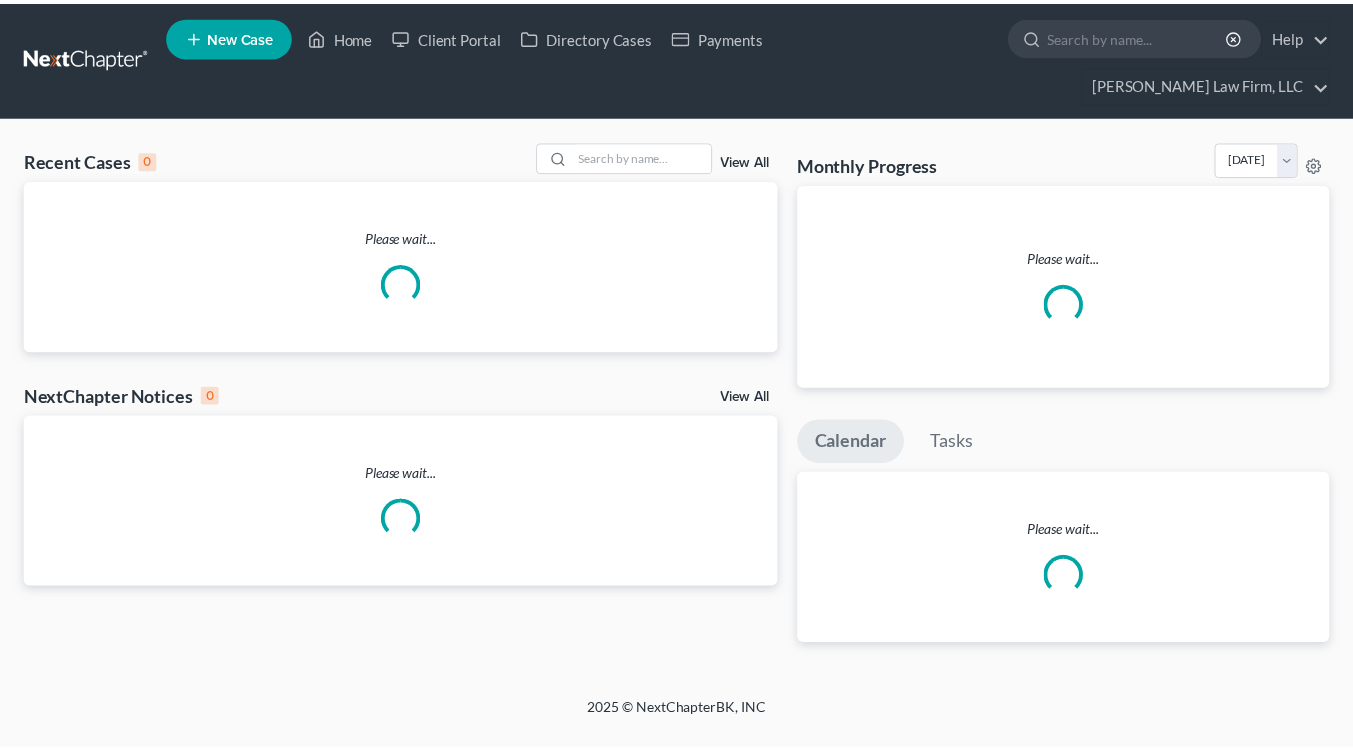scroll, scrollTop: 0, scrollLeft: 0, axis: both 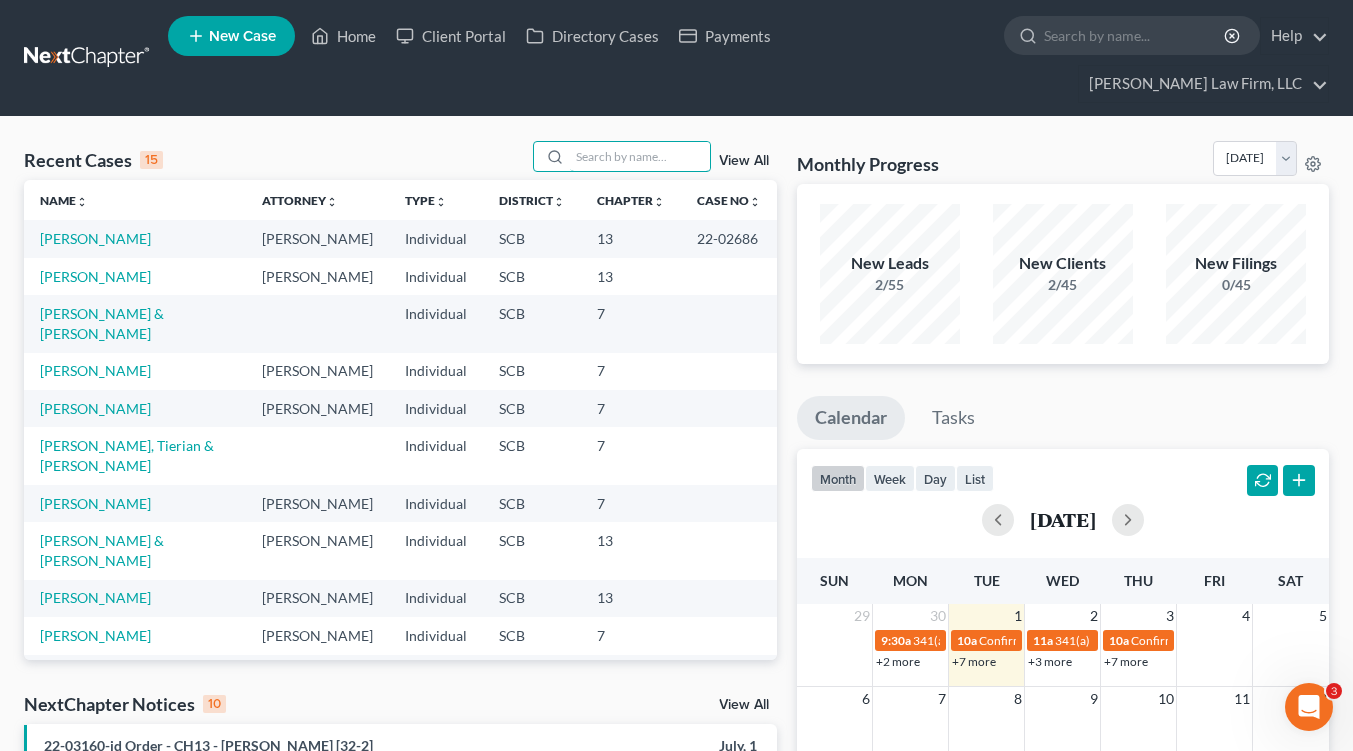 drag, startPoint x: 605, startPoint y: 117, endPoint x: 595, endPoint y: 115, distance: 10.198039 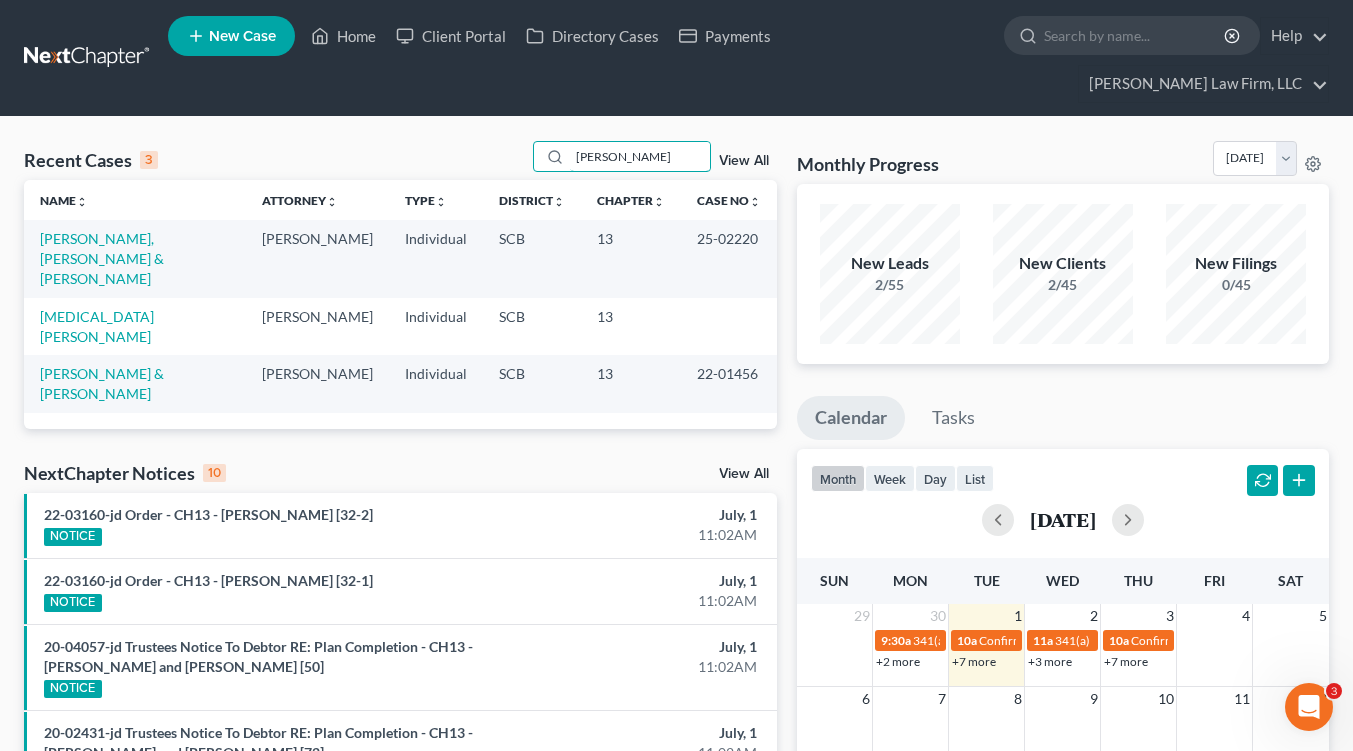 type on "[PERSON_NAME]" 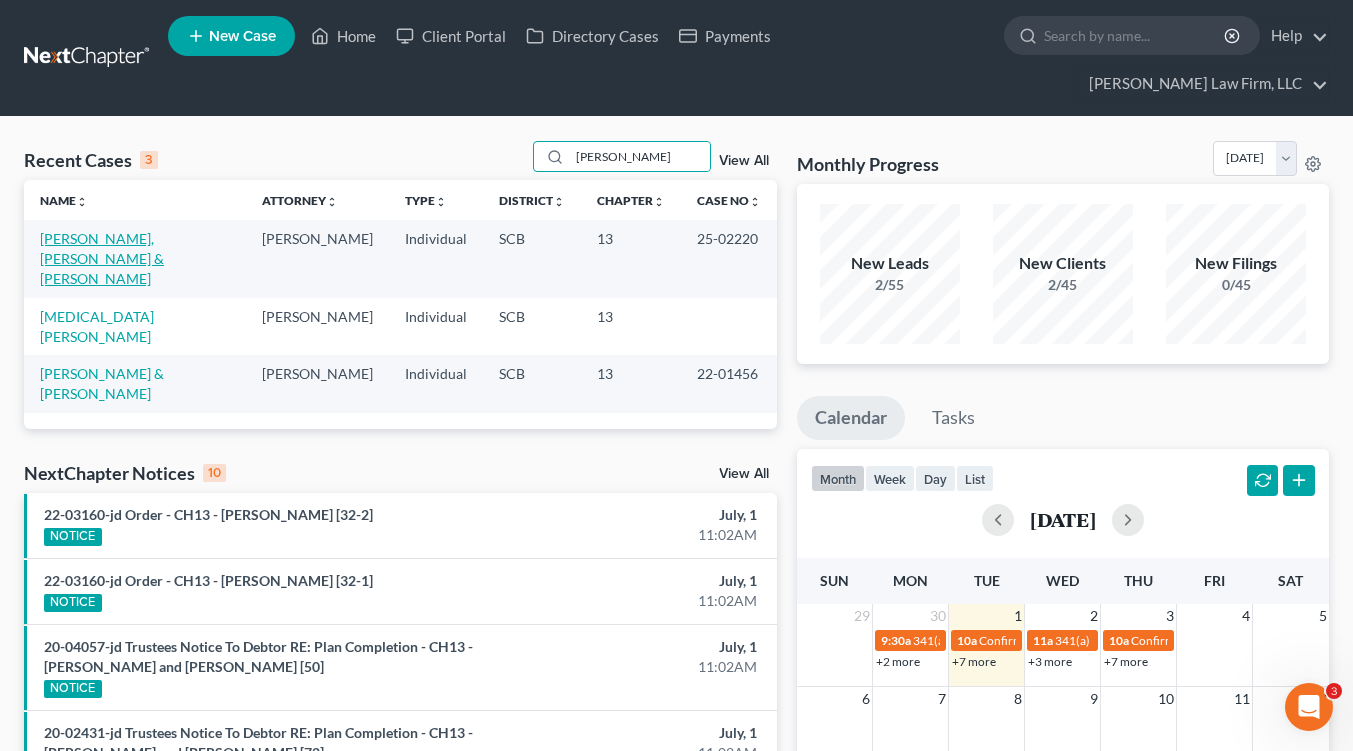 click on "[PERSON_NAME], [PERSON_NAME] & [PERSON_NAME]" at bounding box center (102, 258) 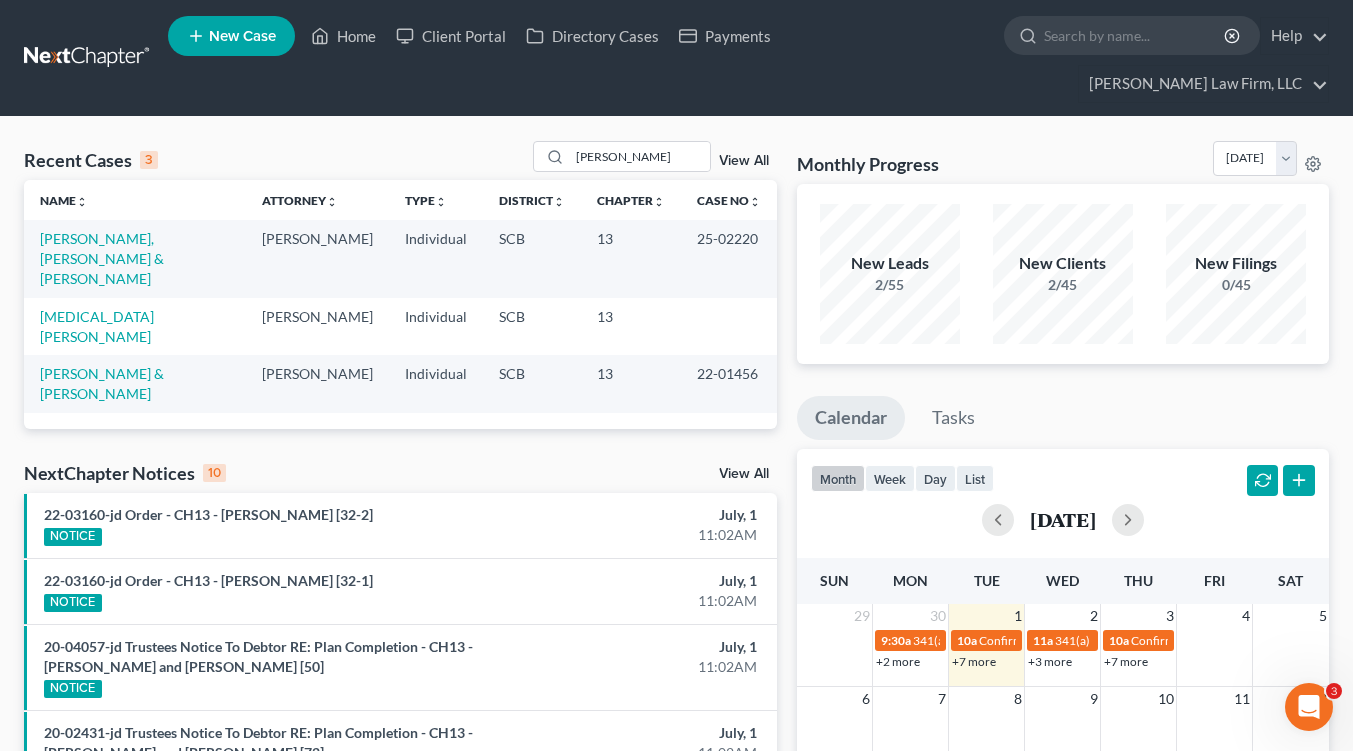 select on "0" 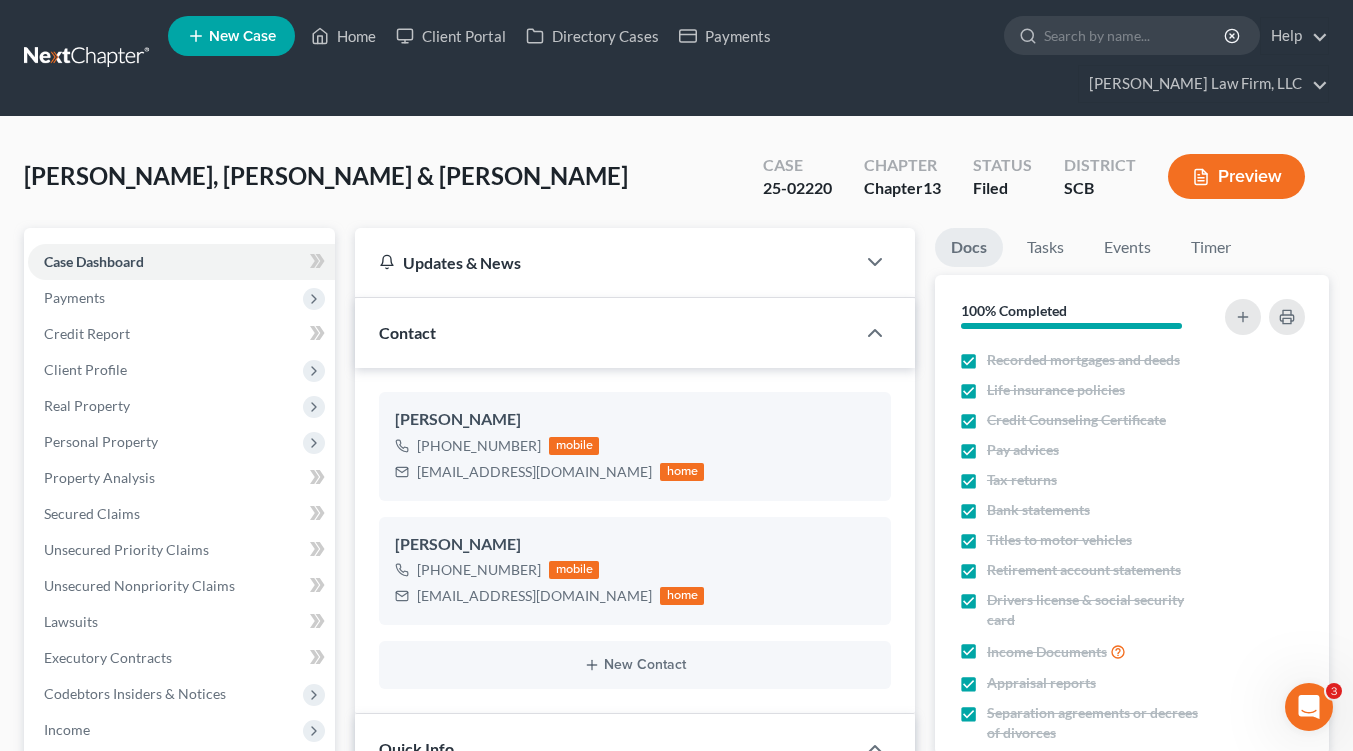 select on "3" 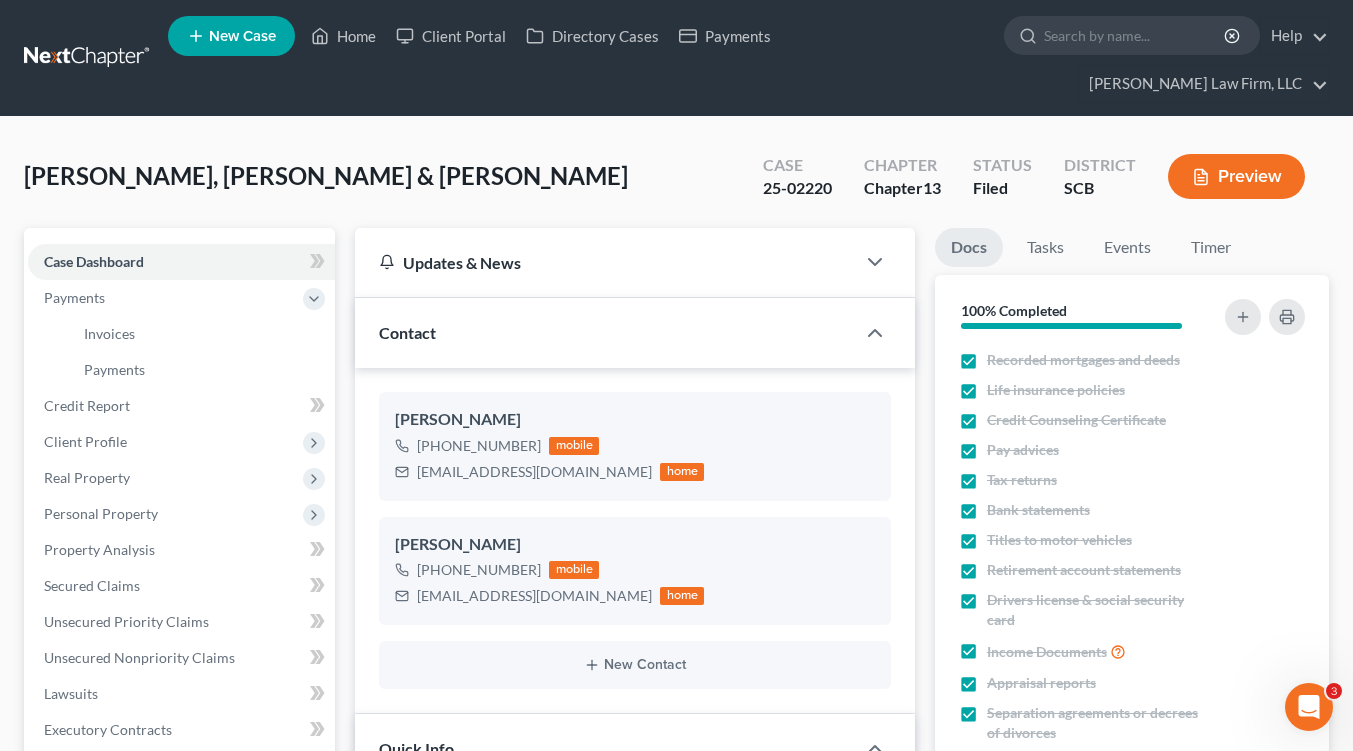 click on "Client Profile" at bounding box center [181, 442] 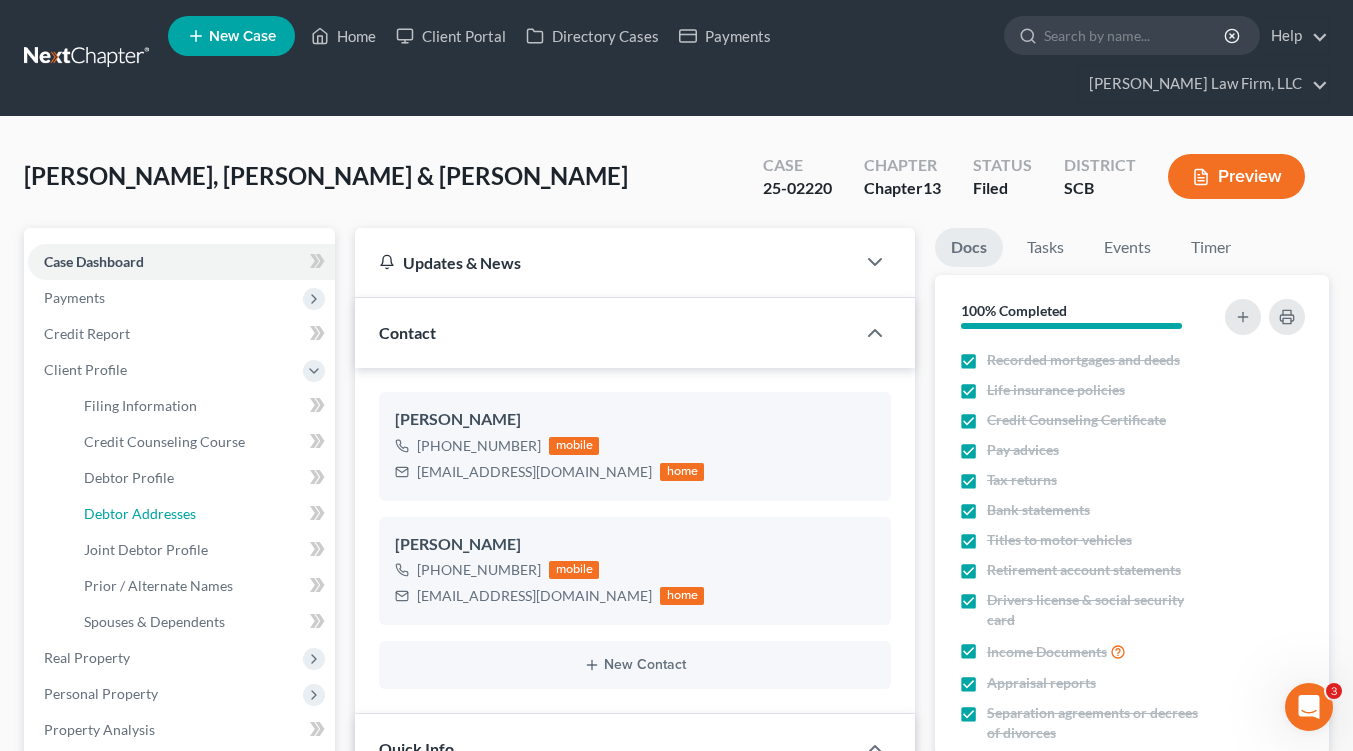 click on "Debtor Addresses" at bounding box center [140, 513] 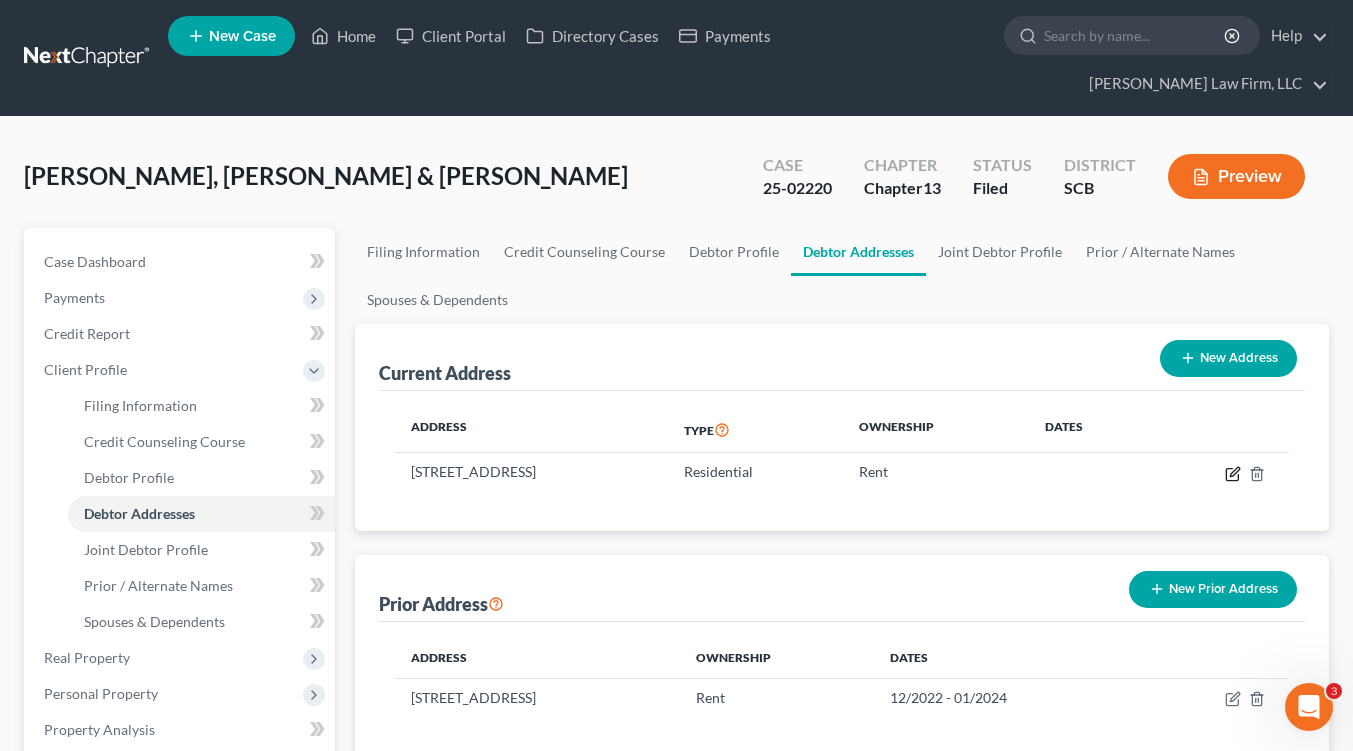 click 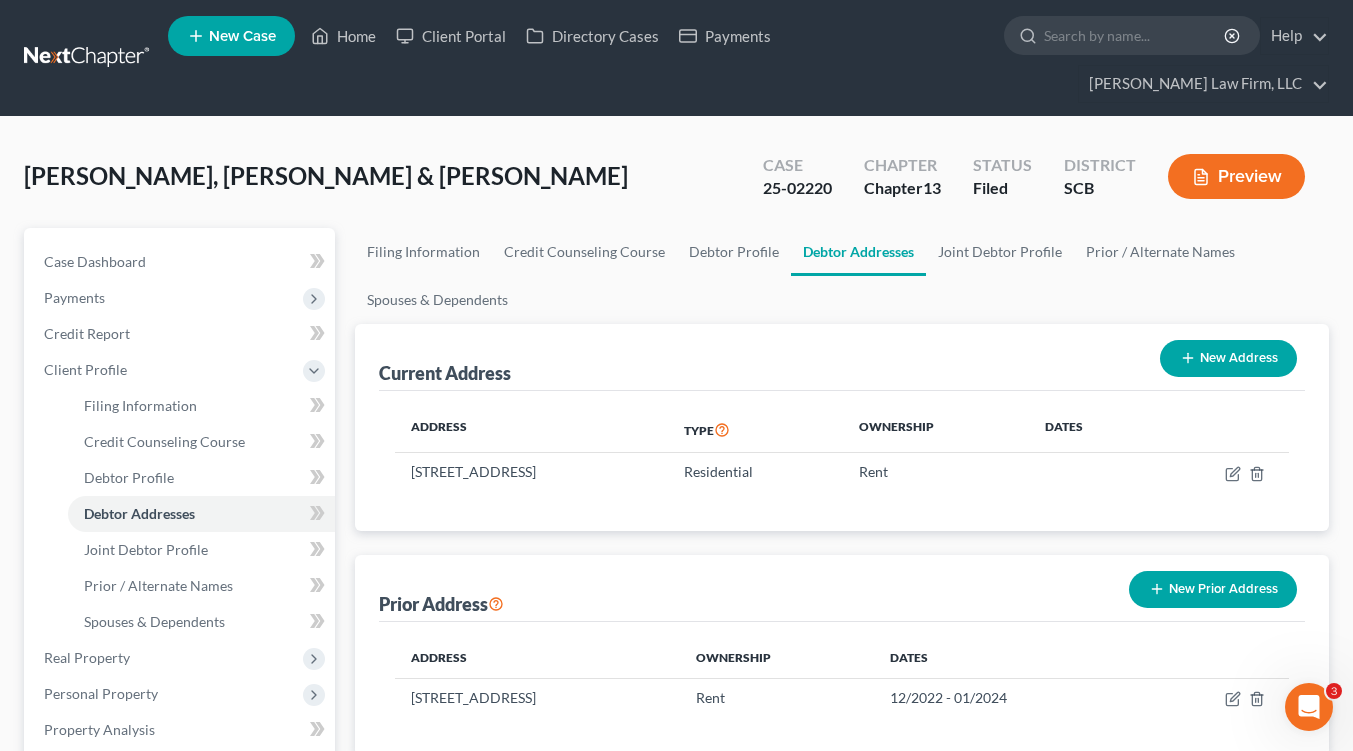 select on "42" 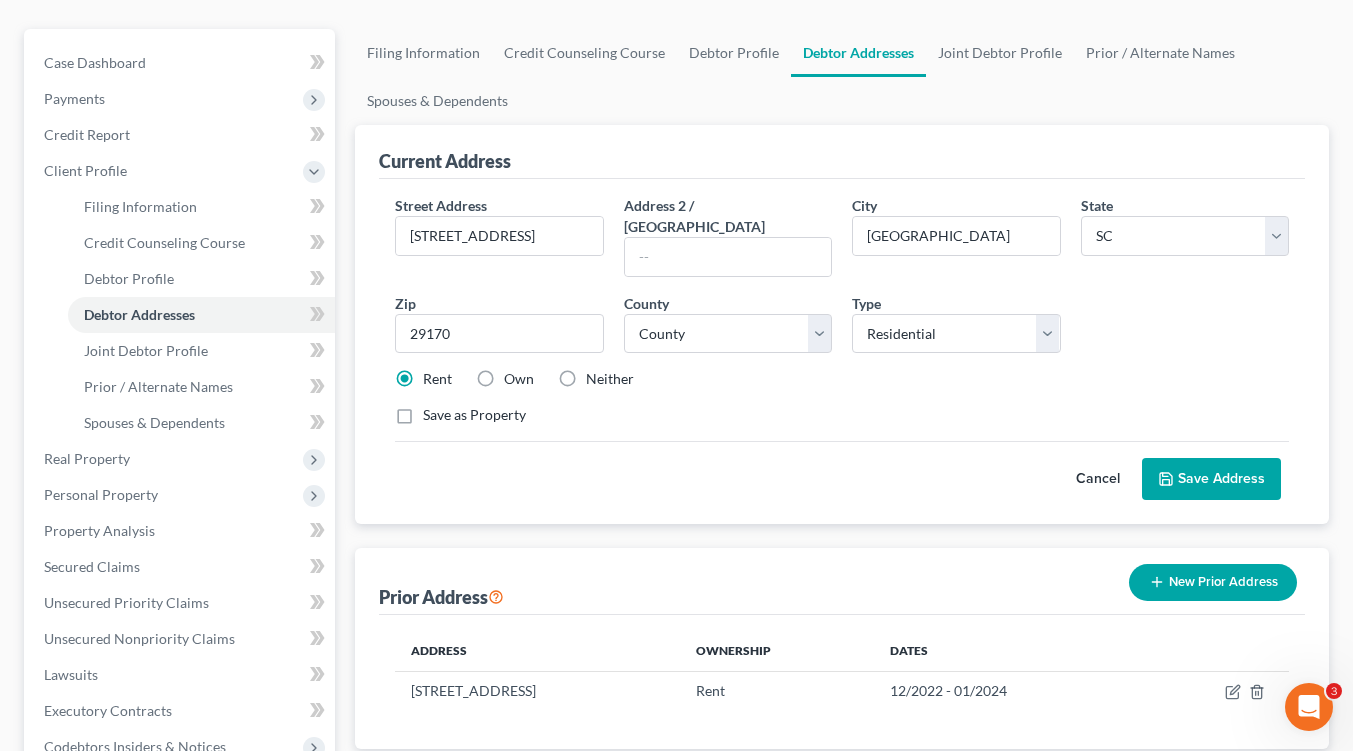 scroll, scrollTop: 400, scrollLeft: 0, axis: vertical 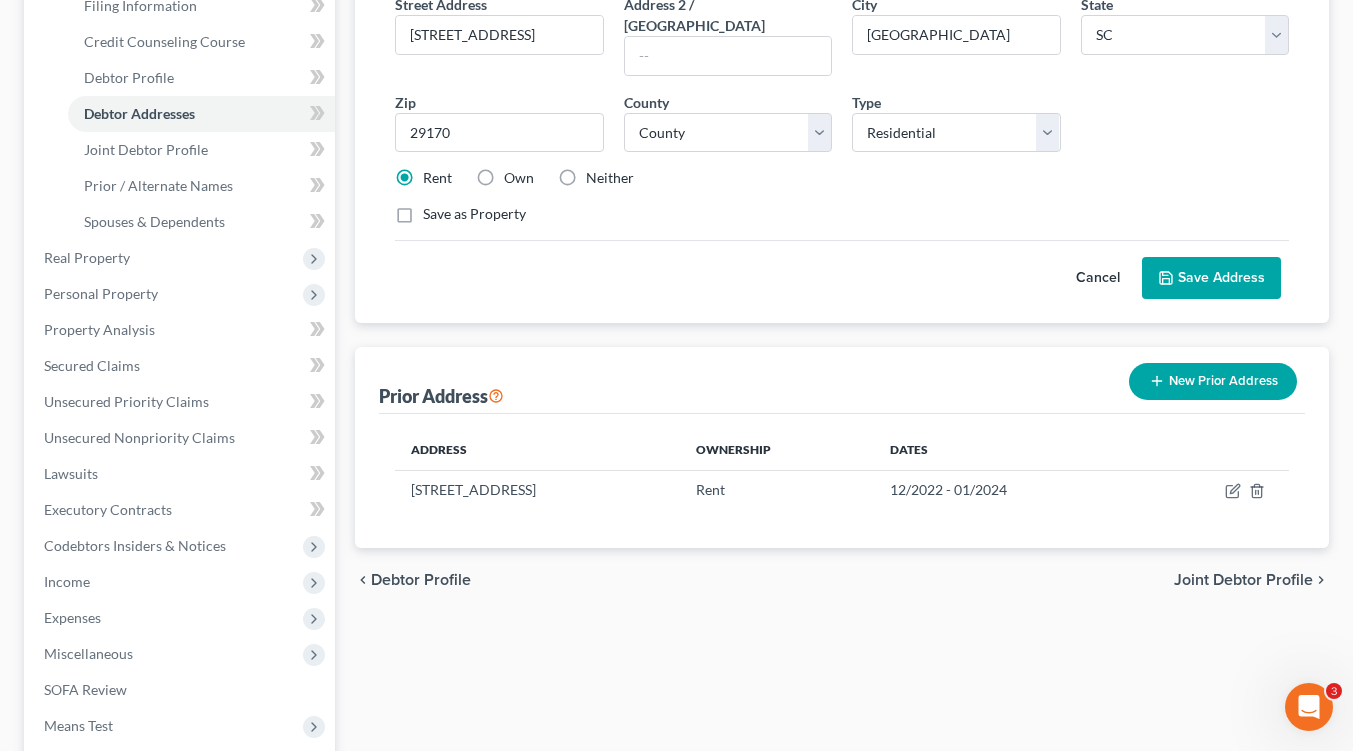 click on "Joint Debtor Profile" at bounding box center [1243, 580] 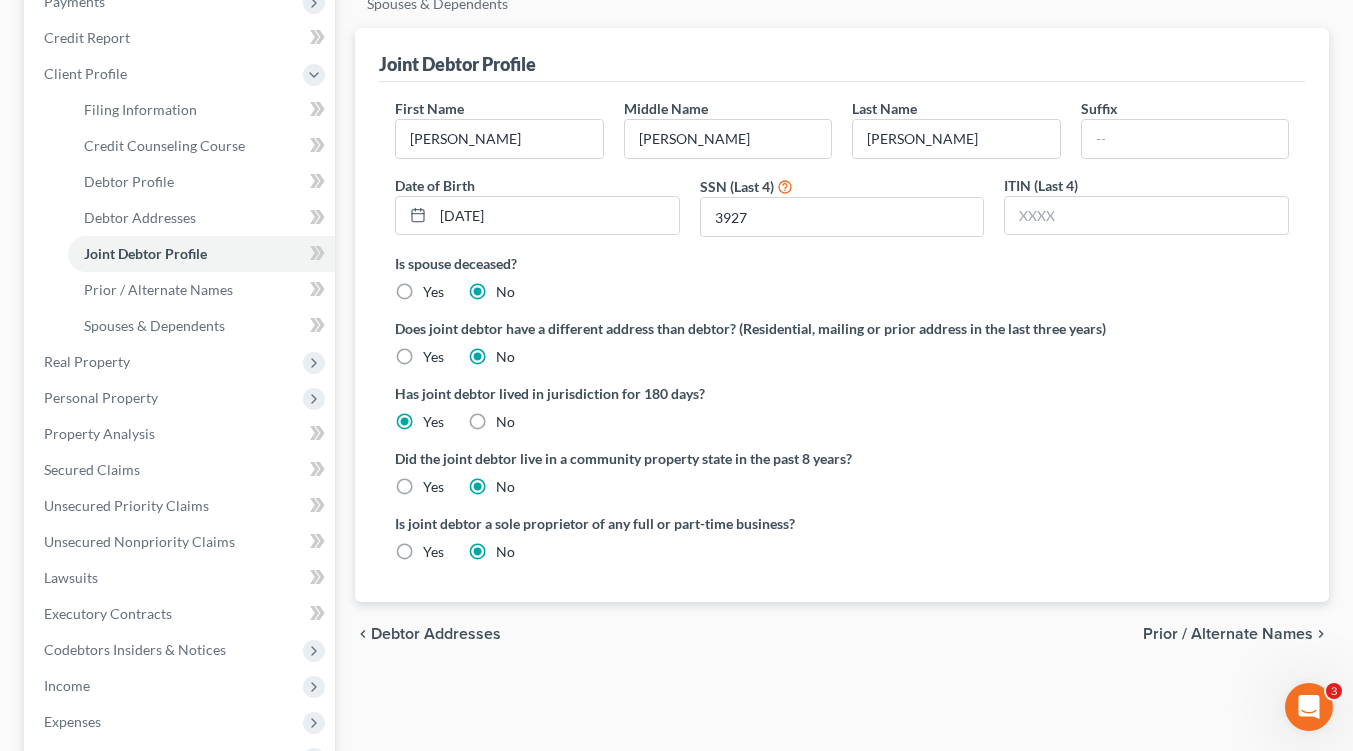 scroll, scrollTop: 300, scrollLeft: 0, axis: vertical 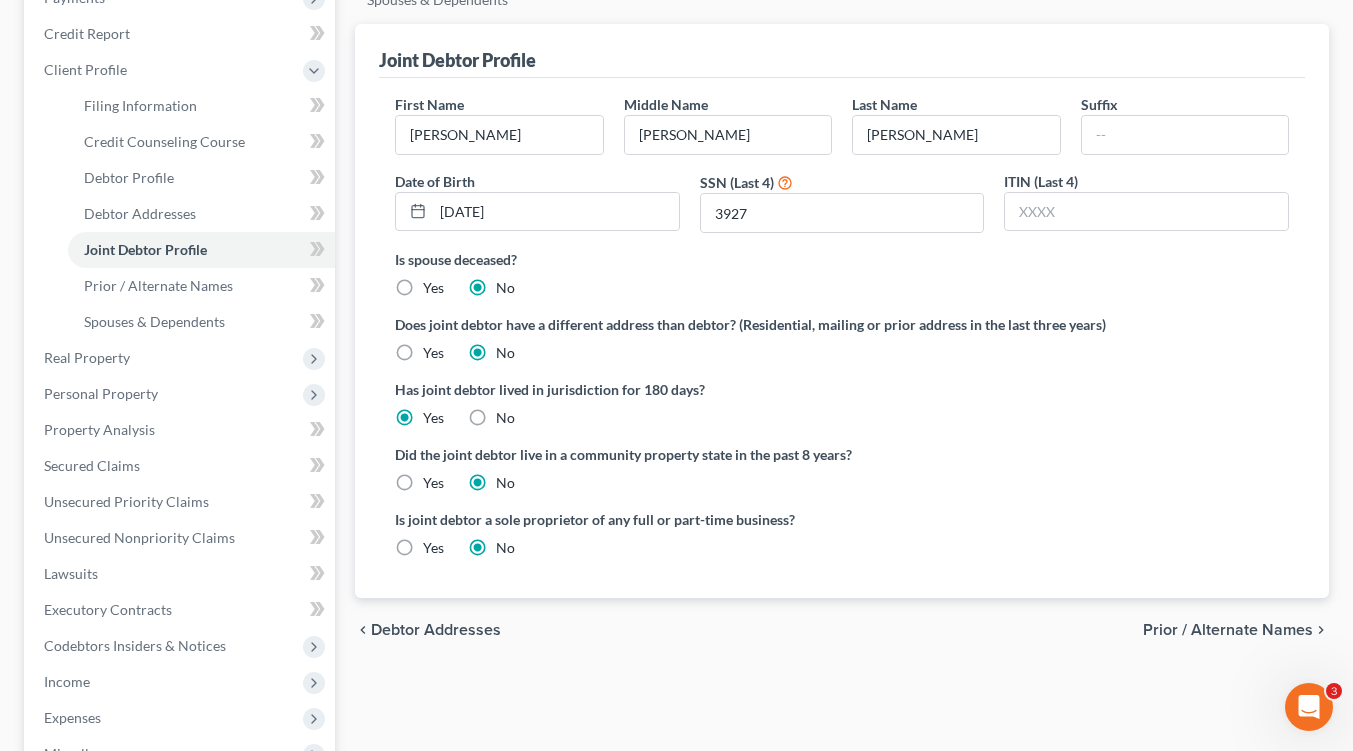click on "Prior / Alternate Names" at bounding box center (1228, 630) 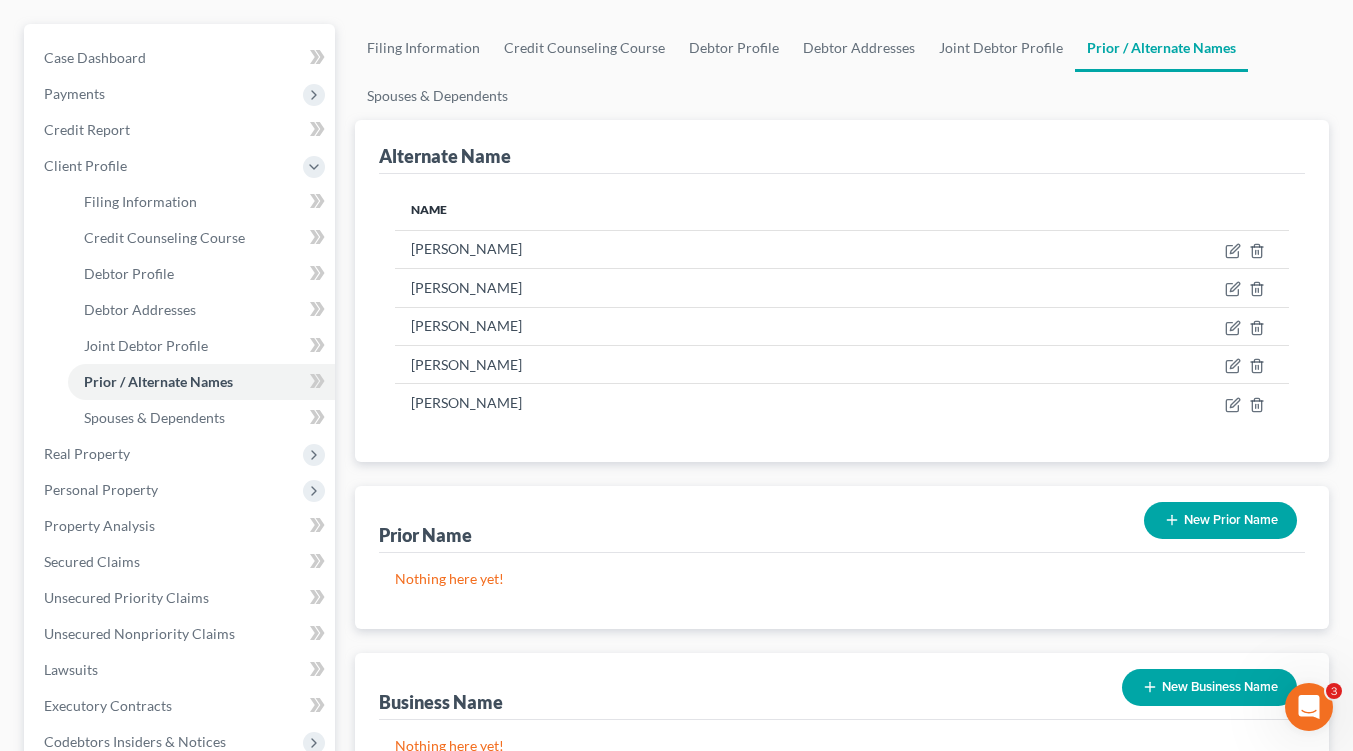 scroll, scrollTop: 300, scrollLeft: 0, axis: vertical 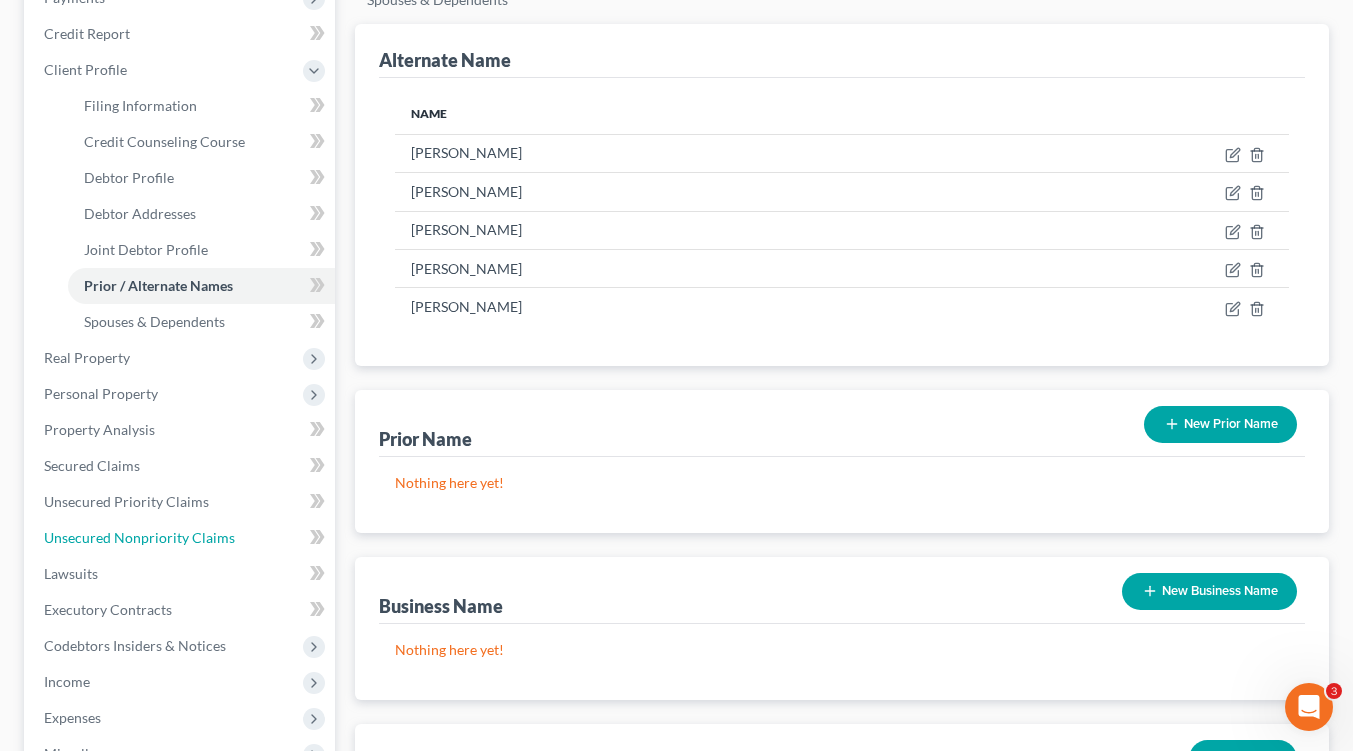 click on "Unsecured Nonpriority Claims" at bounding box center (139, 537) 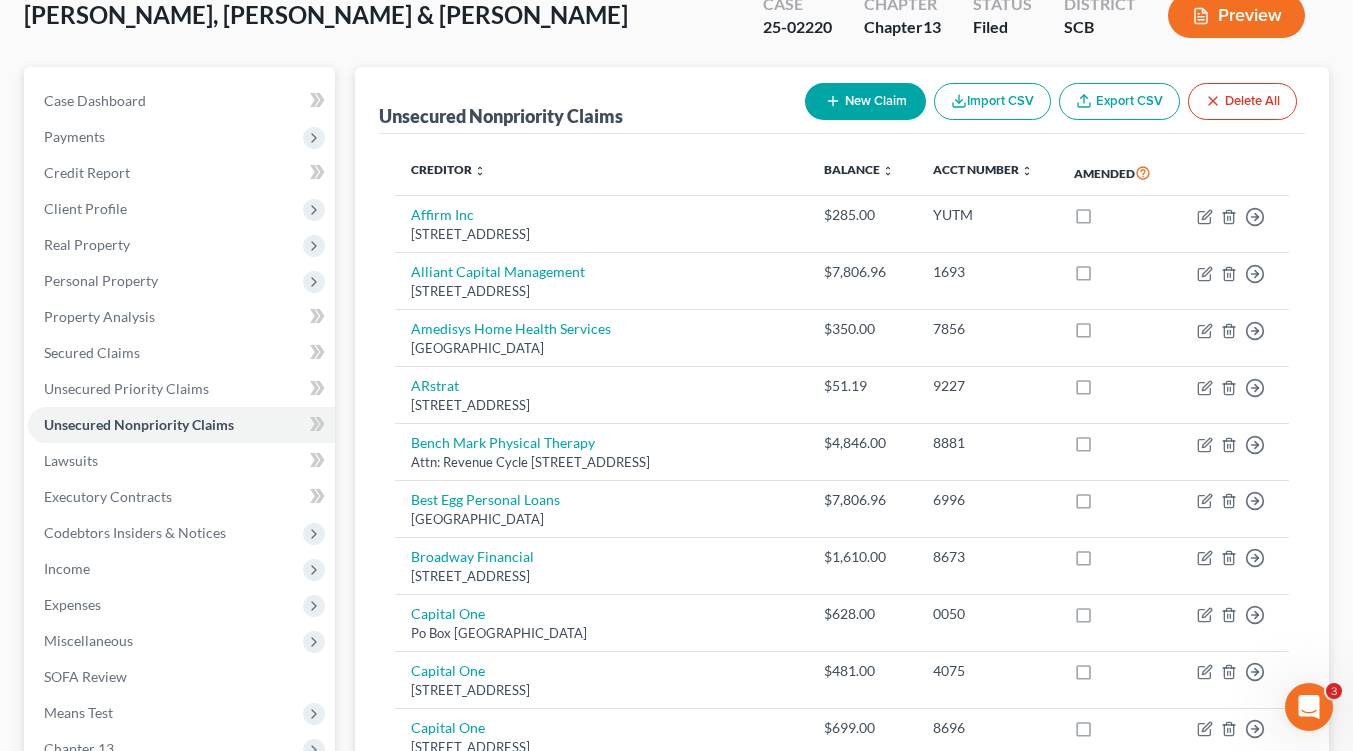 scroll, scrollTop: 200, scrollLeft: 0, axis: vertical 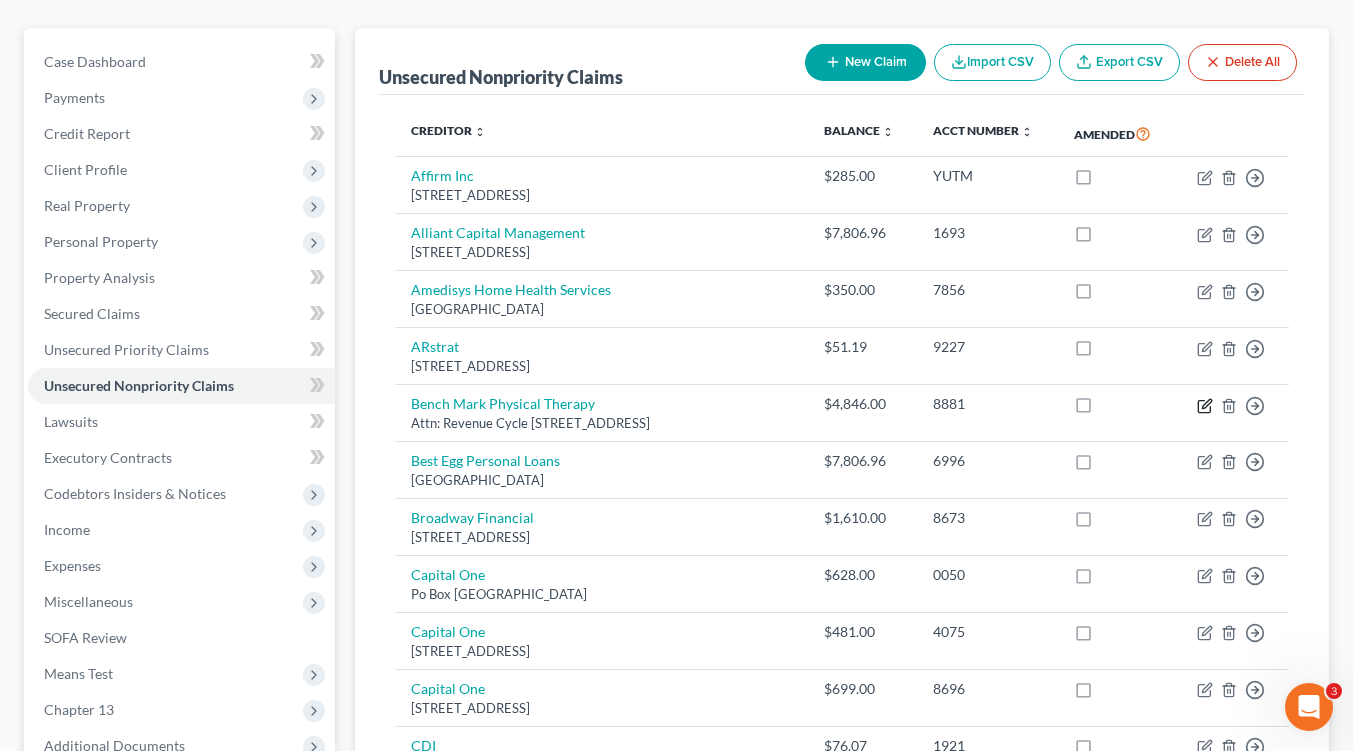 click 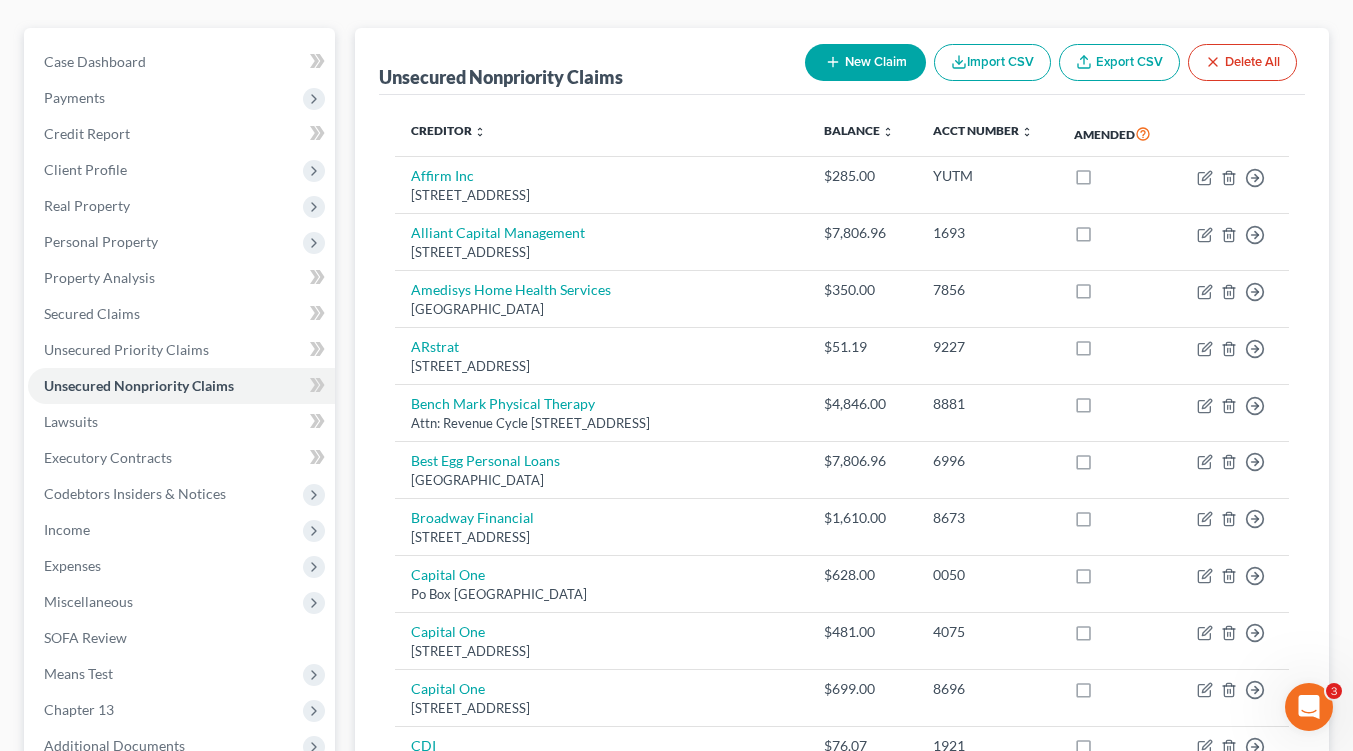 select on "0" 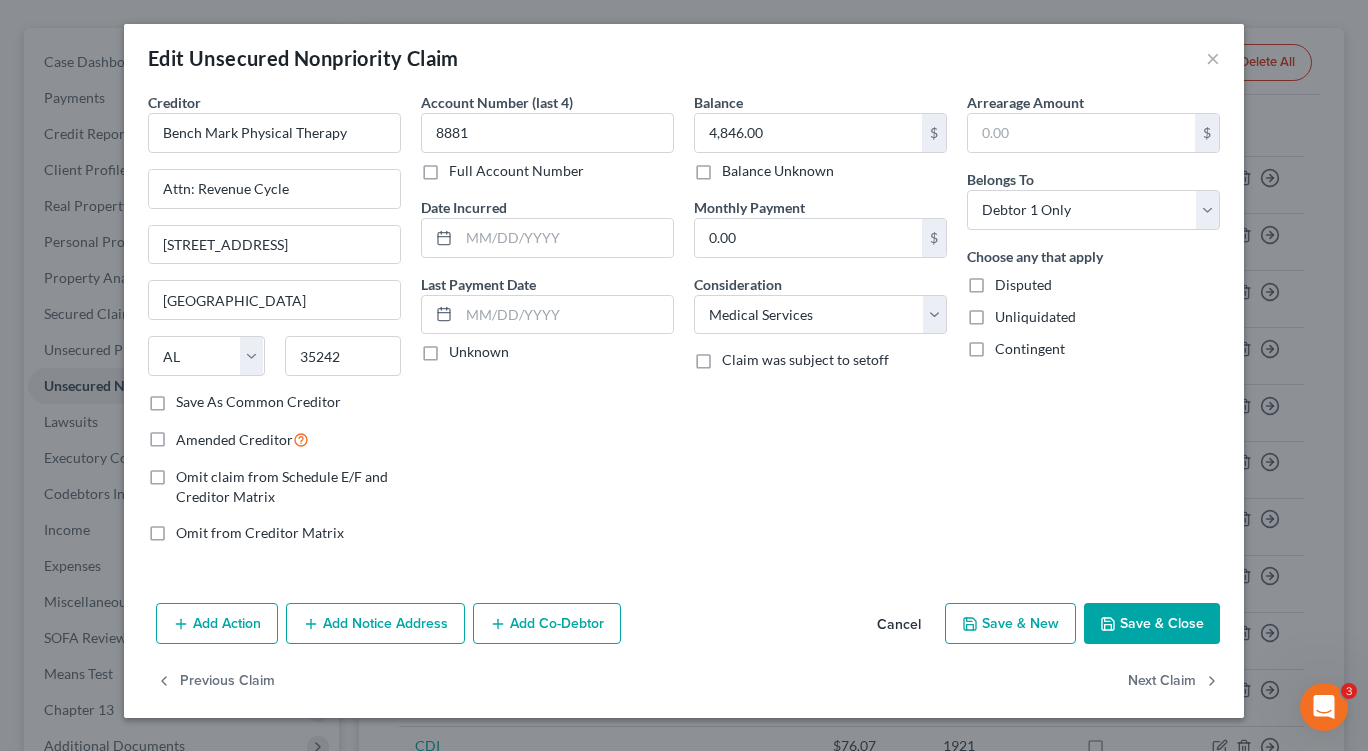 click on "Save & Close" at bounding box center (1152, 624) 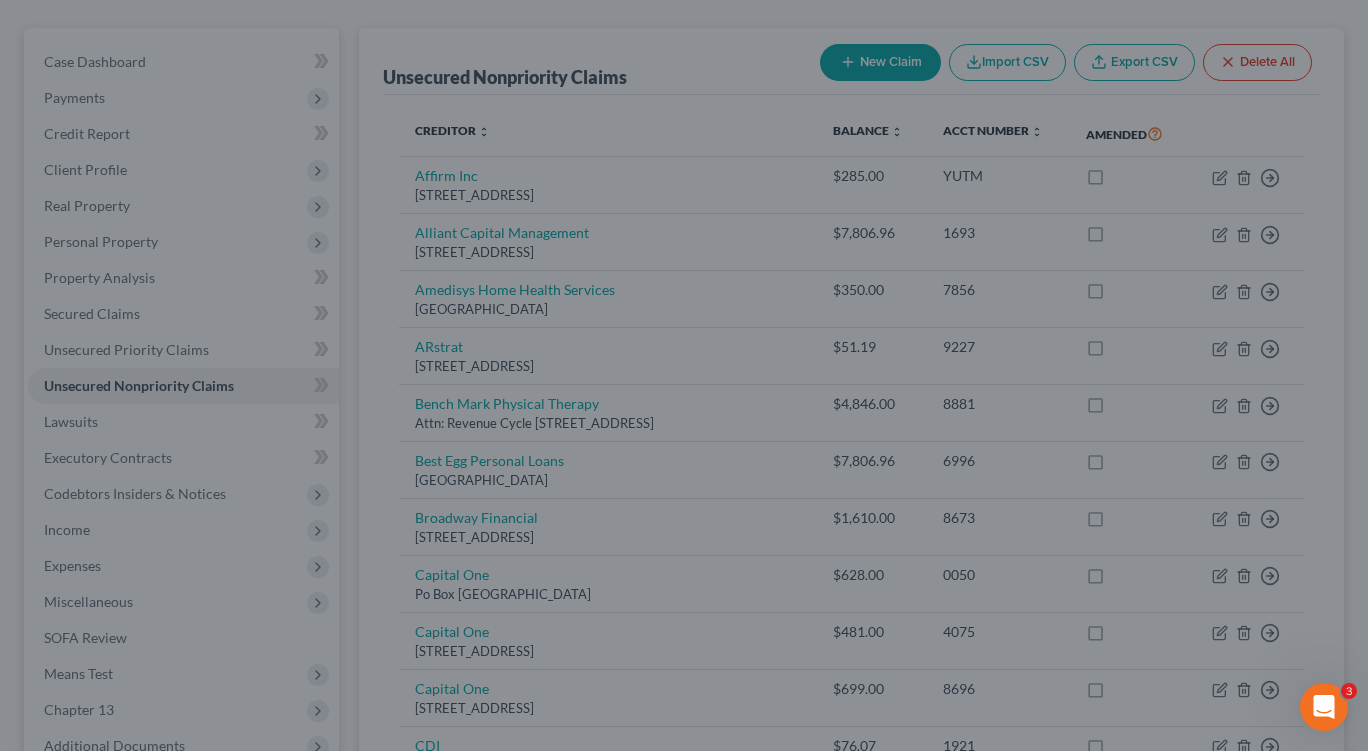 type on "0" 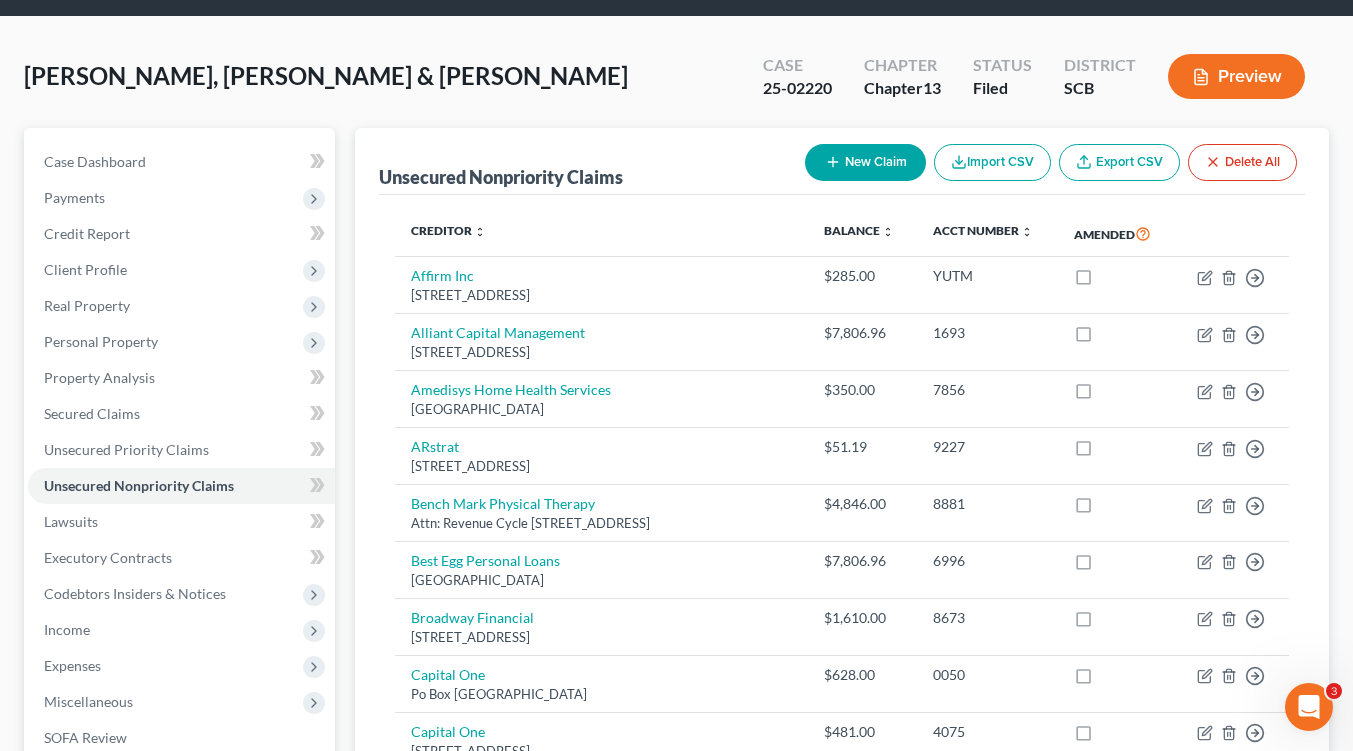 scroll, scrollTop: 0, scrollLeft: 0, axis: both 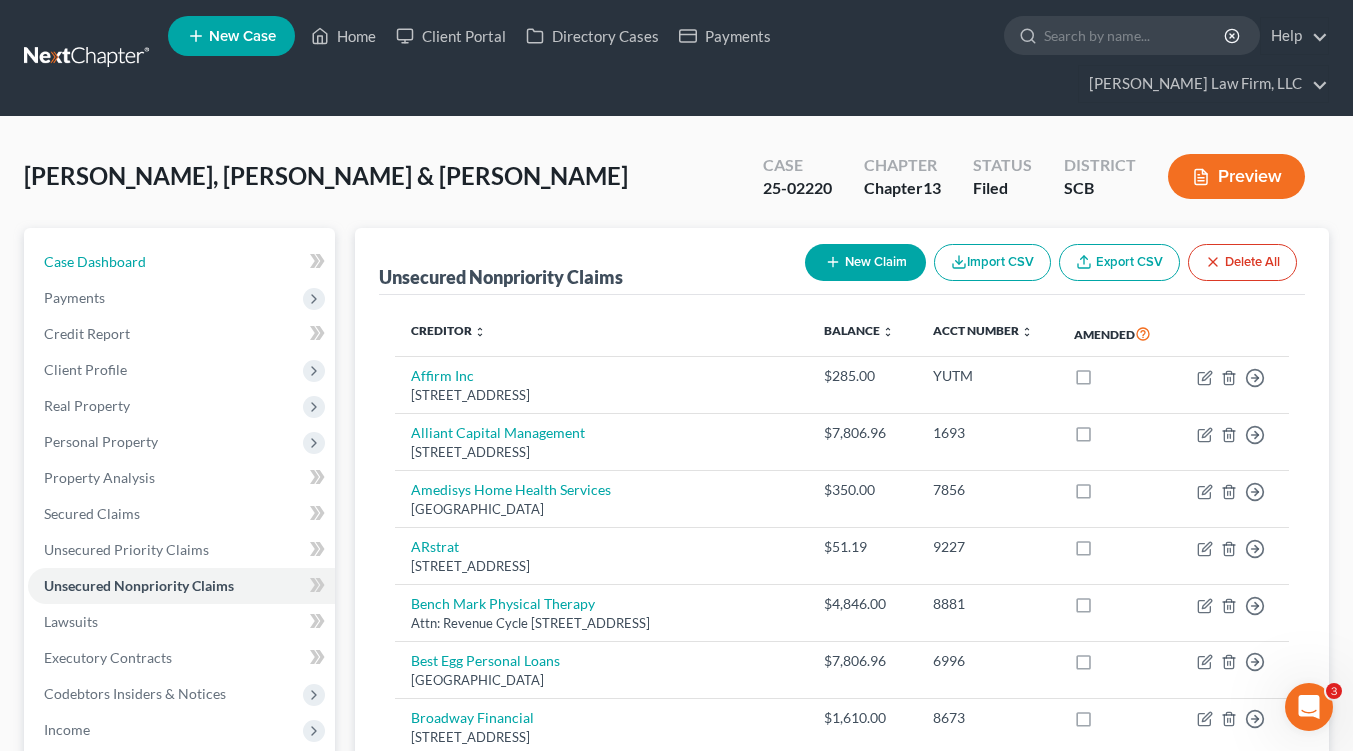 click on "Case Dashboard" at bounding box center (95, 261) 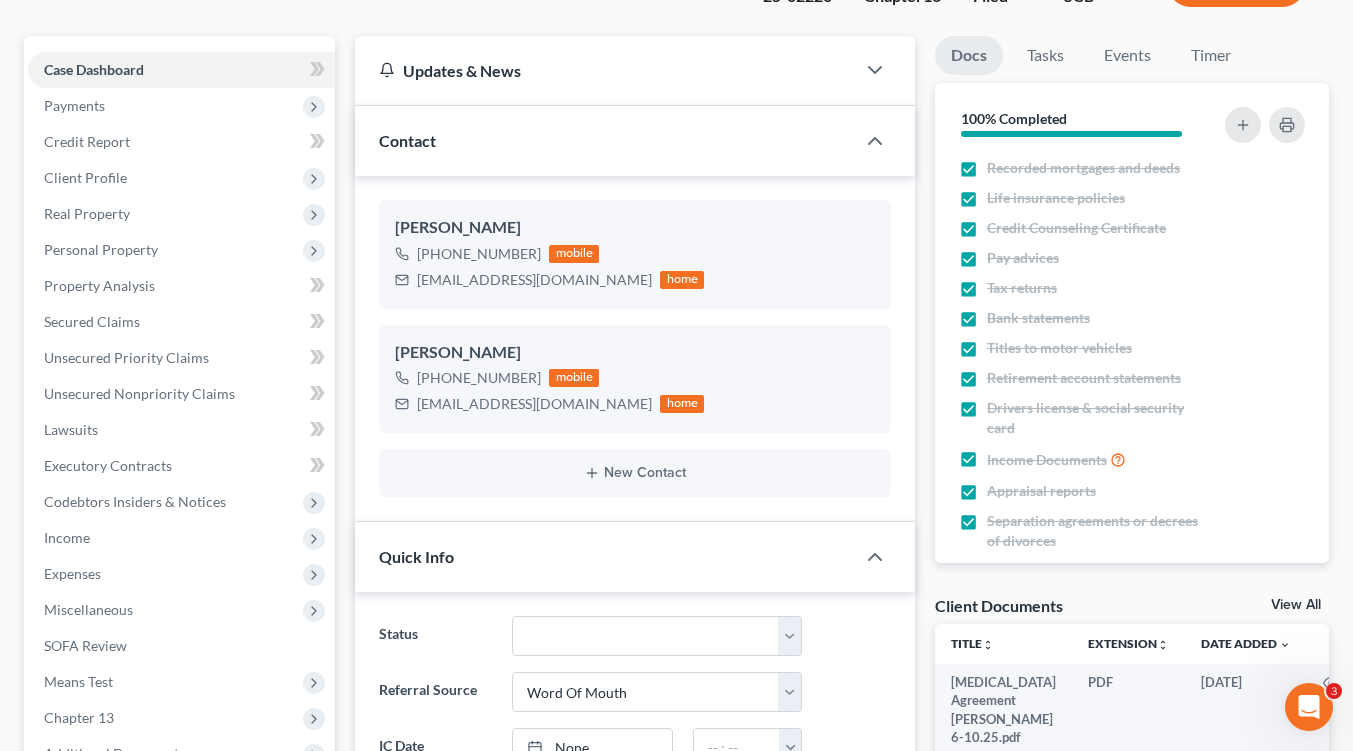 scroll, scrollTop: 0, scrollLeft: 0, axis: both 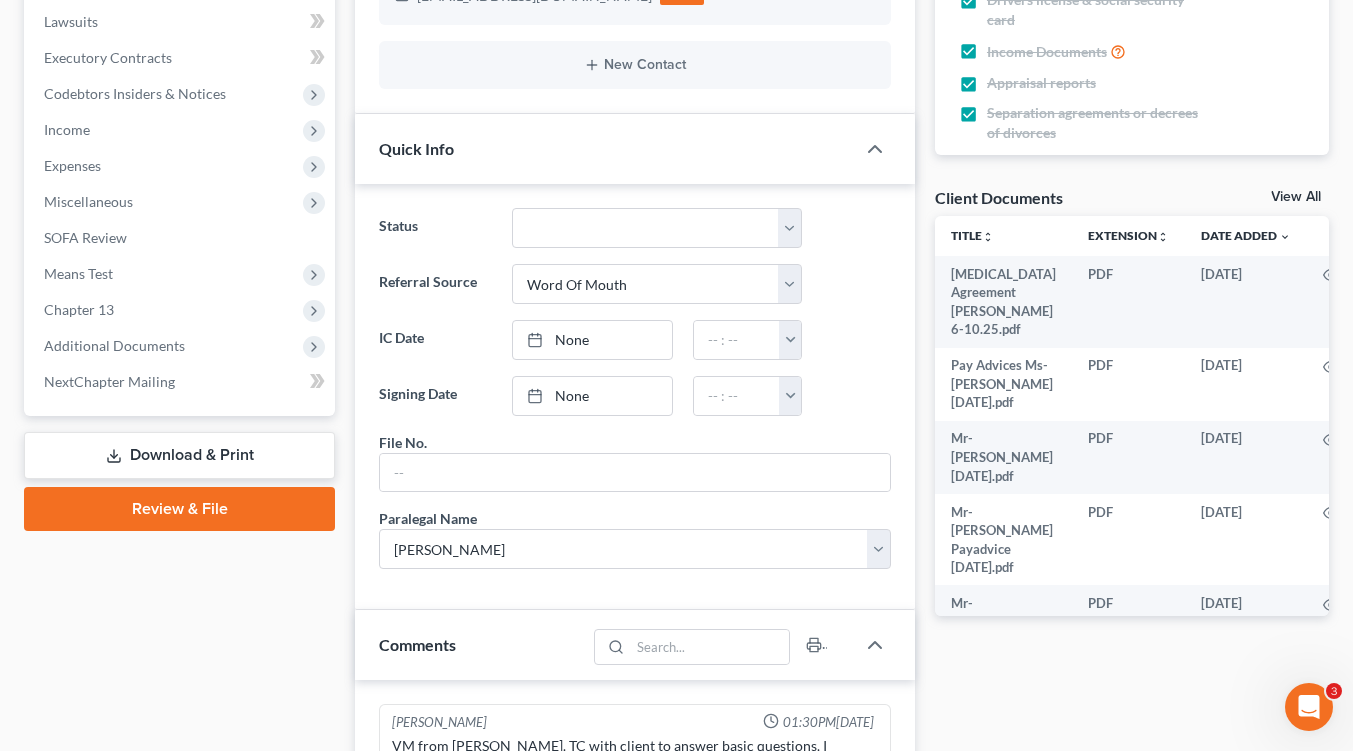 click on "Additional Documents" at bounding box center [114, 345] 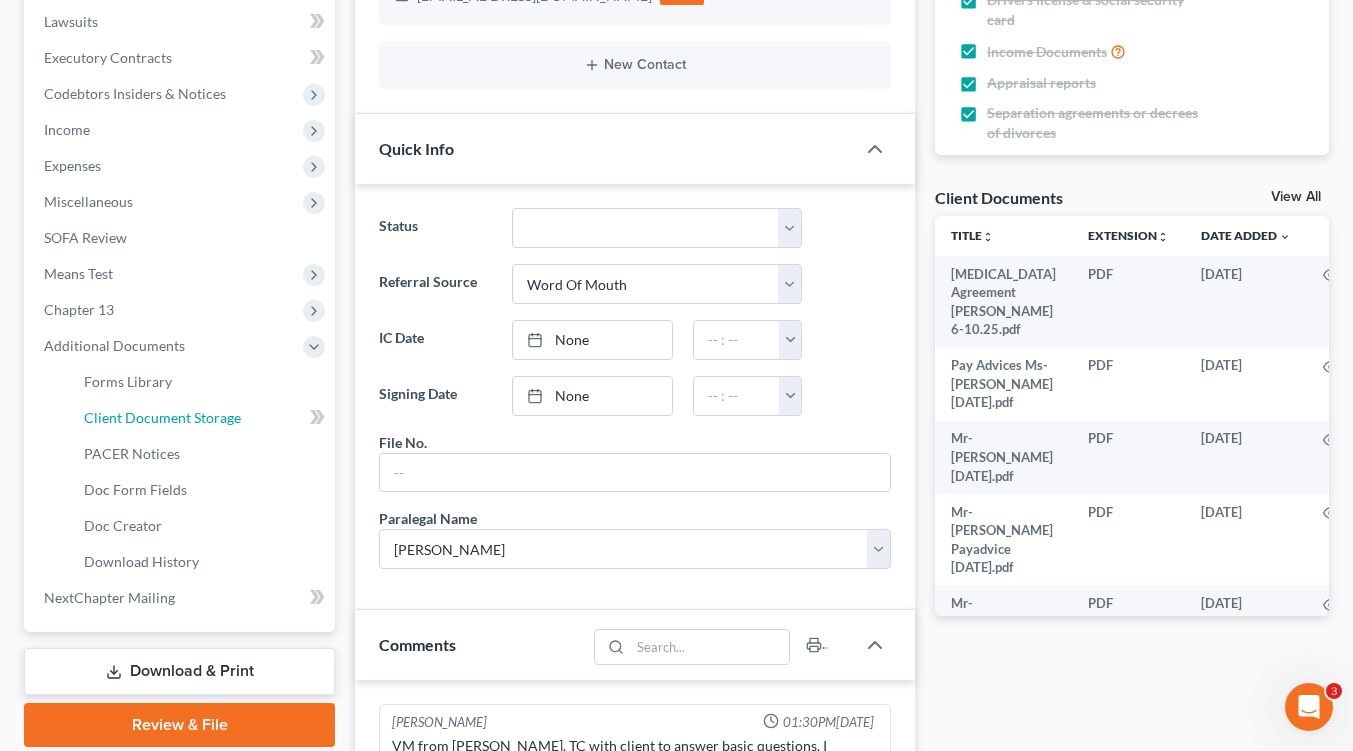 click on "Client Document Storage" at bounding box center (162, 417) 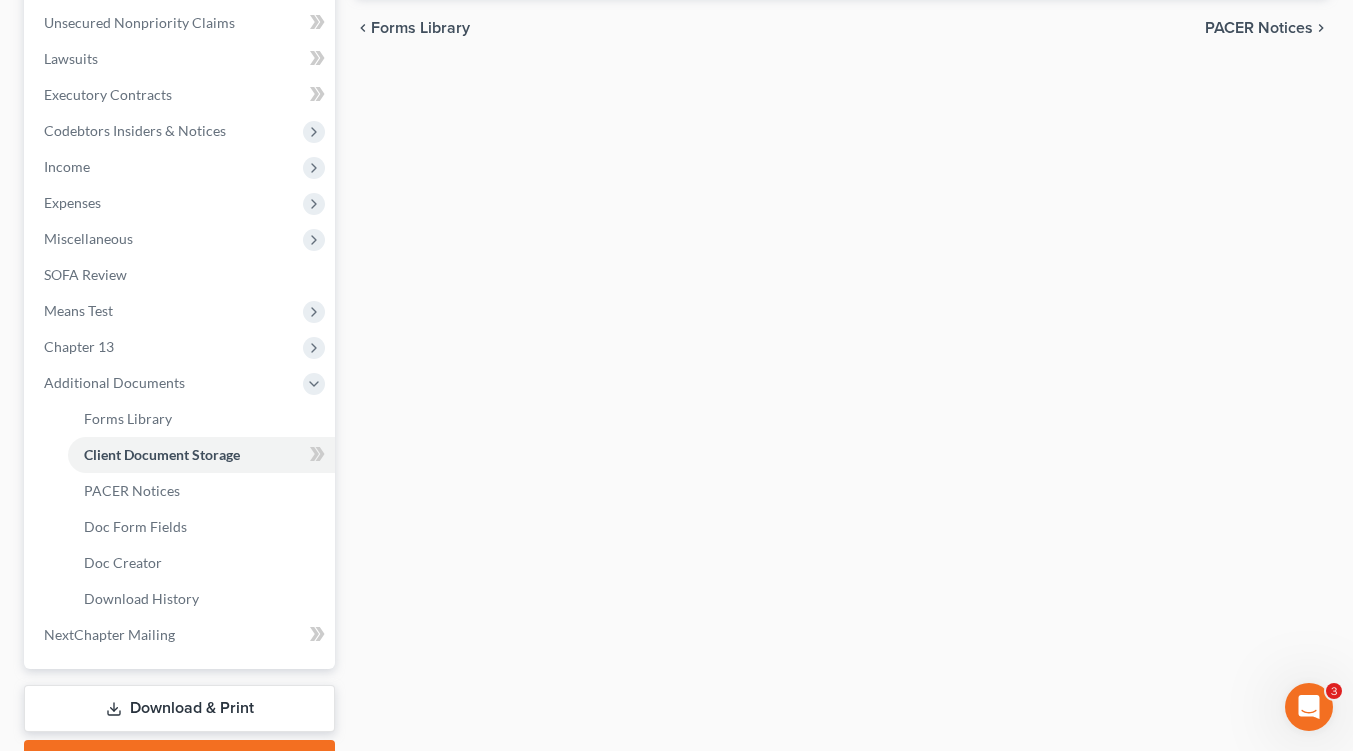 select on "6" 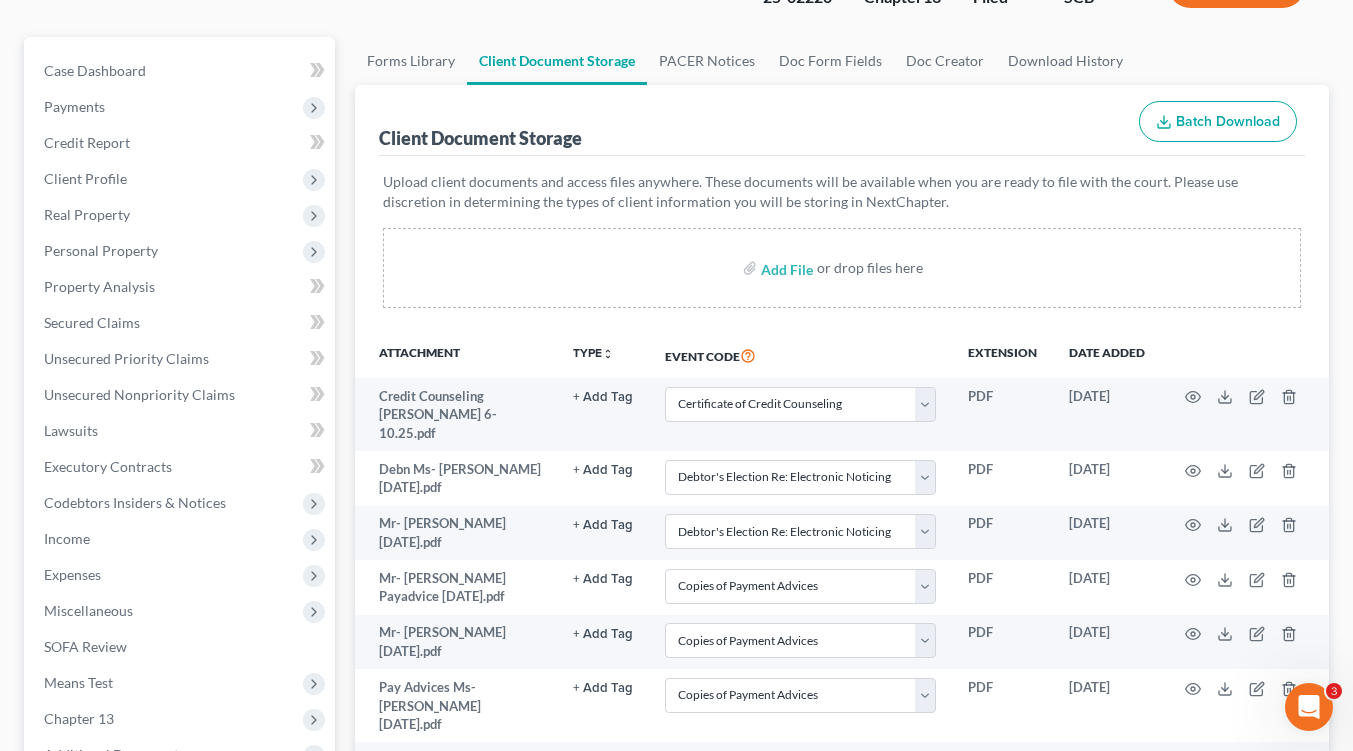 scroll, scrollTop: 200, scrollLeft: 0, axis: vertical 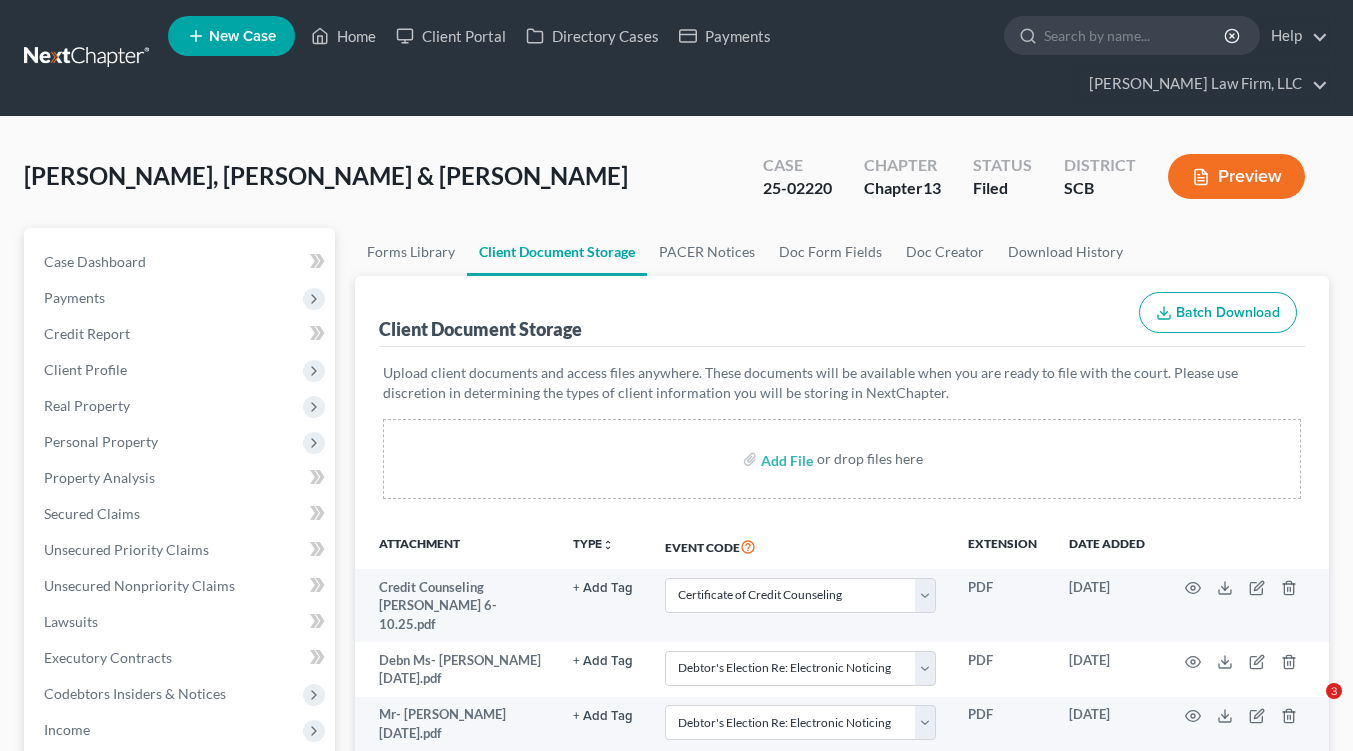 select on "6" 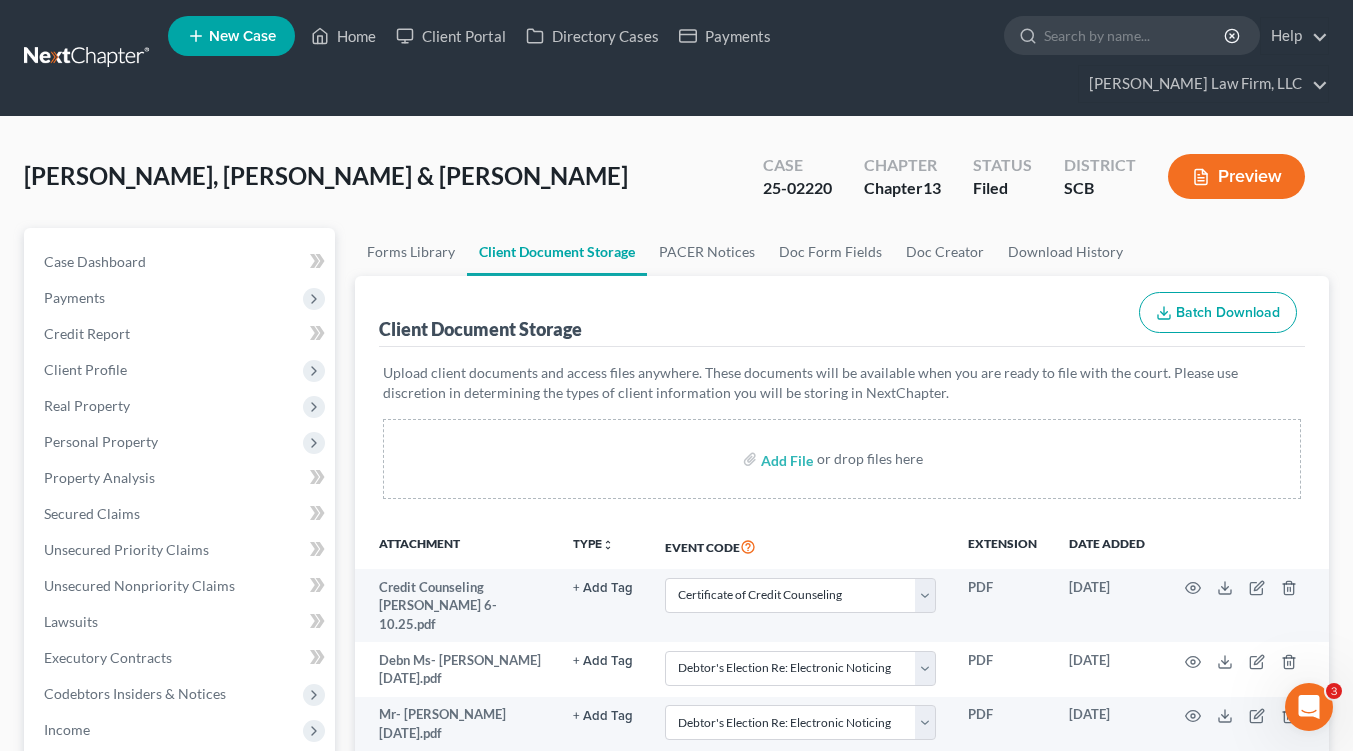 scroll, scrollTop: 0, scrollLeft: 0, axis: both 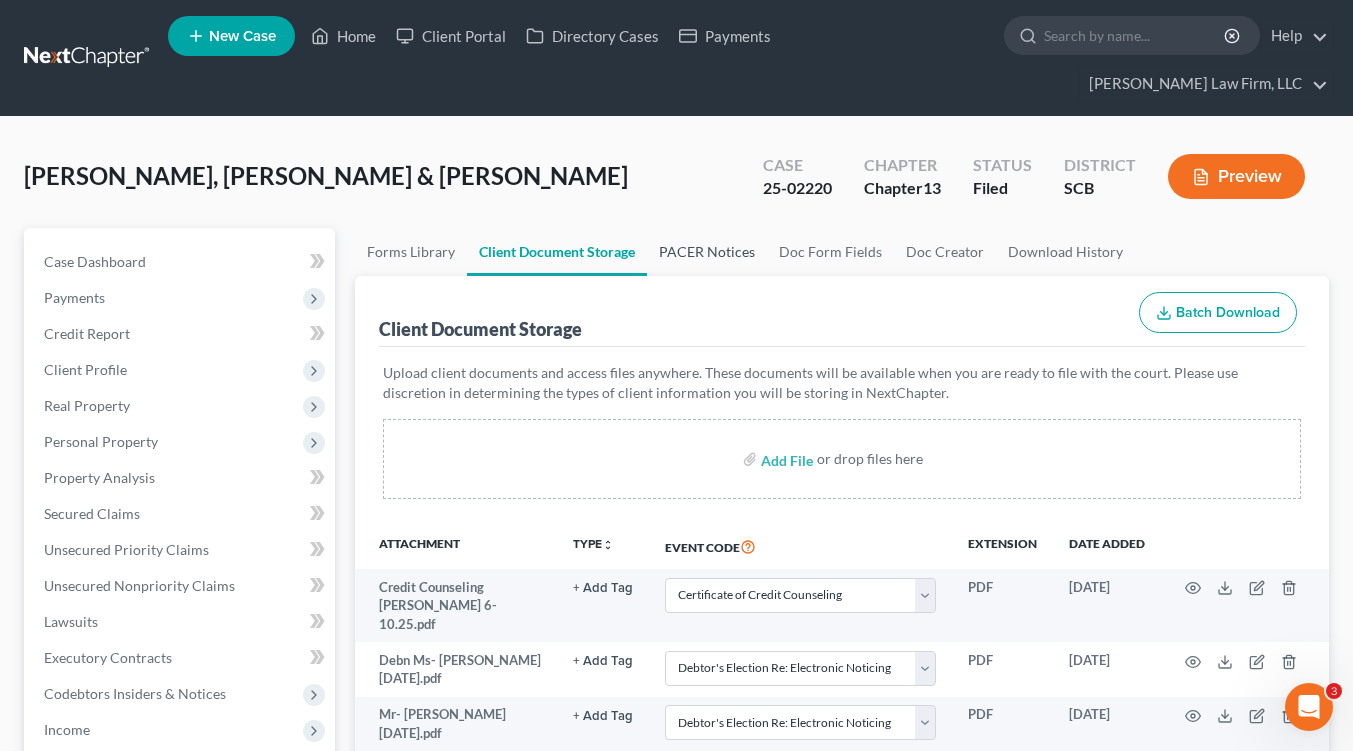 click on "PACER Notices" at bounding box center [707, 252] 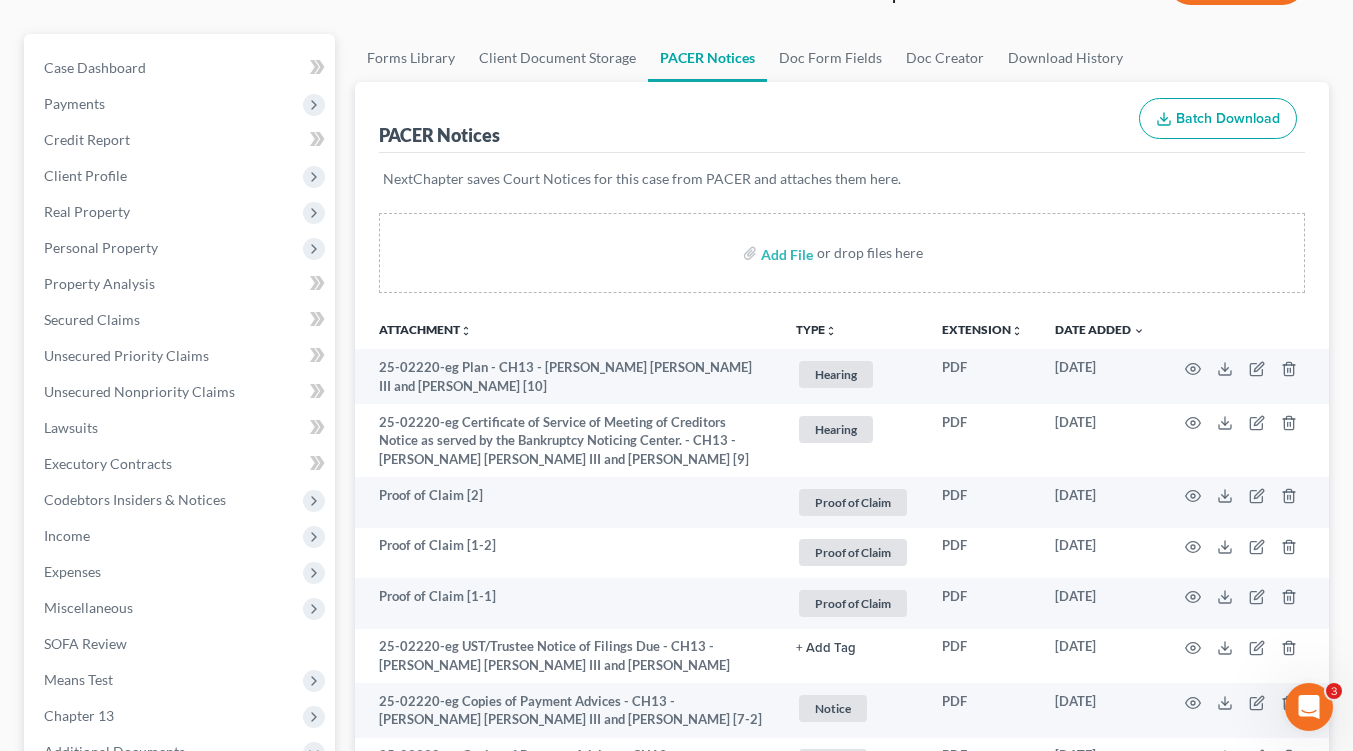 scroll, scrollTop: 0, scrollLeft: 0, axis: both 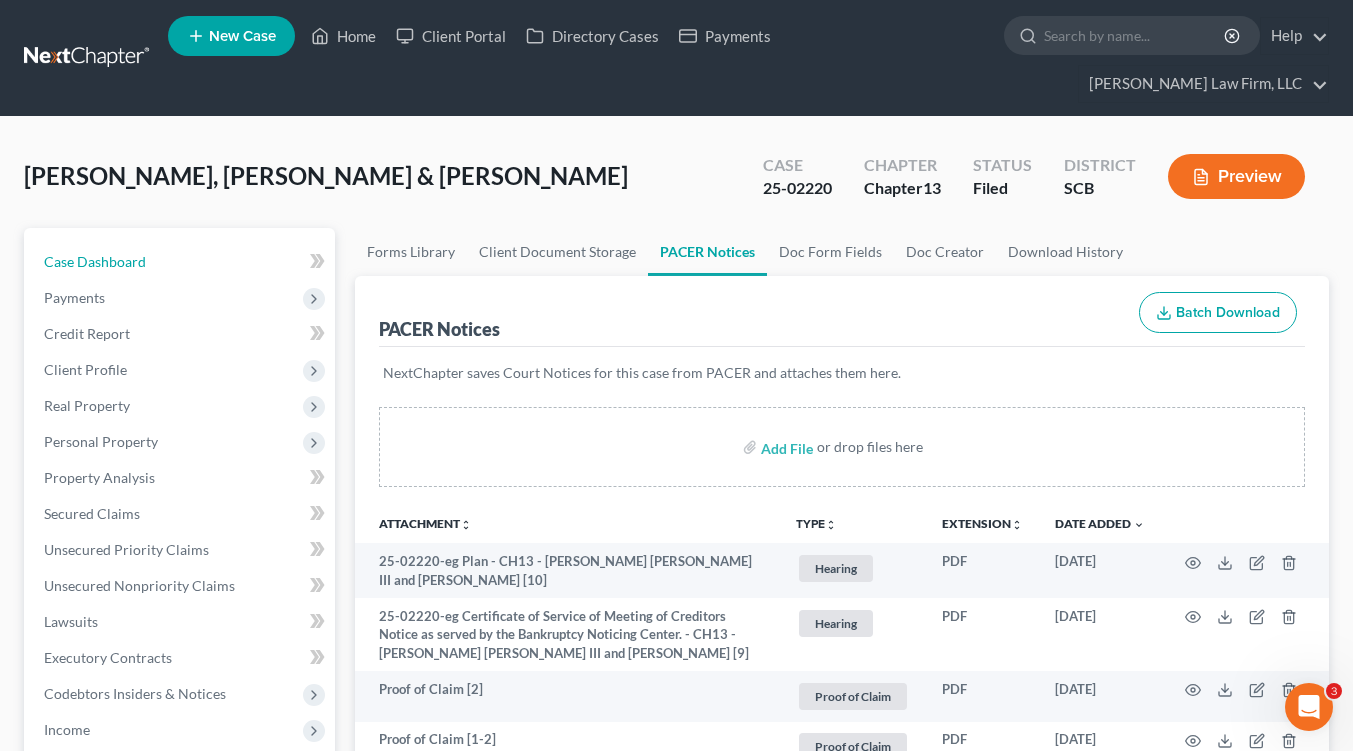 click on "Case Dashboard" at bounding box center [95, 261] 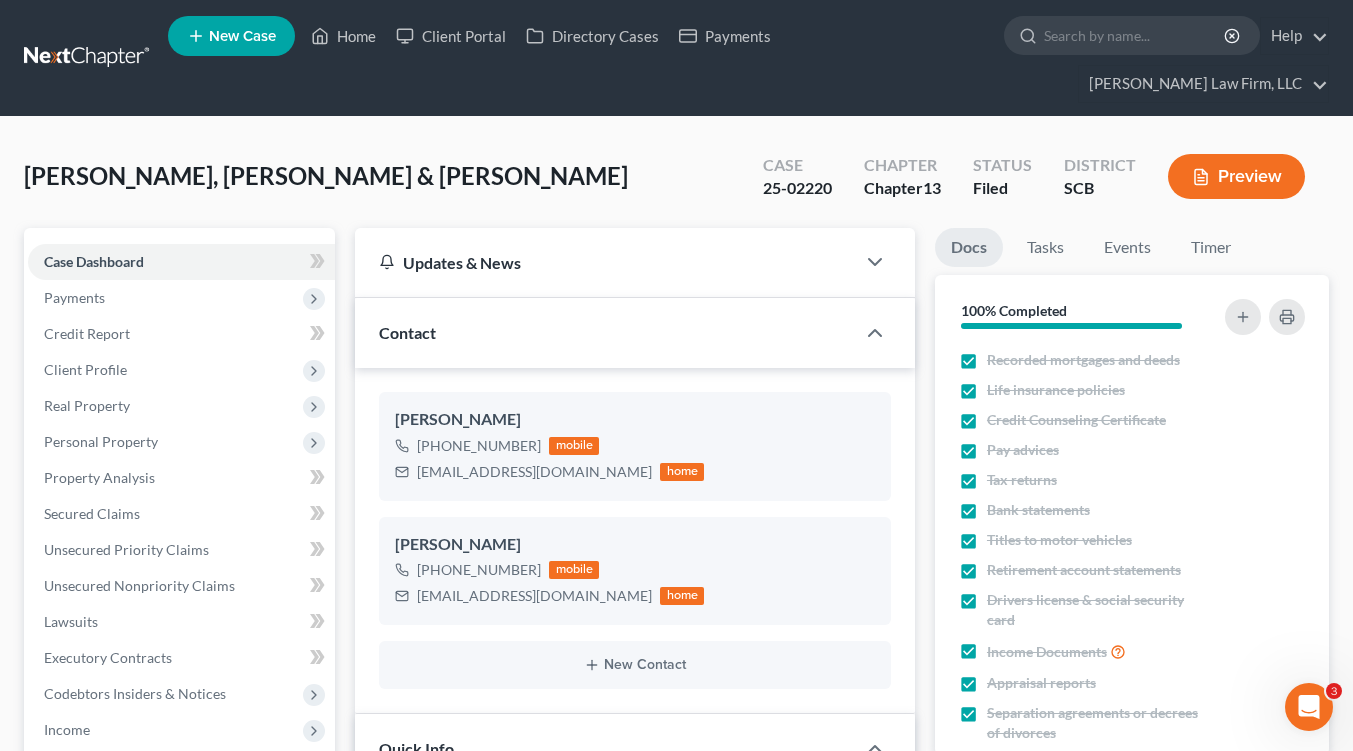 click 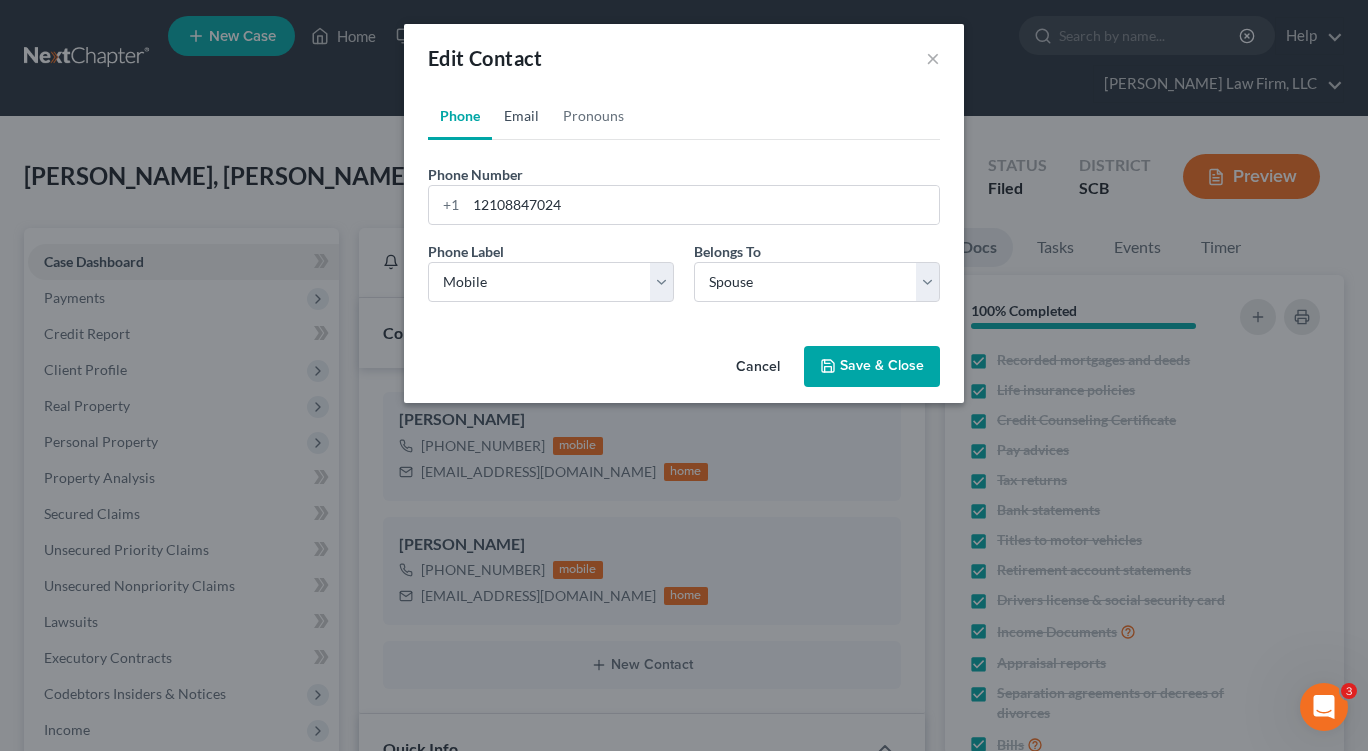 click on "Email" at bounding box center [521, 116] 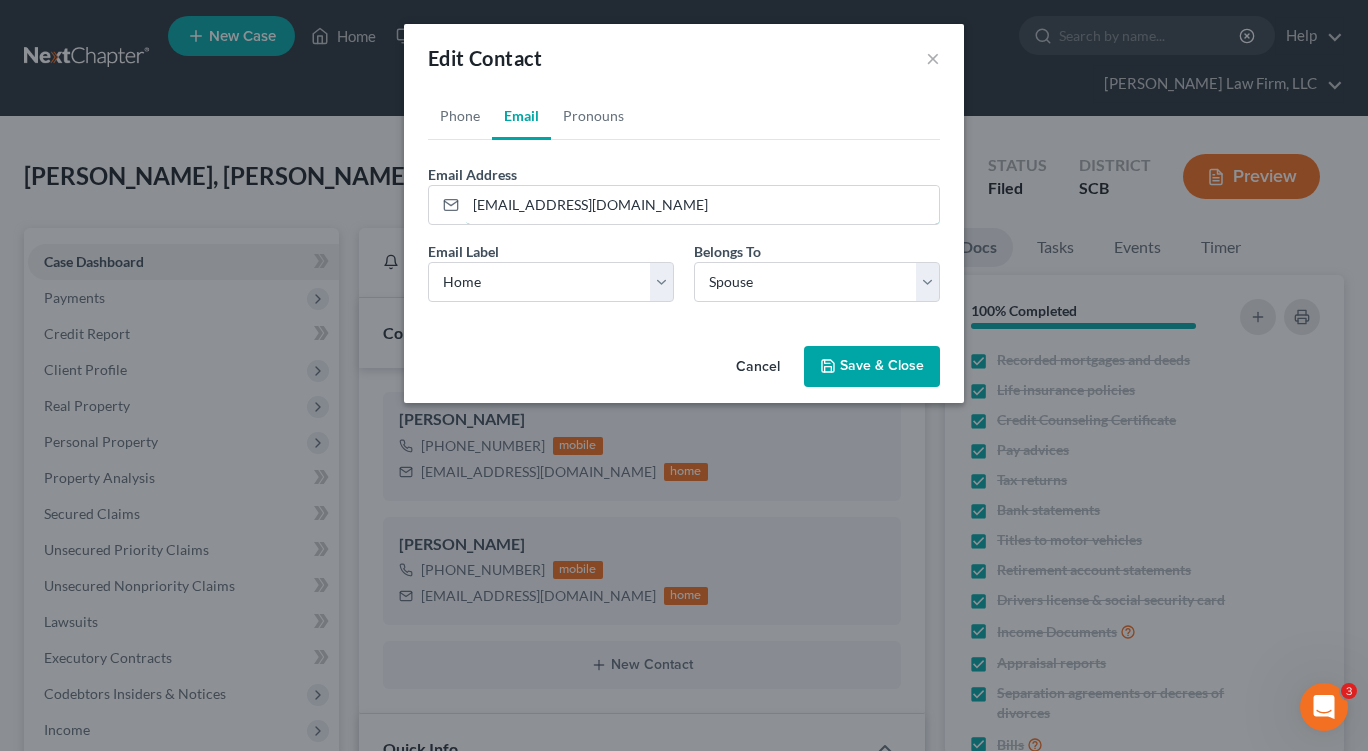 drag, startPoint x: 598, startPoint y: 211, endPoint x: 602, endPoint y: 222, distance: 11.7046995 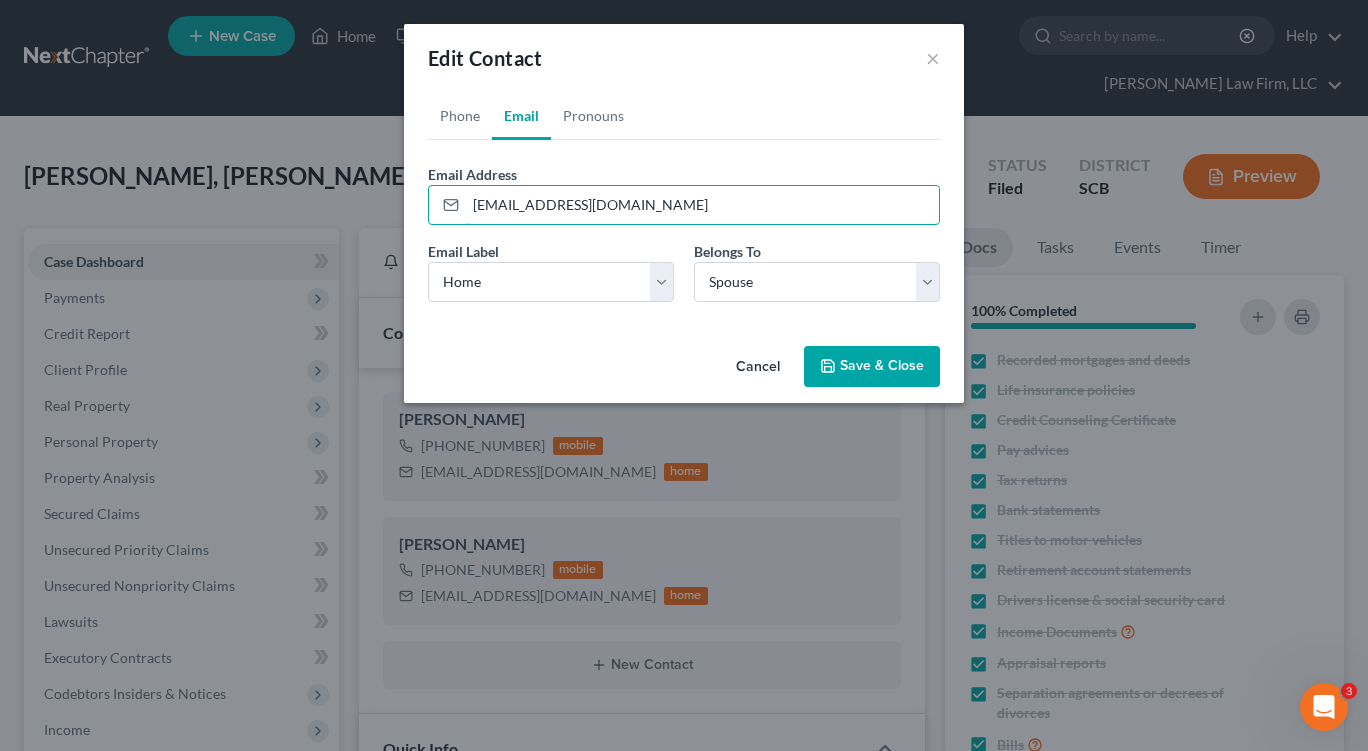 click on "[EMAIL_ADDRESS][DOMAIN_NAME]" at bounding box center [702, 205] 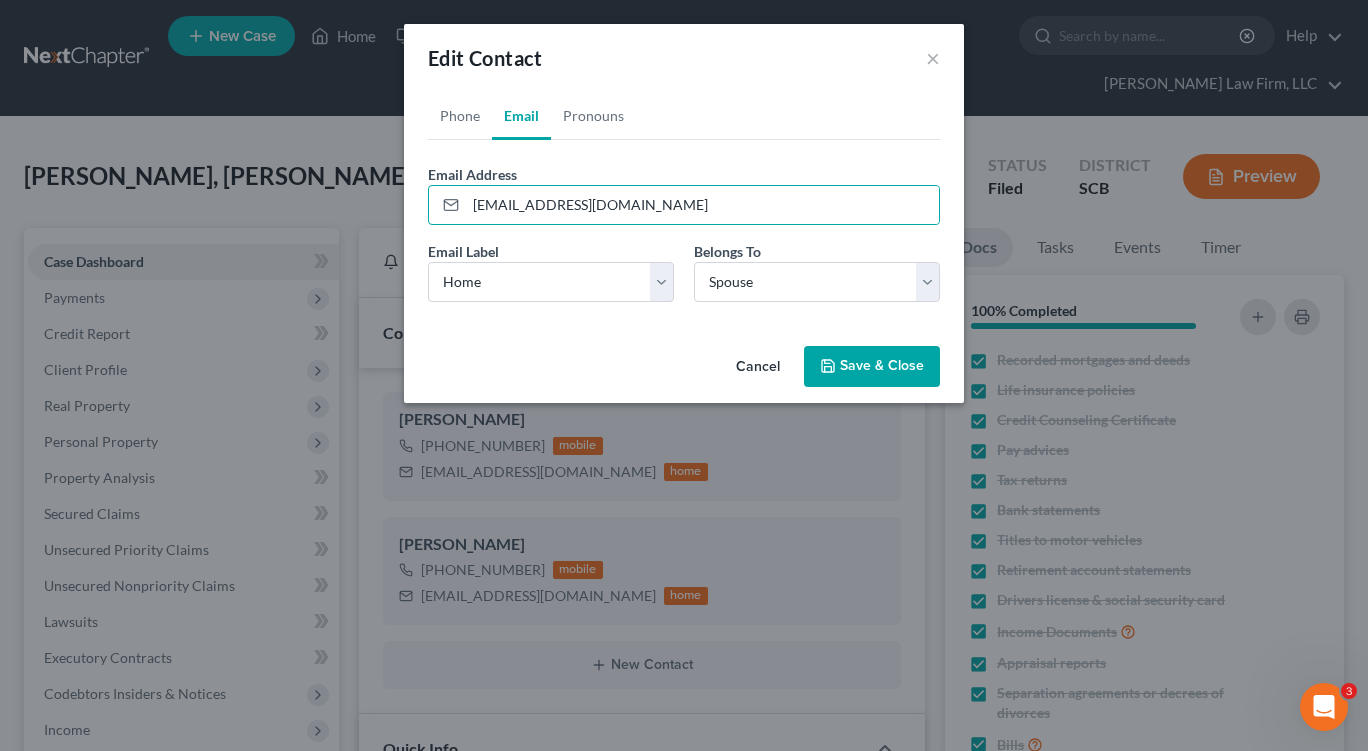 click on "Save & Close" at bounding box center (872, 367) 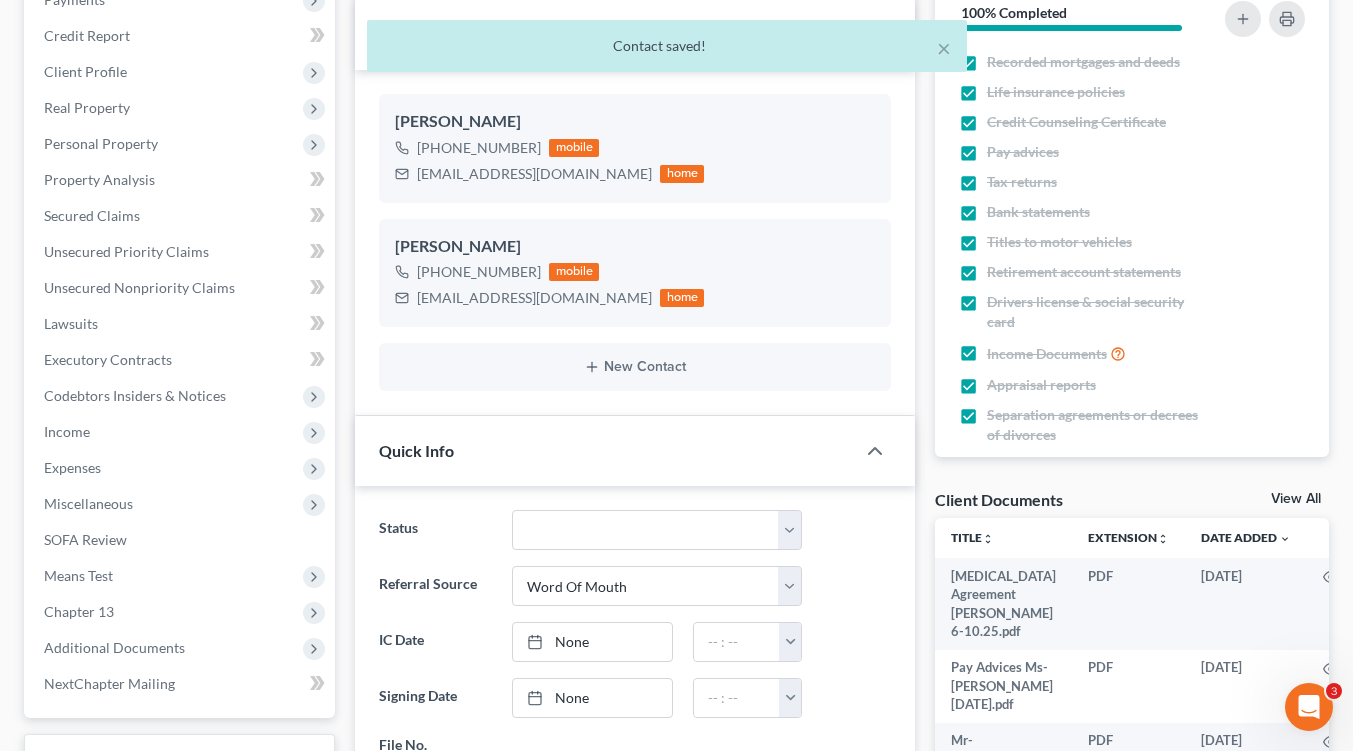scroll, scrollTop: 300, scrollLeft: 0, axis: vertical 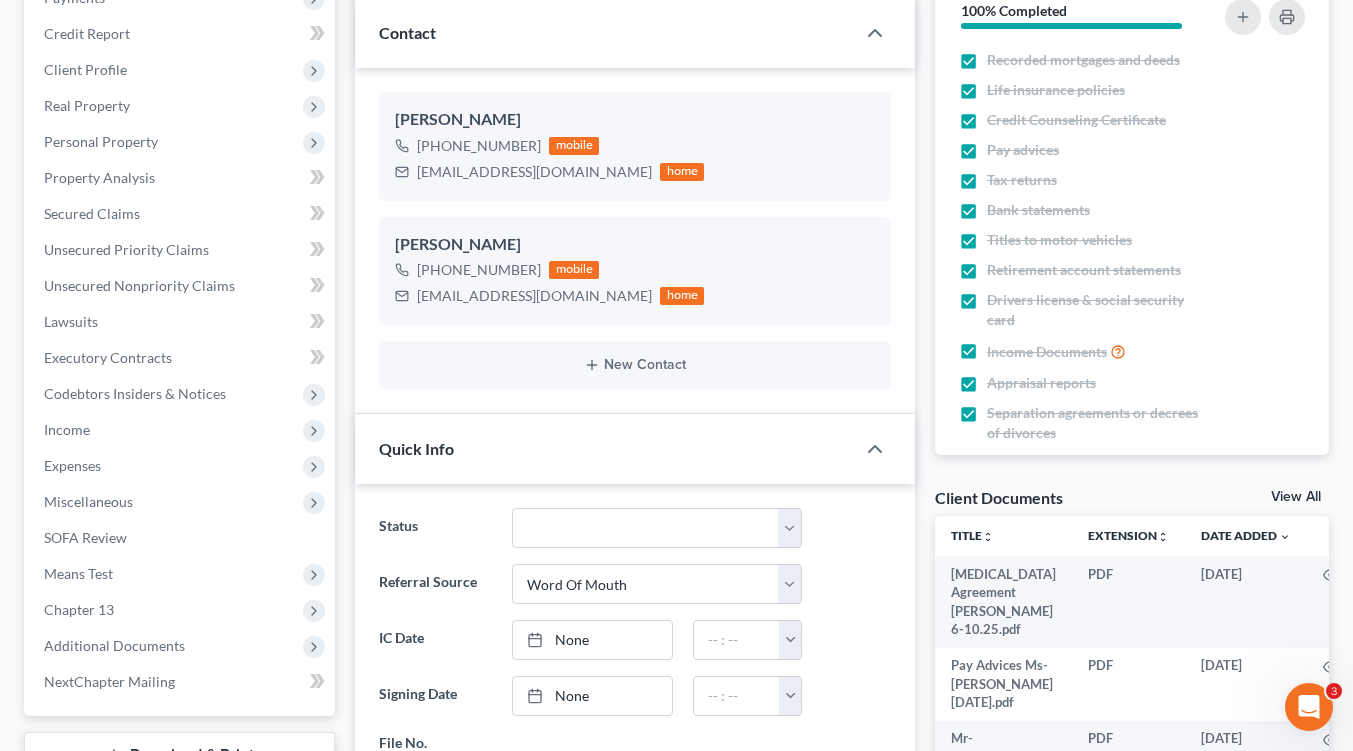 click on "Additional Documents" at bounding box center [181, 646] 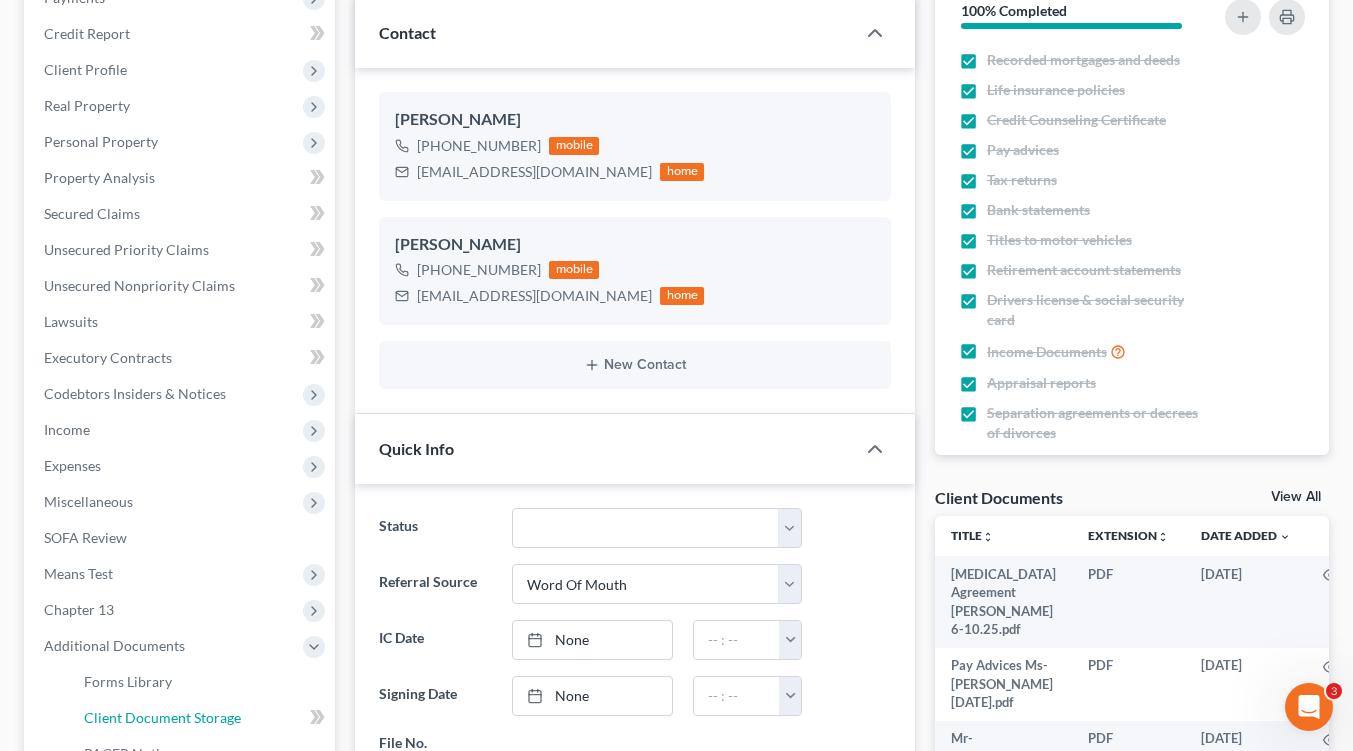 click on "Client Document Storage" at bounding box center (162, 717) 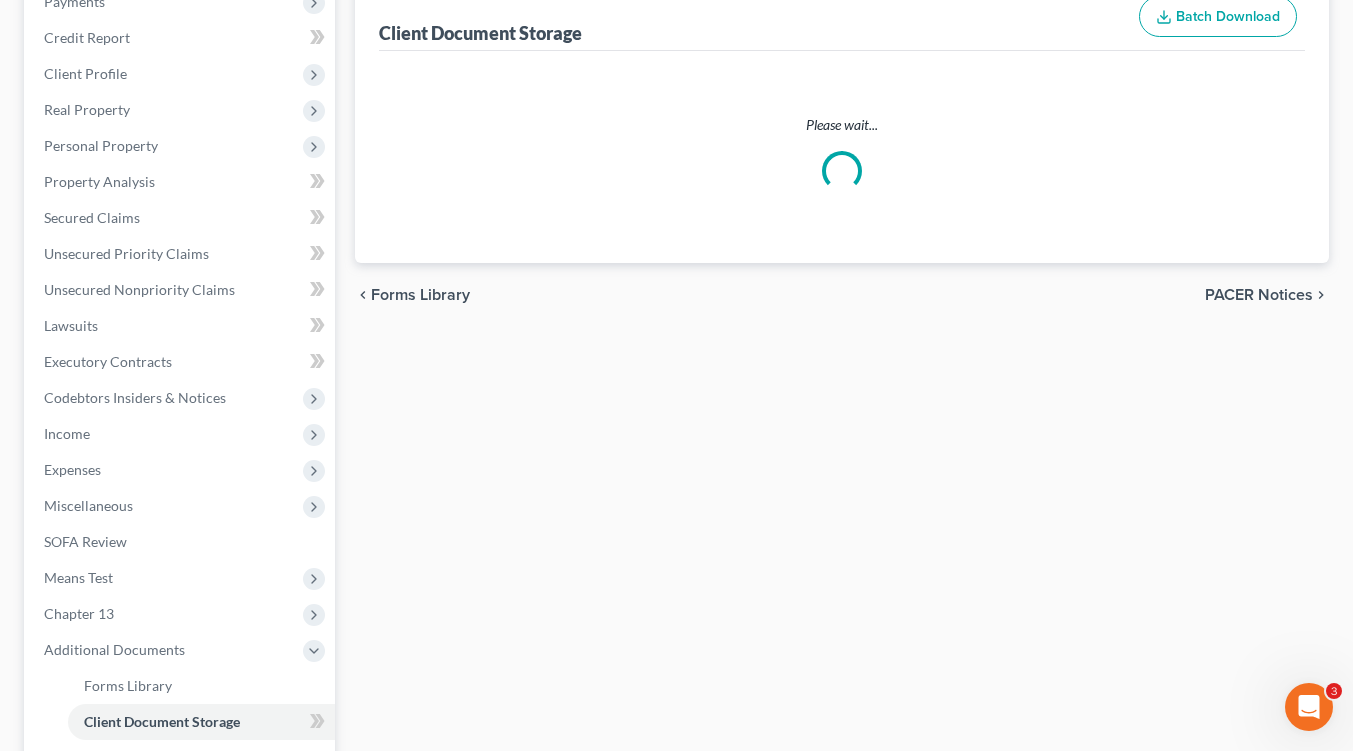 scroll, scrollTop: 262, scrollLeft: 0, axis: vertical 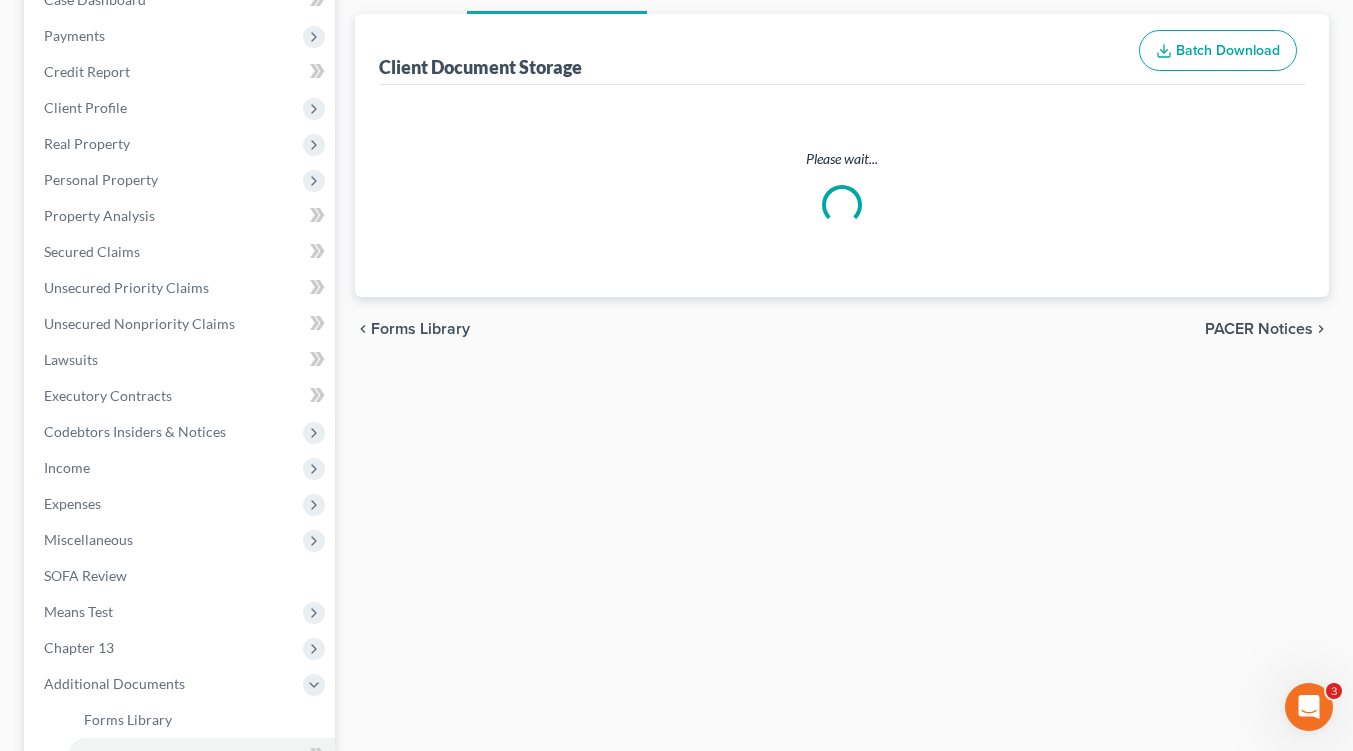 select on "6" 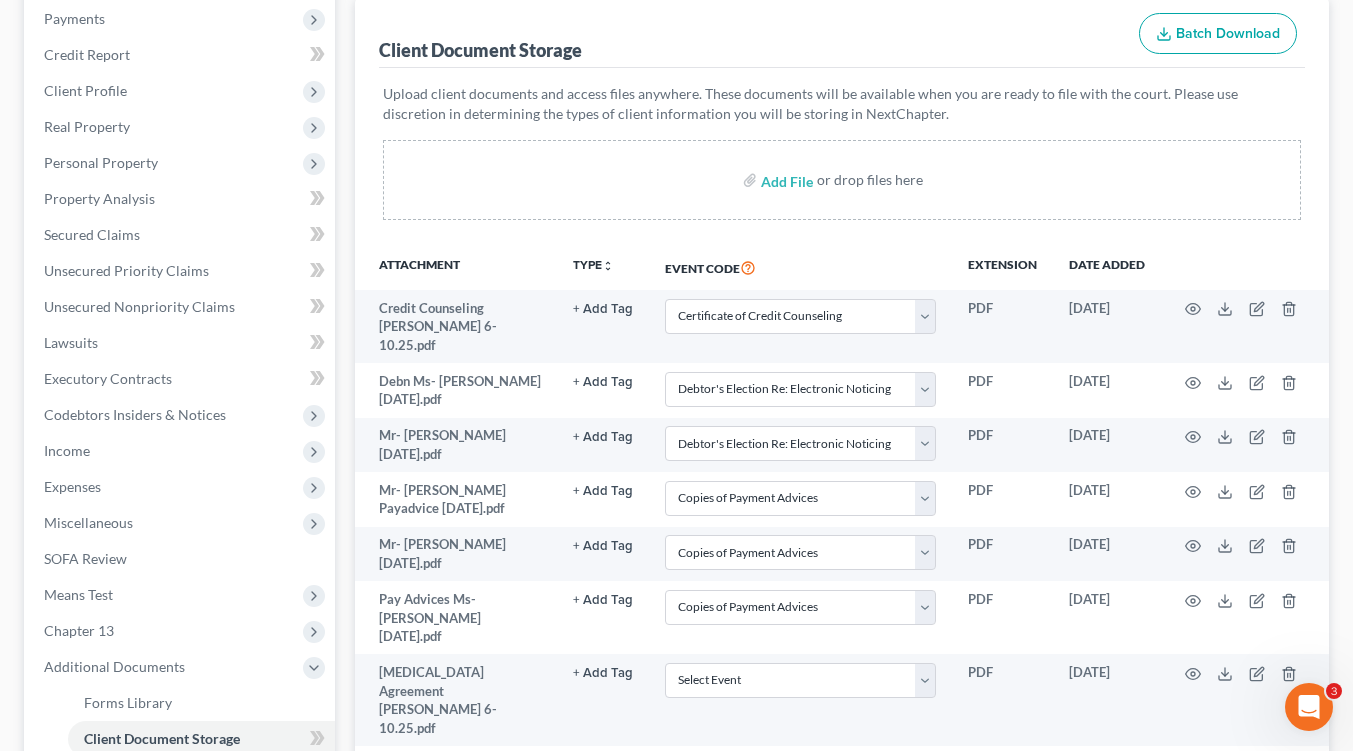scroll, scrollTop: 300, scrollLeft: 0, axis: vertical 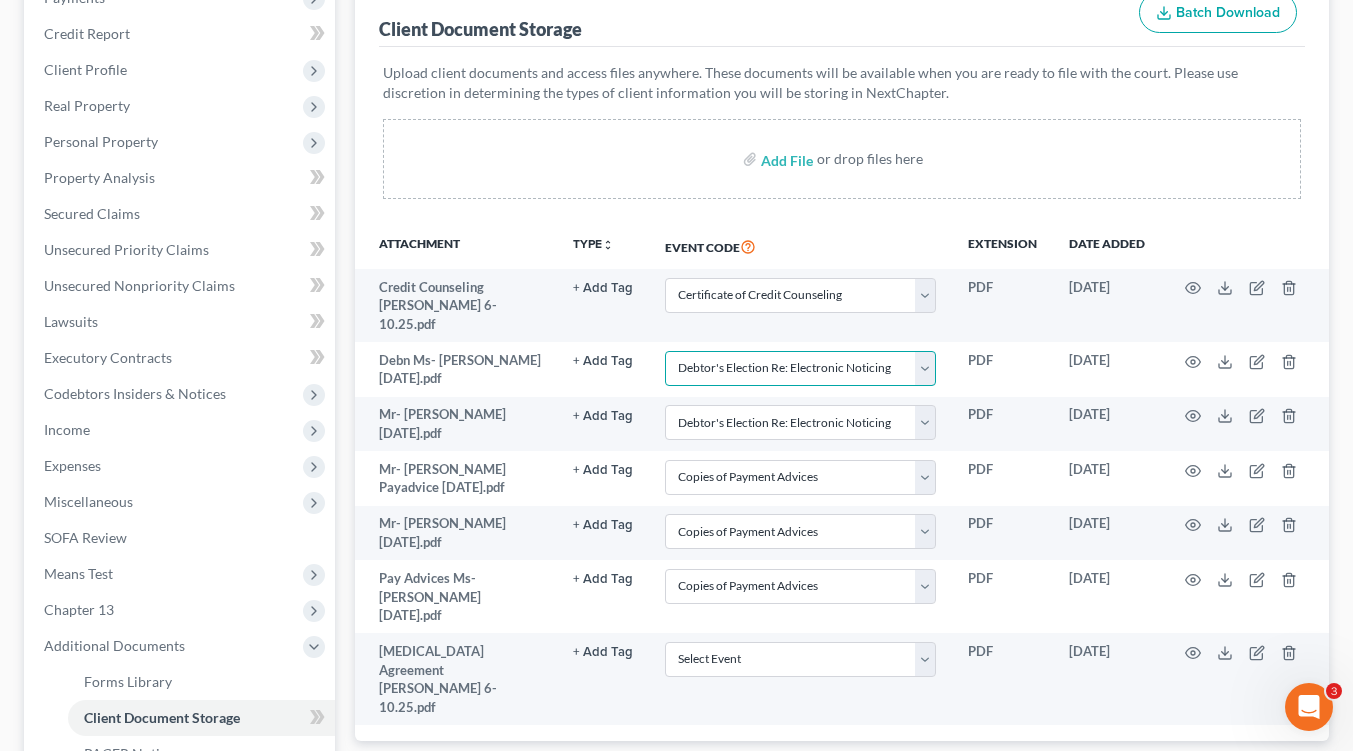 click on "Select Event Amended Application Amended Document Amended Schedules/Statements Amended Voluntary Petition Application to Have the Chapter 7 Filing Fee Waived Attorney Fee Disclosure Statement Certificate of Credit Counseling Certificate of Service Chapter 11 Monthly Operating Report Chapter 11 Post-Confirmation Report Chapter 11 Small Business Plan Chapter 11 Small Business Subchapter V Plan Chapter 11 Stmt of Current Income Chapter 13 Plan Payment Change Stipulation Chapter 7 Stmt of Income/Means Test Copies of Payment Advices Debtor's Election Re: Electronic Noticing Debtor's Election of Small Business Designation Declaration About Individual Debtors Schedules Declaration Under Penalty of Perjury Disclosure of Compensation of Attorney for Debtor Filing Fee - Amended Schedules/Matrix Filing Fee - Installment Payment Financial Management Course Matrix Certification Modify Confirmed Chapter 12/13 Plan Pay Filing Fee in Installments (Application) Plan Reaffirmation Agreement Request for Hearing Tax Documents" at bounding box center (800, 368) 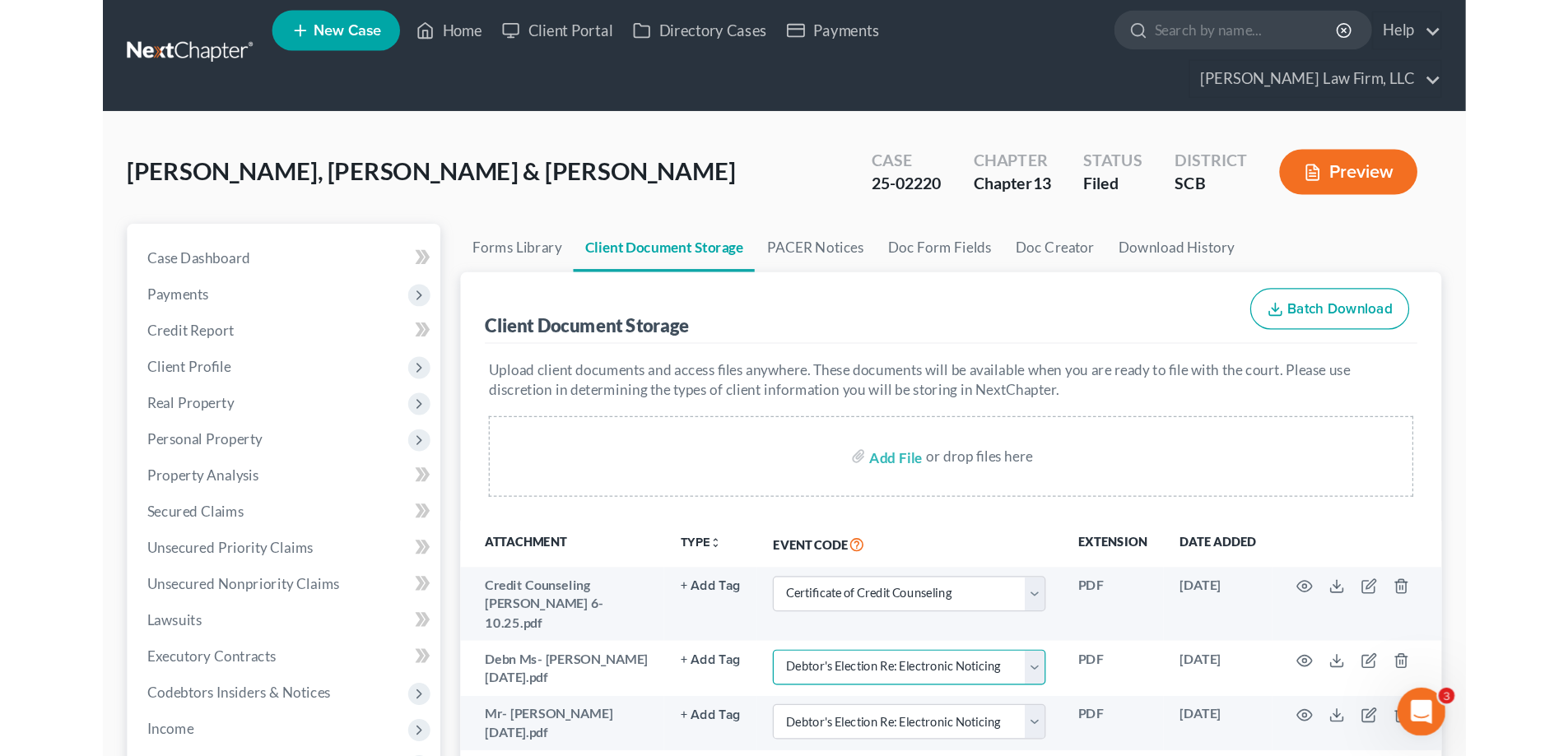 scroll, scrollTop: 0, scrollLeft: 0, axis: both 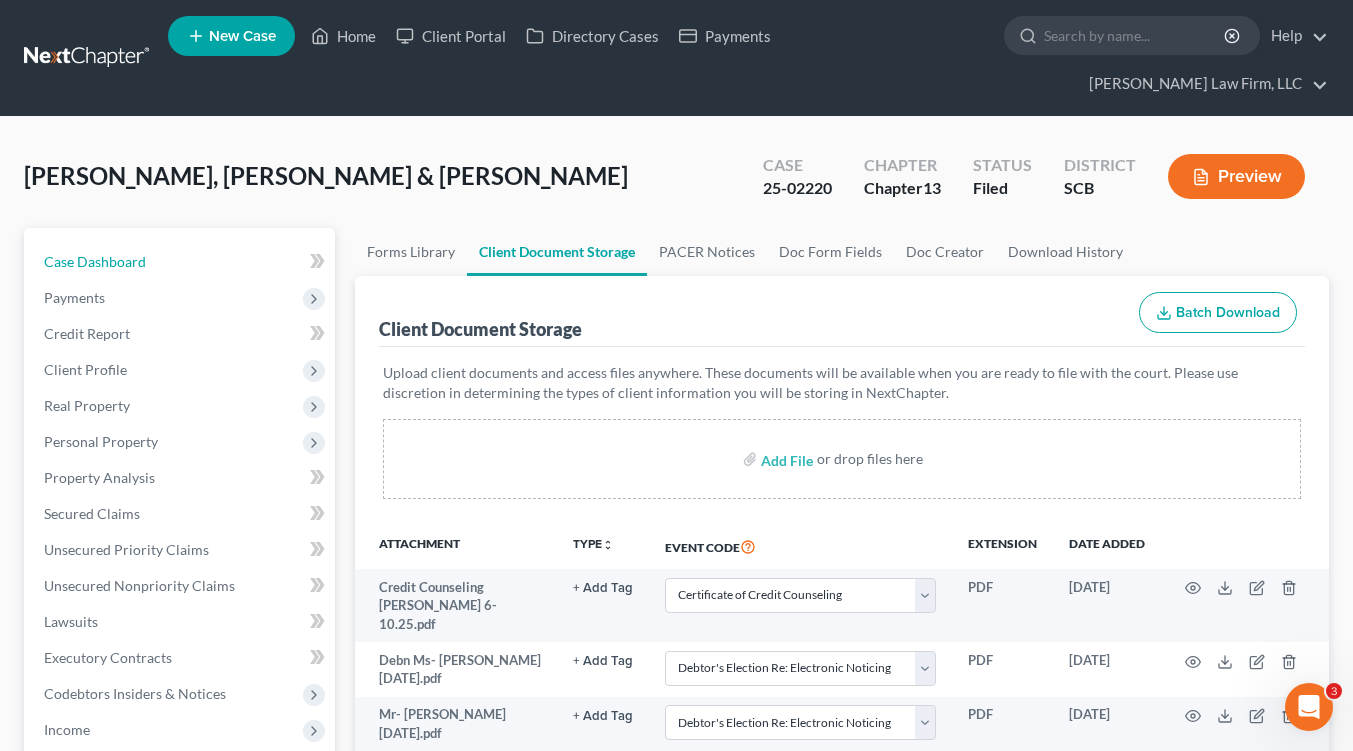 click on "Case Dashboard" at bounding box center (181, 262) 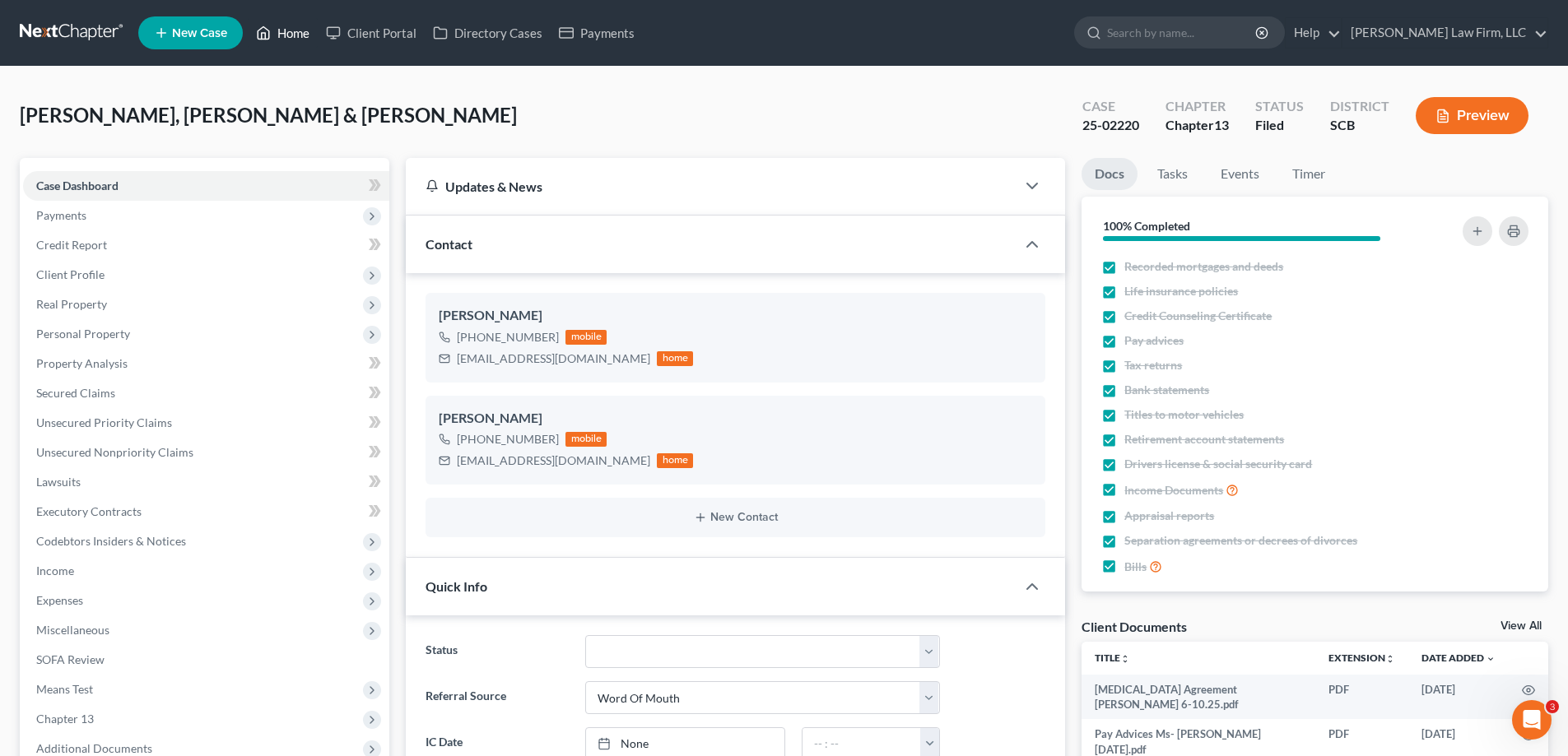 click on "Home" at bounding box center [282, 33] 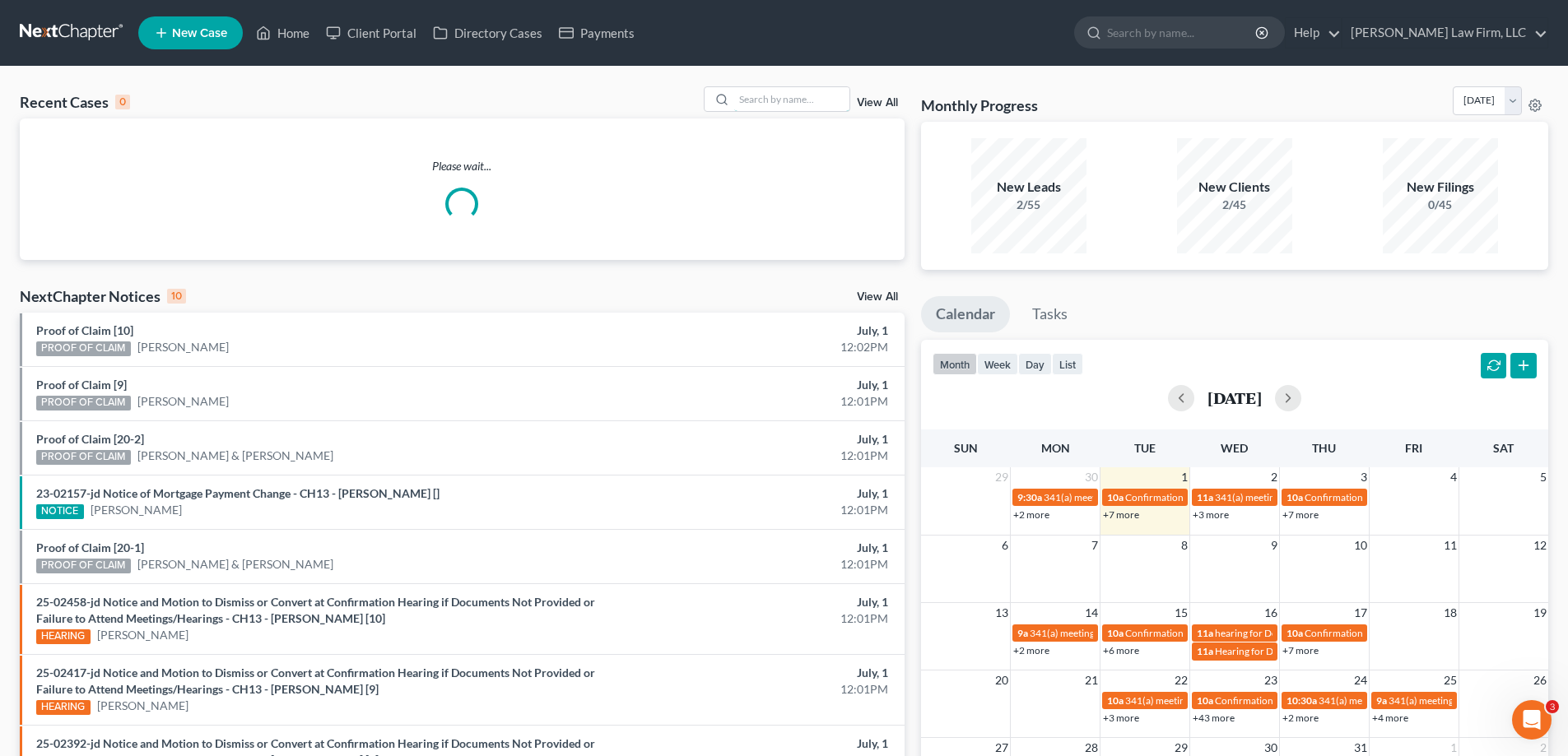 click at bounding box center (792, 99) 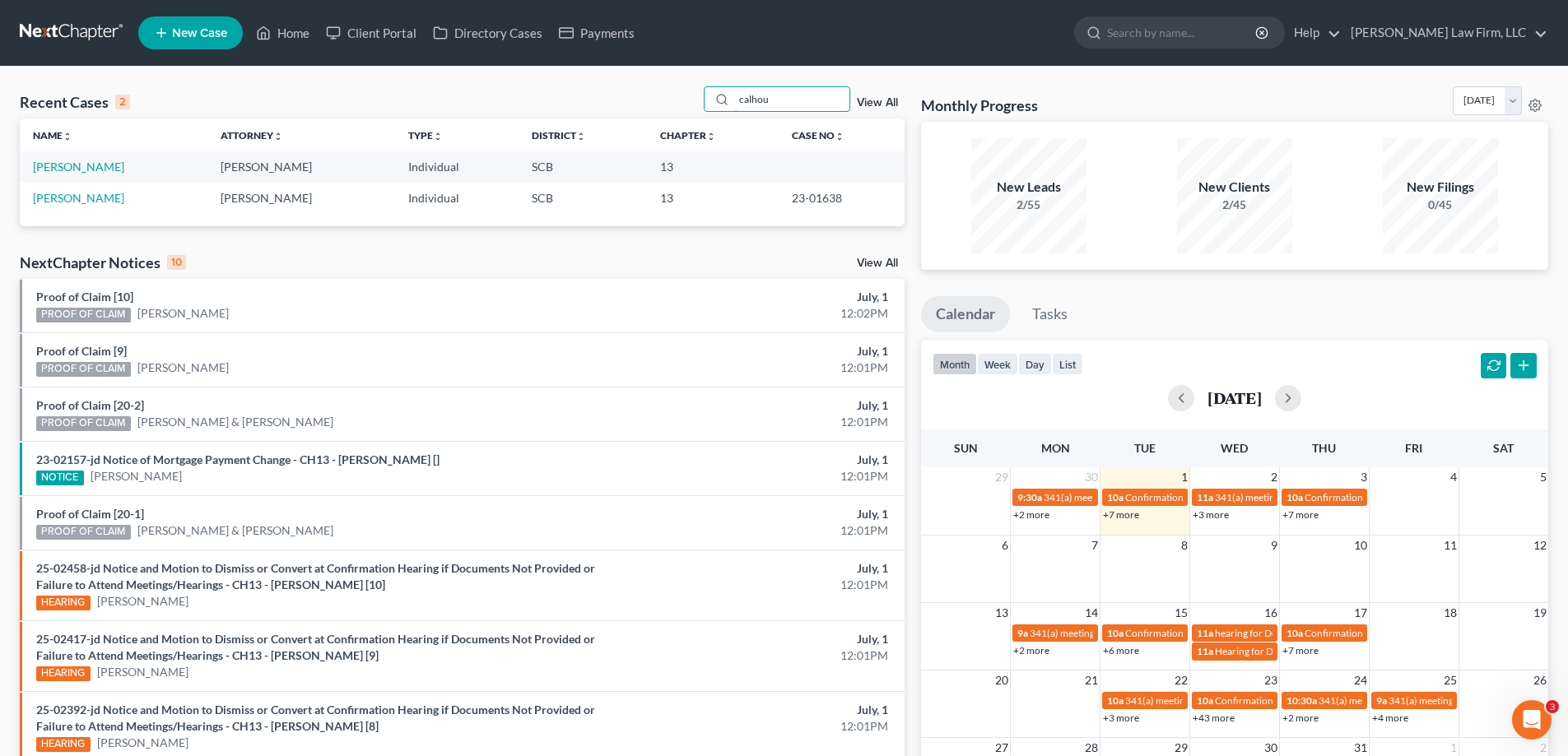 type on "calhou" 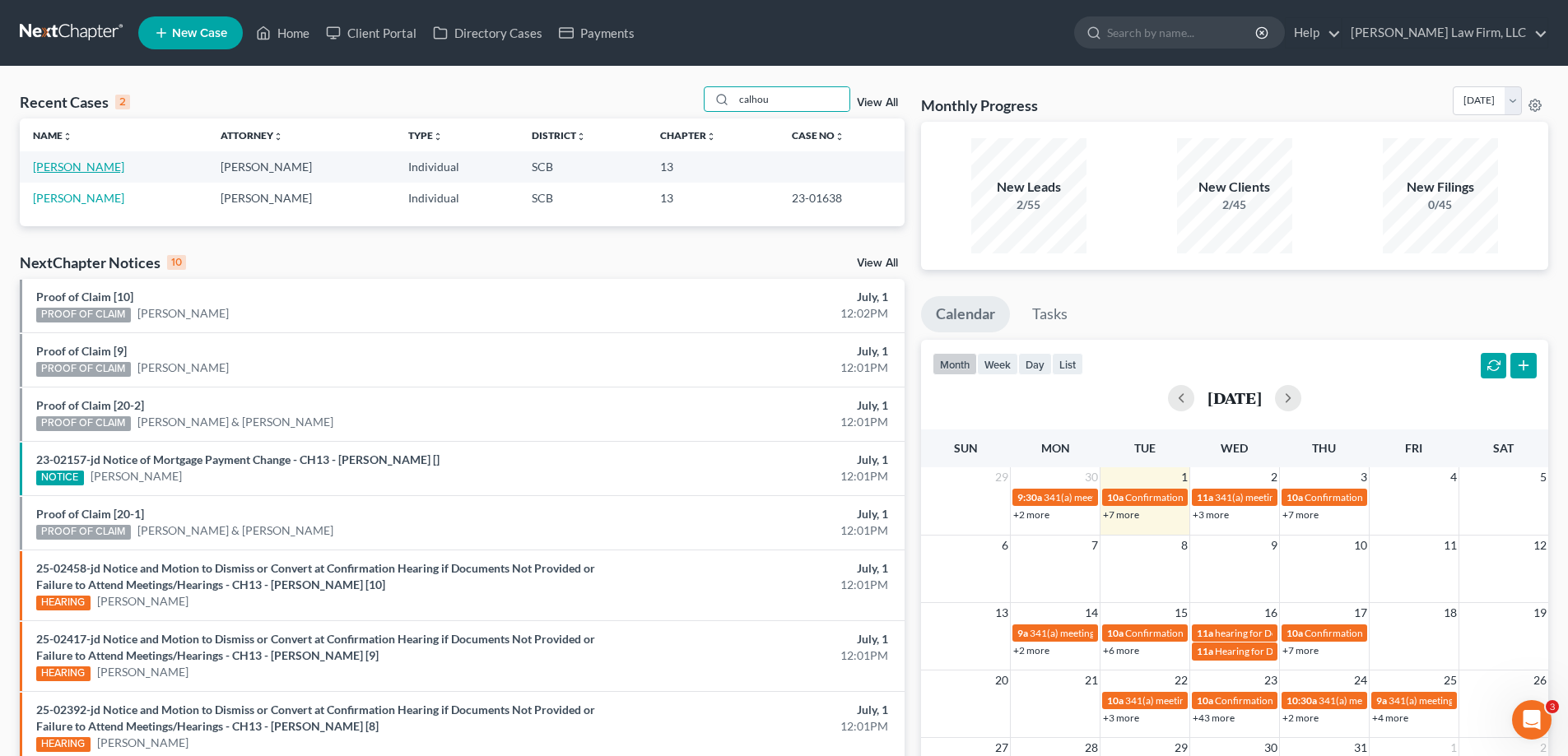 click on "[PERSON_NAME]" at bounding box center [78, 166] 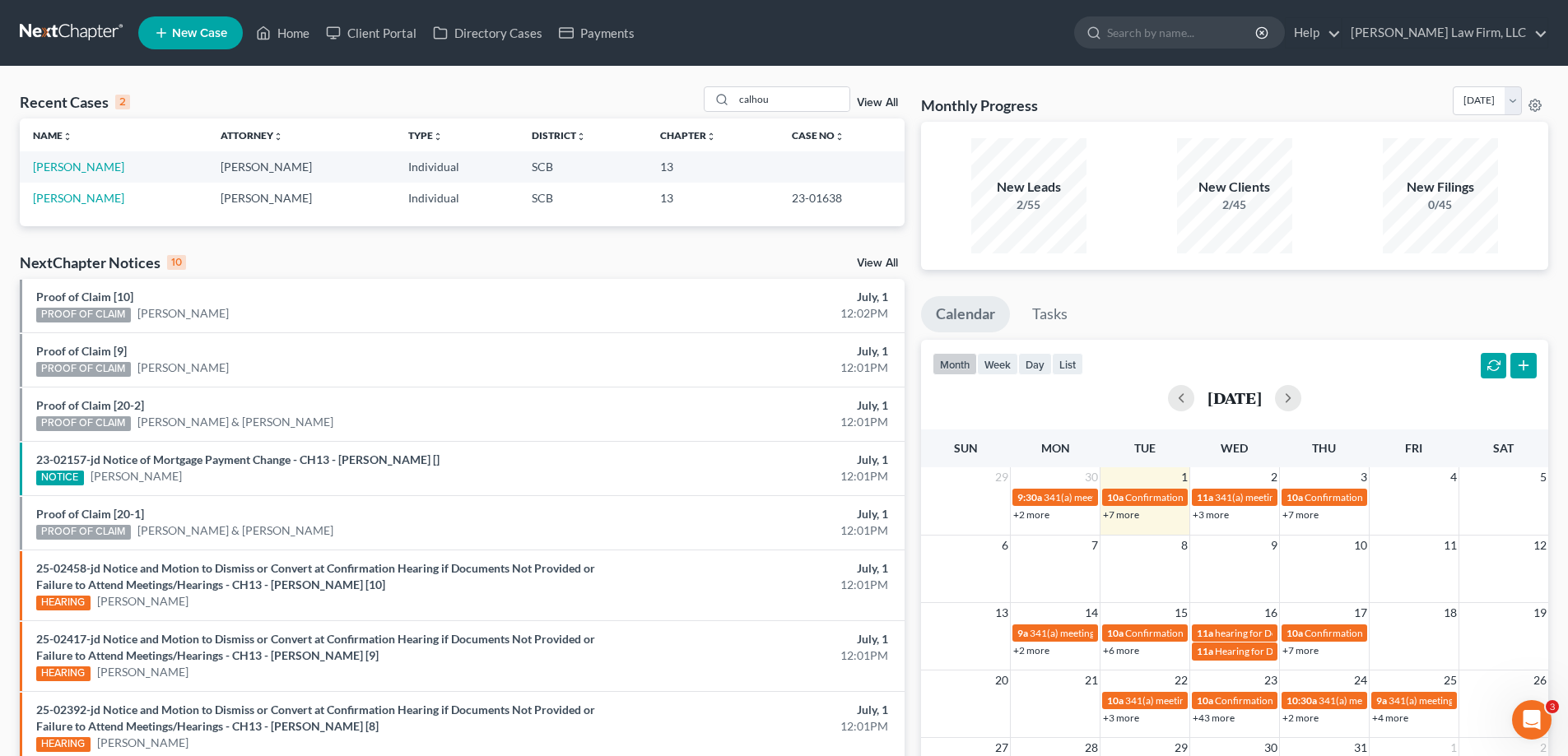 select on "4" 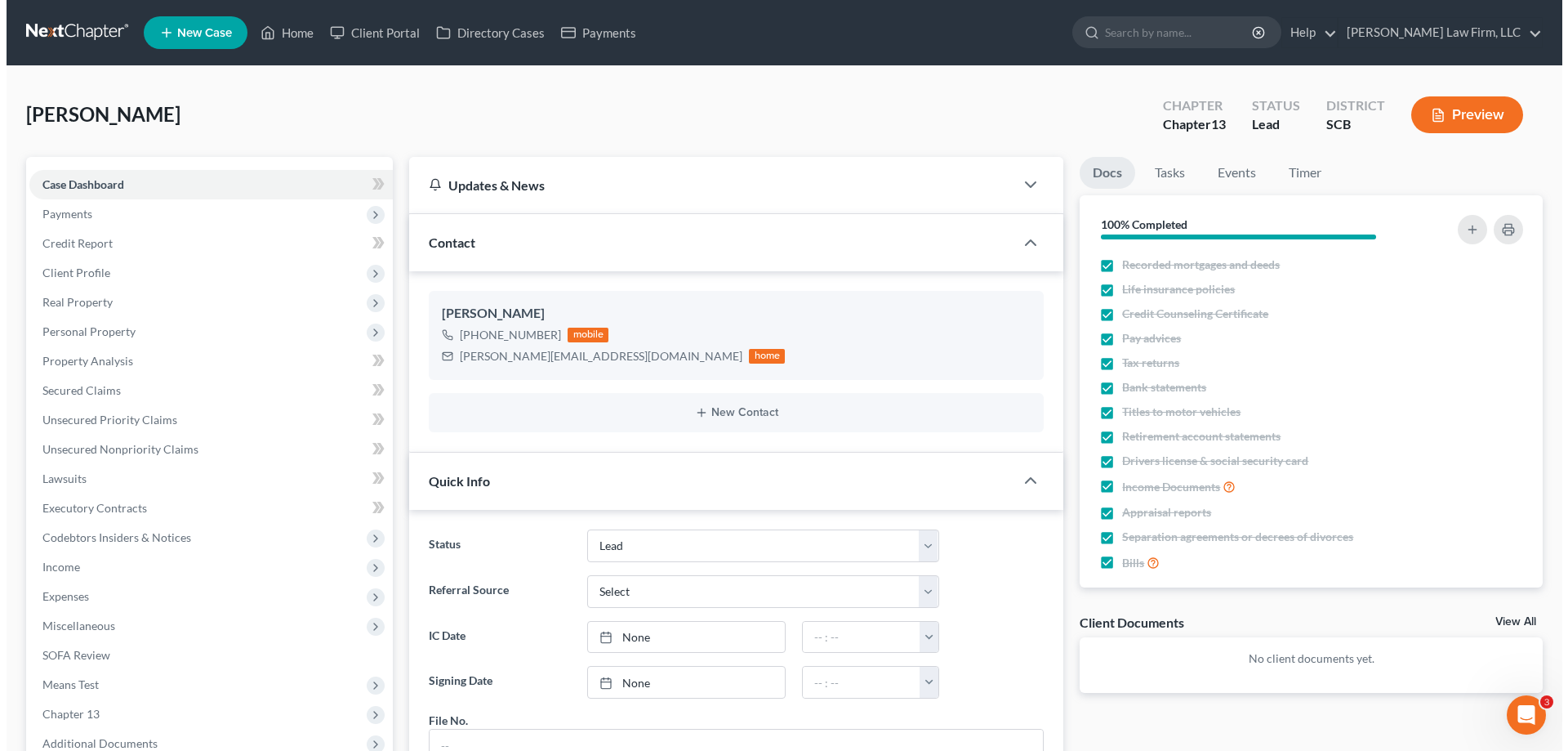 scroll, scrollTop: 130, scrollLeft: 0, axis: vertical 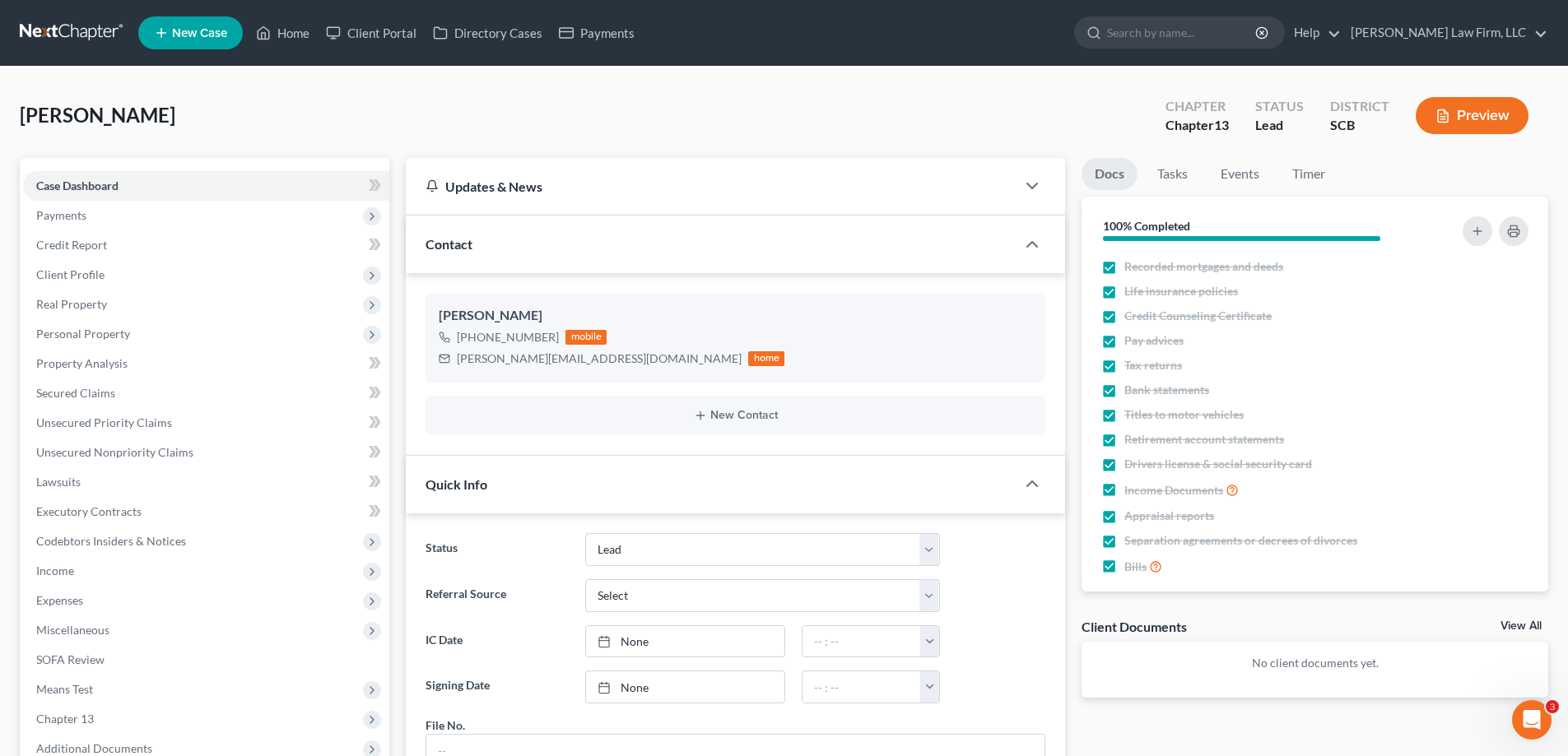 click on "Personal Property" at bounding box center [83, 333] 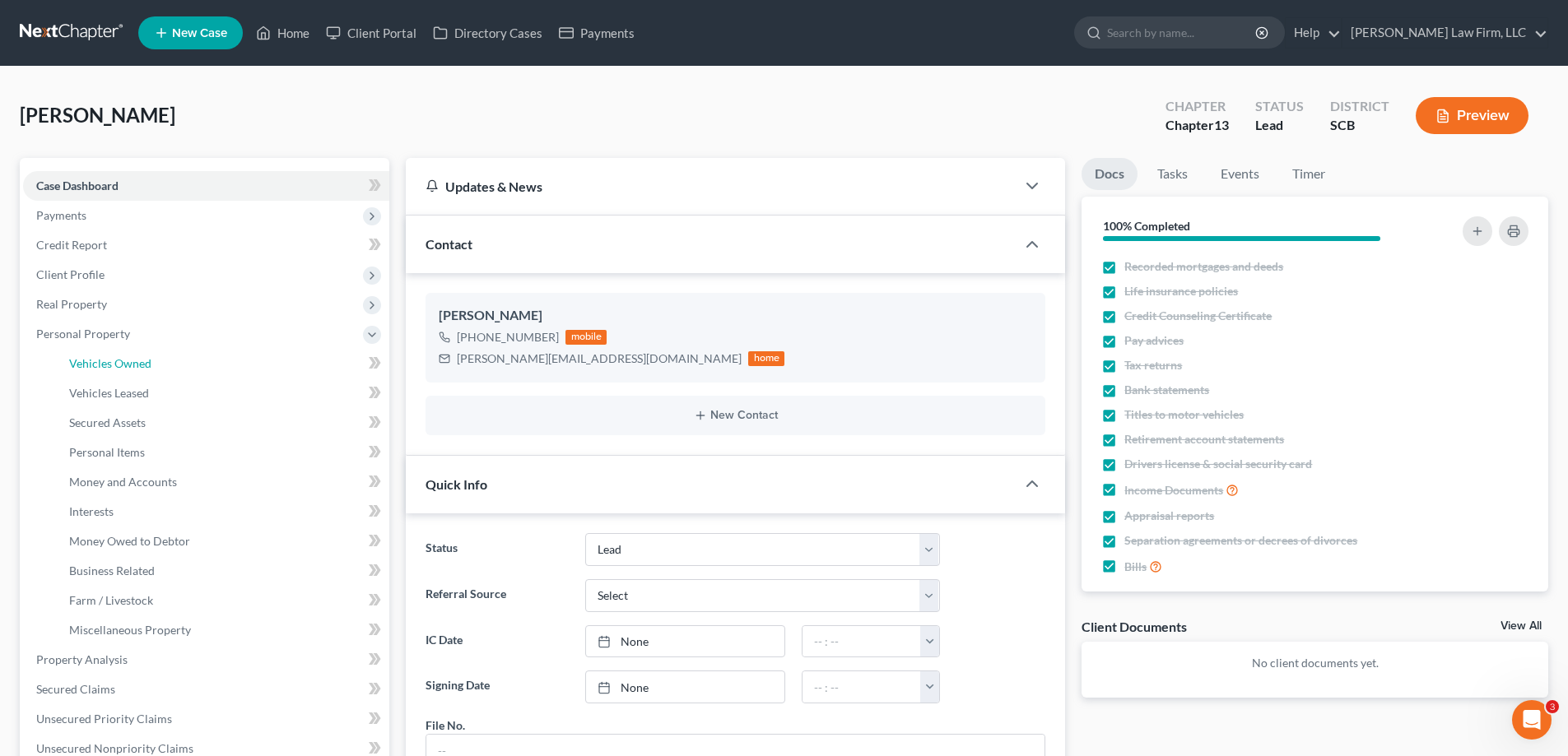 click on "Vehicles Owned" at bounding box center [110, 363] 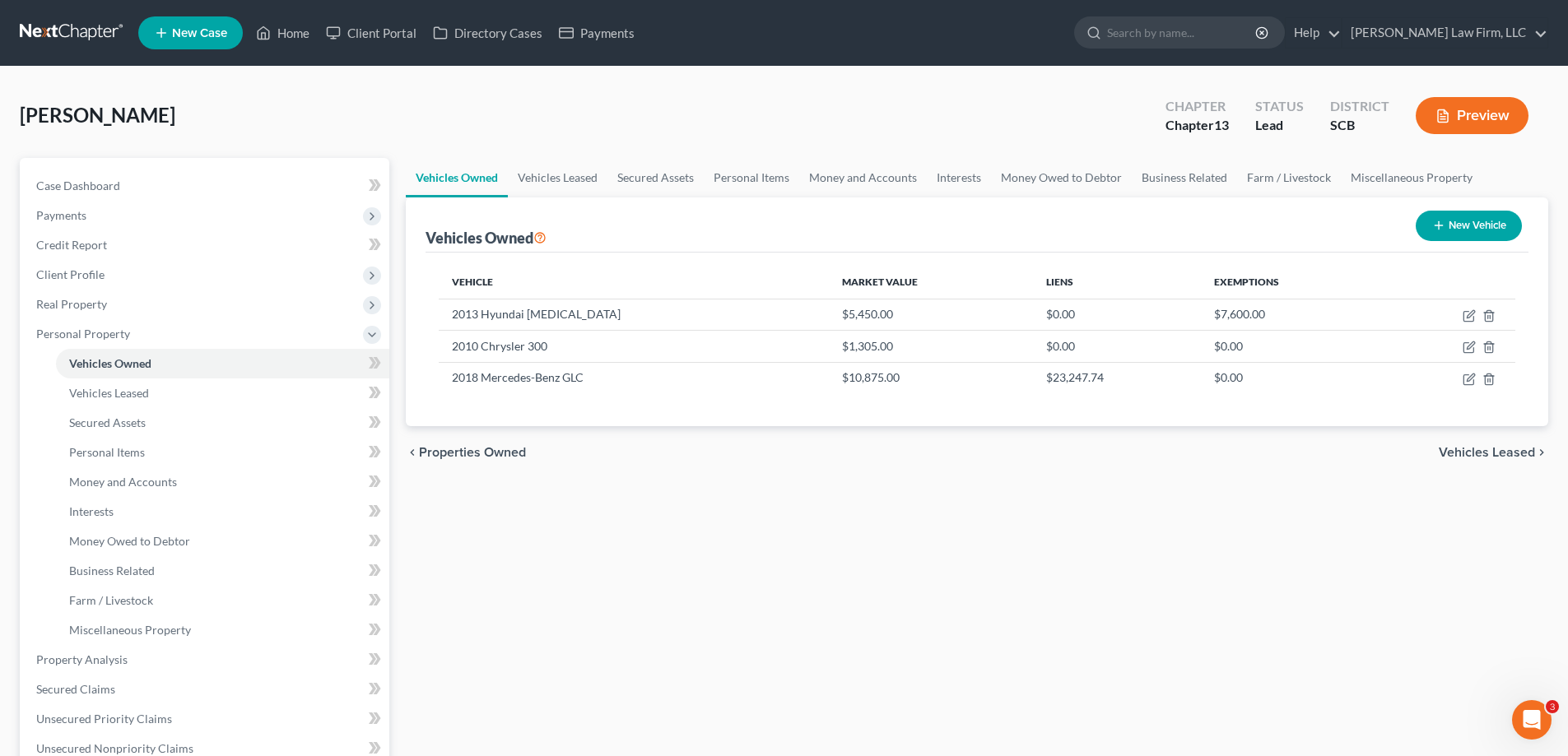 click on "Real Property" at bounding box center (206, 304) 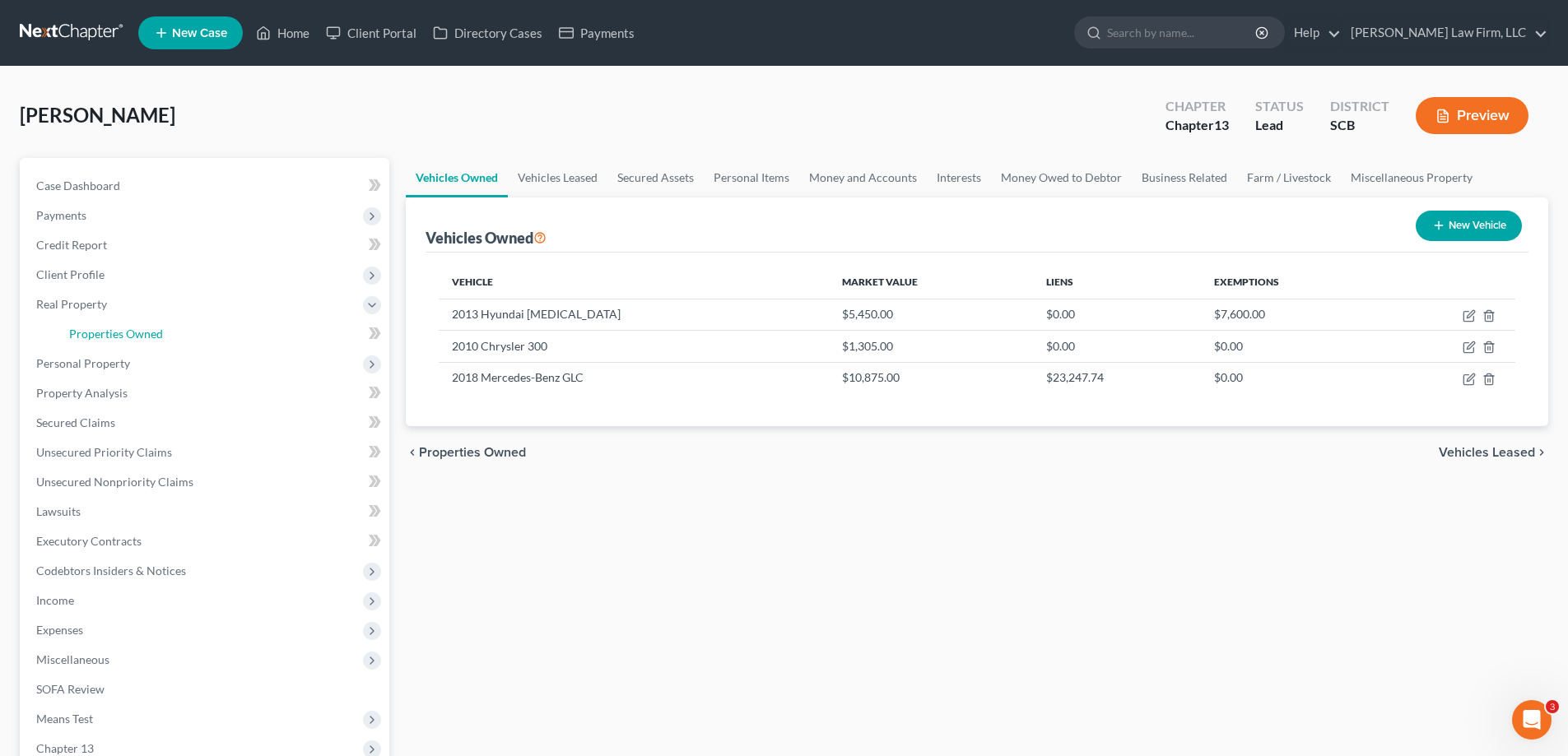 click on "Properties Owned" at bounding box center (116, 333) 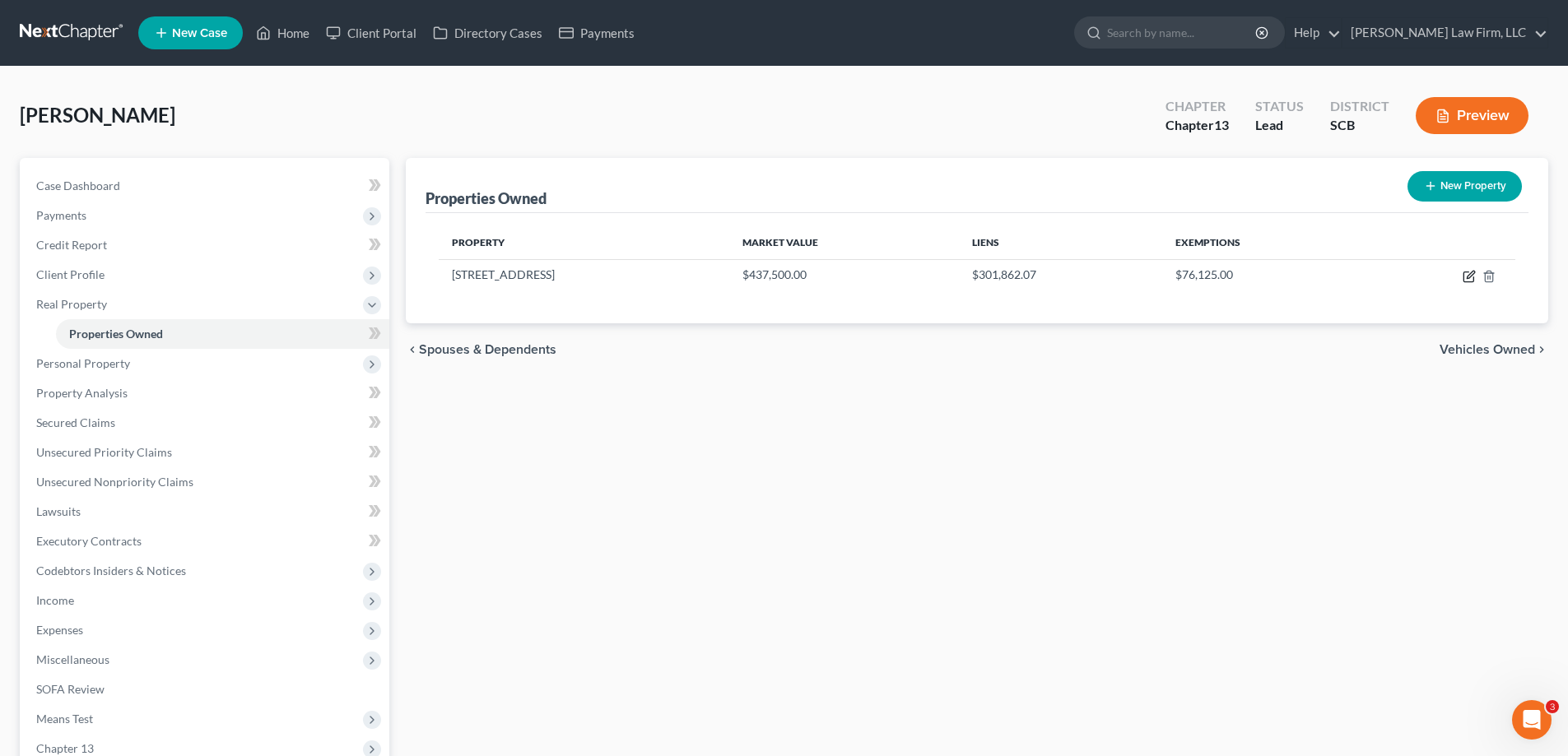 click 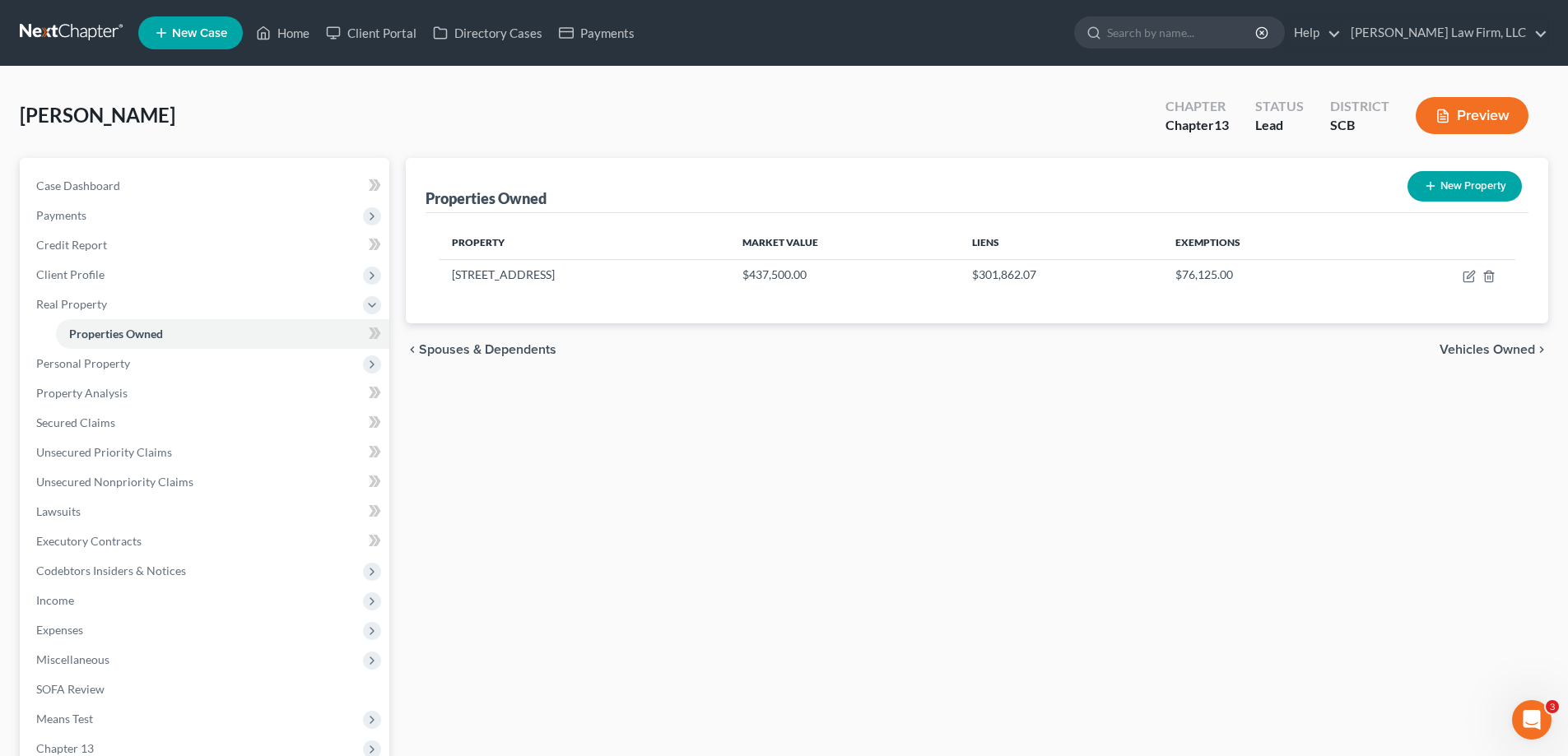 select on "42" 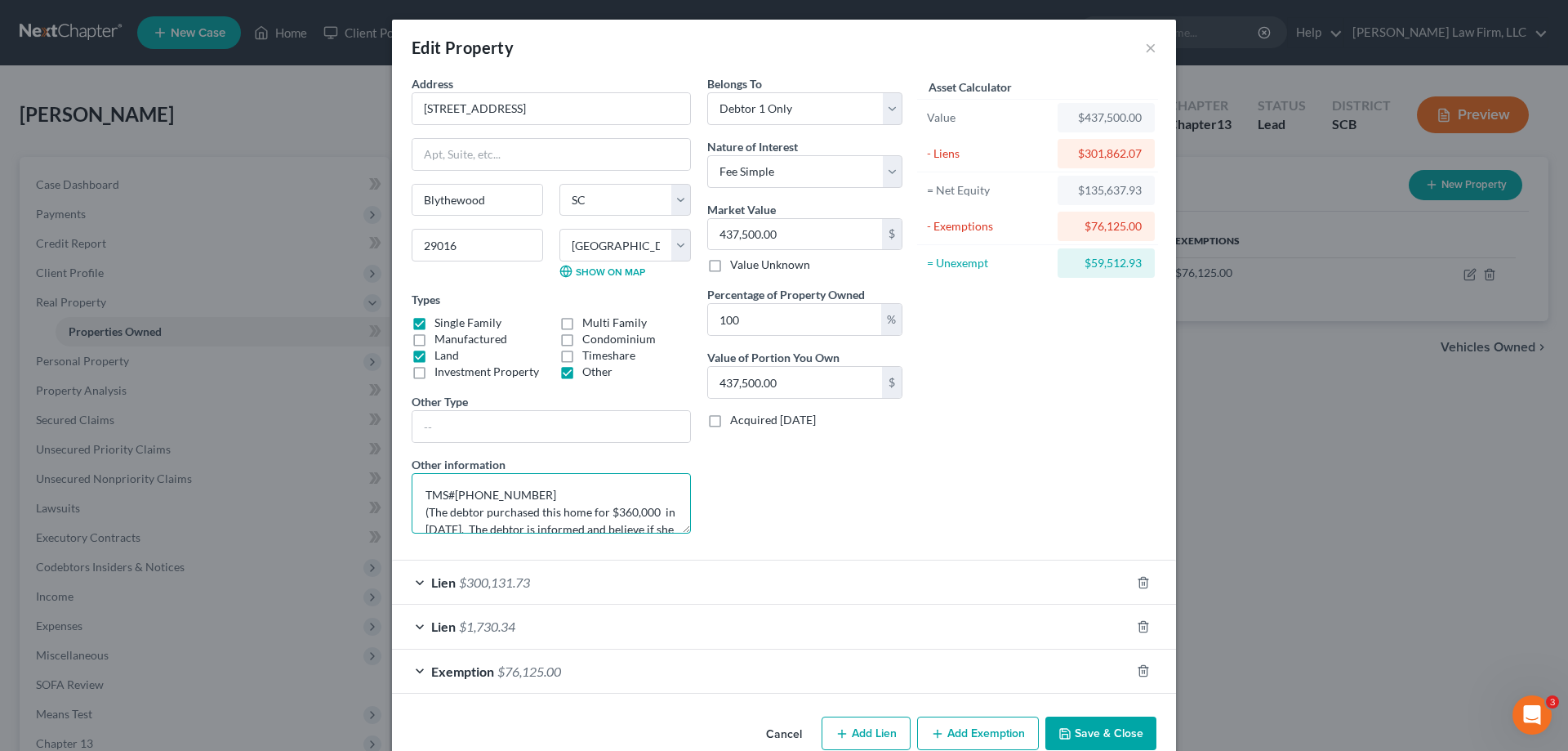 drag, startPoint x: 449, startPoint y: 492, endPoint x: 523, endPoint y: 491, distance: 74.006756 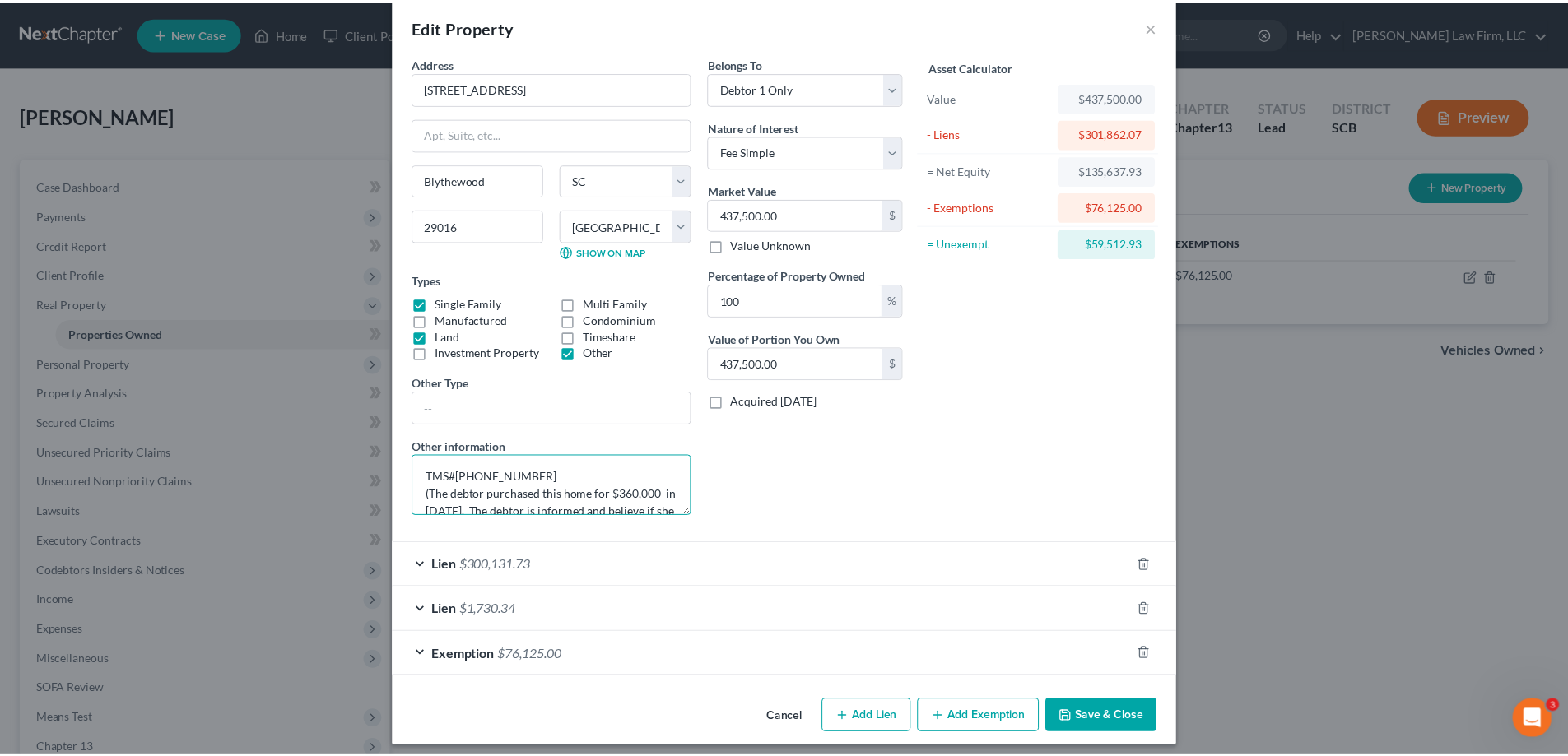 scroll, scrollTop: 32, scrollLeft: 0, axis: vertical 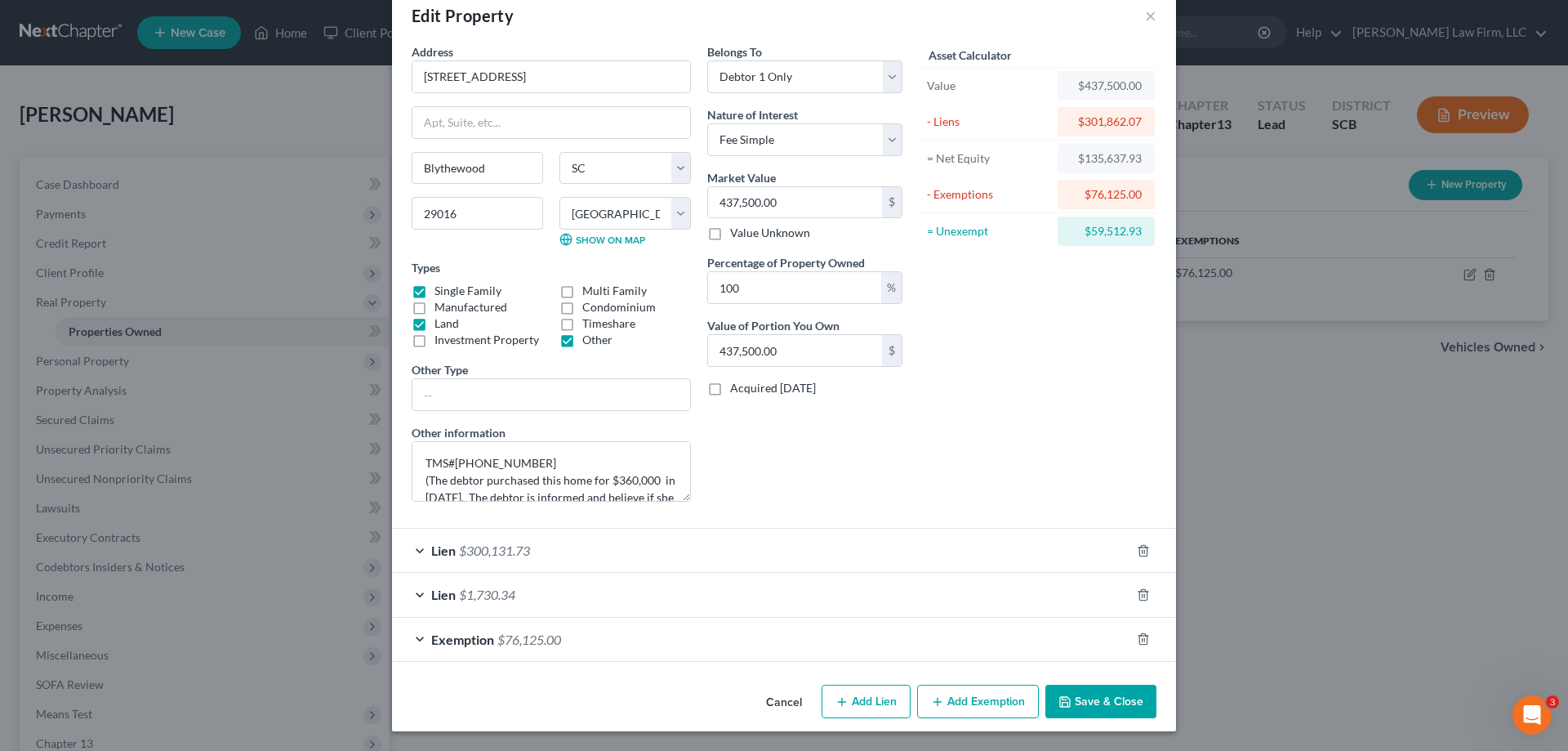 click on "Save & Close" at bounding box center (1101, 702) 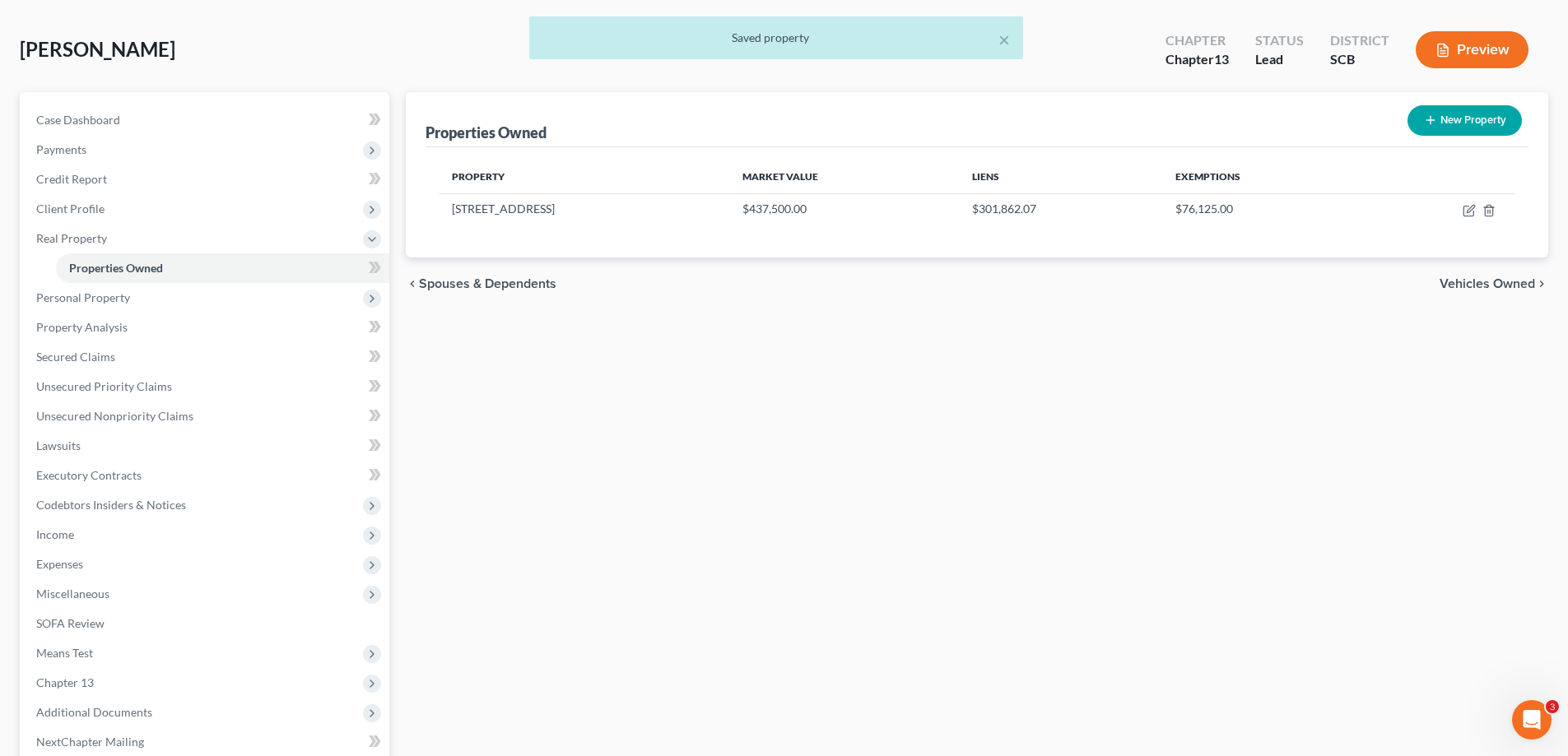 scroll, scrollTop: 165, scrollLeft: 0, axis: vertical 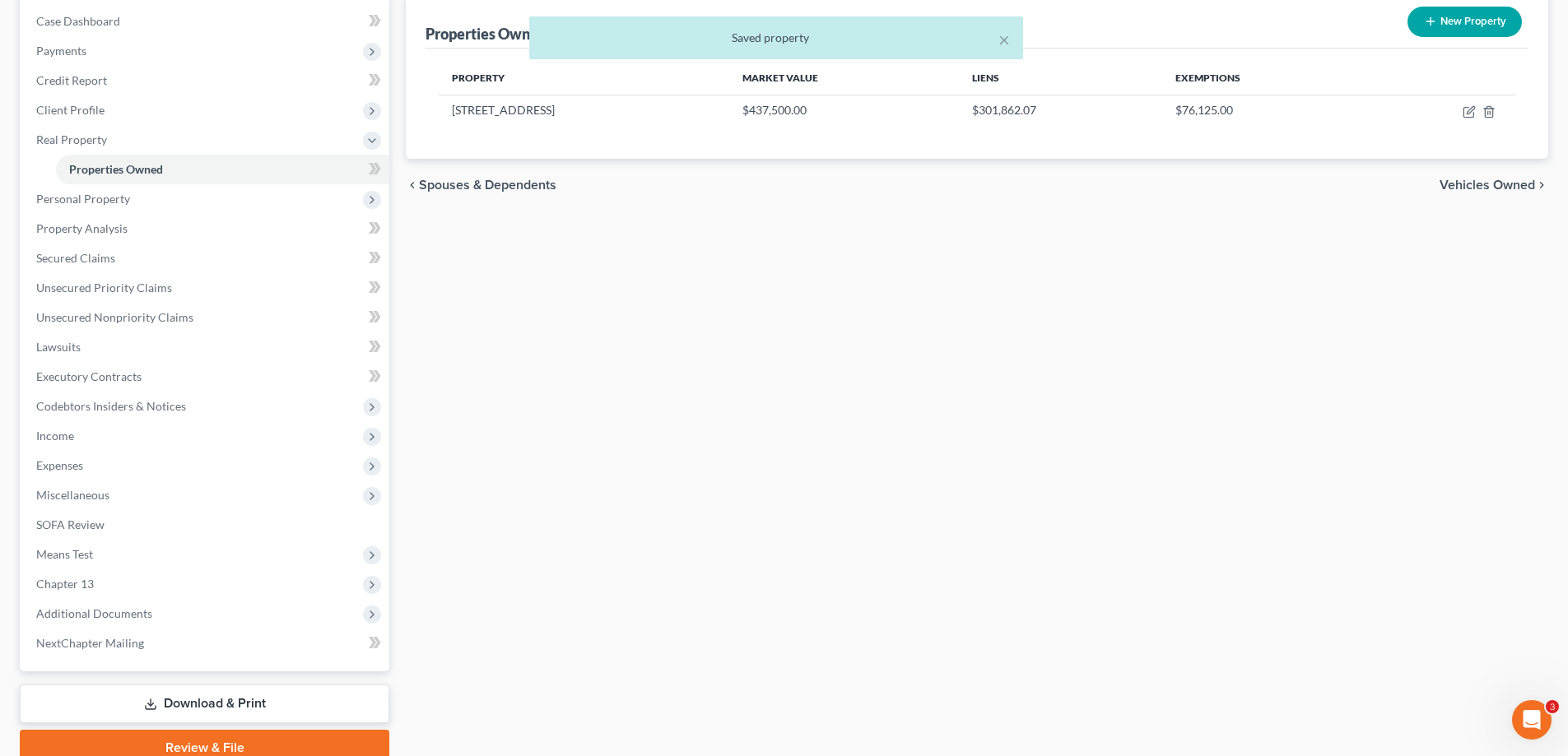click on "Expenses" at bounding box center (206, 466) 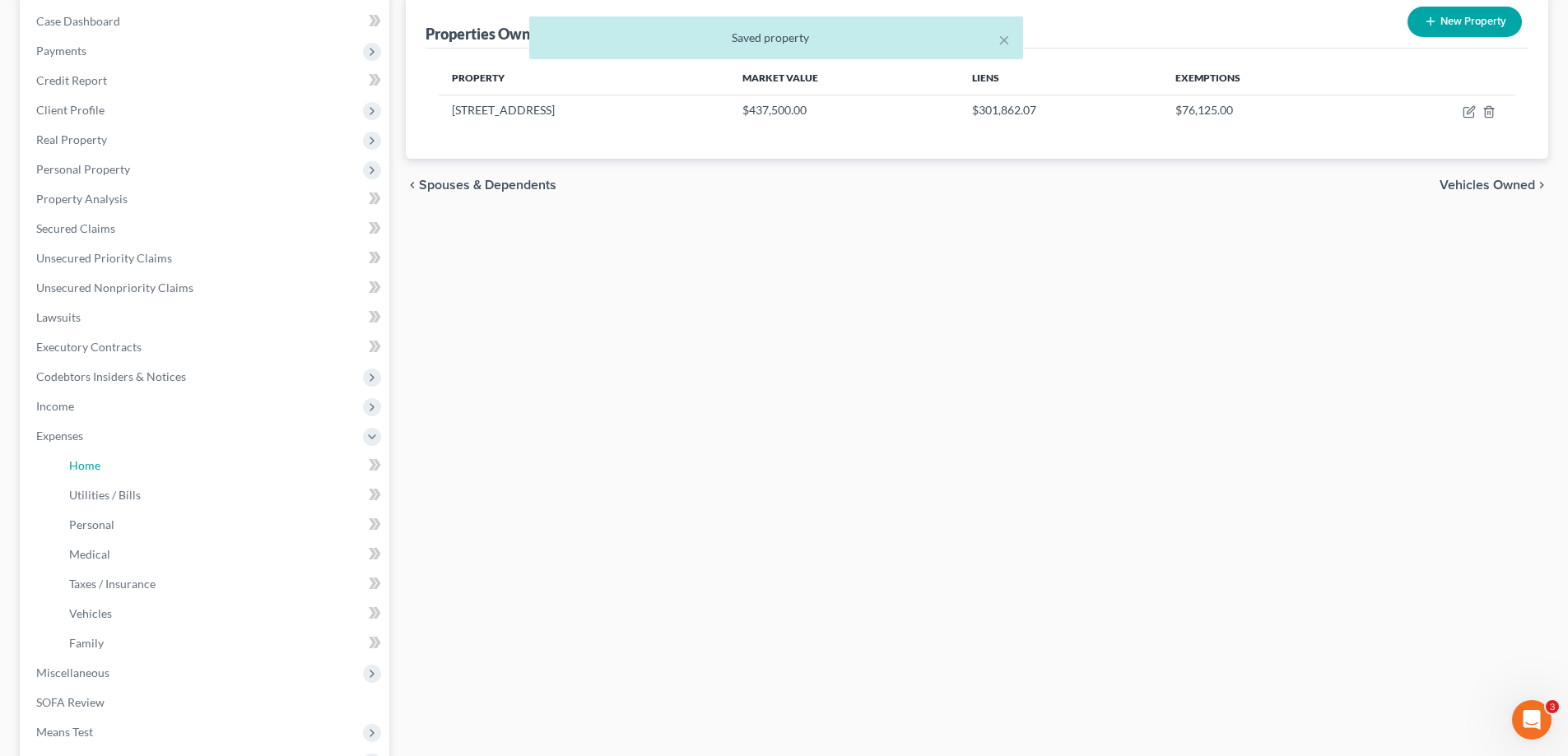 click on "Home" at bounding box center (222, 466) 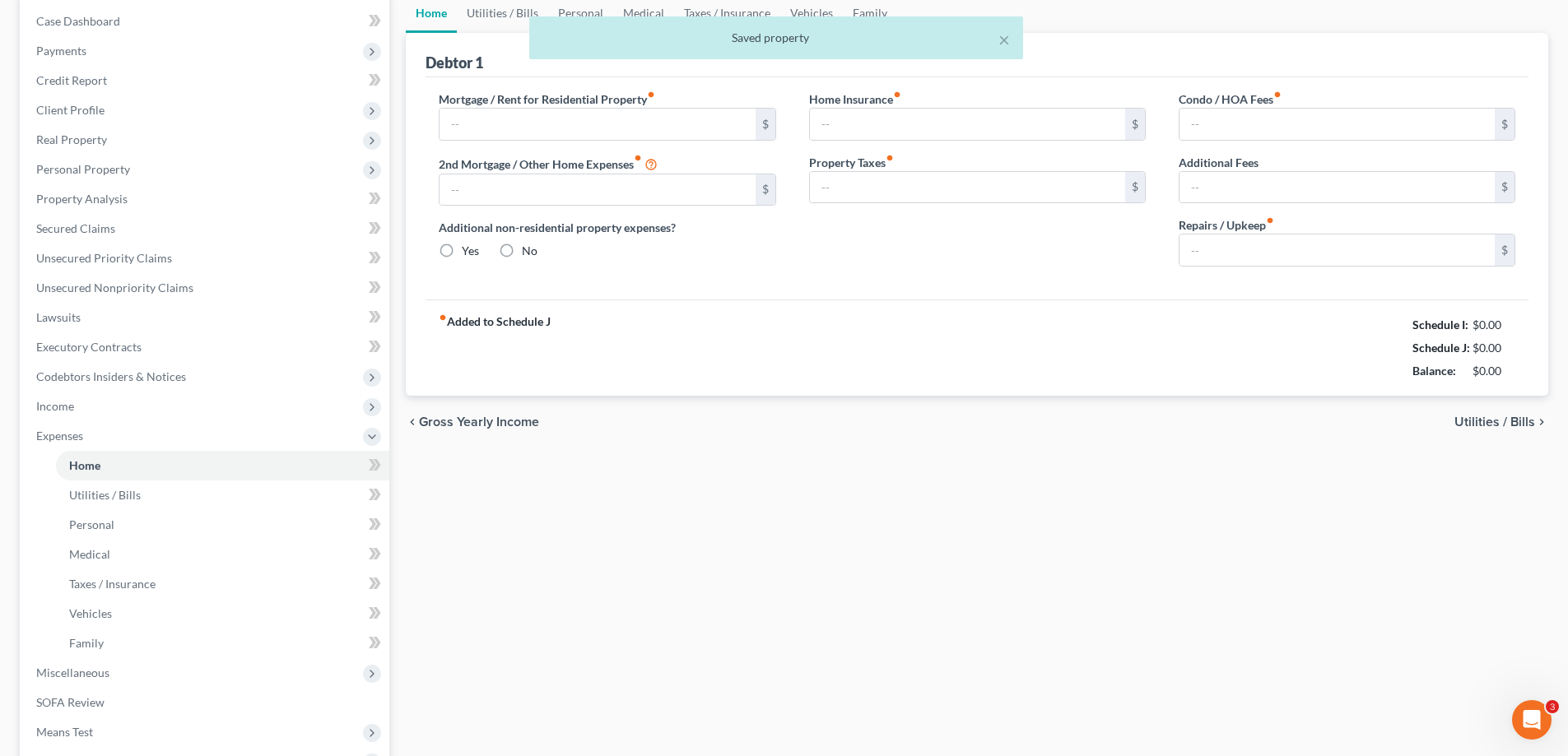 scroll, scrollTop: 104, scrollLeft: 0, axis: vertical 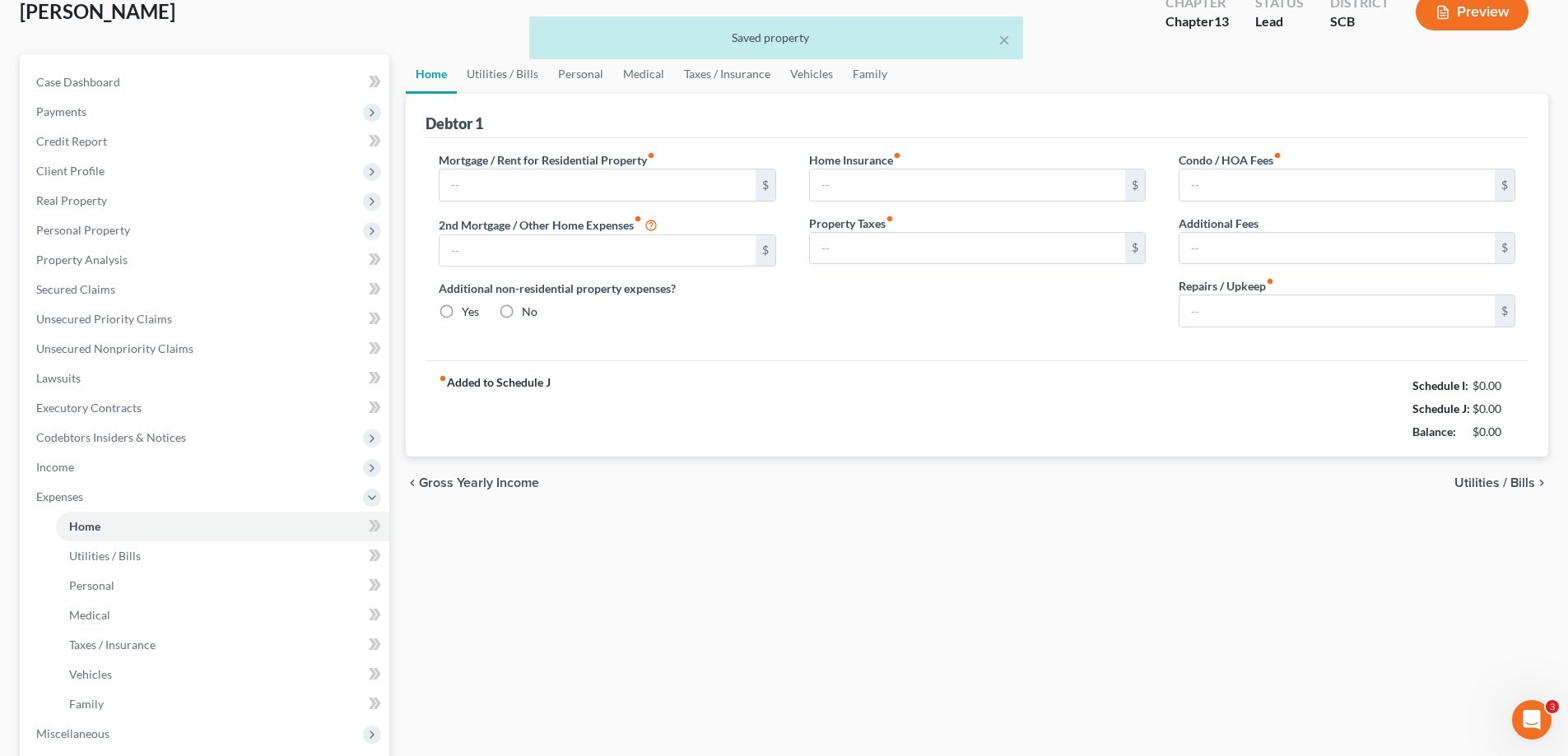 type on "0.00" 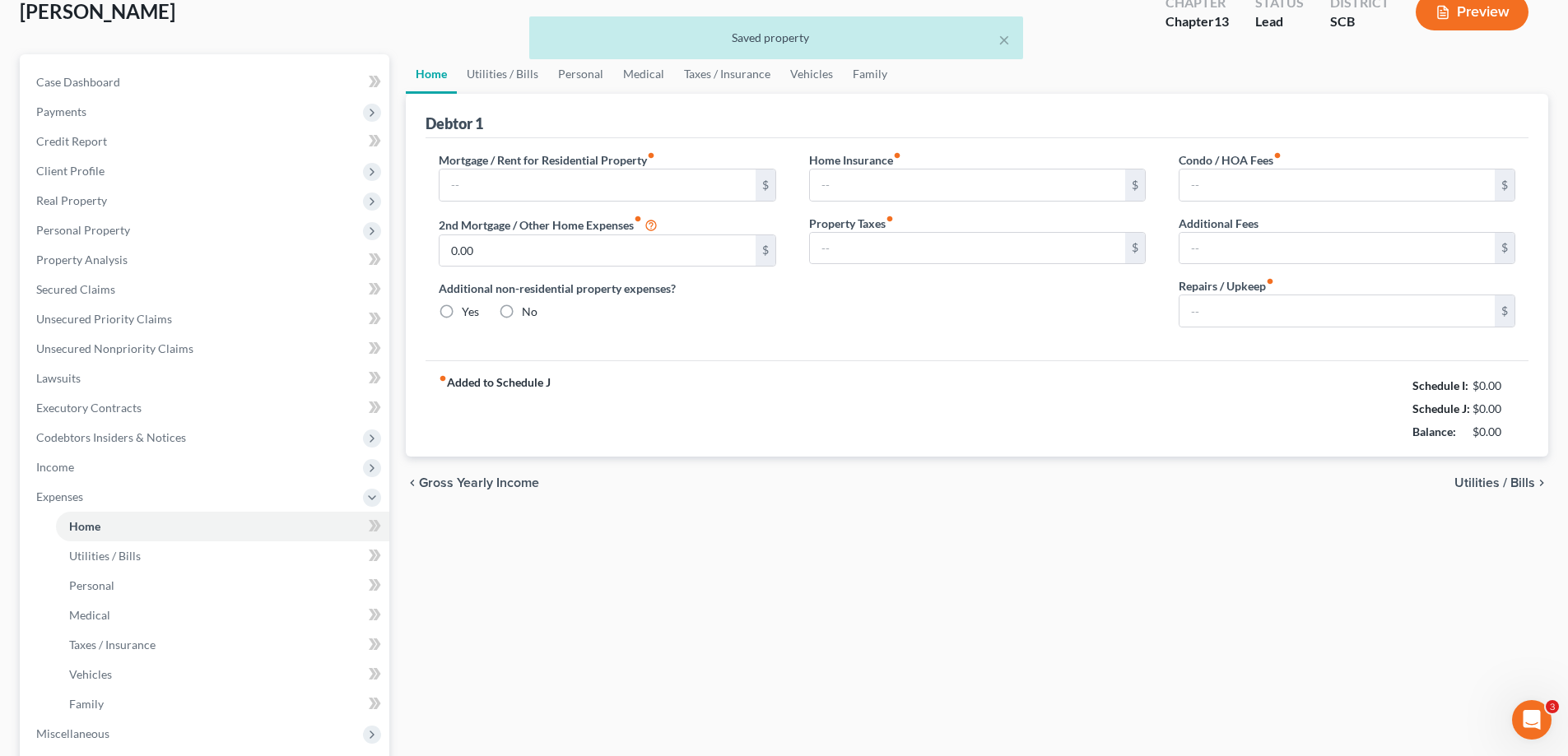 radio on "true" 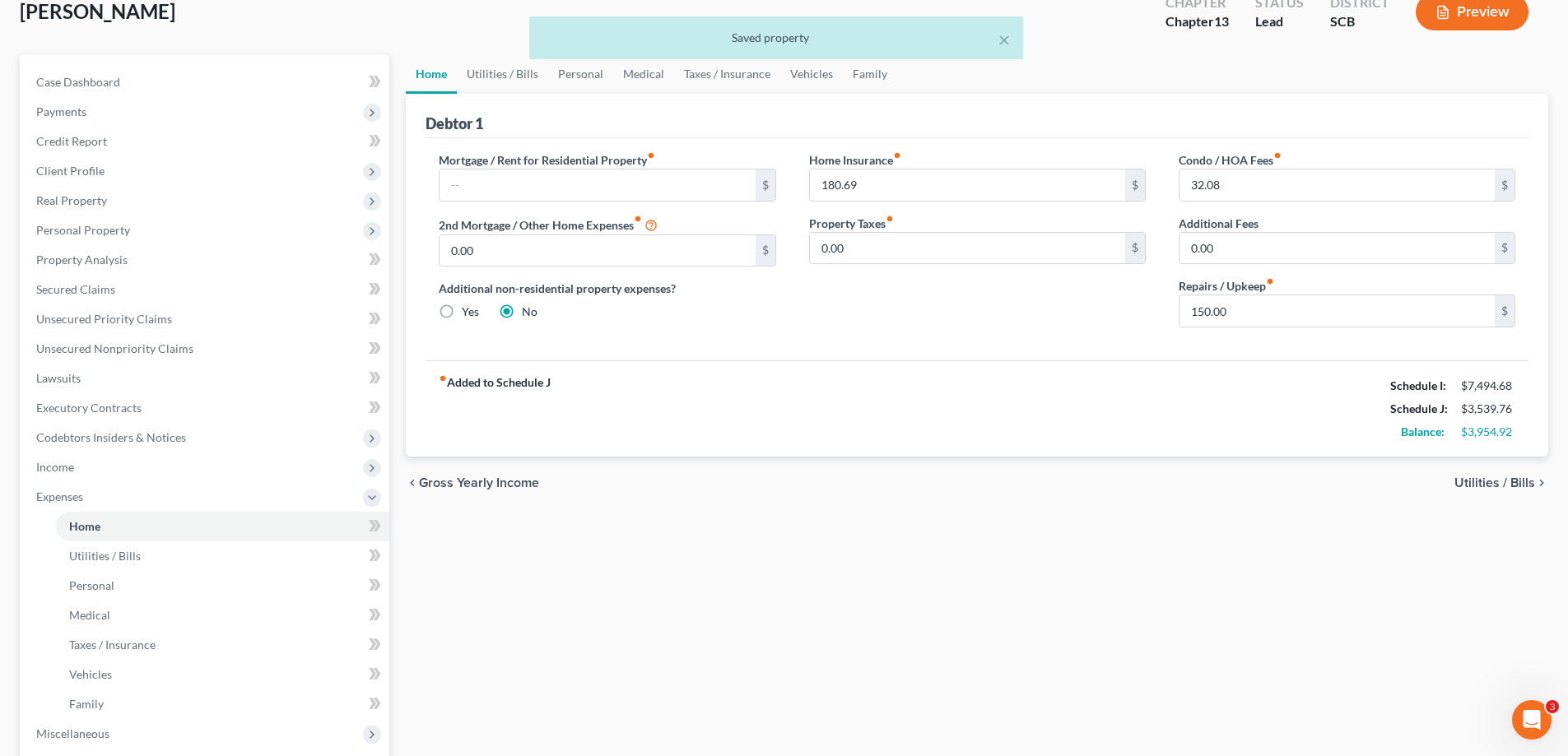 scroll, scrollTop: 0, scrollLeft: 0, axis: both 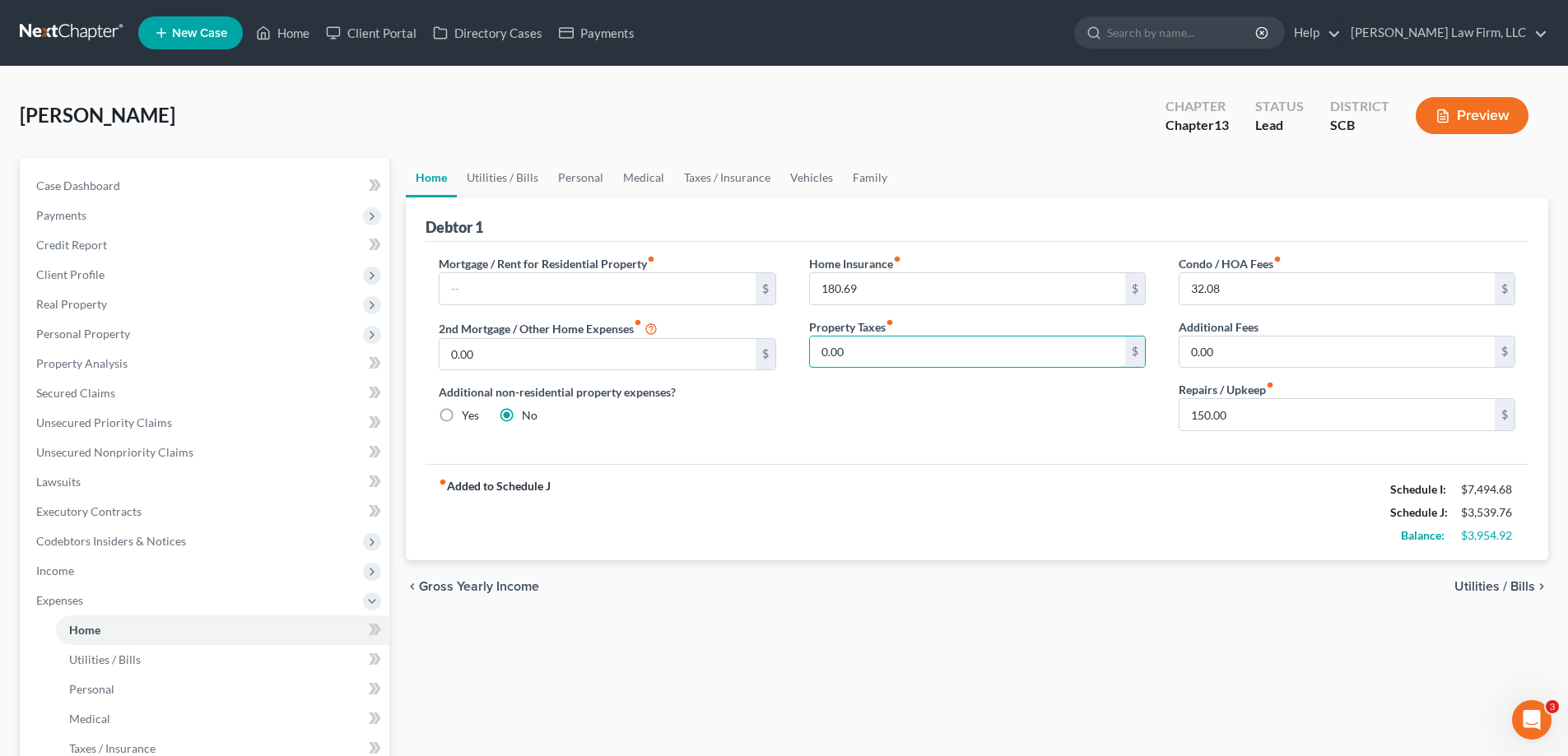click on "0.00" at bounding box center (967, 352) 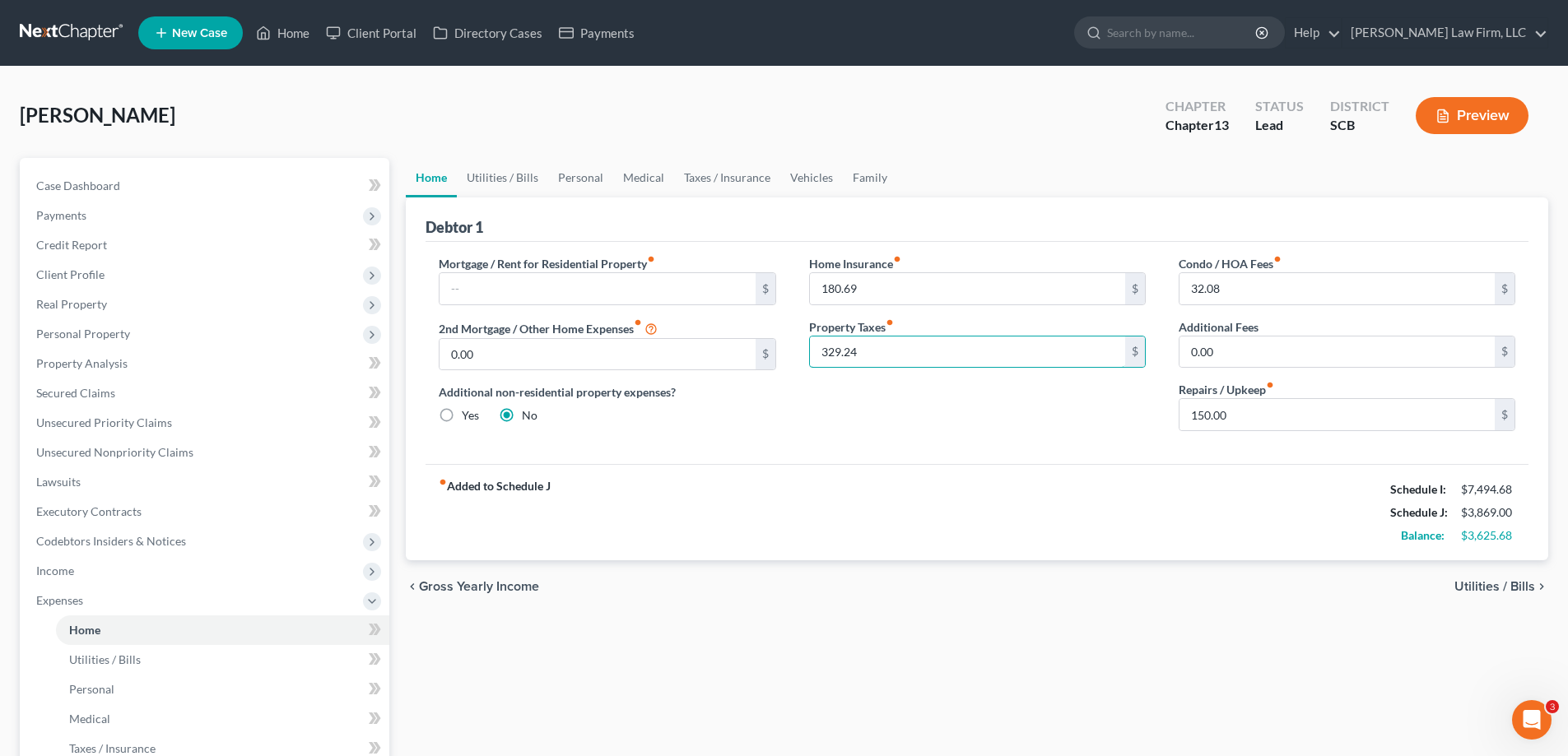 type on "329.24" 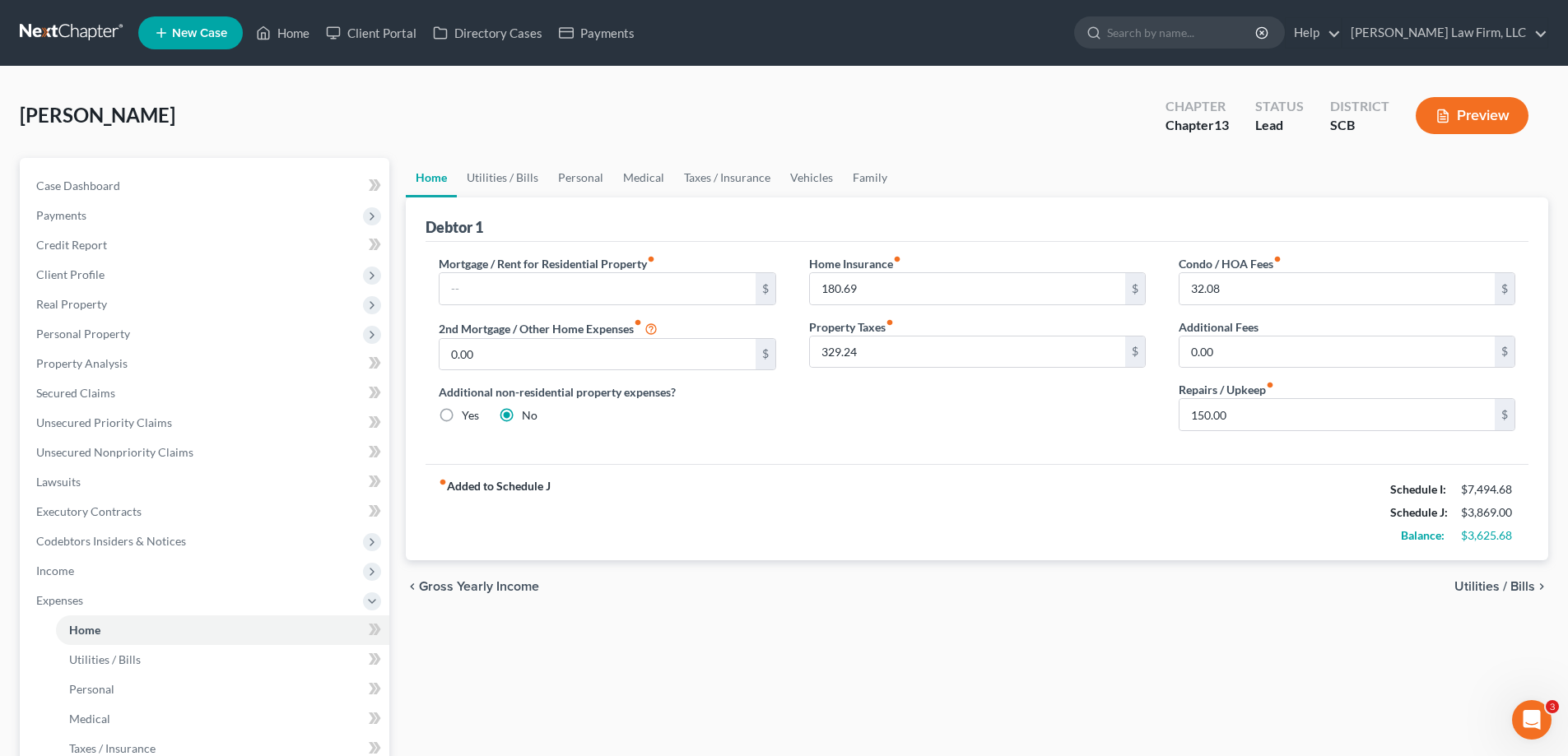 click on "Utilities / Bills" at bounding box center [1495, 587] 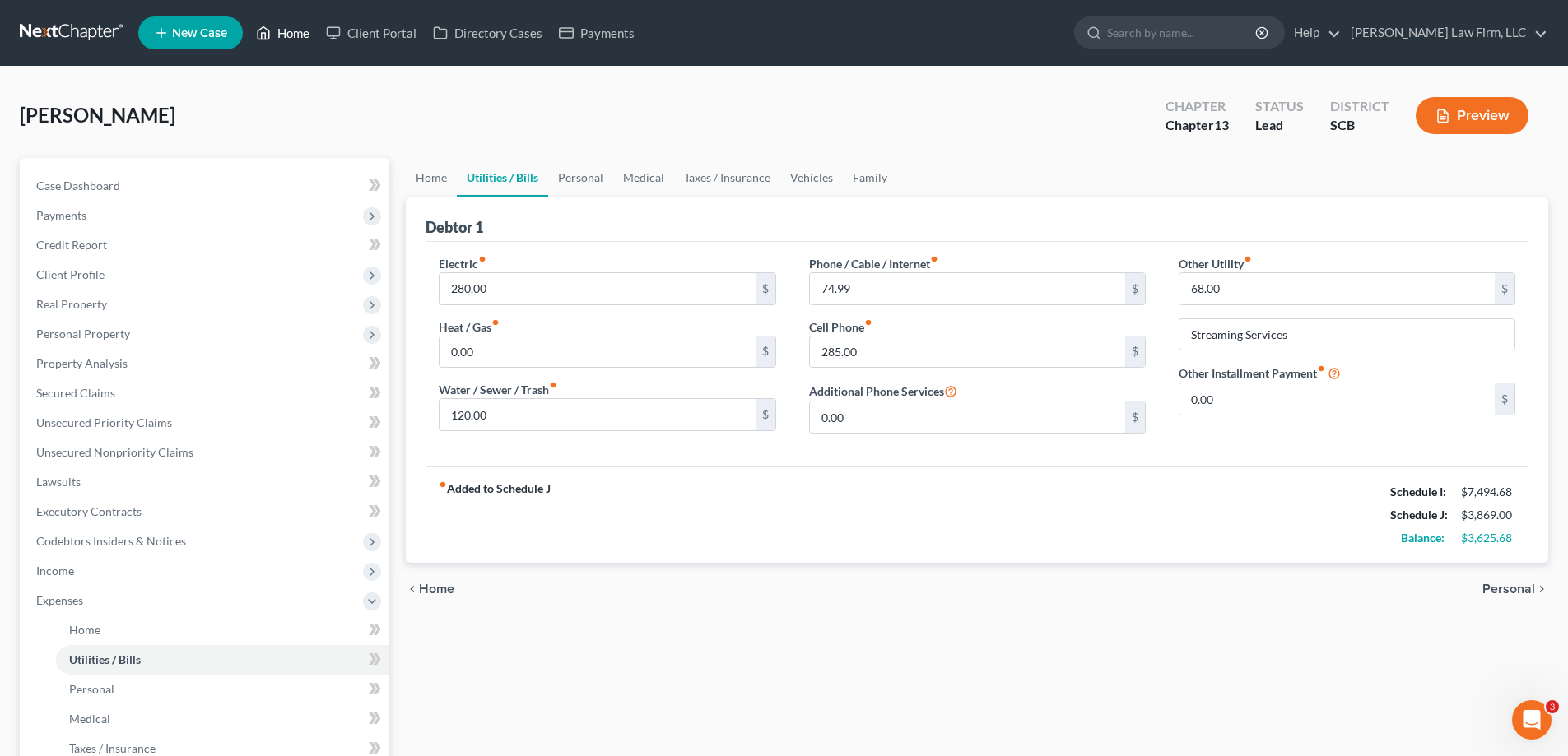 click on "Home" at bounding box center (282, 33) 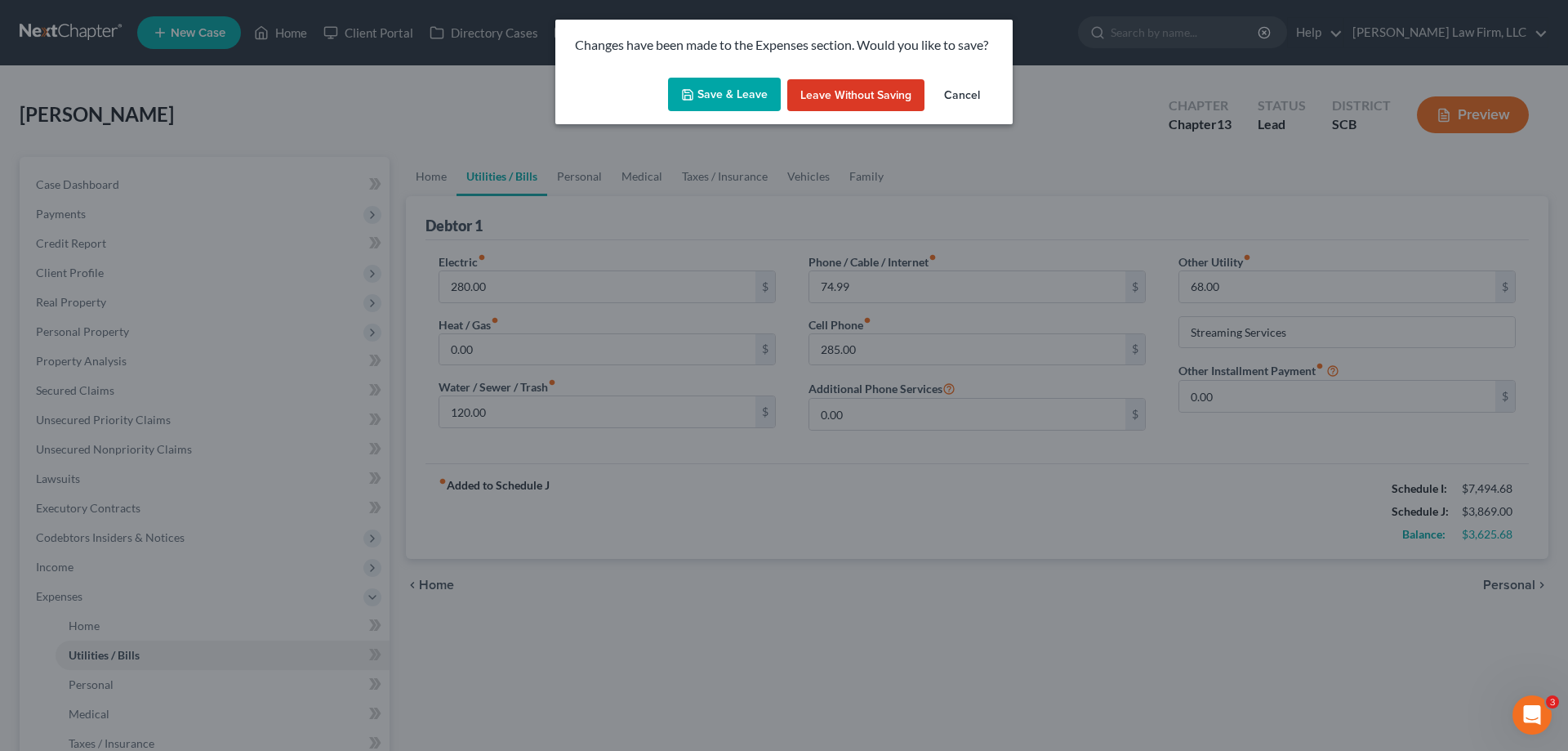 click on "Save & Leave" at bounding box center [724, 95] 